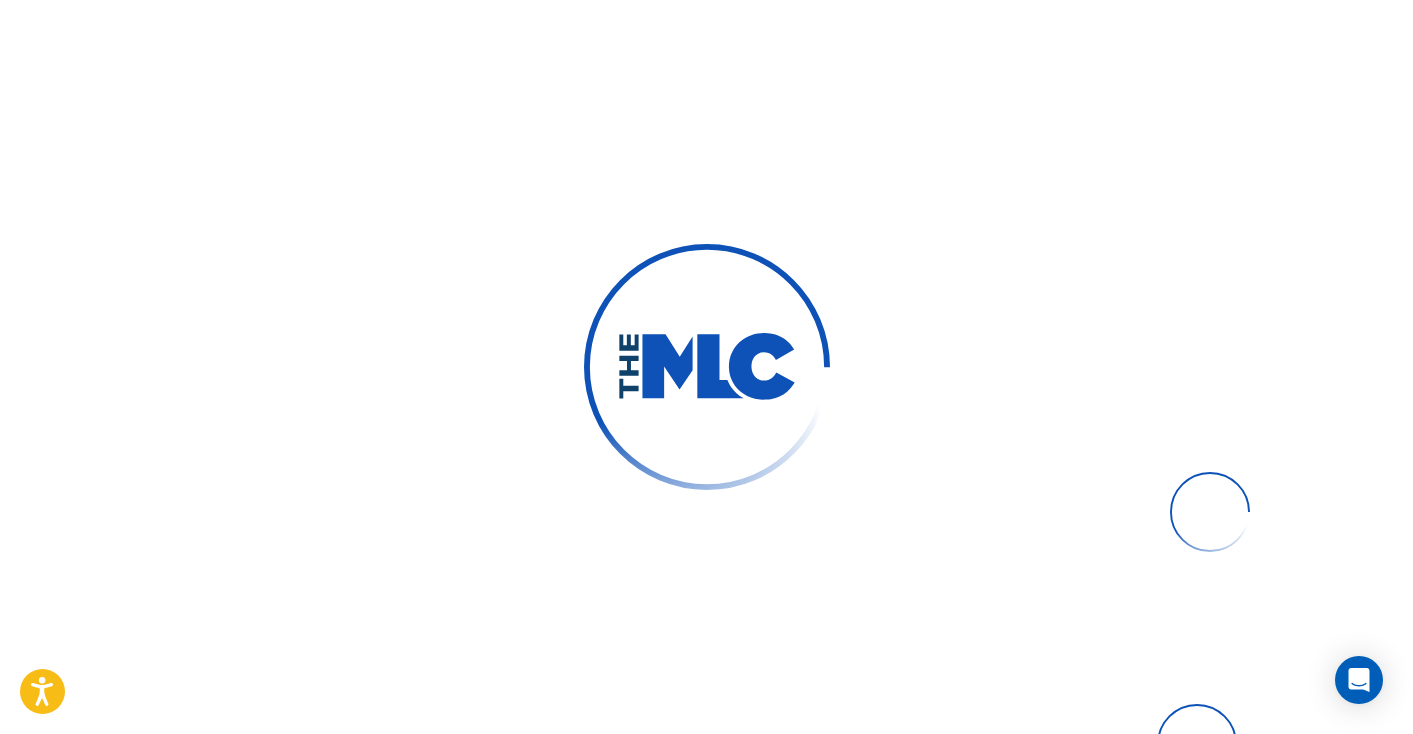 scroll, scrollTop: 0, scrollLeft: 0, axis: both 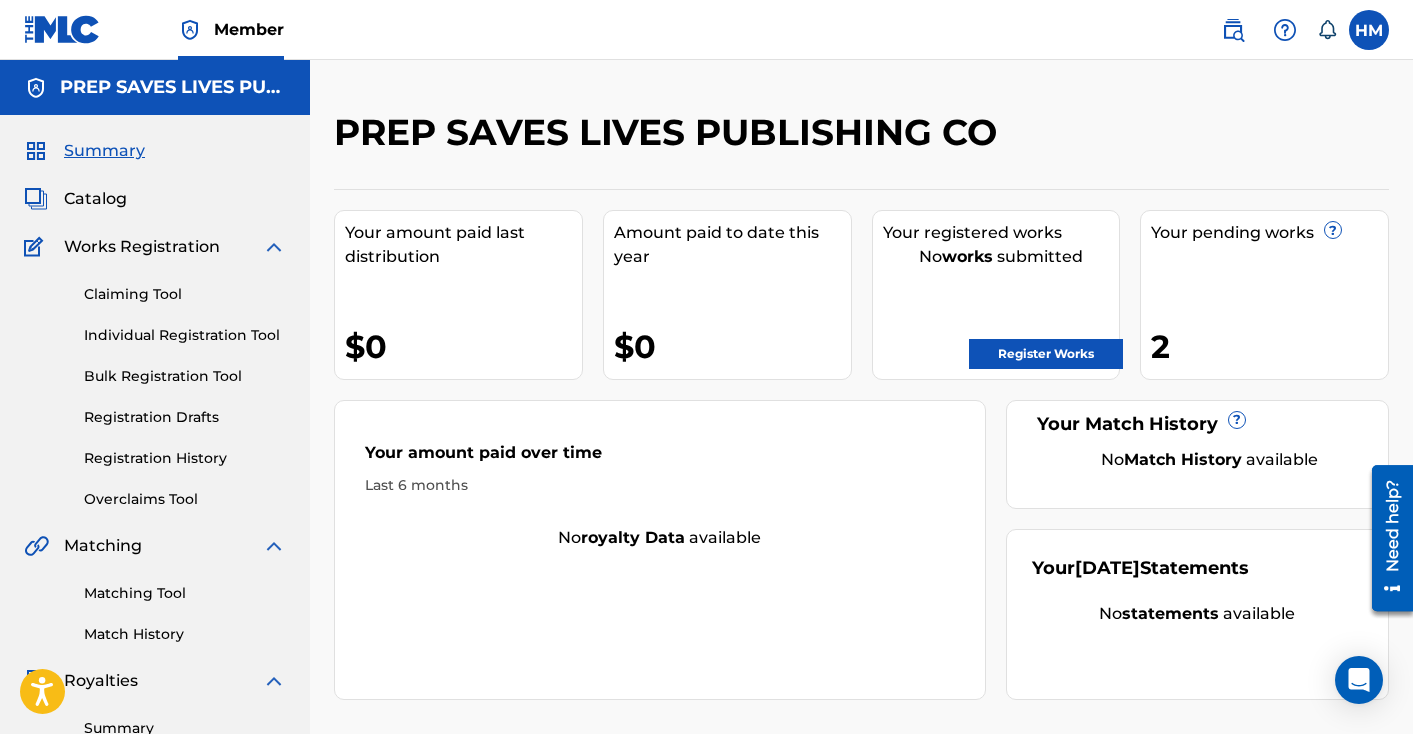 click on "2" at bounding box center [1269, 346] 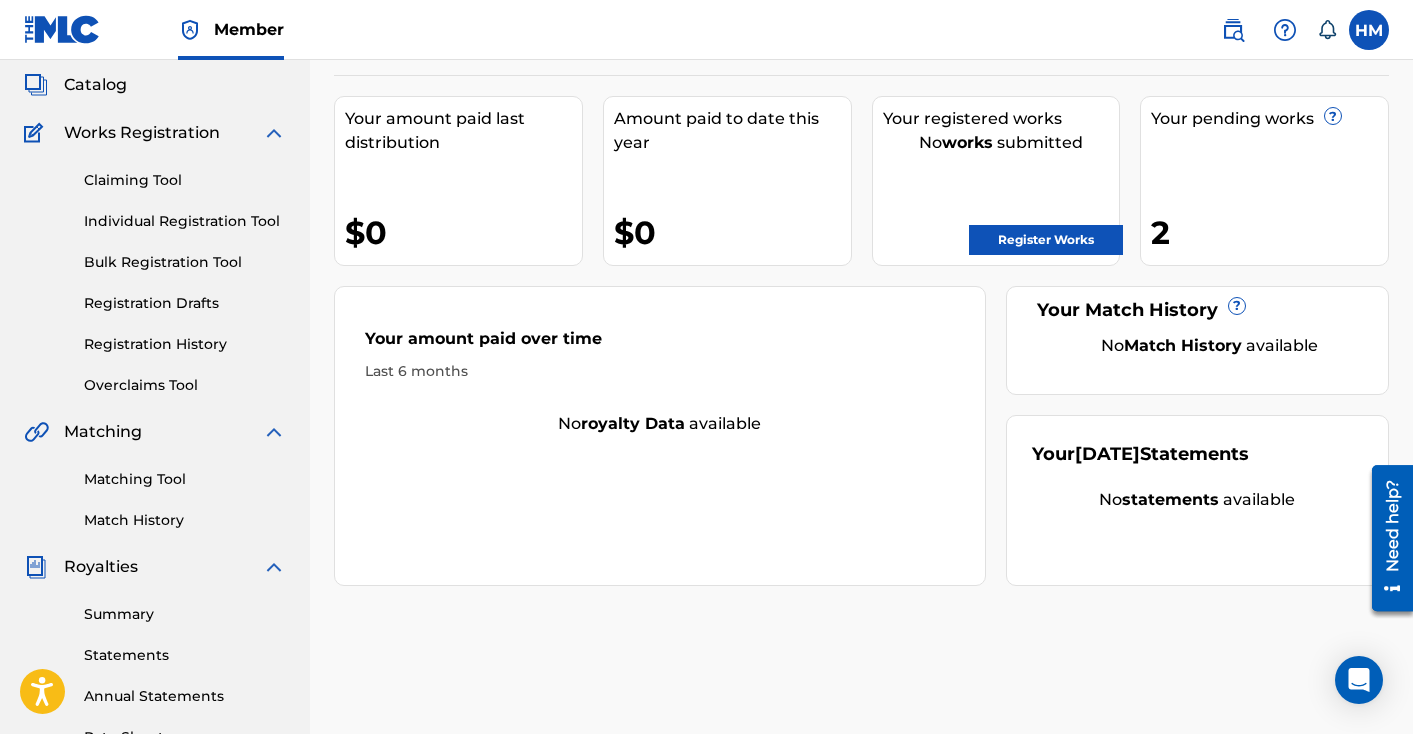 scroll, scrollTop: 117, scrollLeft: 0, axis: vertical 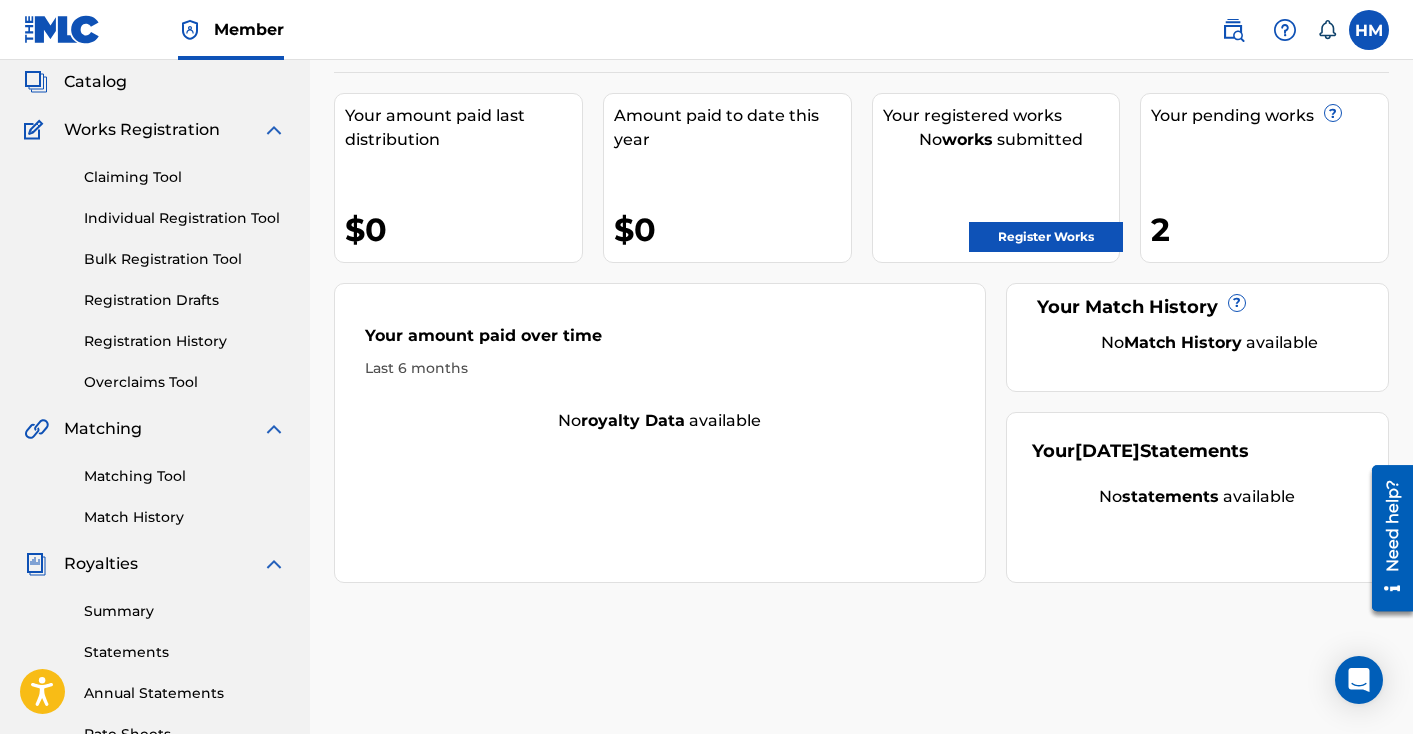 click on "Registration History" at bounding box center (185, 341) 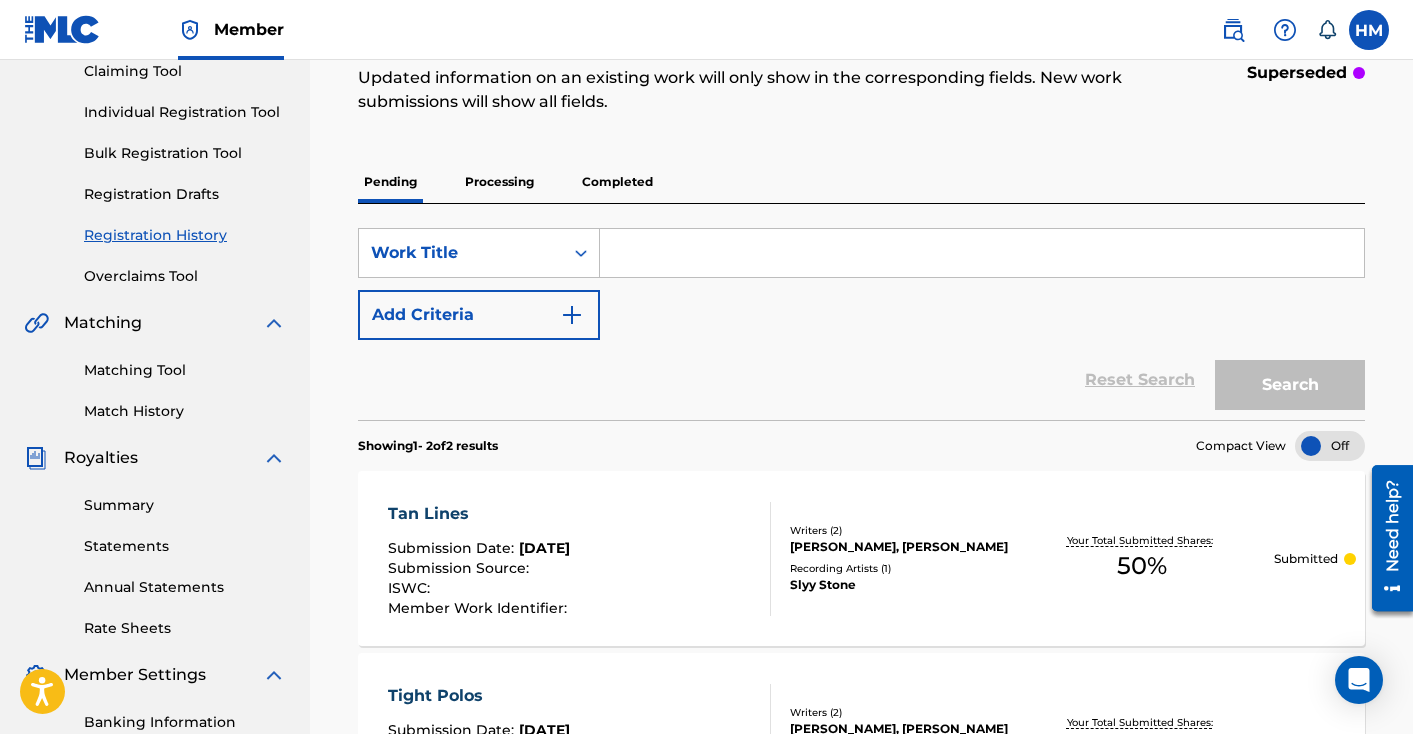 scroll, scrollTop: 265, scrollLeft: 0, axis: vertical 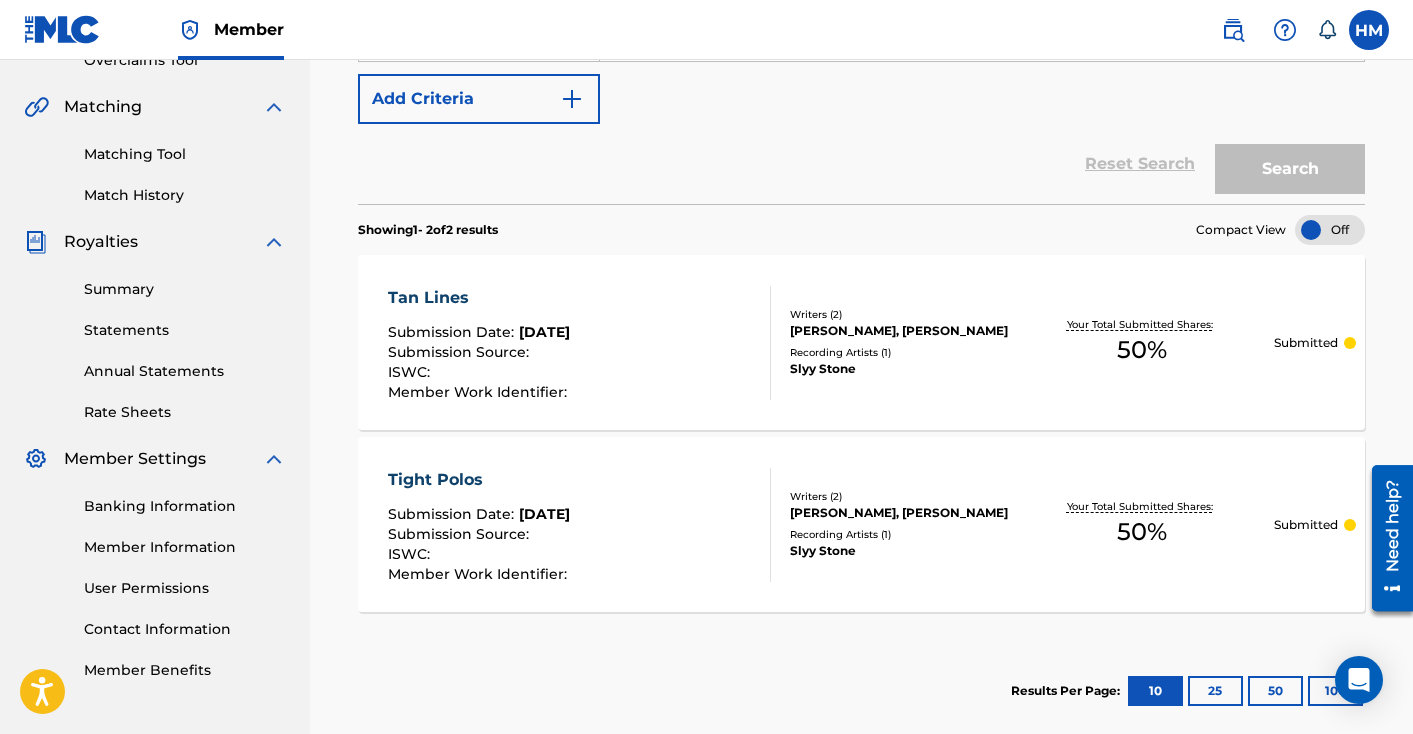 click on "Tan Lines" at bounding box center (480, 298) 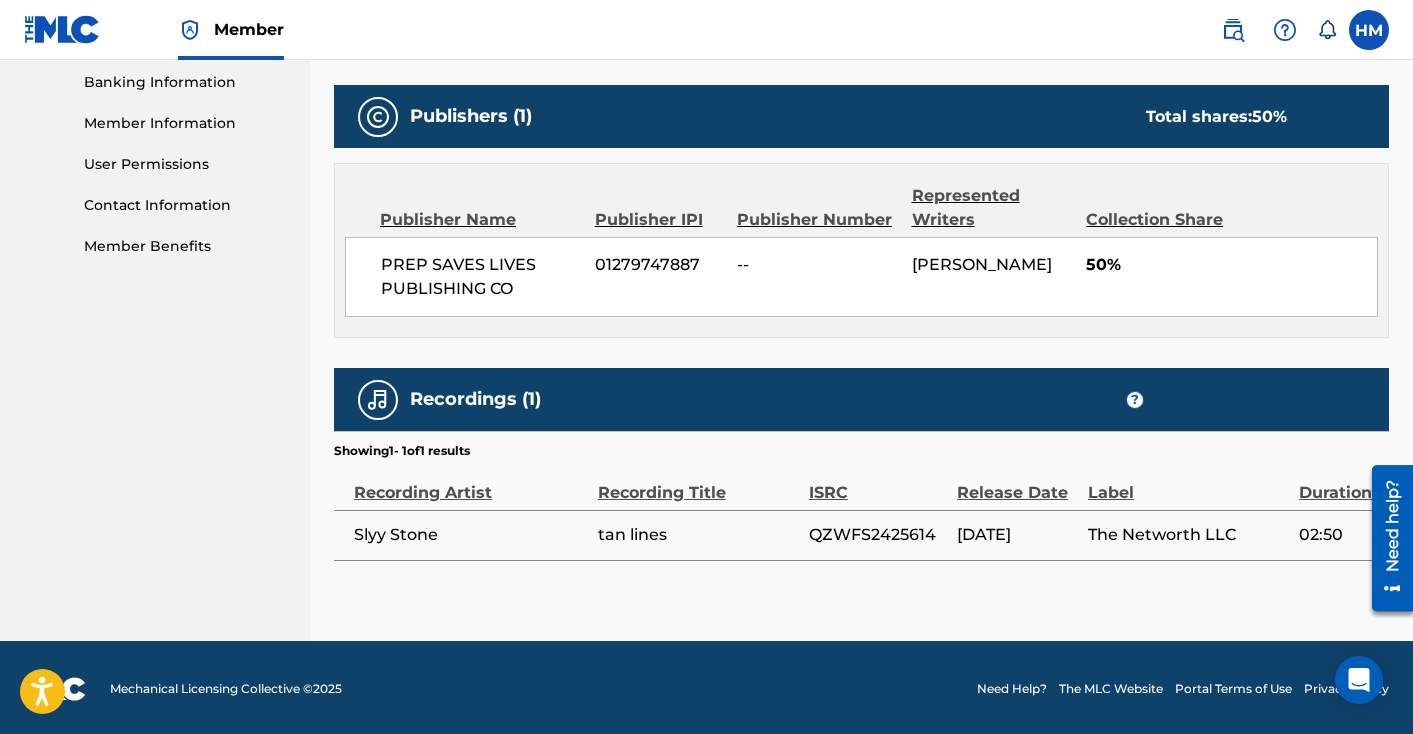 scroll, scrollTop: 0, scrollLeft: 0, axis: both 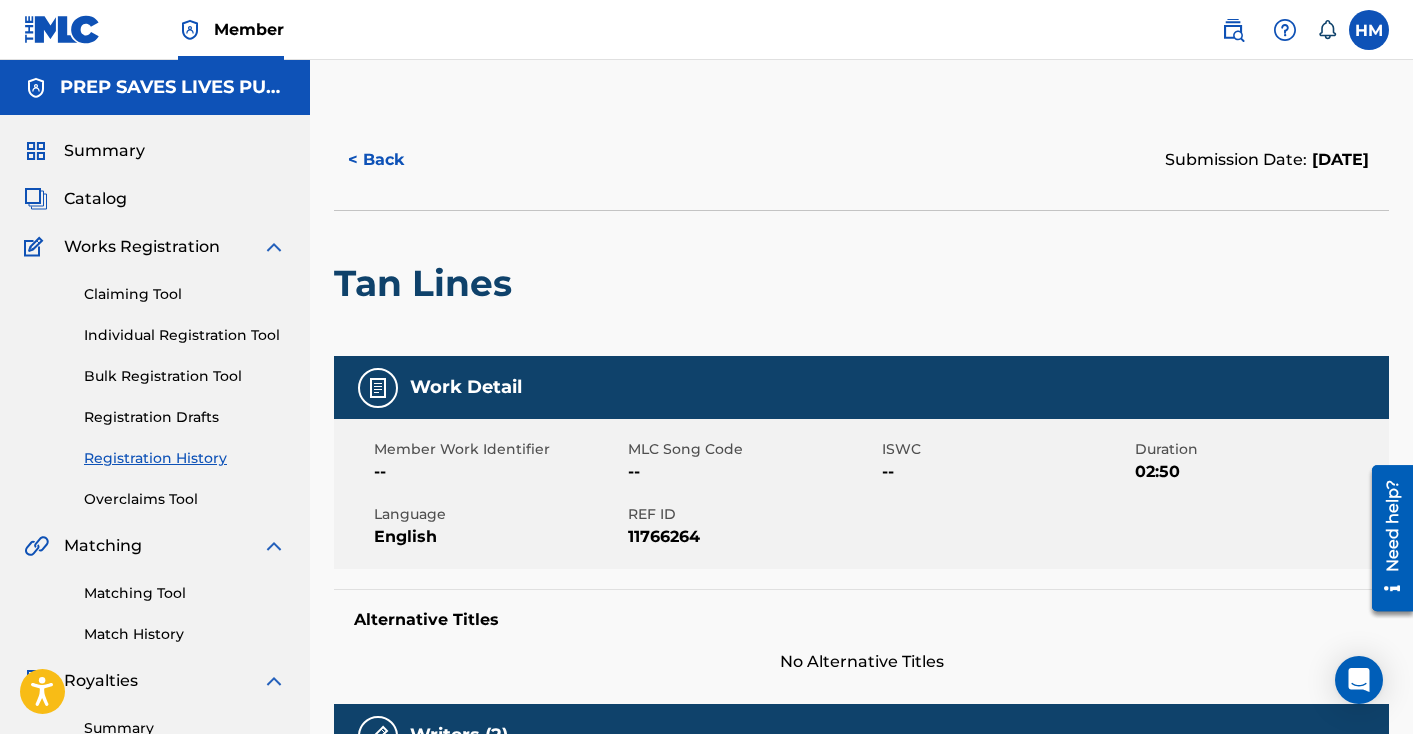 click on "Catalog" at bounding box center [95, 199] 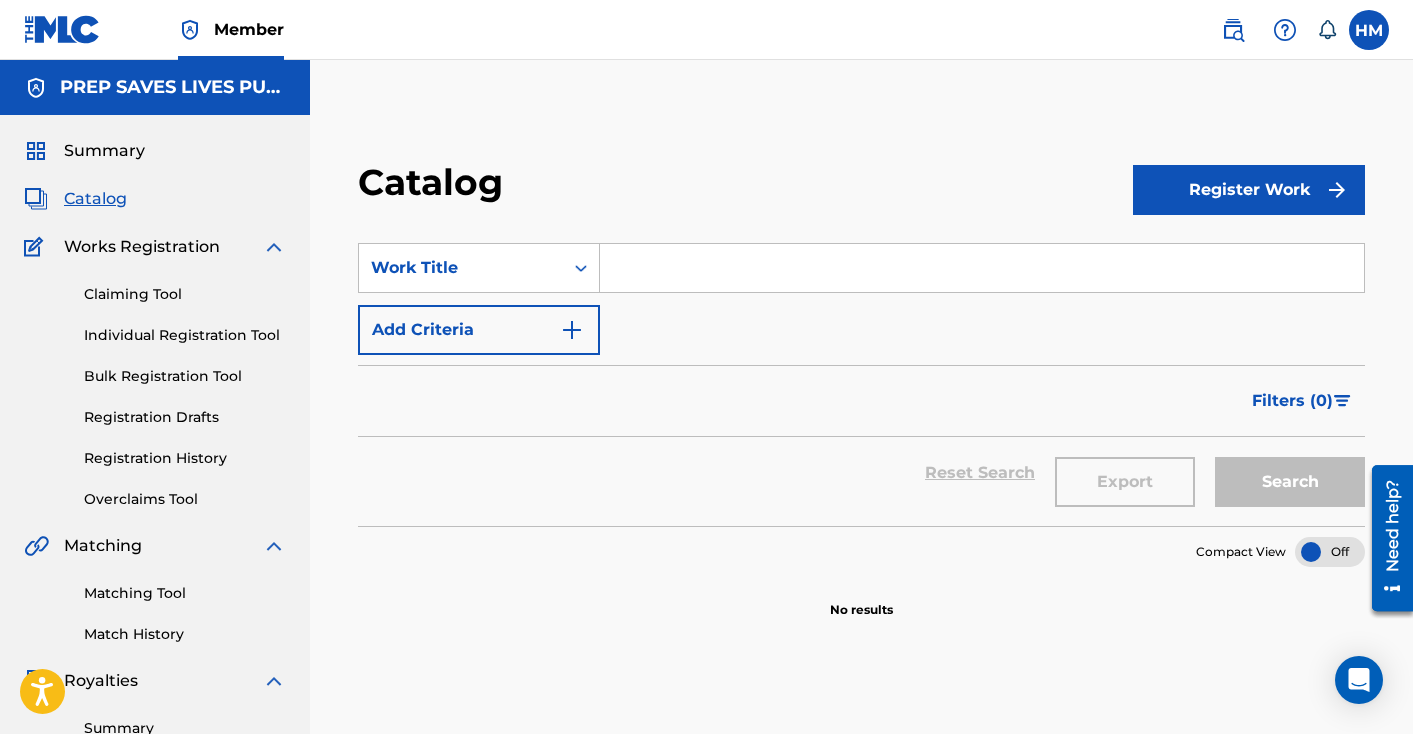 click on "Summary" at bounding box center (104, 151) 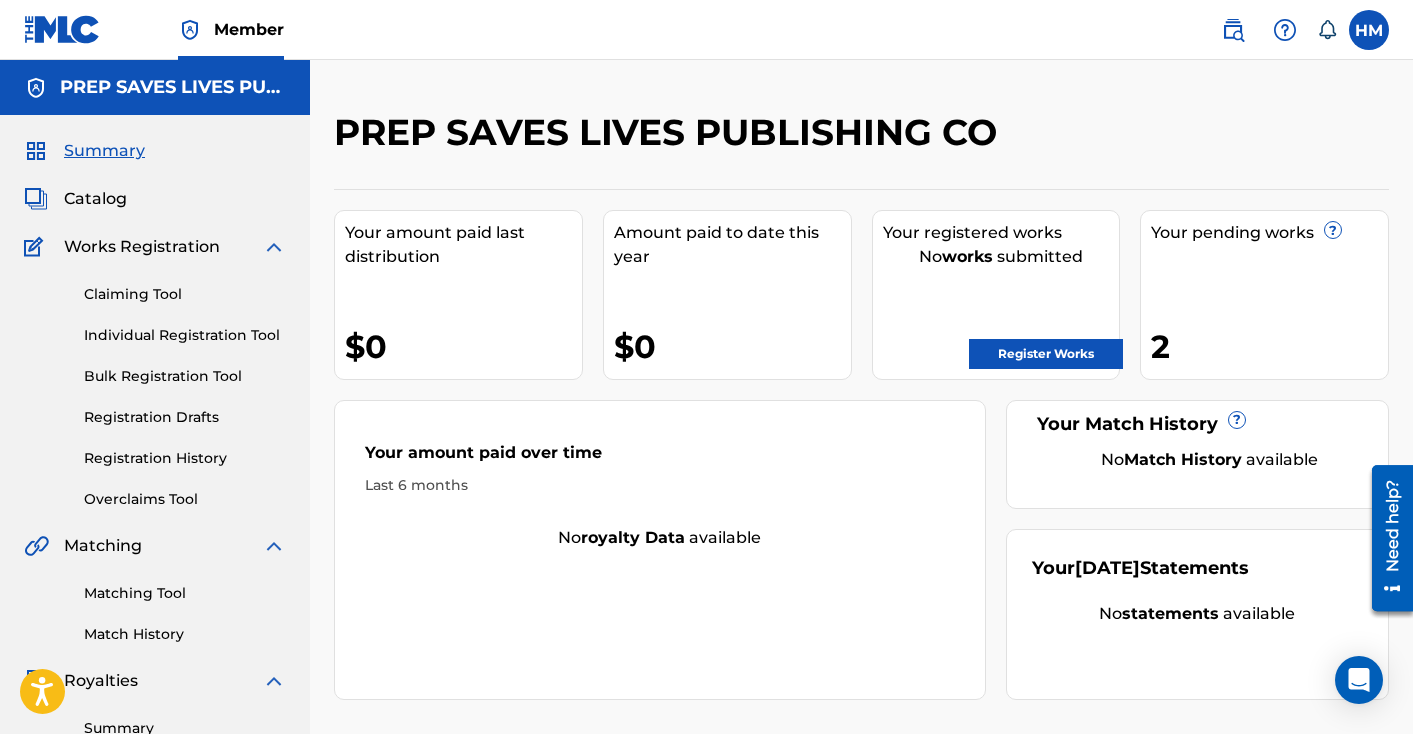 click on "Register Works" at bounding box center [1046, 354] 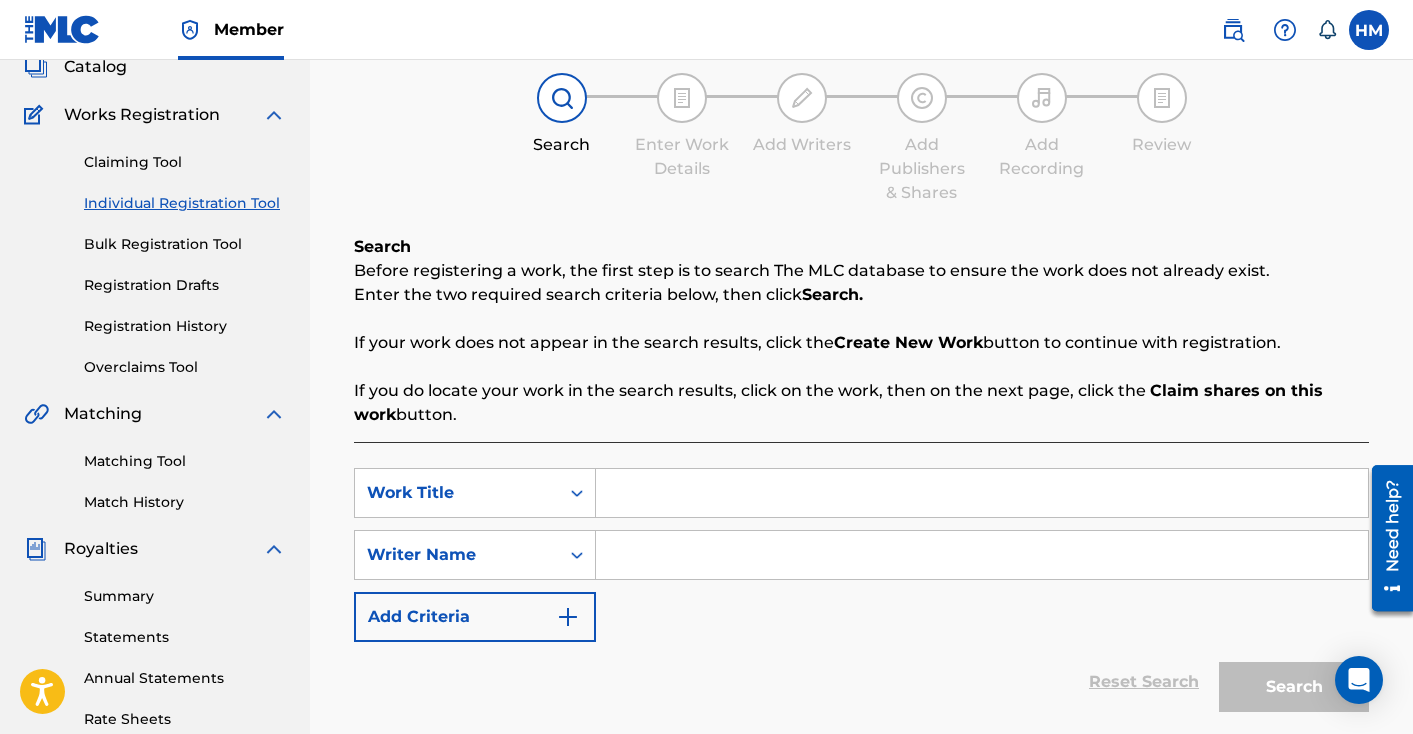 scroll, scrollTop: 138, scrollLeft: 0, axis: vertical 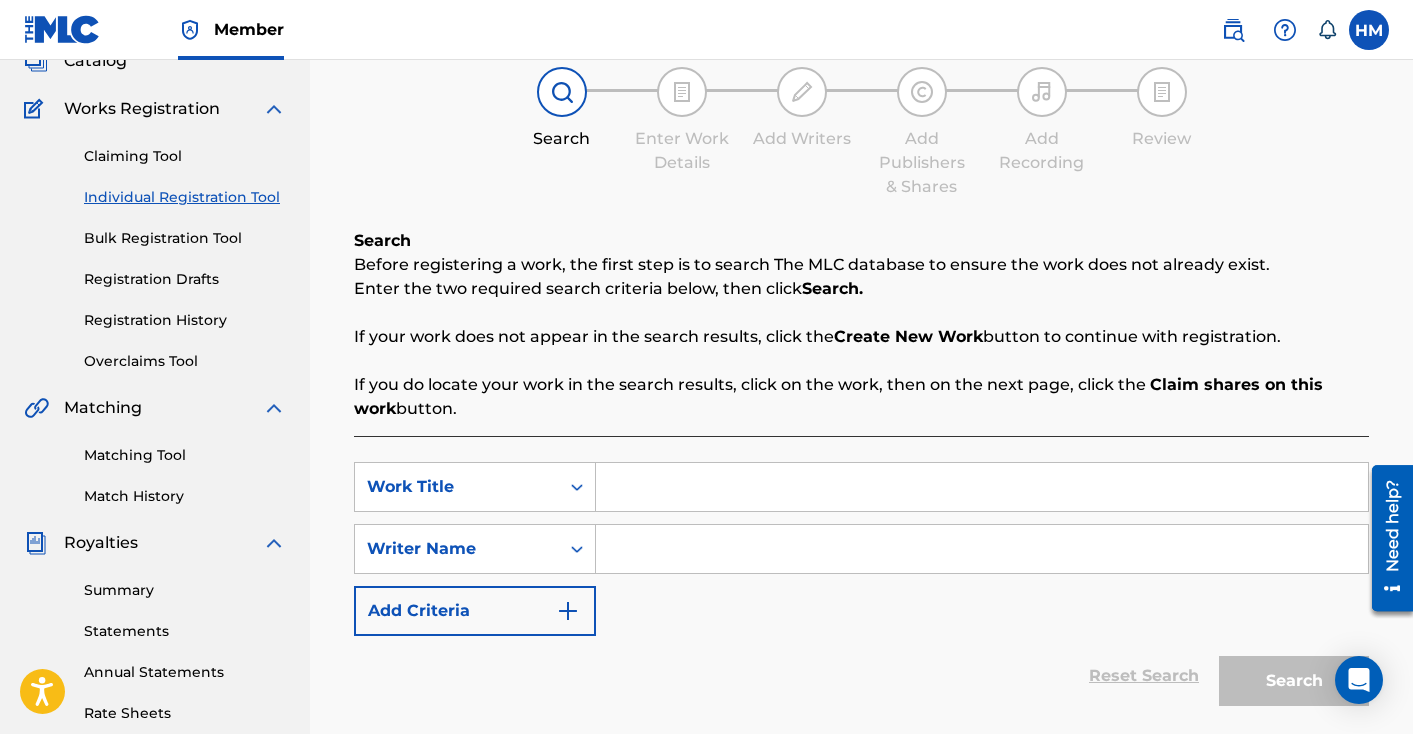 click at bounding box center [982, 487] 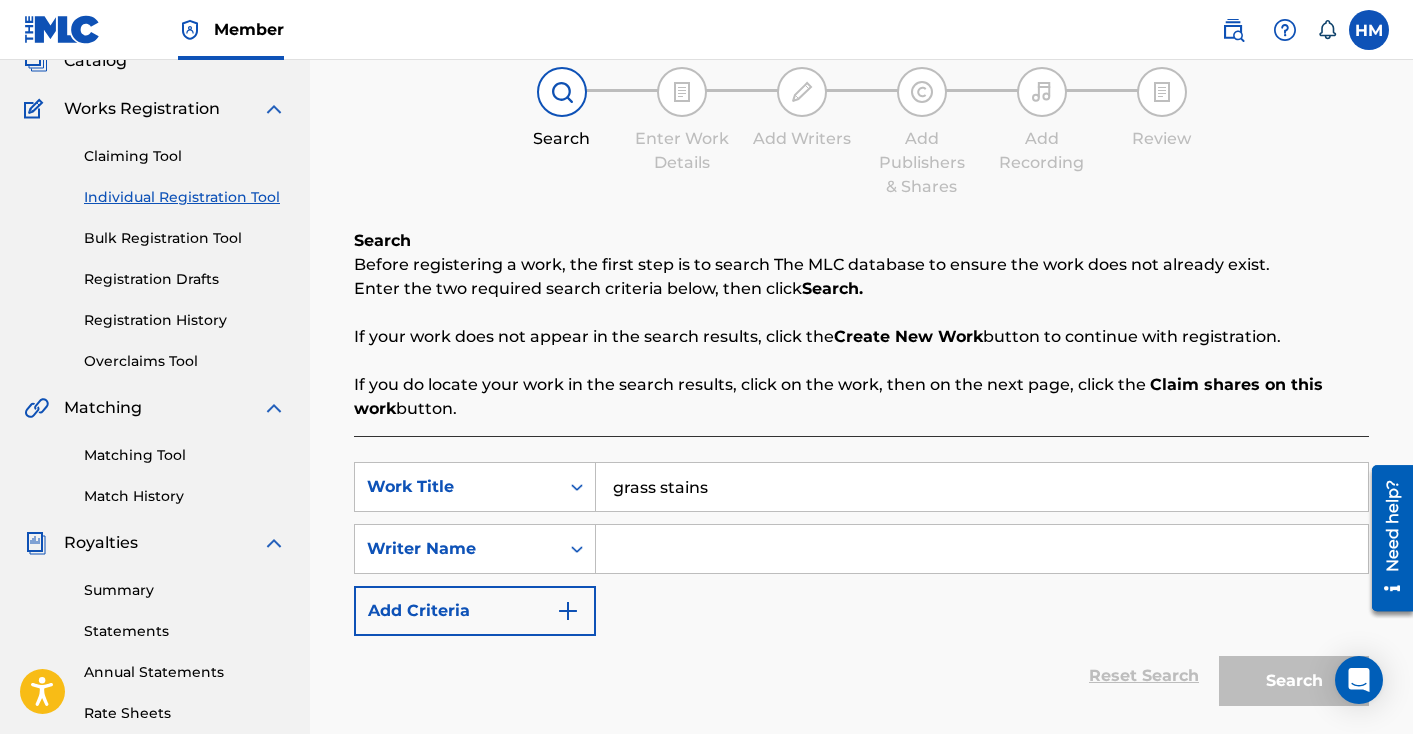 type on "grass stains" 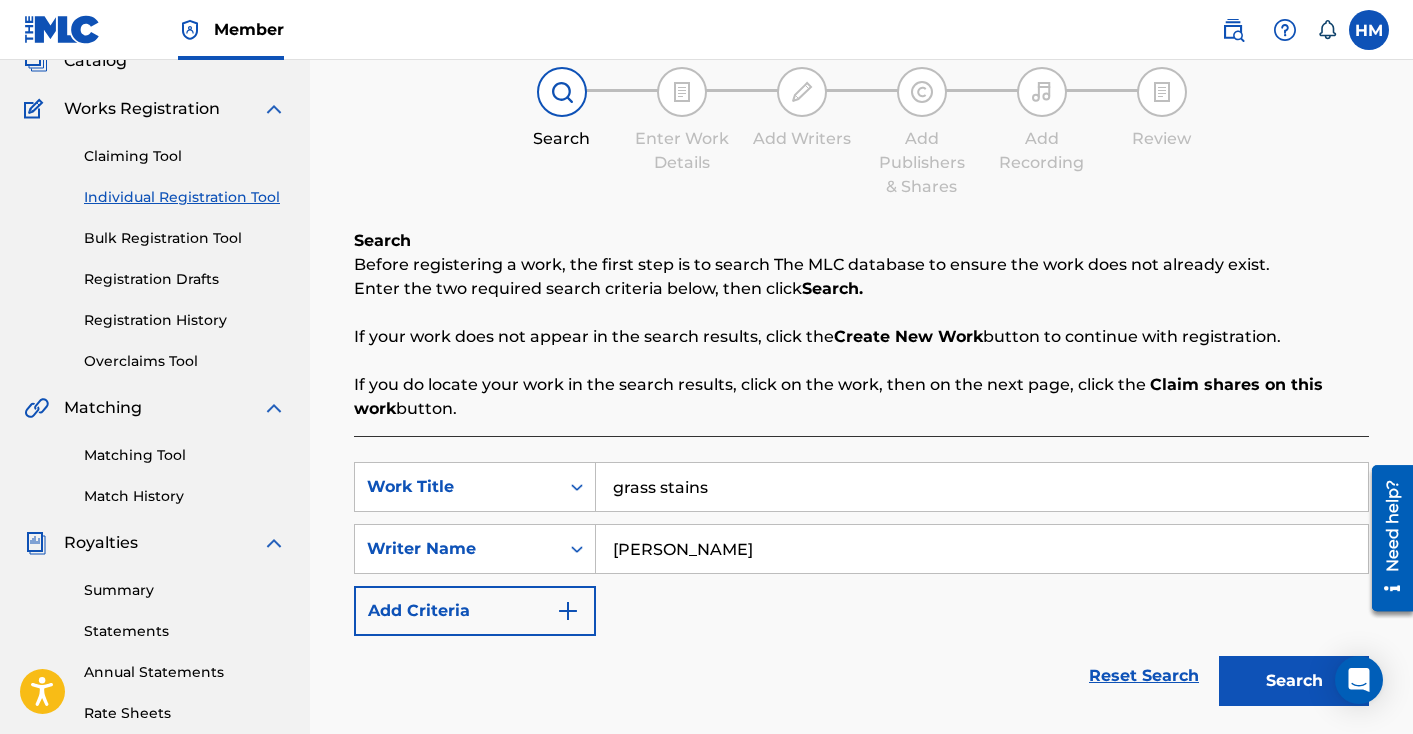 click on "Add Criteria" at bounding box center [475, 611] 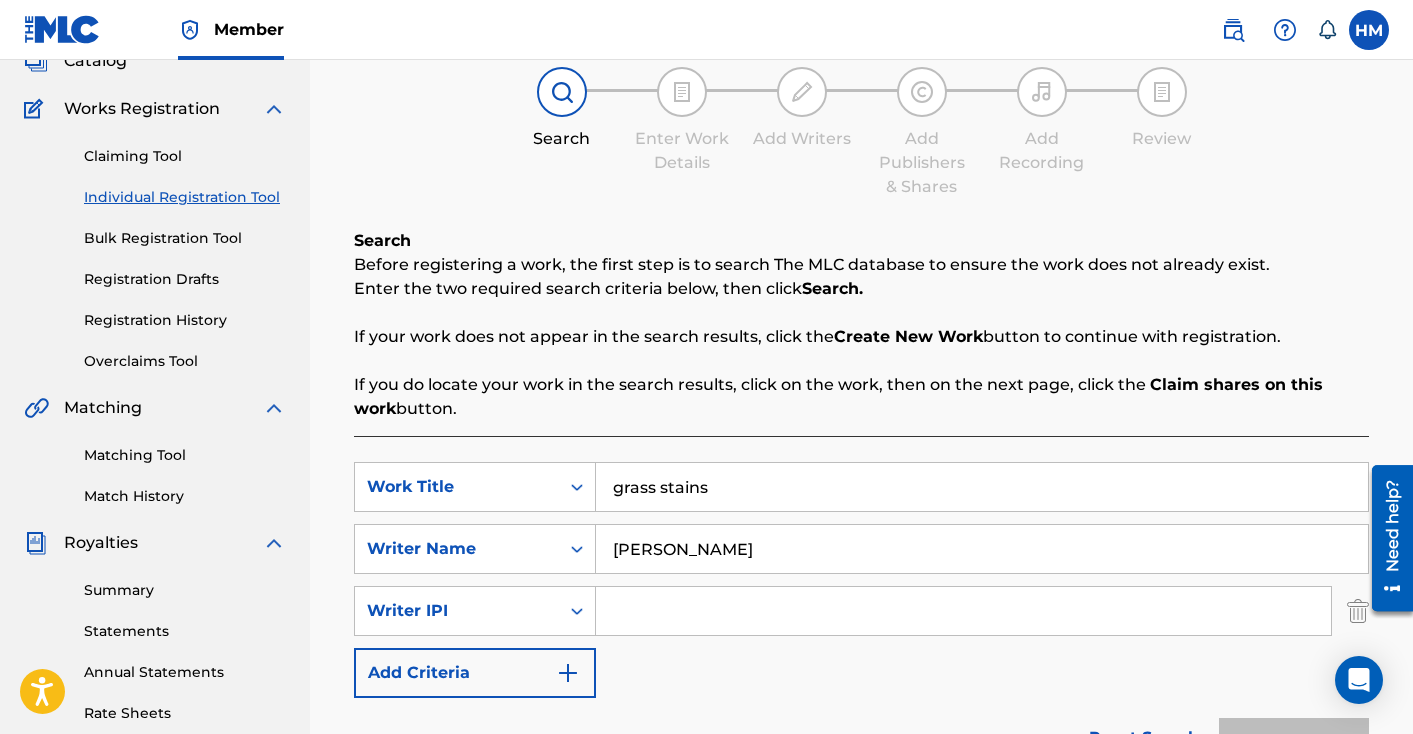 click at bounding box center (963, 611) 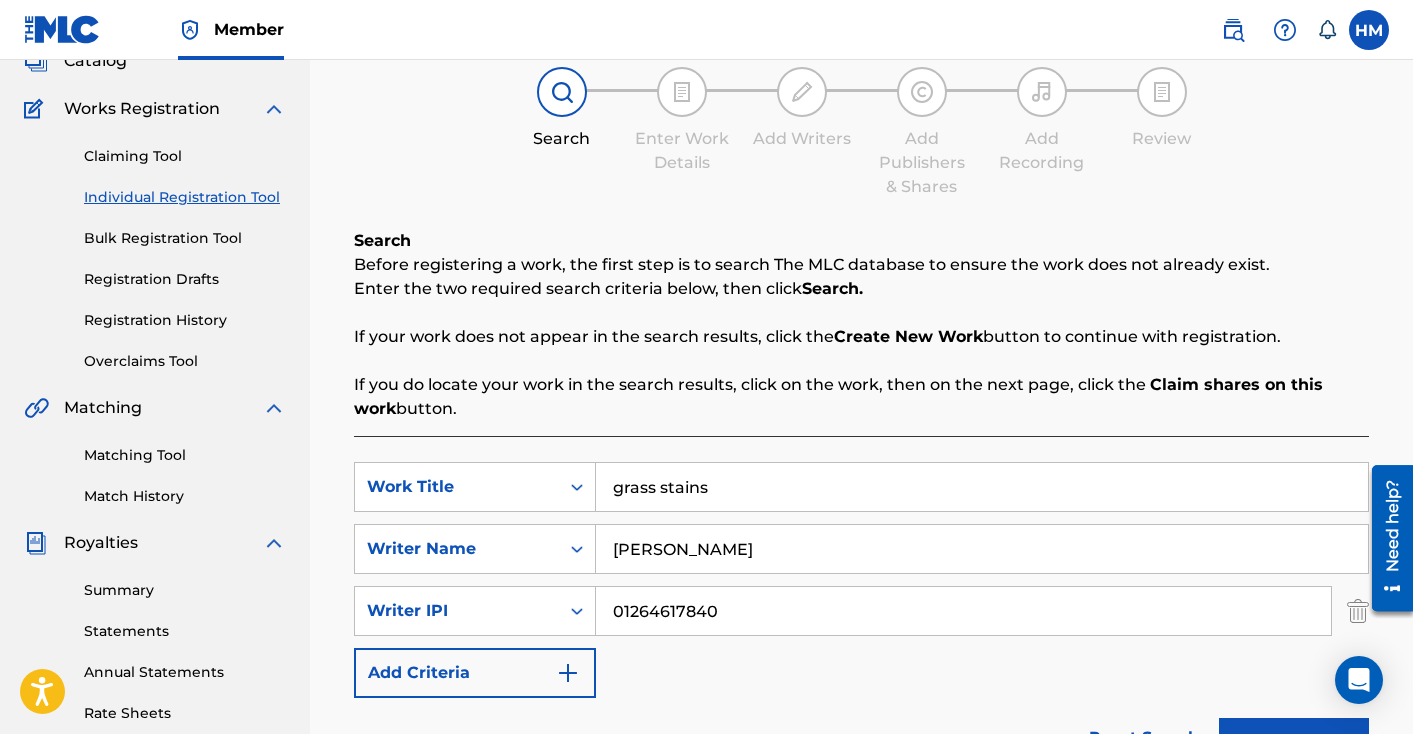 type on "01264617840" 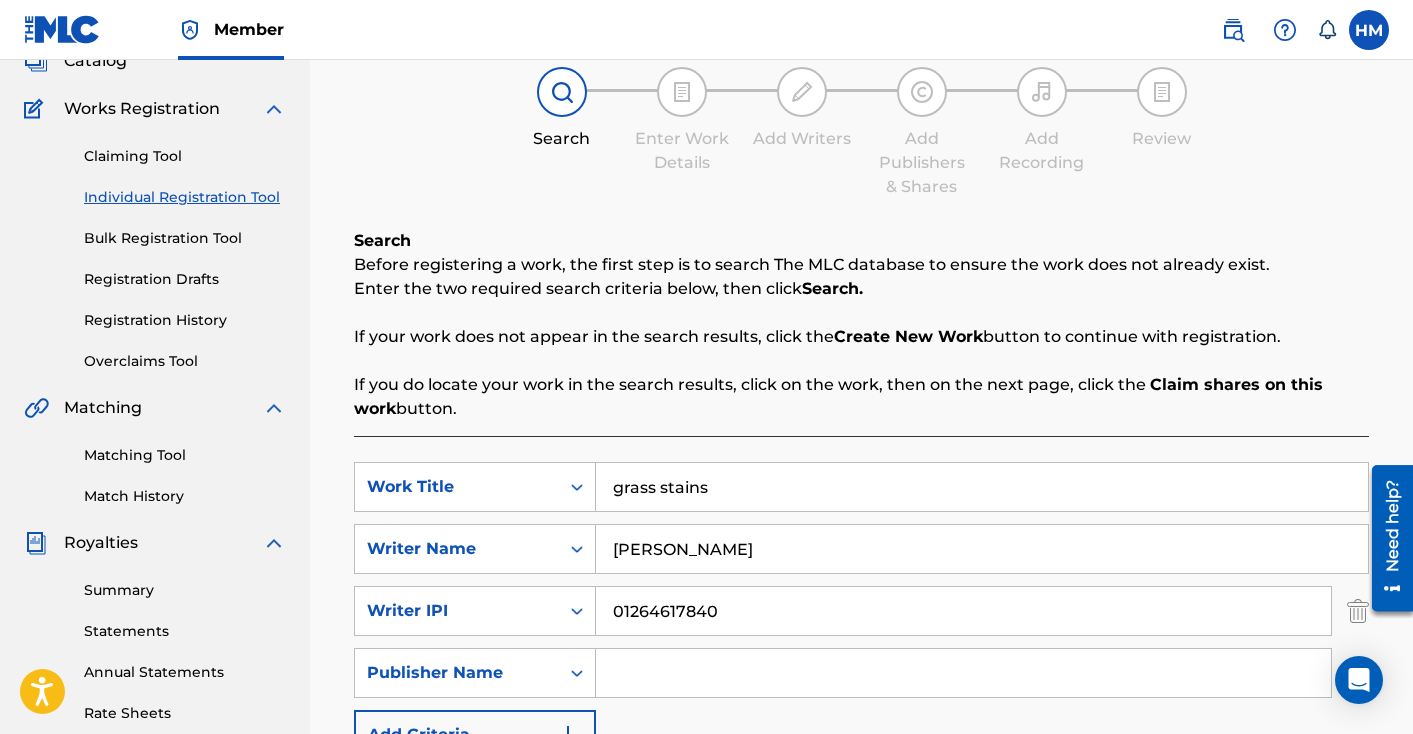click at bounding box center (963, 673) 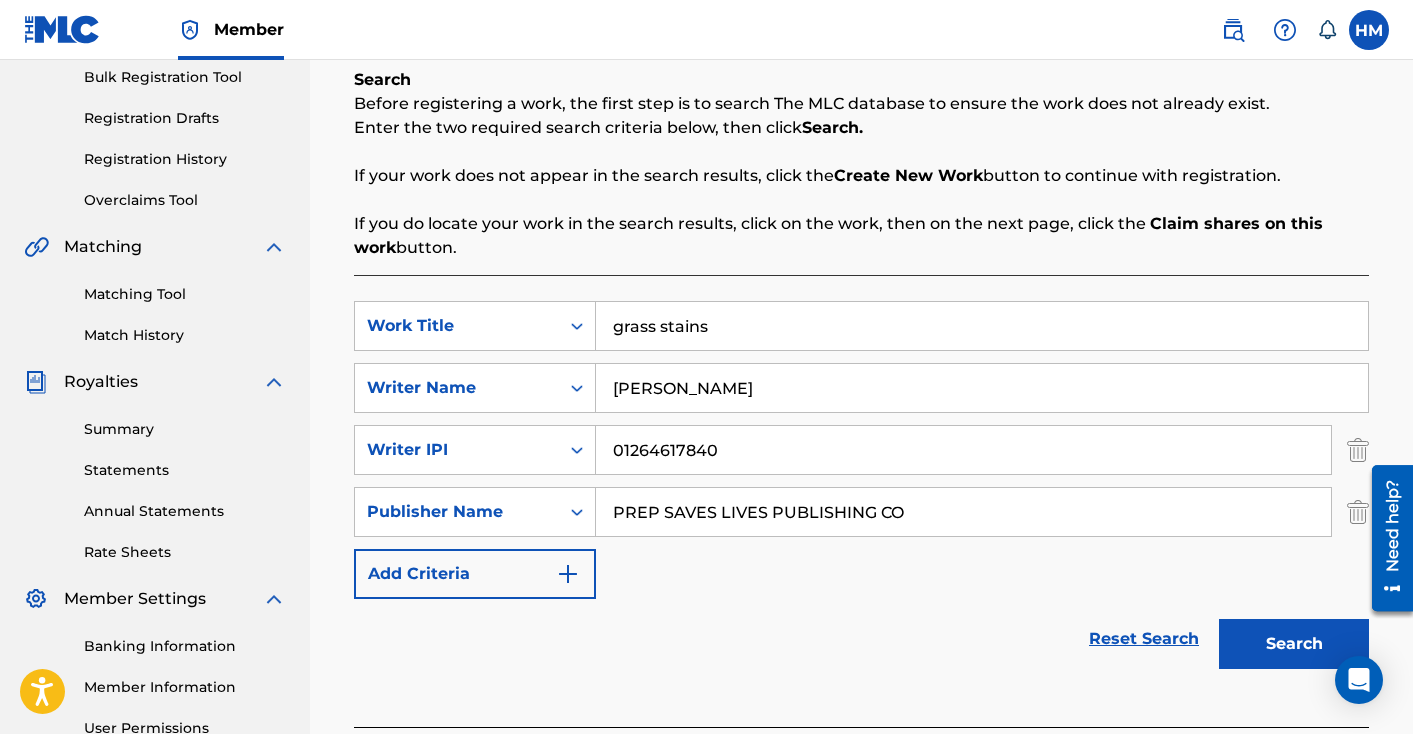 scroll, scrollTop: 357, scrollLeft: 0, axis: vertical 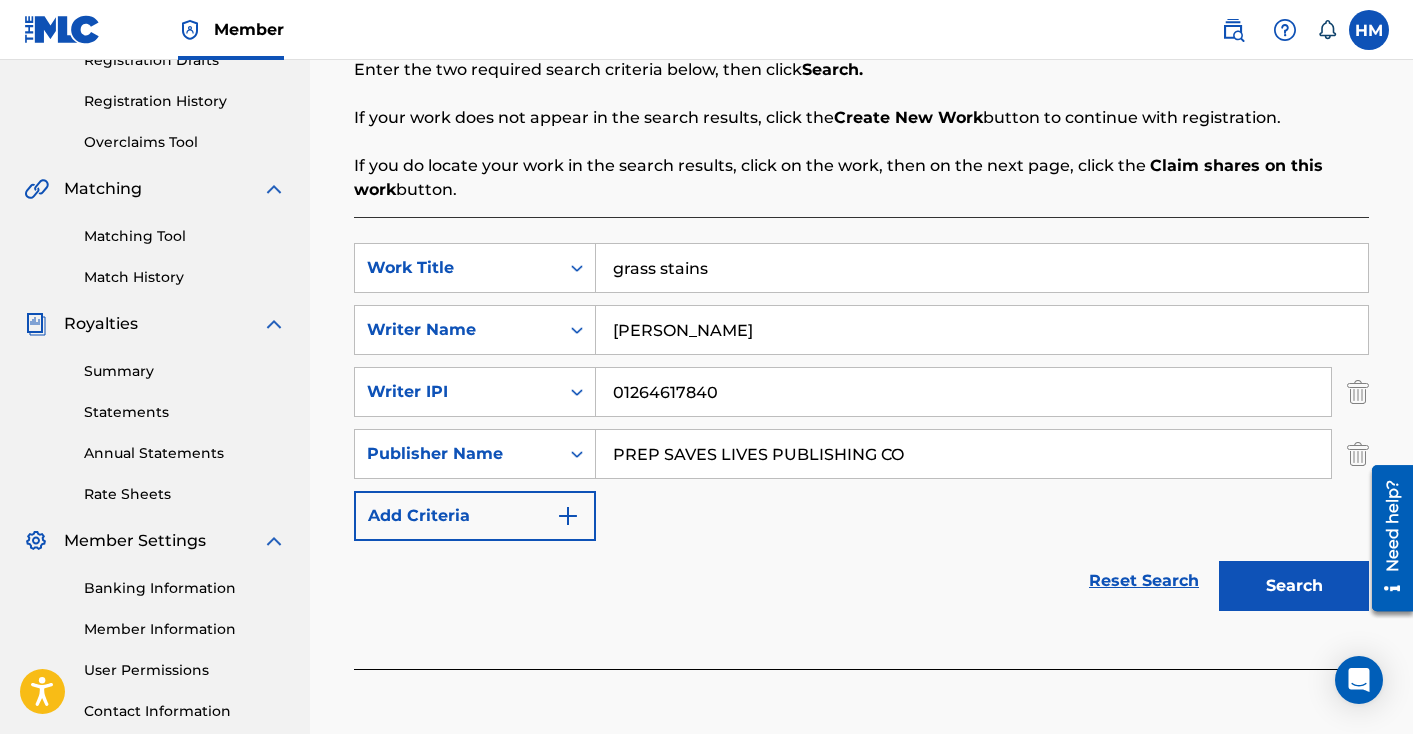 click on "Add Criteria" at bounding box center [475, 516] 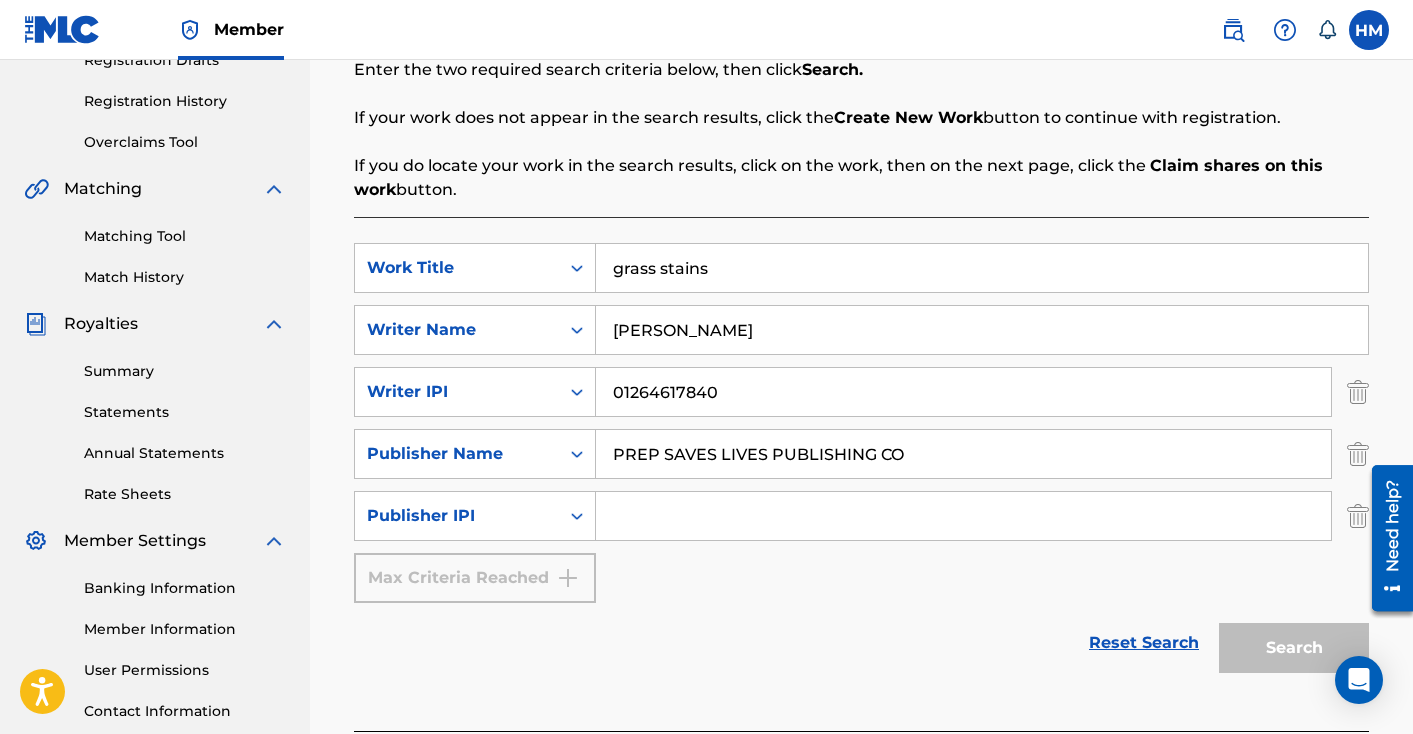 click at bounding box center (963, 516) 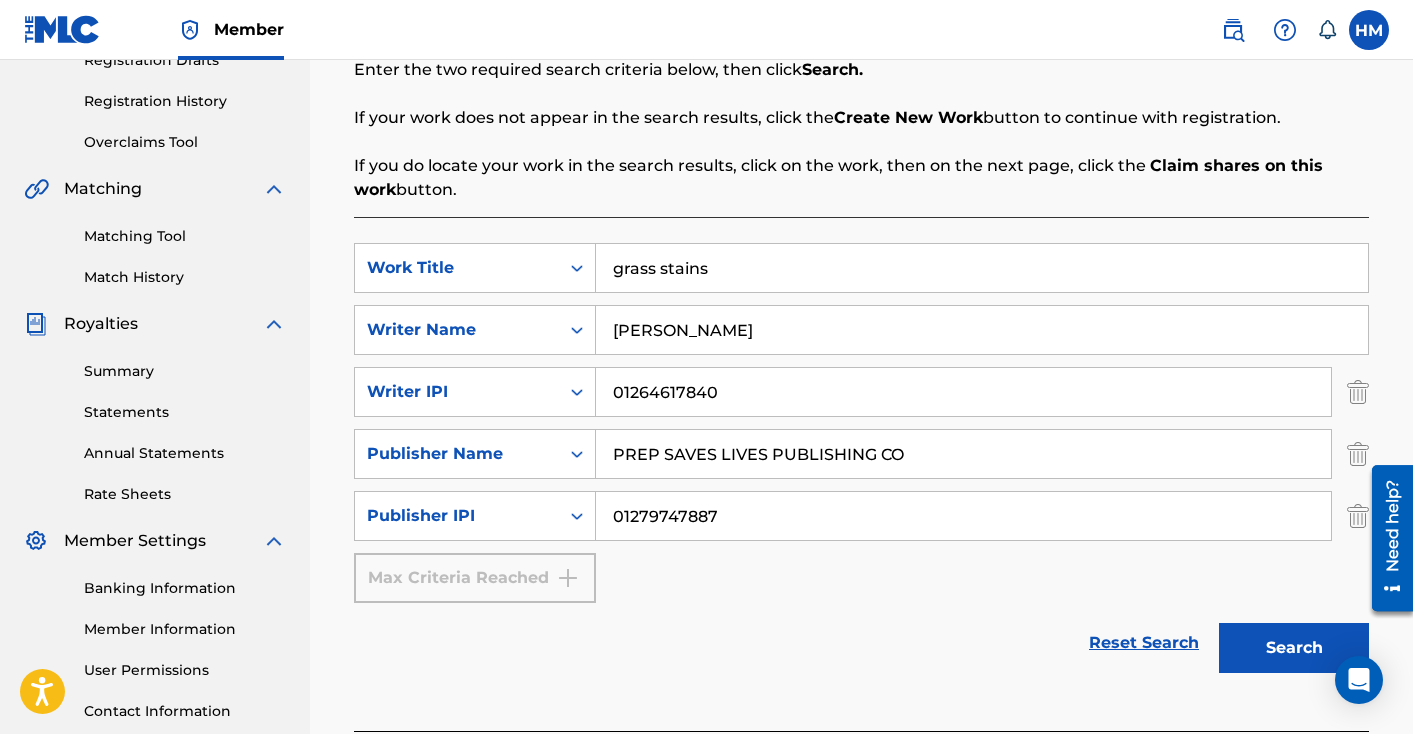 type on "01279747887" 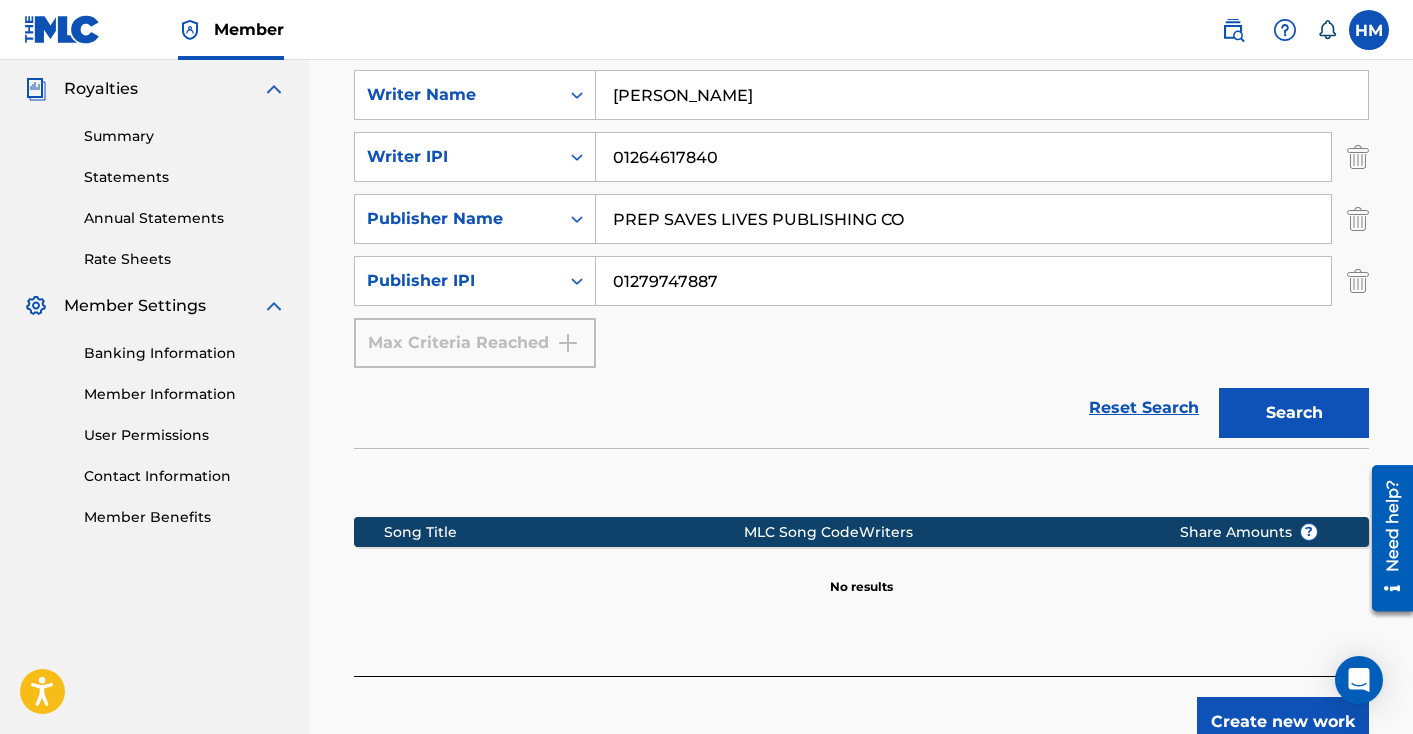 scroll, scrollTop: 683, scrollLeft: 0, axis: vertical 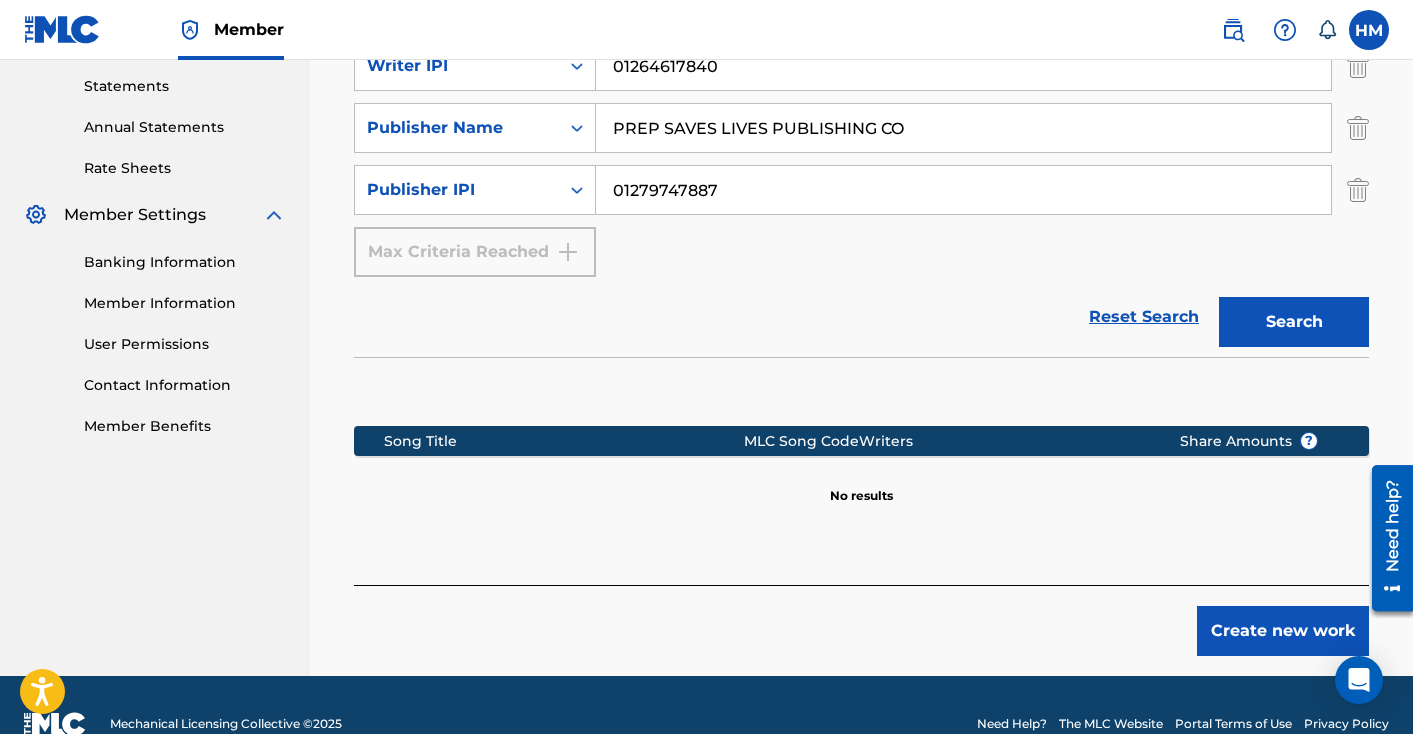 click on "Create new work" at bounding box center (1283, 631) 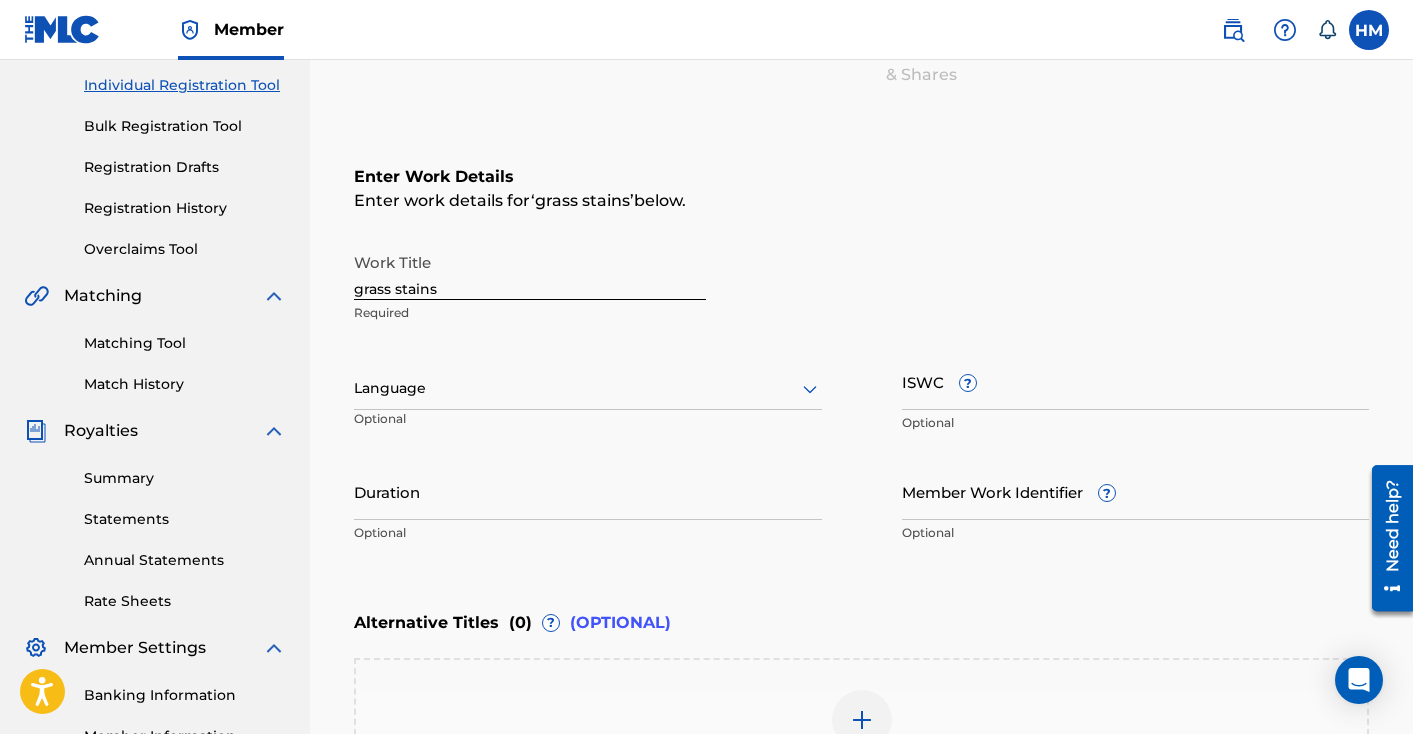 scroll, scrollTop: 309, scrollLeft: 0, axis: vertical 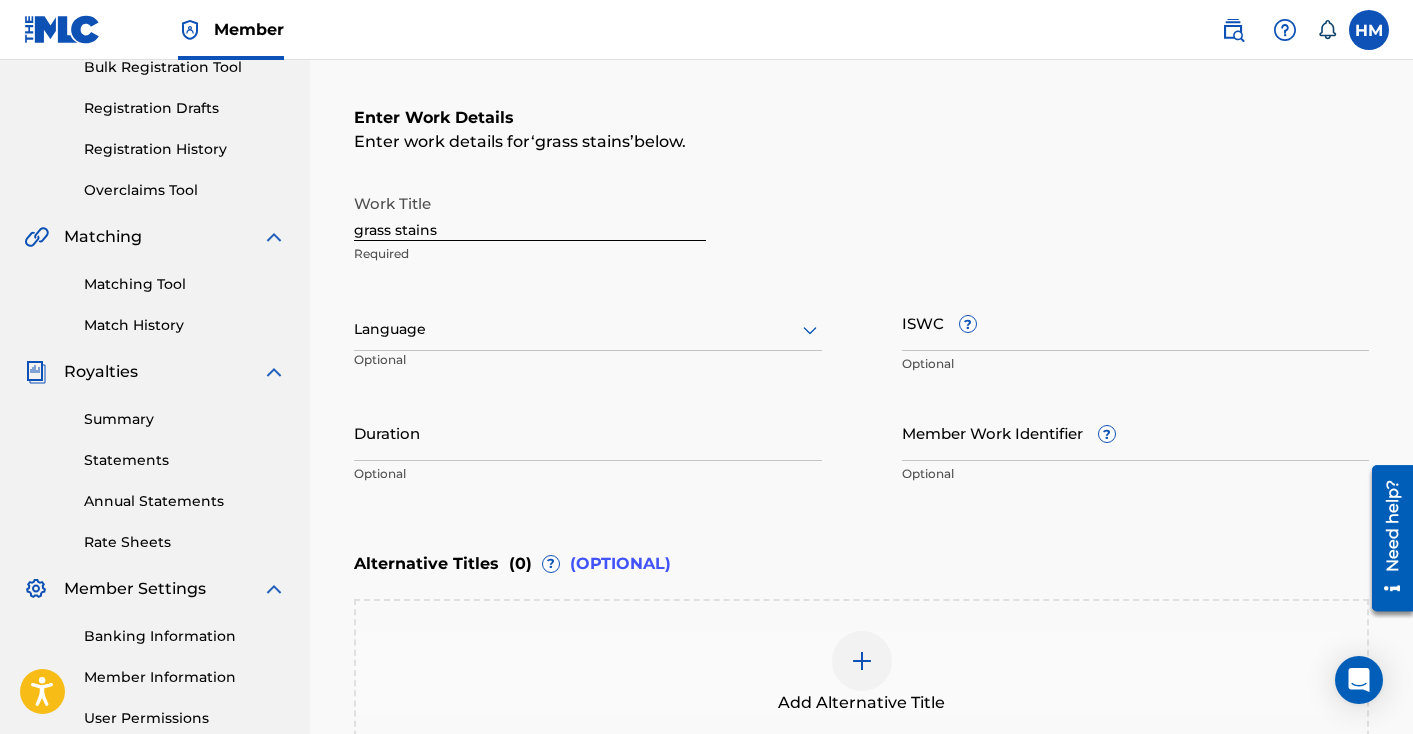 click at bounding box center (588, 329) 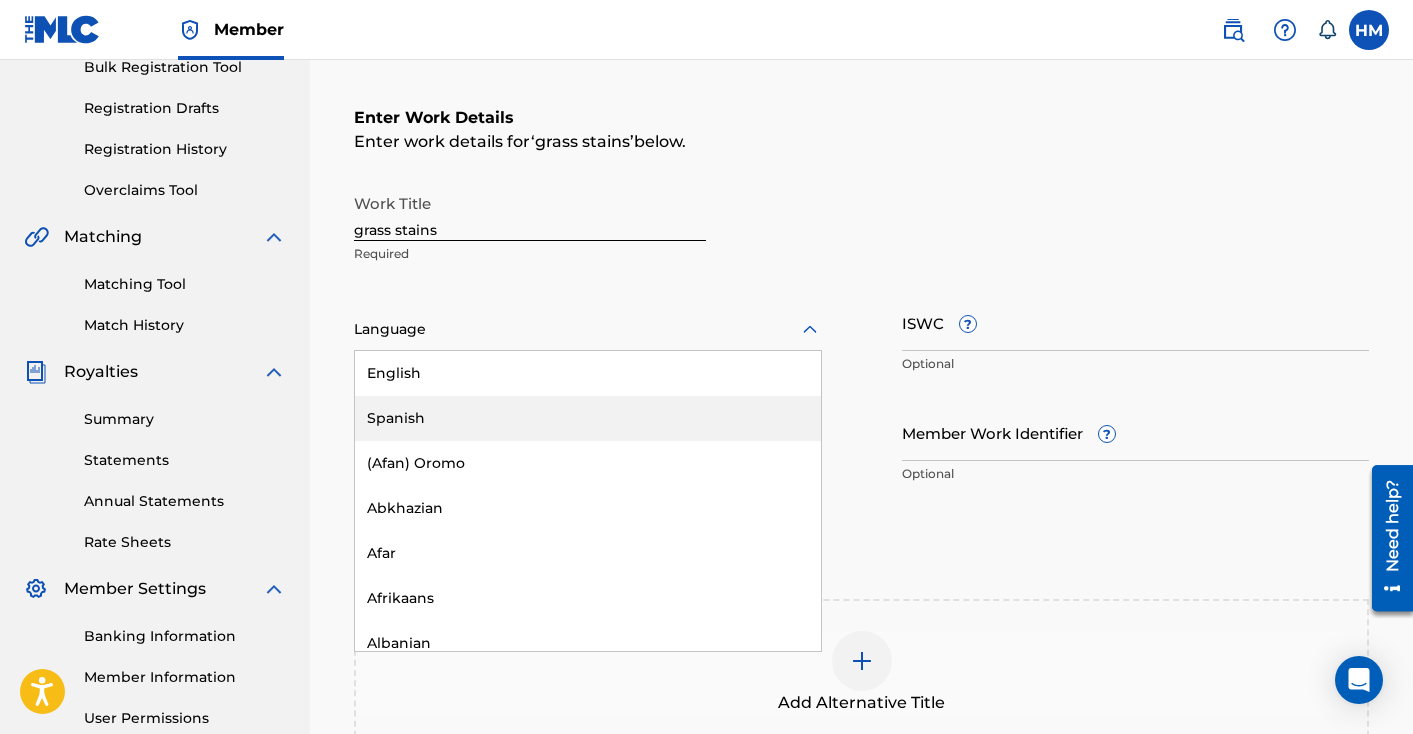 click on "English" at bounding box center [588, 373] 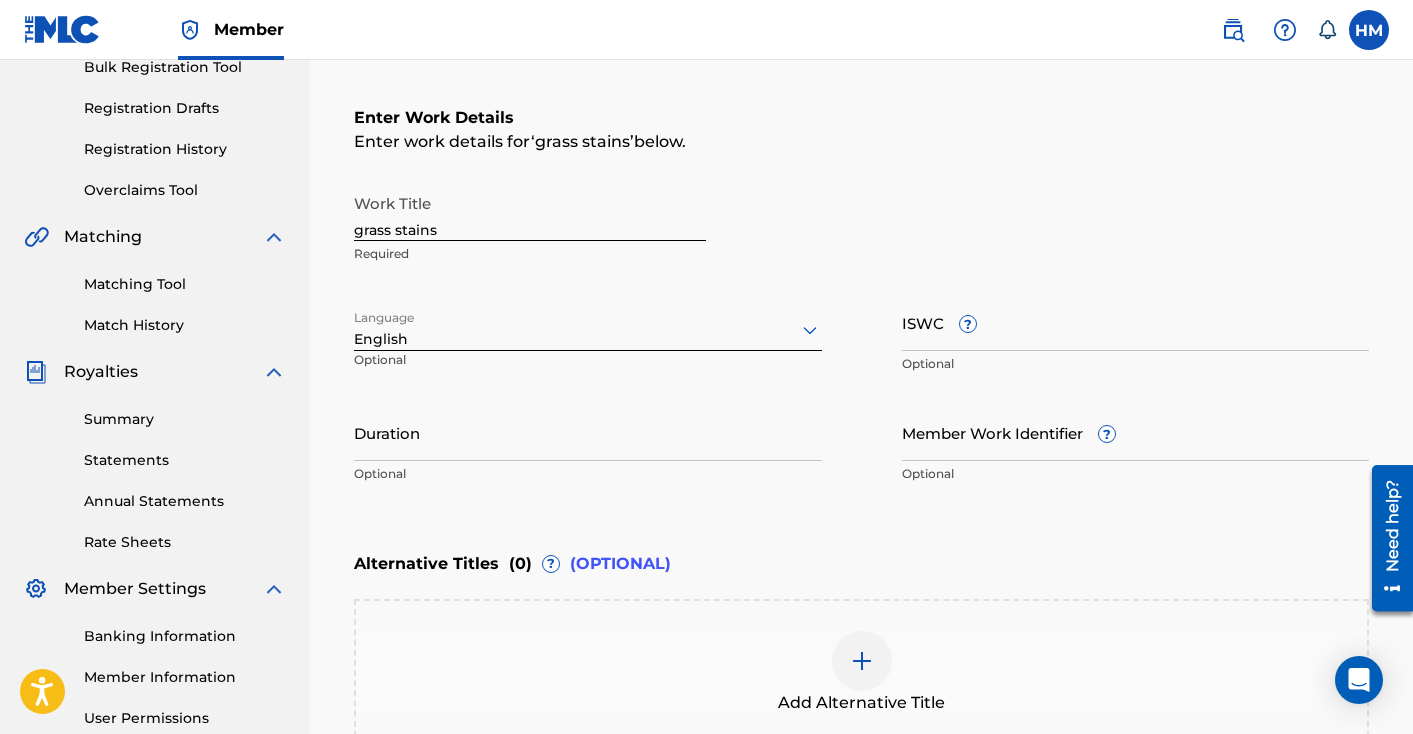 click on "Duration" at bounding box center (588, 432) 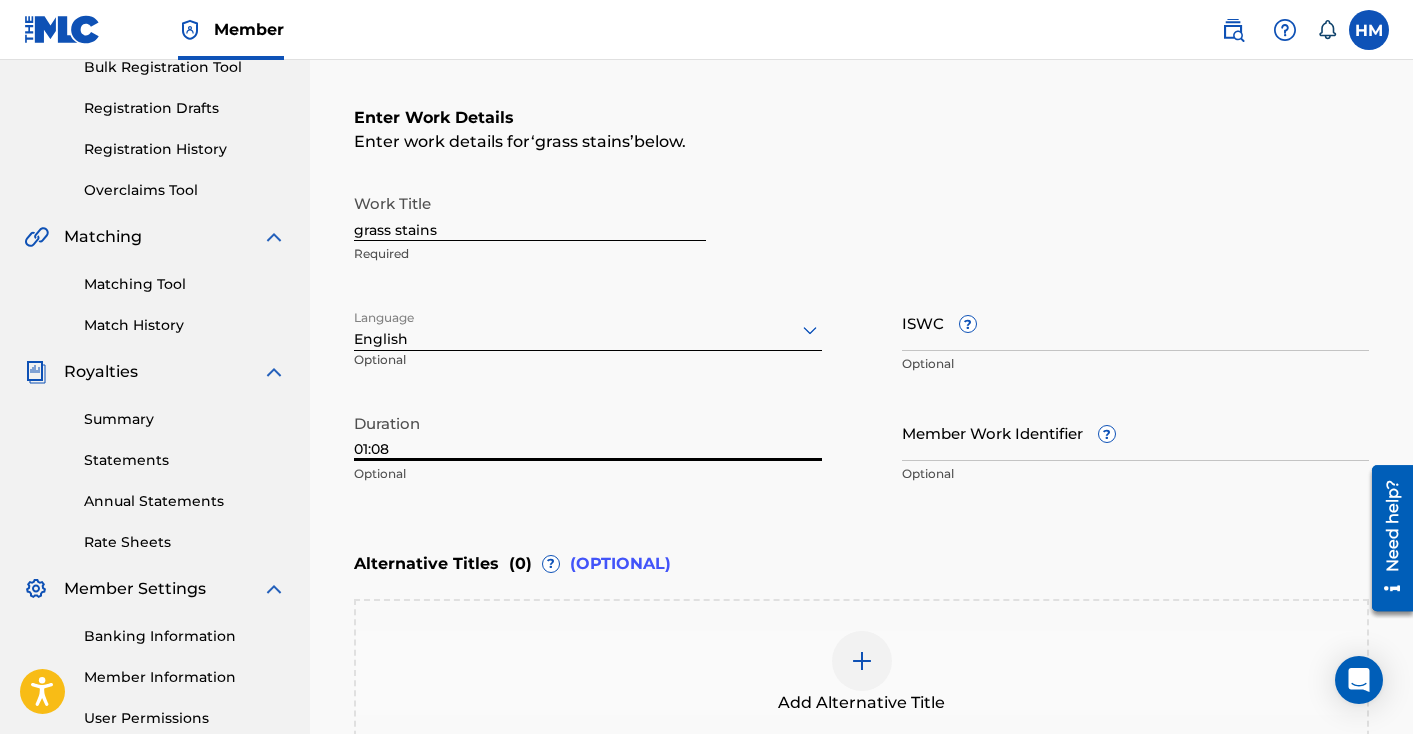 type on "01:08" 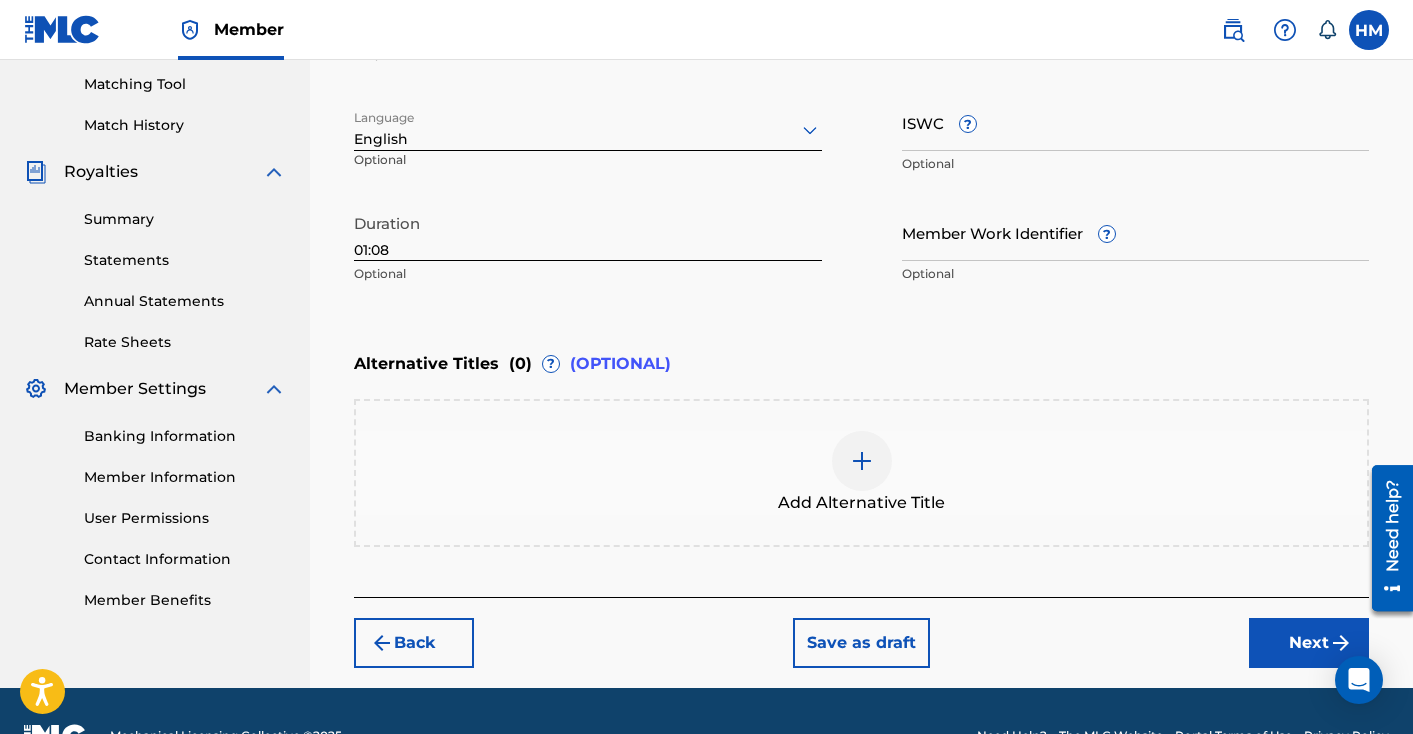 scroll, scrollTop: 558, scrollLeft: 0, axis: vertical 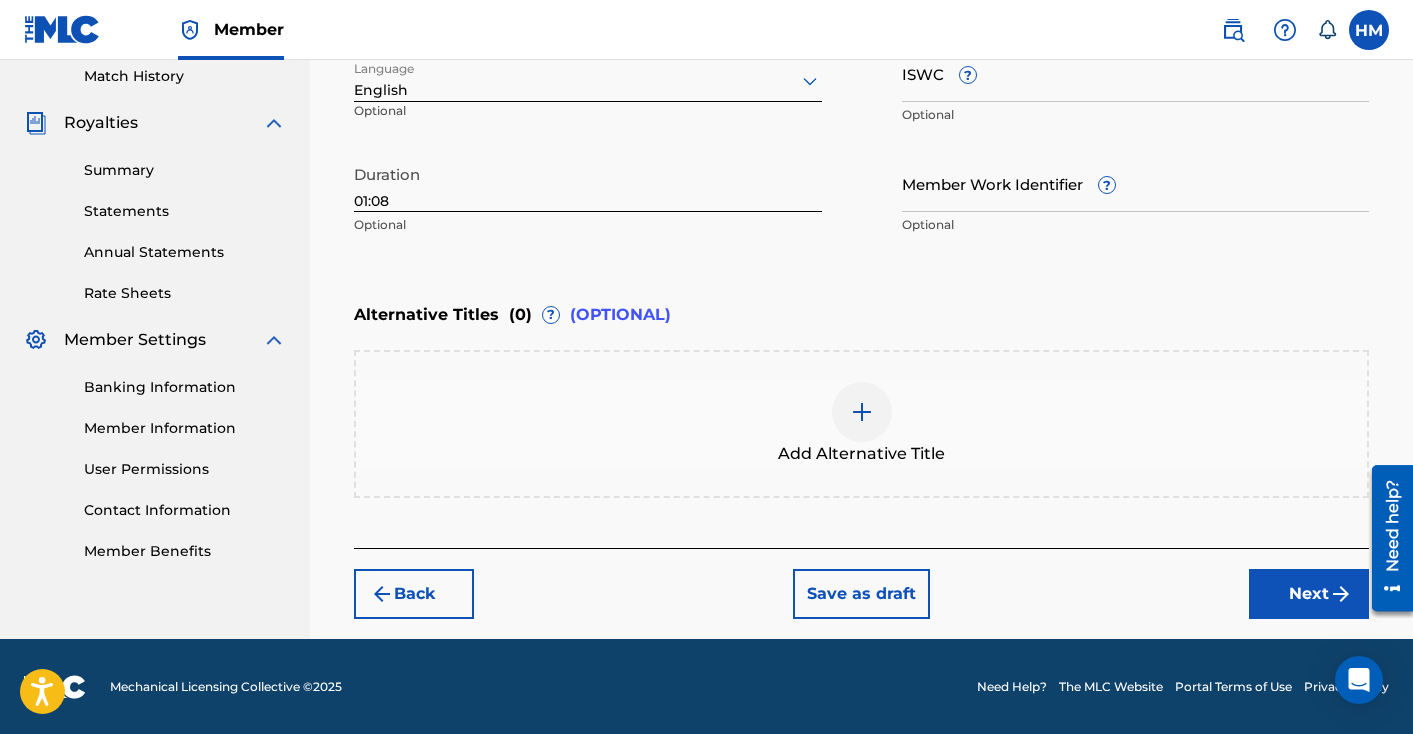 click on "Next" at bounding box center [1309, 594] 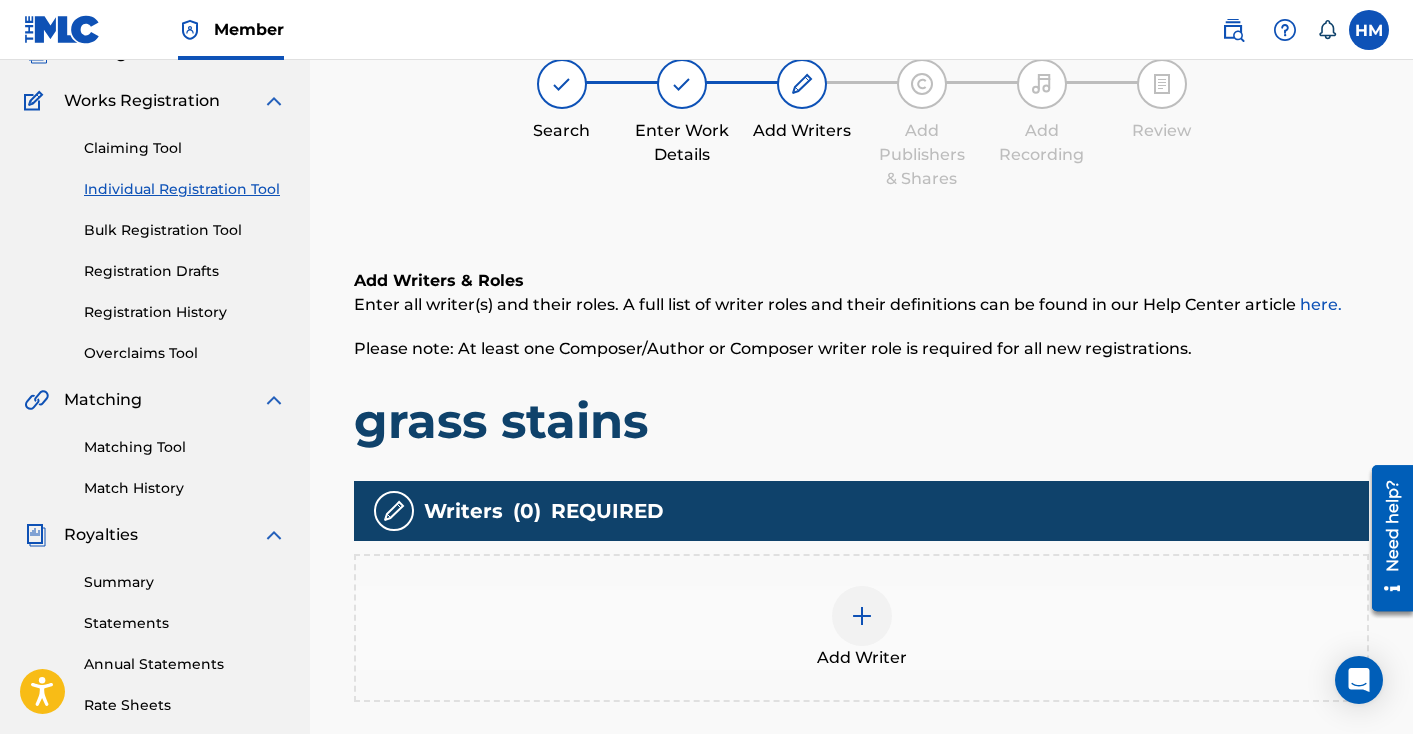 scroll, scrollTop: 293, scrollLeft: 0, axis: vertical 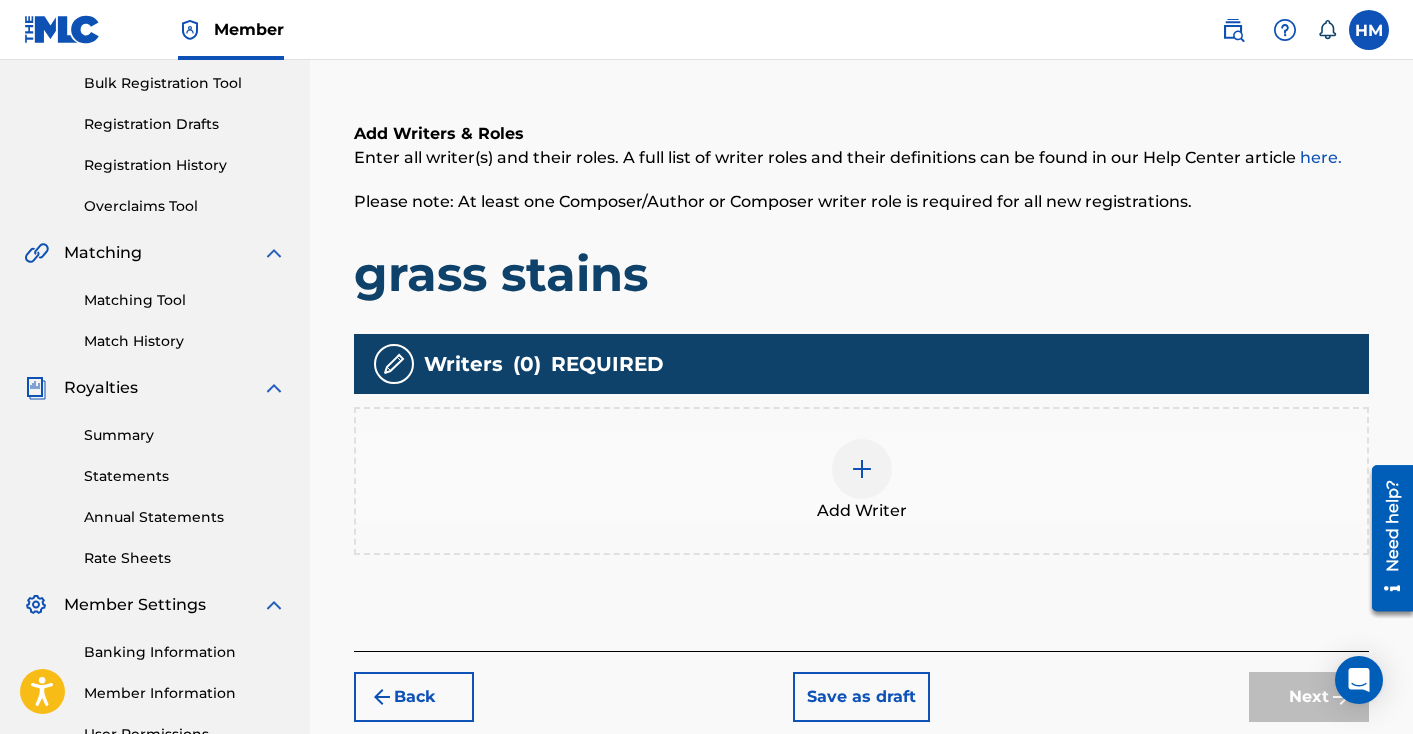 click at bounding box center [862, 469] 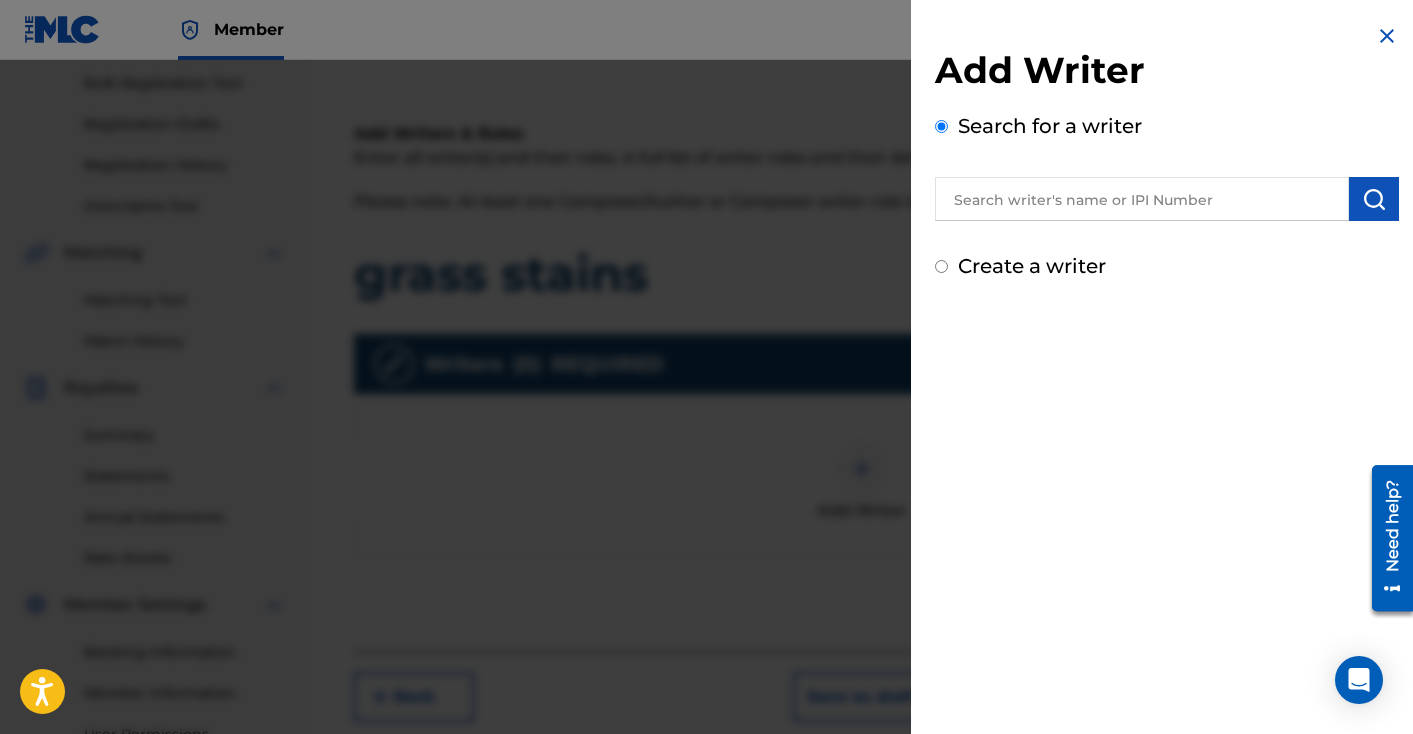 click on "Create a writer" at bounding box center (1032, 266) 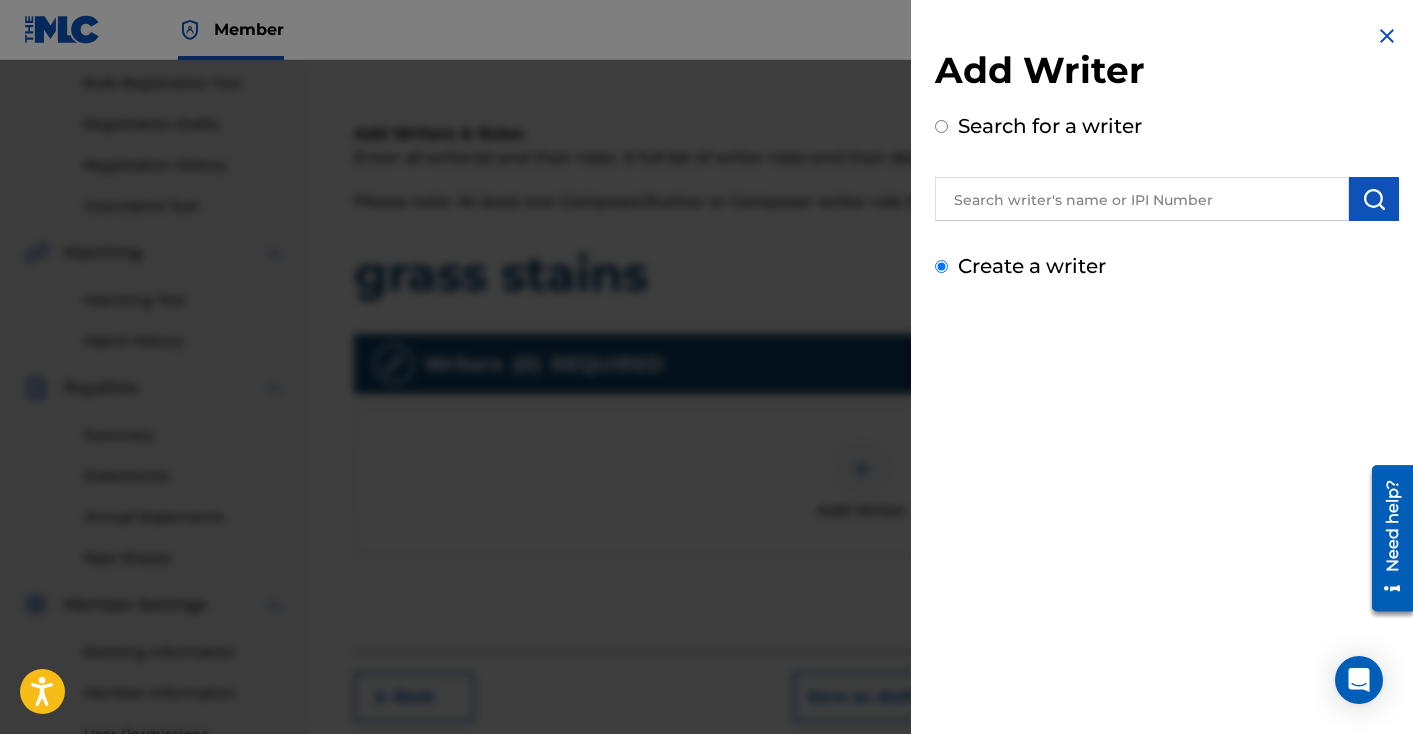 click on "Create a writer" at bounding box center (941, 266) 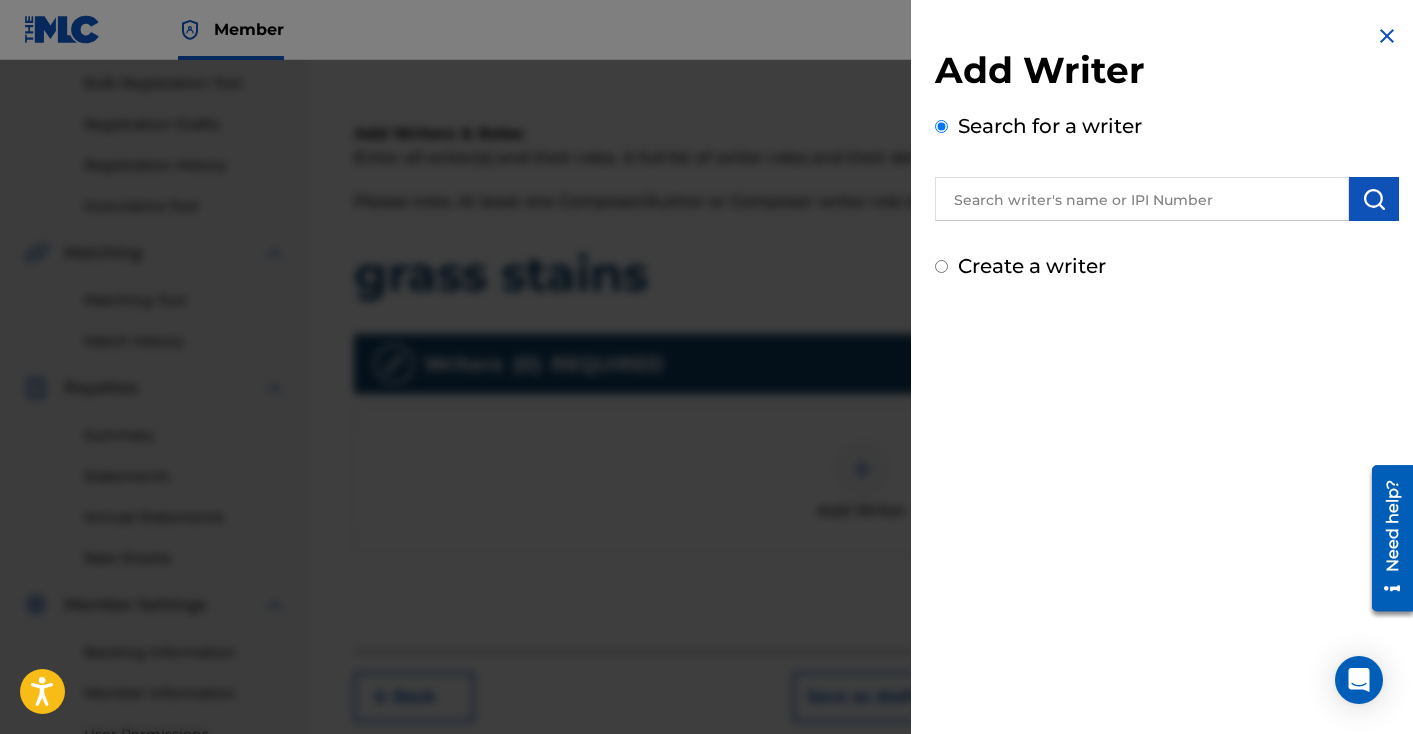 radio on "false" 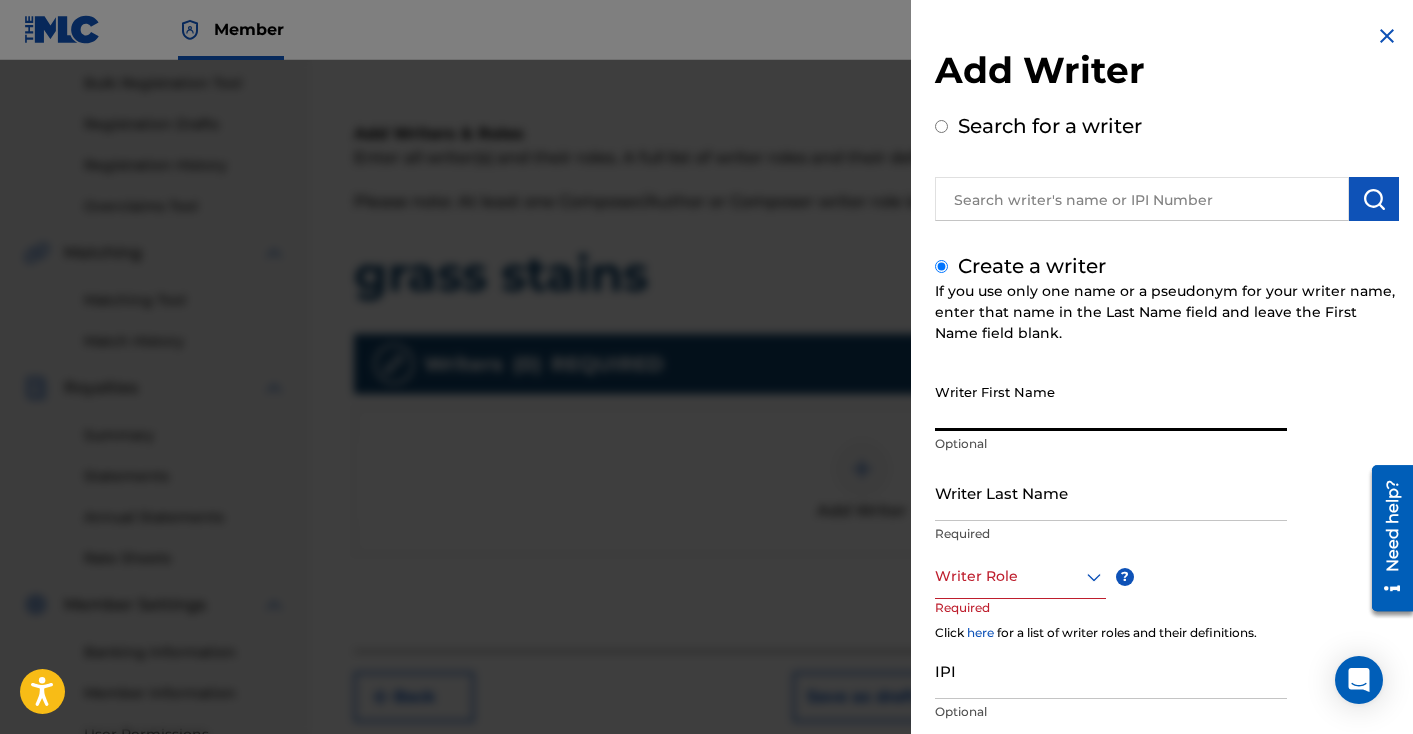 click on "Writer First Name" at bounding box center [1111, 402] 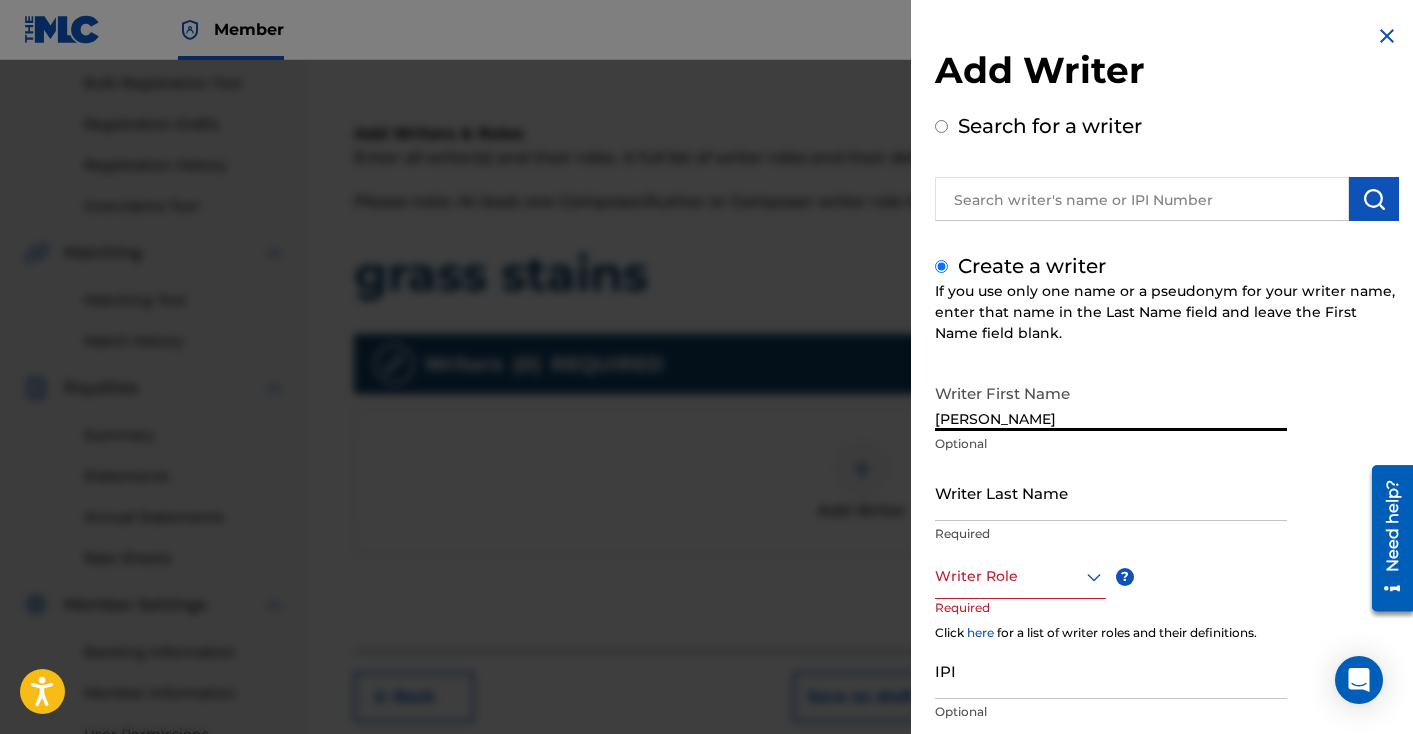 type on "[PERSON_NAME]" 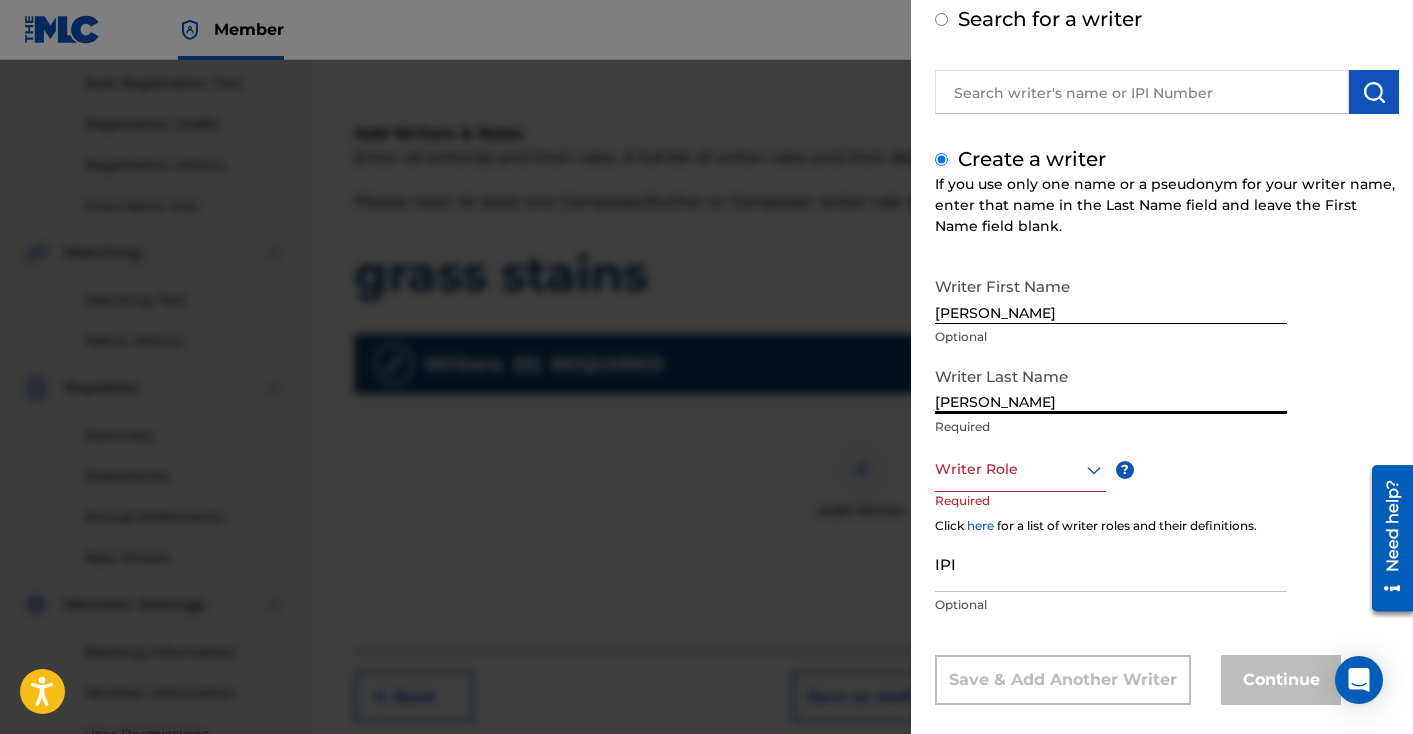 scroll, scrollTop: 132, scrollLeft: 0, axis: vertical 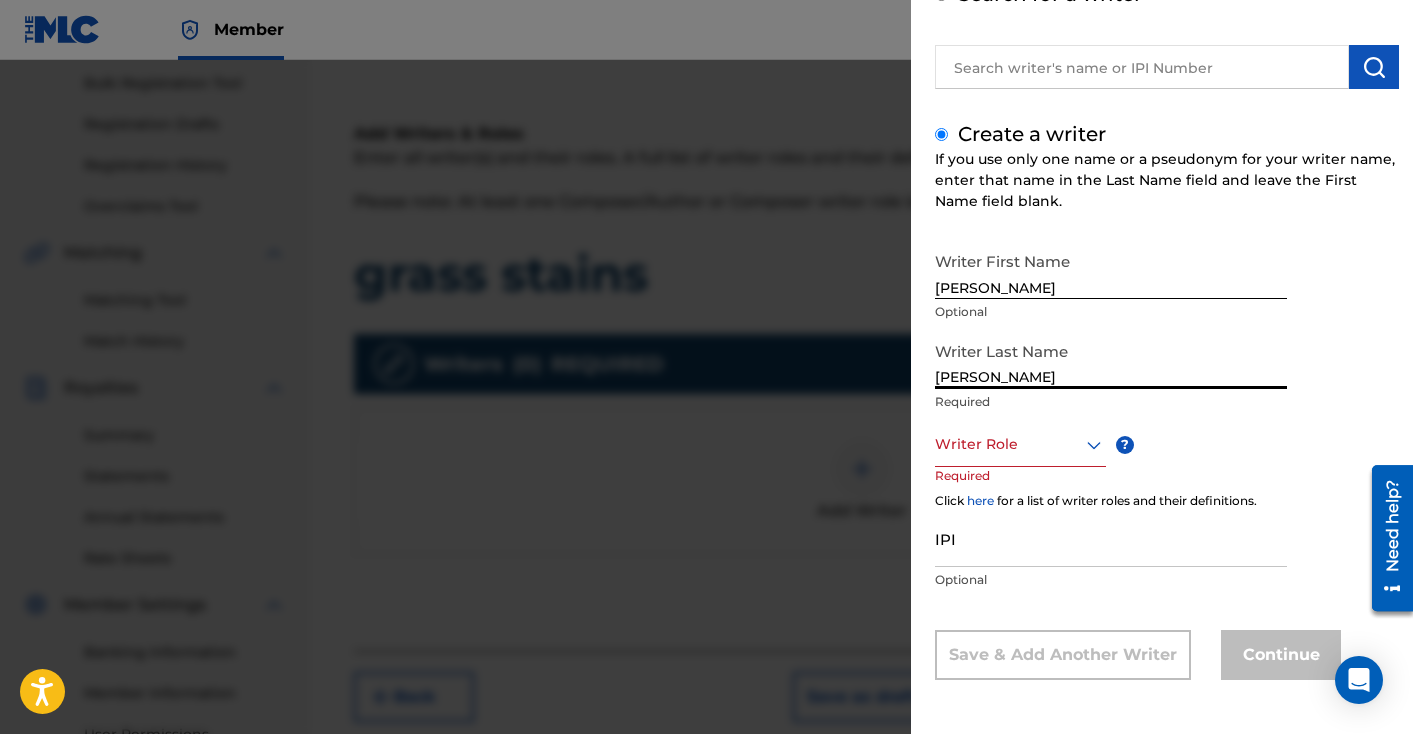 type on "[PERSON_NAME]" 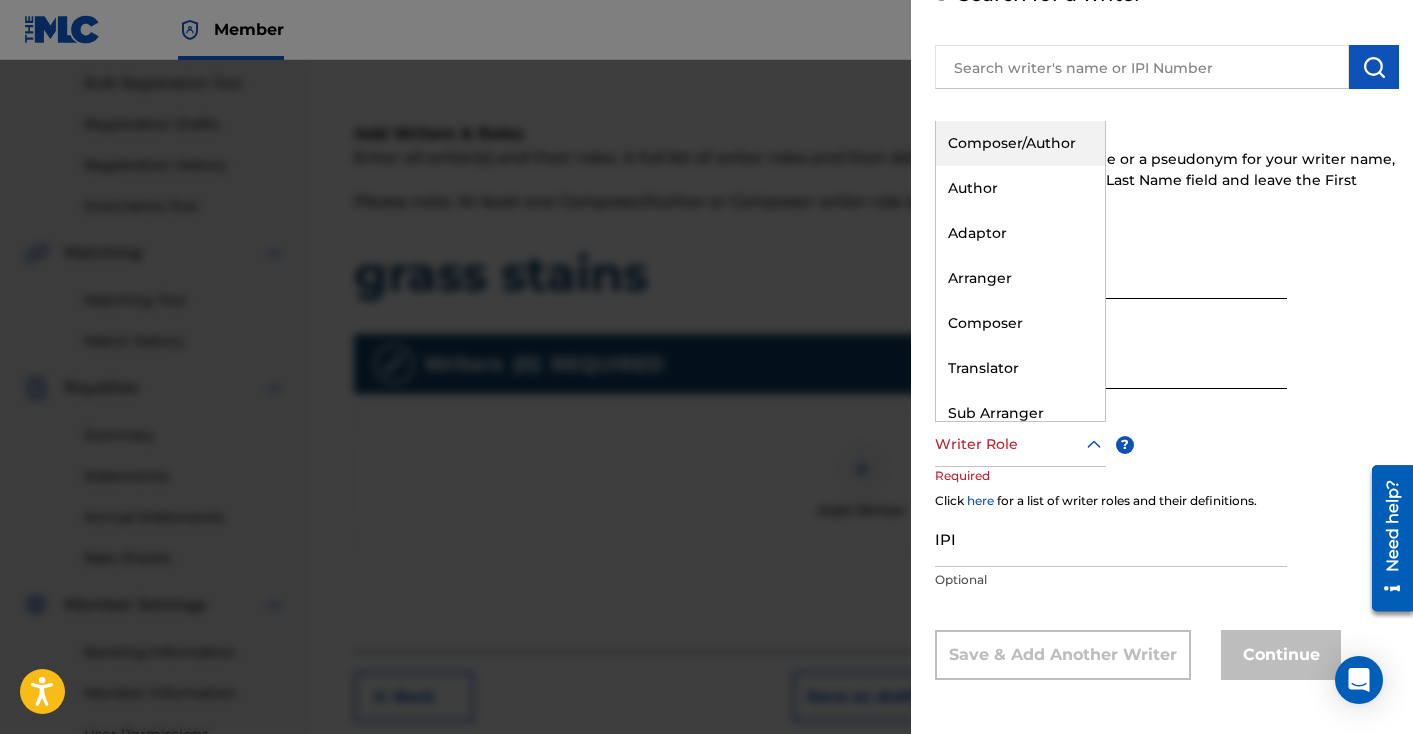 click on "Composer/Author" at bounding box center [1020, 143] 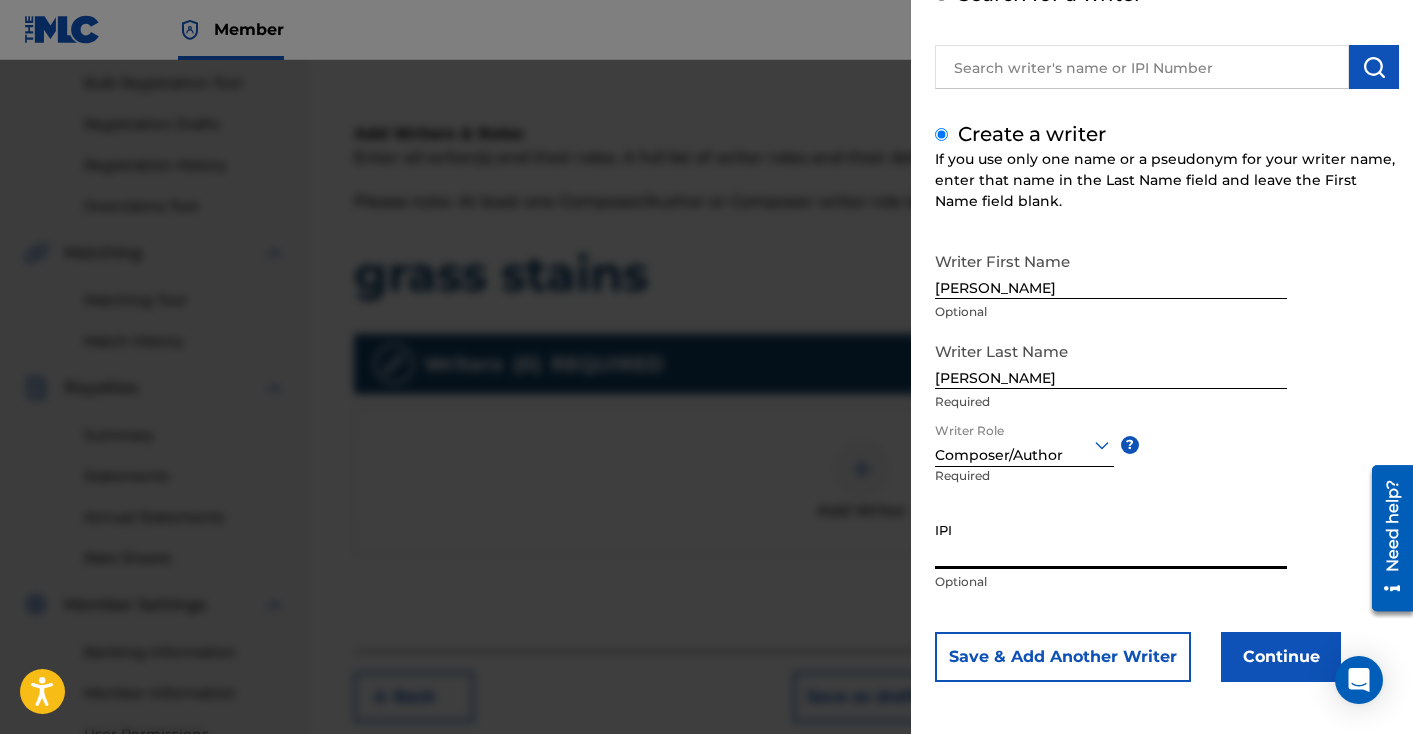 paste on "01279747887" 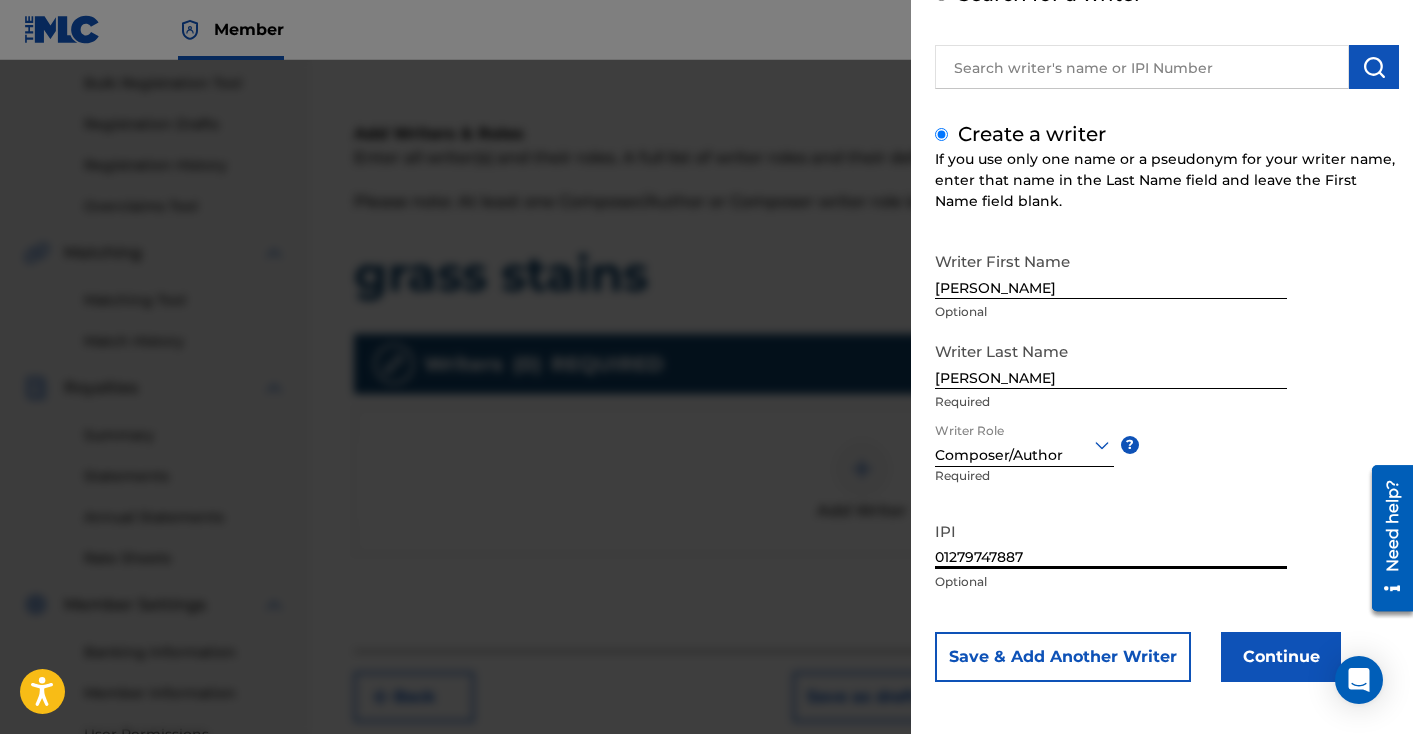 type on "01279747887" 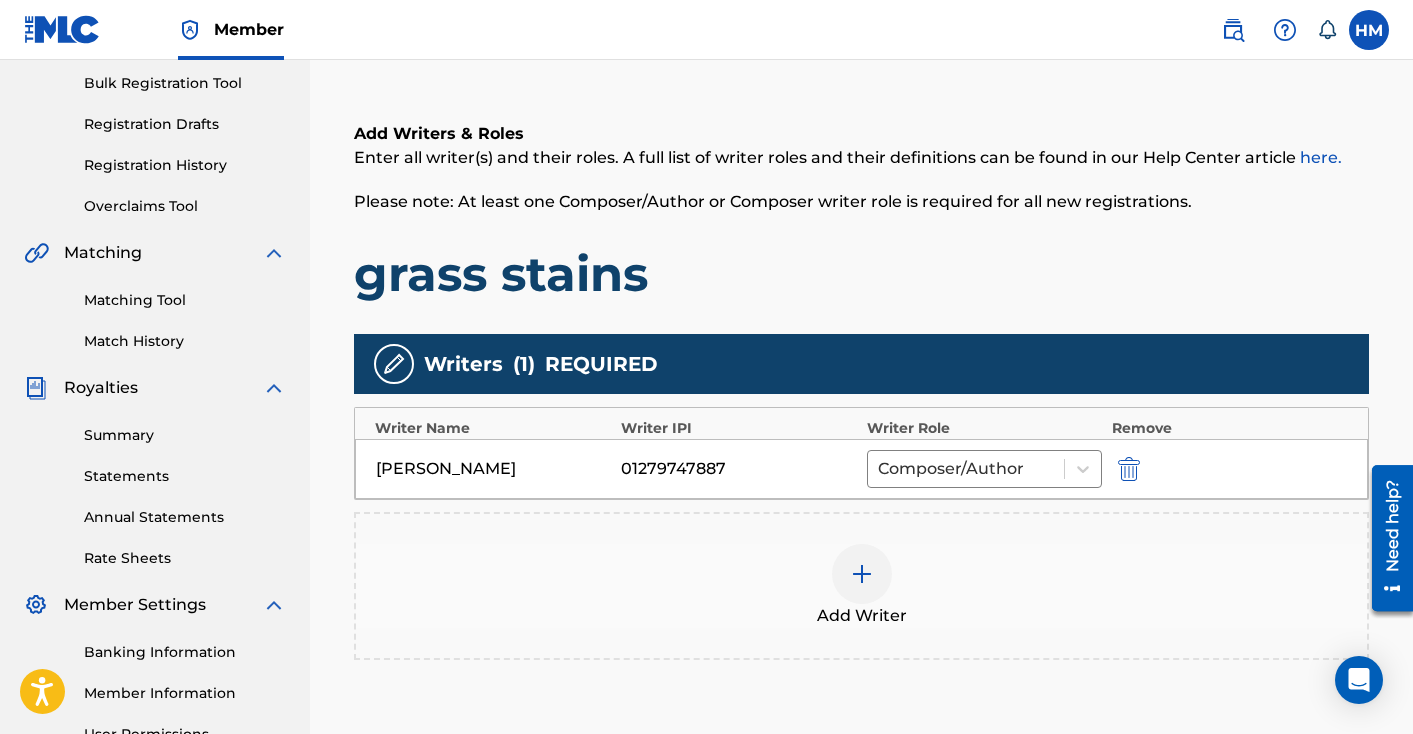 scroll, scrollTop: 505, scrollLeft: 0, axis: vertical 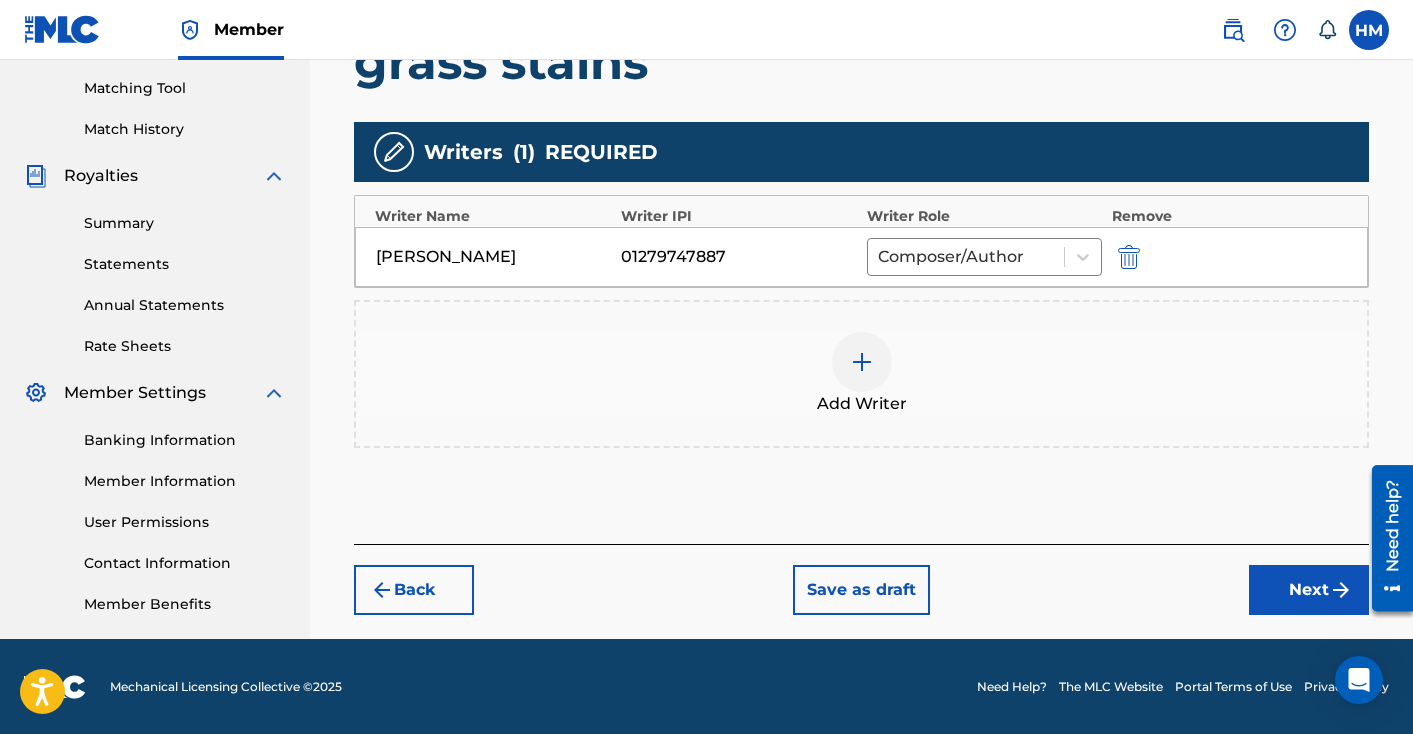 click at bounding box center (862, 362) 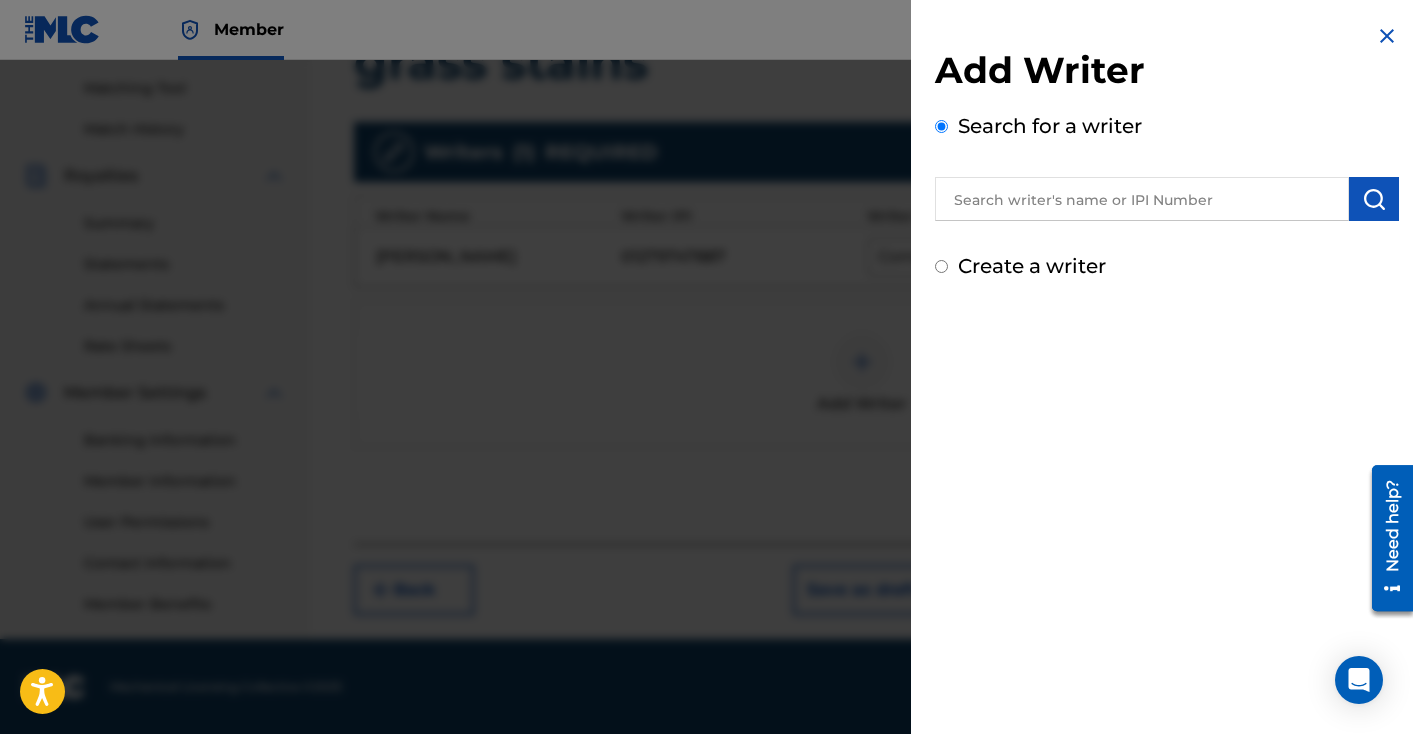 click on "Create a writer" at bounding box center [1032, 266] 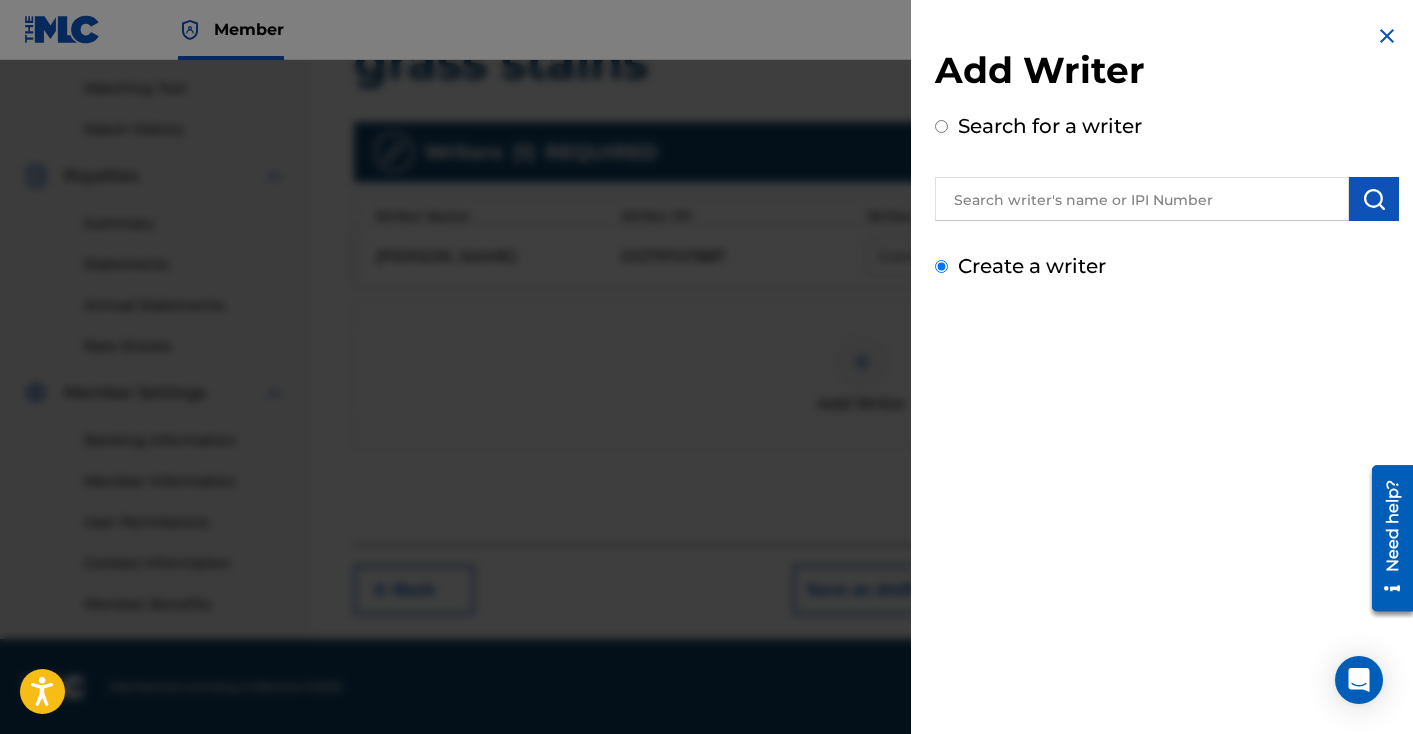 click on "Create a writer" at bounding box center (941, 266) 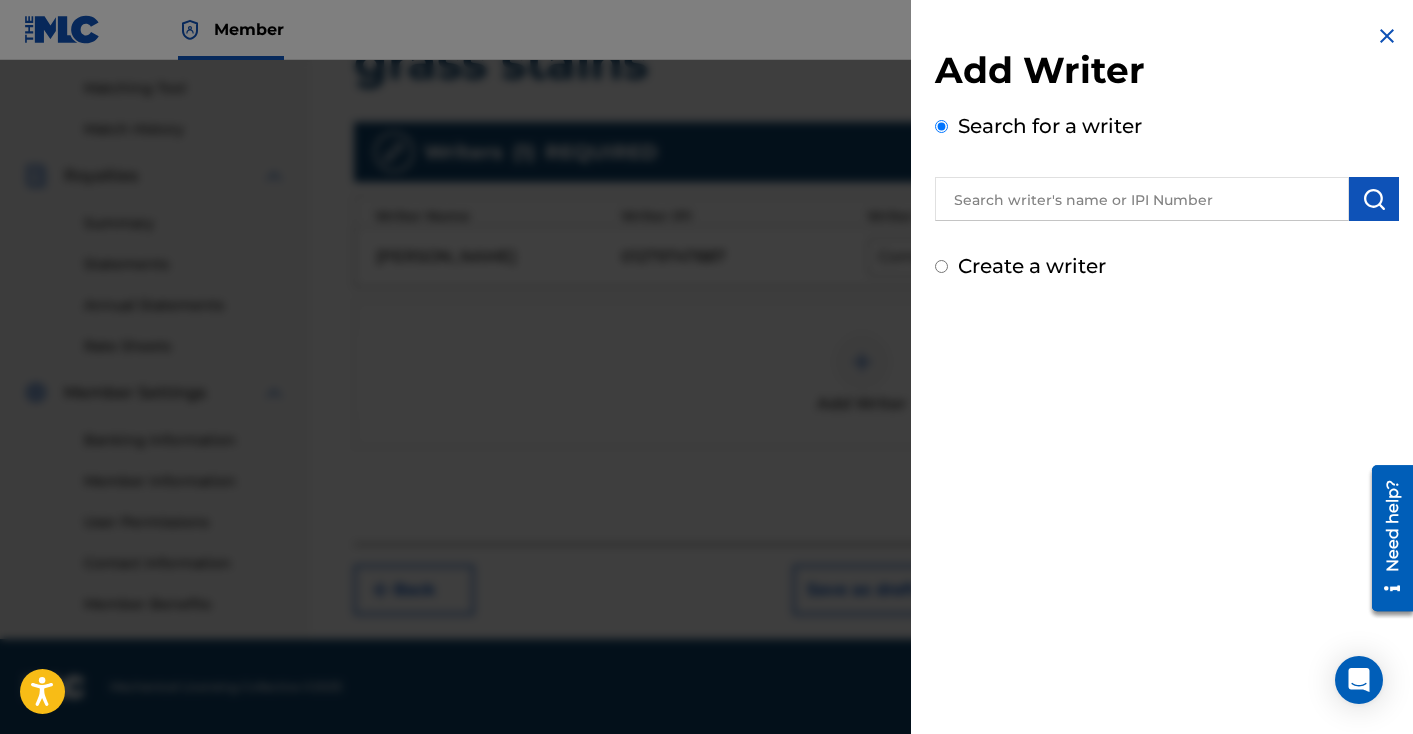 radio on "false" 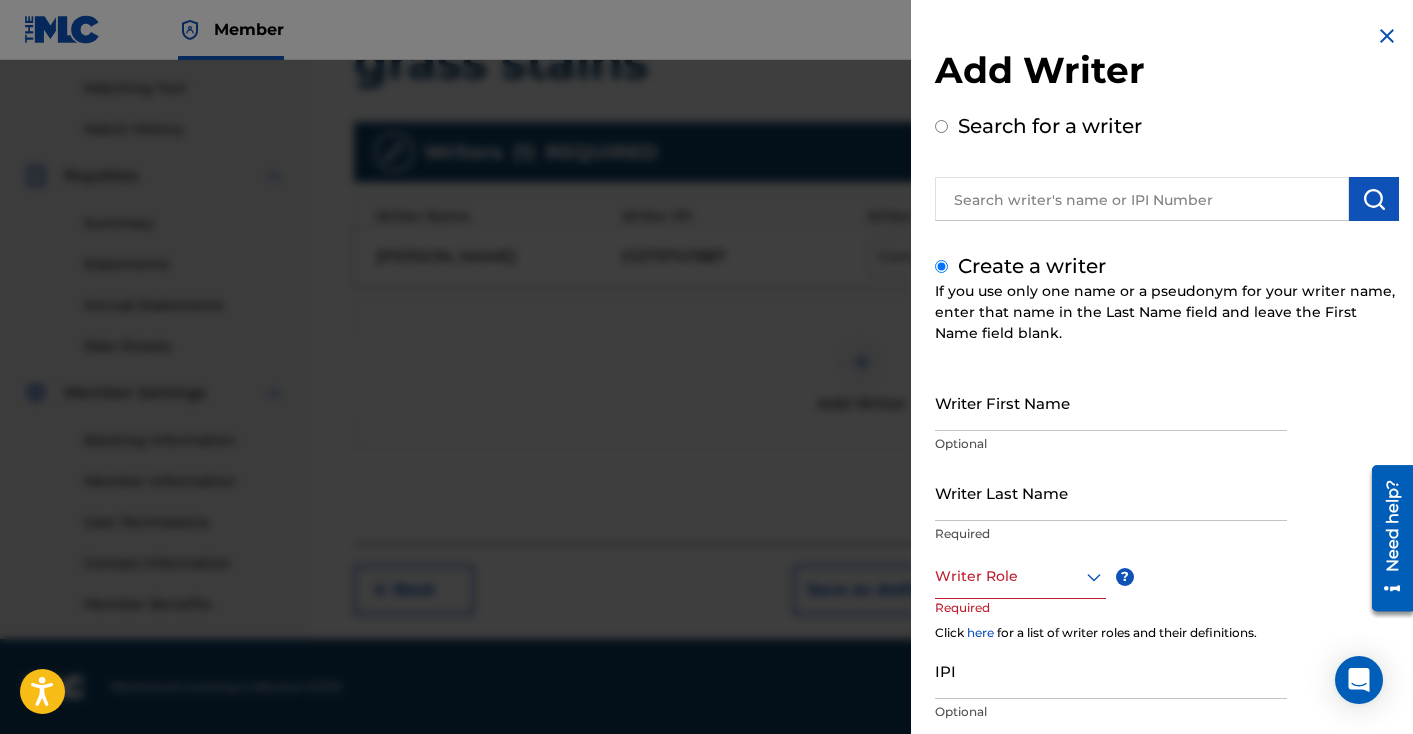 click on "Writer First Name" at bounding box center (1111, 402) 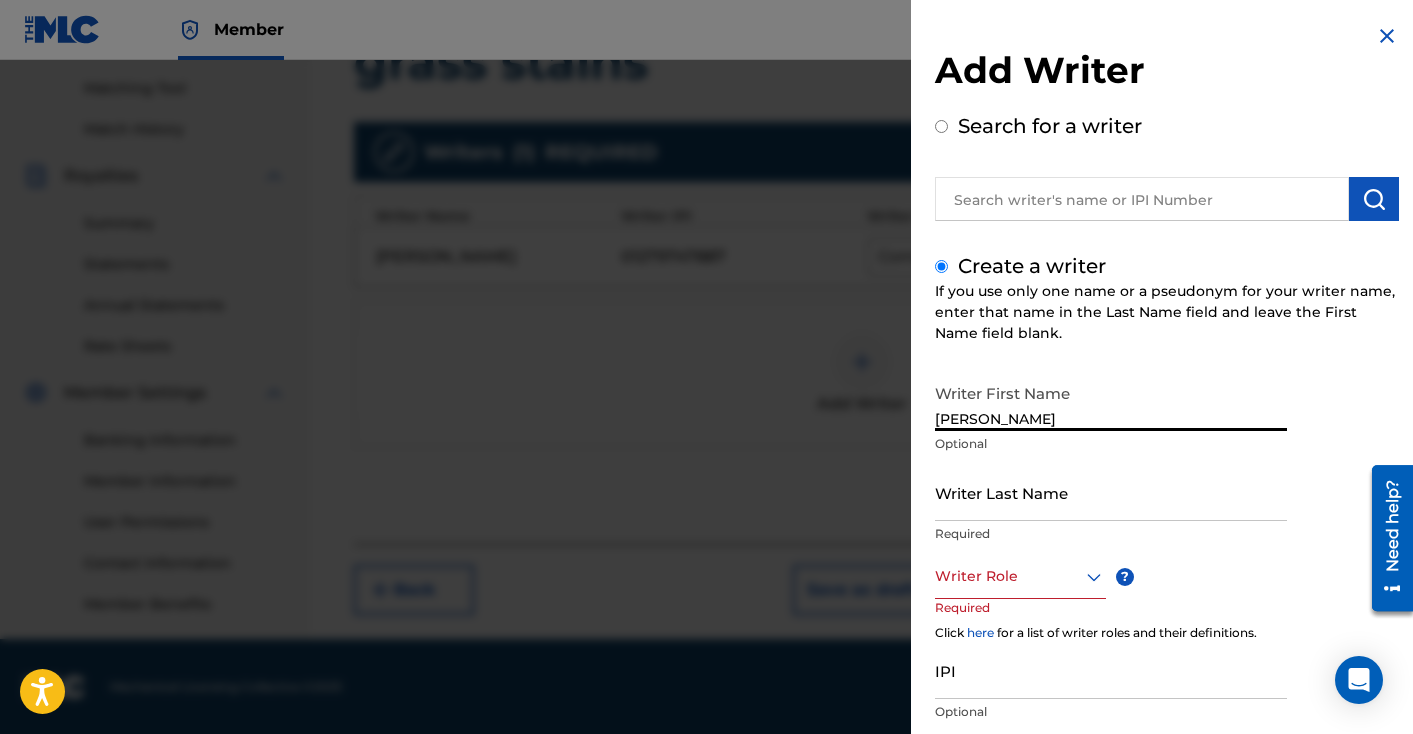 type on "[PERSON_NAME]" 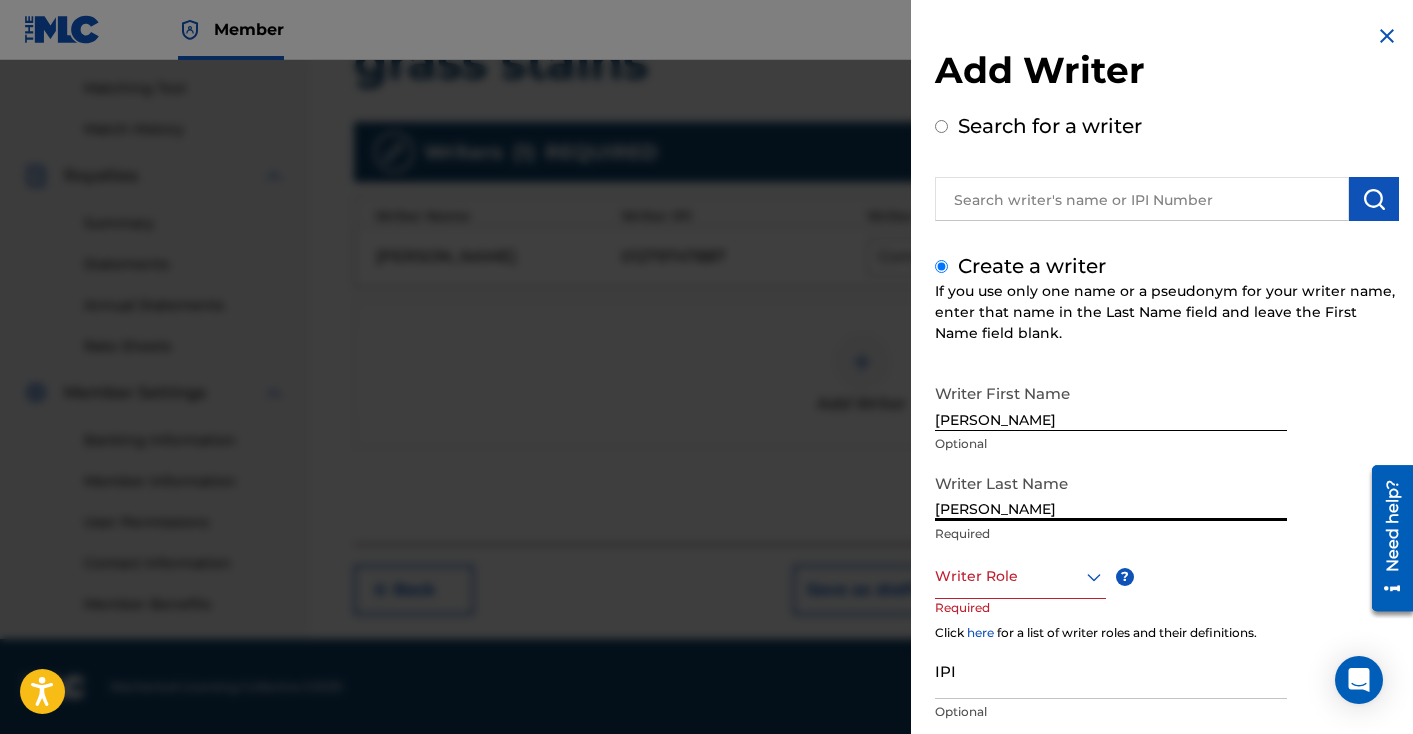 type on "[PERSON_NAME]" 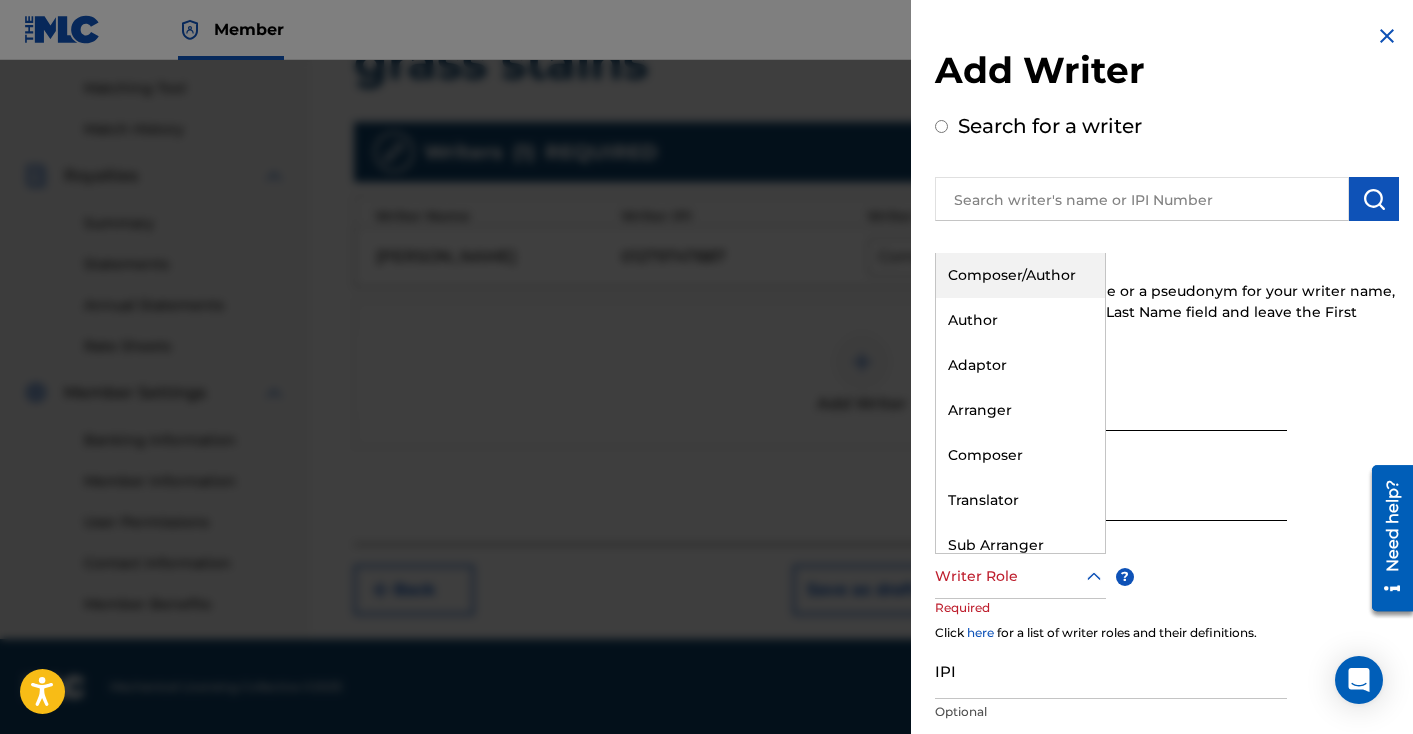 click on "Composer/Author" at bounding box center [1020, 275] 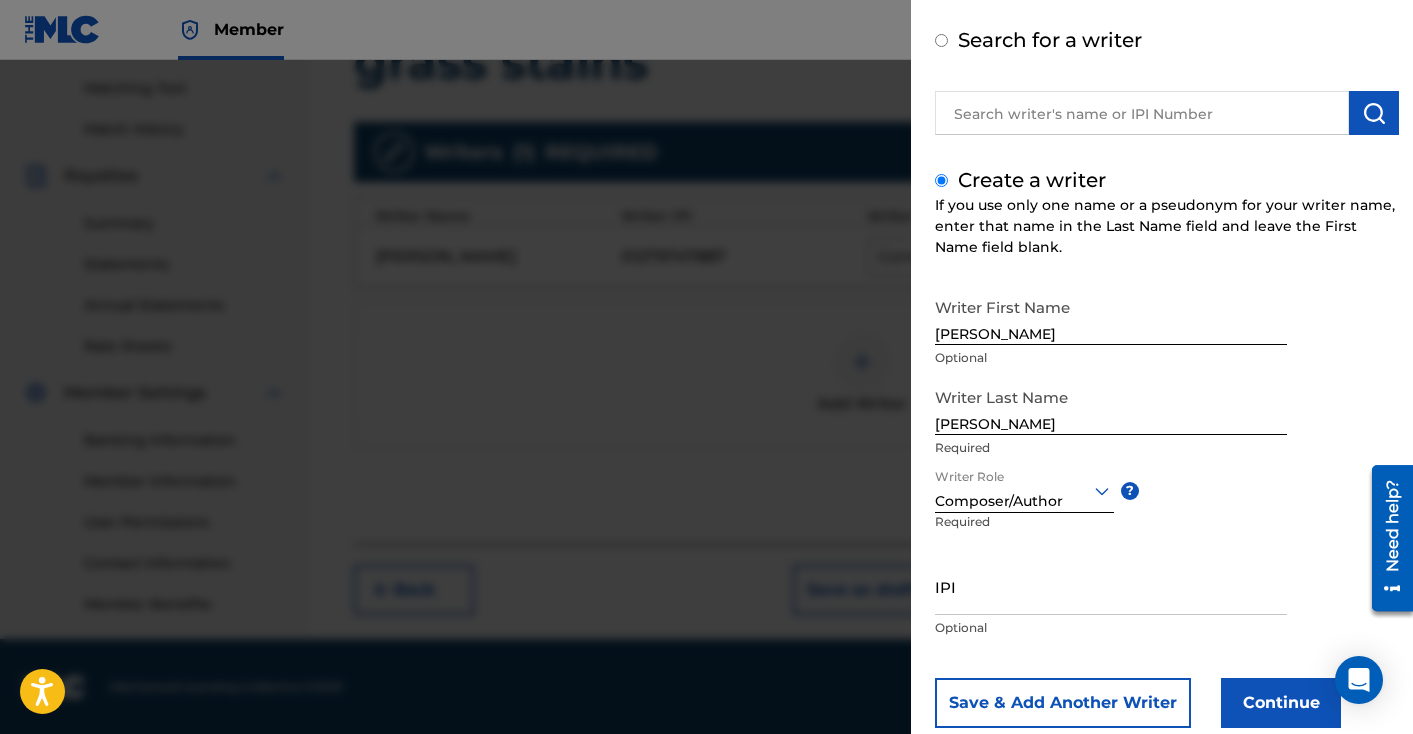 scroll, scrollTop: 123, scrollLeft: 0, axis: vertical 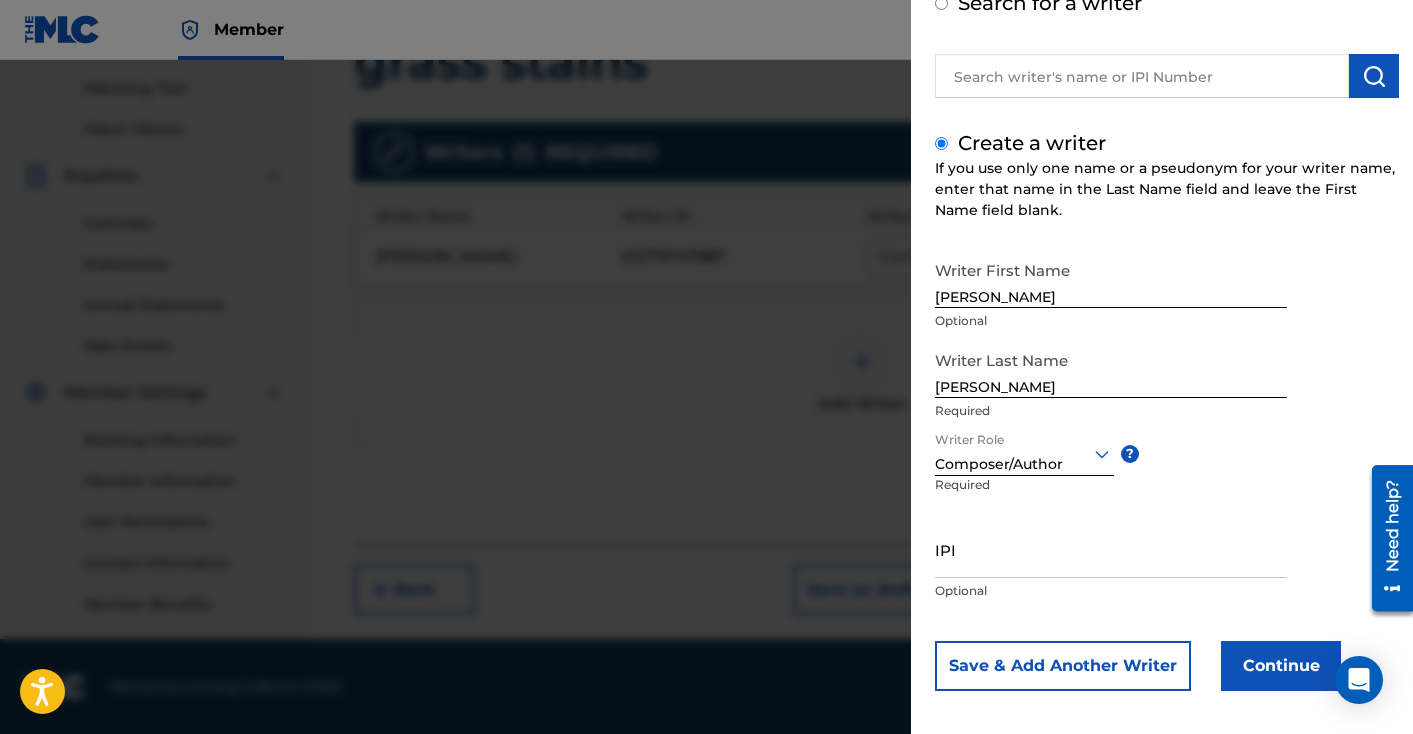 click on "IPI" at bounding box center (1111, 549) 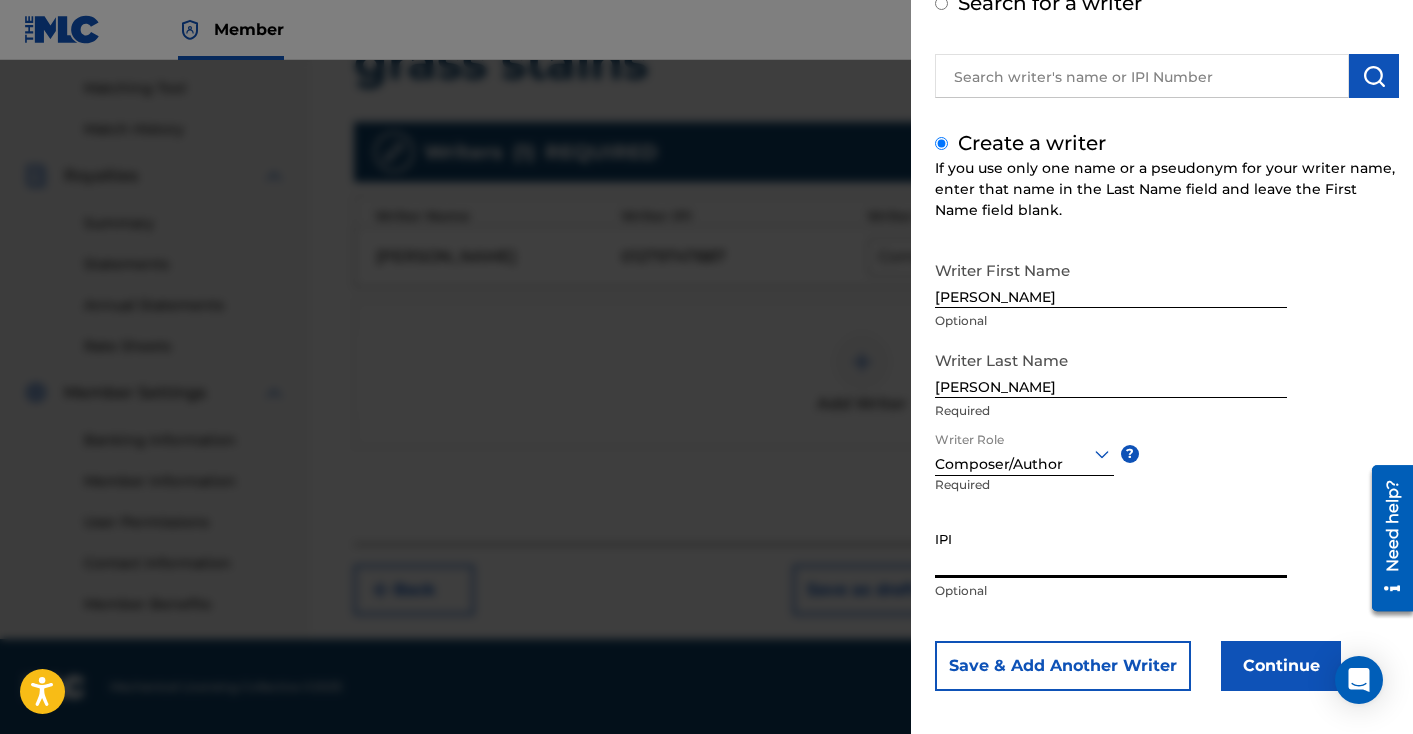 paste on "1245624755" 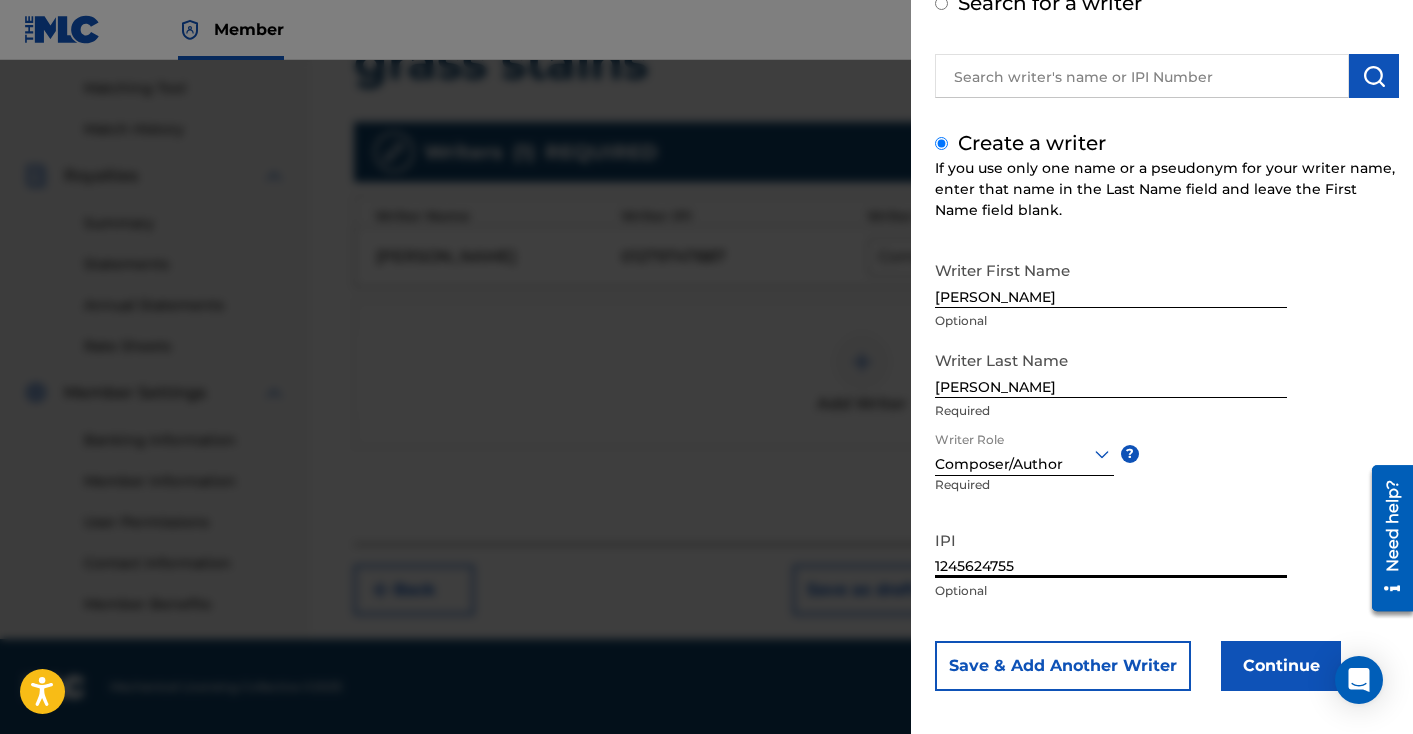 type on "1245624755" 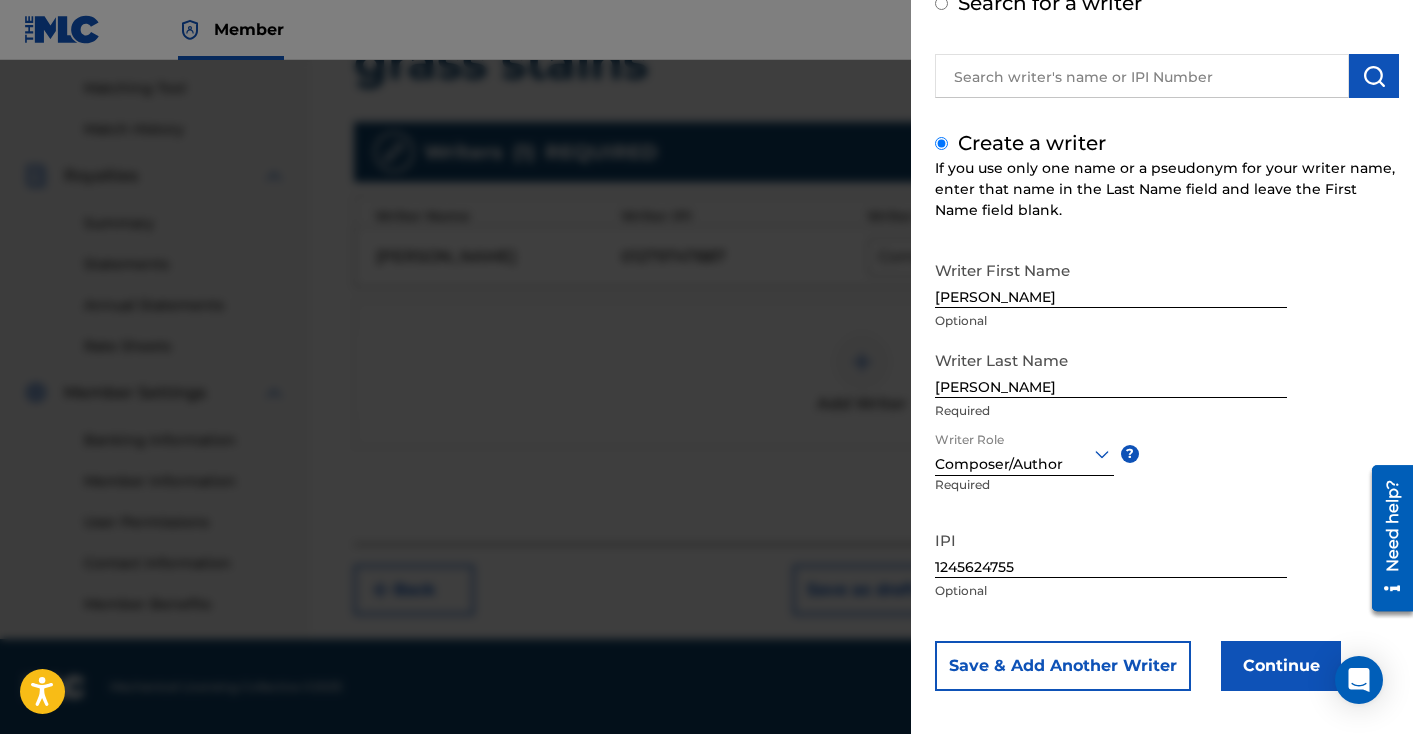 click on "Continue" at bounding box center [1281, 666] 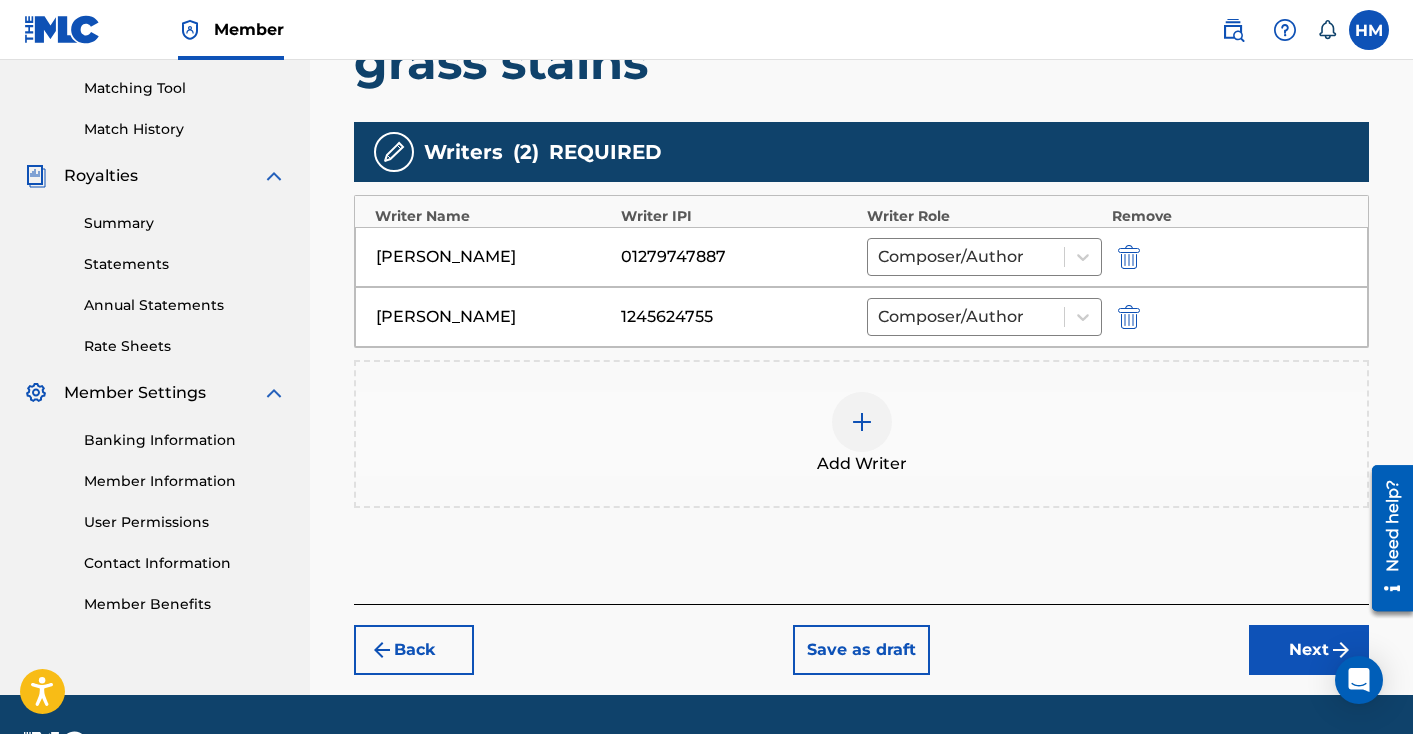 click on "Next" at bounding box center [1309, 650] 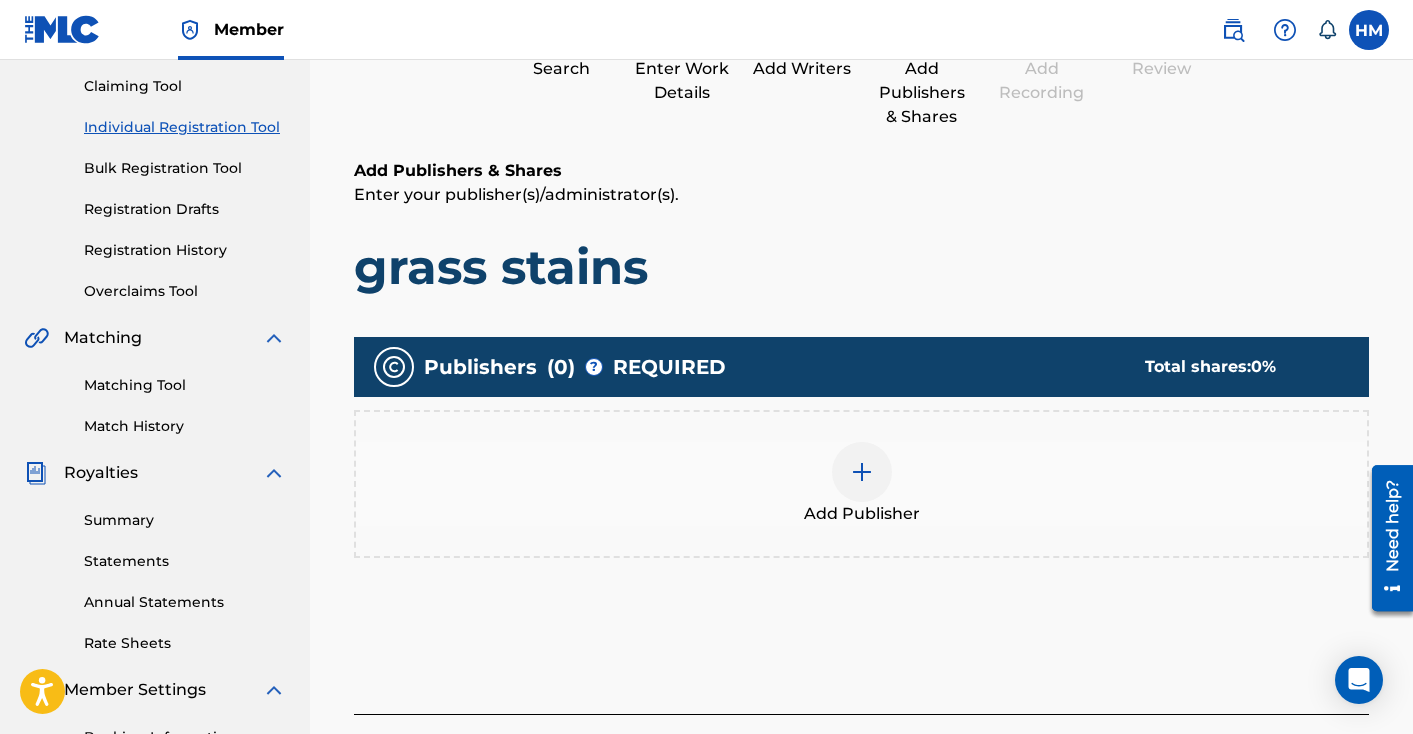 scroll, scrollTop: 210, scrollLeft: 0, axis: vertical 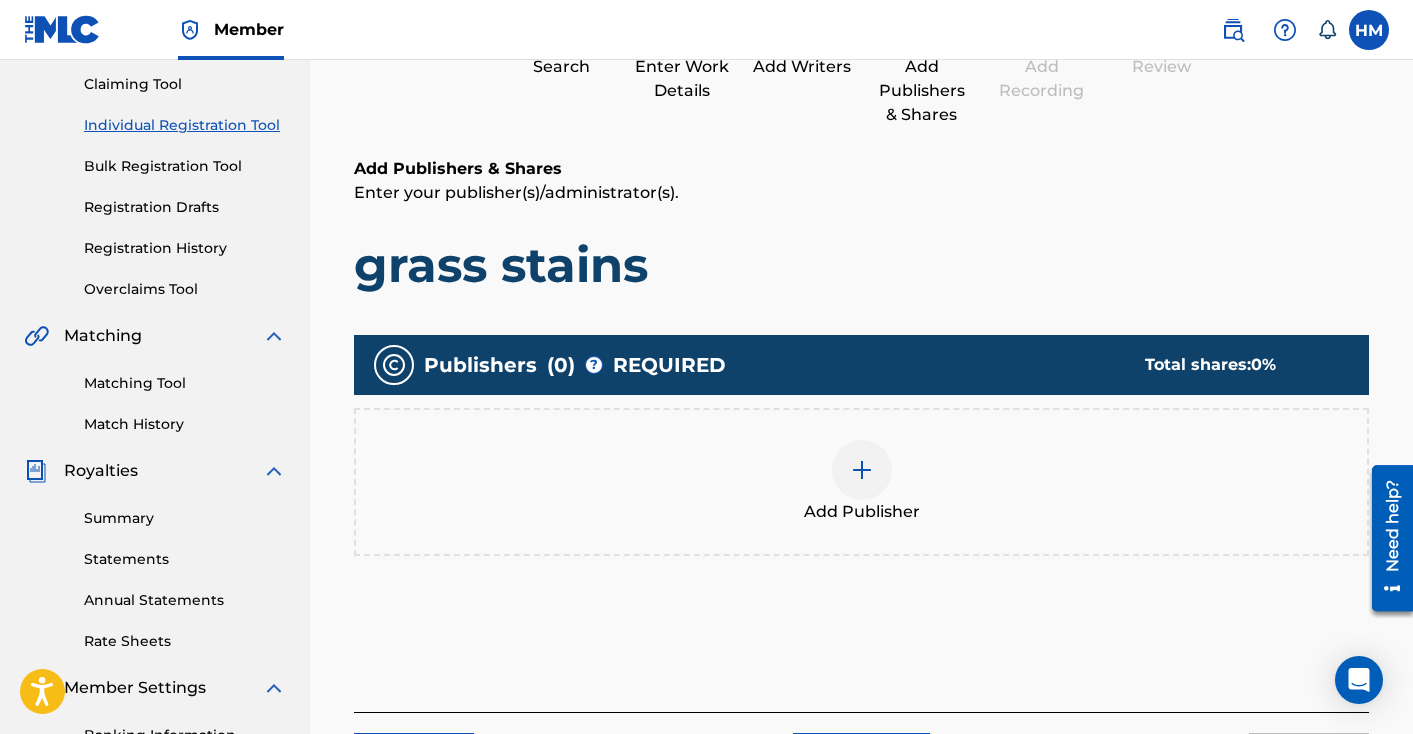 click at bounding box center [862, 470] 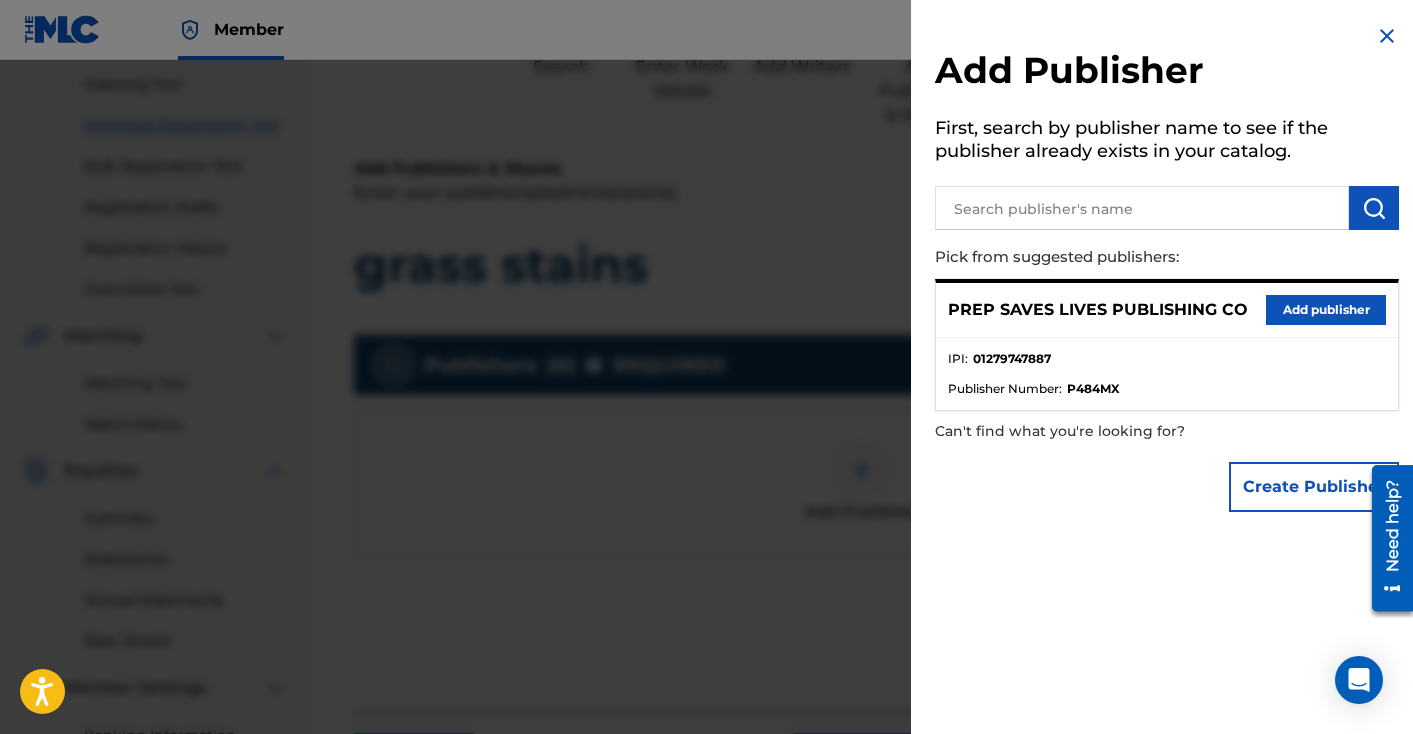 click on "Add publisher" at bounding box center (1326, 310) 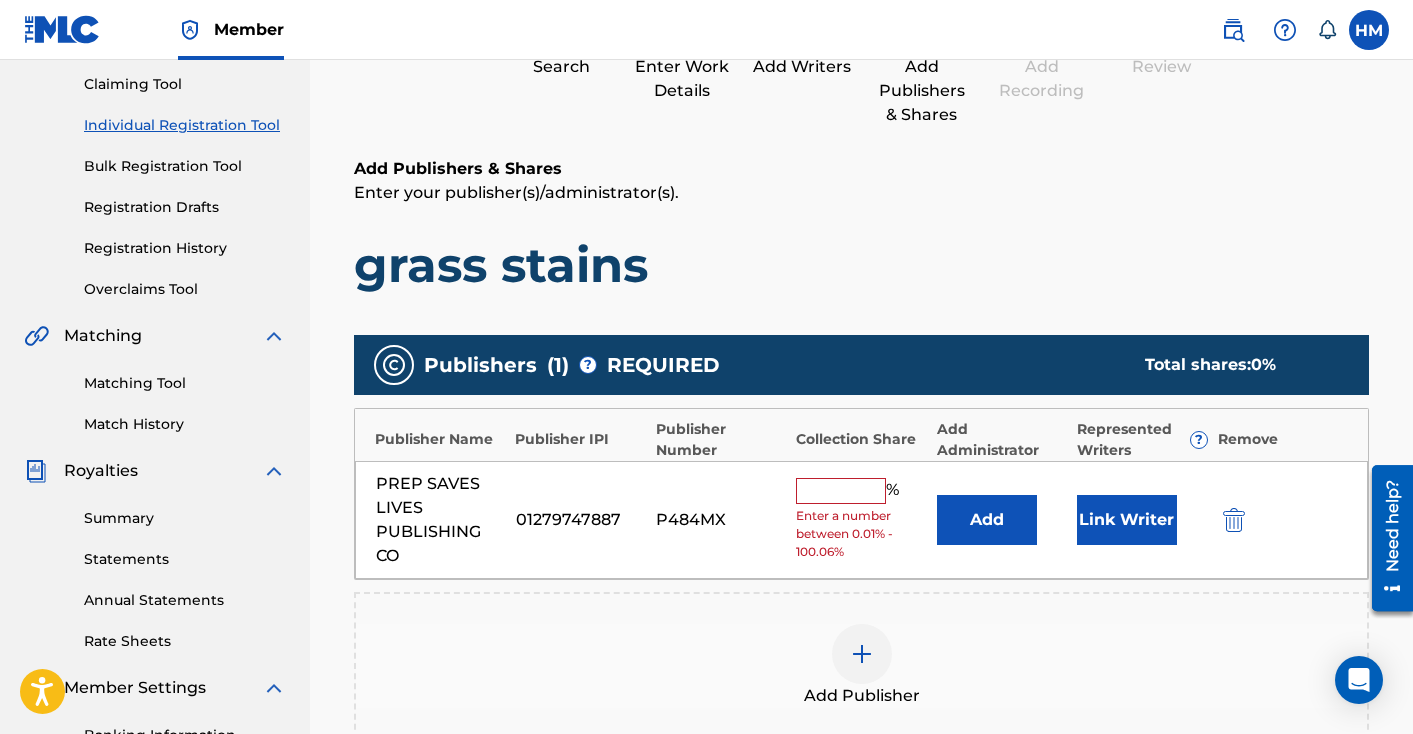 click at bounding box center (841, 491) 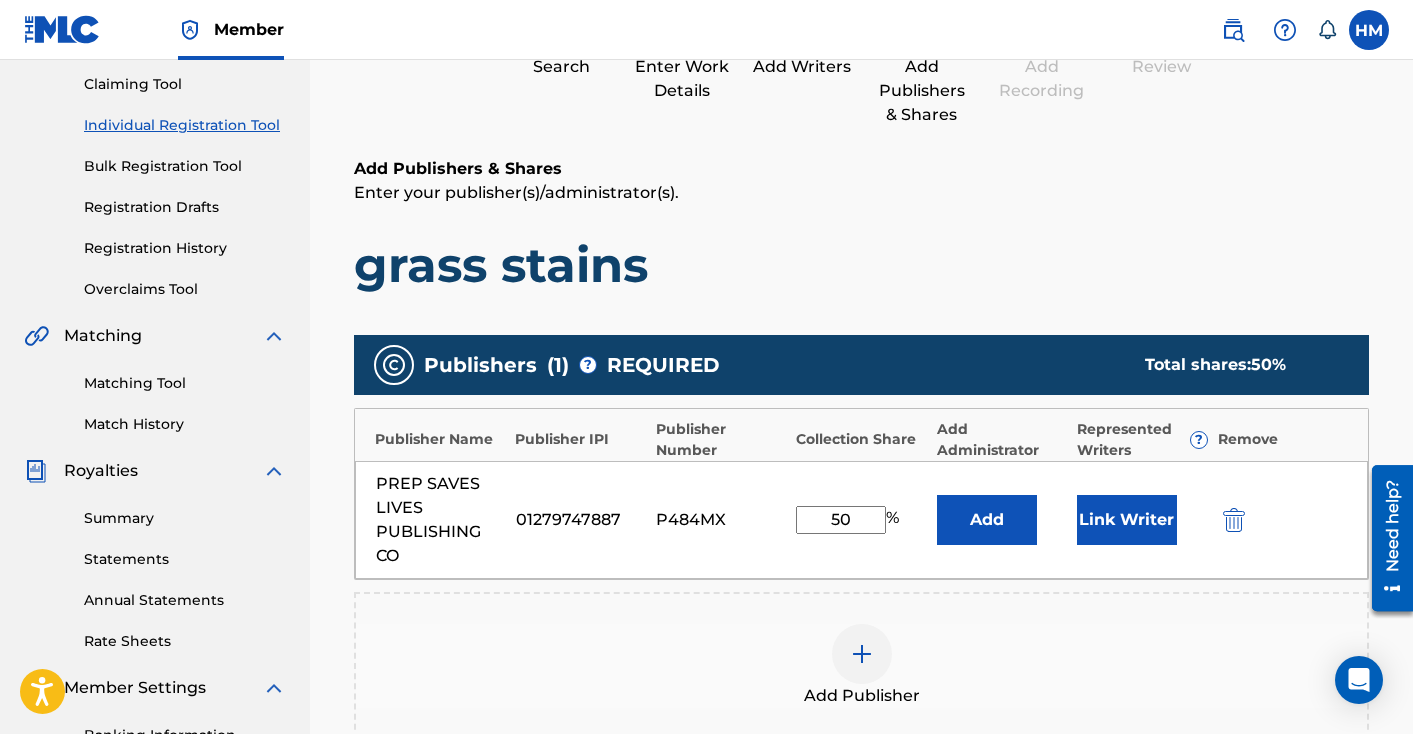 type on "50" 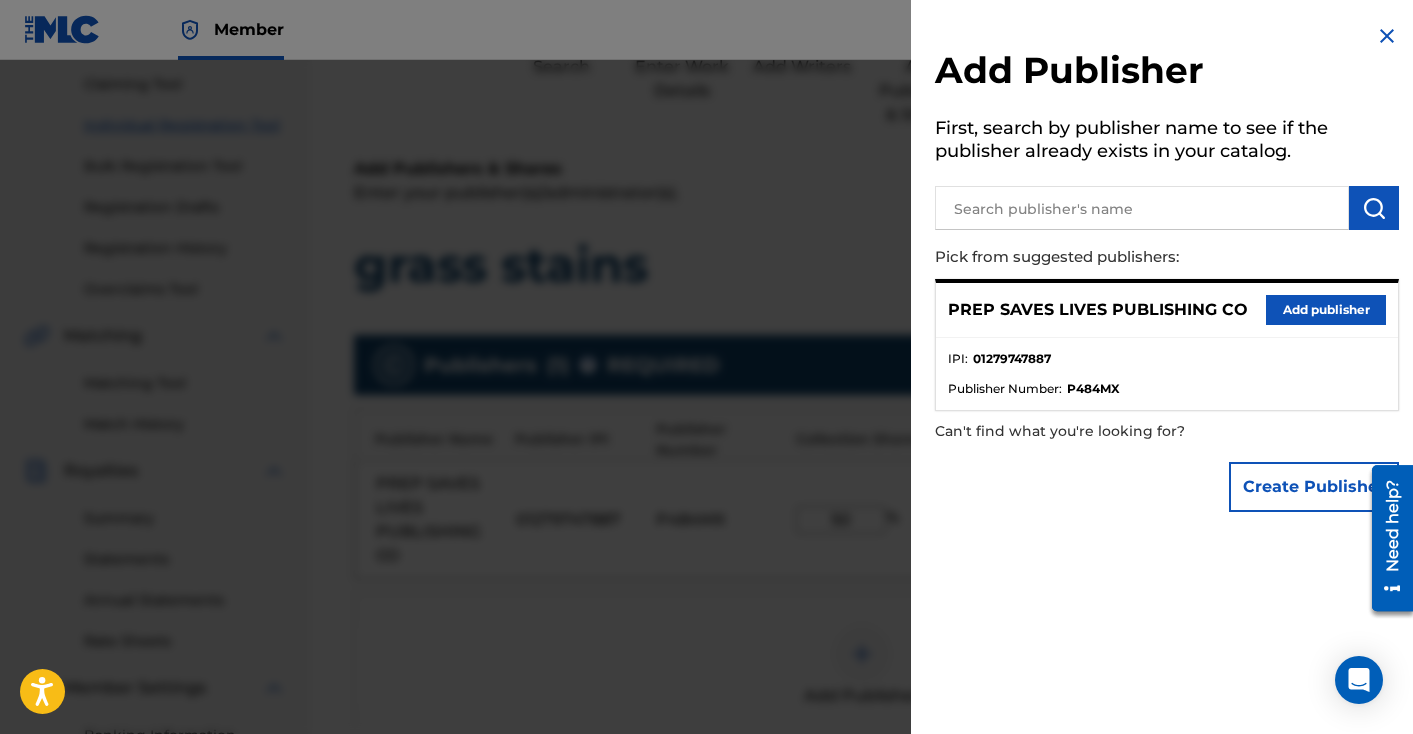click on "Create Publisher" at bounding box center [1314, 487] 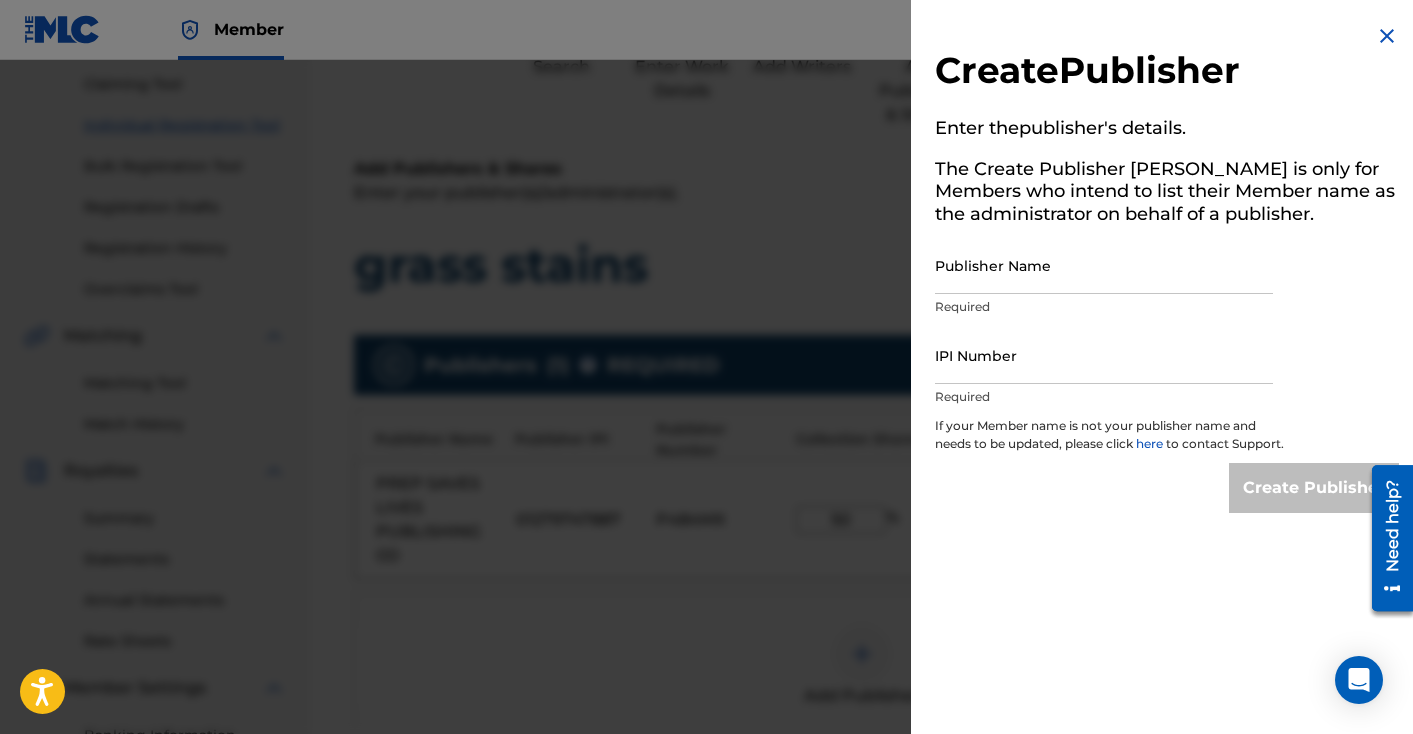 click at bounding box center [1387, 36] 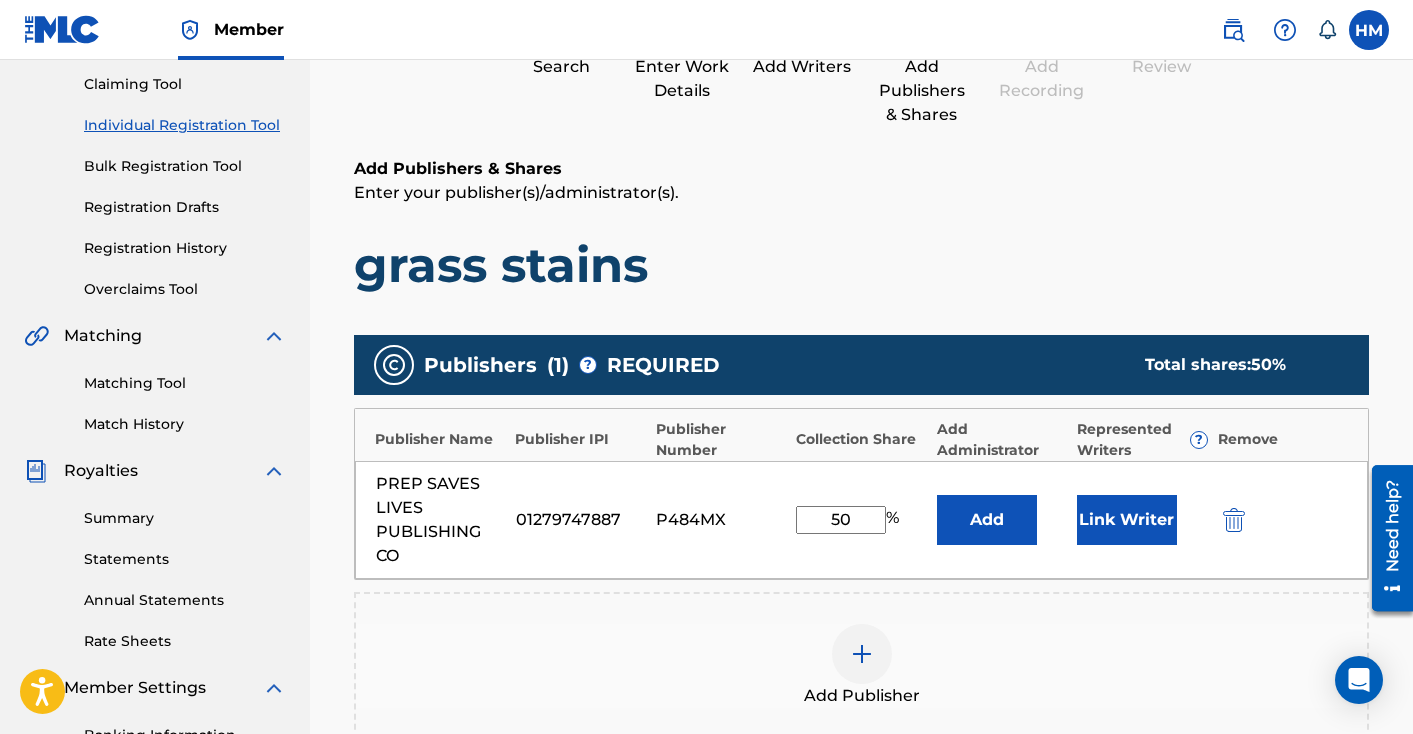 click on "Link Writer" at bounding box center (1127, 520) 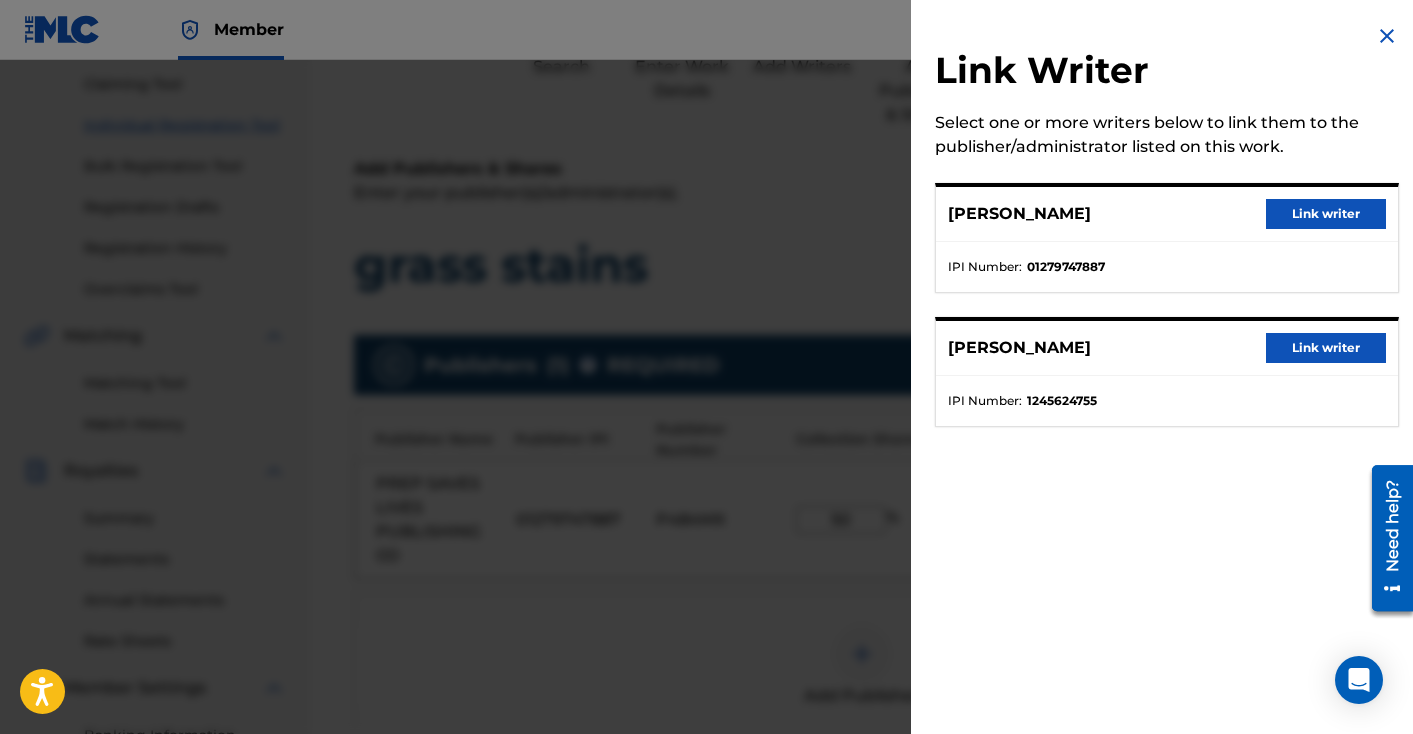 click on "Link writer" at bounding box center [1326, 214] 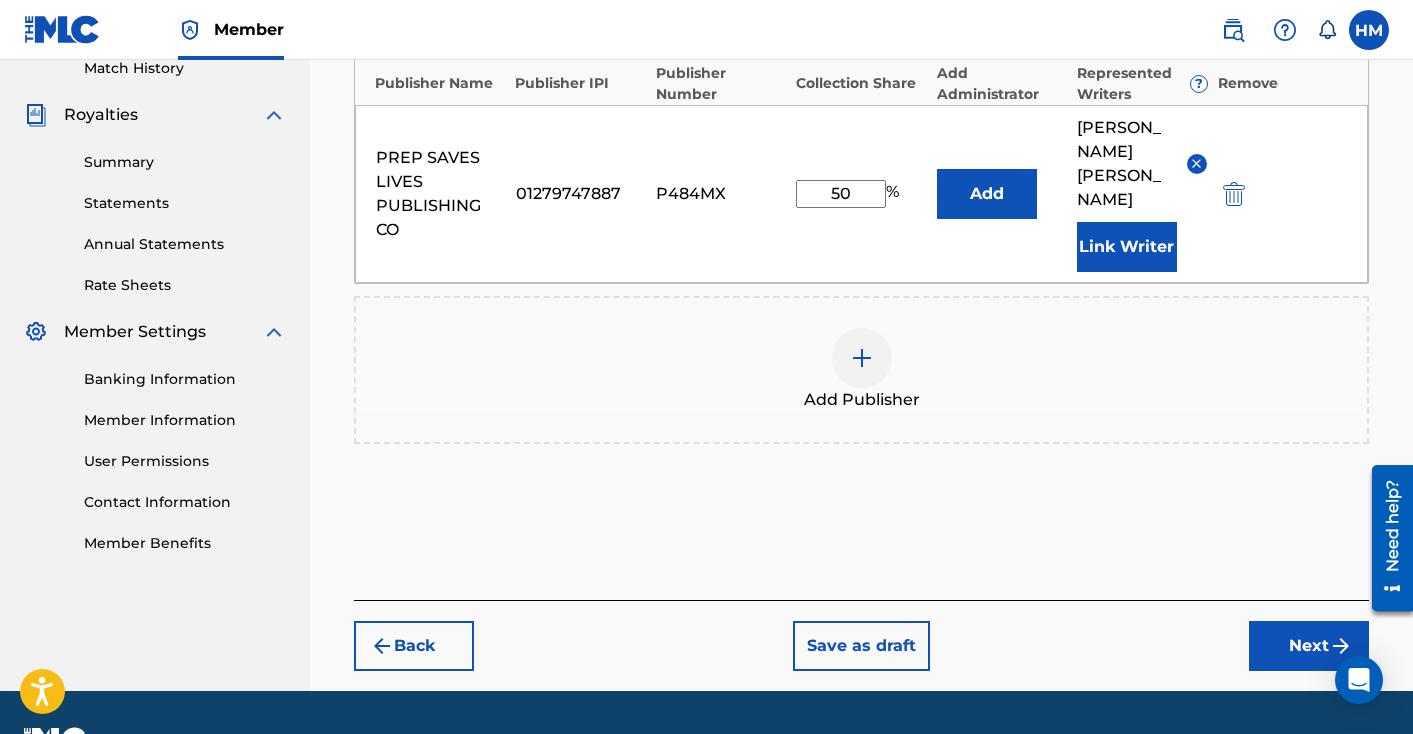 scroll, scrollTop: 571, scrollLeft: 0, axis: vertical 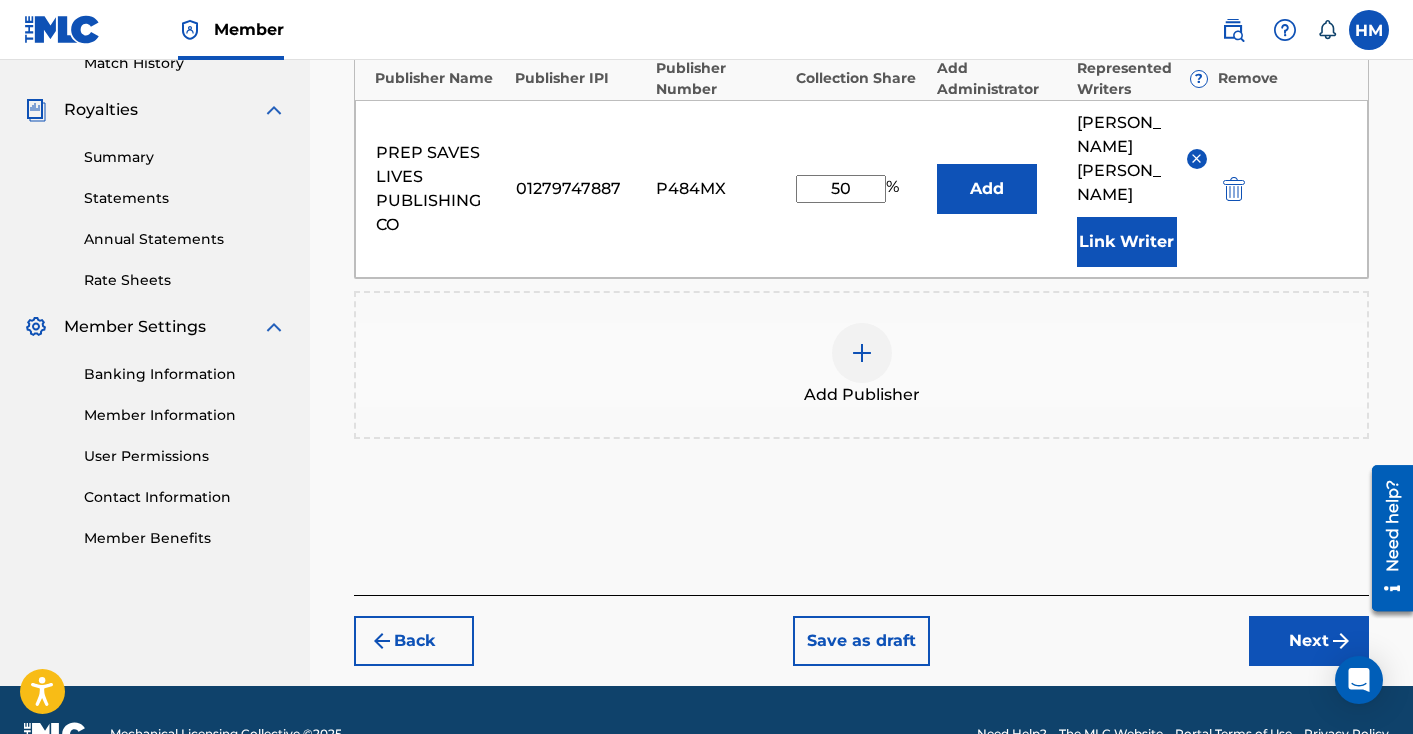 click on "Next" at bounding box center [1309, 641] 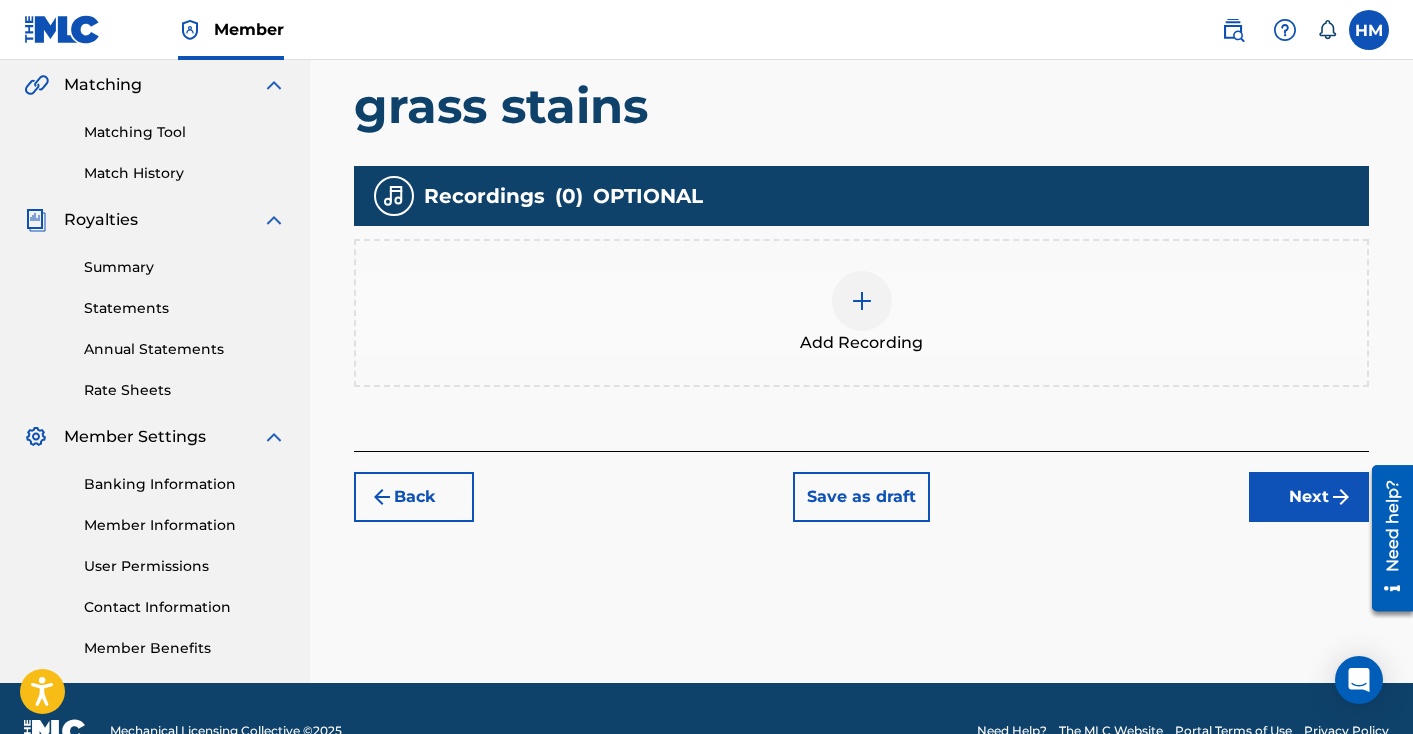 scroll, scrollTop: 506, scrollLeft: 0, axis: vertical 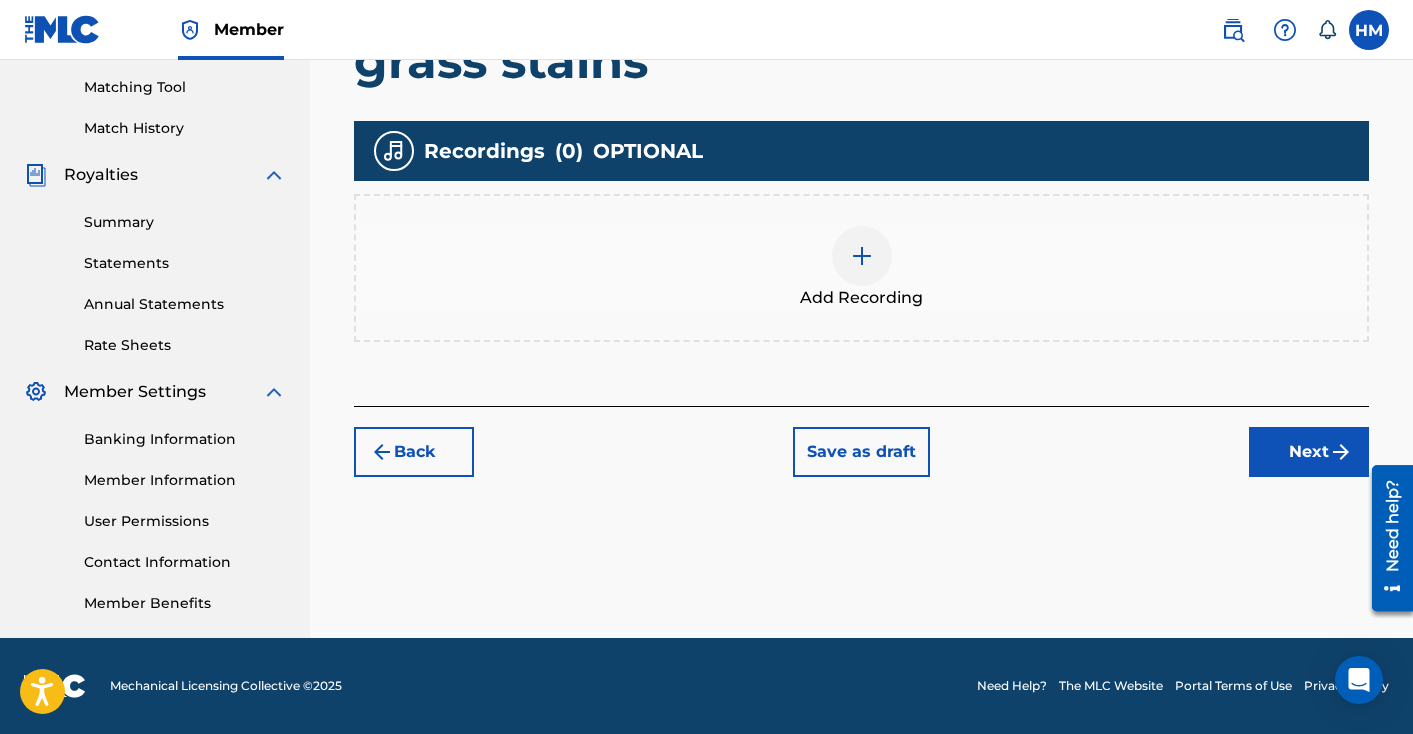 click at bounding box center (862, 256) 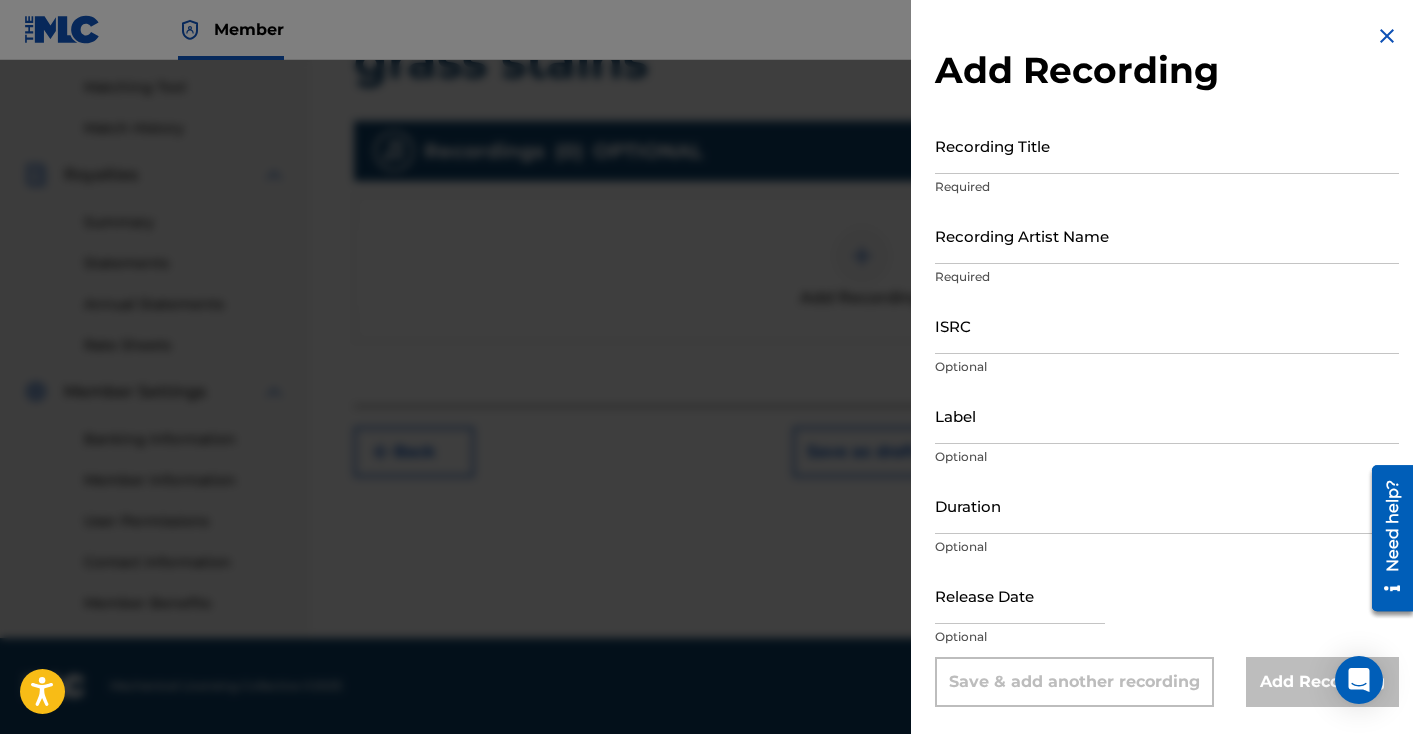 click on "Recording Title" at bounding box center [1167, 145] 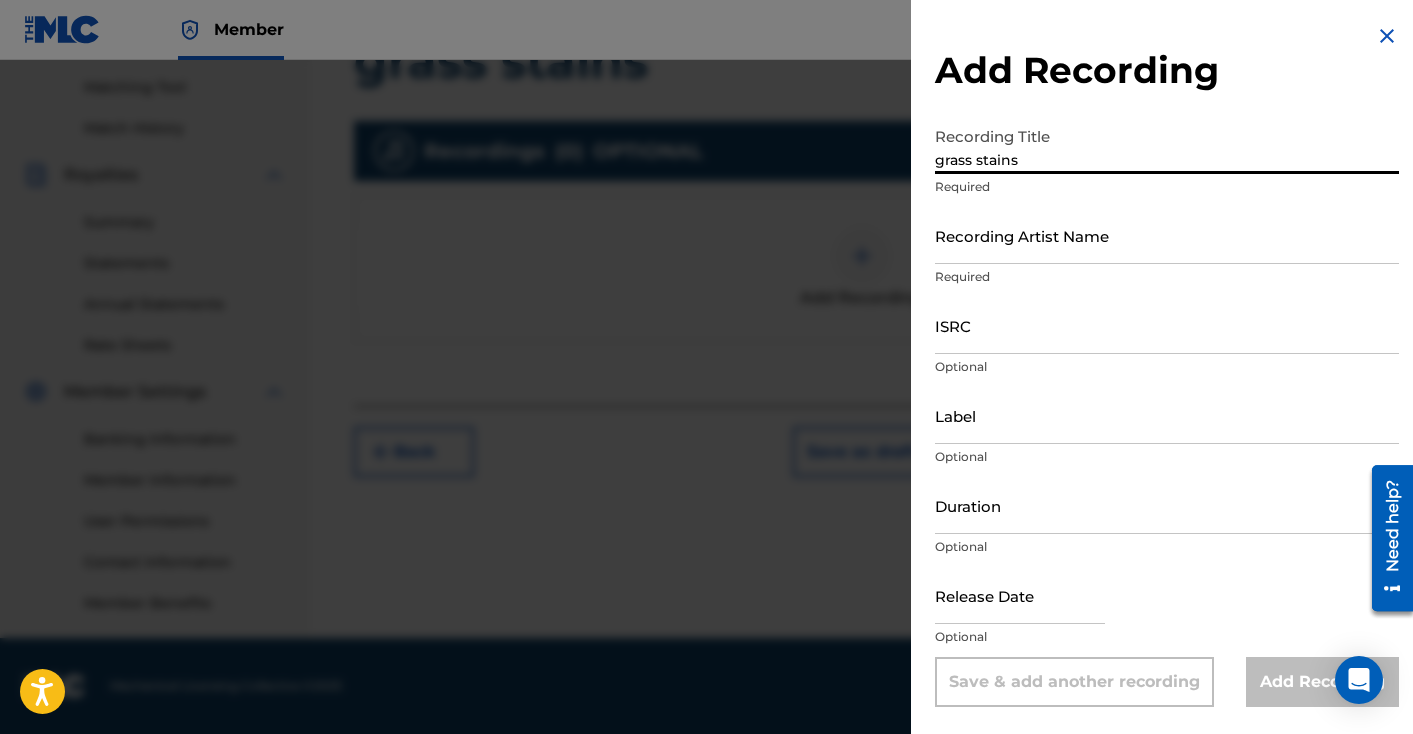 type on "grass stains" 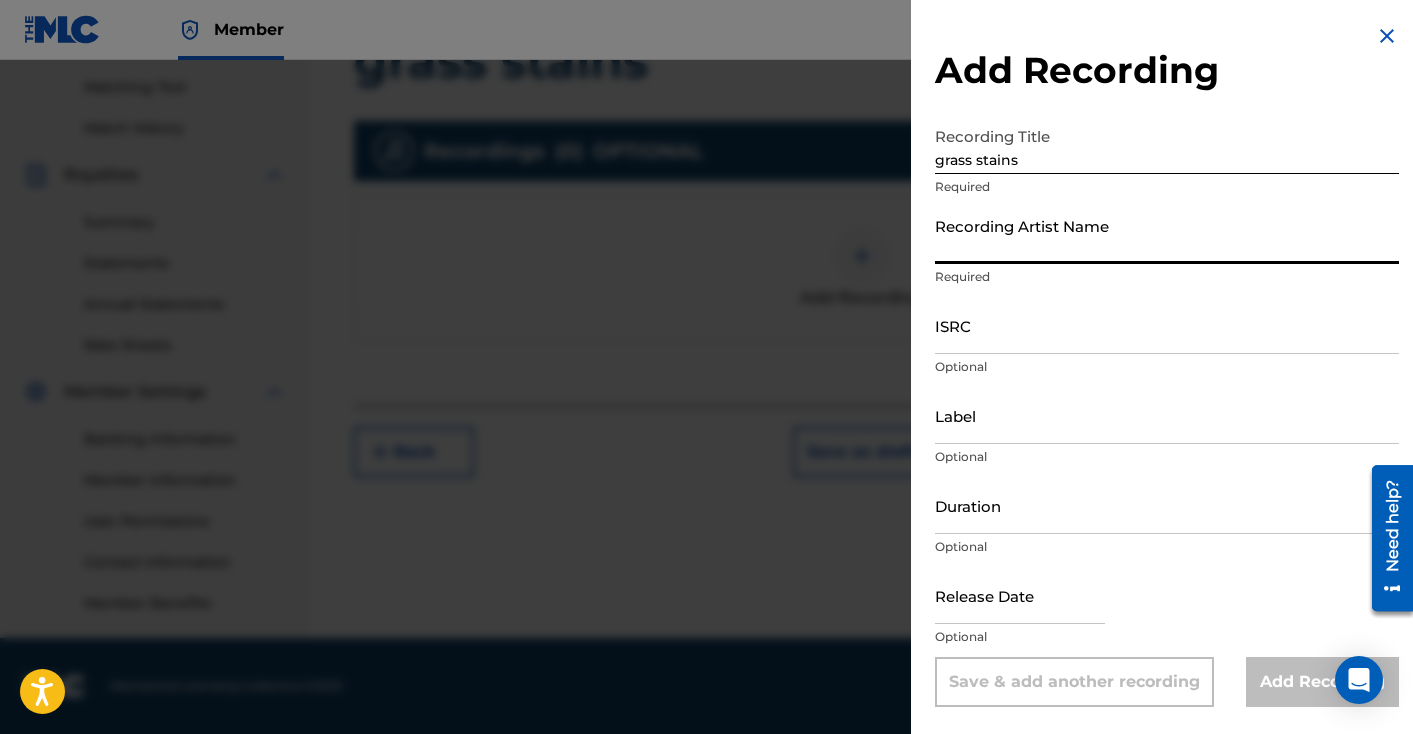 click on "Recording Artist Name" at bounding box center (1167, 235) 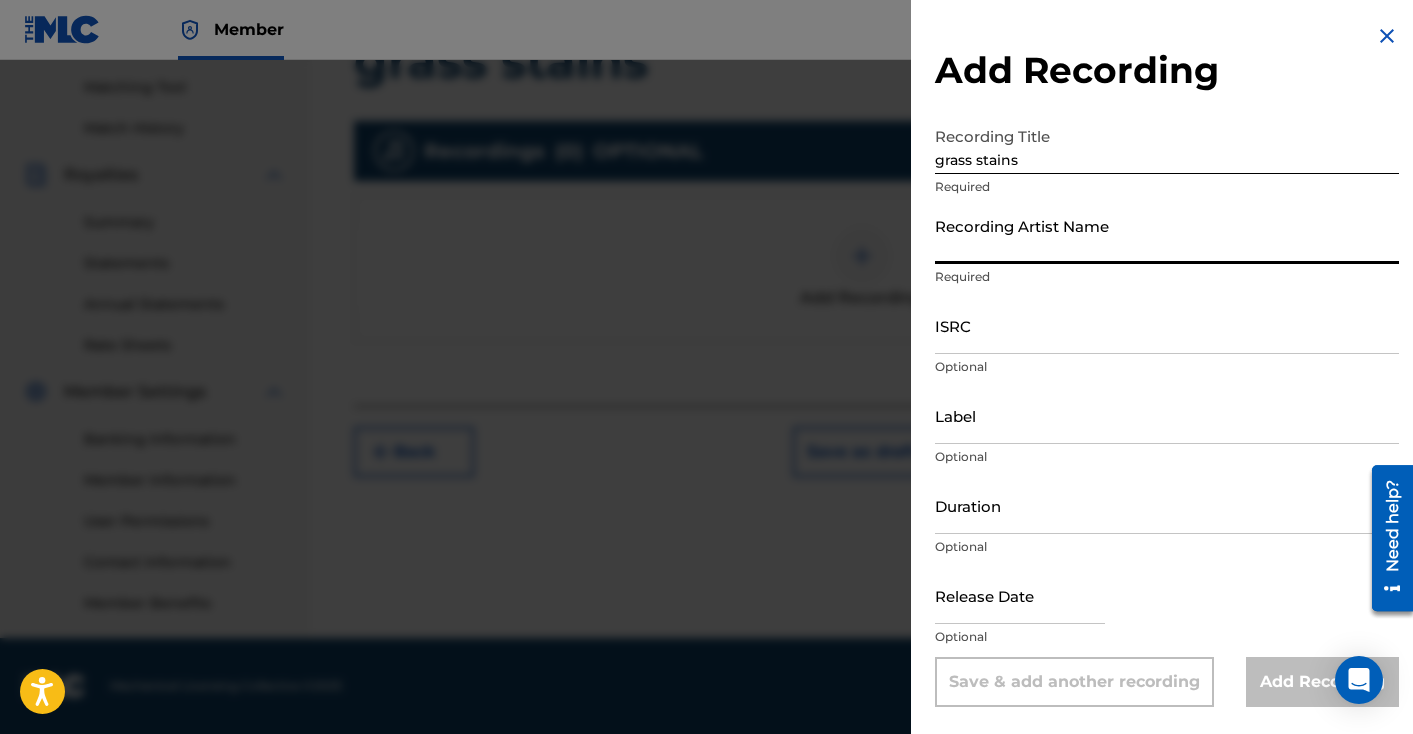 click on "Recording Artist Name" at bounding box center [1167, 235] 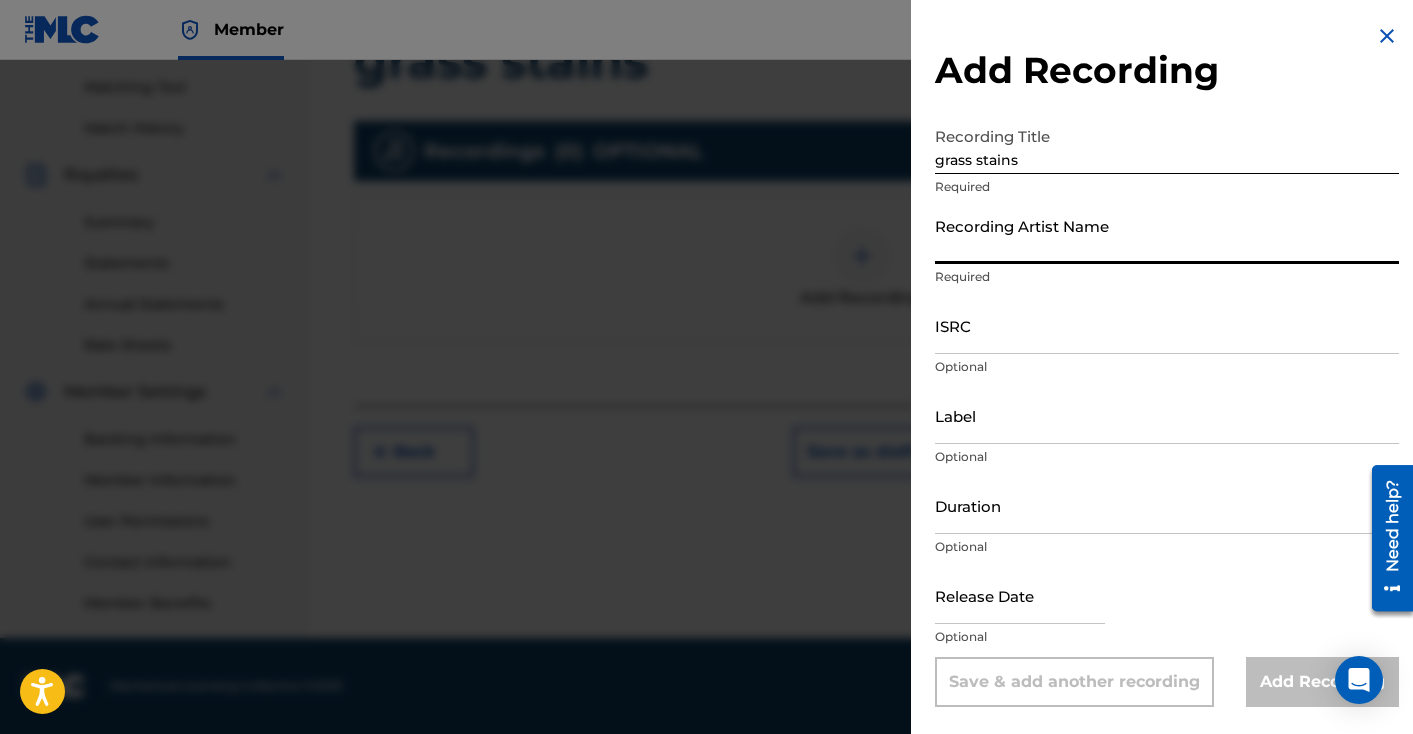 click on "Recording Artist Name" at bounding box center [1167, 235] 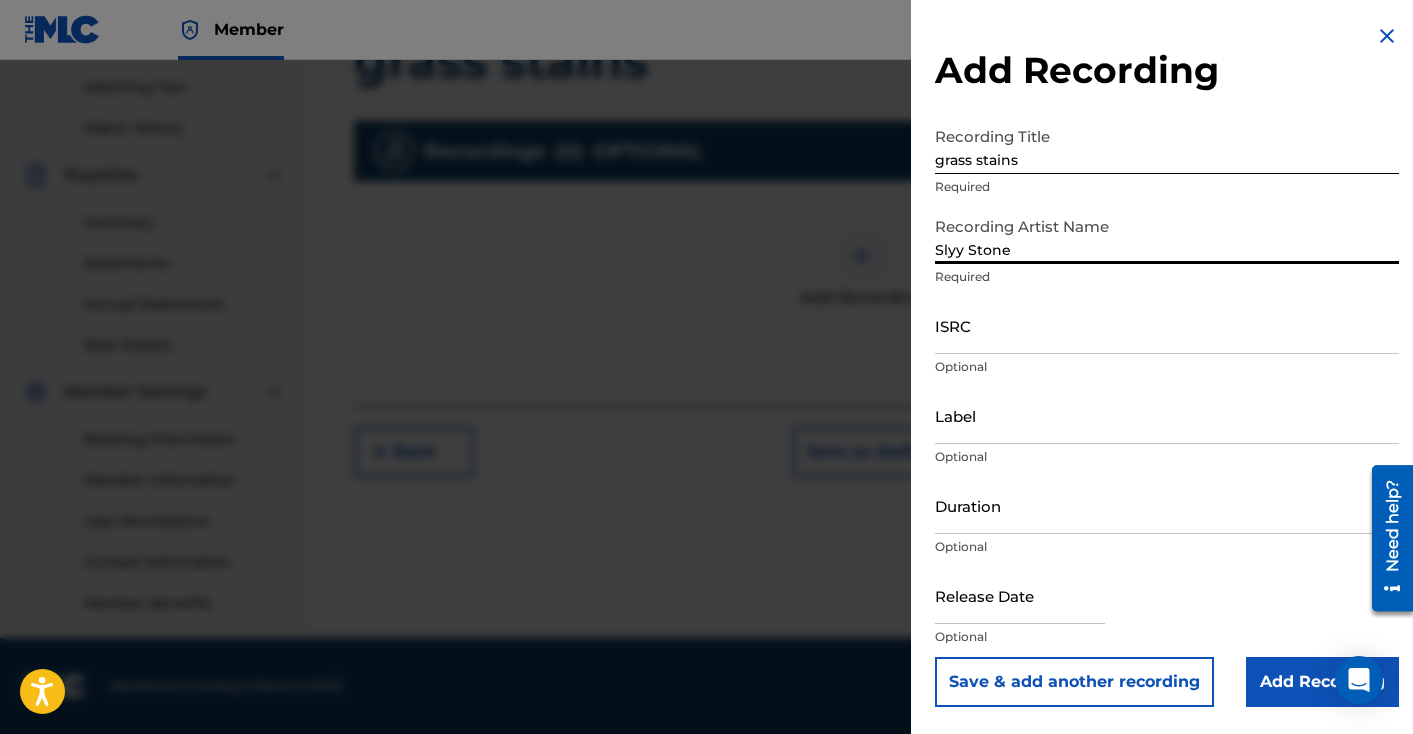 click on "Duration" at bounding box center (1167, 505) 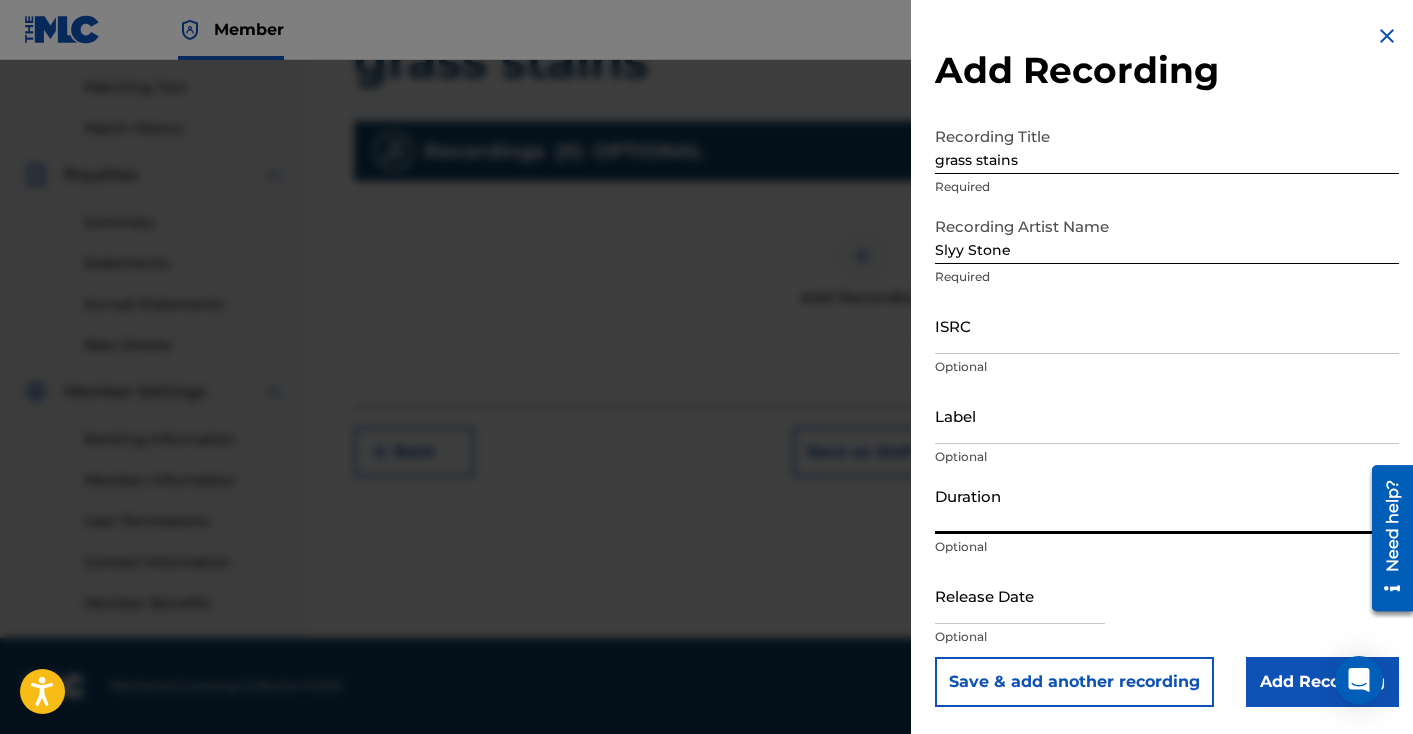 click on "Label" at bounding box center (1167, 415) 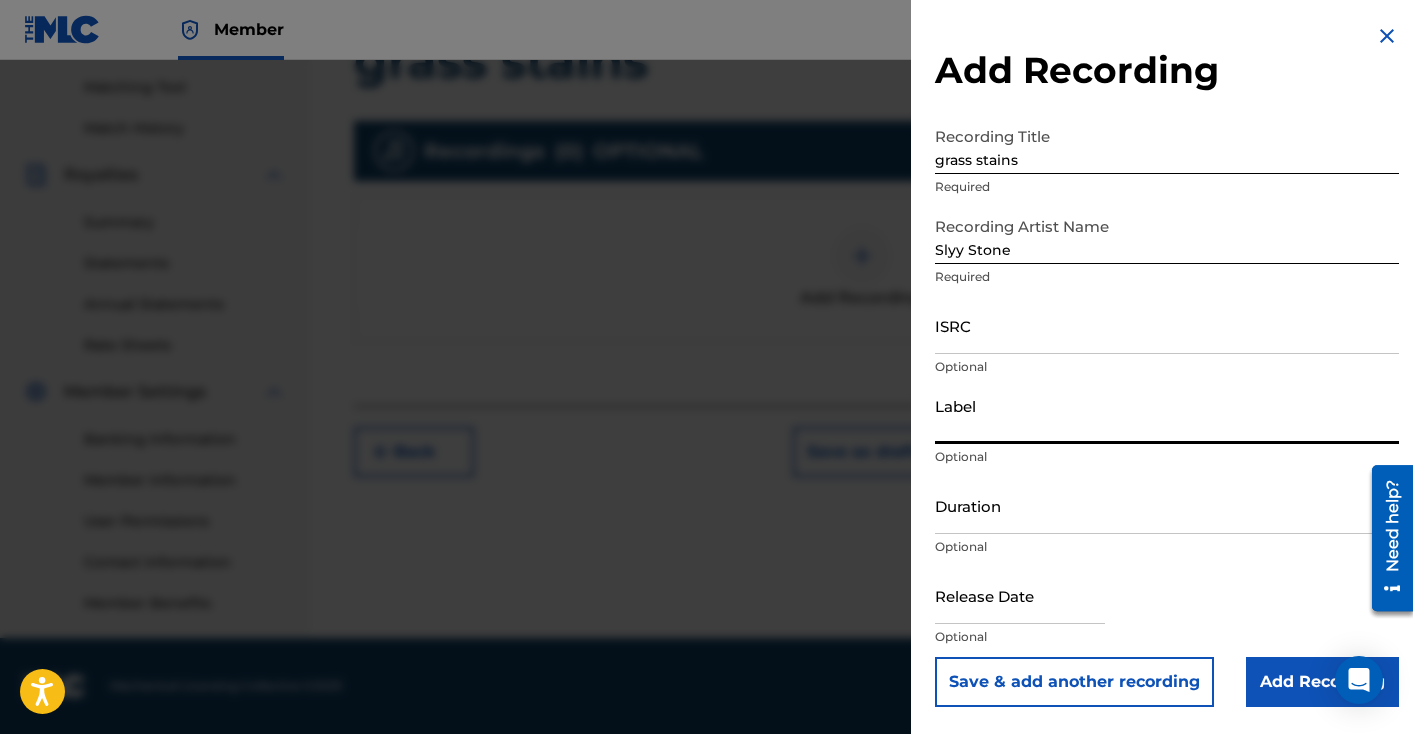 type on "The Networth LLC" 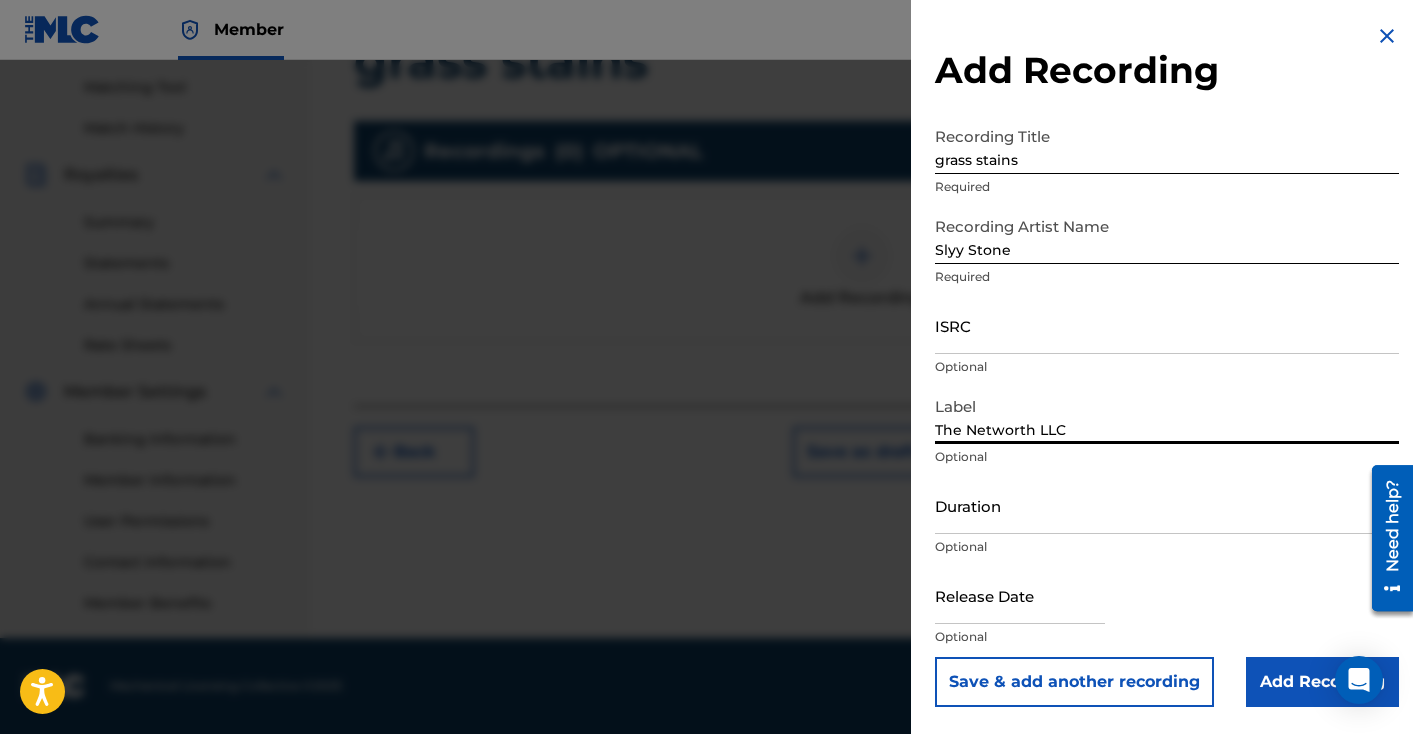 click on "Duration" at bounding box center [1167, 505] 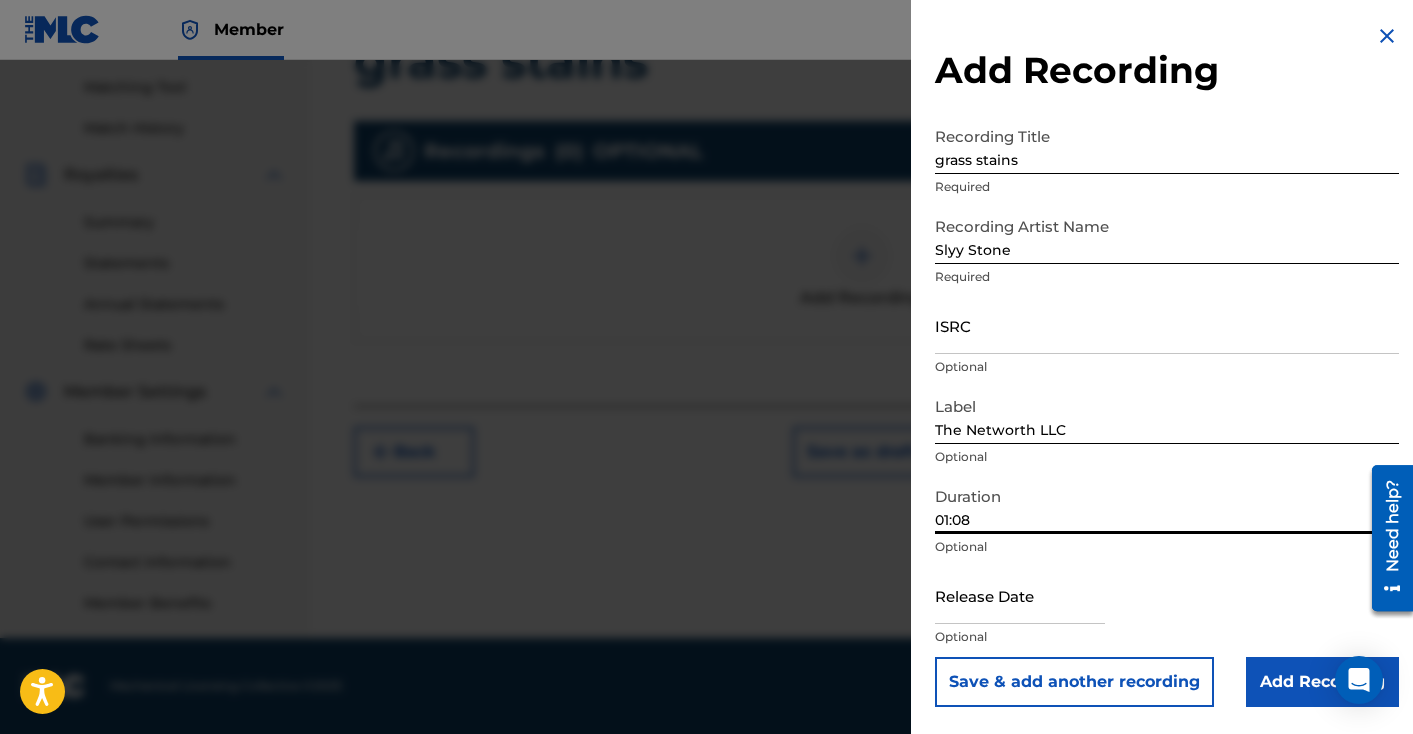 type on "01:08" 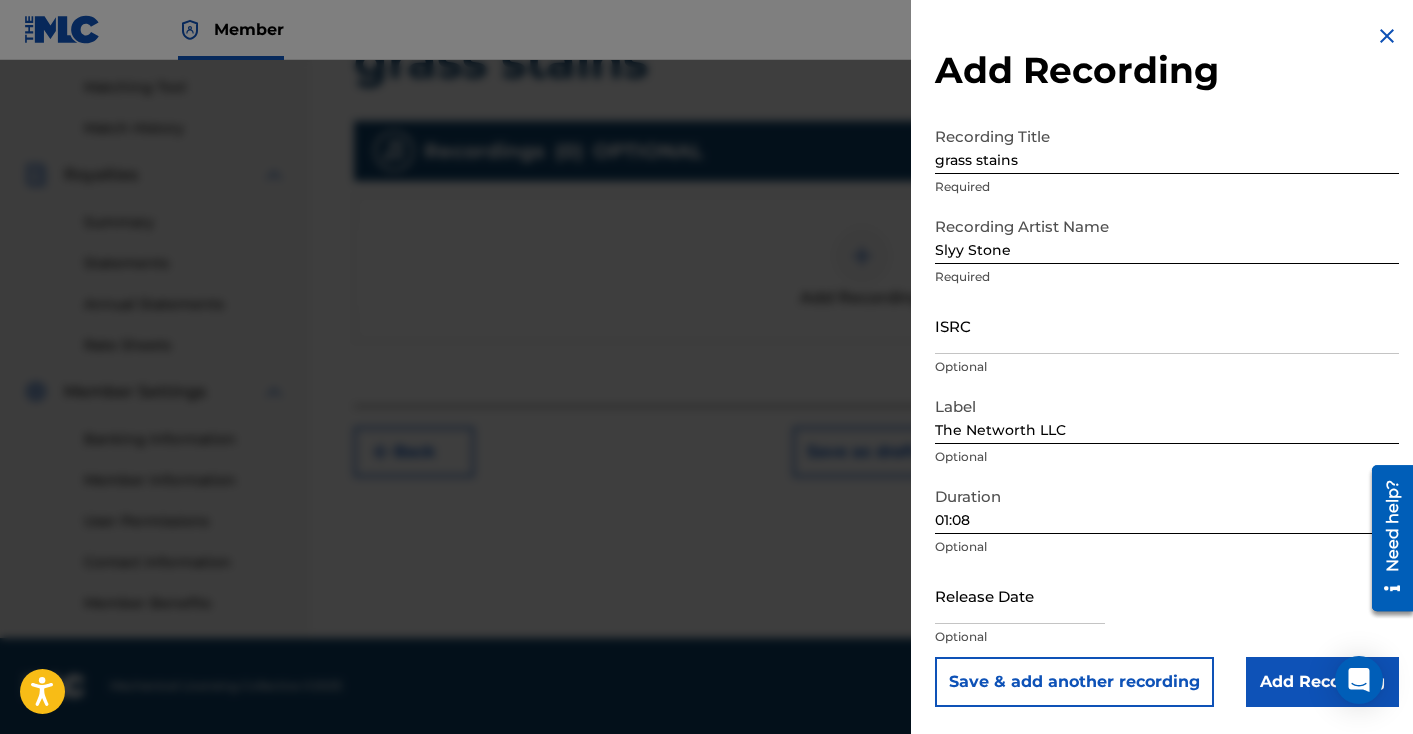 click at bounding box center [1020, 595] 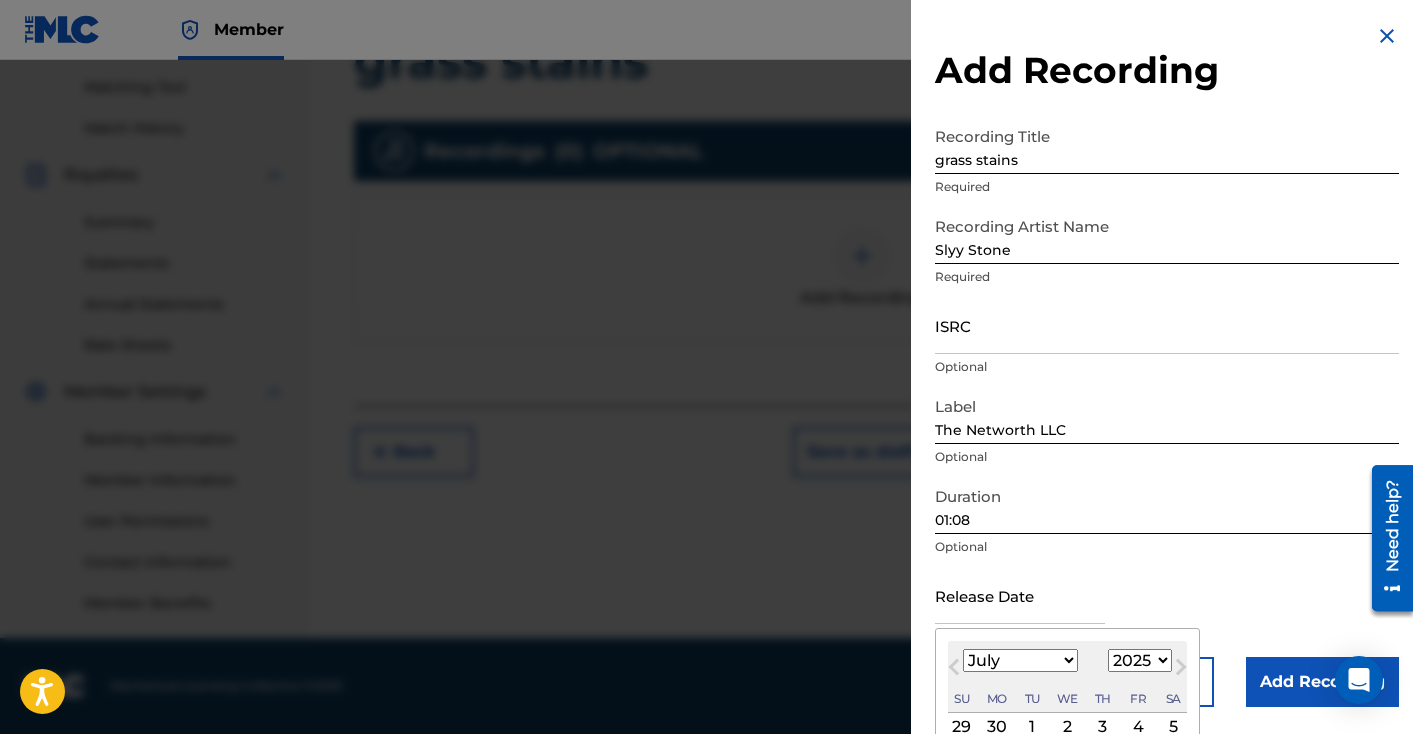 type on "[DATE]" 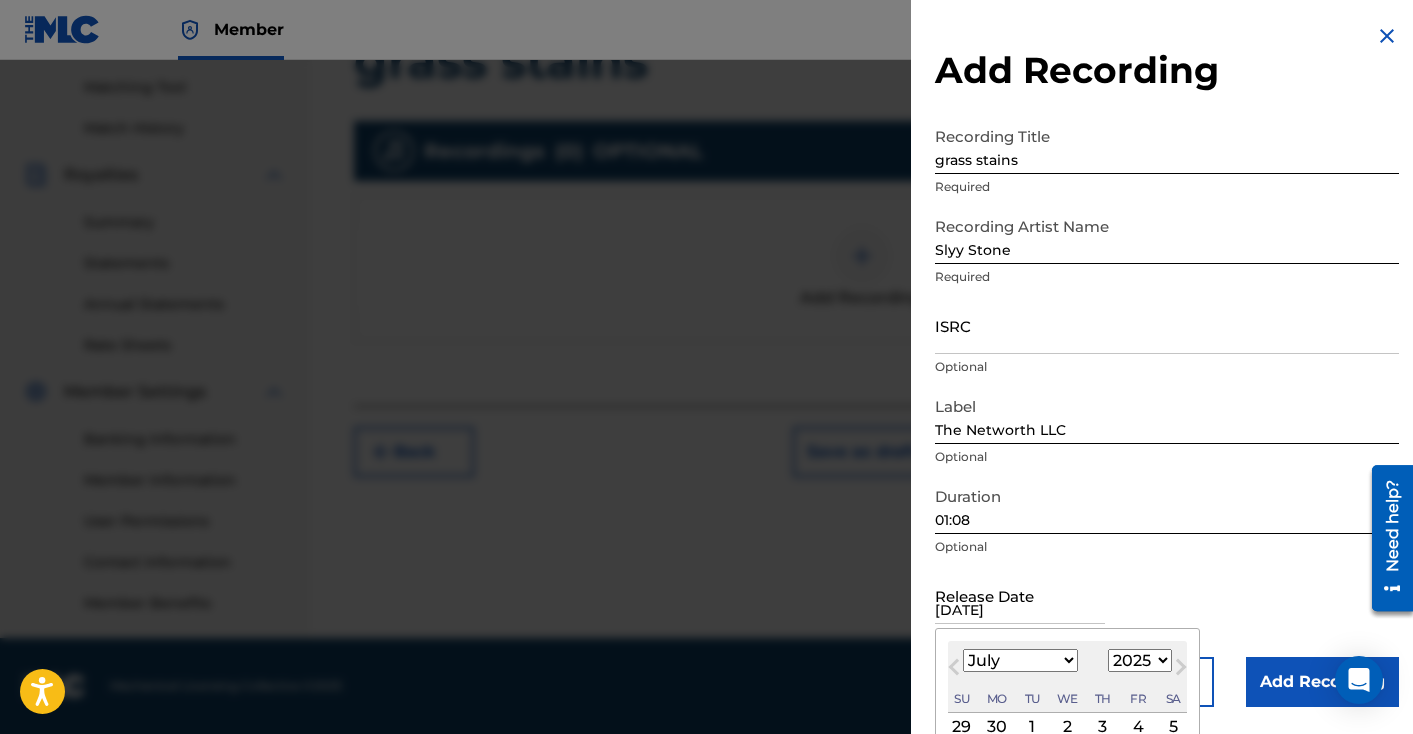 select on "9" 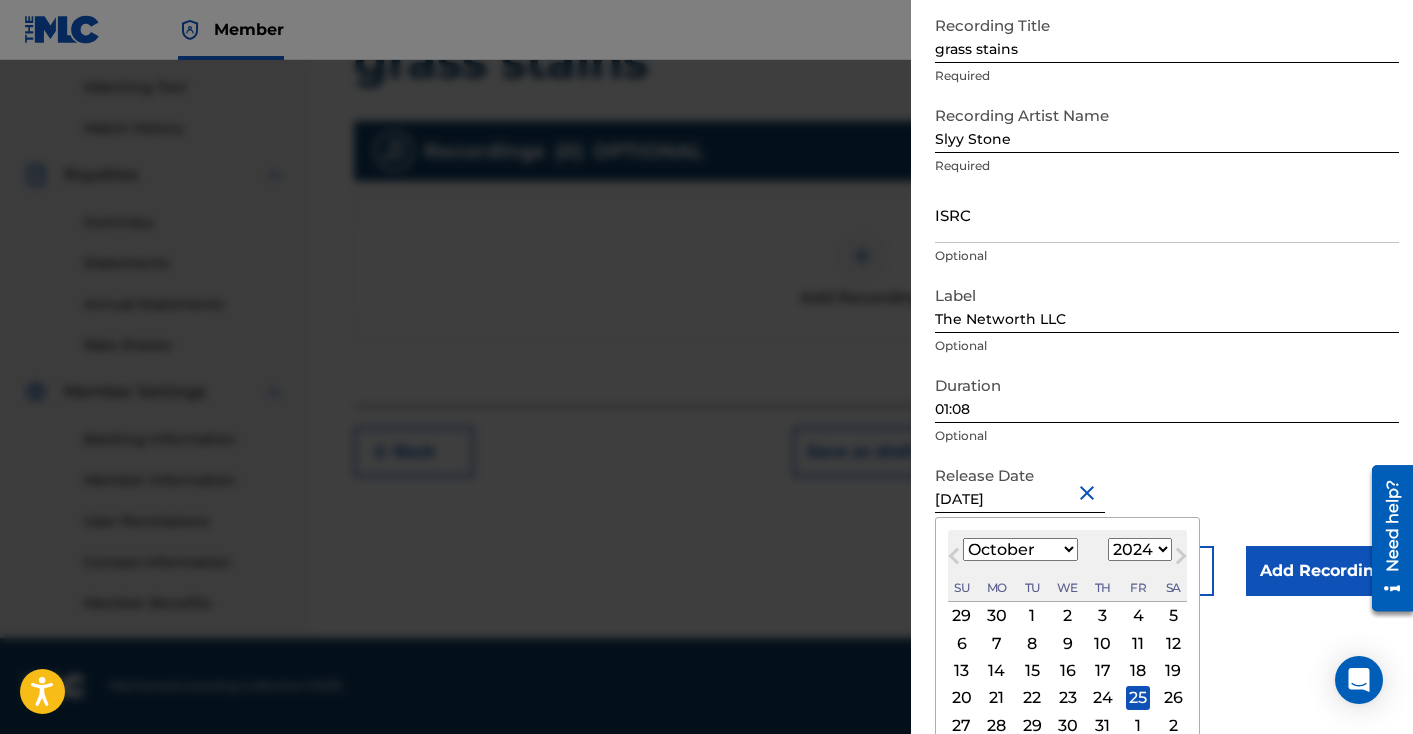 scroll, scrollTop: 156, scrollLeft: 0, axis: vertical 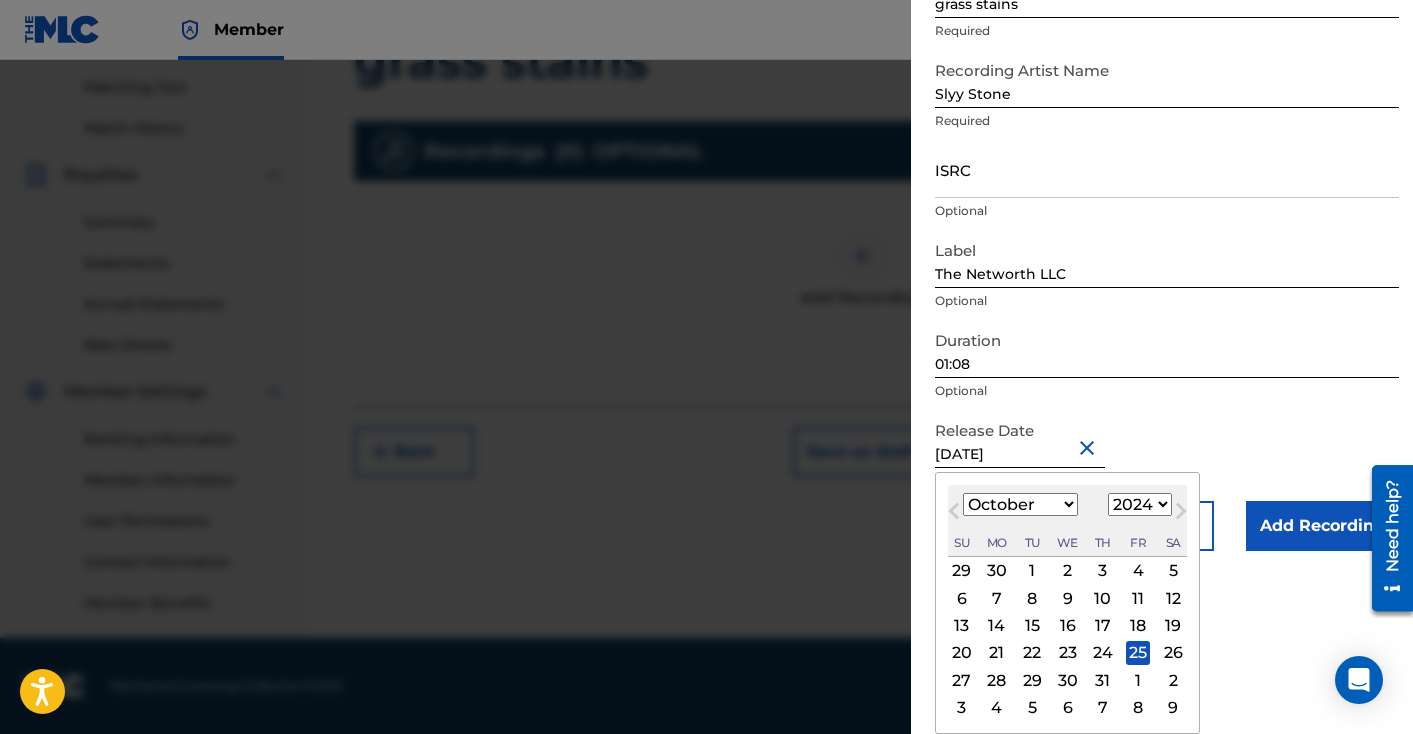 click on "25" at bounding box center [1138, 653] 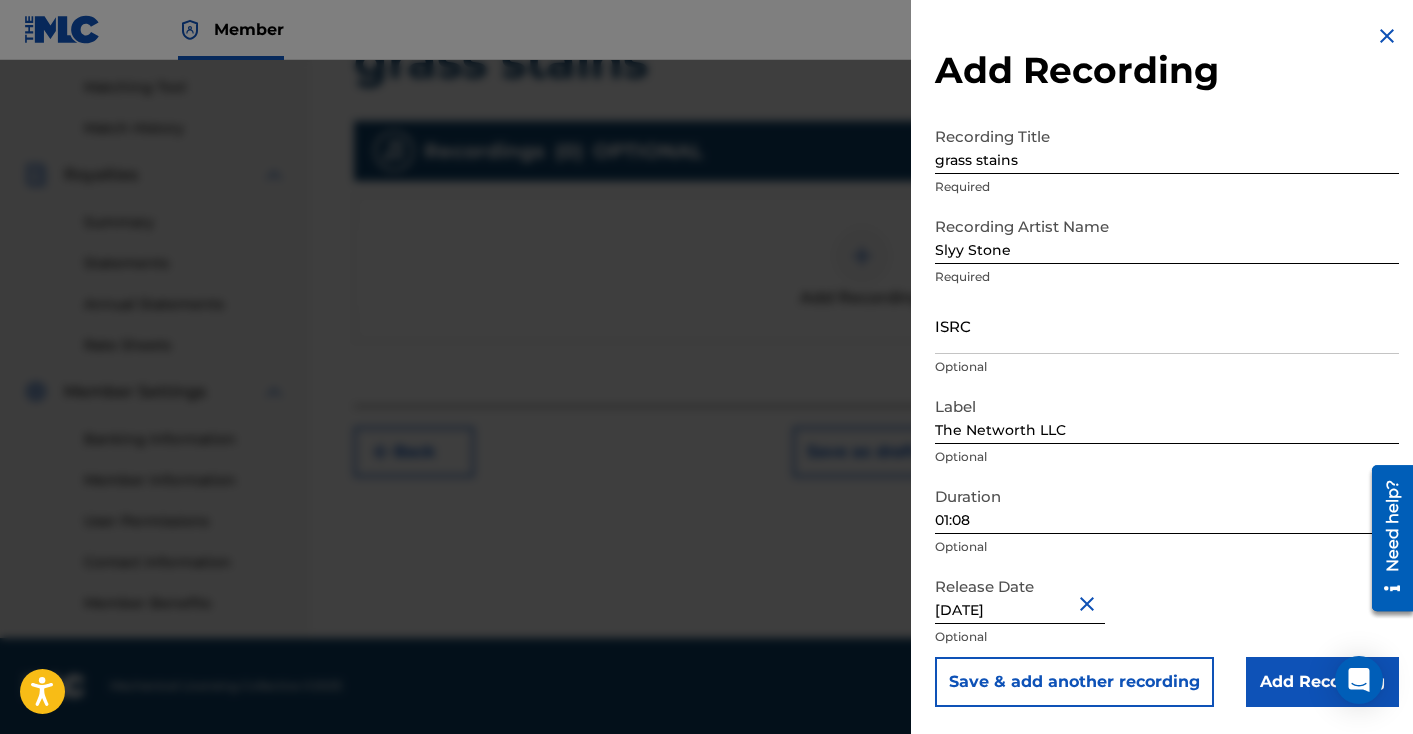 scroll, scrollTop: 0, scrollLeft: 0, axis: both 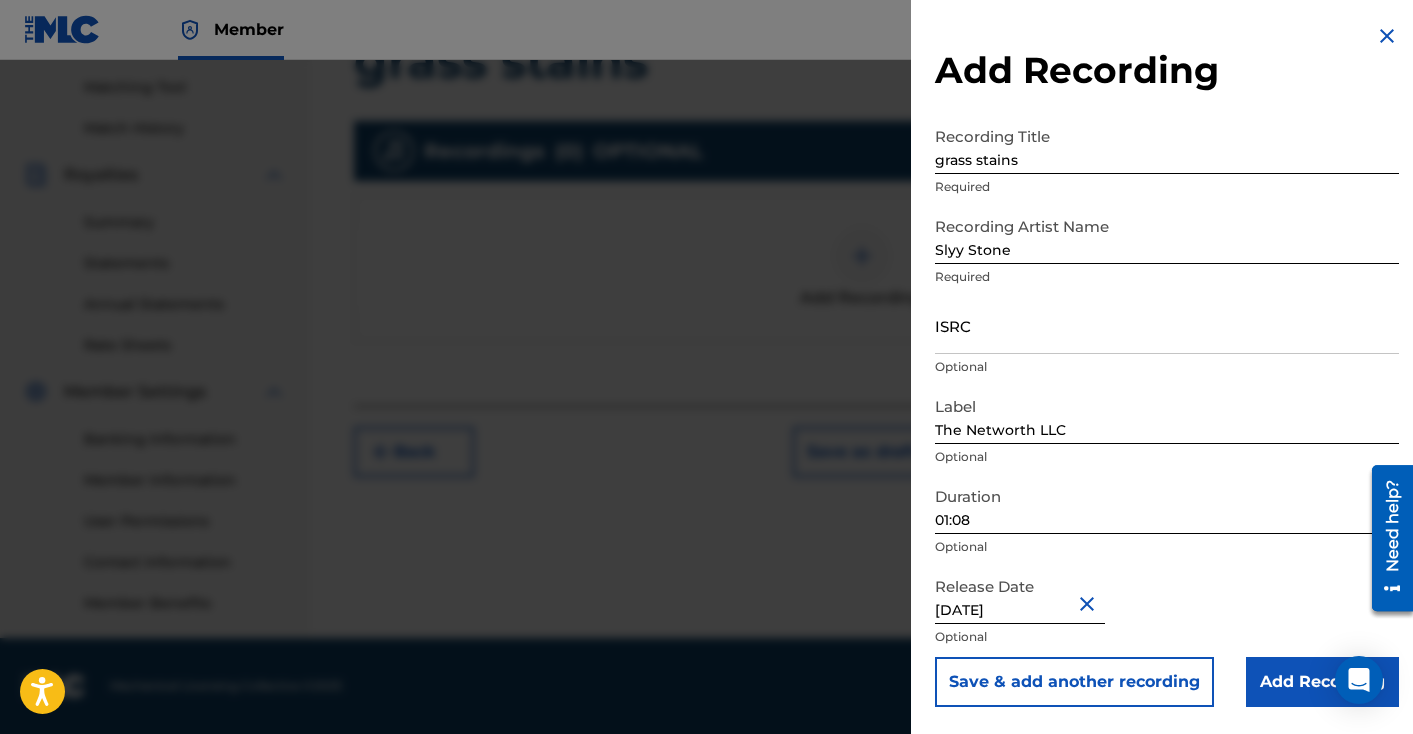 click on "Add Recording" at bounding box center [1322, 682] 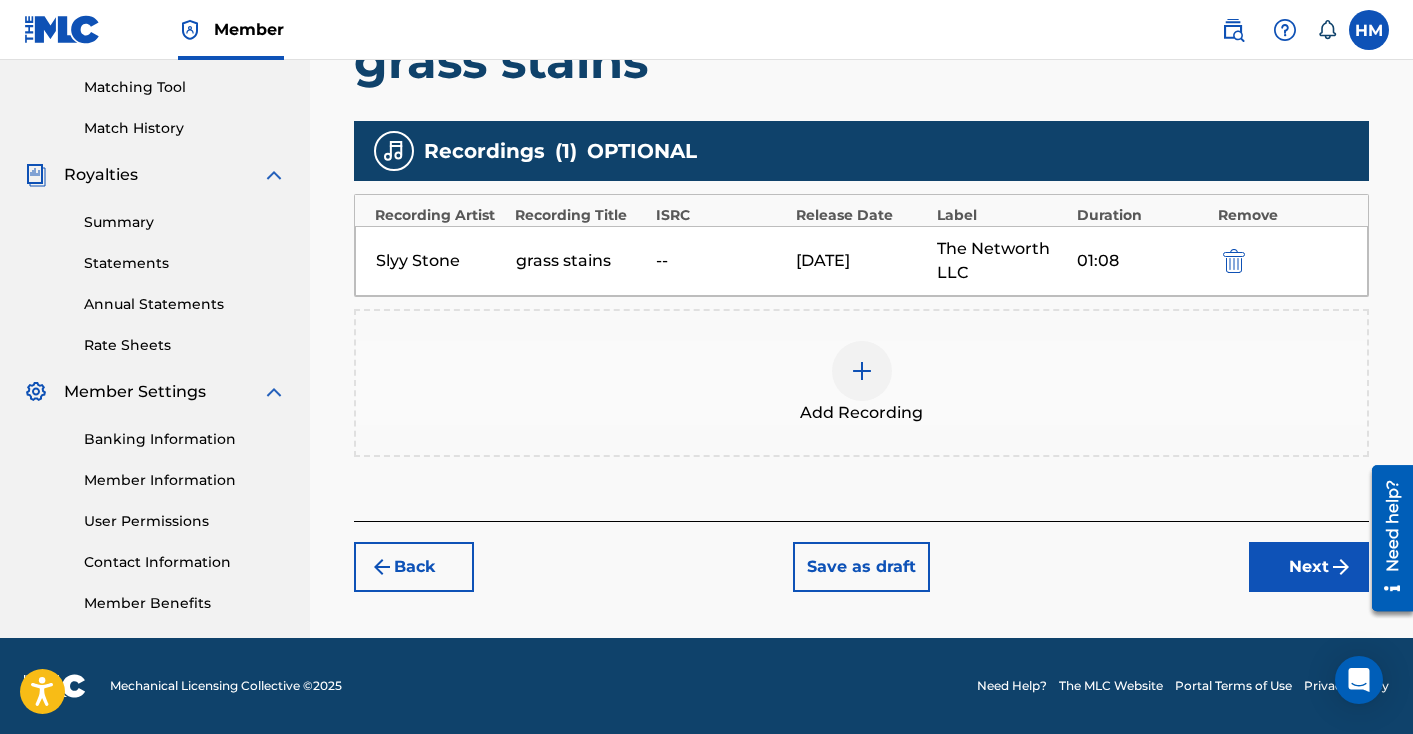 click on "--" at bounding box center (721, 261) 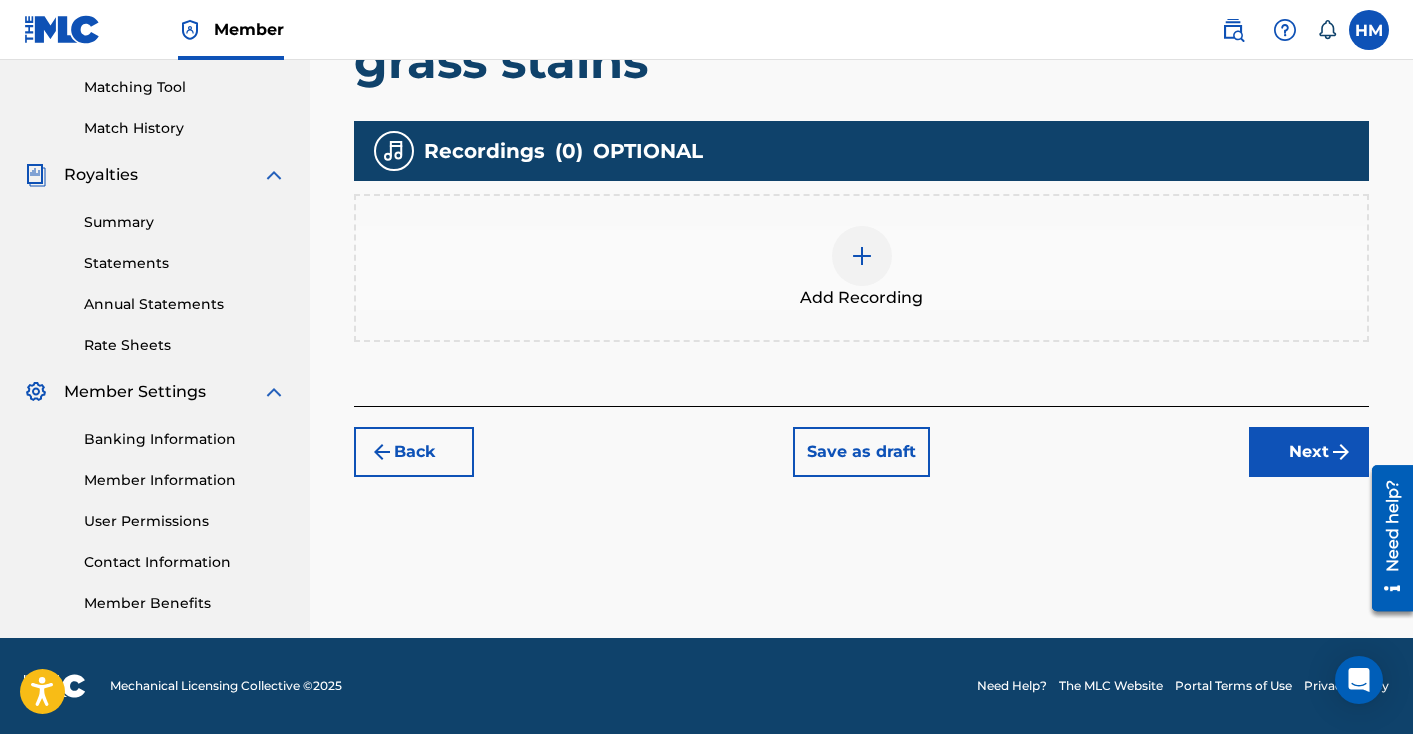 click at bounding box center (862, 256) 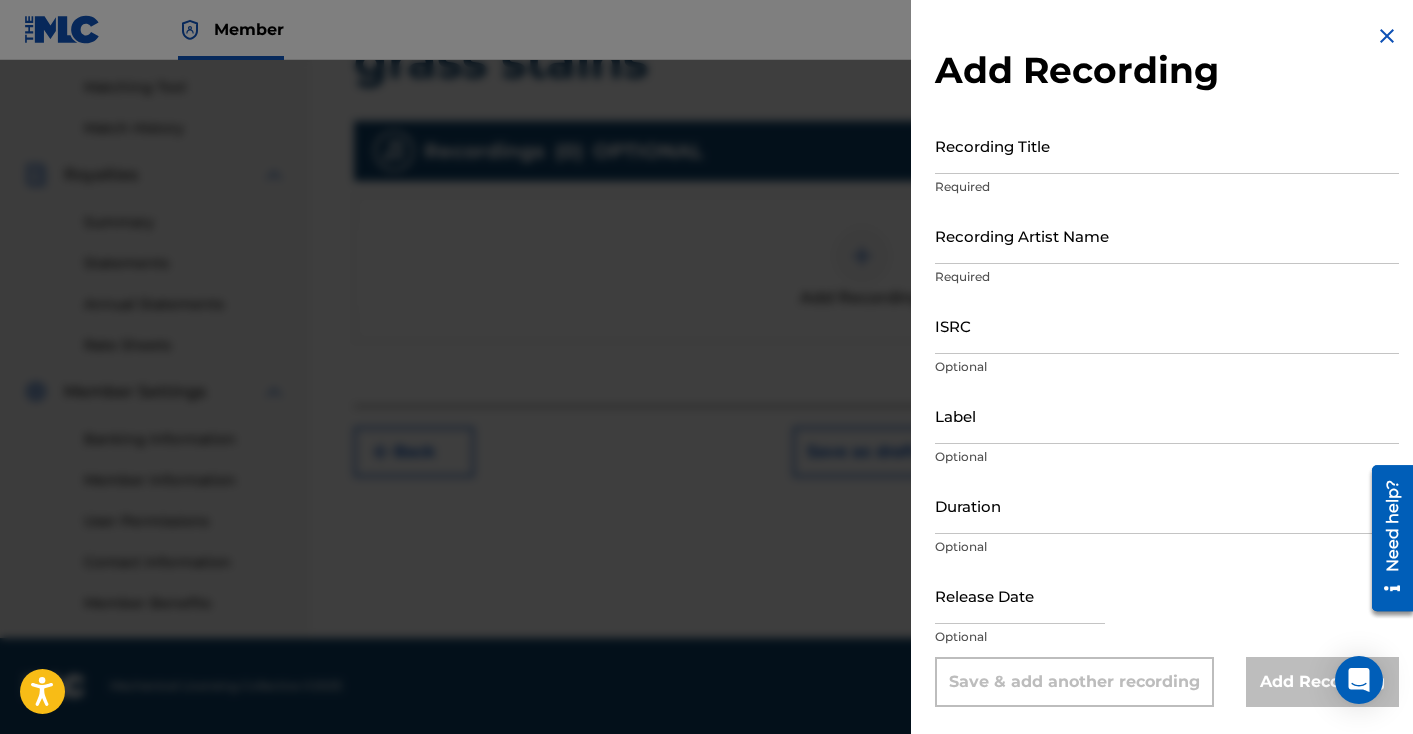 click on "Recording Title" at bounding box center [1167, 145] 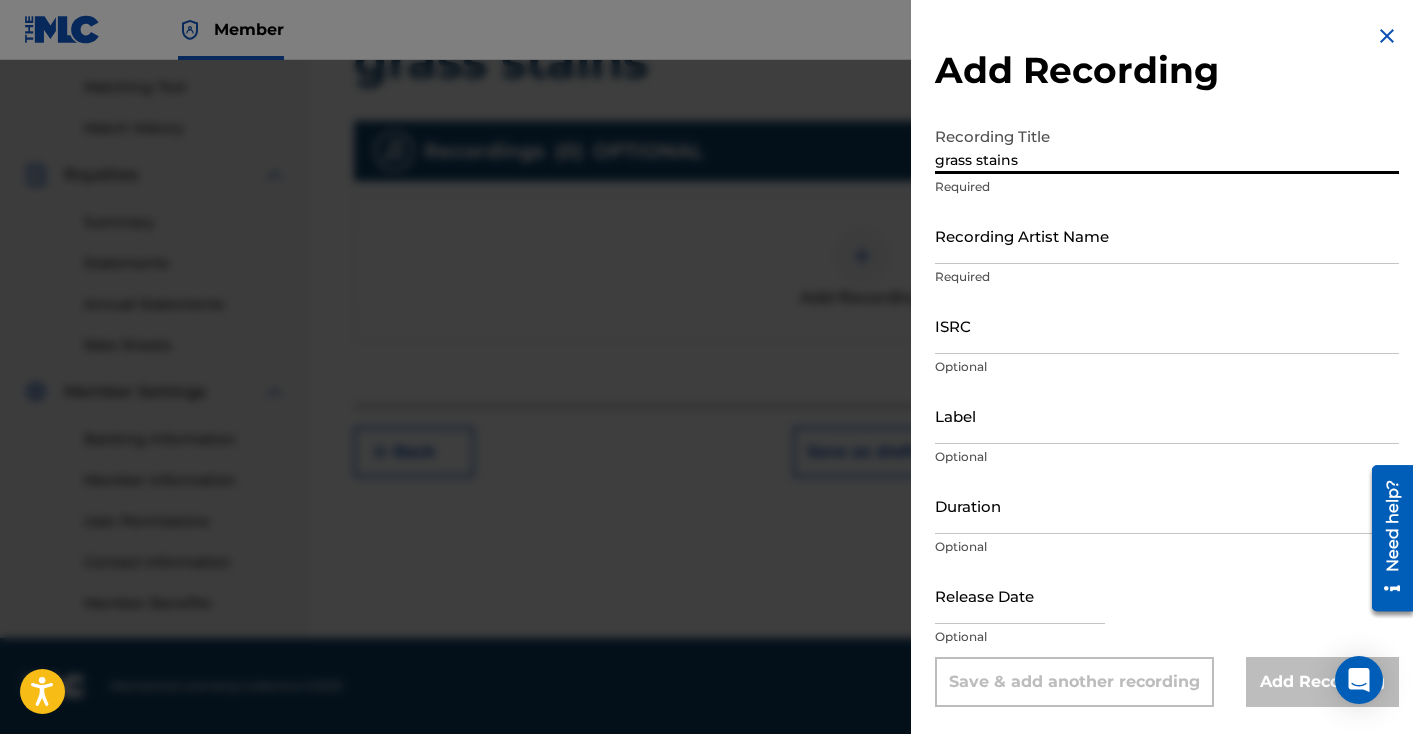type on "grass stains" 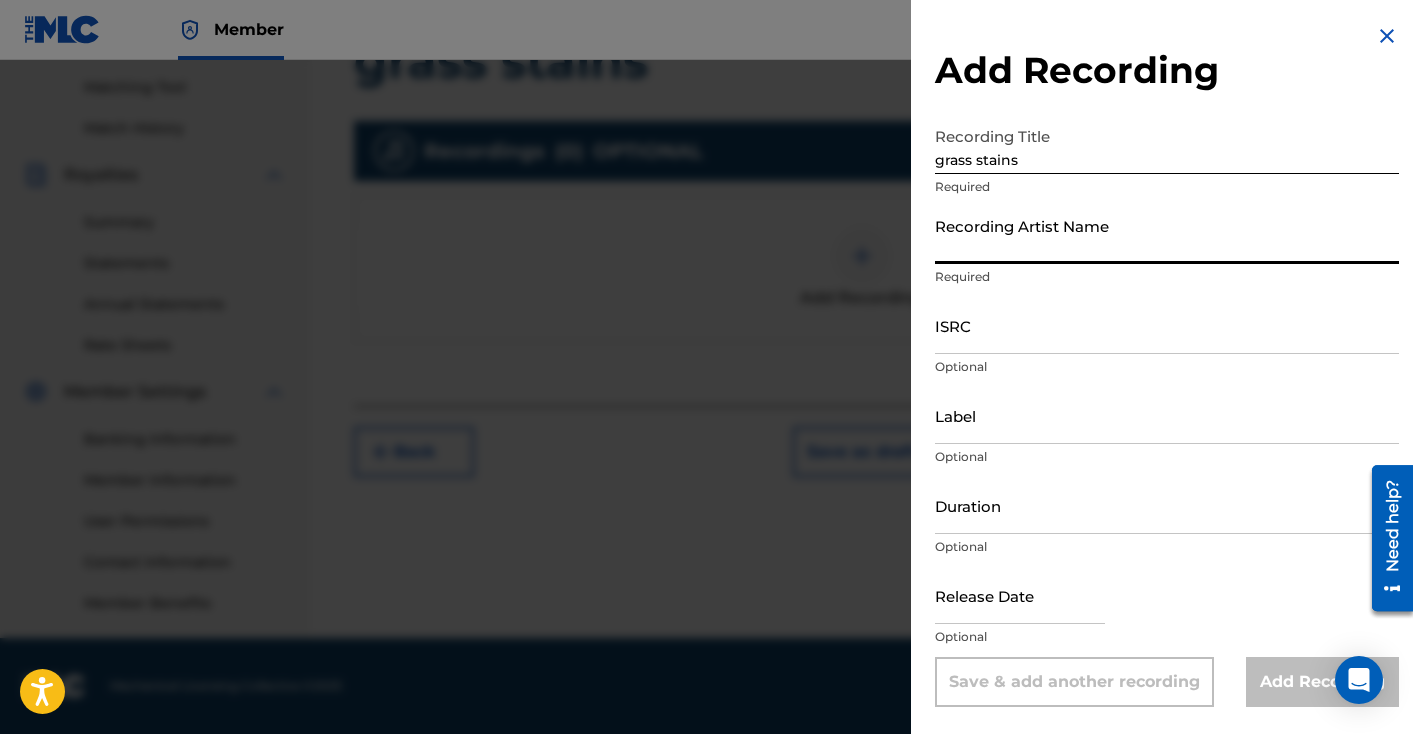 type on "Slyy Stone" 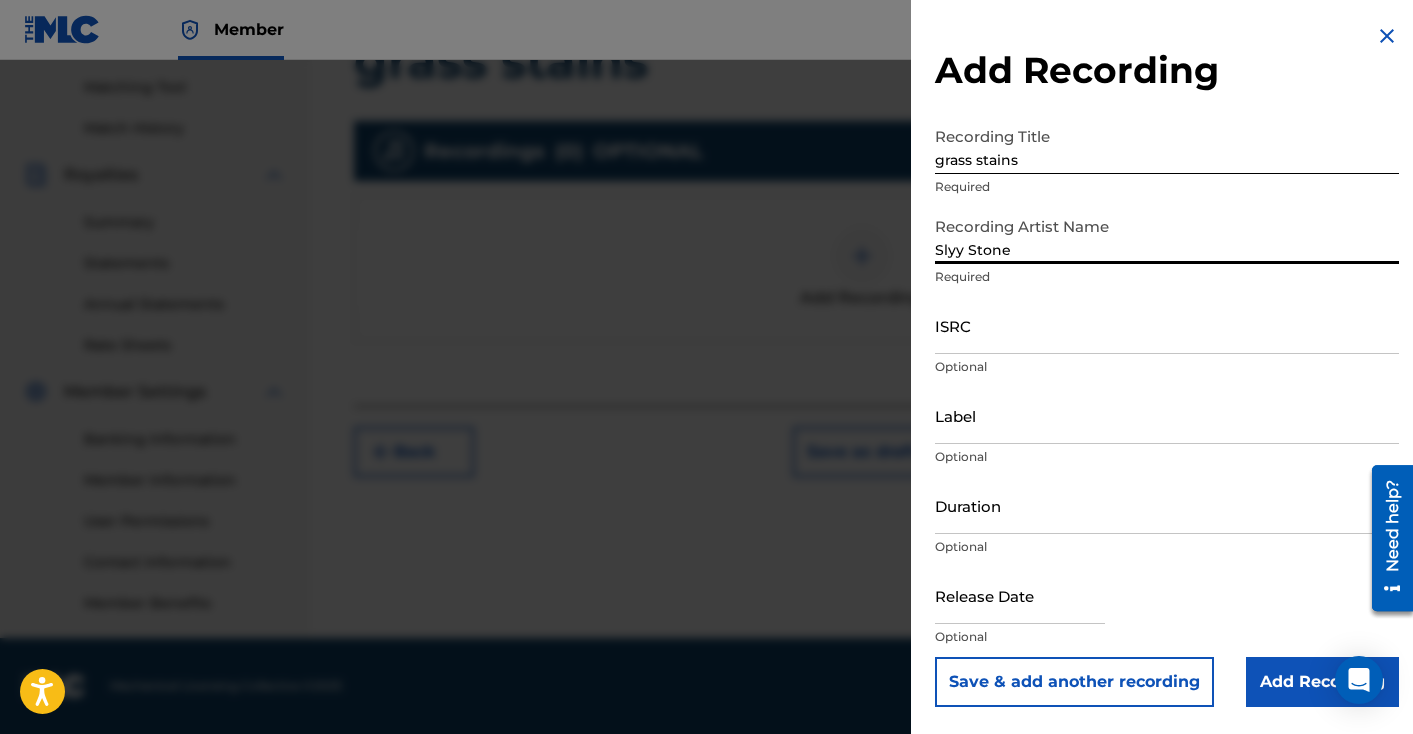 click on "ISRC" at bounding box center (1167, 325) 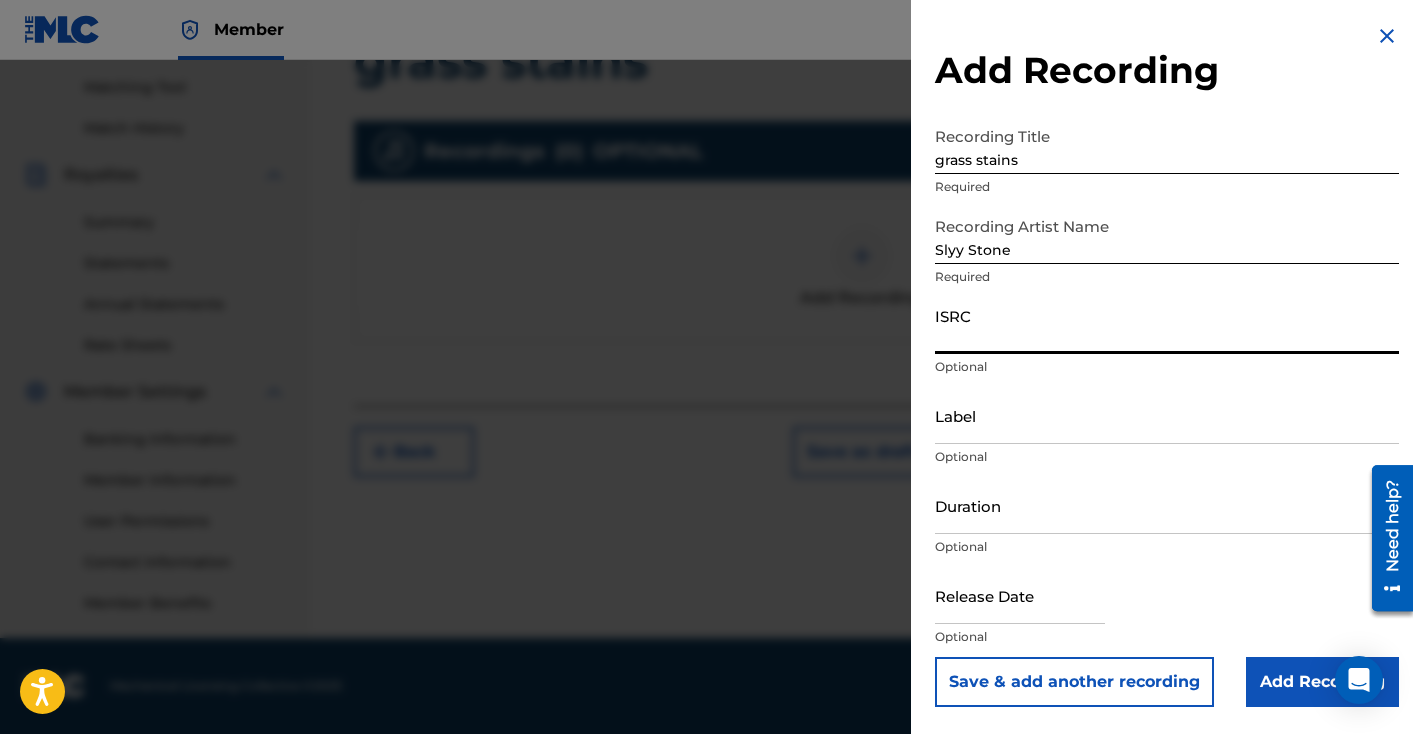 paste on "QZWFS2425615" 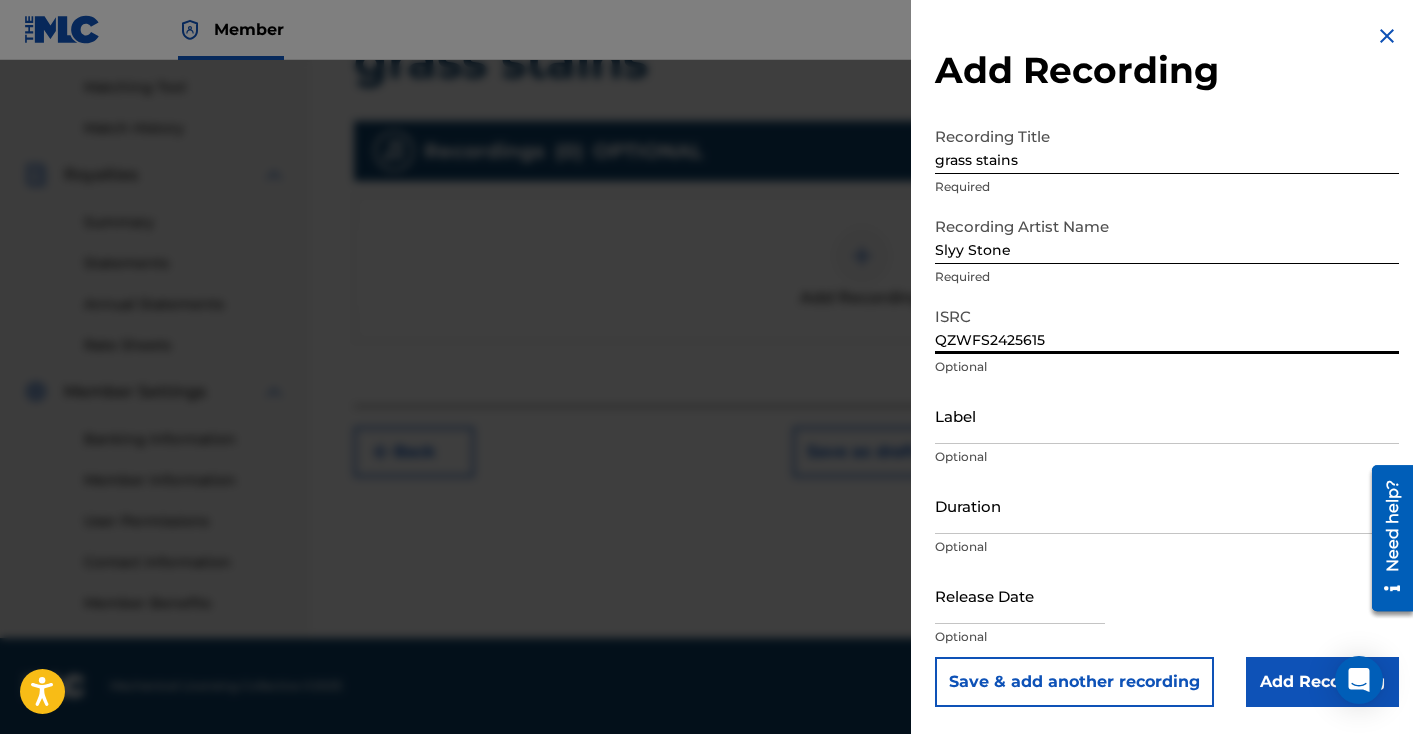 type on "QZWFS2425615" 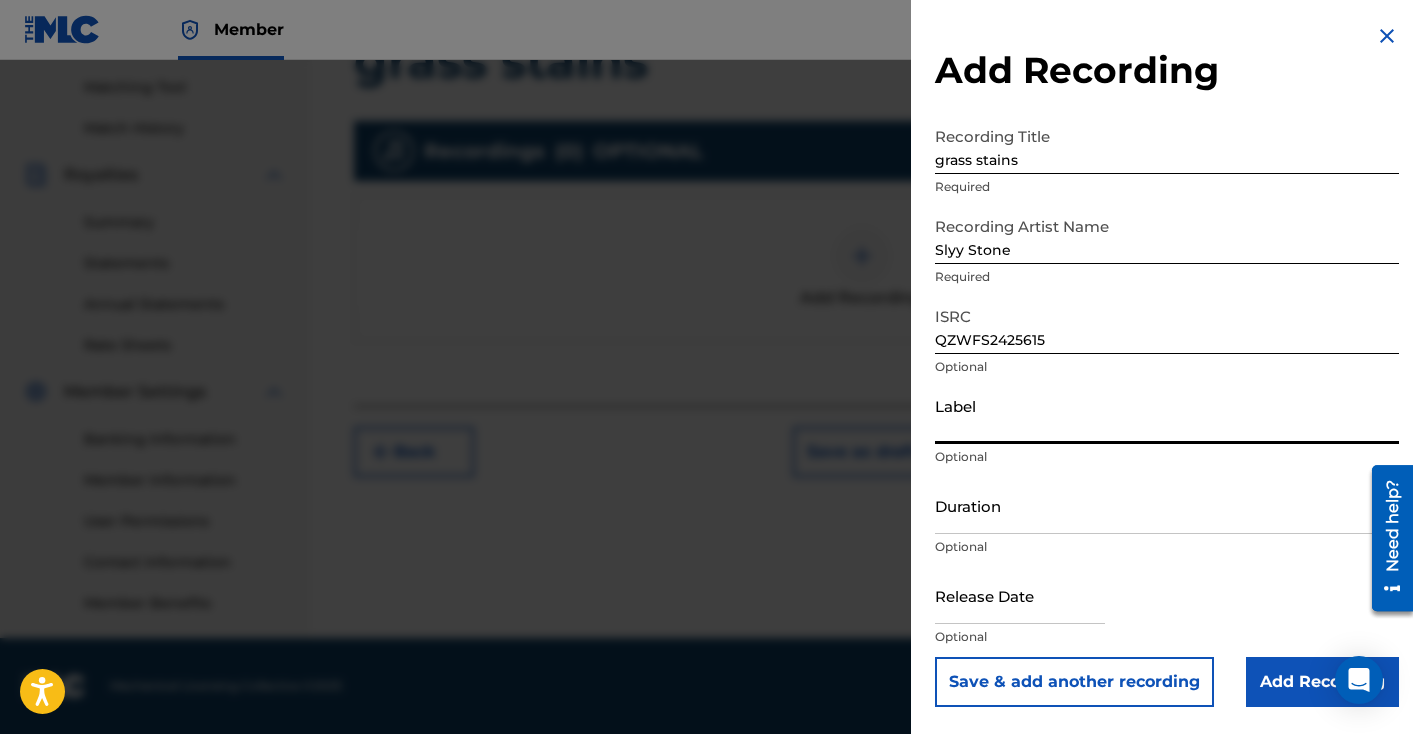 type on "The Networth LLC" 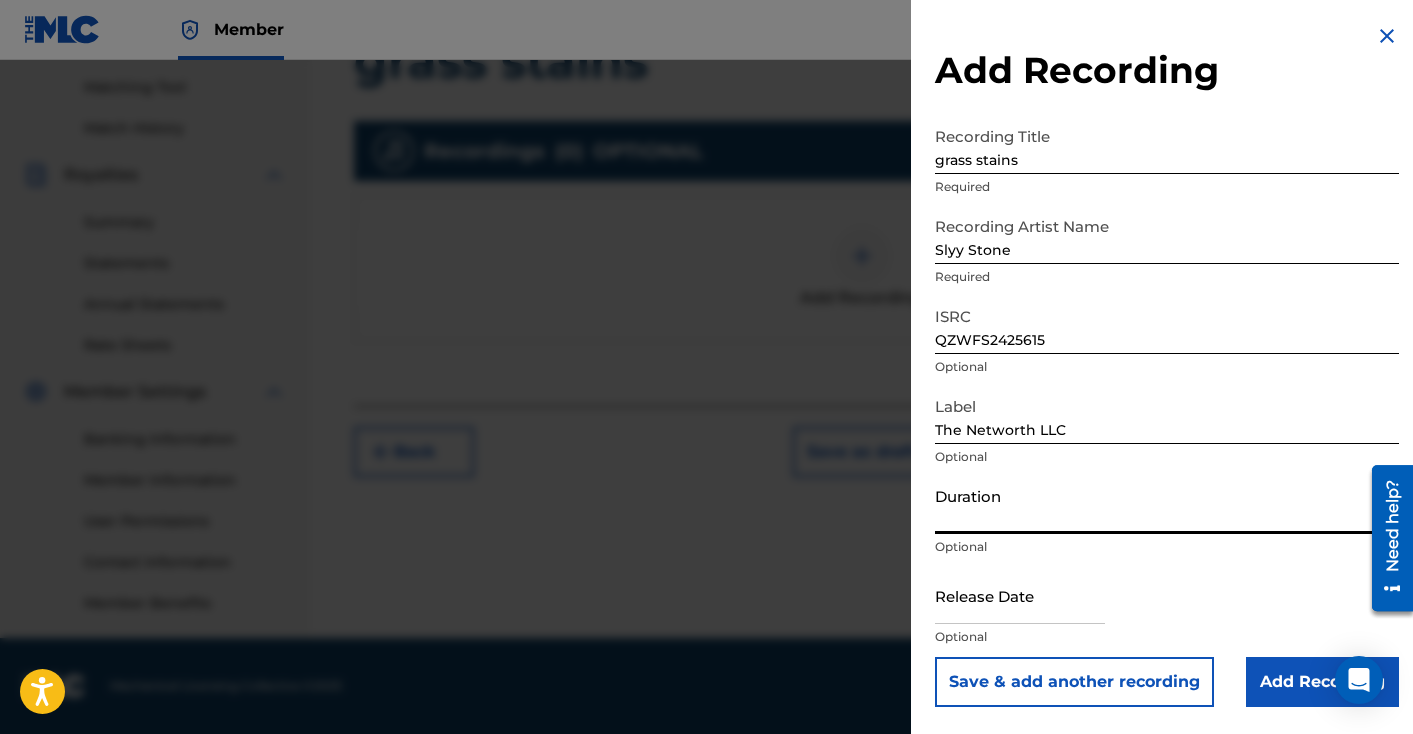 click on "Duration" at bounding box center [1167, 505] 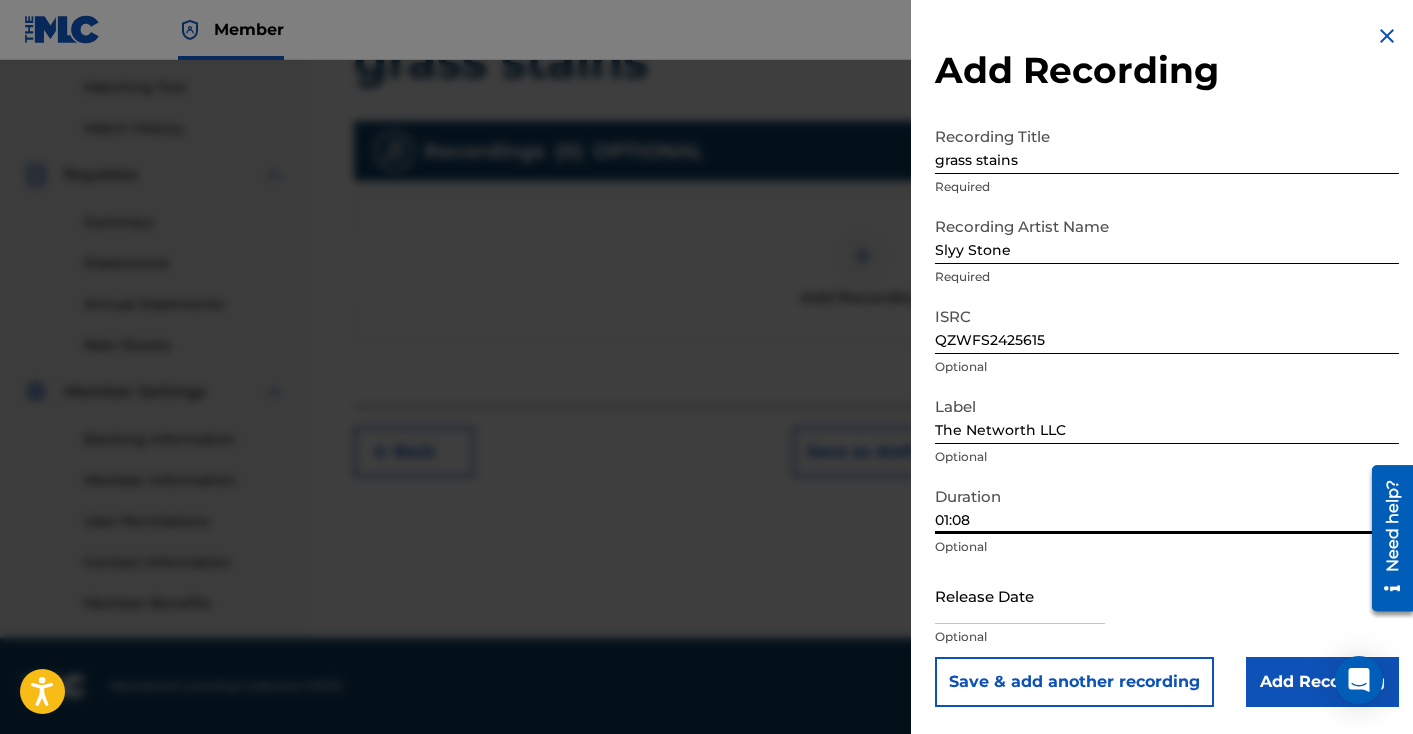 click at bounding box center [1020, 595] 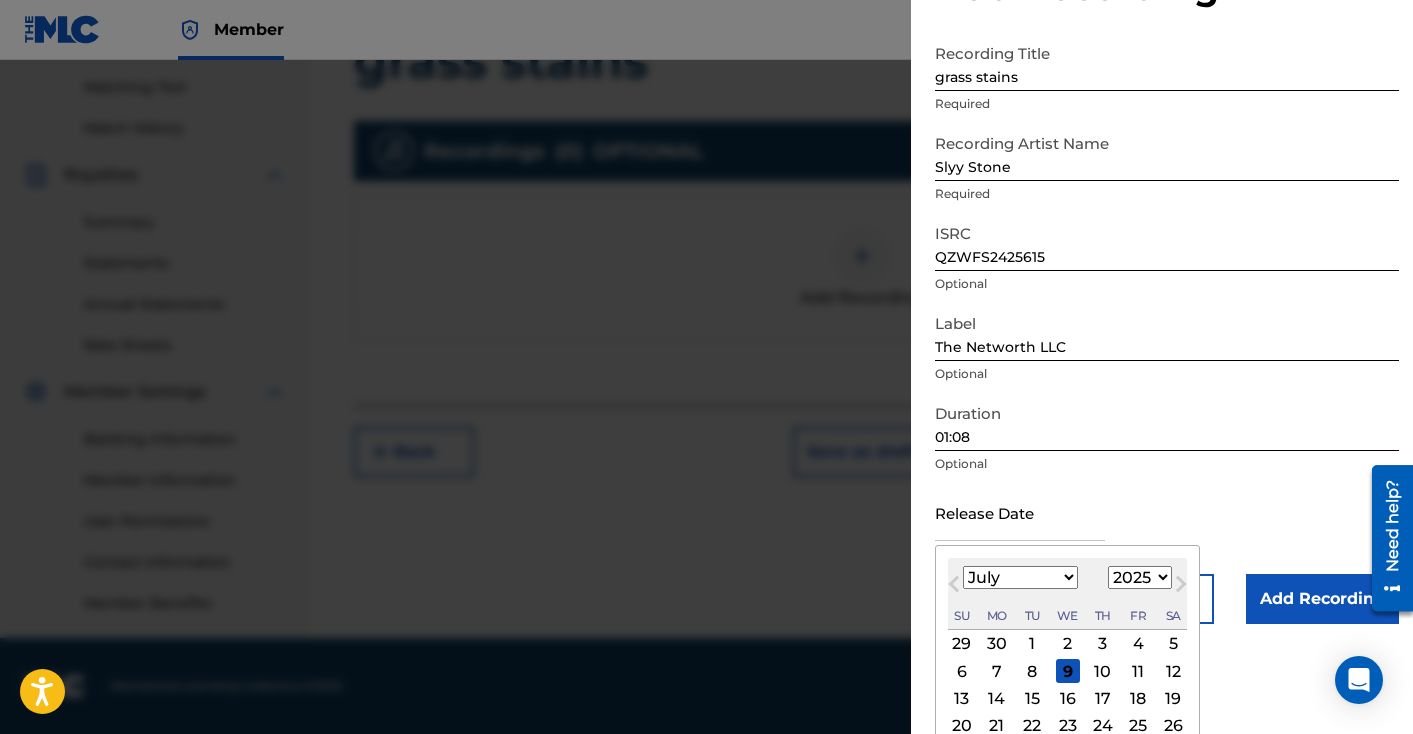 scroll, scrollTop: 156, scrollLeft: 0, axis: vertical 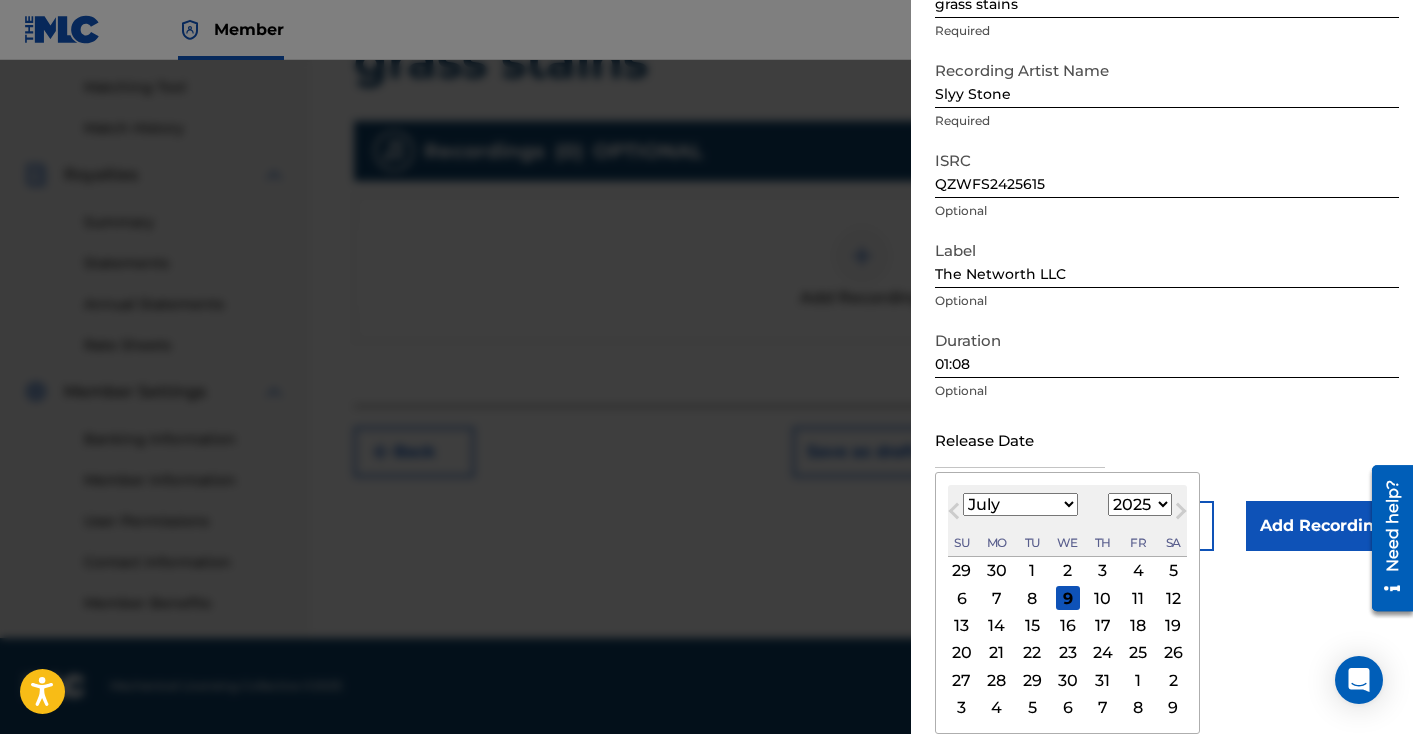 type on "[DATE]" 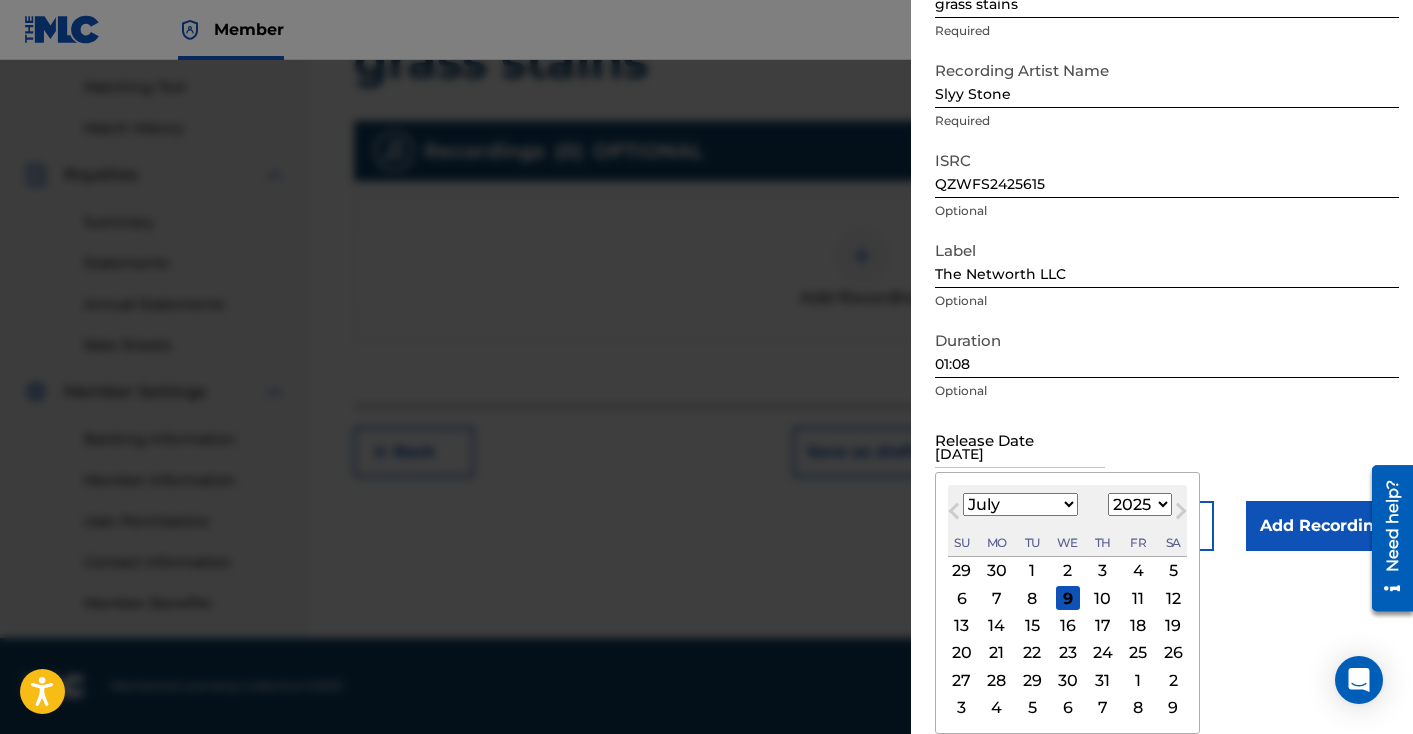 select on "9" 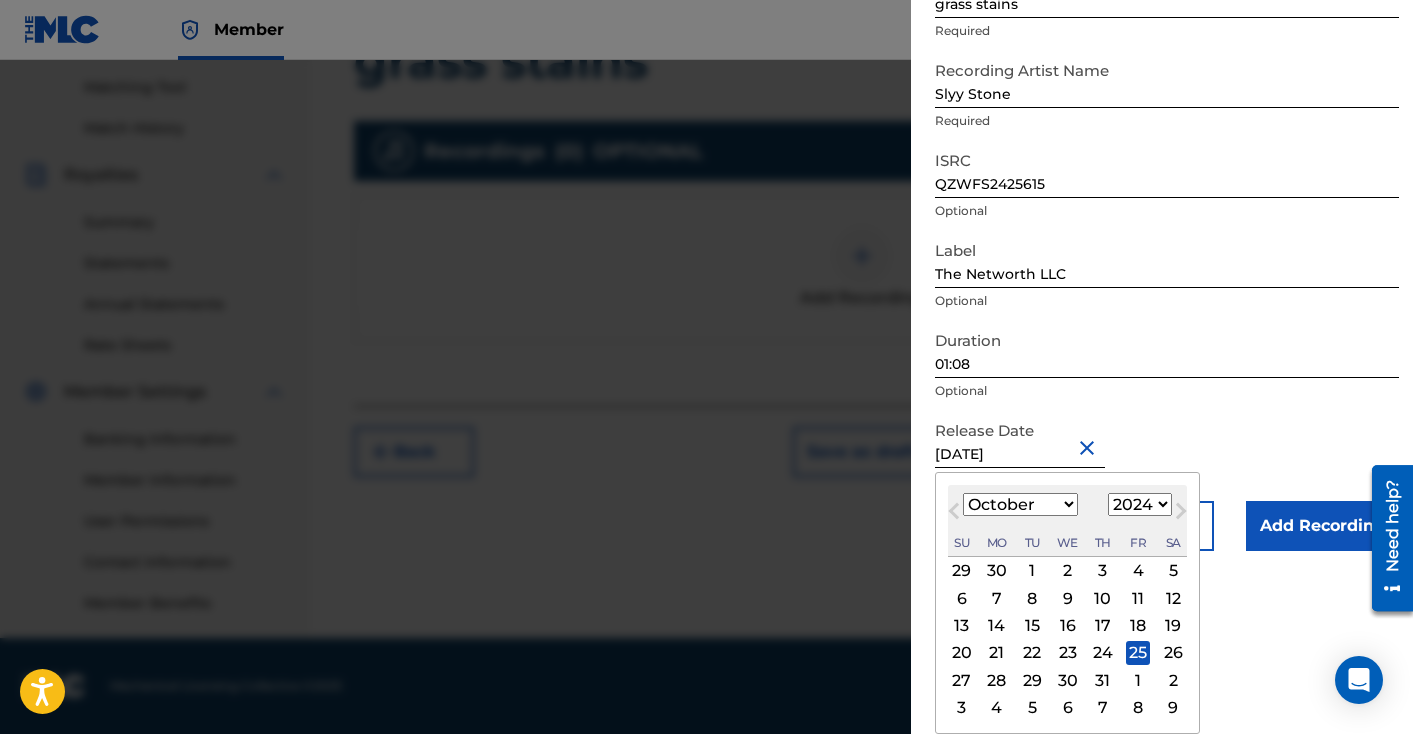 scroll, scrollTop: 0, scrollLeft: 0, axis: both 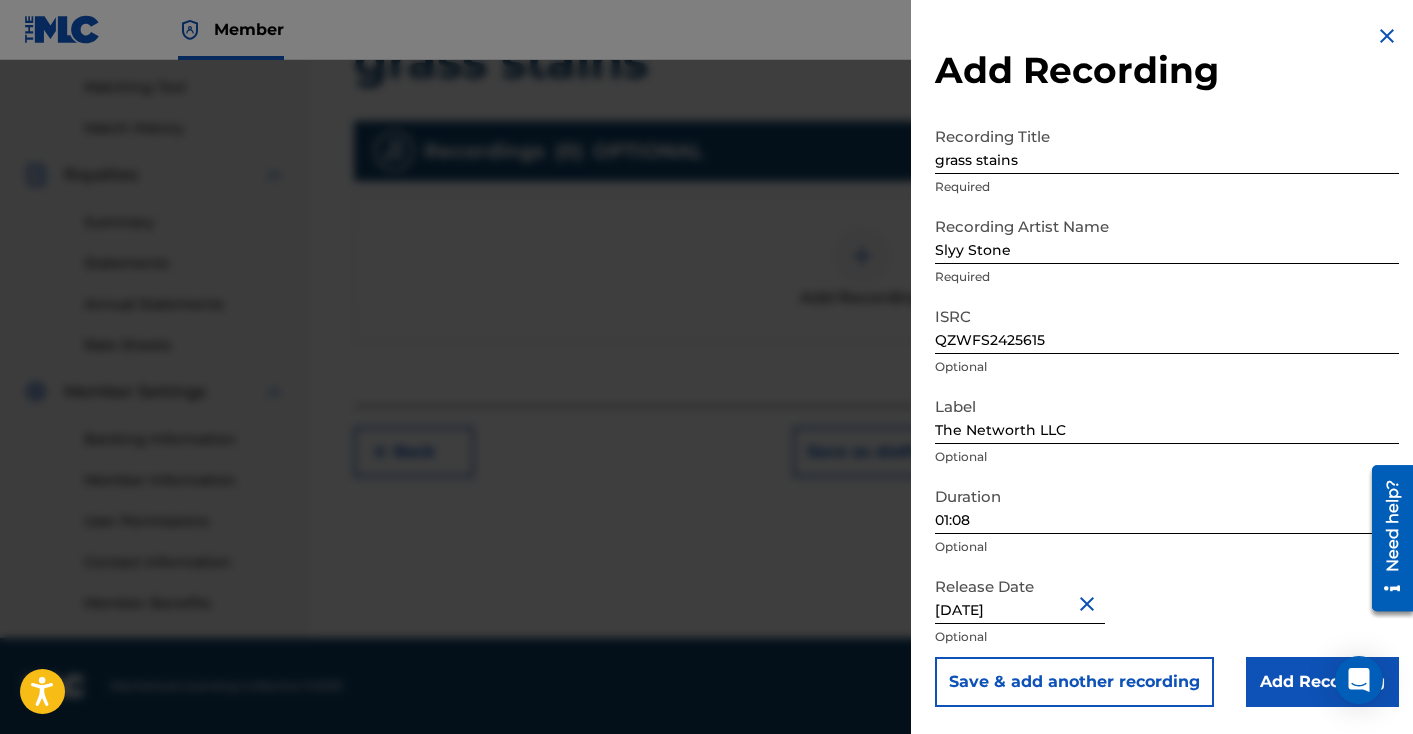 click on "Add Recording" at bounding box center [1322, 682] 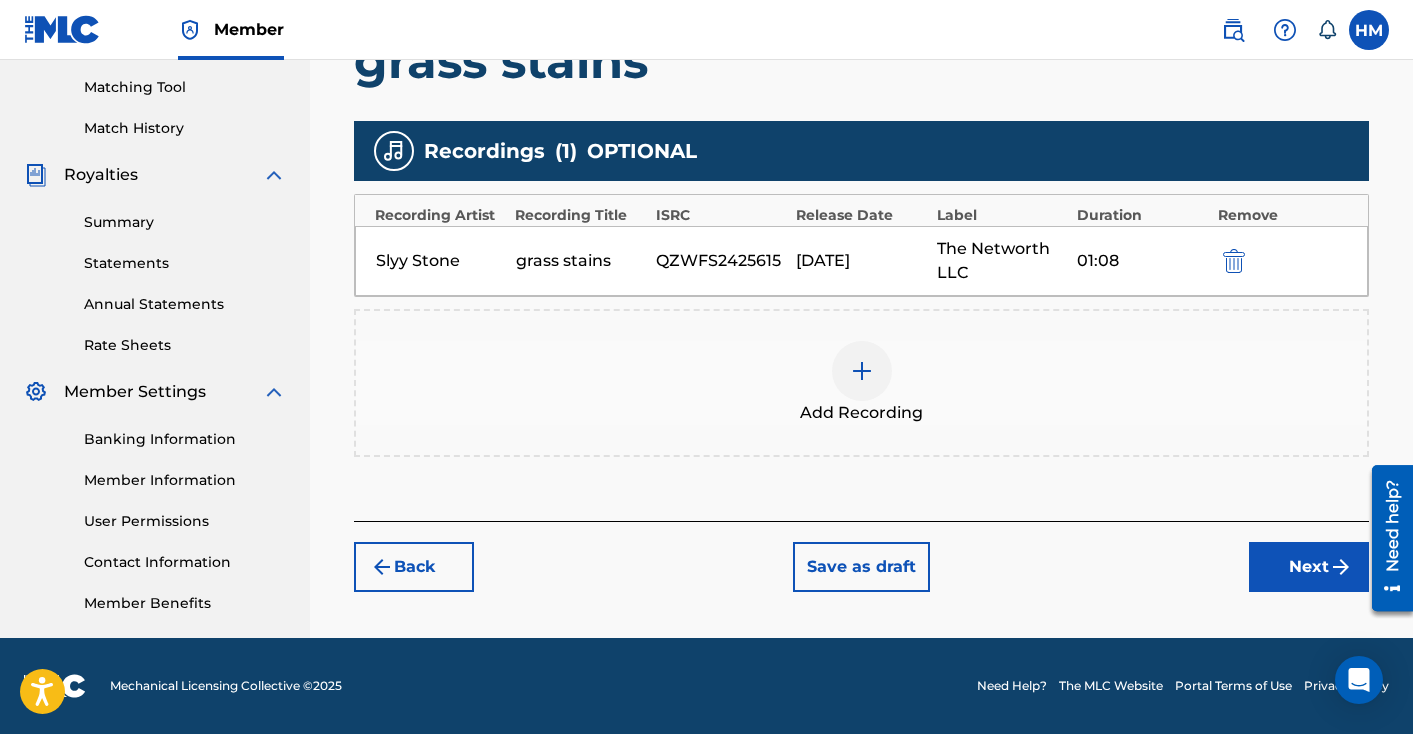 click on "Next" at bounding box center [1309, 567] 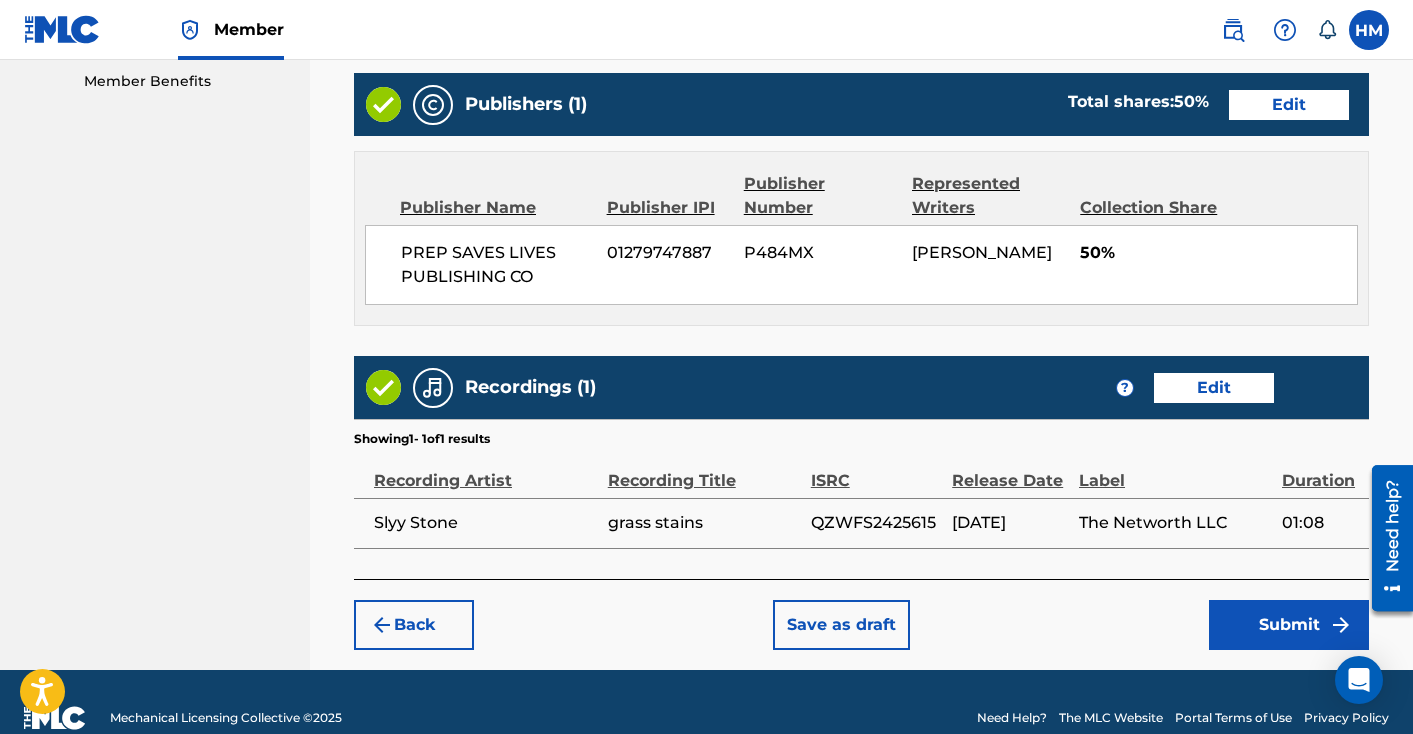scroll, scrollTop: 1057, scrollLeft: 0, axis: vertical 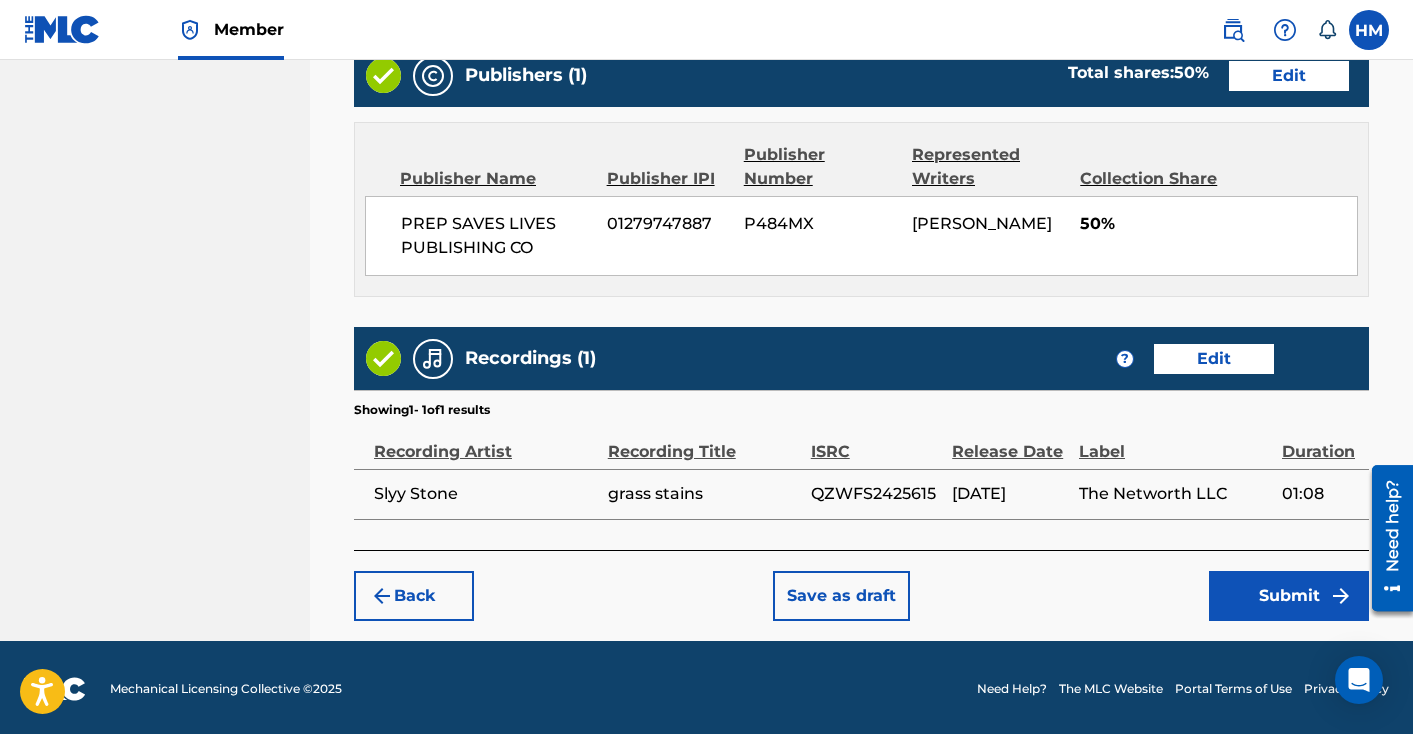 click on "Submit" at bounding box center (1289, 596) 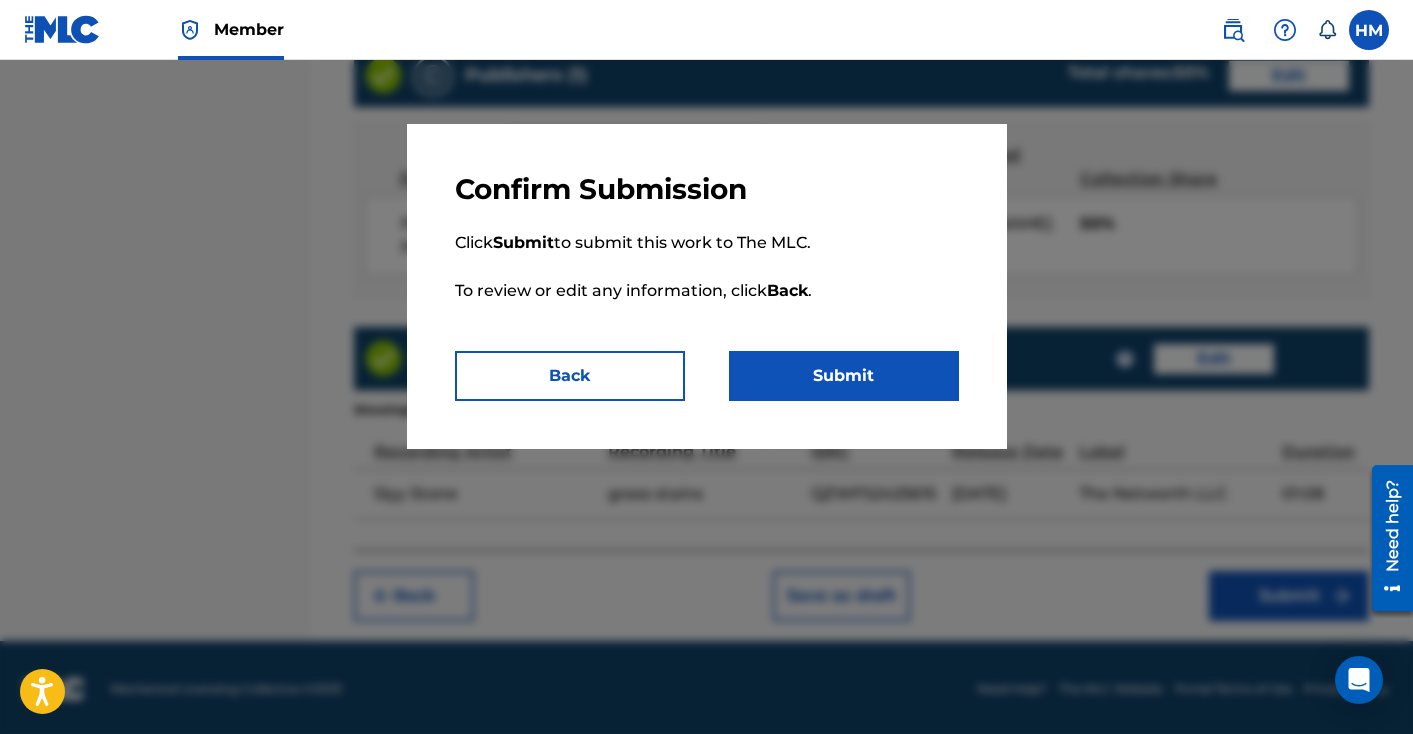 click on "Submit" at bounding box center (844, 376) 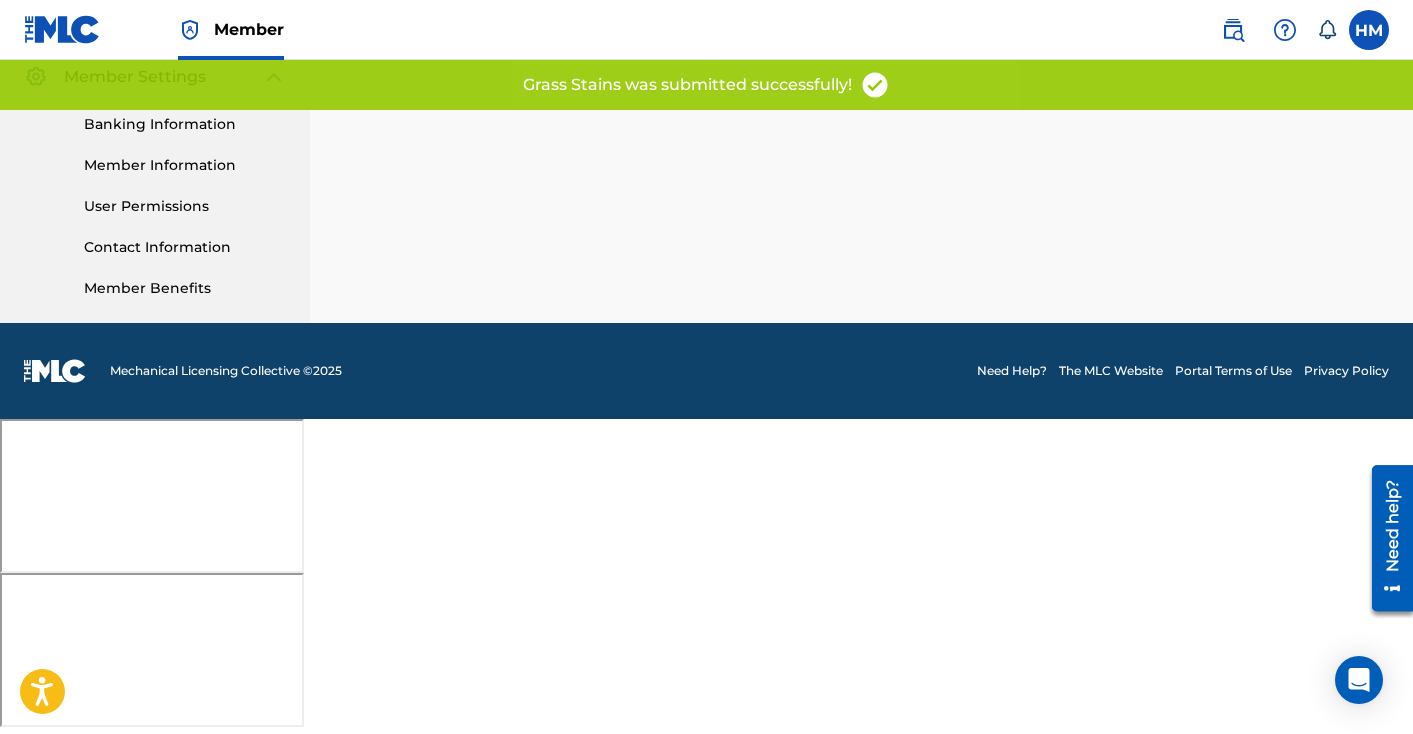 scroll, scrollTop: 0, scrollLeft: 0, axis: both 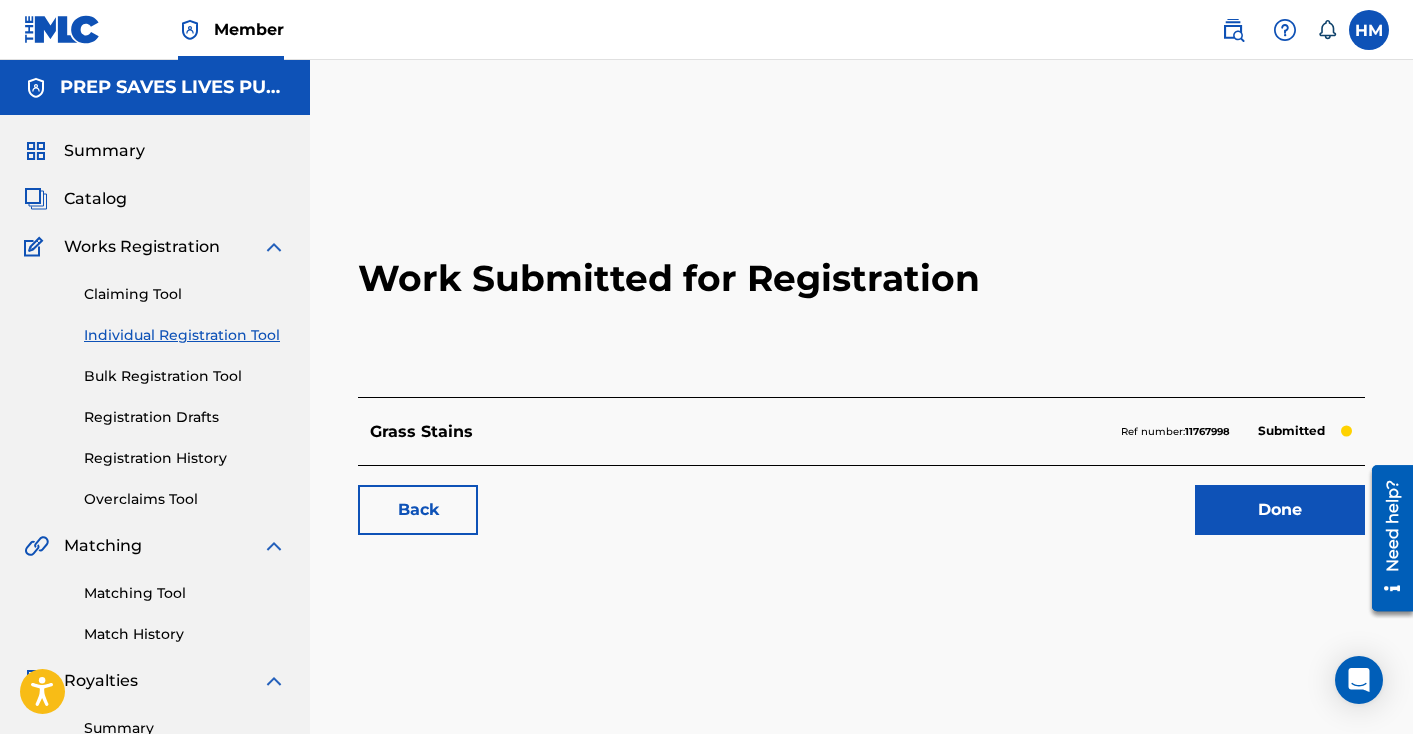 click on "Done" at bounding box center (1280, 510) 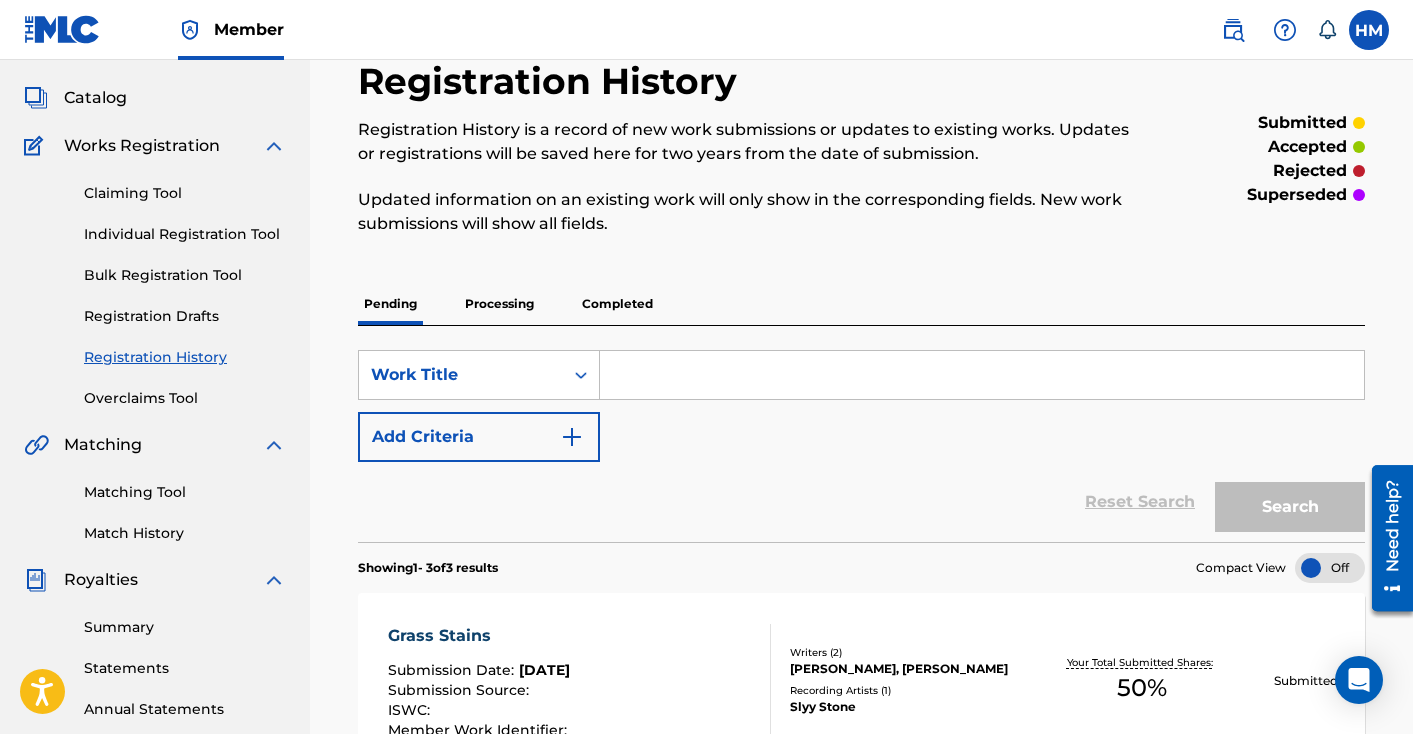 scroll, scrollTop: 118, scrollLeft: 0, axis: vertical 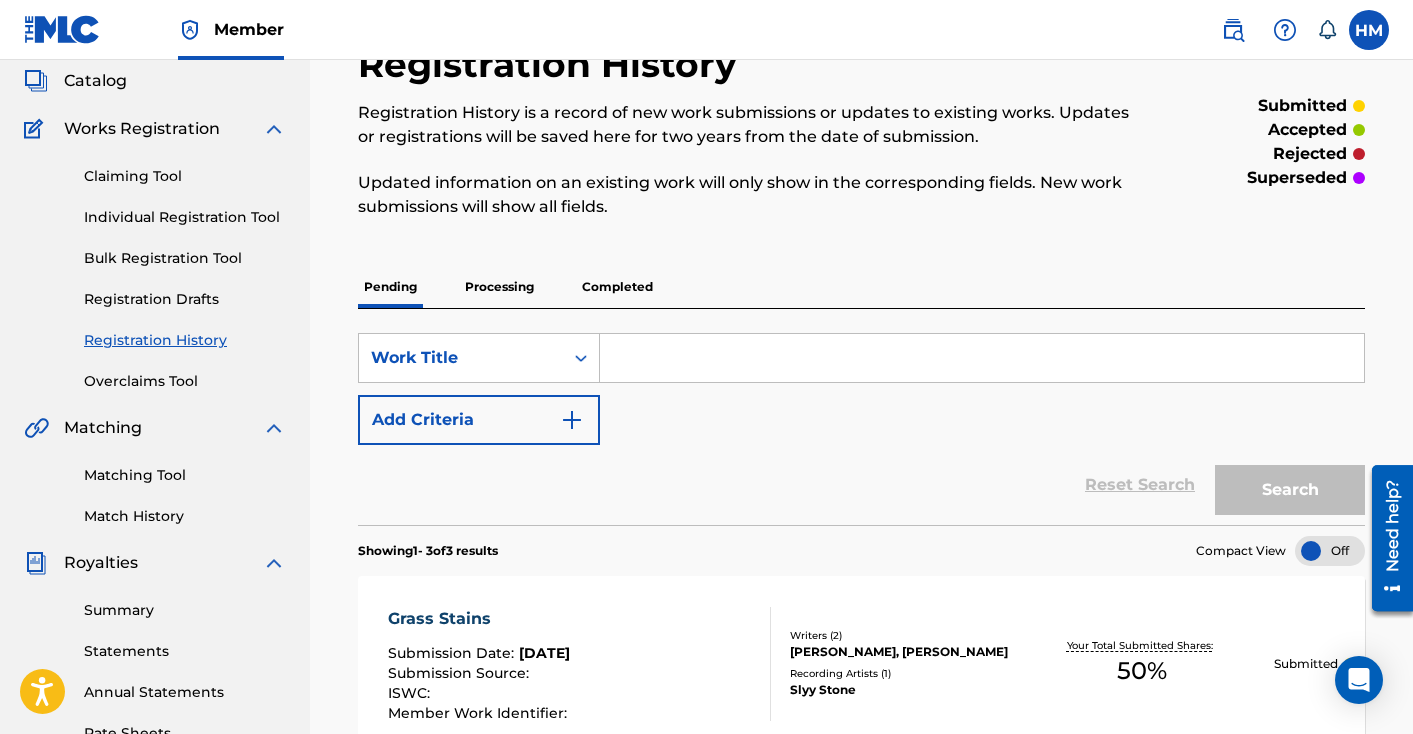 click on "SearchWithCriteriadbeb0abe-131b-43b2-b165-3293fcde0866 Work Title Add Criteria" at bounding box center (861, 389) 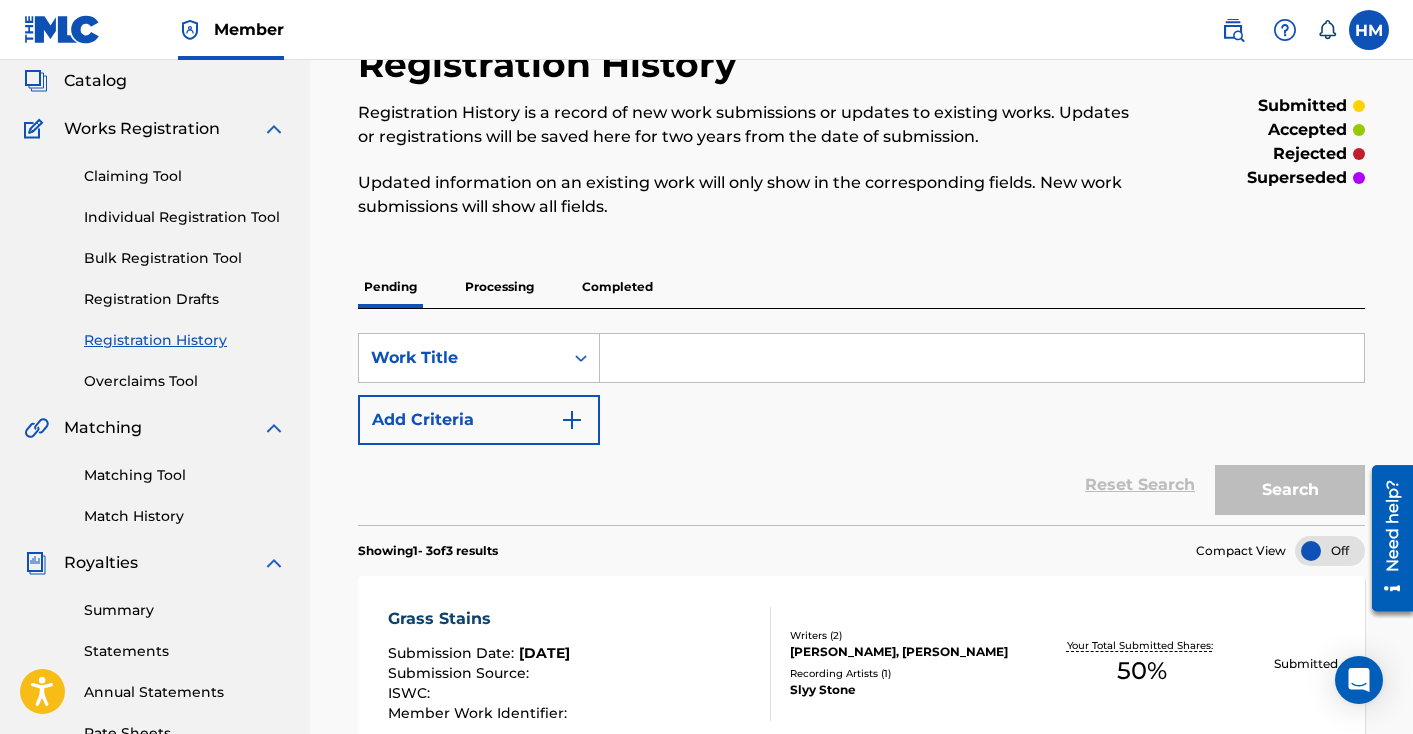 click on "SearchWithCriteriadbeb0abe-131b-43b2-b165-3293fcde0866 Work Title Add Criteria" at bounding box center [861, 389] 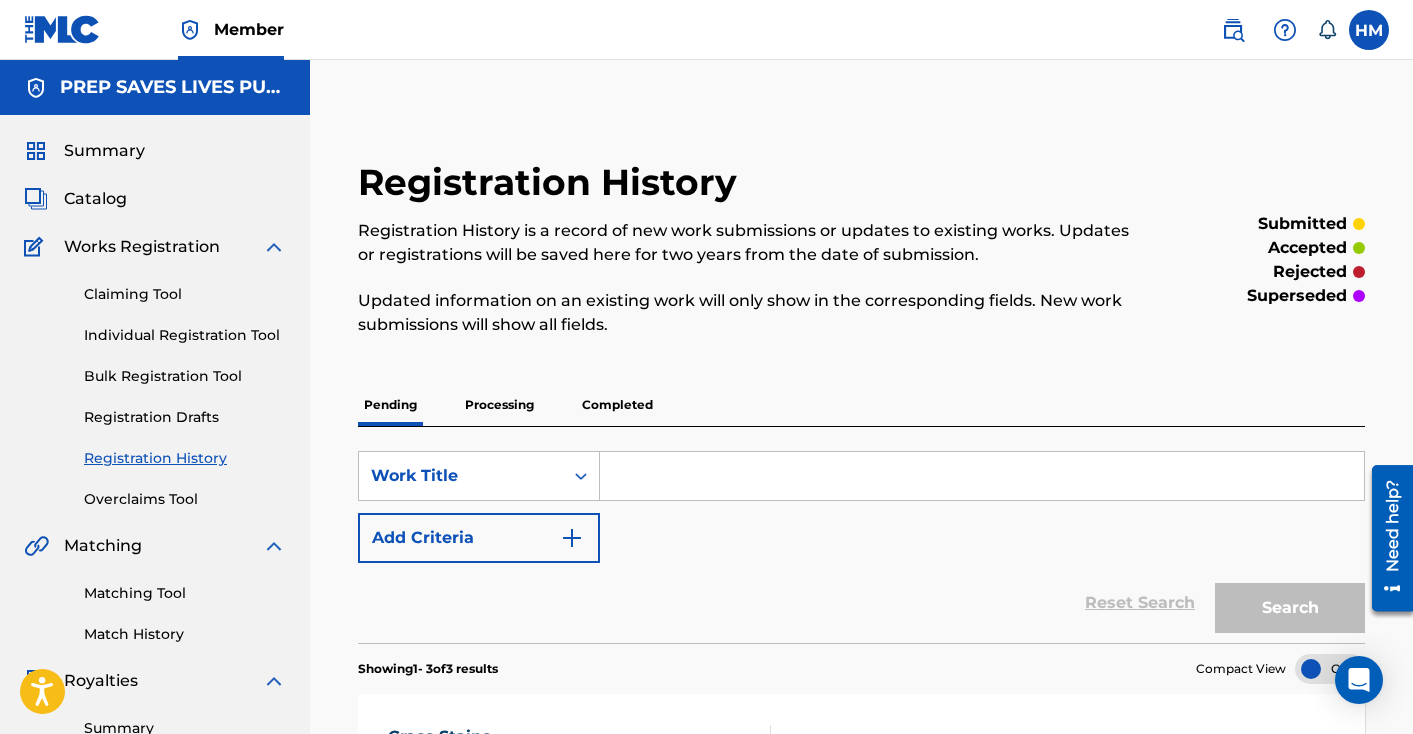 click on "Summary" at bounding box center [104, 151] 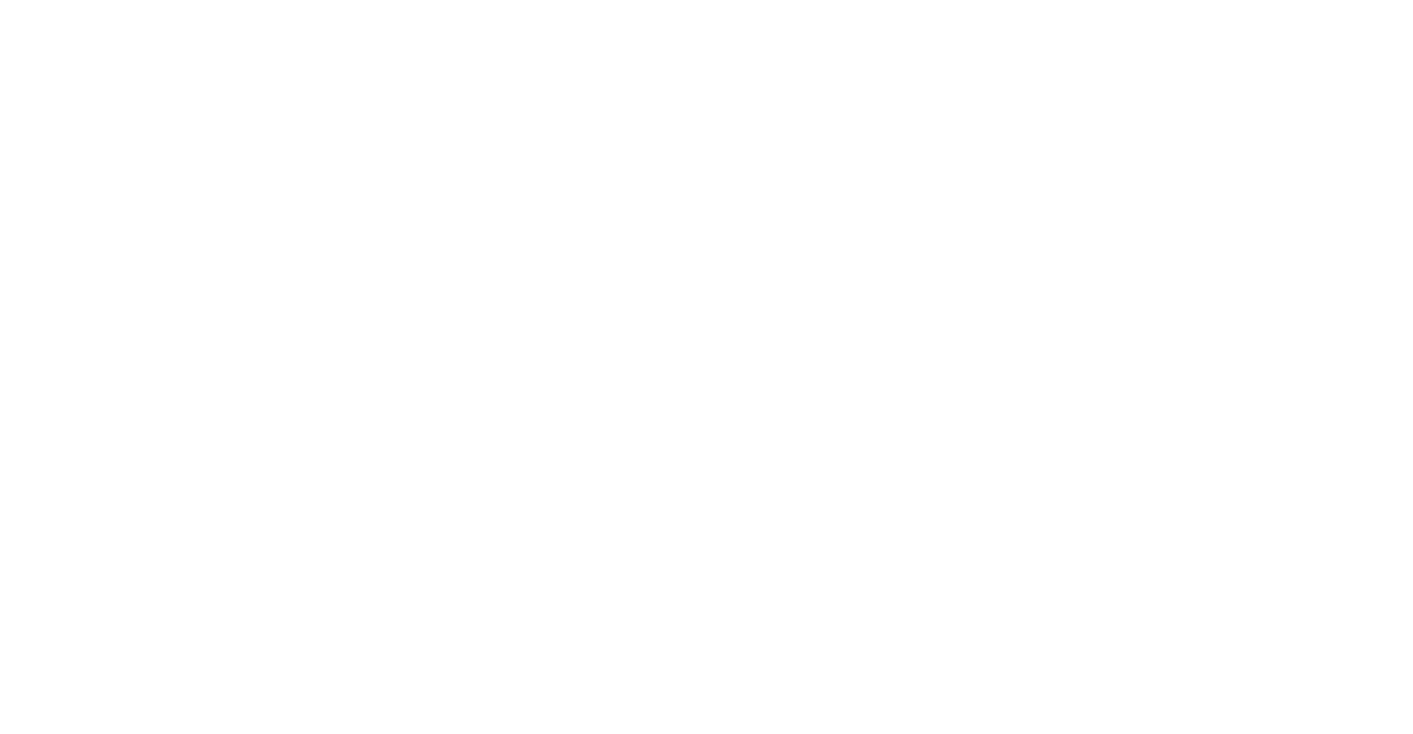 scroll, scrollTop: 0, scrollLeft: 0, axis: both 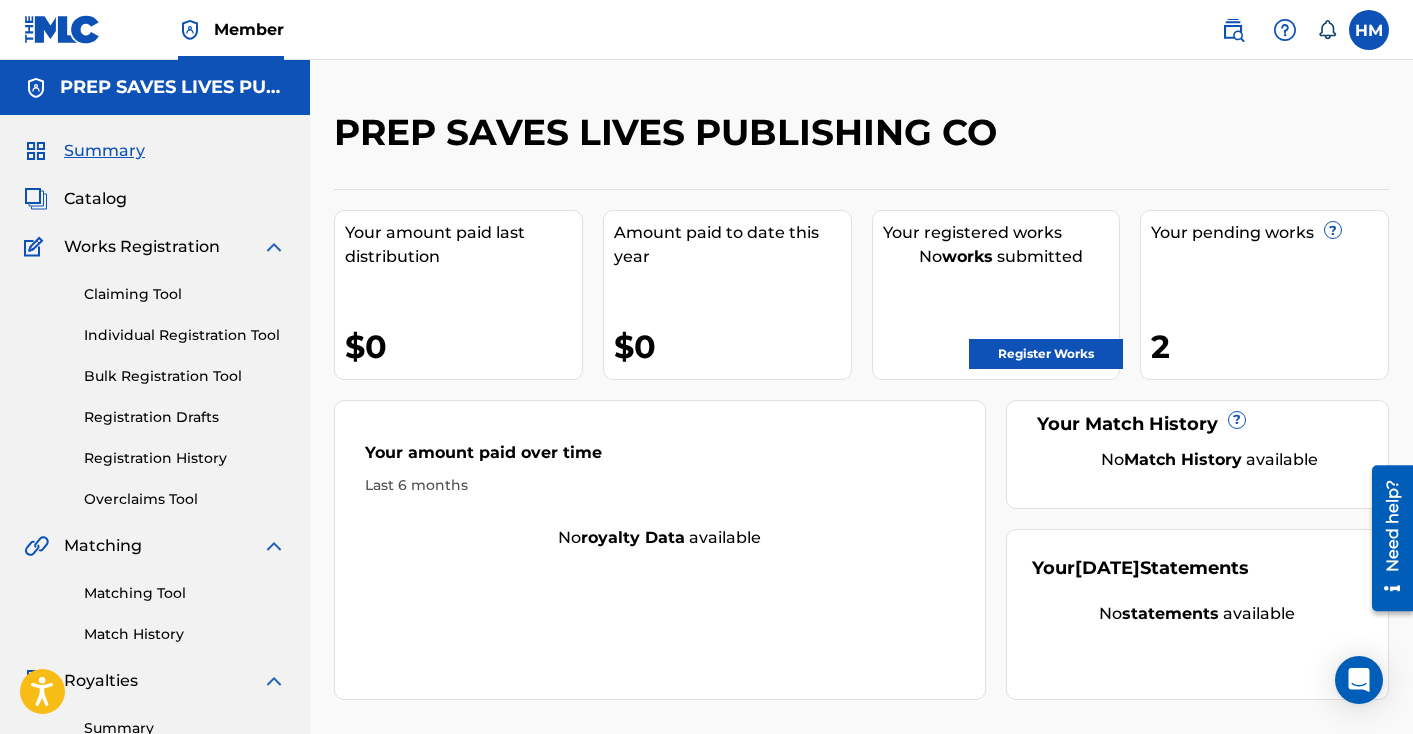 click on "Claiming Tool Individual Registration Tool Bulk Registration Tool Registration Drafts Registration History Overclaims Tool" at bounding box center [155, 384] 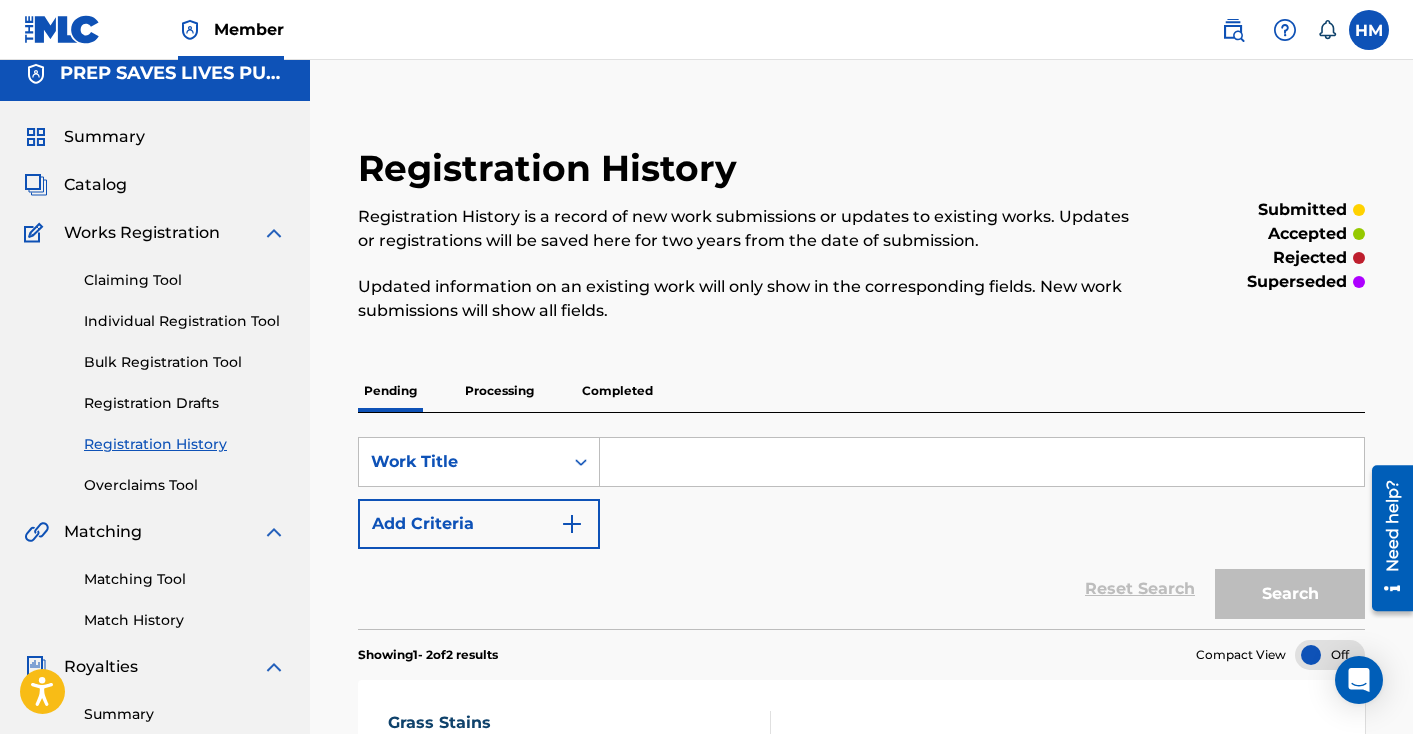 scroll, scrollTop: 0, scrollLeft: 0, axis: both 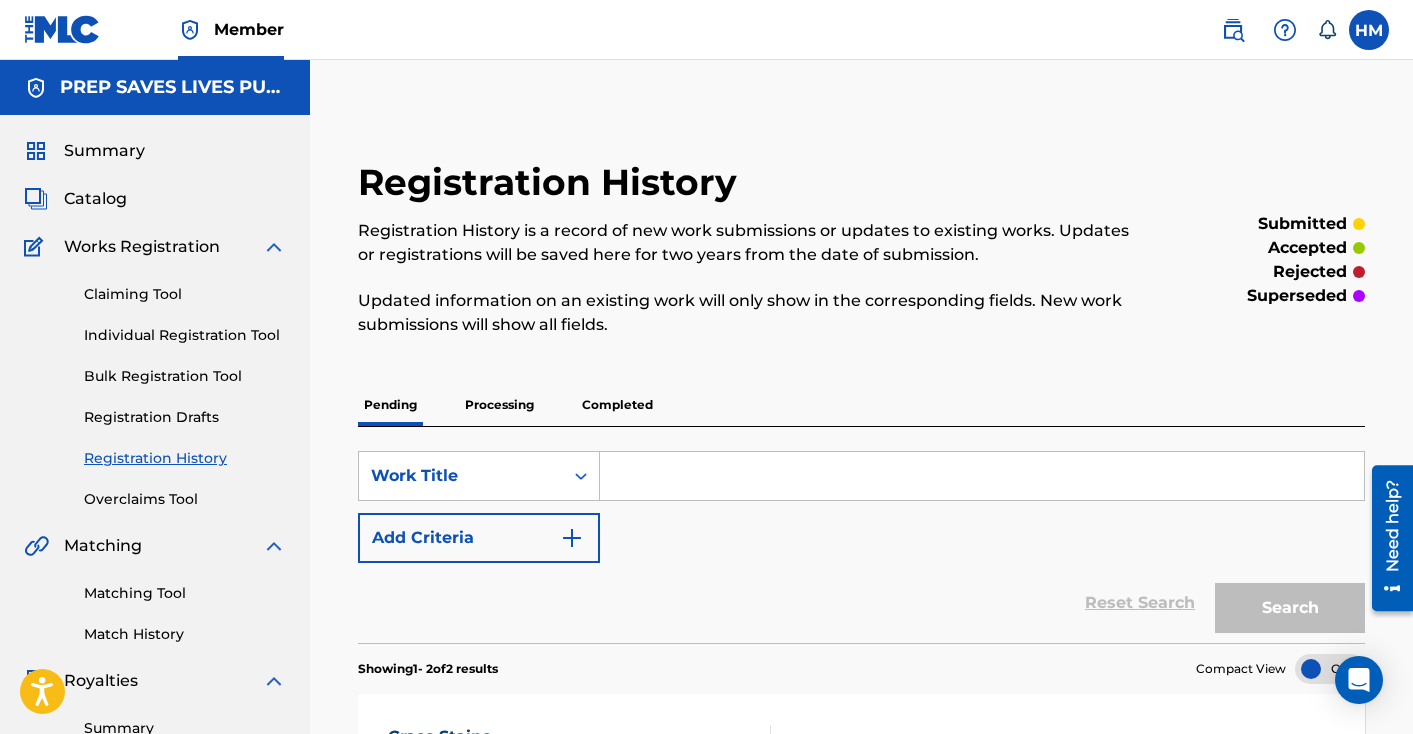 click on "SearchWithCriteriad4b3319b-7e40-4ca4-a723-3d3462d922b3 Work Title Add Criteria" at bounding box center [861, 507] 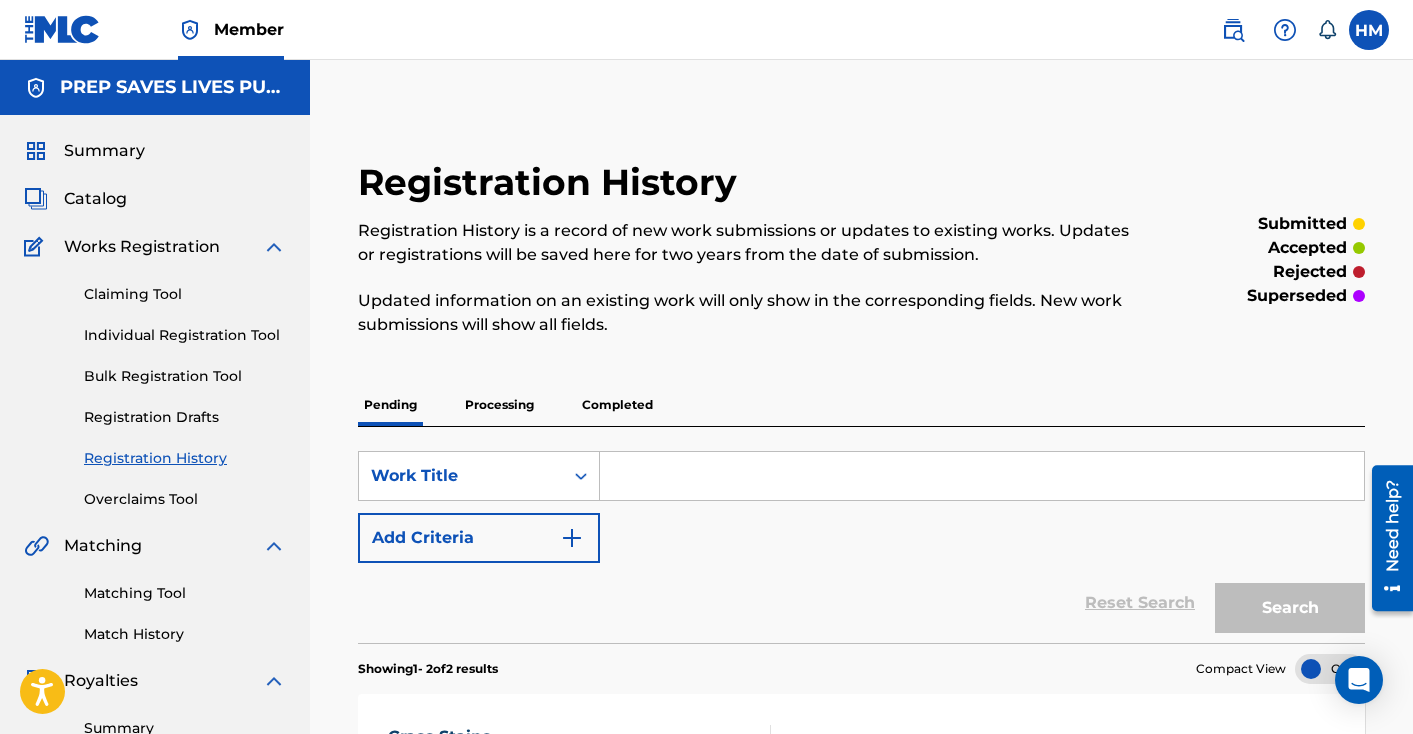 click on "SearchWithCriteriad4b3319b-7e40-4ca4-a723-3d3462d922b3 Work Title Add Criteria" at bounding box center (861, 507) 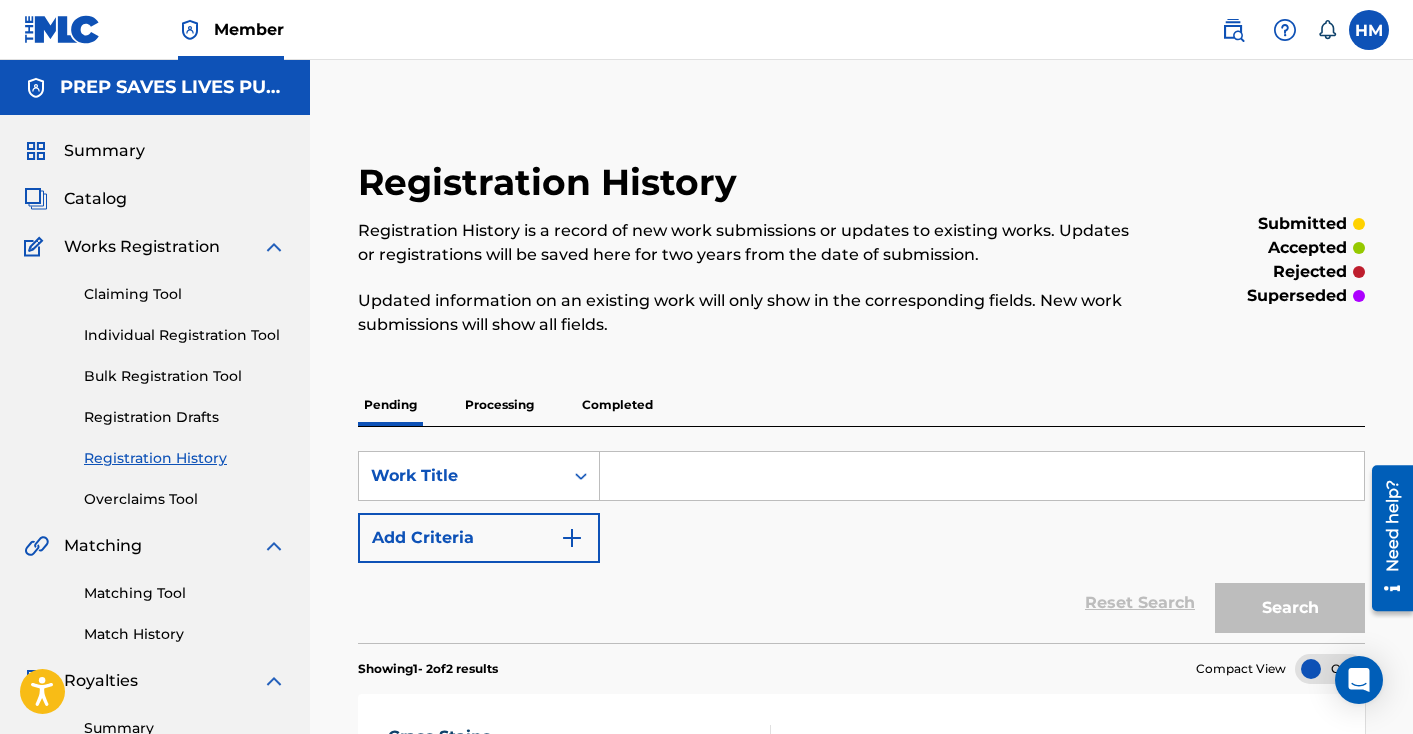 click on "SearchWithCriteriad4b3319b-7e40-4ca4-a723-3d3462d922b3 Work Title Add Criteria" at bounding box center (861, 507) 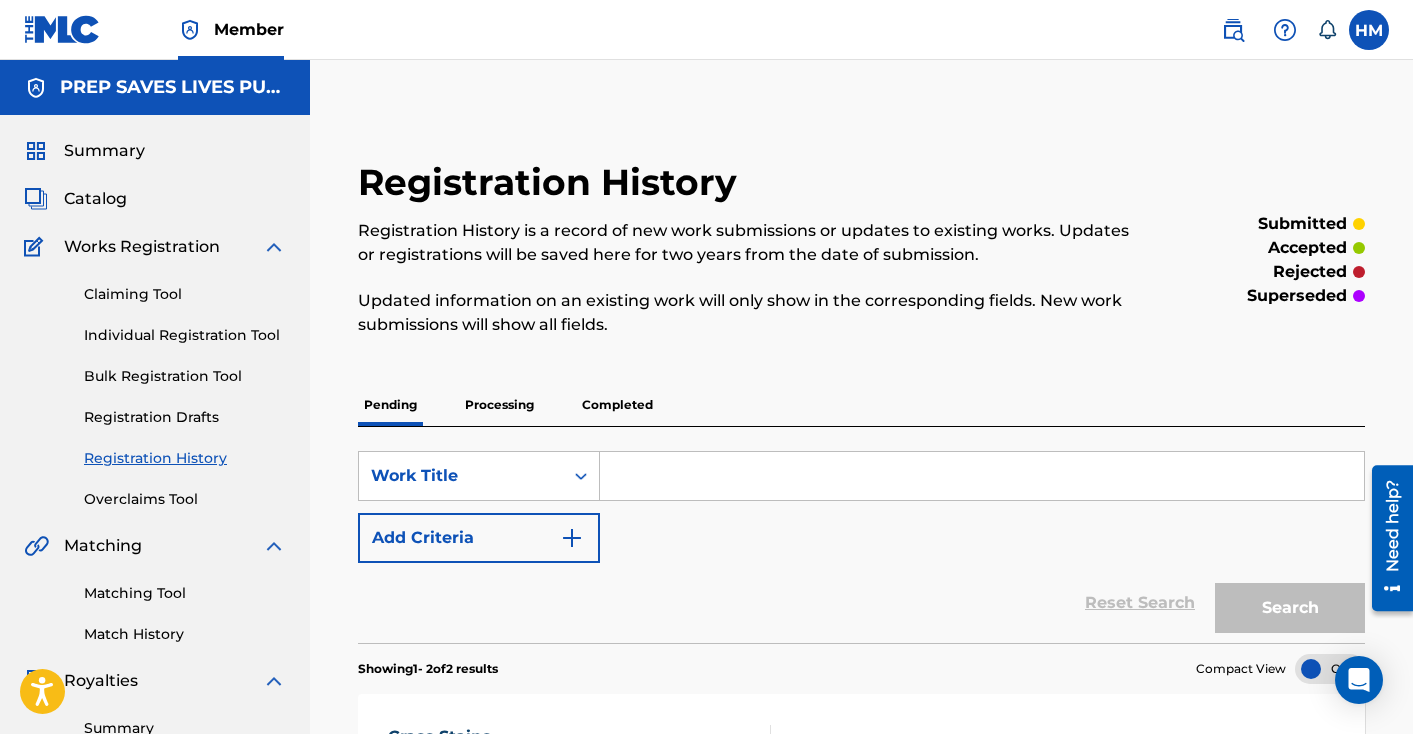 click on "Summary" at bounding box center [104, 151] 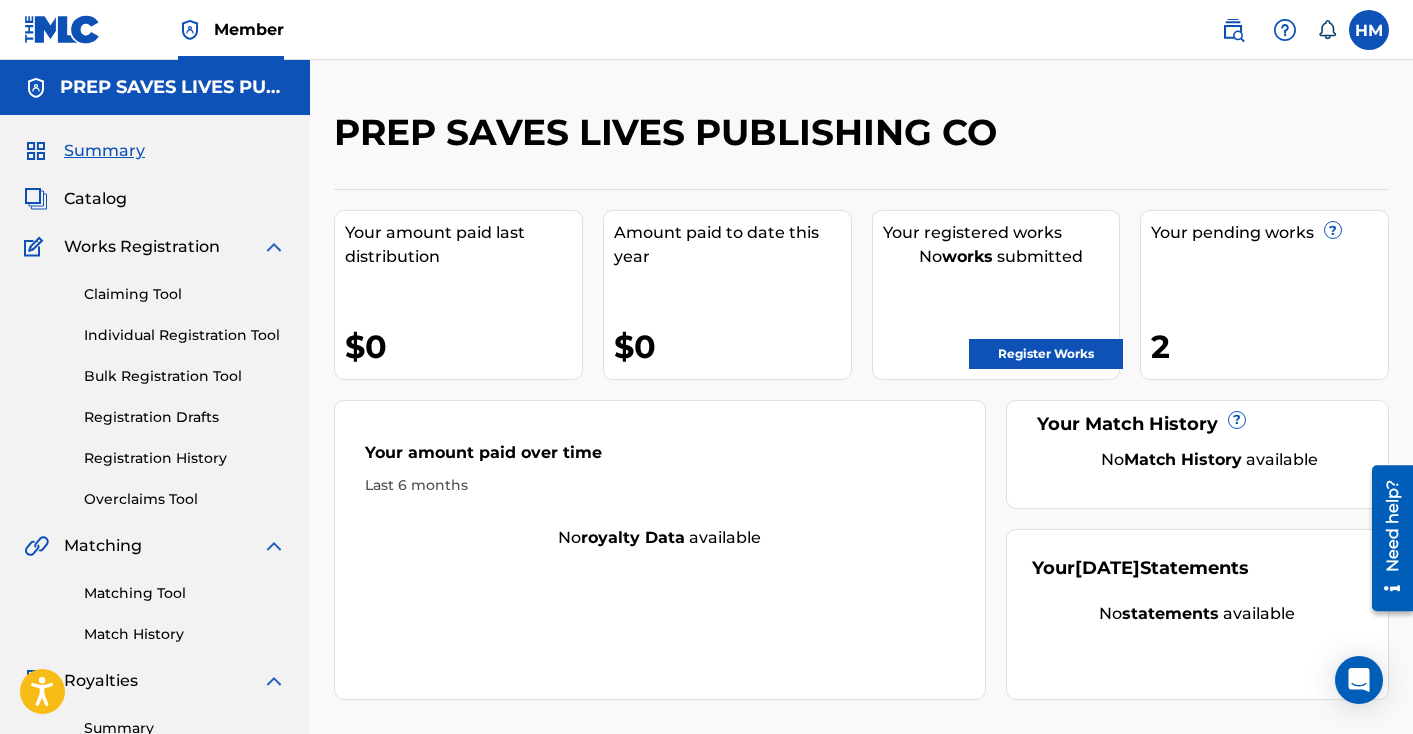 click on "Register Works" at bounding box center [1046, 354] 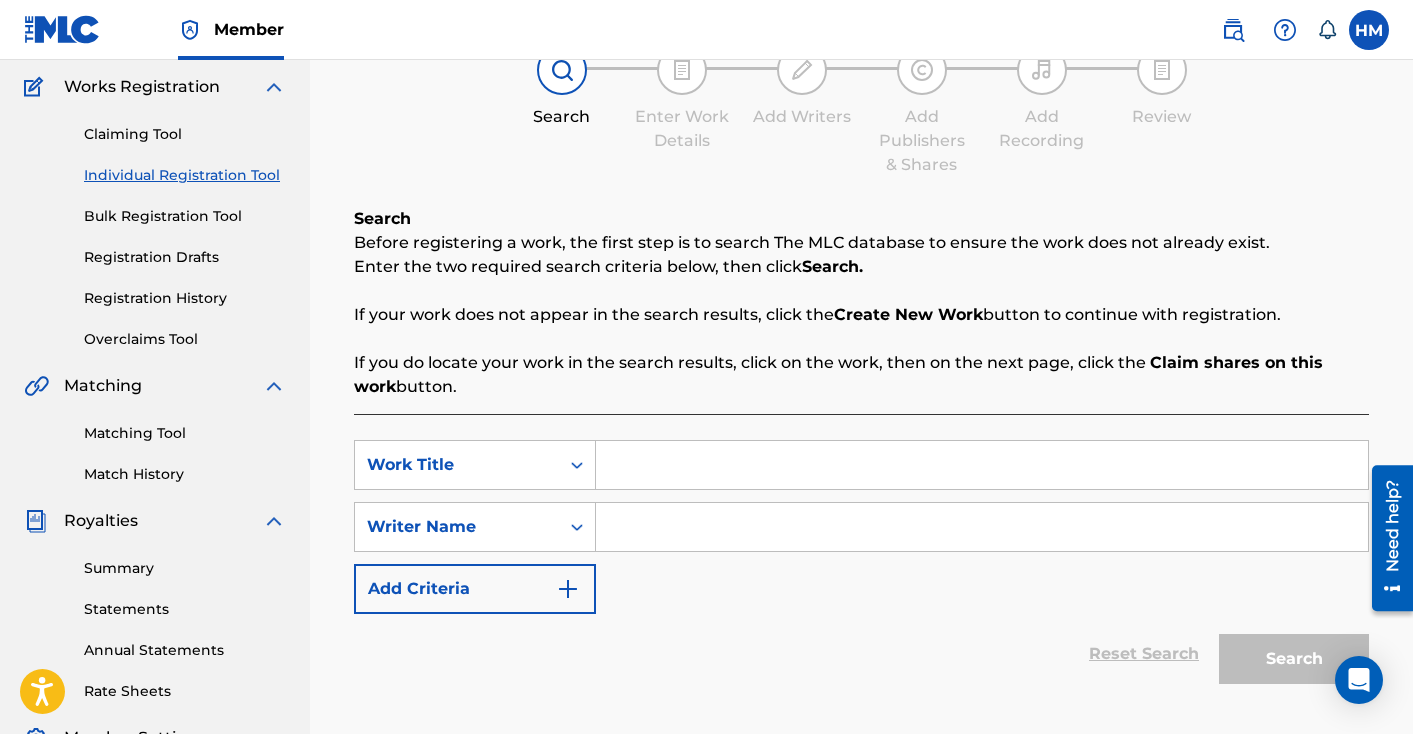 scroll, scrollTop: 152, scrollLeft: 0, axis: vertical 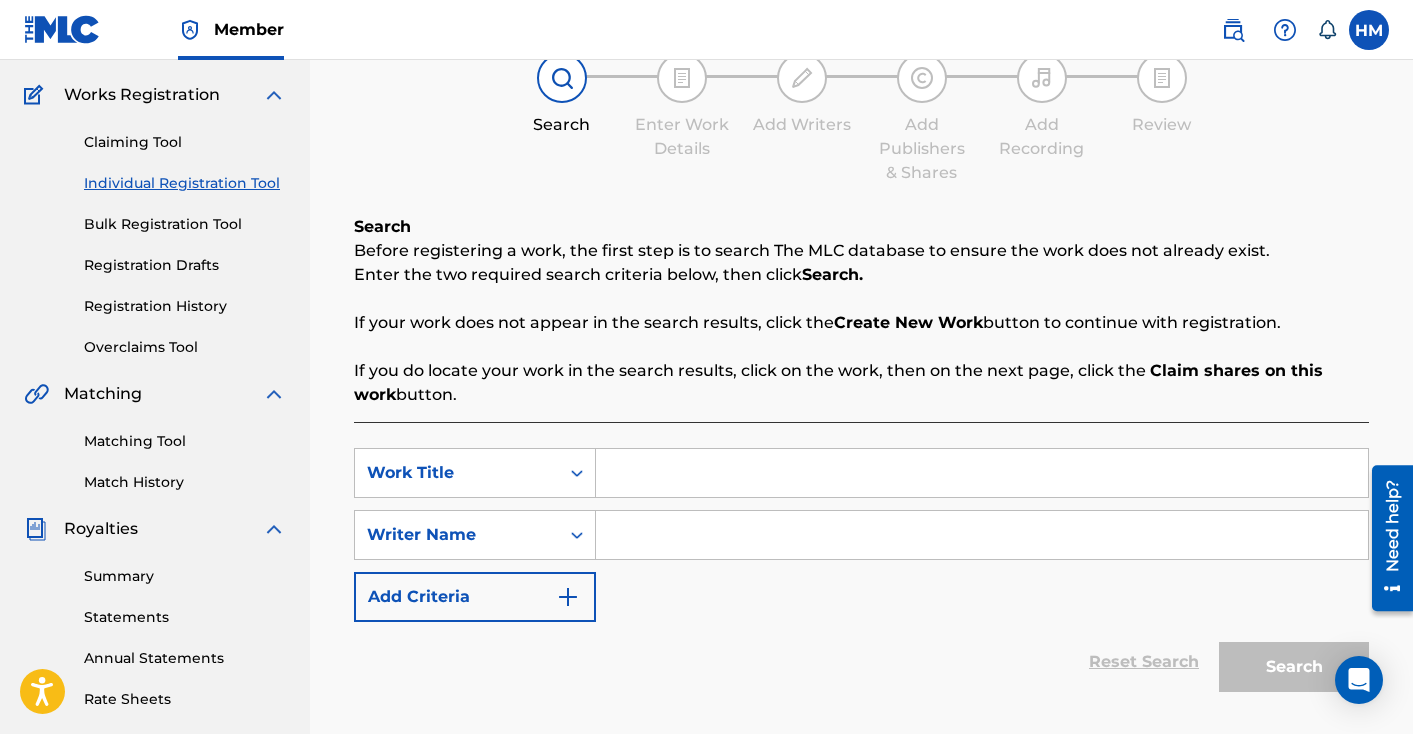click at bounding box center (982, 473) 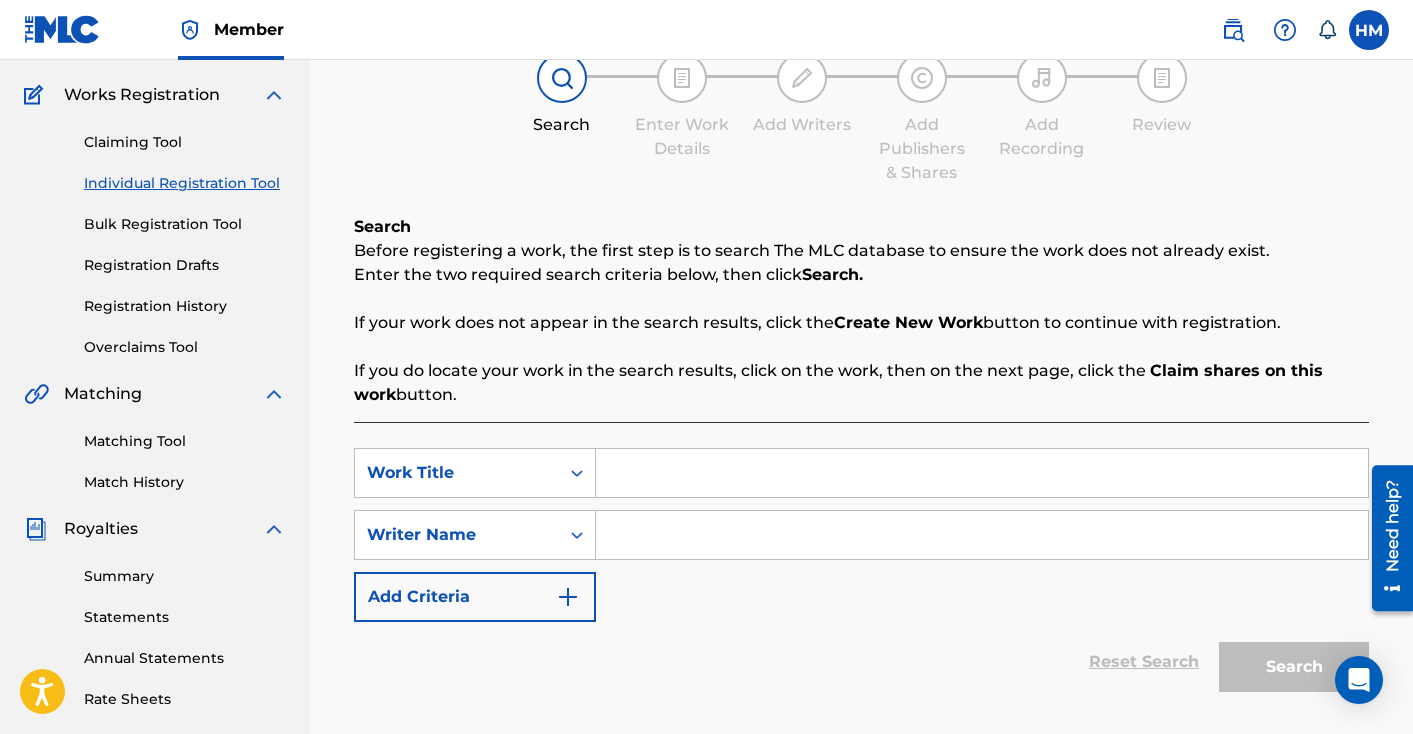 click at bounding box center [982, 473] 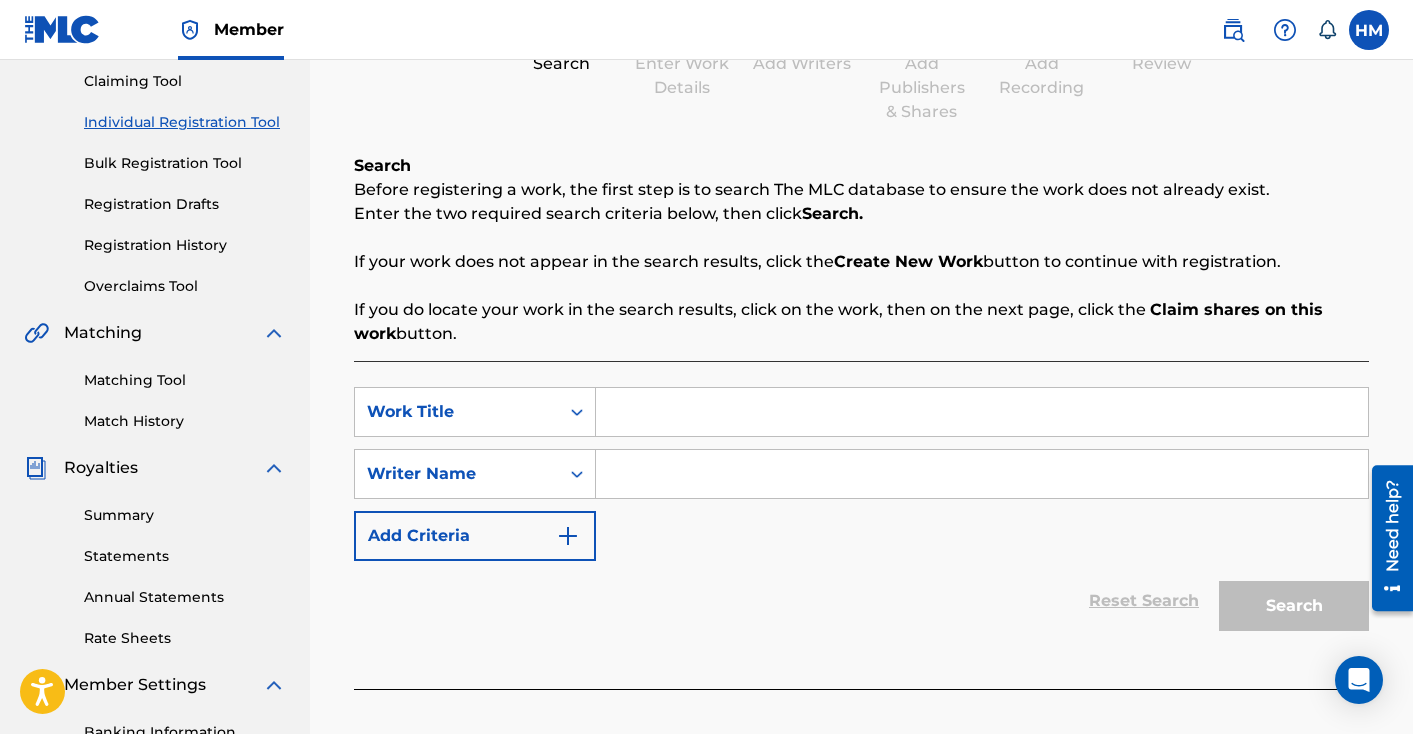 scroll, scrollTop: 214, scrollLeft: 0, axis: vertical 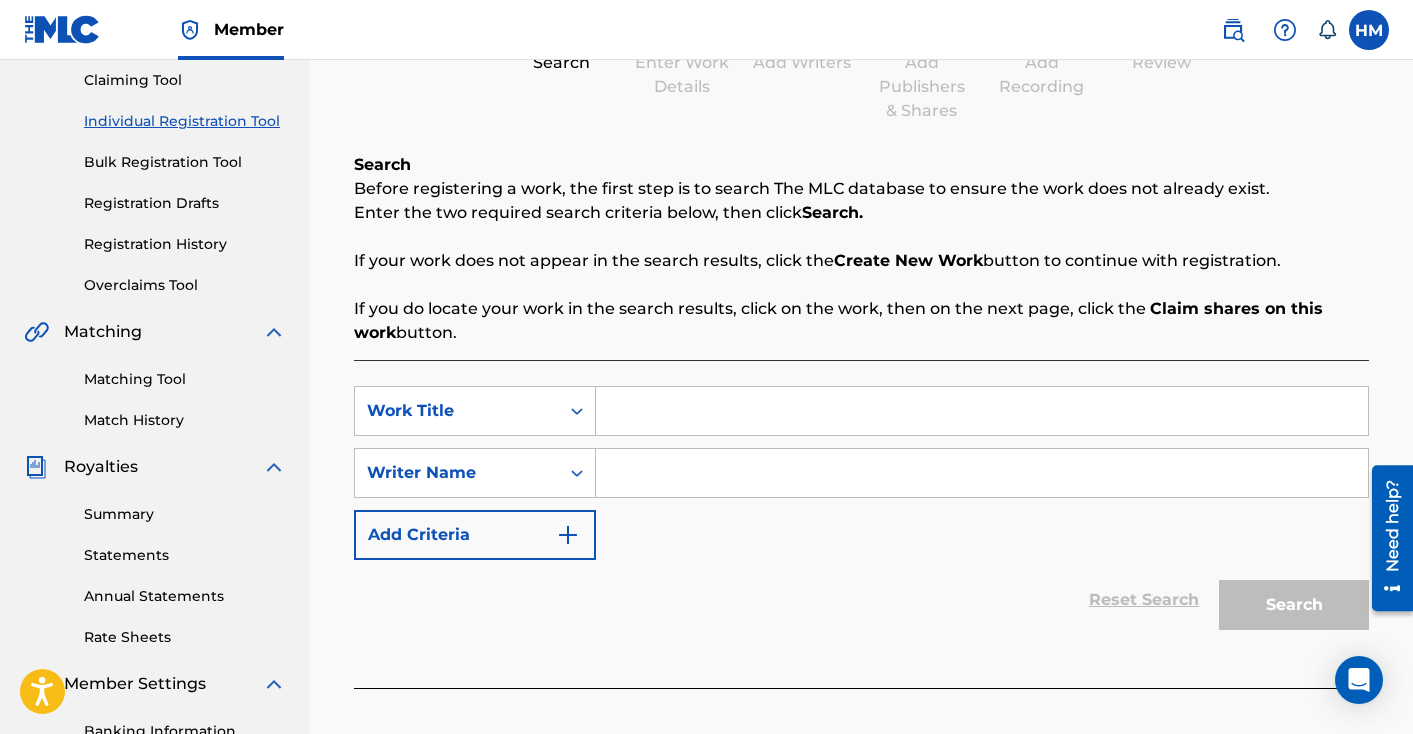 click on "Reset Search Search" at bounding box center [861, 600] 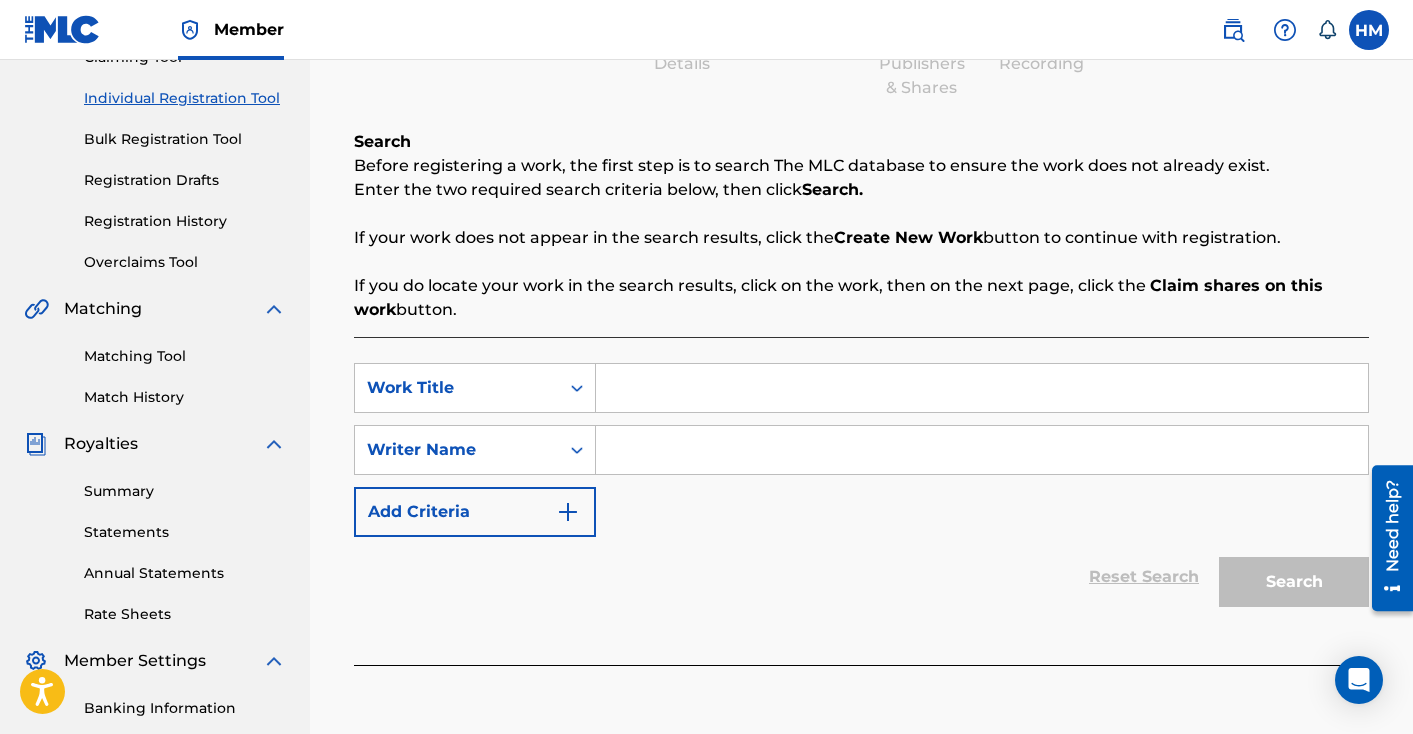 scroll, scrollTop: 247, scrollLeft: 0, axis: vertical 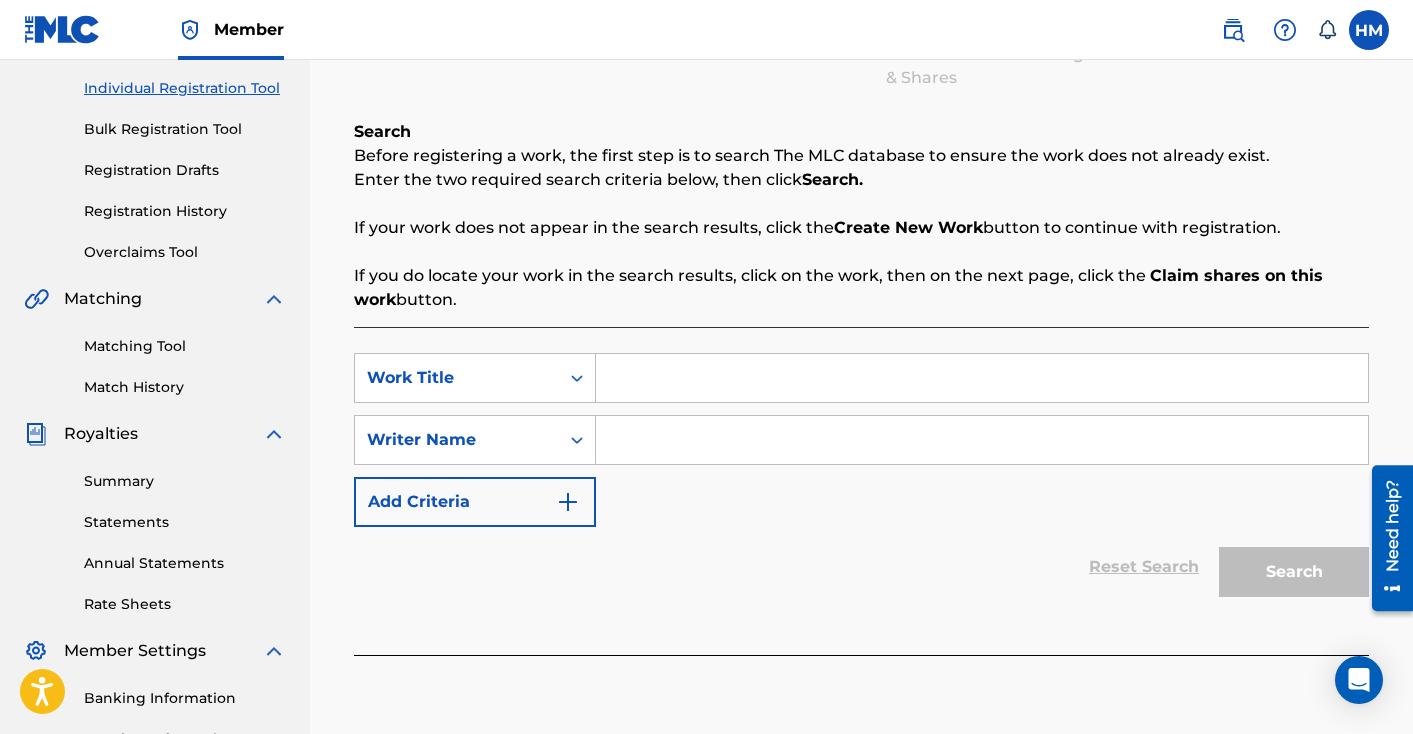 click on "SearchWithCriteria23e0d2b5-3c3d-46d1-adc3-5924086ff247 Work Title SearchWithCriteriaf96fb147-f4f7-4850-92c6-ed707d8e9a86 Writer Name Add Criteria" at bounding box center (861, 440) 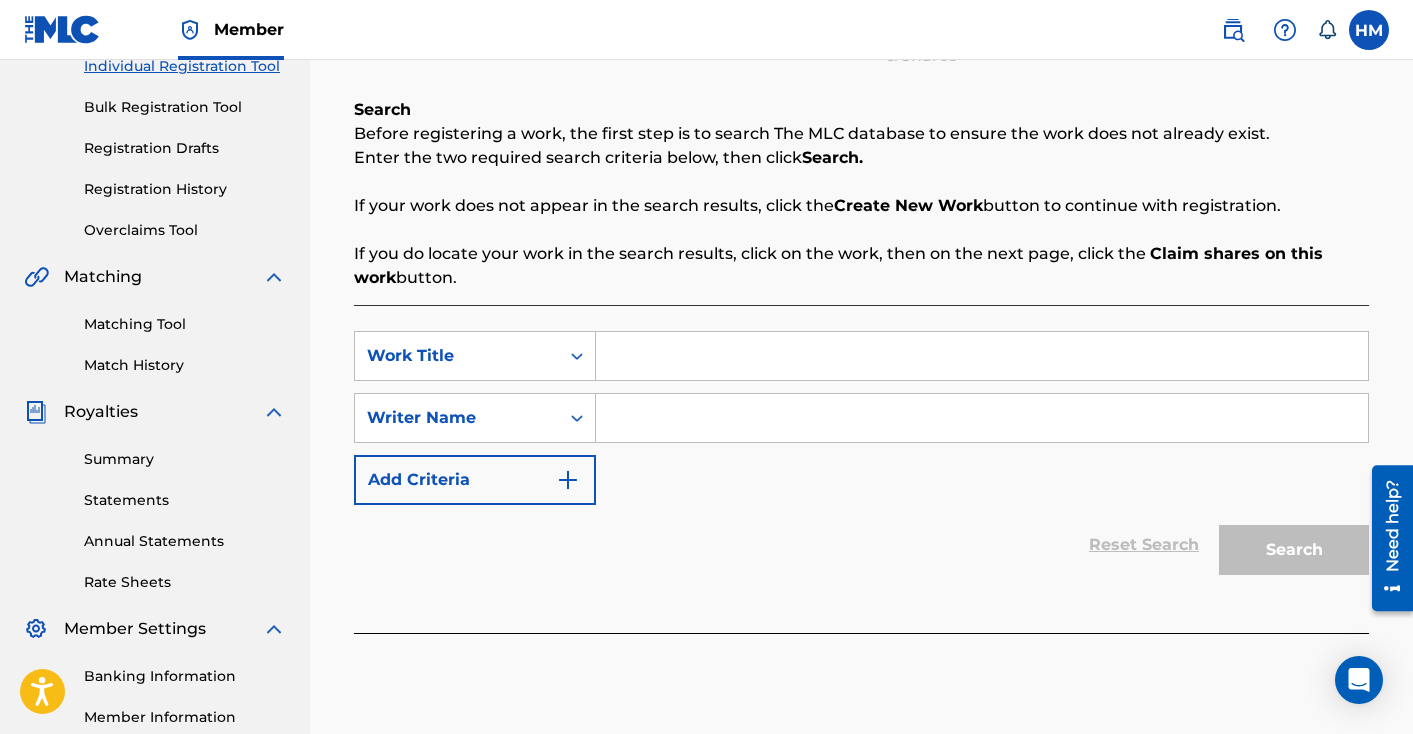 scroll, scrollTop: 270, scrollLeft: 0, axis: vertical 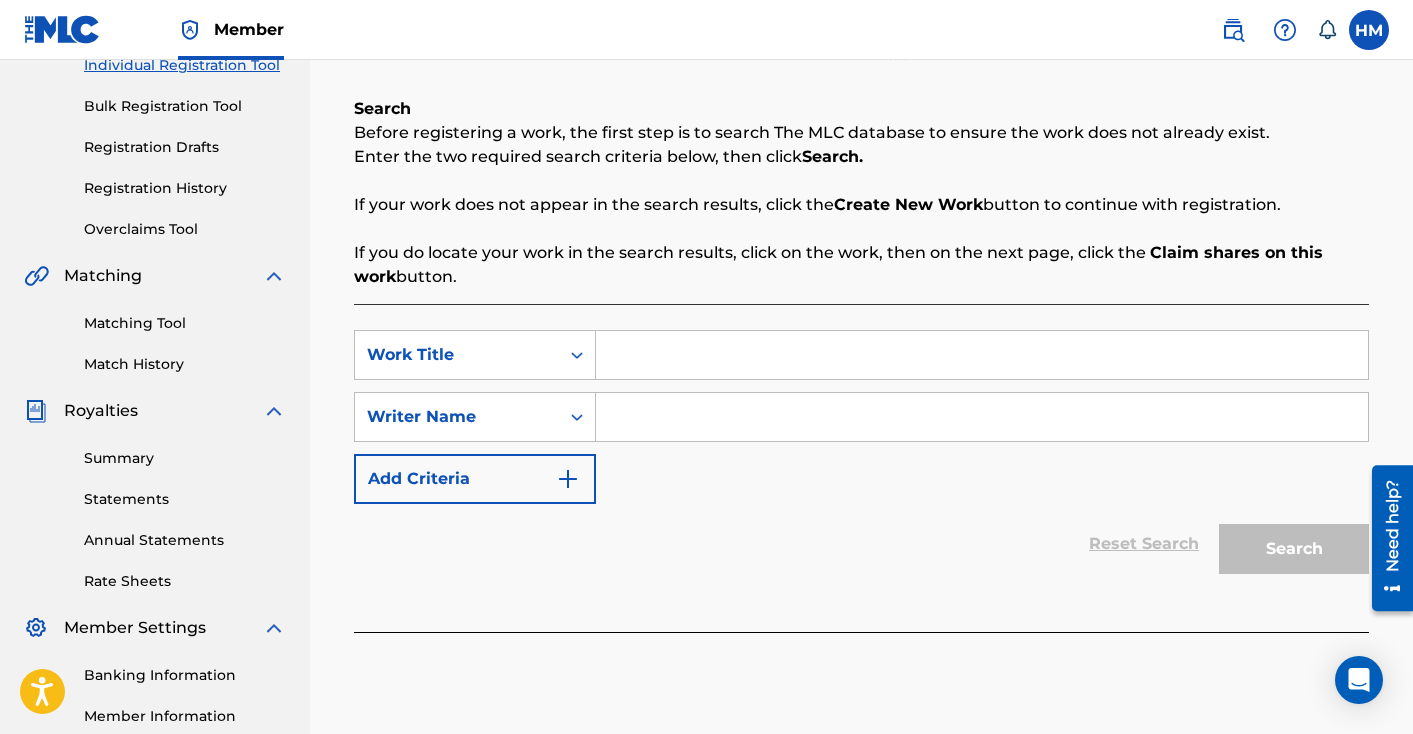 click on "Reset Search Search" at bounding box center (861, 544) 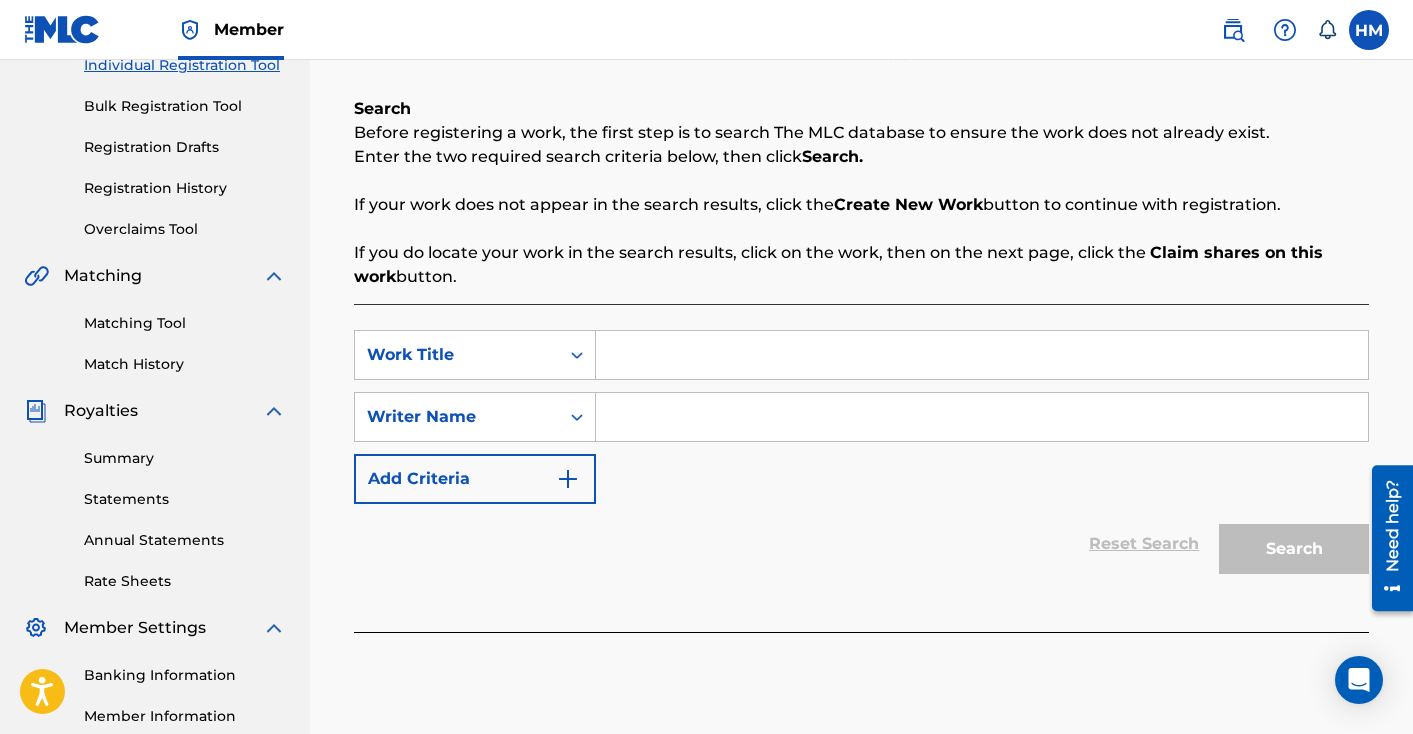 click at bounding box center (982, 355) 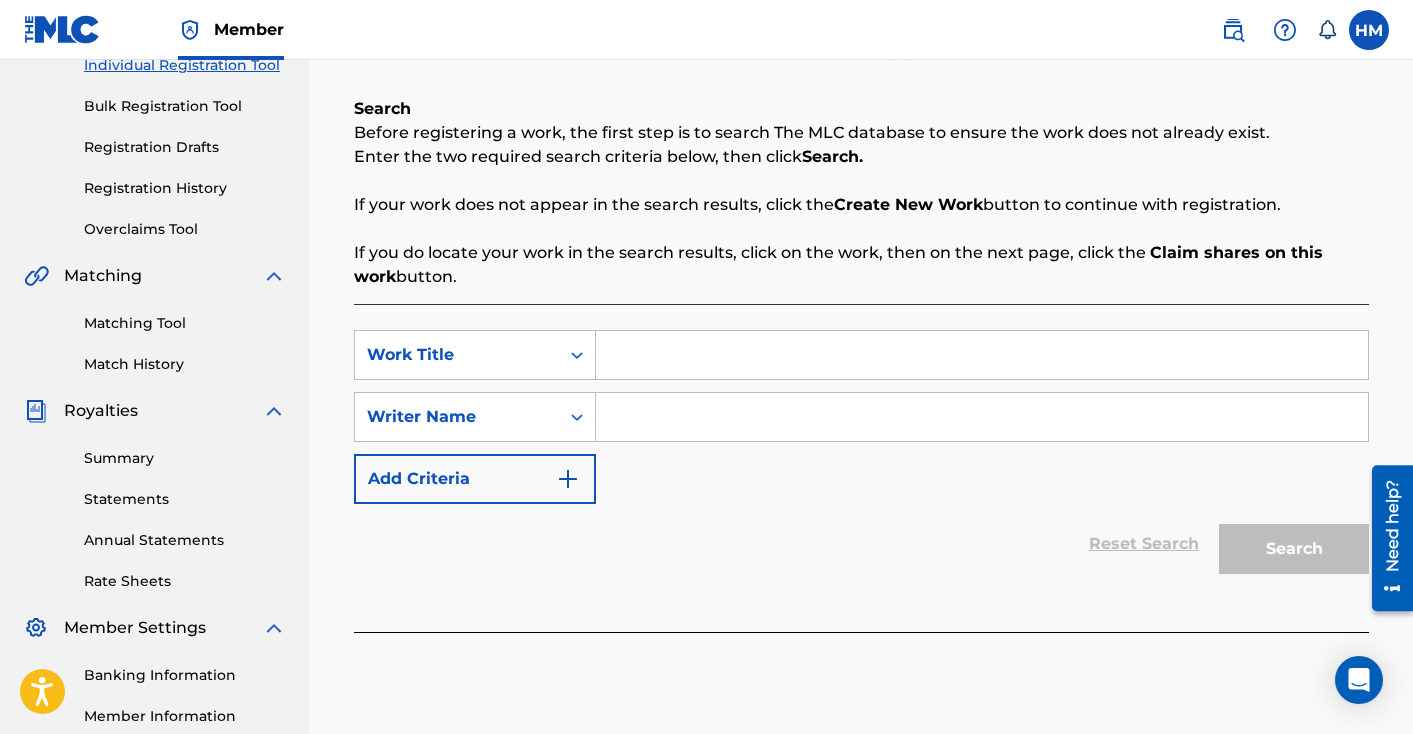 paste on "08' market crash" 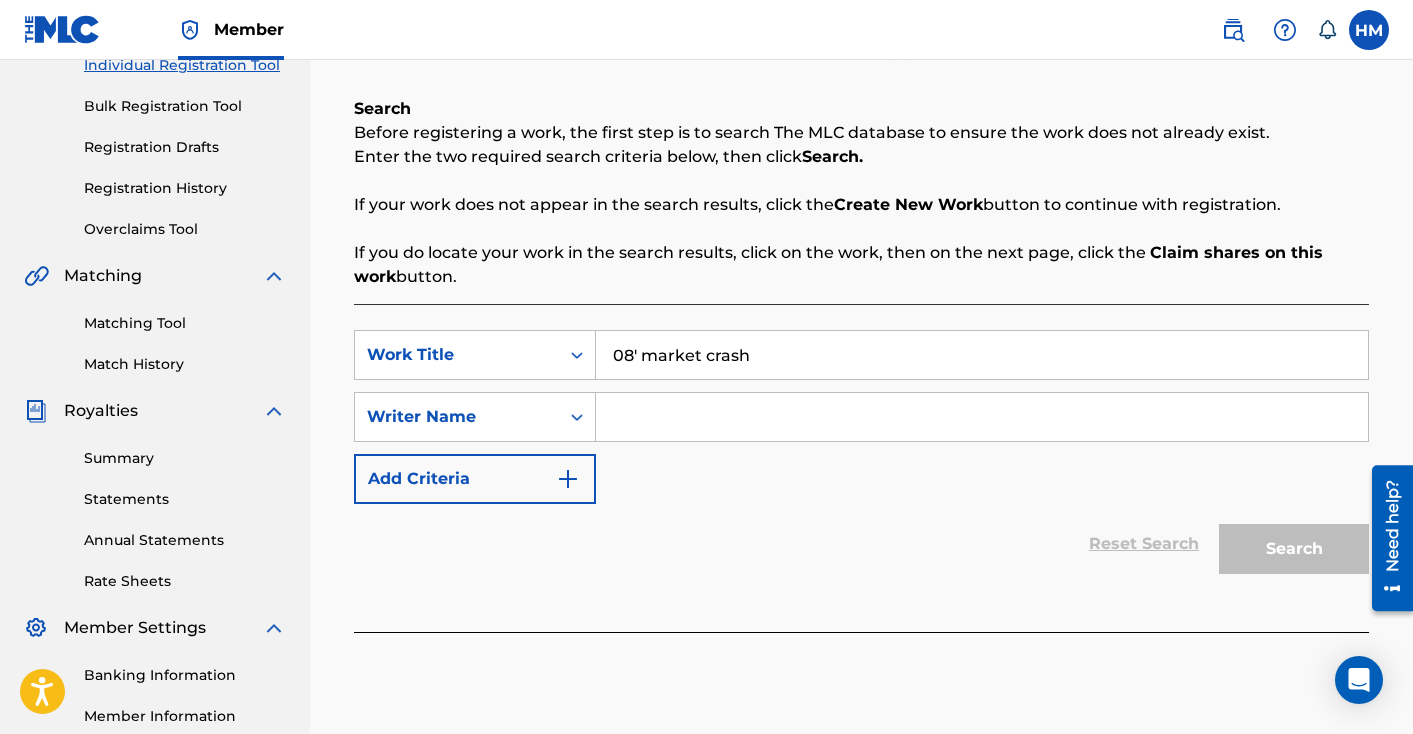 type on "08' market crash" 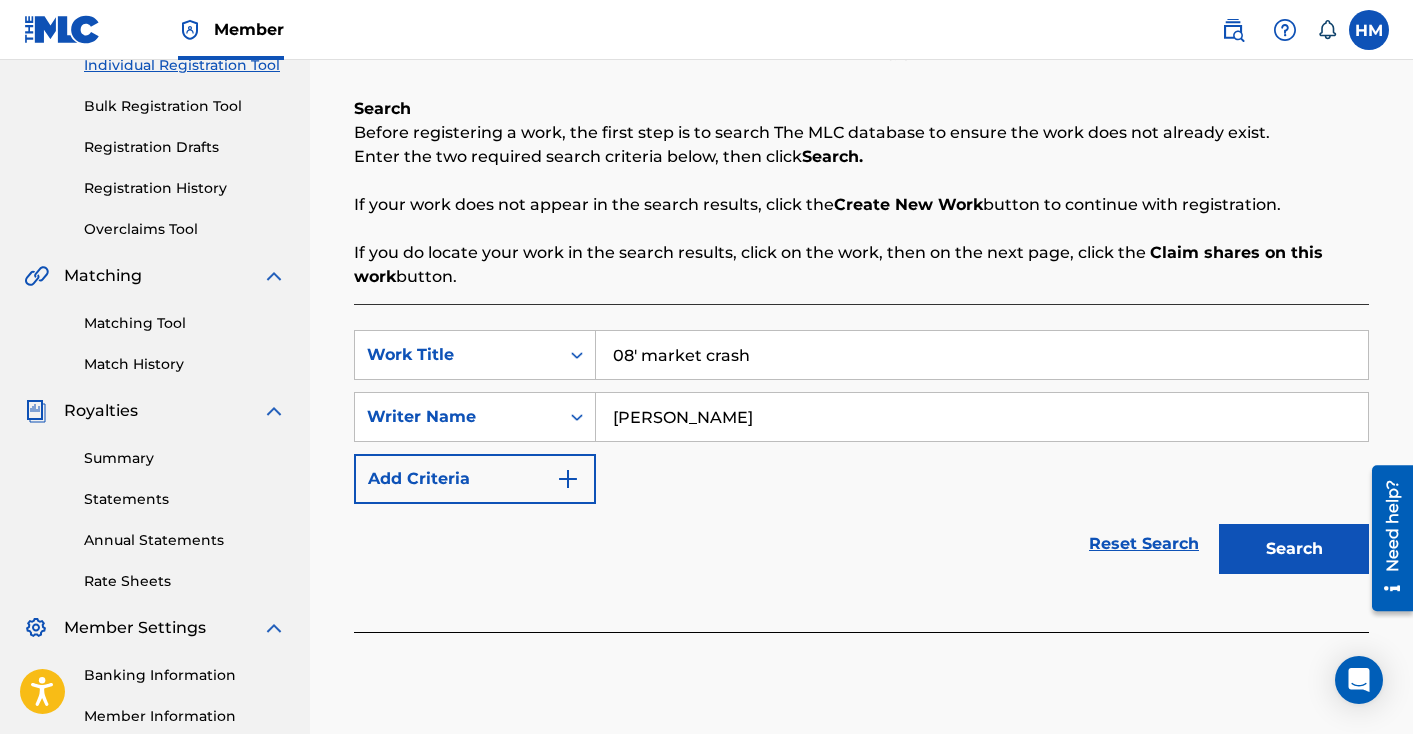 click on "Add Criteria" at bounding box center (475, 479) 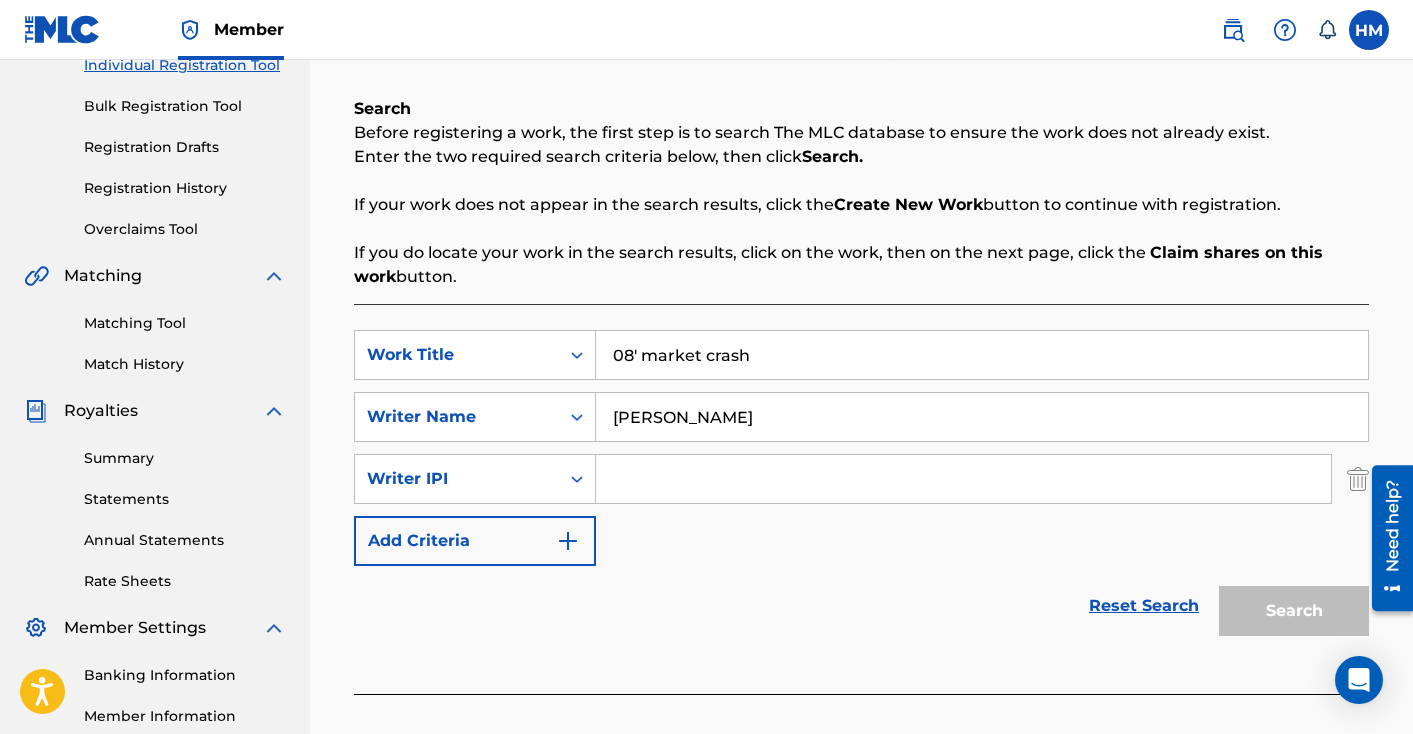 click at bounding box center [963, 479] 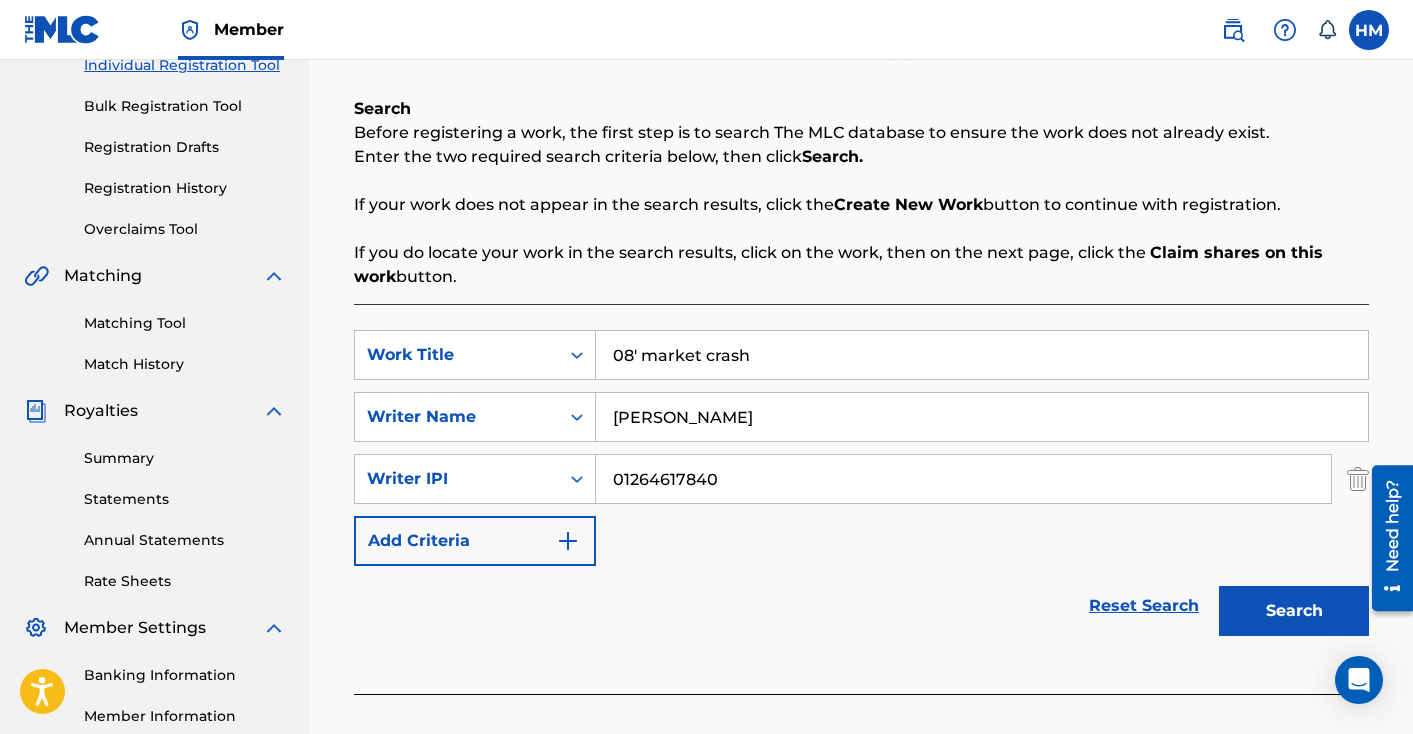 type on "01264617840" 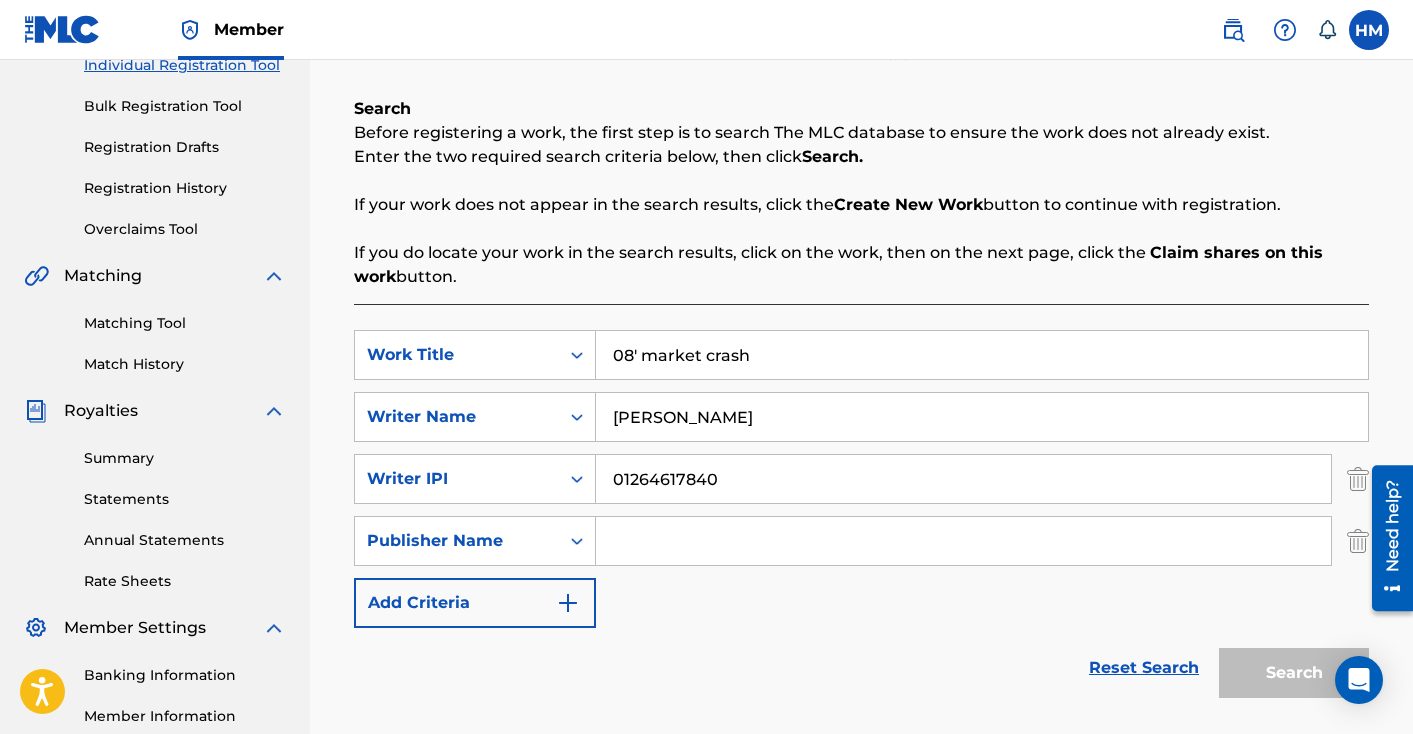click on "SearchWithCriteria23e0d2b5-3c3d-46d1-adc3-5924086ff247 Work Title 08' market crash SearchWithCriteriaf96fb147-f4f7-4850-92c6-ed707d8e9a86 Writer Name [PERSON_NAME] SearchWithCriteria447e1057-70c2-4f66-bef8-a243f59288aa Writer IPI 01264617840 SearchWithCriteriabd235eb1-f7fc-4ae1-b7dd-a84c58f56eef Publisher Name Add Criteria" at bounding box center [861, 479] 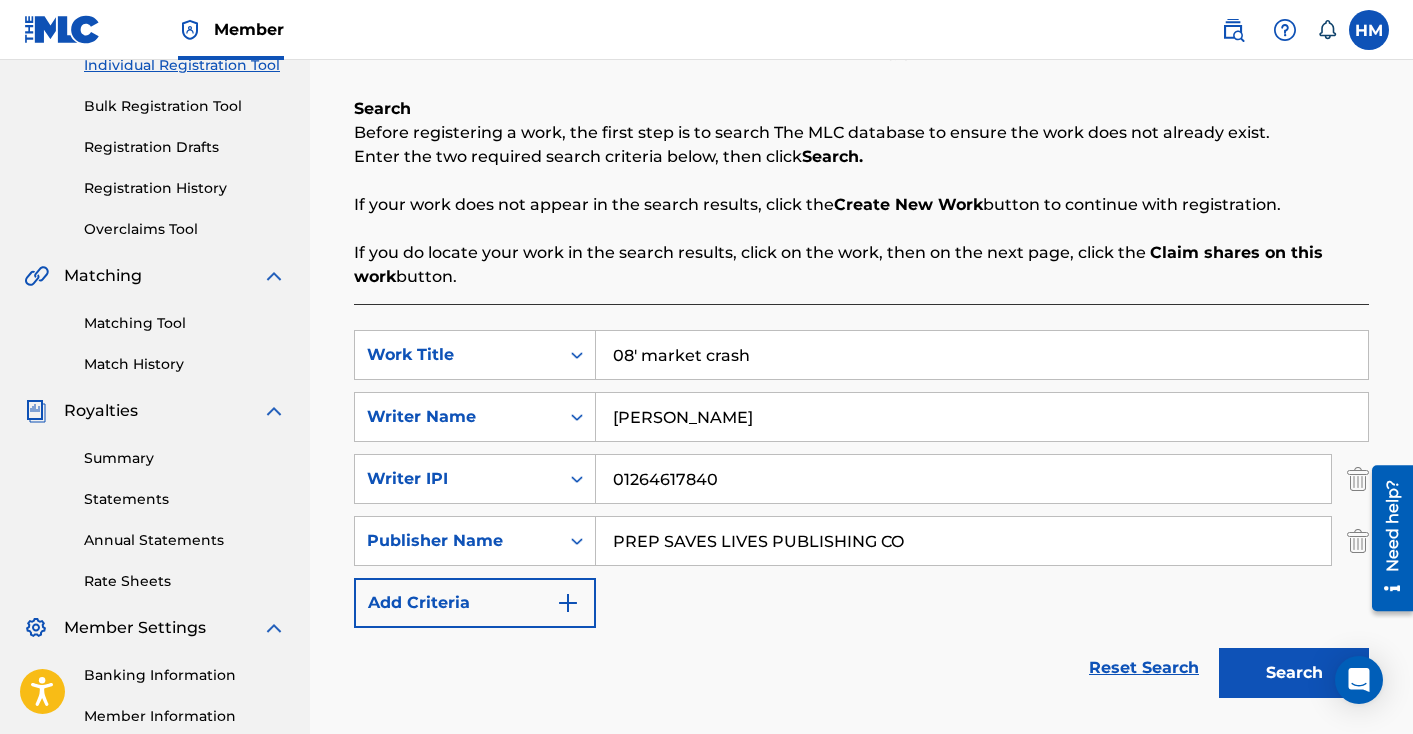 click on "SearchWithCriteria23e0d2b5-3c3d-46d1-adc3-5924086ff247 Work Title 08' market crash SearchWithCriteriaf96fb147-f4f7-4850-92c6-ed707d8e9a86 Writer Name [PERSON_NAME] SearchWithCriteria447e1057-70c2-4f66-bef8-a243f59288aa Writer IPI 01264617840 SearchWithCriteriabd235eb1-f7fc-4ae1-b7dd-a84c58f56eef Publisher Name PREP SAVES LIVES PUBLISHING CO Add Criteria" at bounding box center [861, 479] 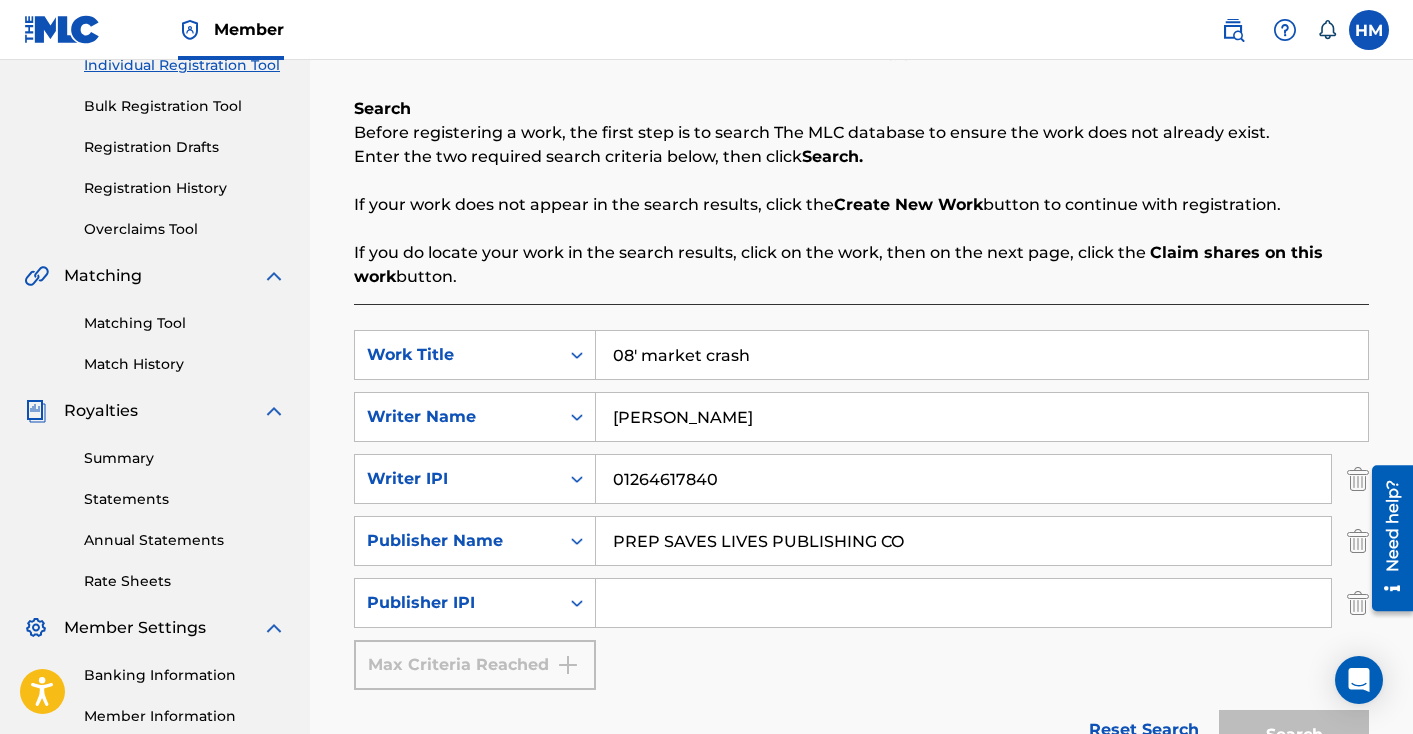 click at bounding box center (963, 603) 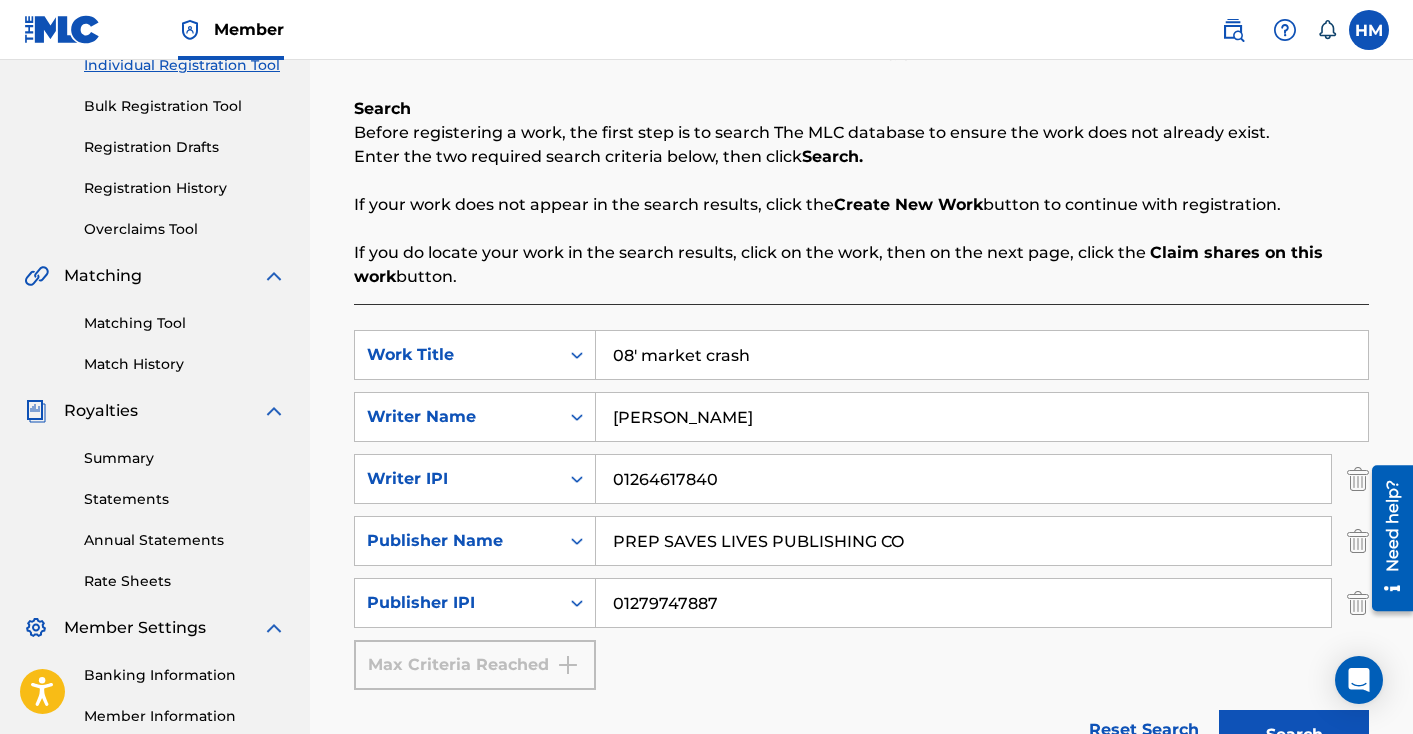 scroll, scrollTop: 346, scrollLeft: 0, axis: vertical 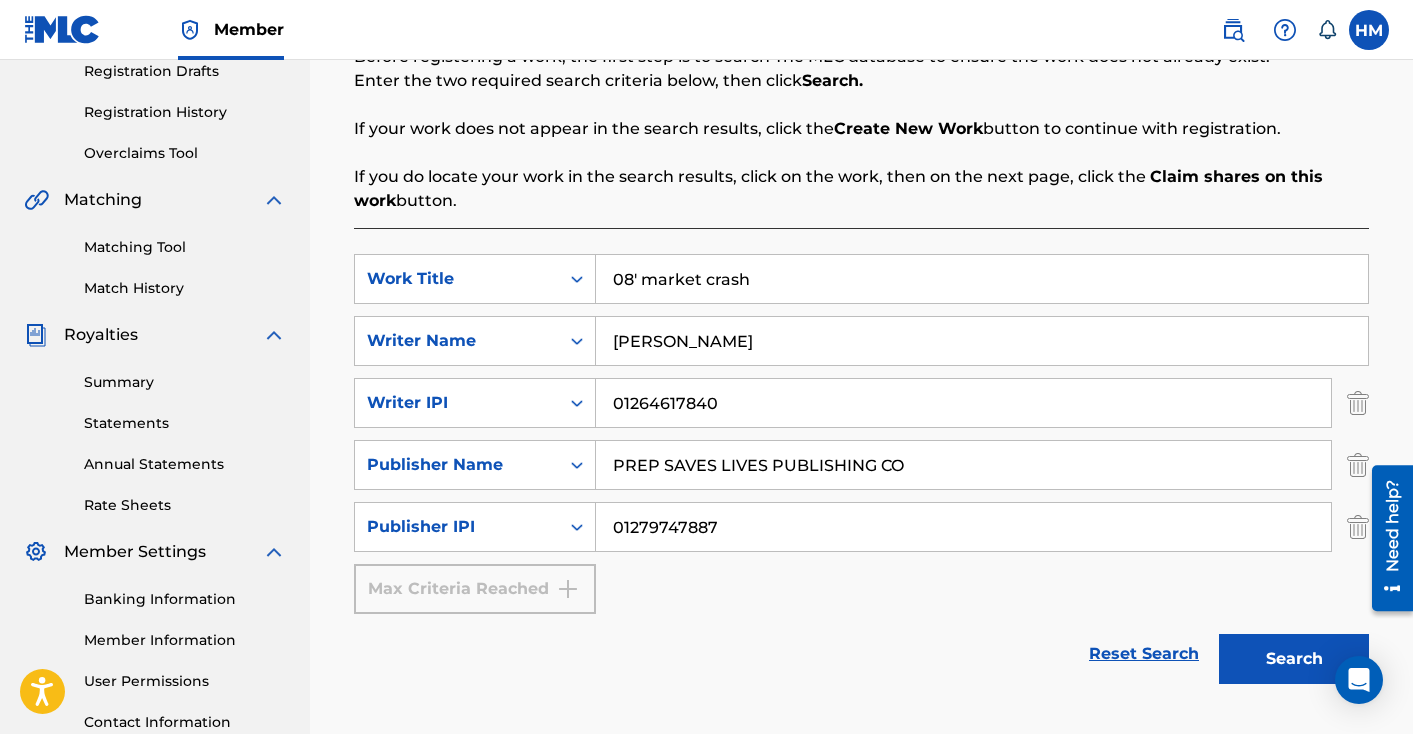 type on "01279747887" 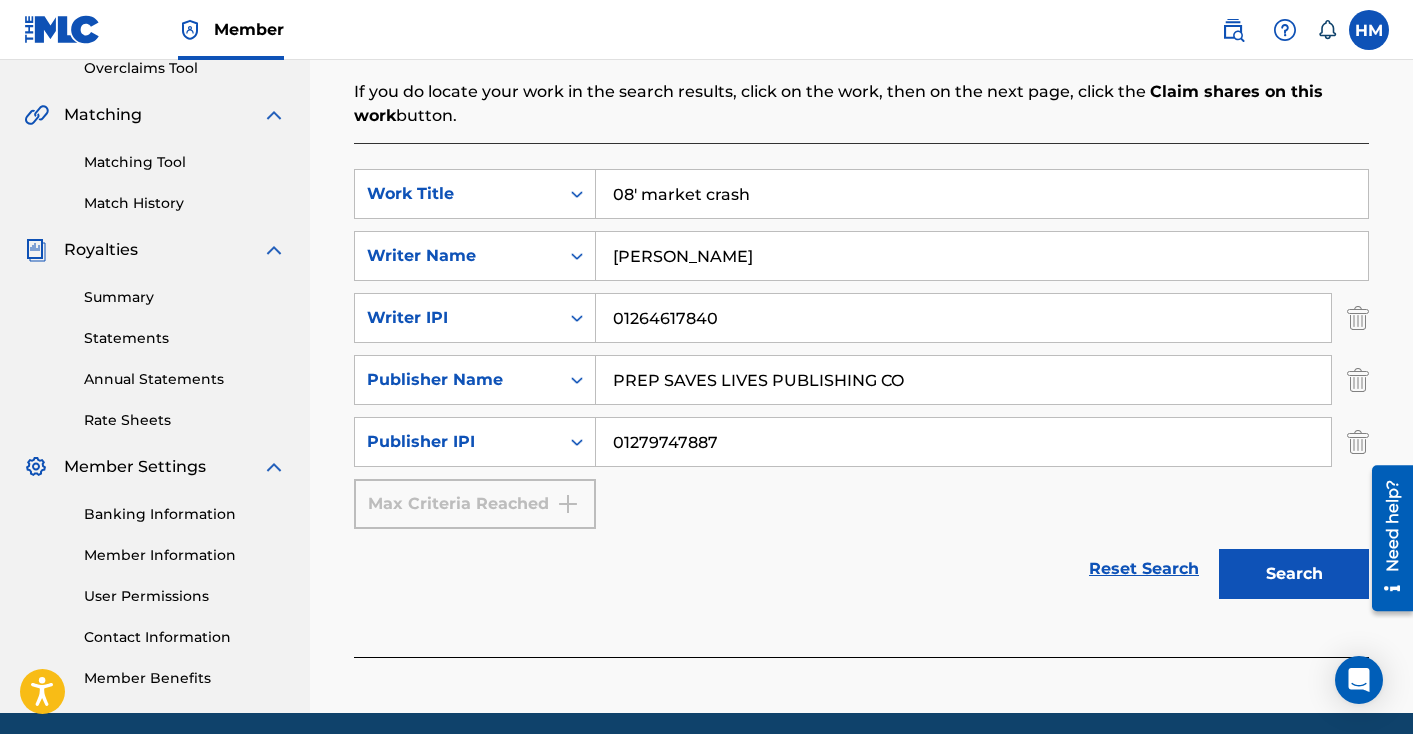 scroll, scrollTop: 435, scrollLeft: 0, axis: vertical 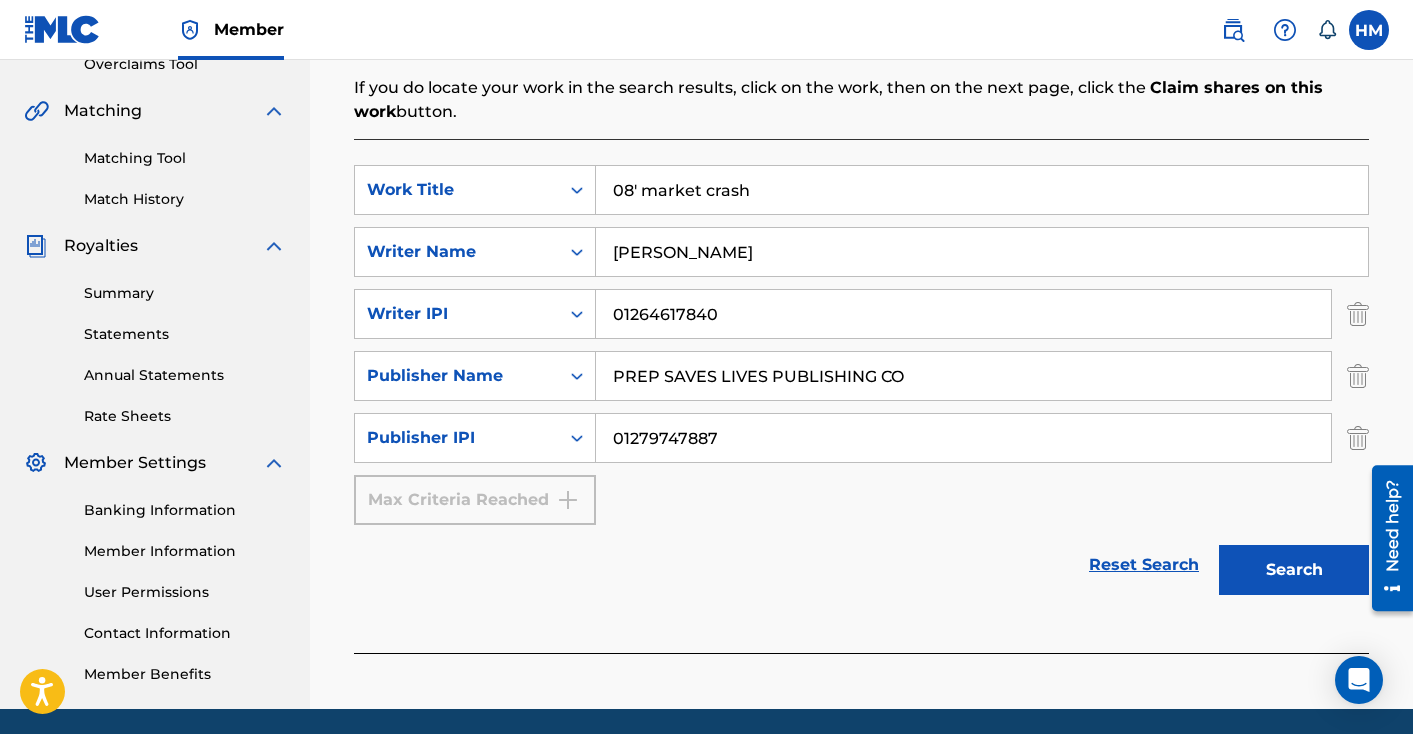click on "Reset Search Search" at bounding box center (861, 565) 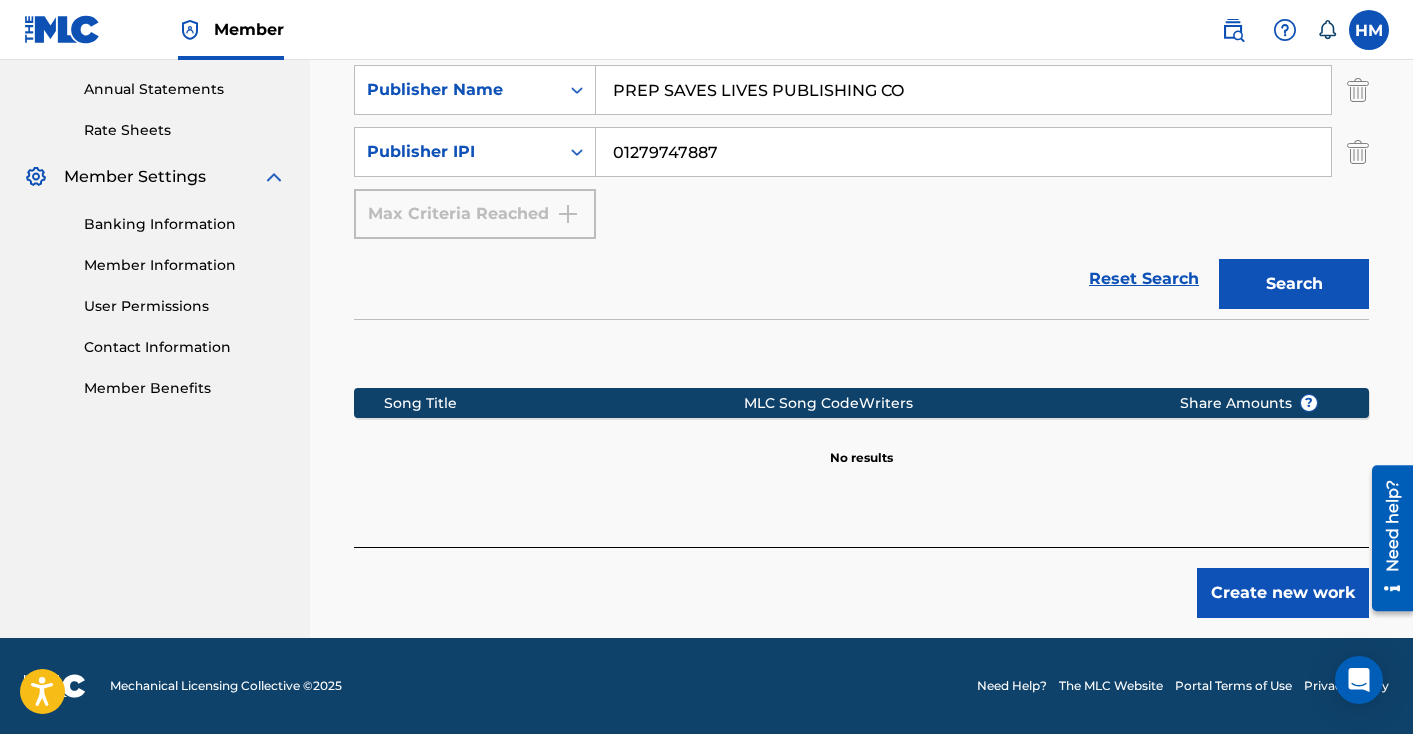 click on "Create new work" at bounding box center [1283, 593] 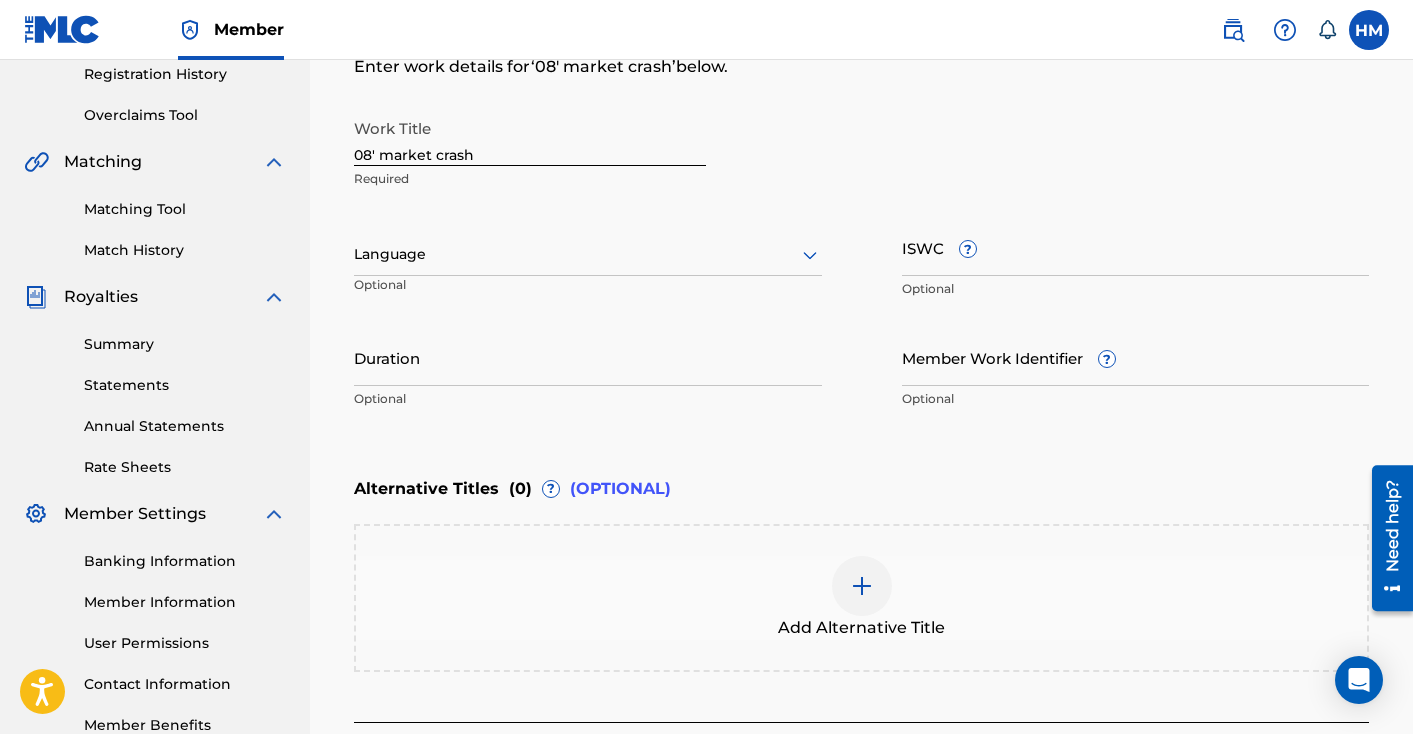 scroll, scrollTop: 359, scrollLeft: 0, axis: vertical 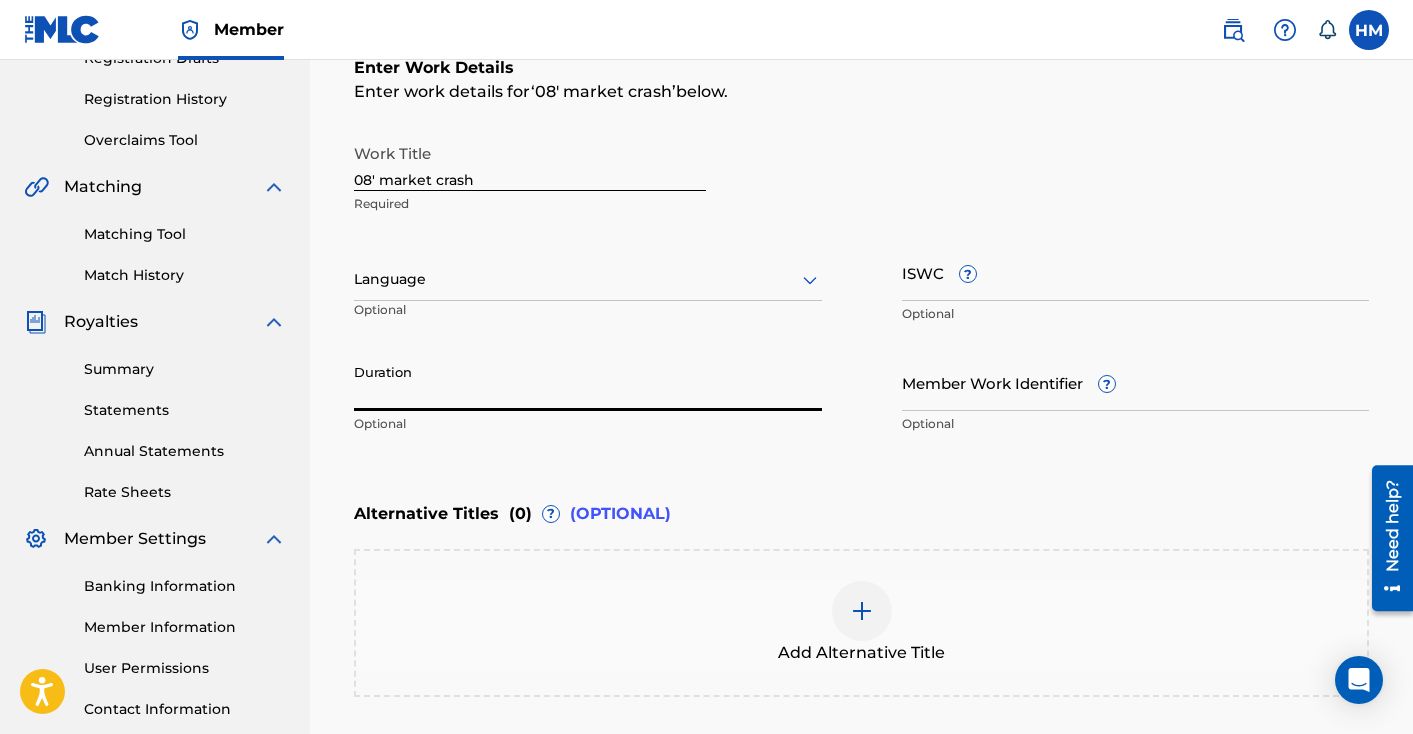 click on "Duration" at bounding box center [588, 382] 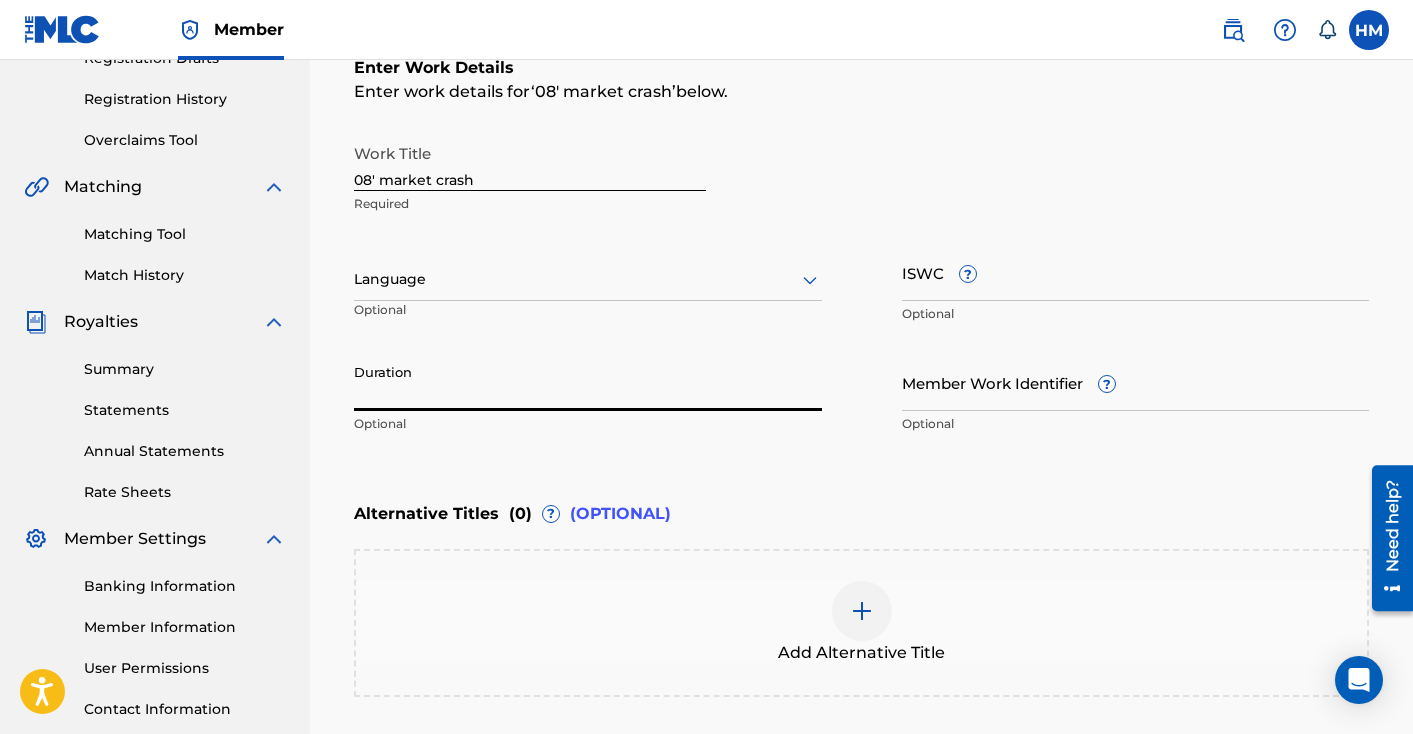click on "Duration" at bounding box center (588, 382) 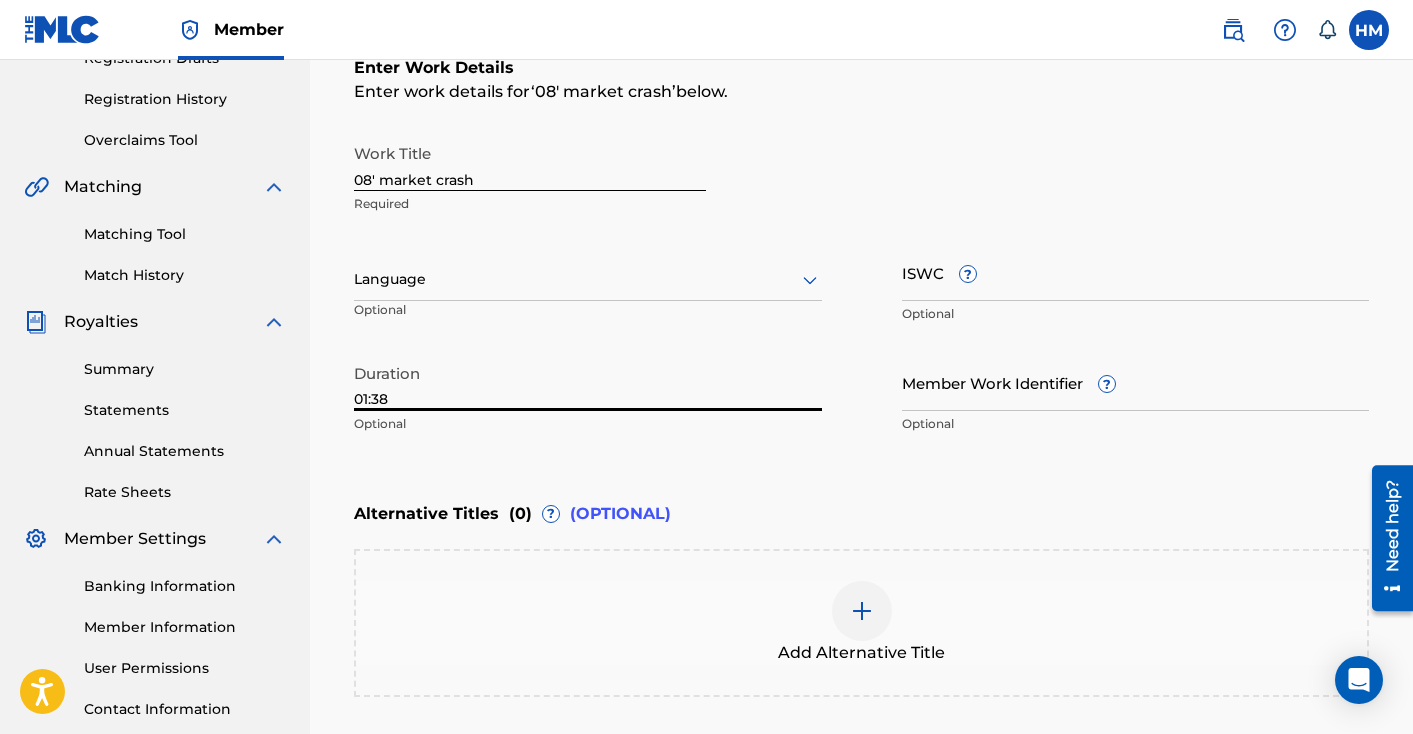 type on "01:38" 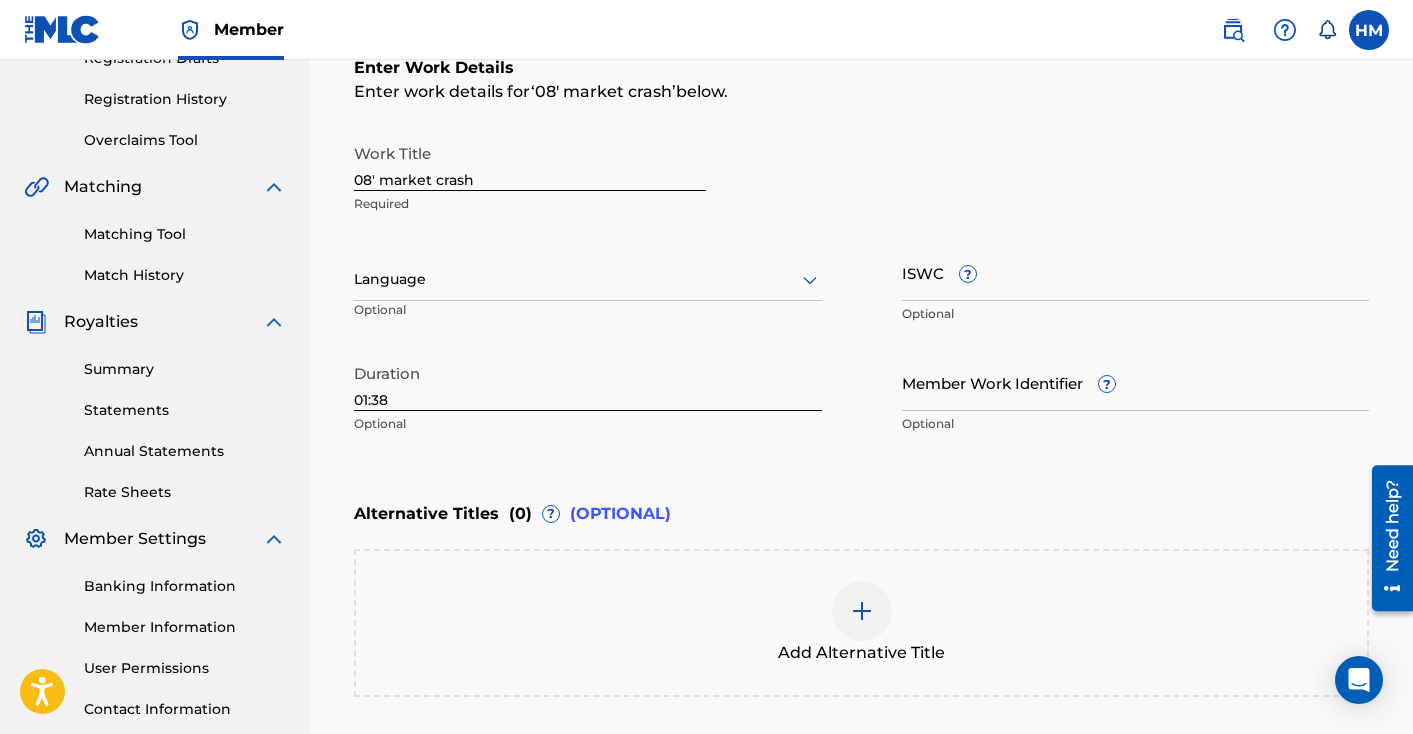 click on "Enter Work Details Enter work details for  ‘ 08' market crash ’  below. Work Title   08' market crash Required Language Optional ISWC   ? Optional Duration   01:38 Optional Member Work Identifier   ? Optional" at bounding box center [861, 250] 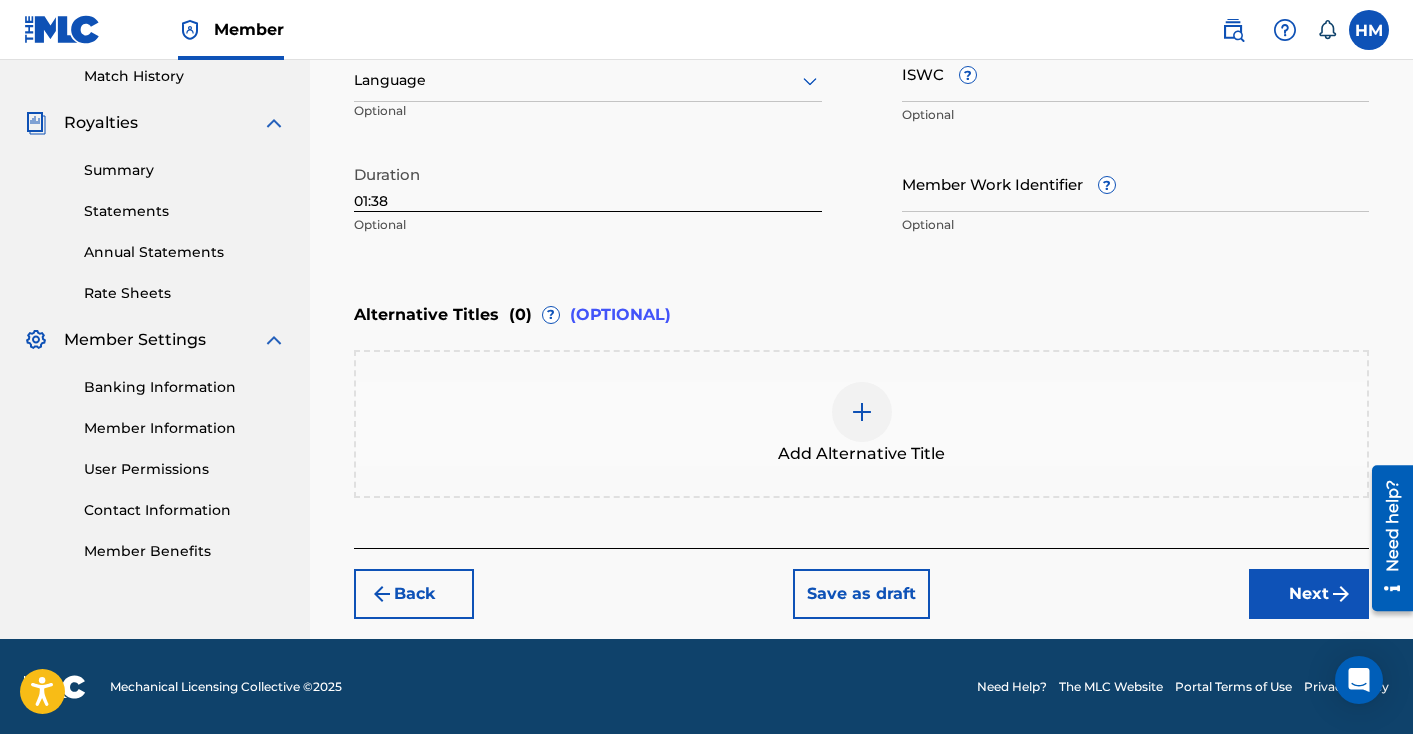 click on "Next" at bounding box center [1309, 594] 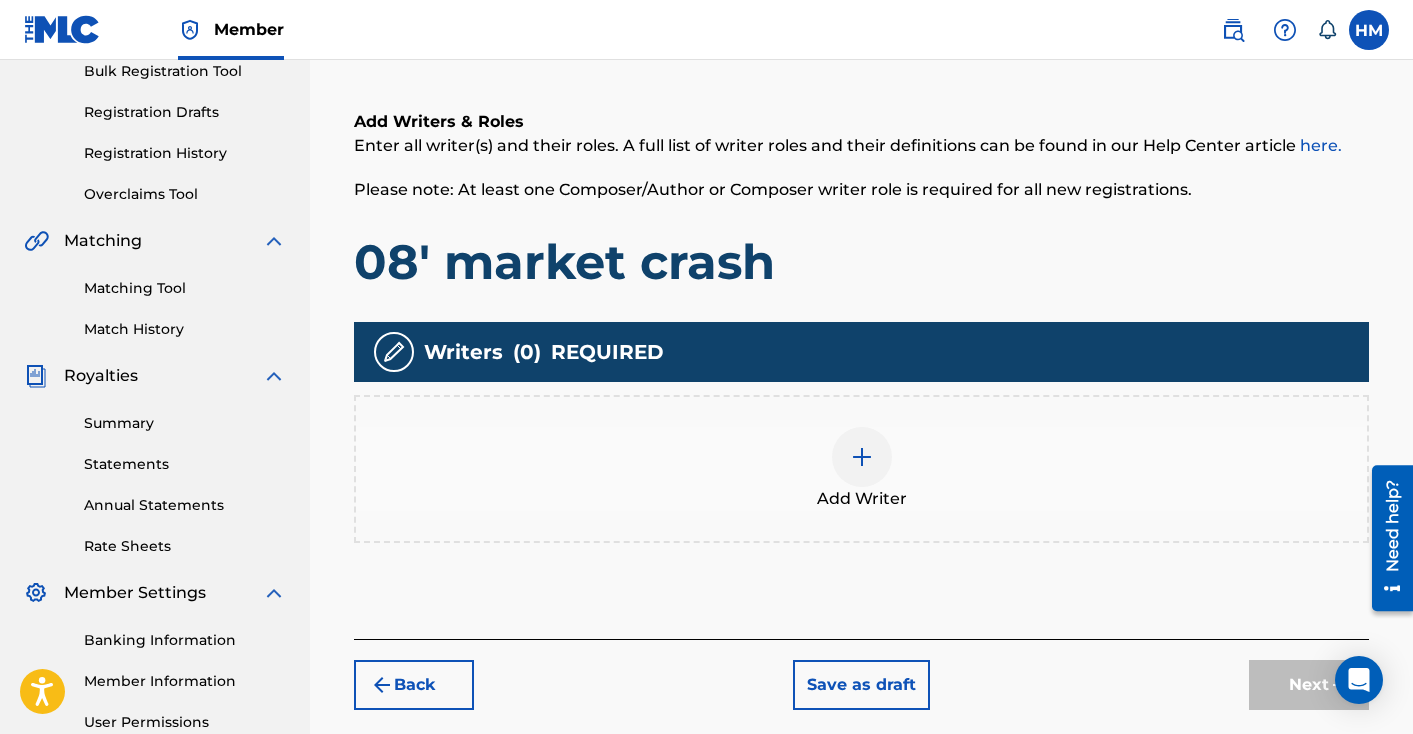 scroll, scrollTop: 283, scrollLeft: 0, axis: vertical 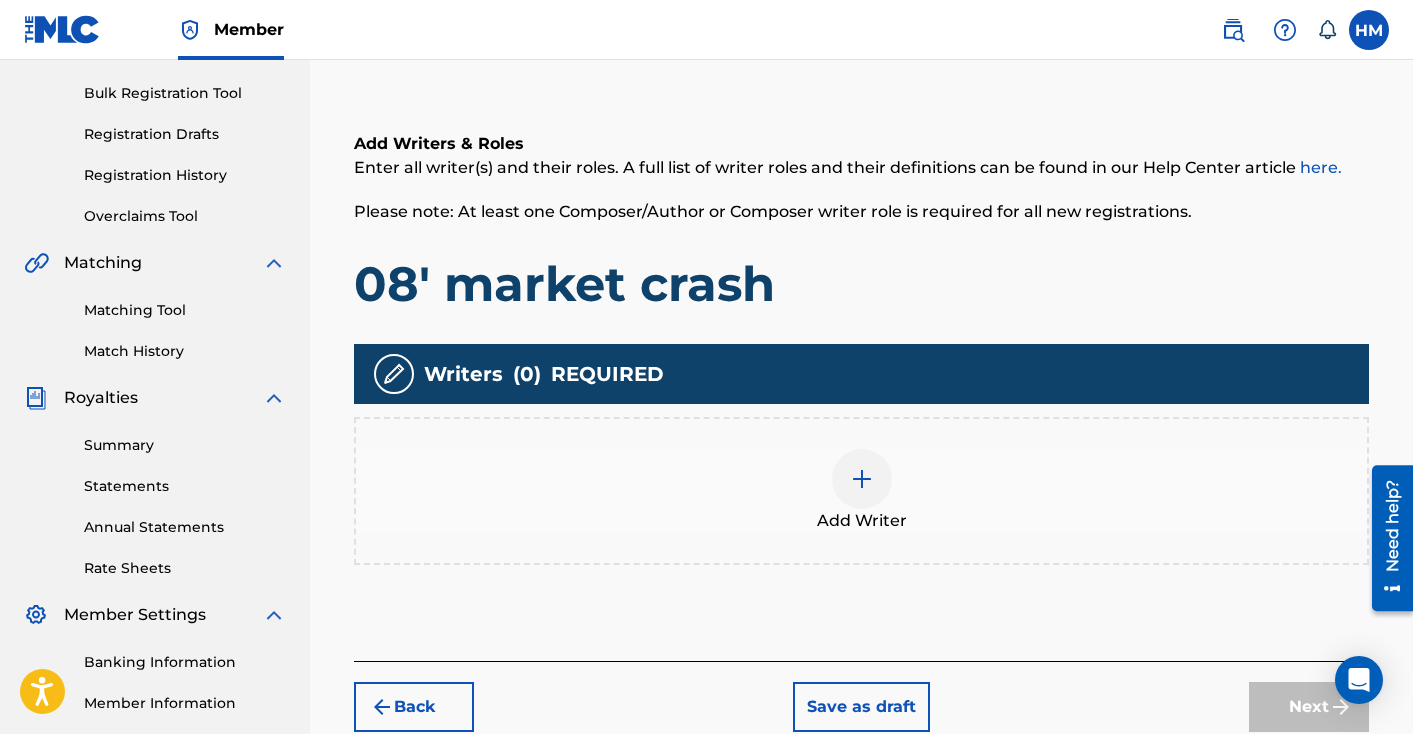 click at bounding box center (862, 479) 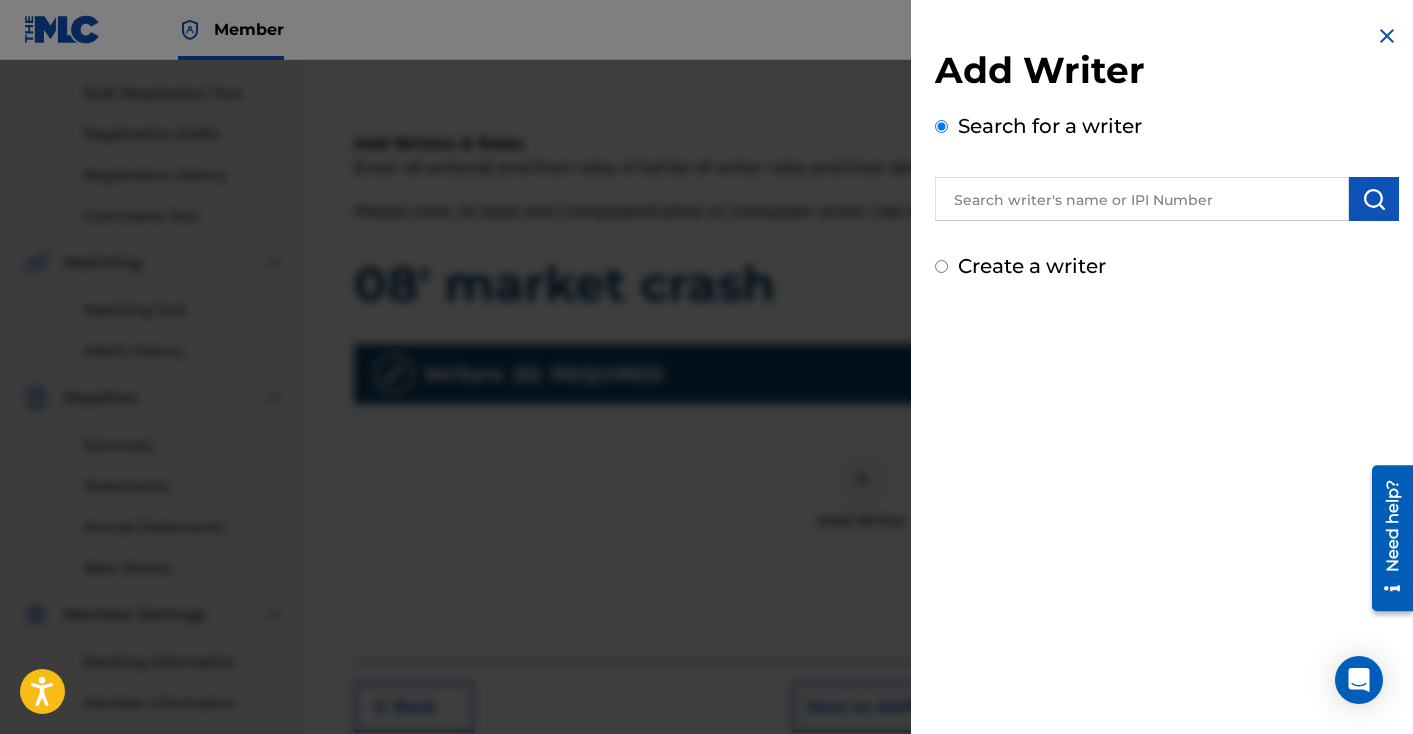 click on "Create a writer" at bounding box center (1032, 266) 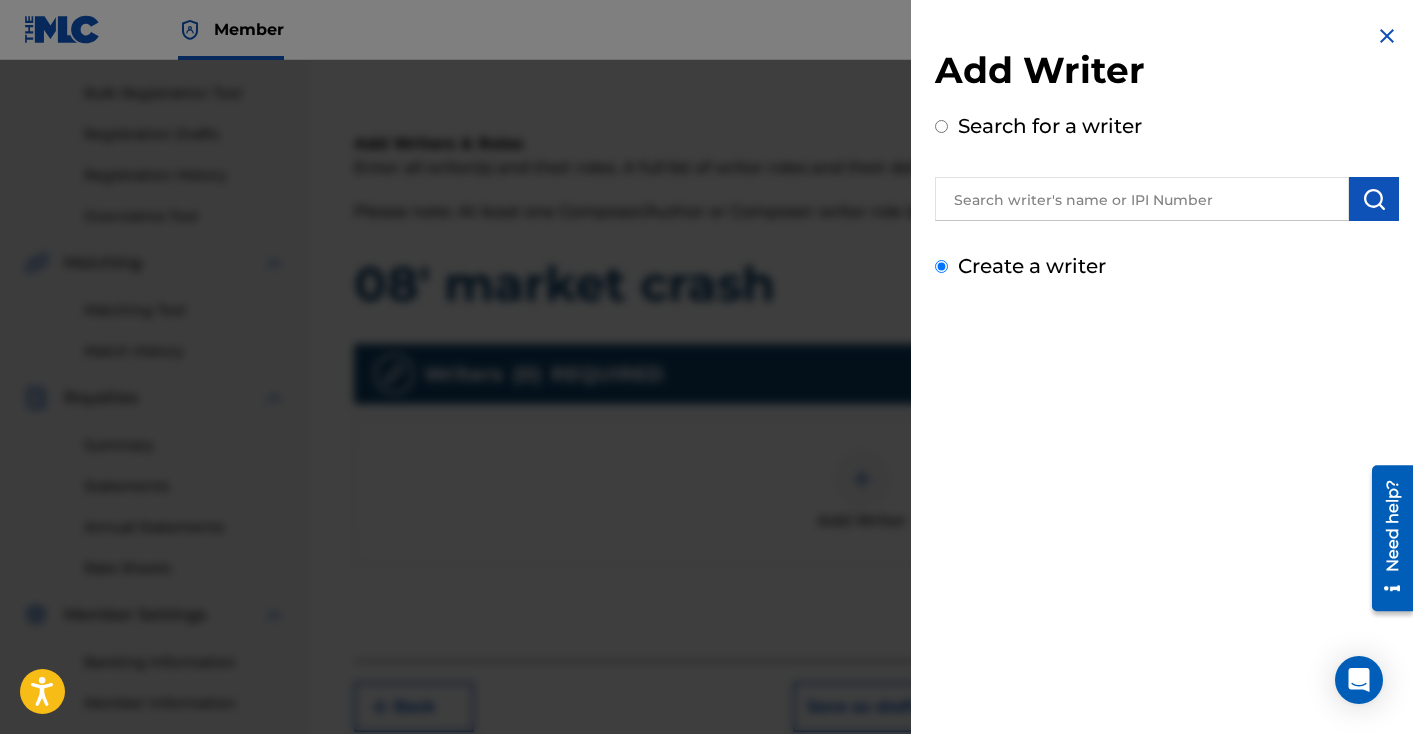 click on "Create a writer" at bounding box center [941, 266] 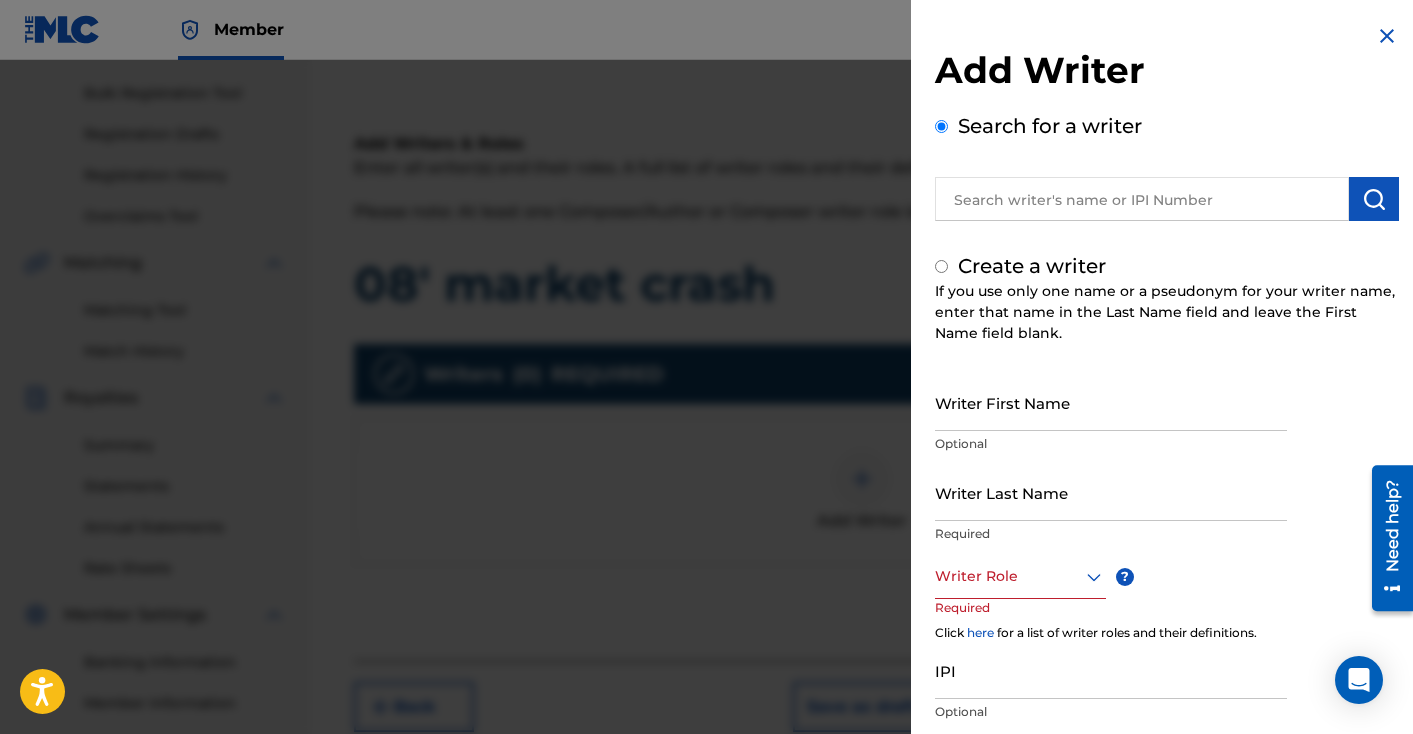 radio on "false" 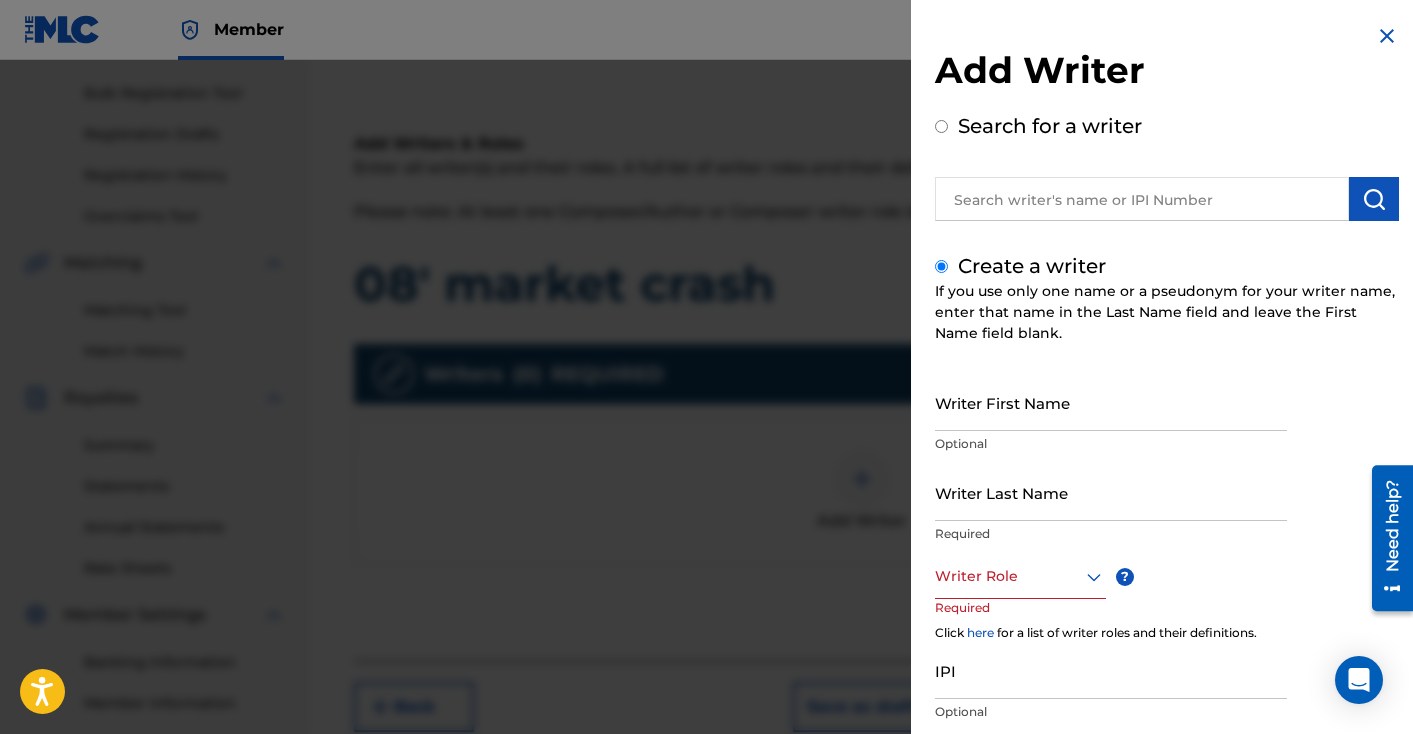 click on "Writer First Name" at bounding box center [1111, 402] 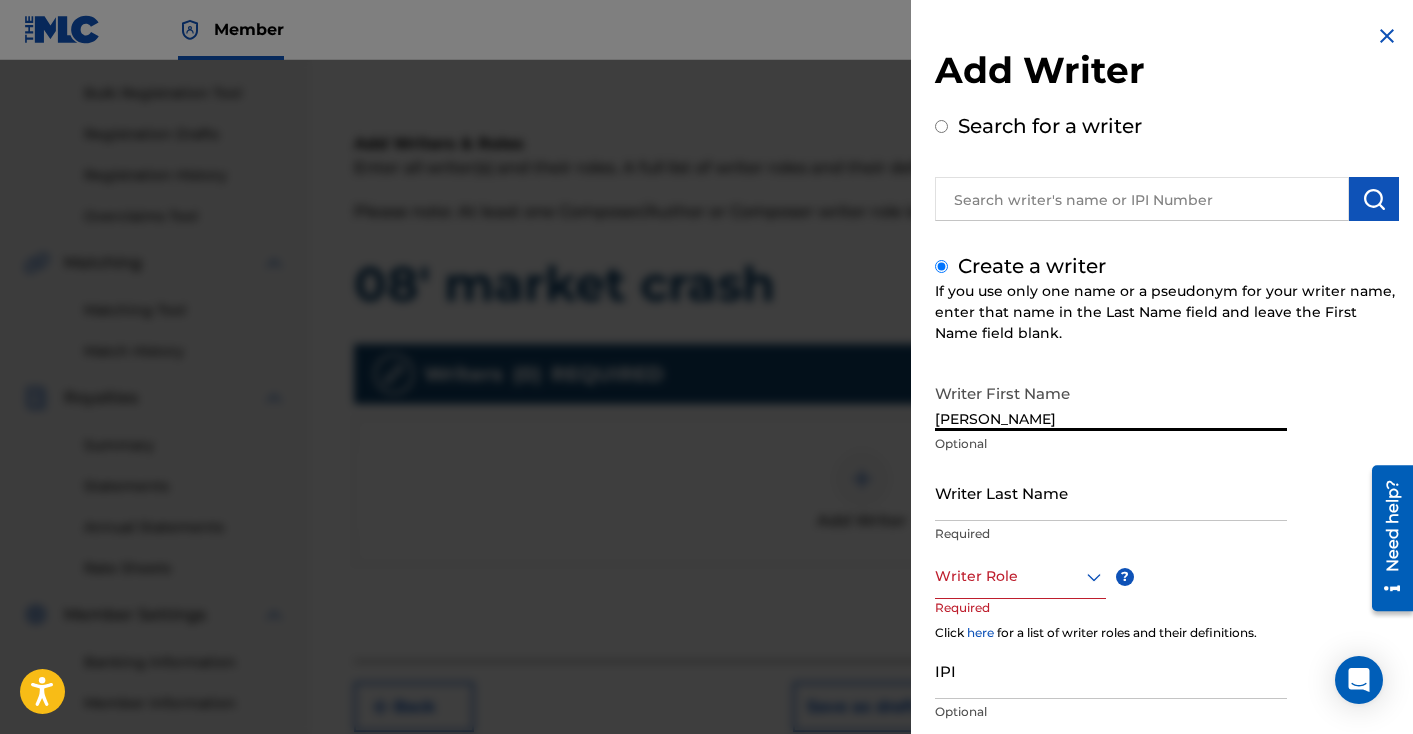 type on "[PERSON_NAME]" 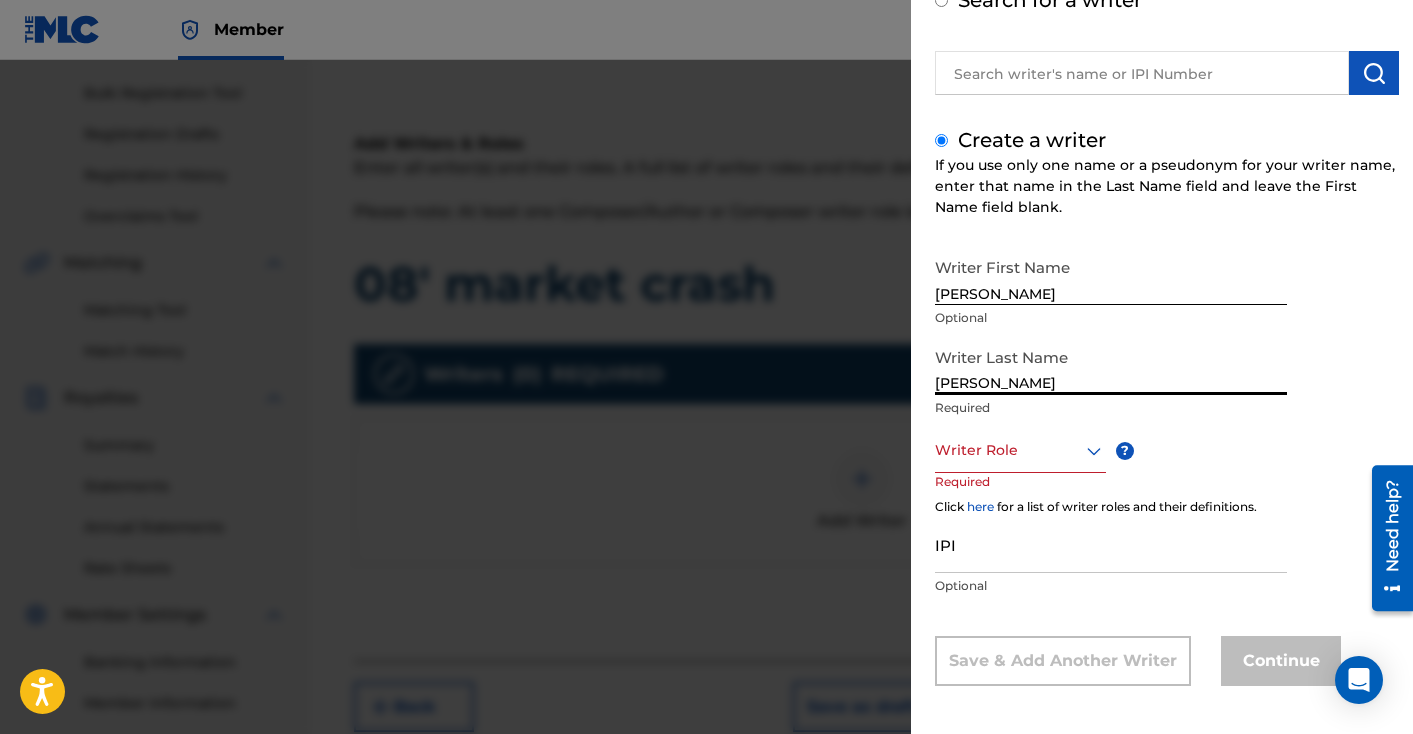 scroll, scrollTop: 129, scrollLeft: 0, axis: vertical 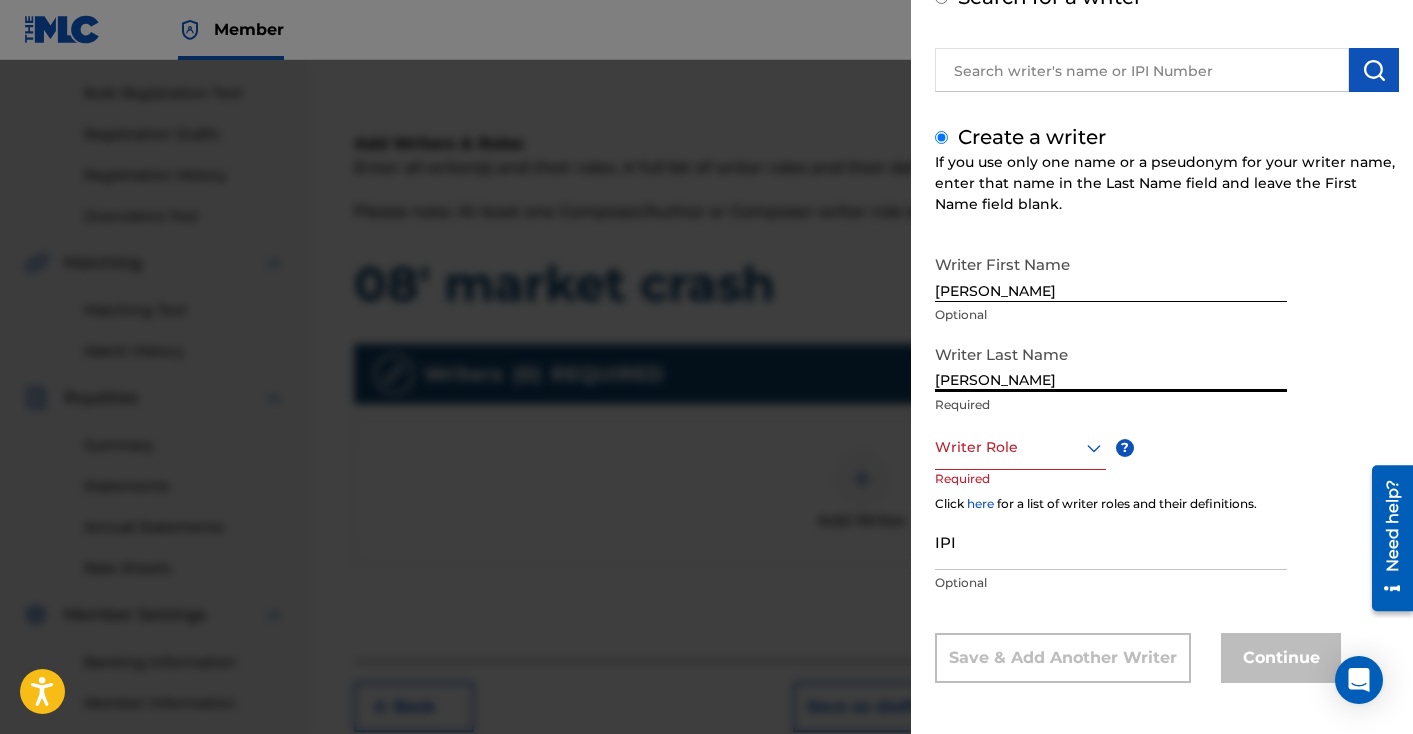 type on "[PERSON_NAME]" 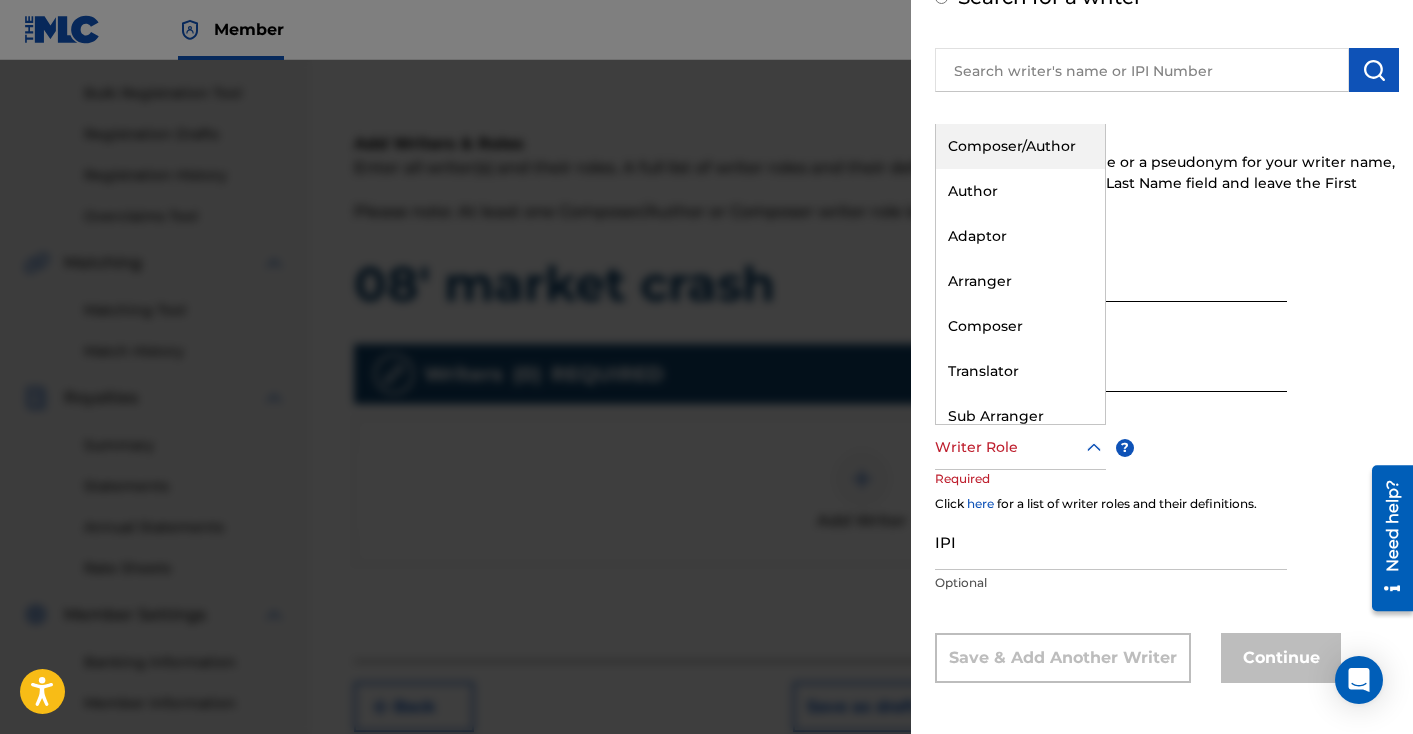 click on "Composer/Author" at bounding box center [1020, 146] 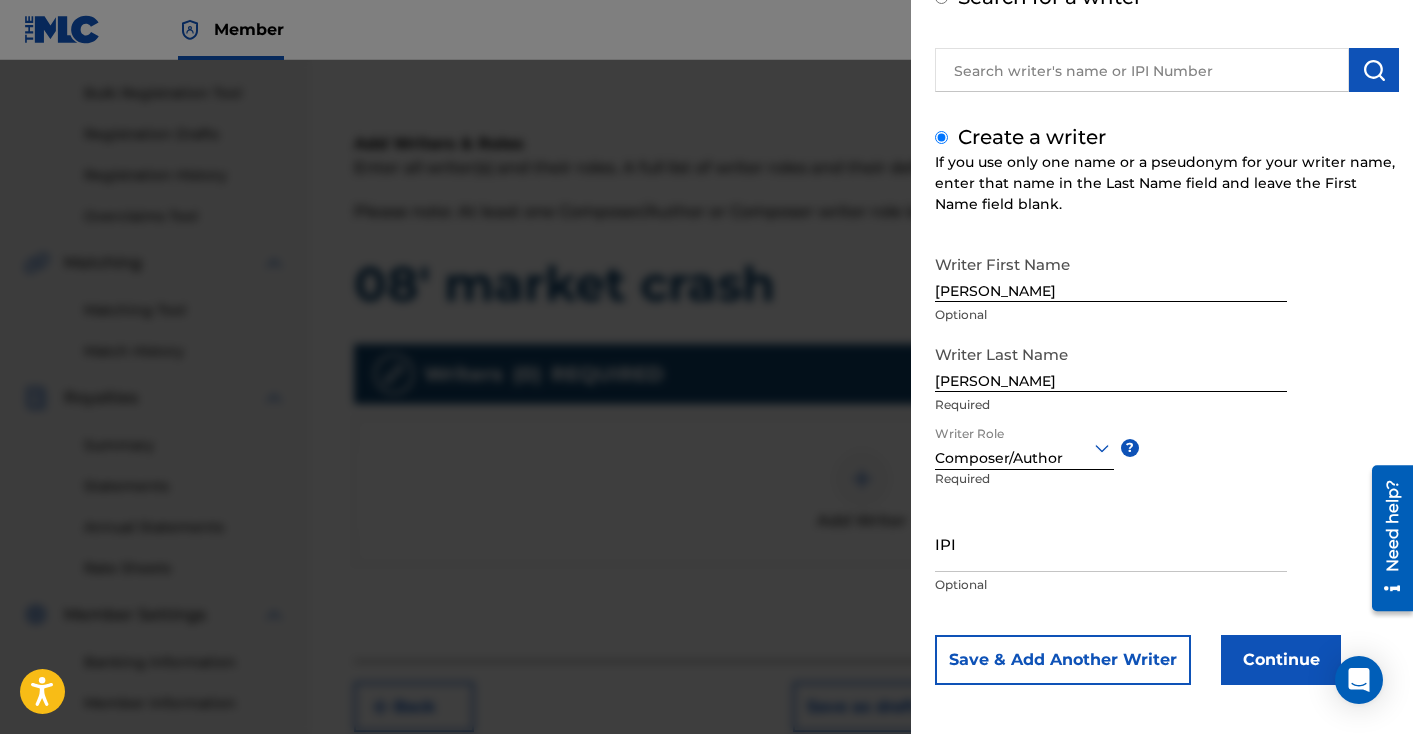 click on "IPI" at bounding box center (1111, 543) 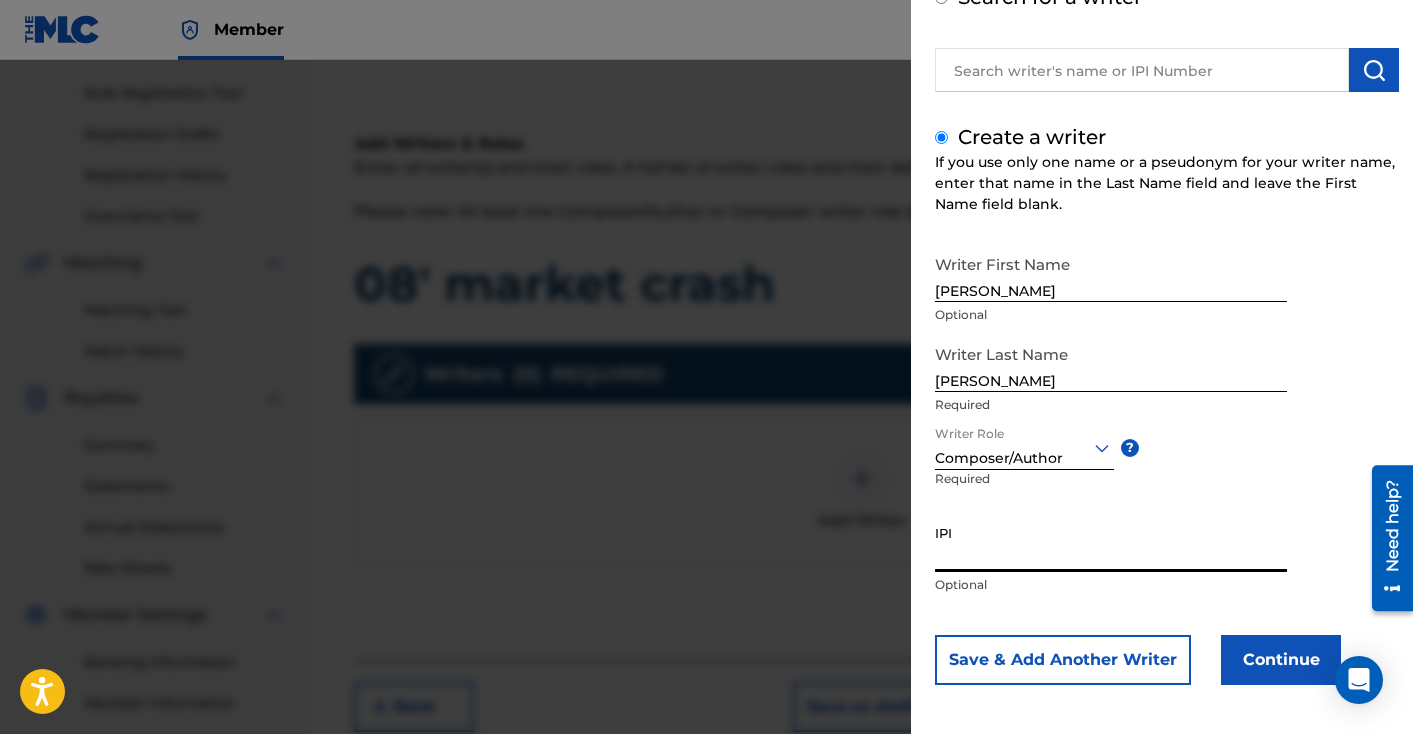 click on "IPI" at bounding box center (1111, 543) 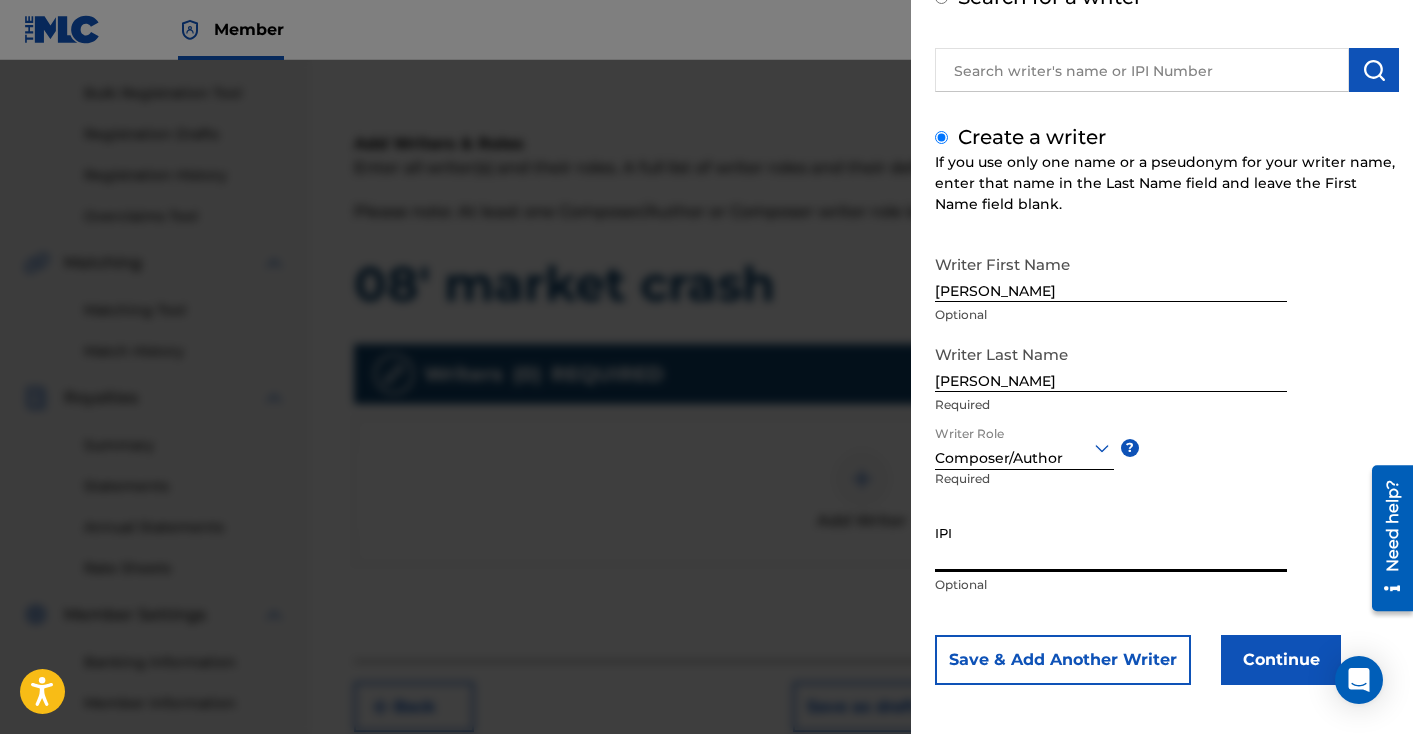 click on "IPI" at bounding box center [1111, 543] 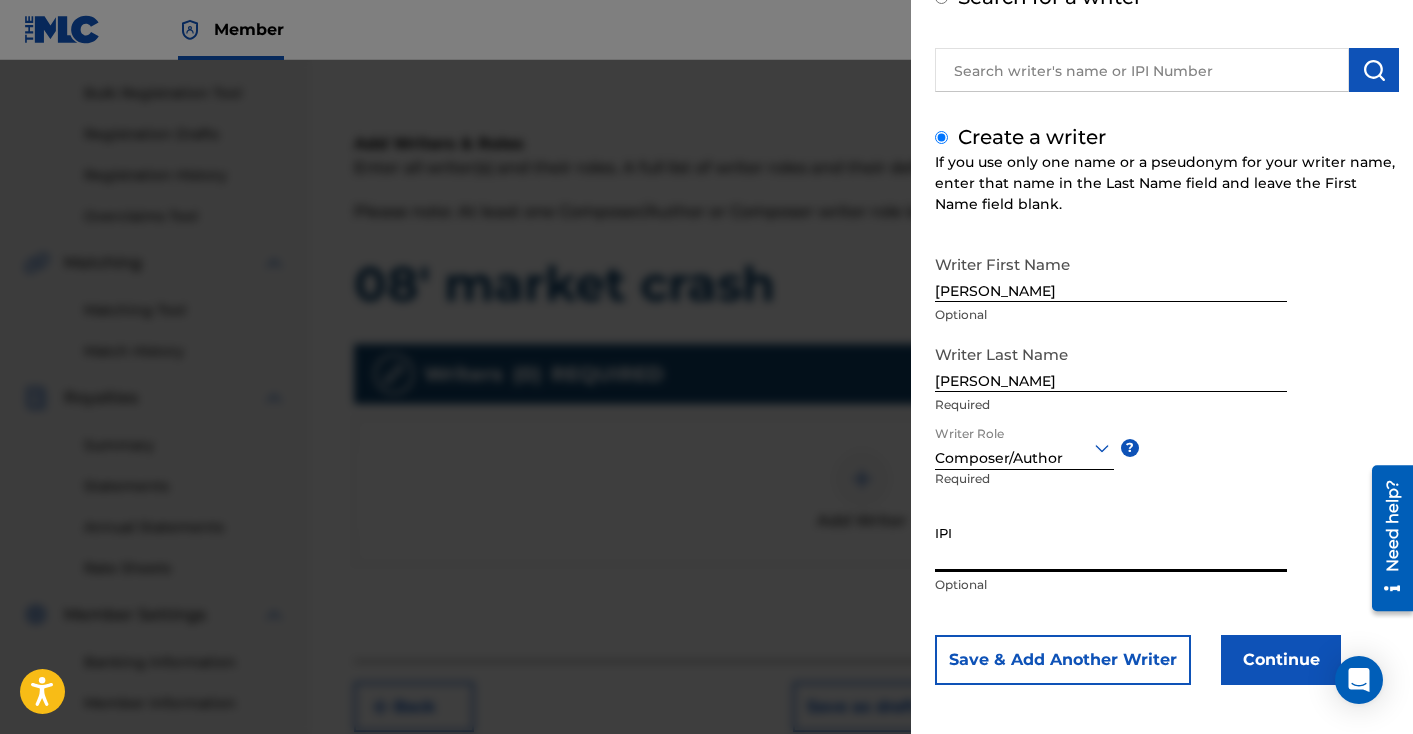 click on "IPI" at bounding box center [1111, 543] 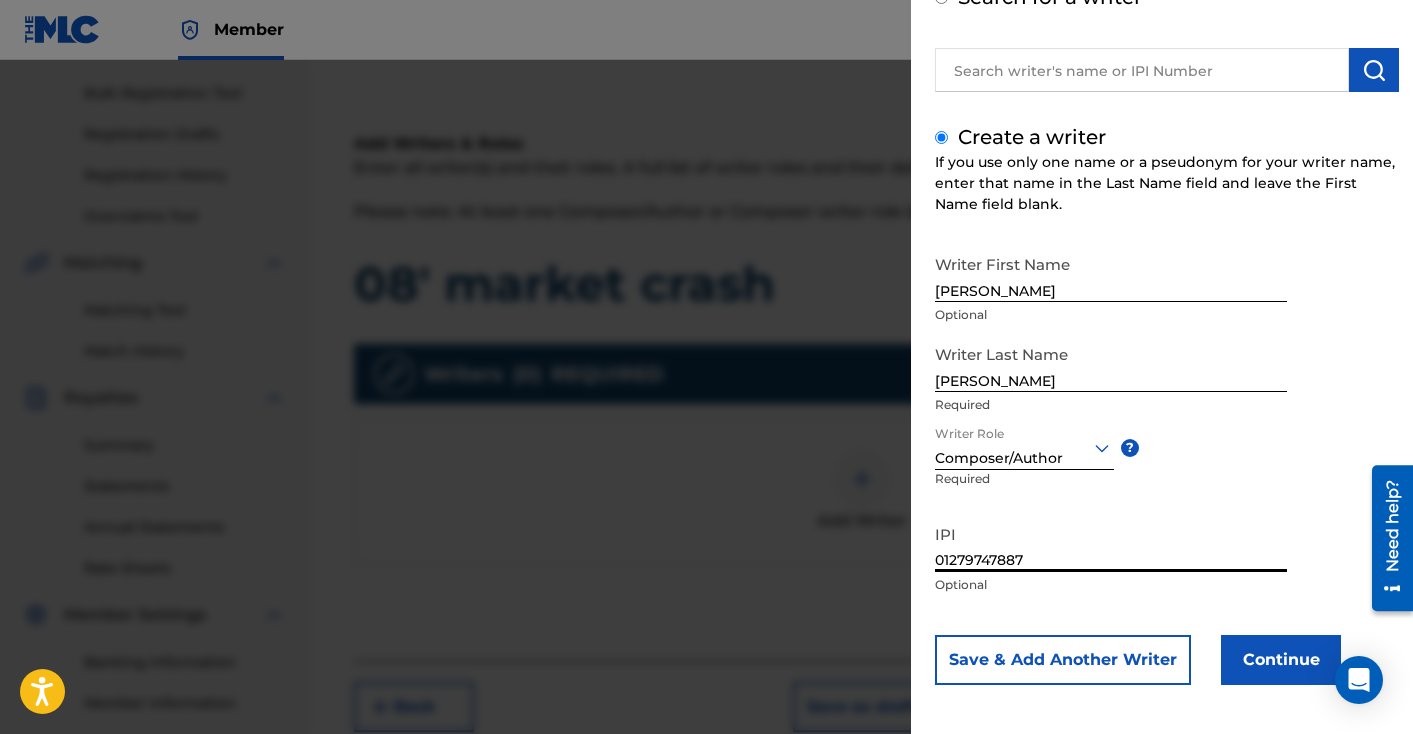 click on "01279747887" at bounding box center [1111, 543] 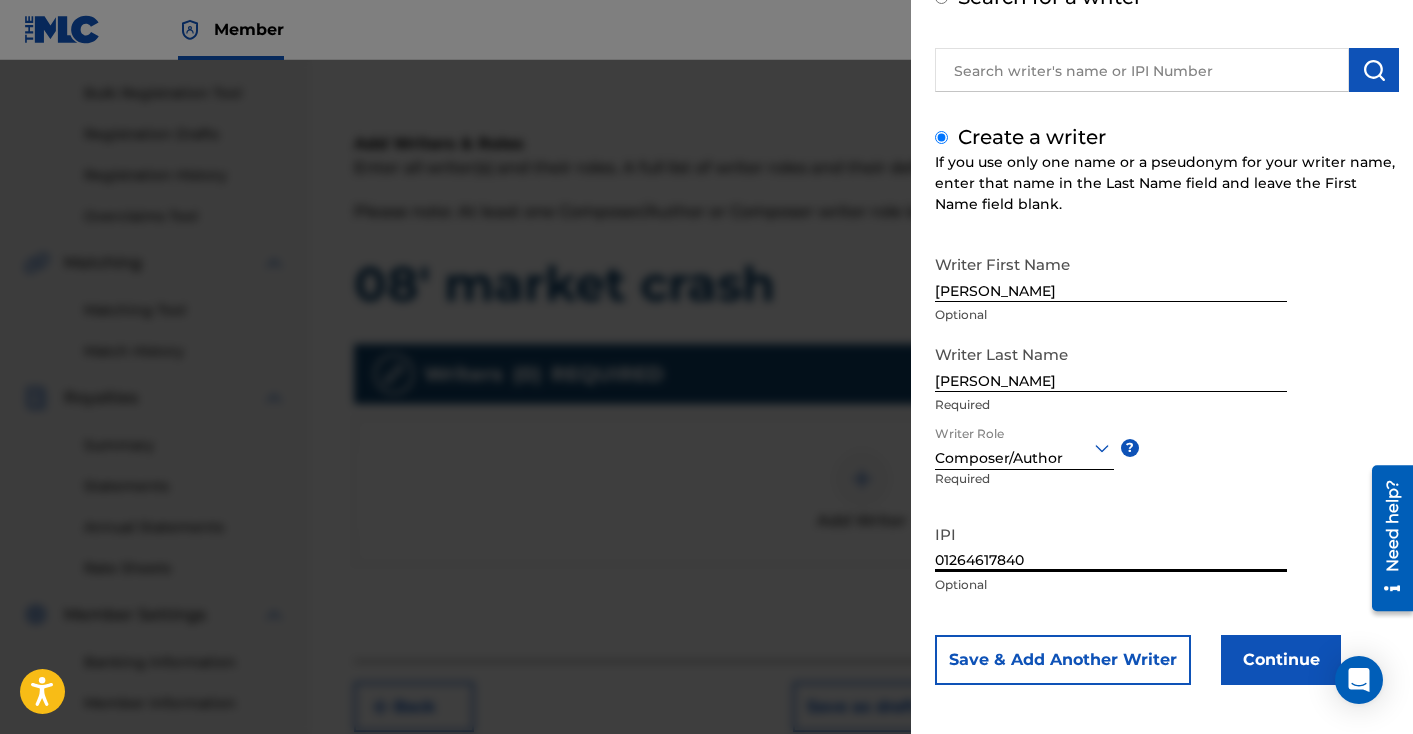 type on "01264617840" 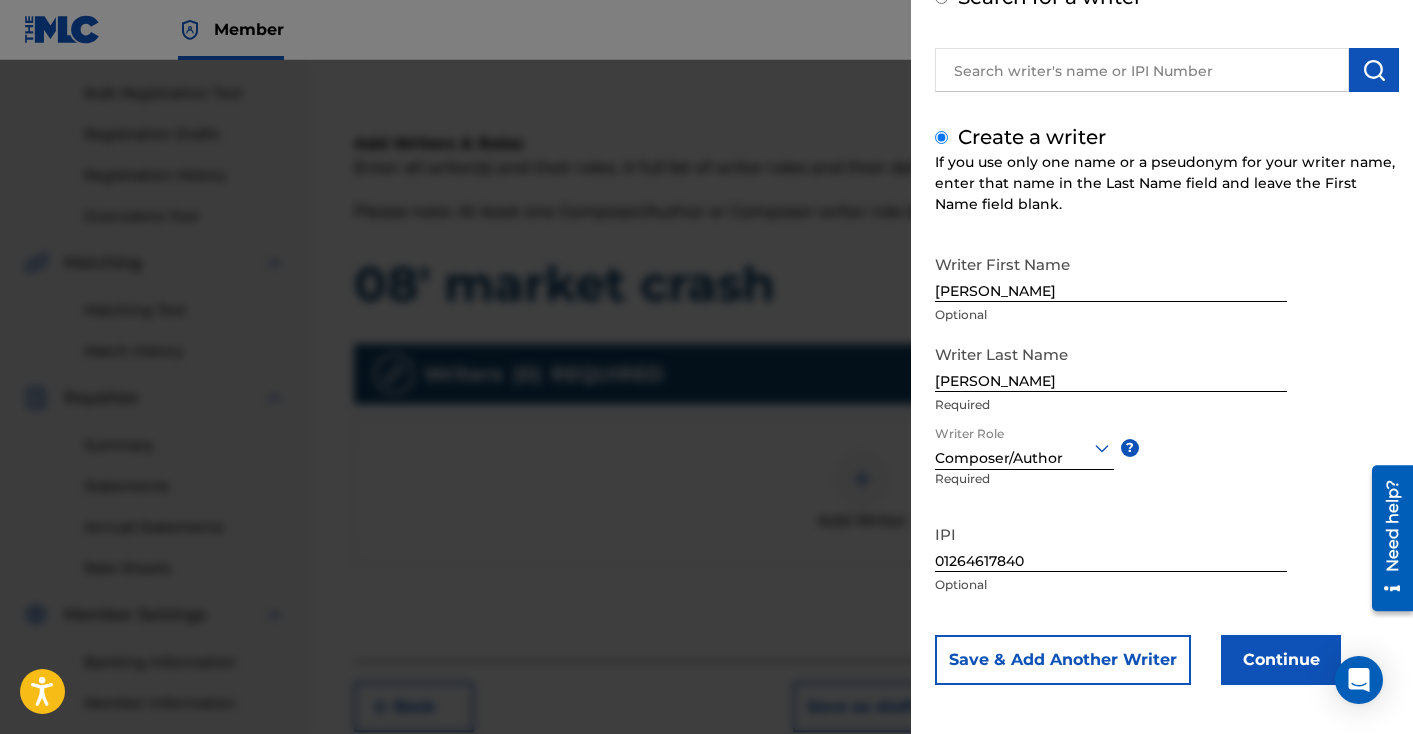 click on "Continue" at bounding box center (1281, 660) 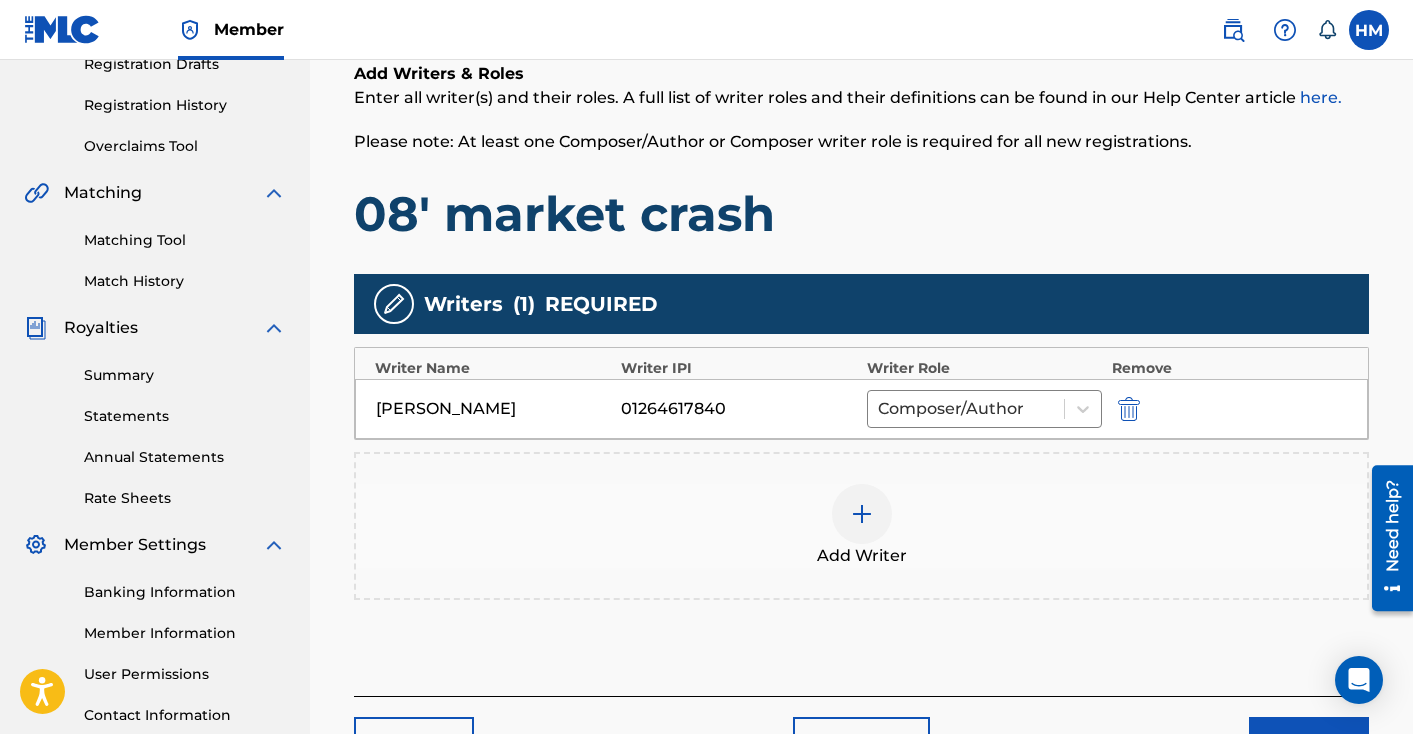 scroll, scrollTop: 355, scrollLeft: 0, axis: vertical 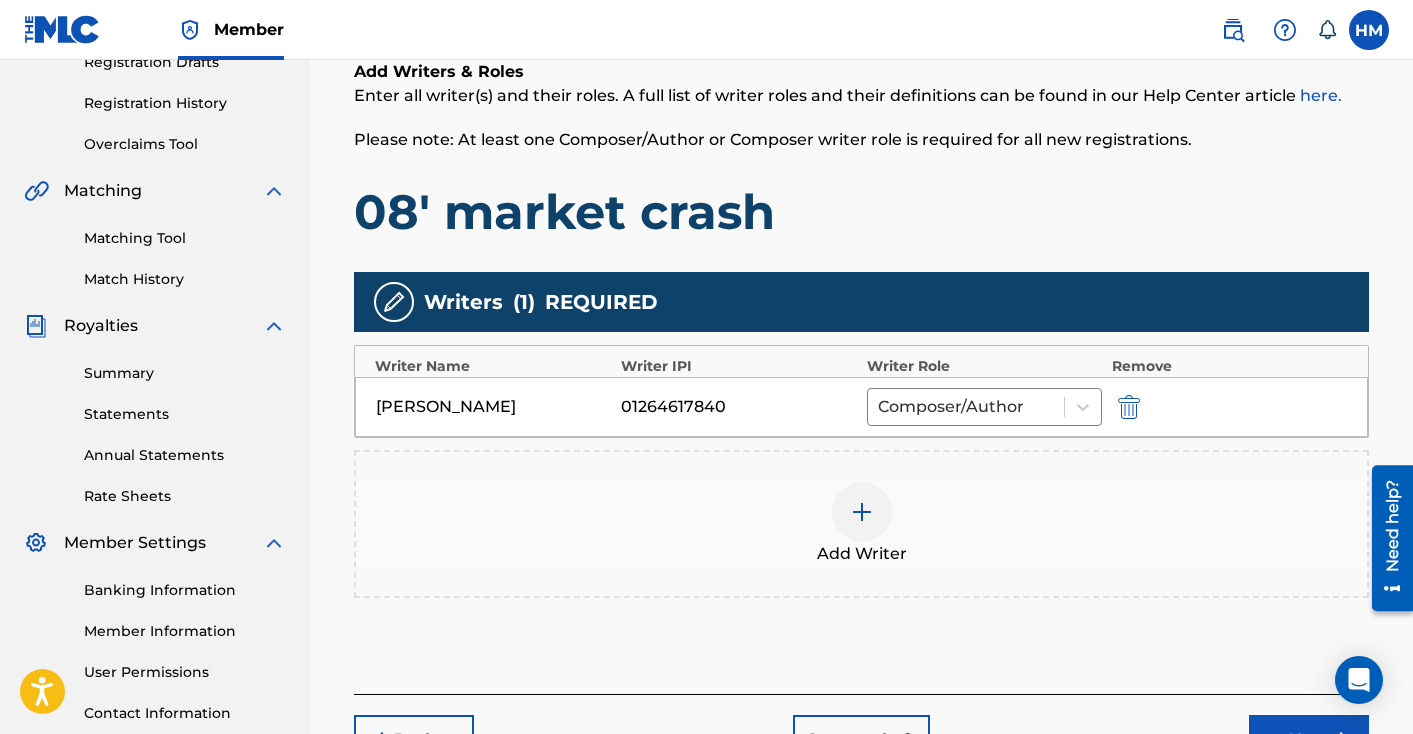 click at bounding box center [862, 512] 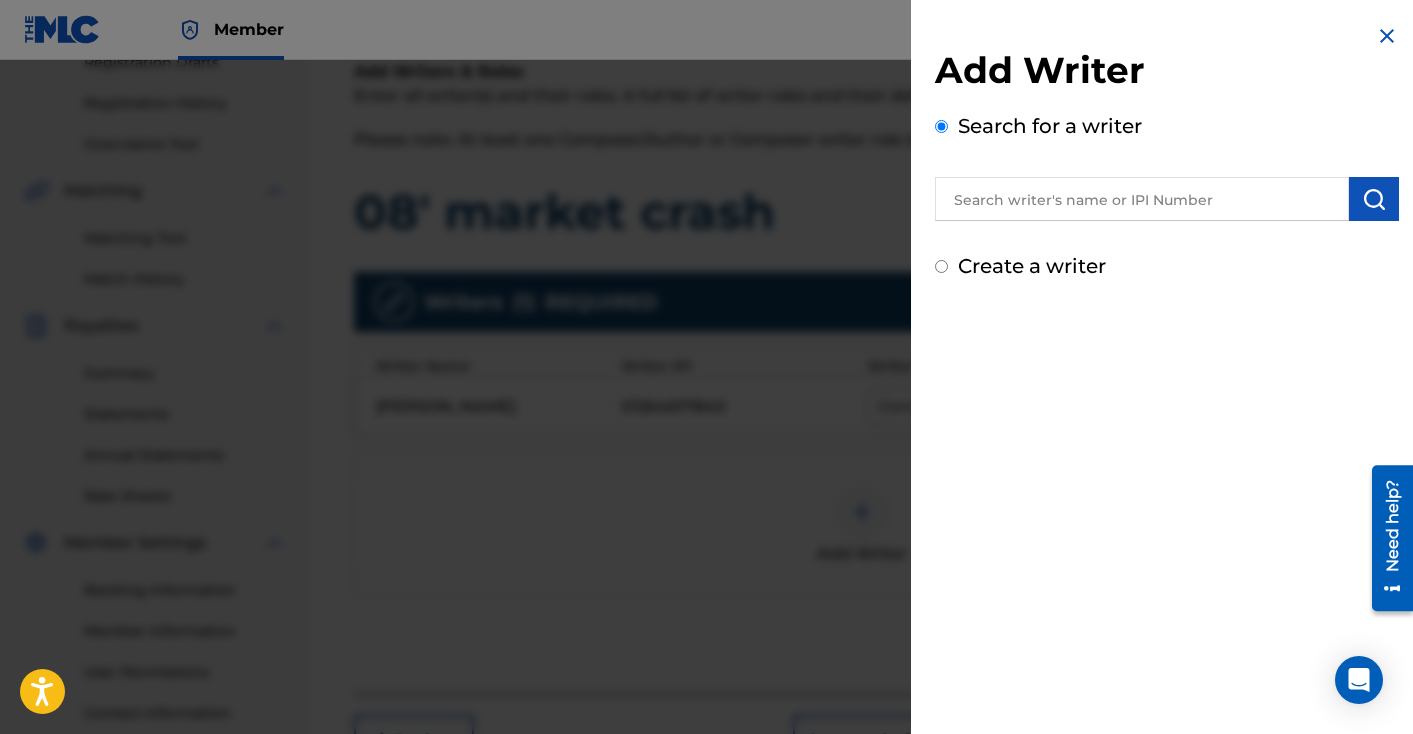 click at bounding box center [1142, 199] 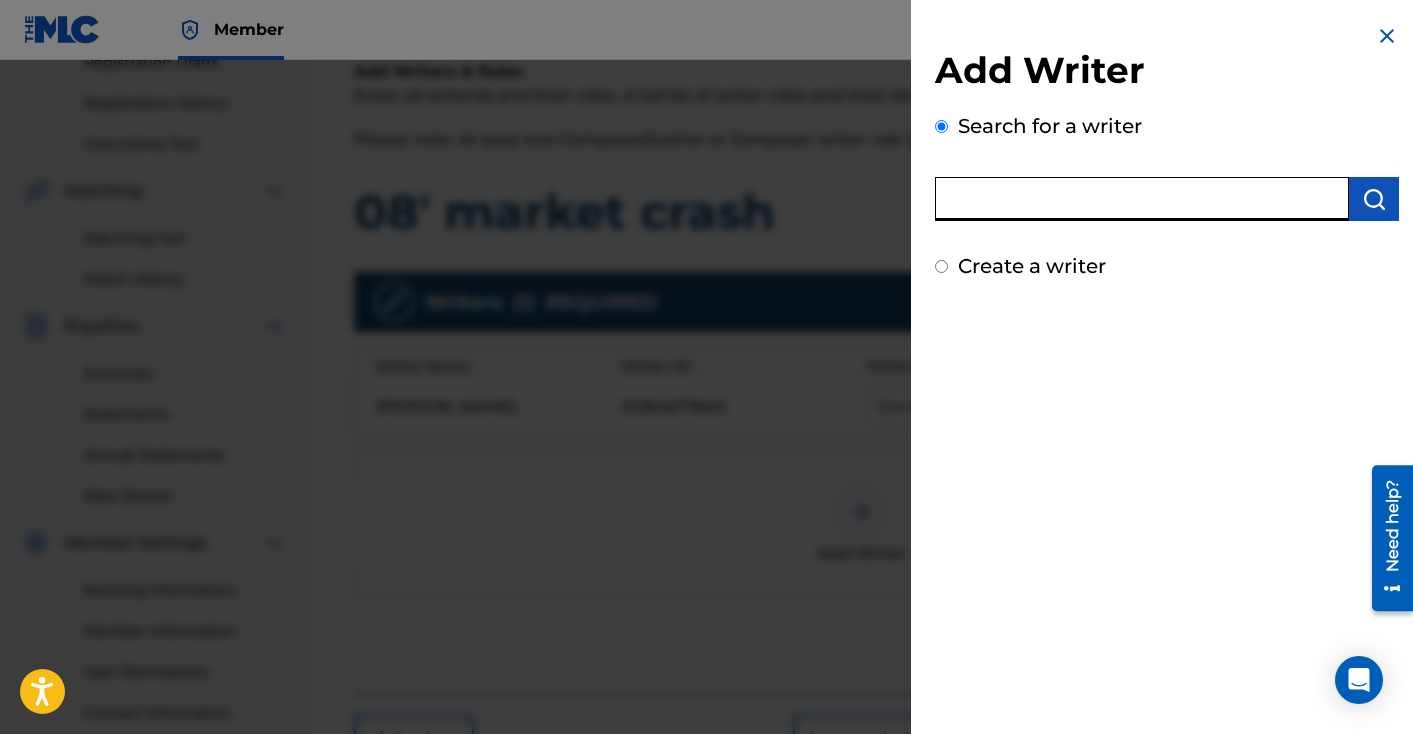 click on "Create a writer" at bounding box center [1032, 266] 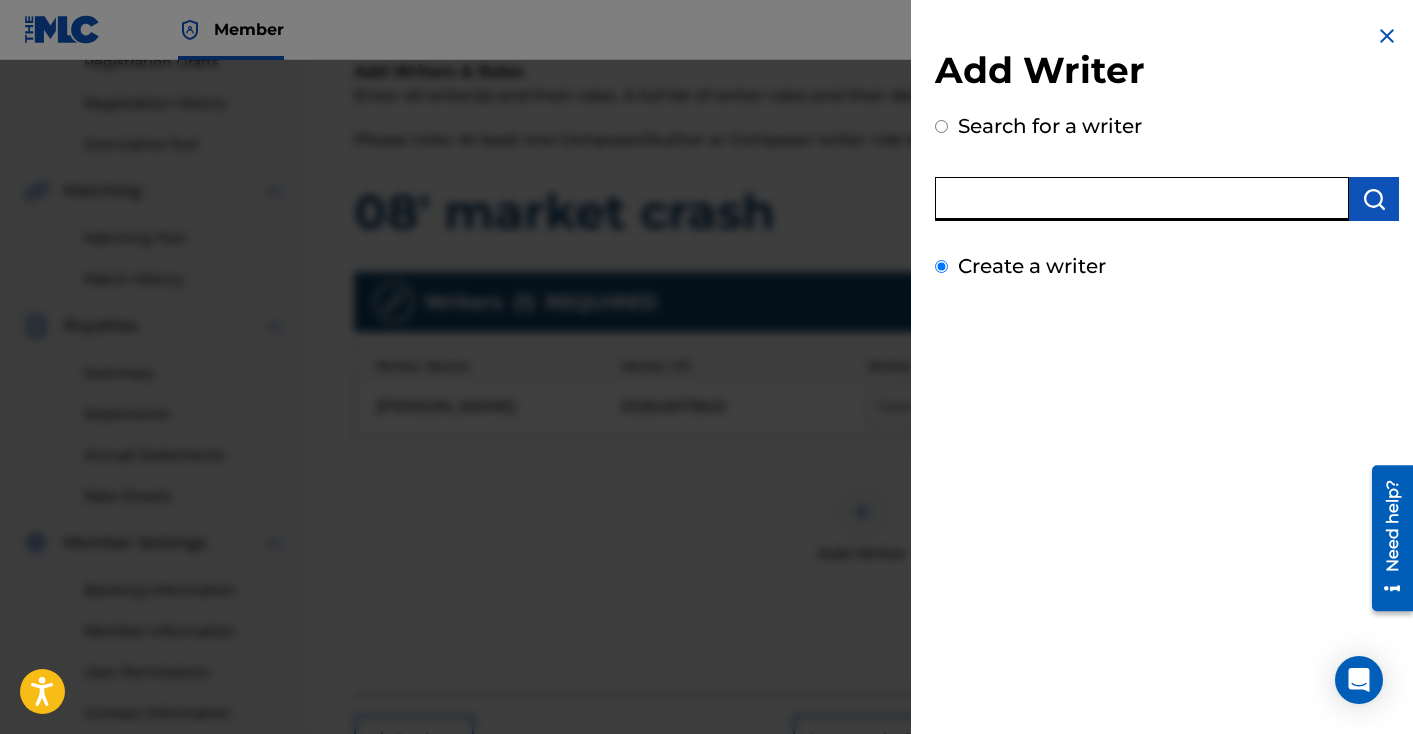 click on "Create a writer" at bounding box center (941, 266) 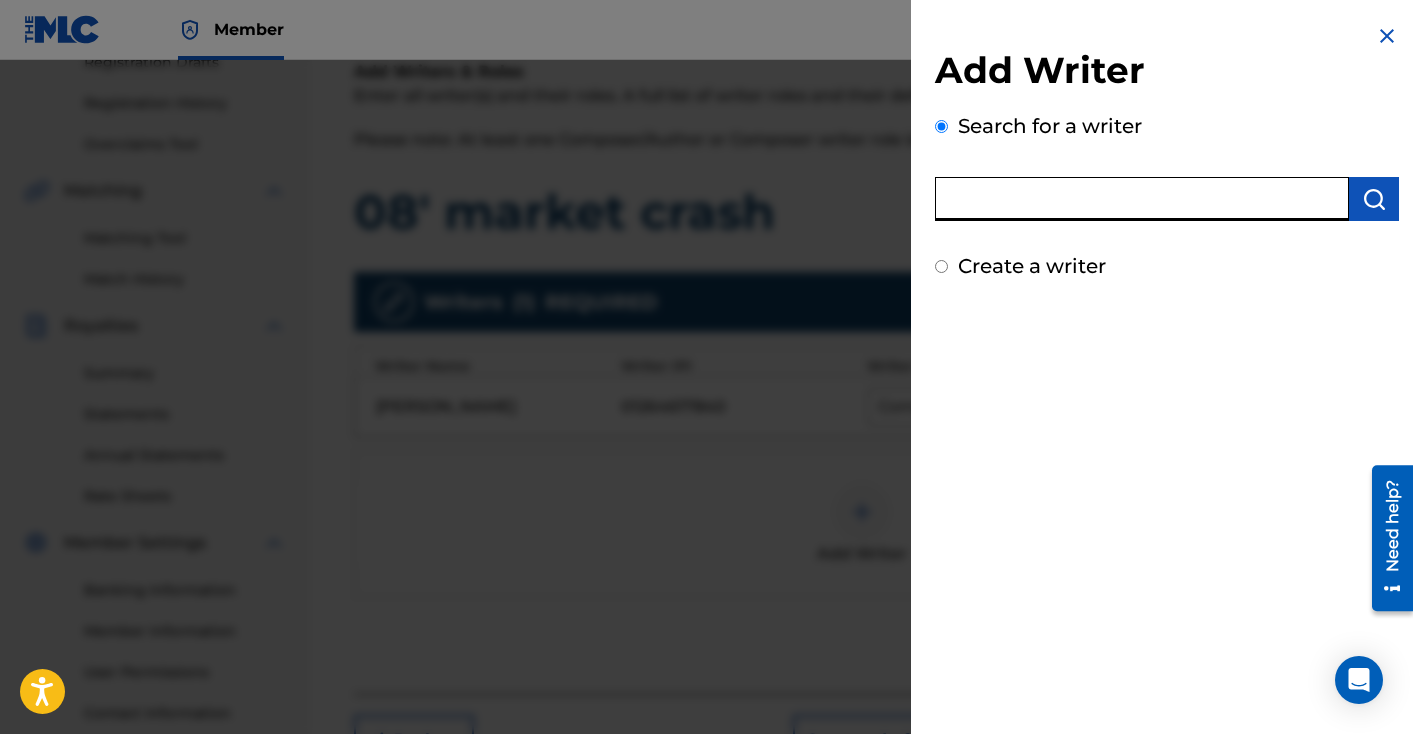 radio on "false" 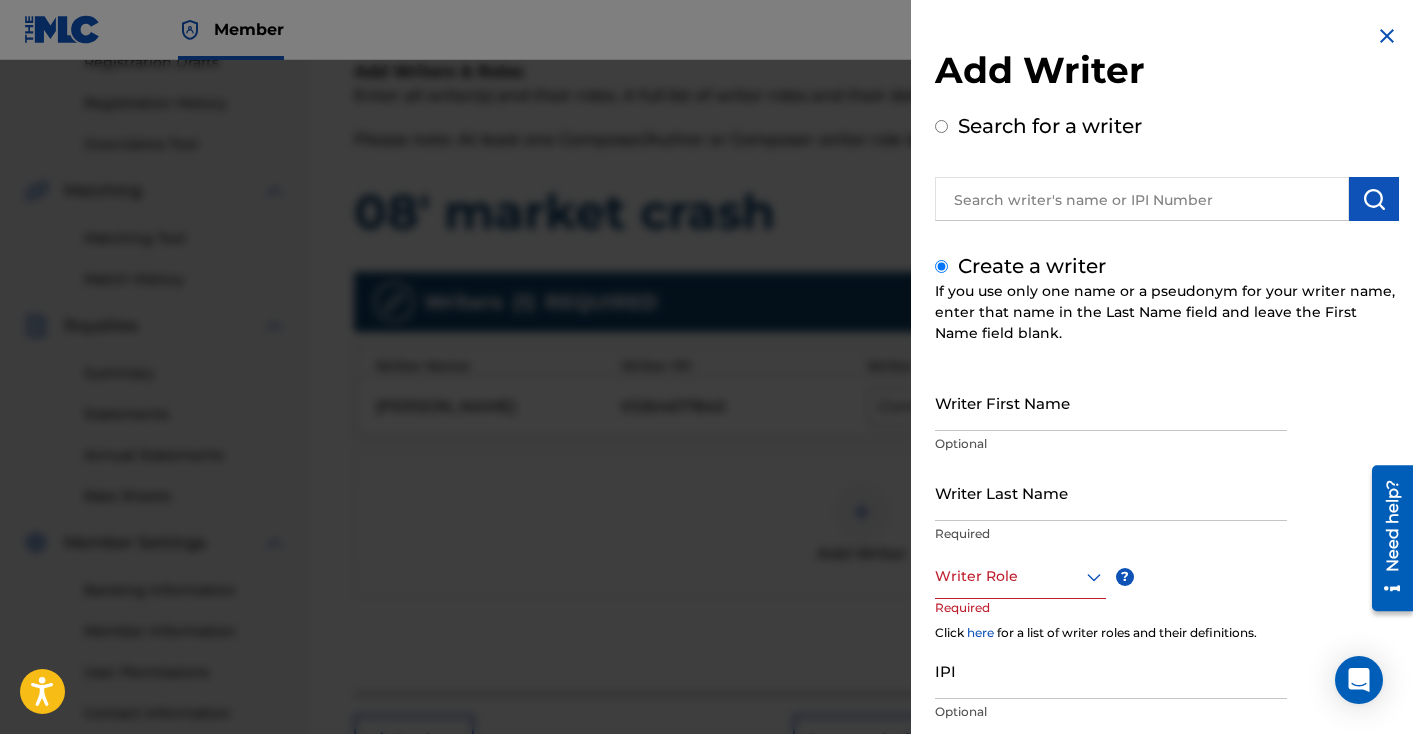 click on "Writer First Name" at bounding box center (1111, 402) 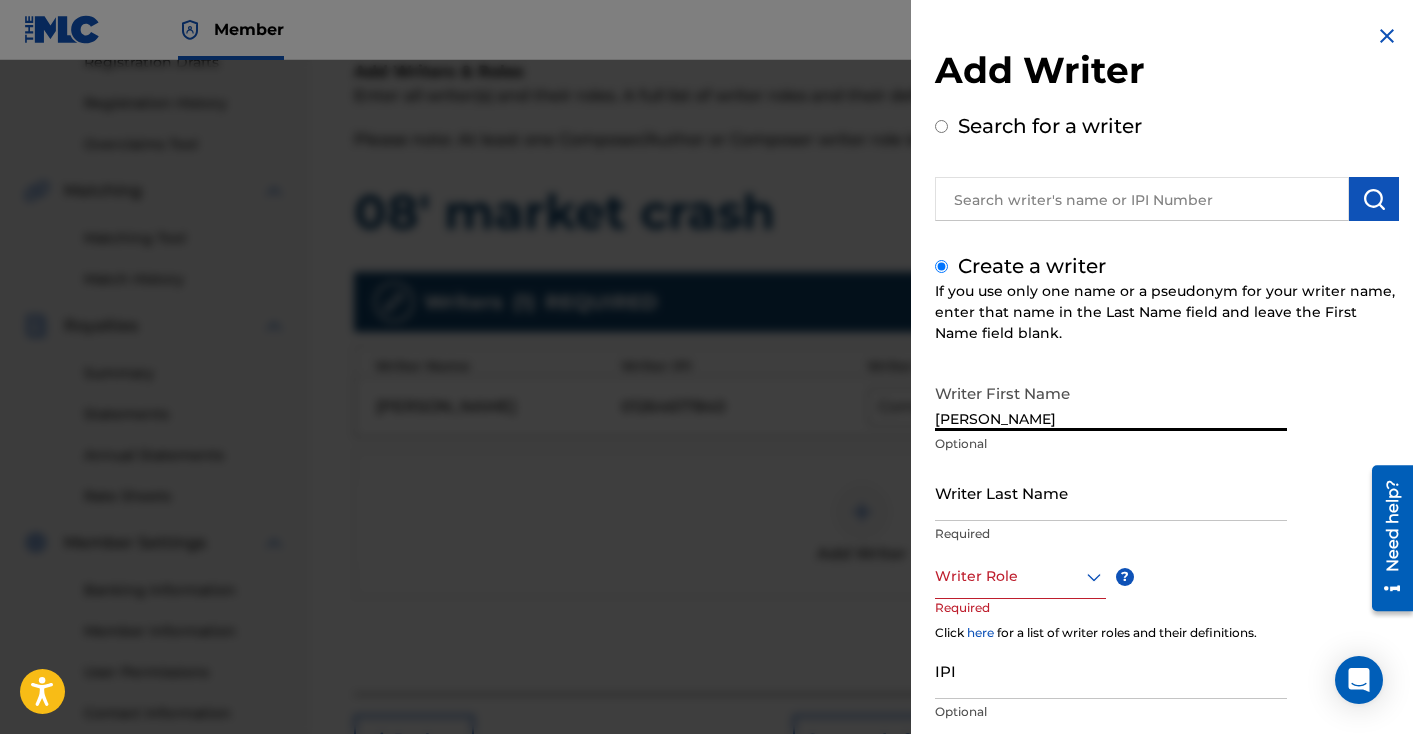 type on "[PERSON_NAME]" 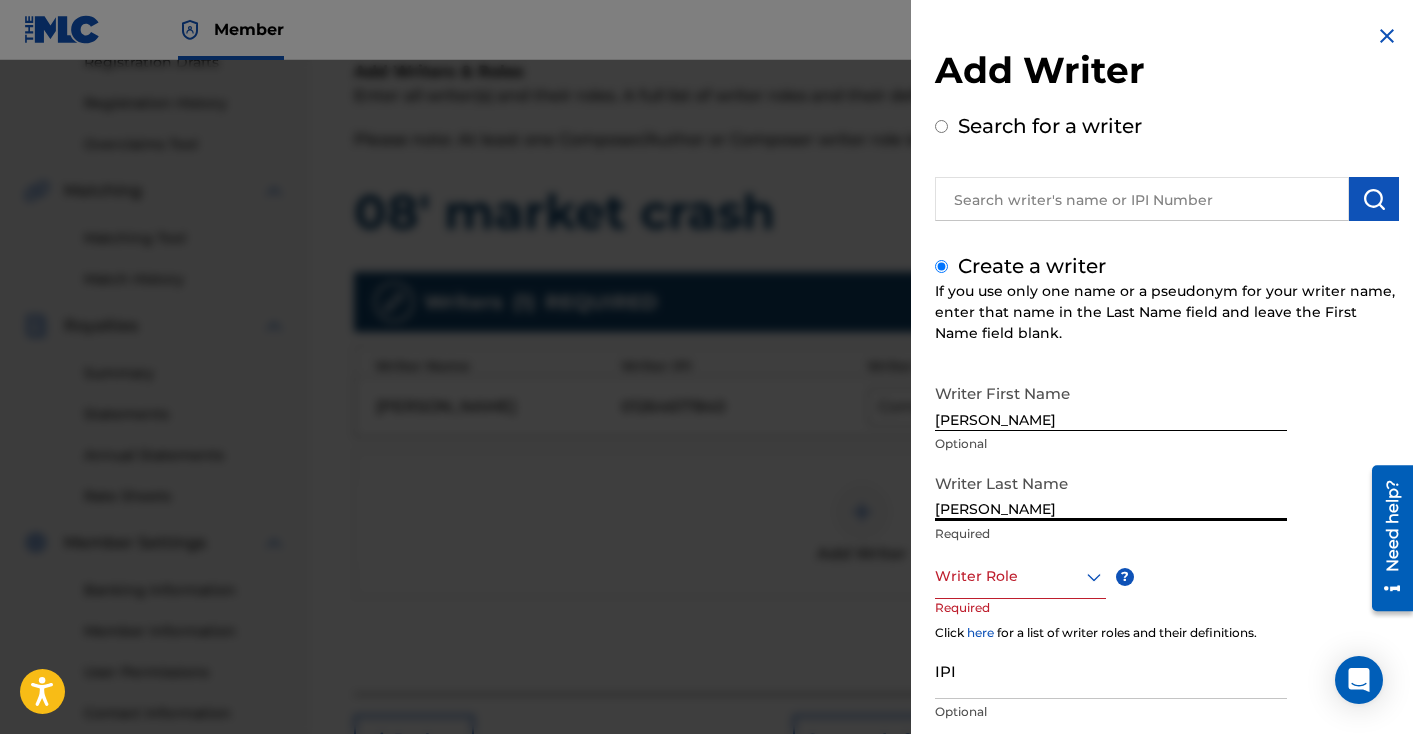 type on "[PERSON_NAME]" 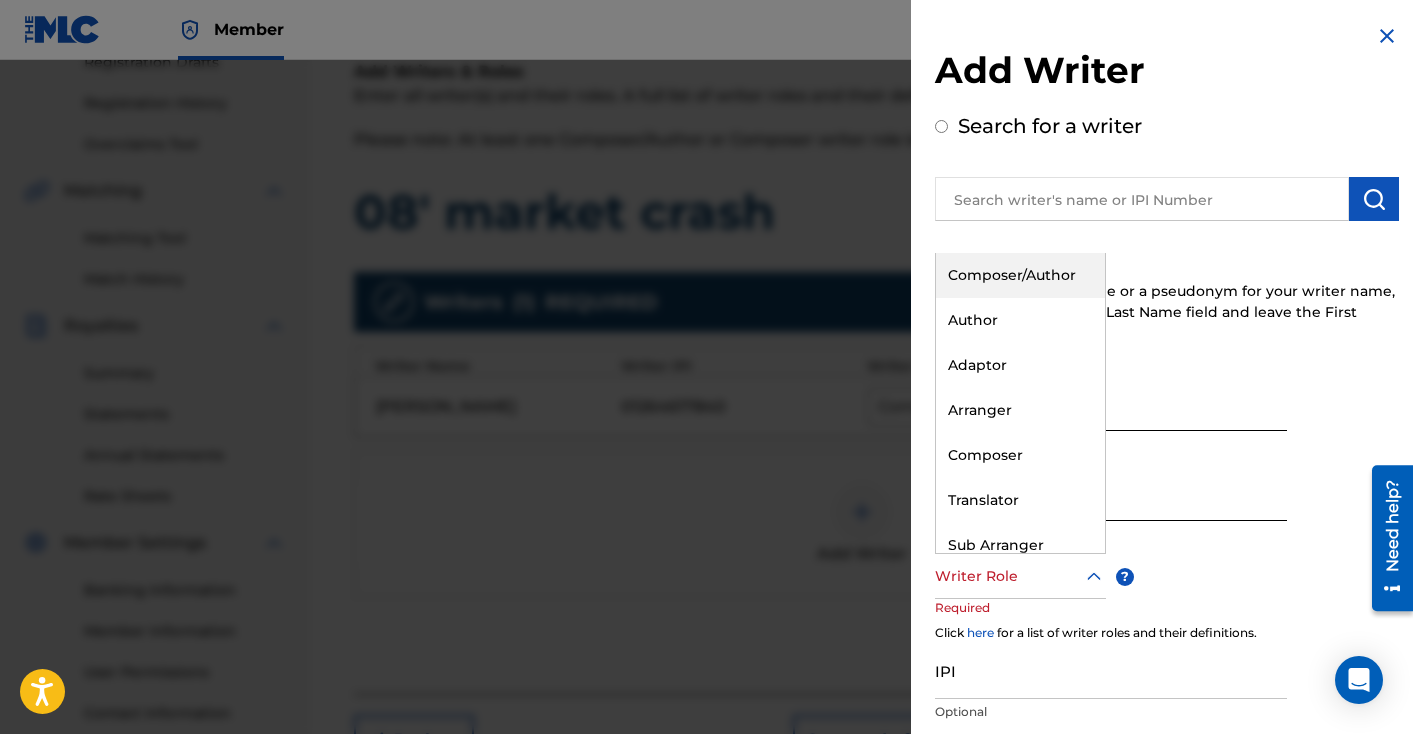 click on "Composer/Author" at bounding box center (1020, 275) 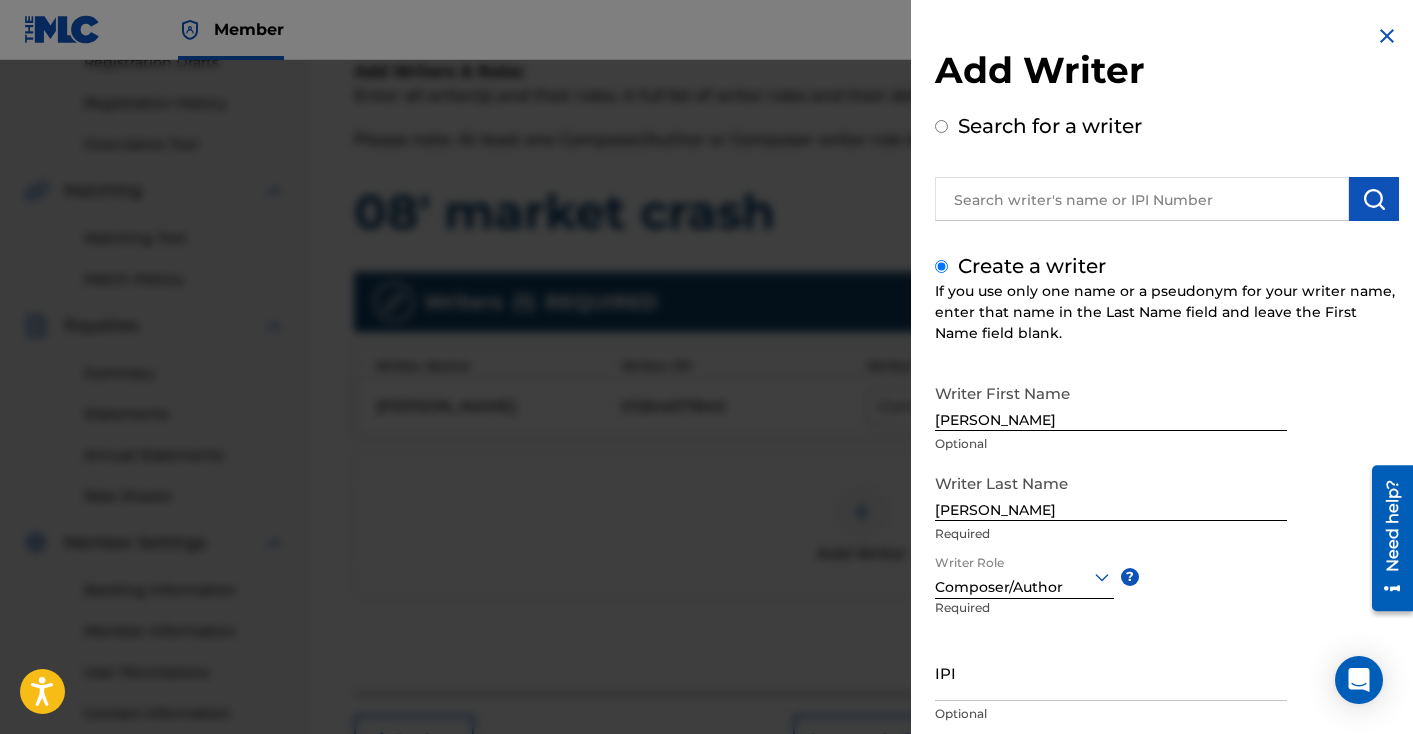 scroll, scrollTop: 134, scrollLeft: 0, axis: vertical 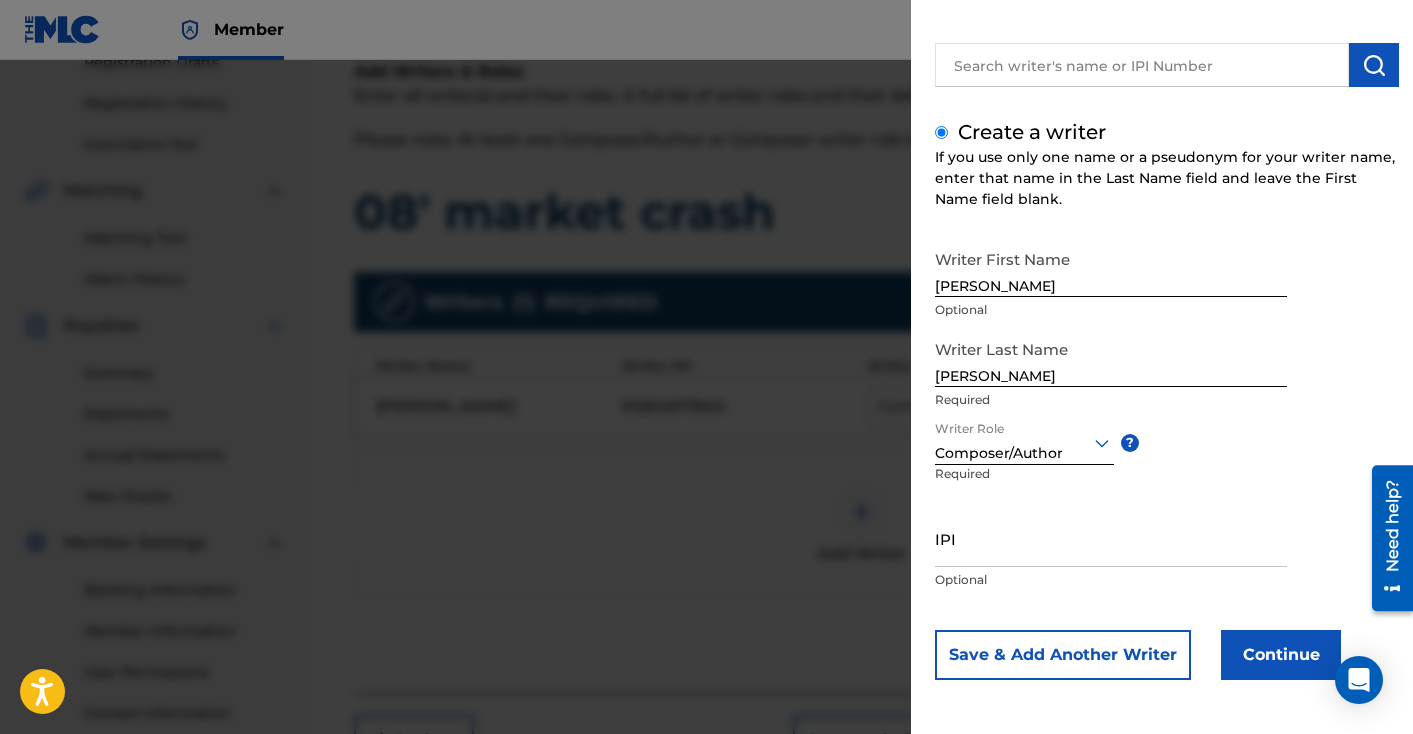 click on "IPI" at bounding box center [1111, 538] 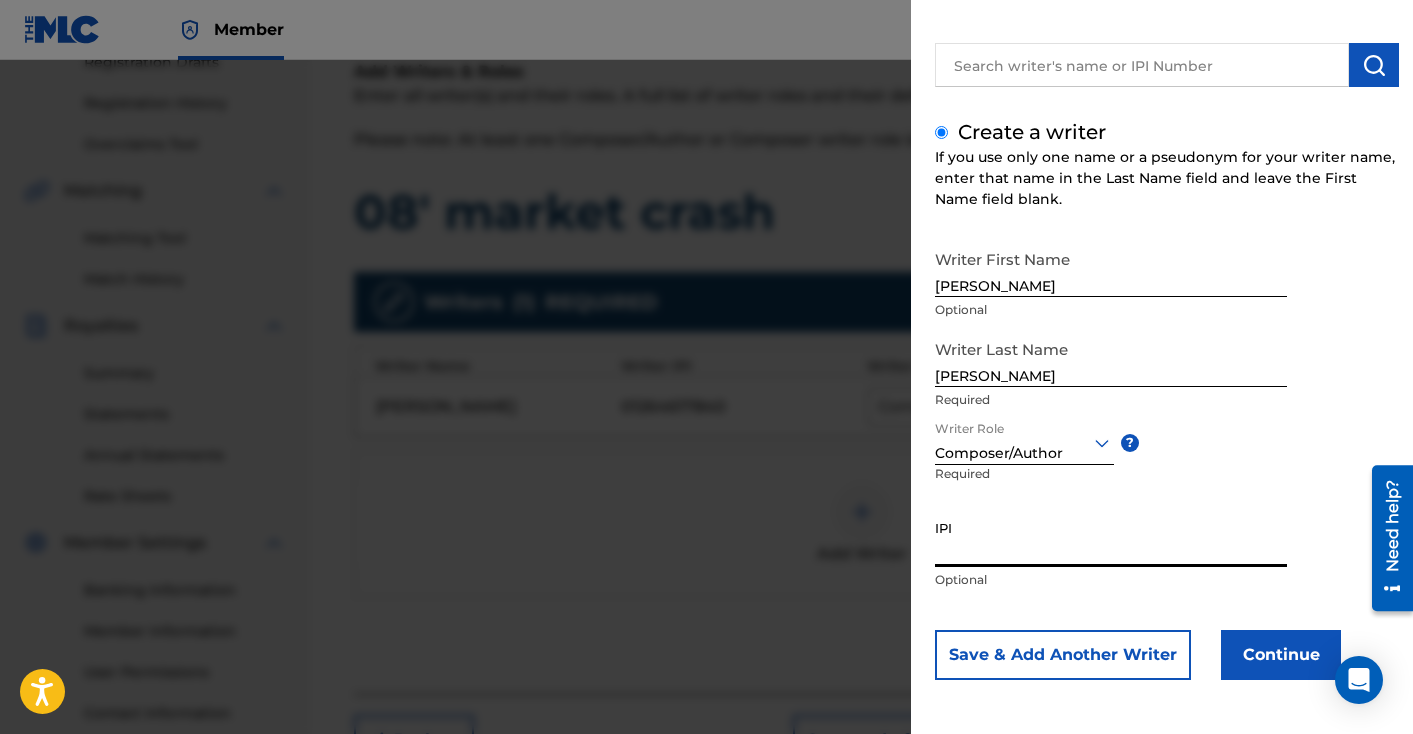 paste on "1245624755" 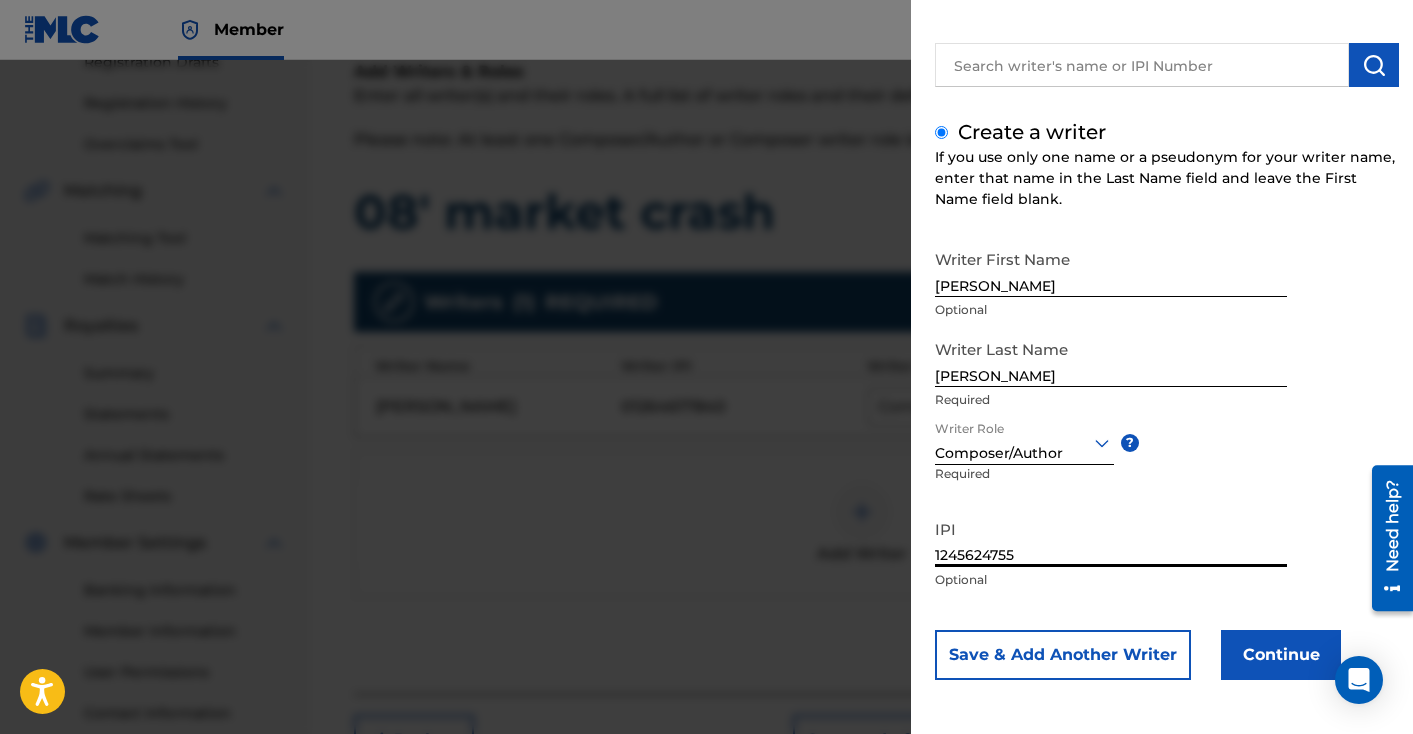 type on "1245624755" 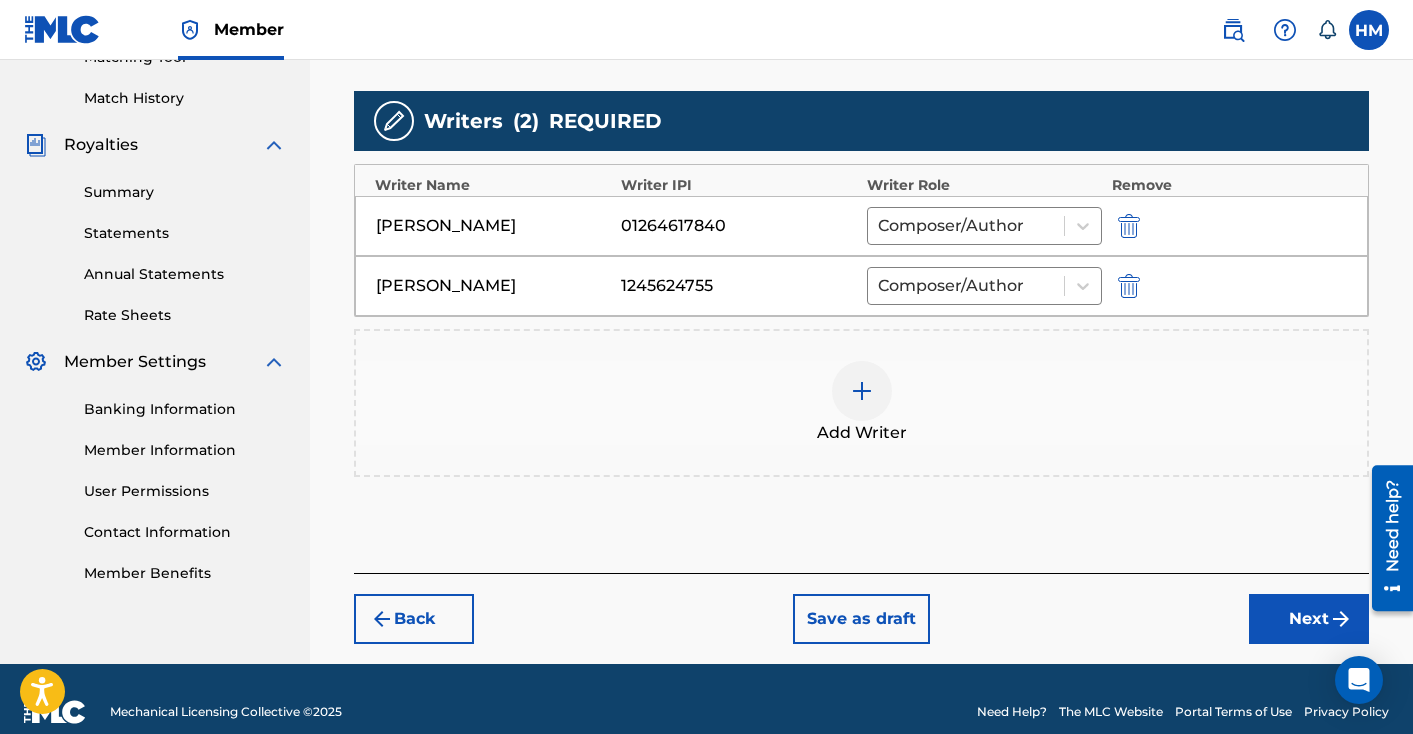 scroll, scrollTop: 562, scrollLeft: 0, axis: vertical 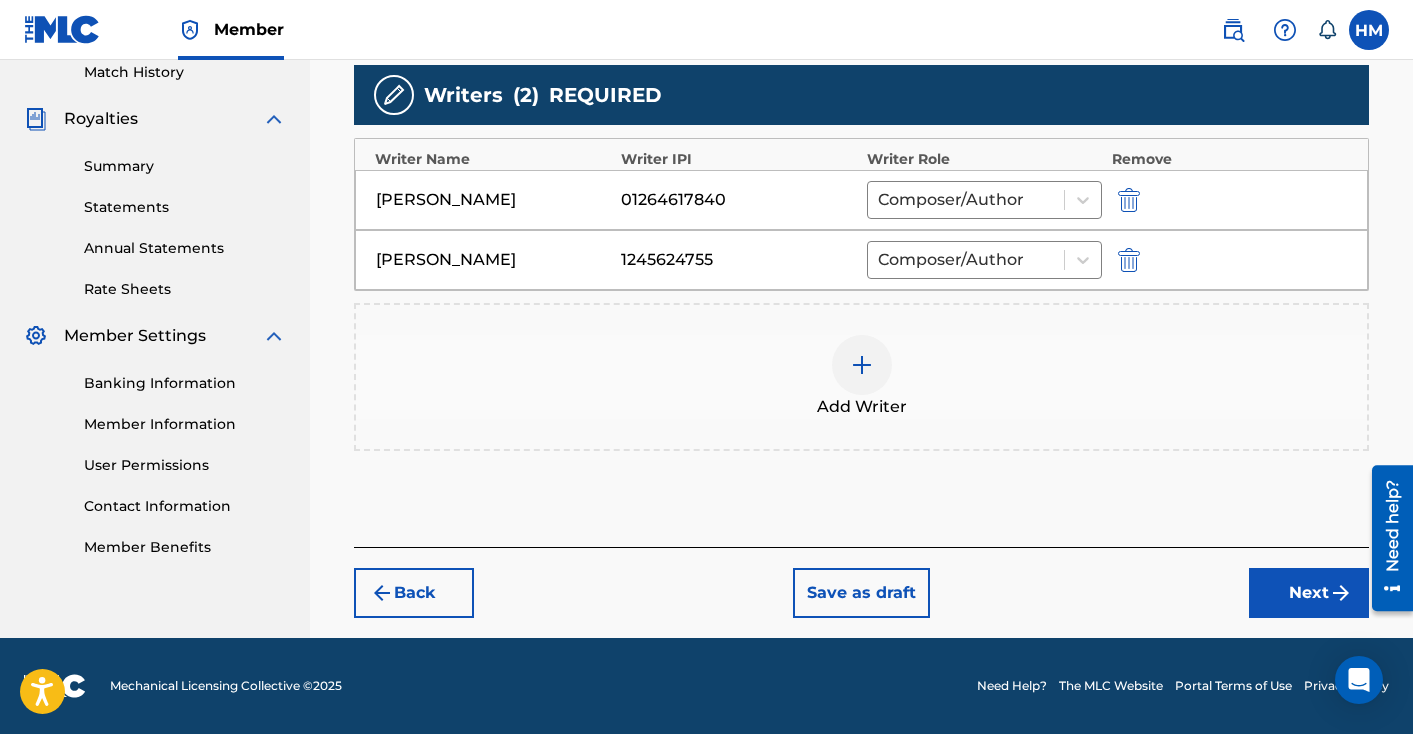 click on "Next" at bounding box center [1309, 593] 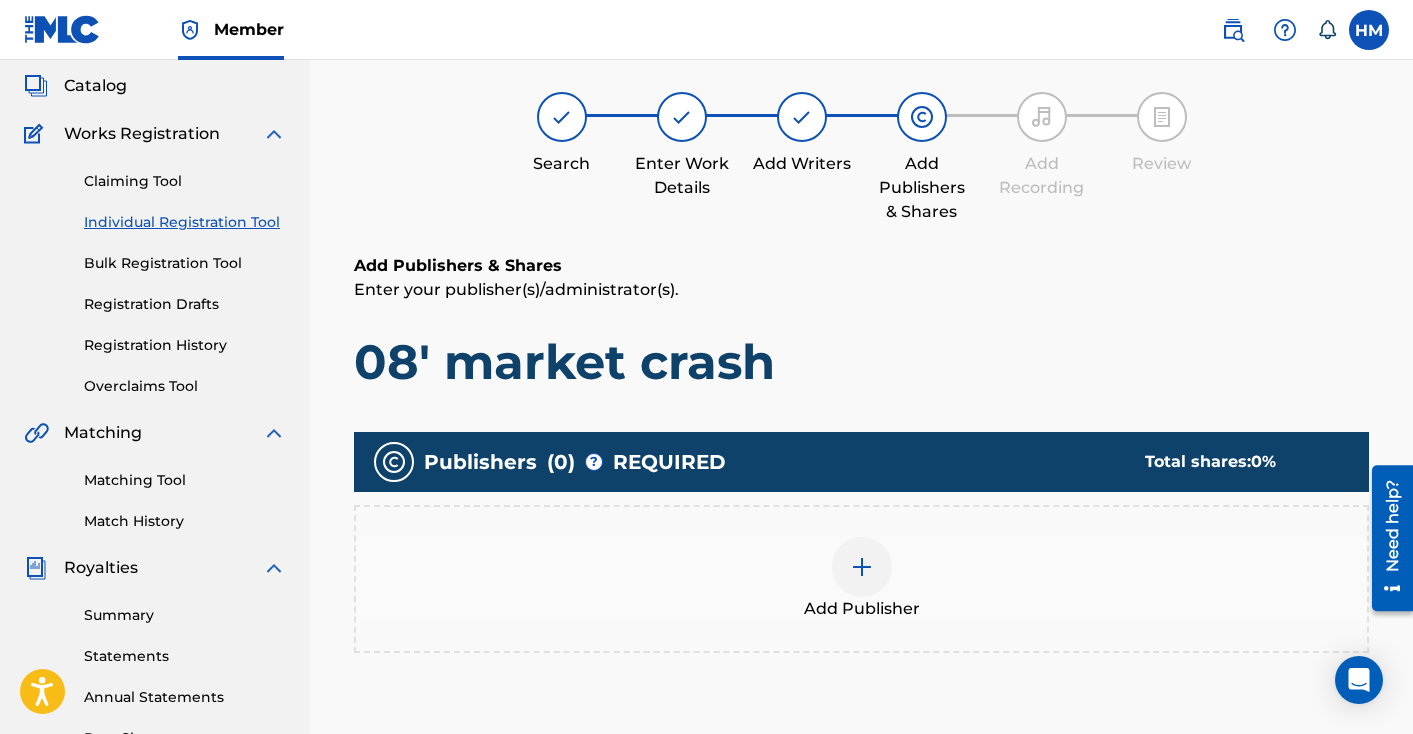 scroll, scrollTop: 90, scrollLeft: 0, axis: vertical 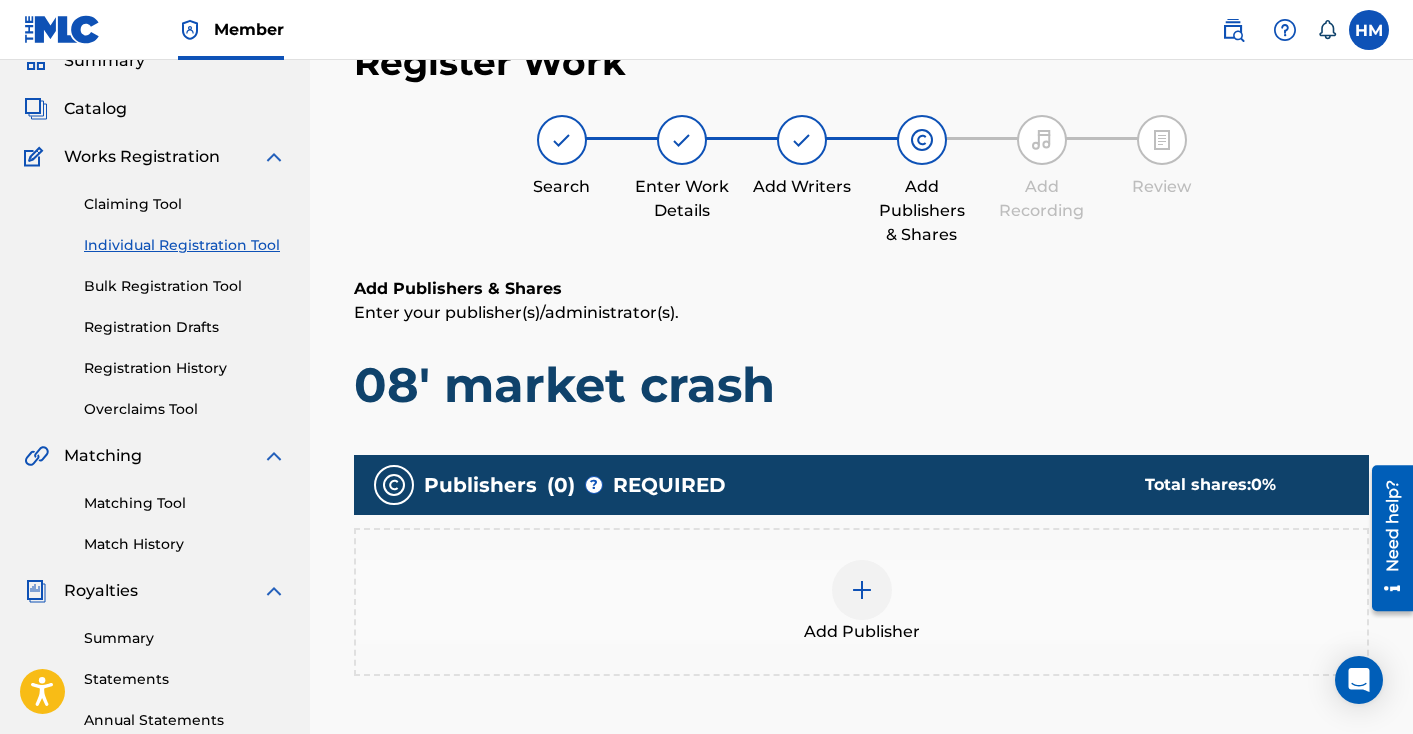 click at bounding box center [862, 590] 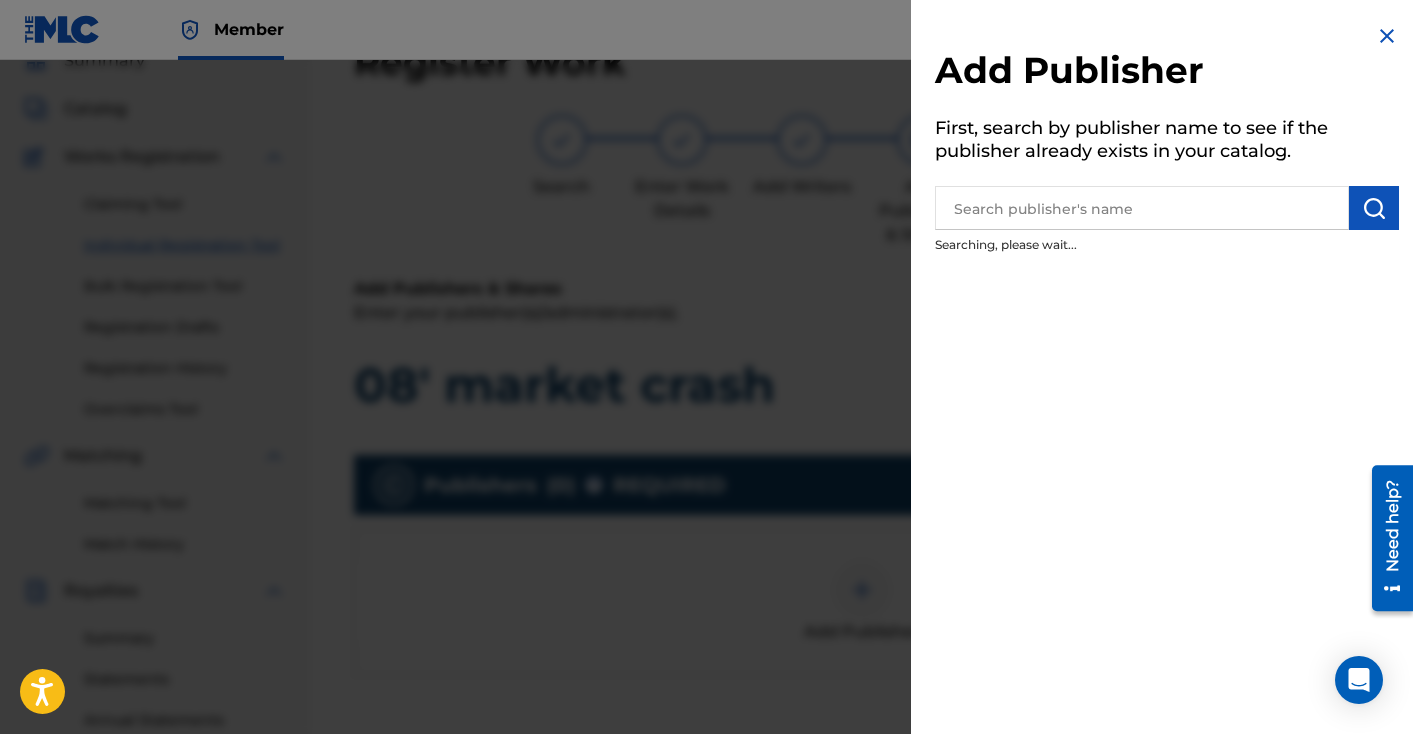 click at bounding box center (1142, 208) 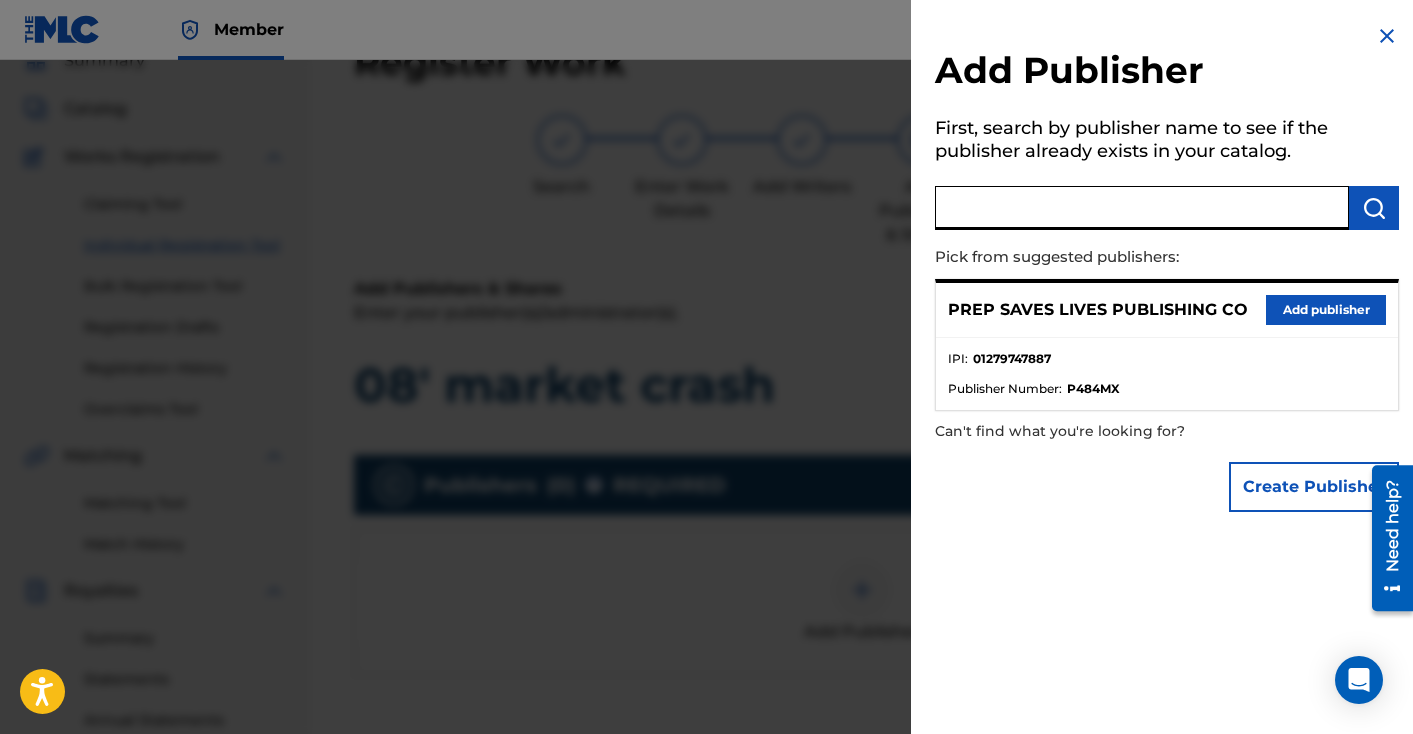 click on "Add publisher" at bounding box center [1326, 310] 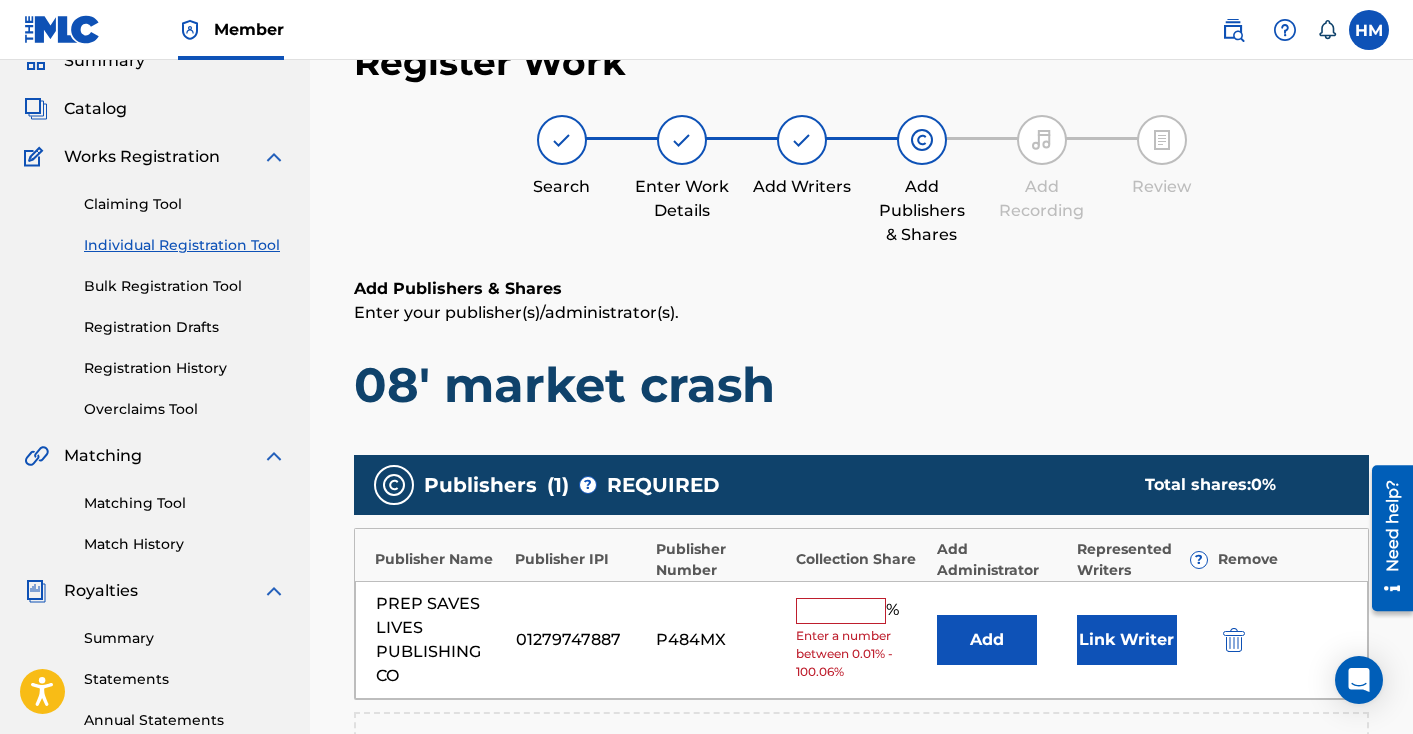 click at bounding box center [841, 611] 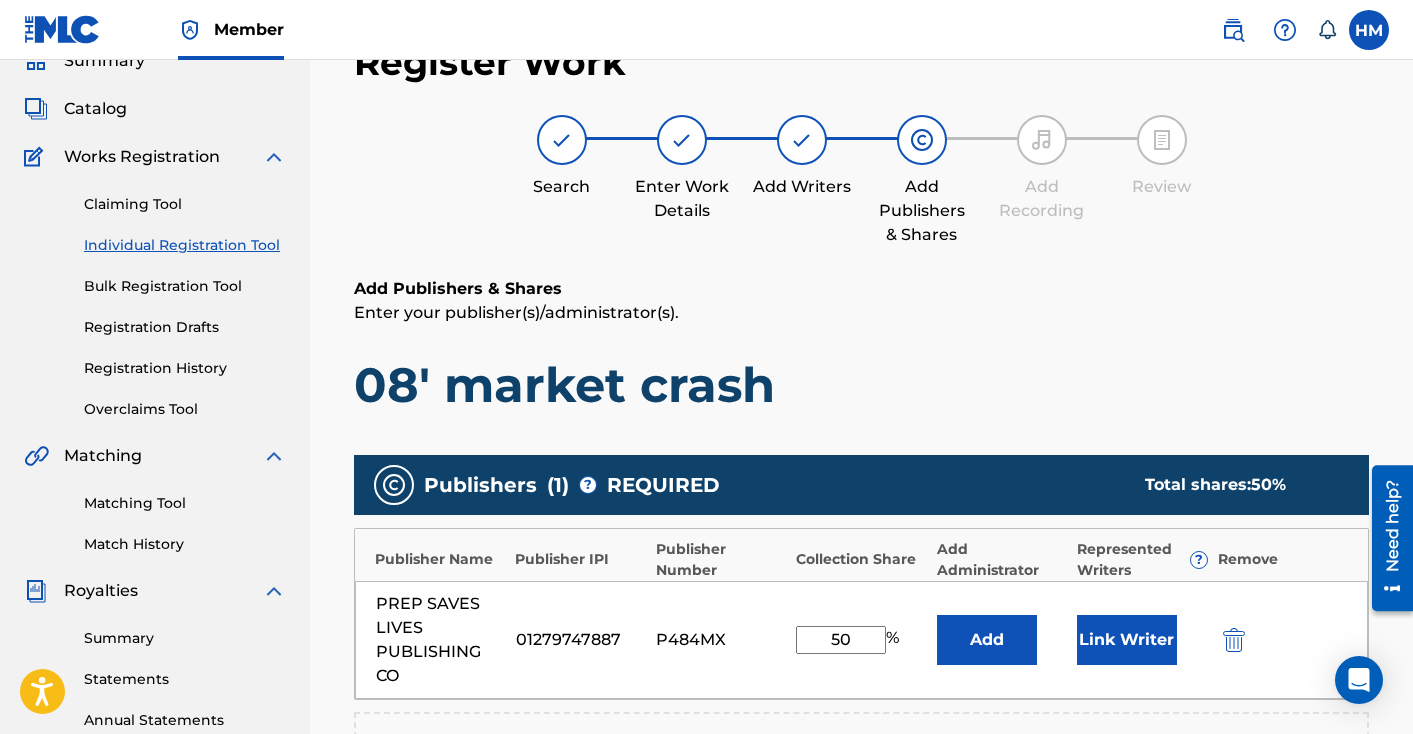 type on "50" 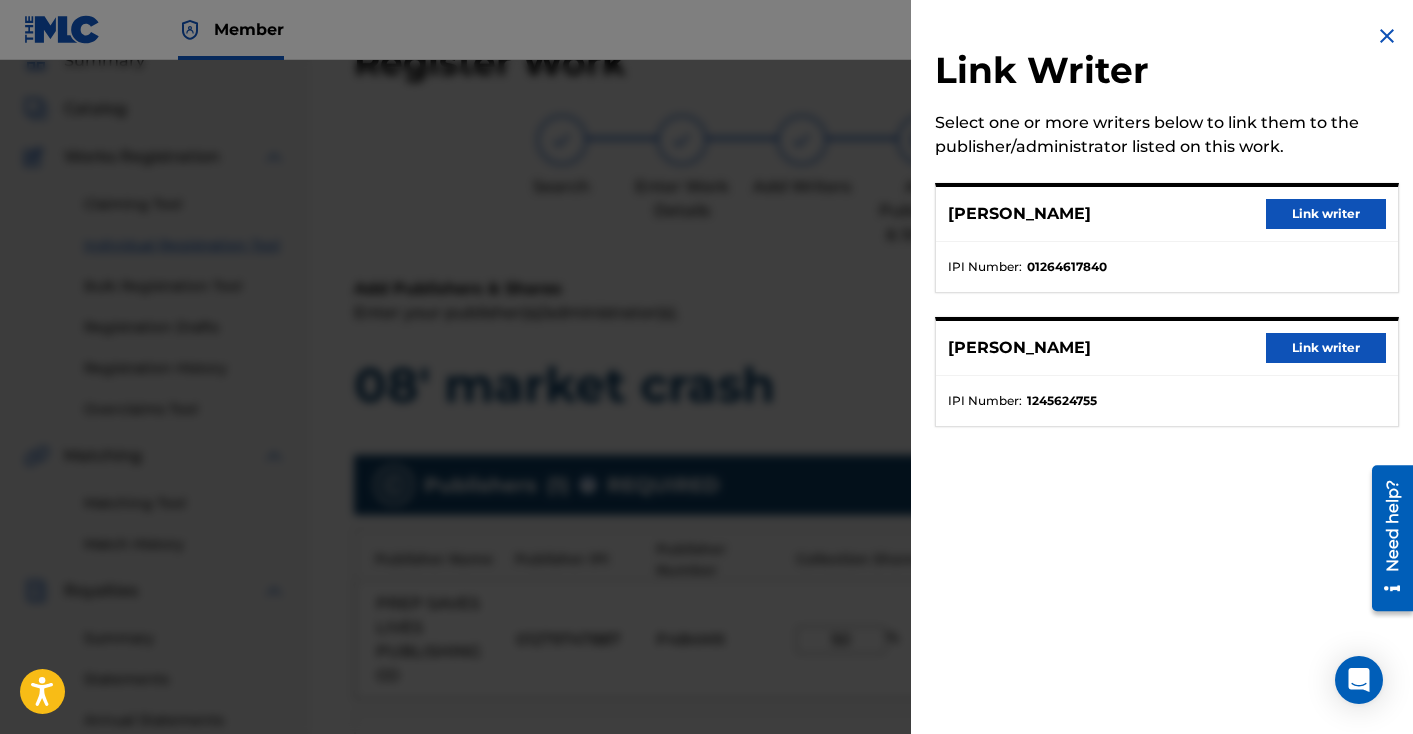 click on "Link writer" at bounding box center [1326, 214] 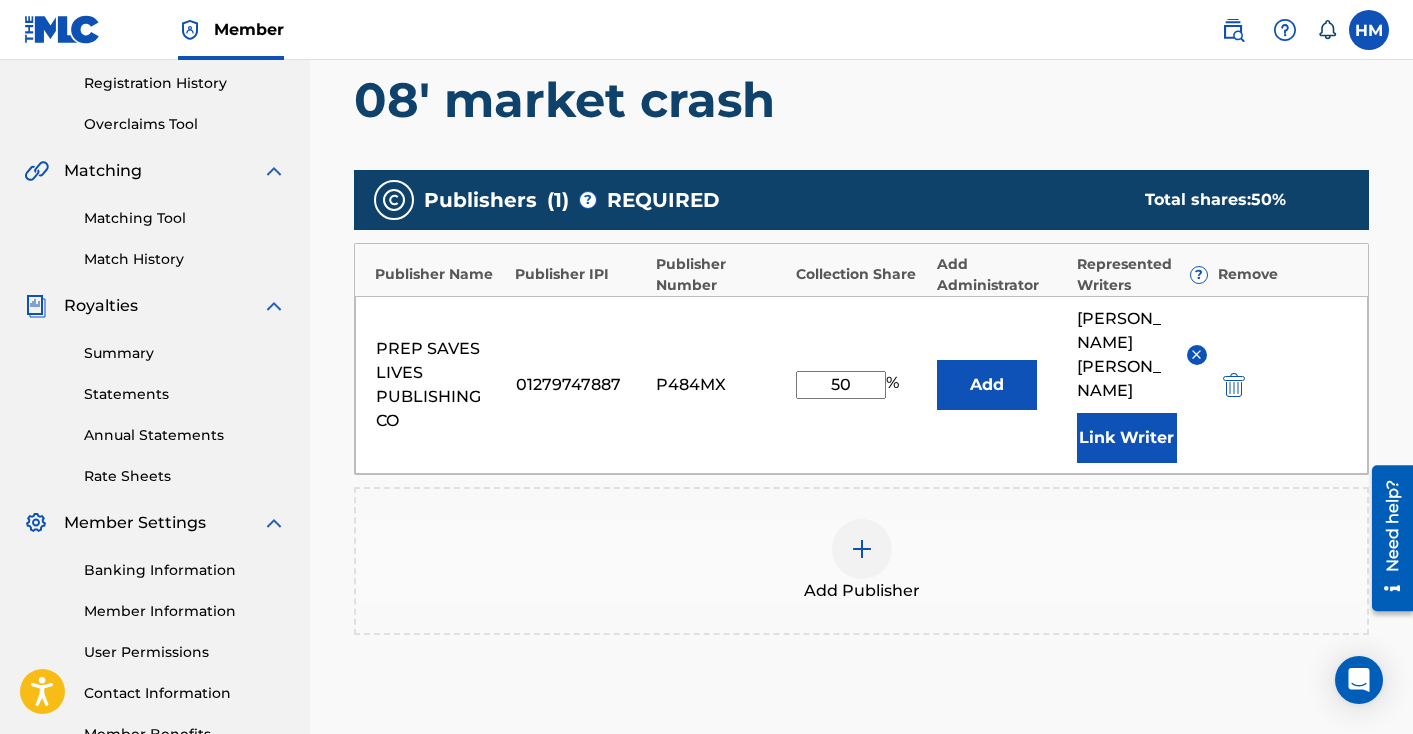 scroll, scrollTop: 564, scrollLeft: 0, axis: vertical 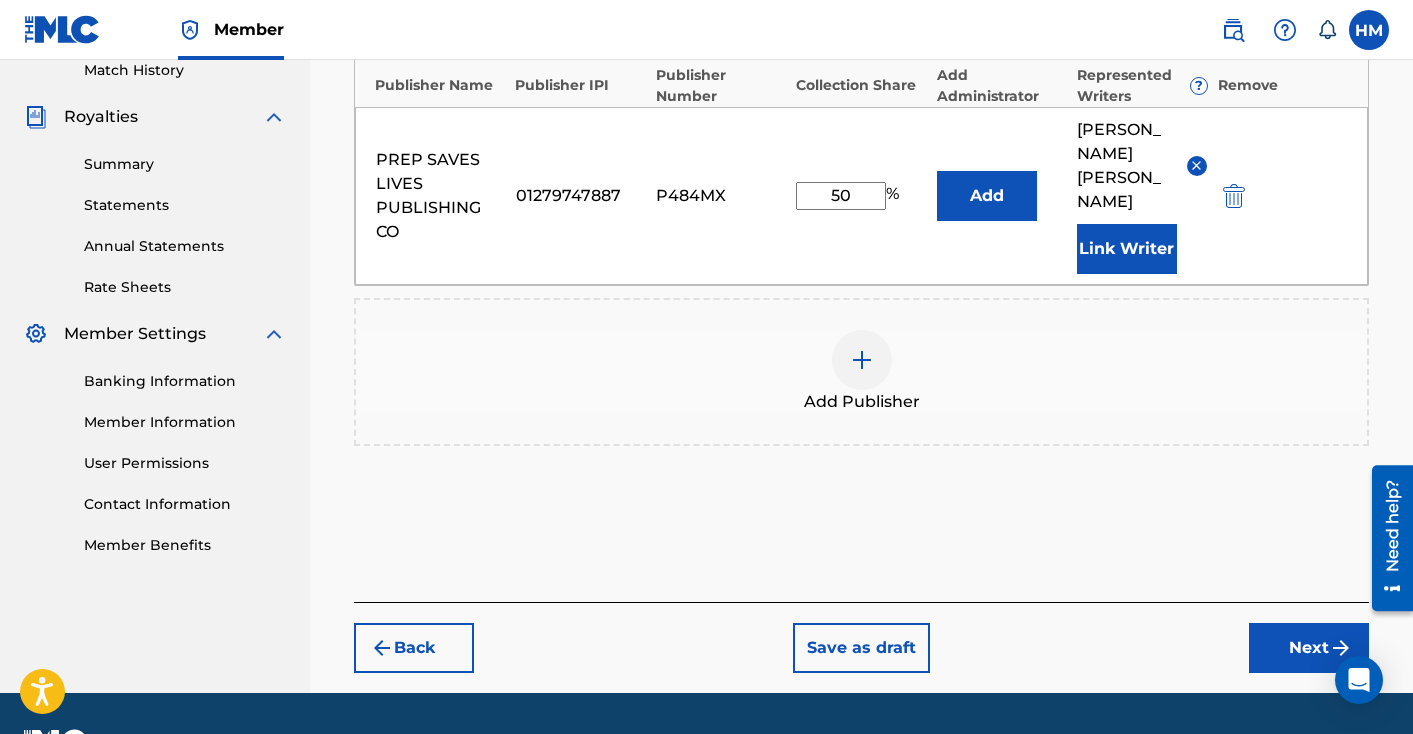 click on "Next" at bounding box center (1309, 648) 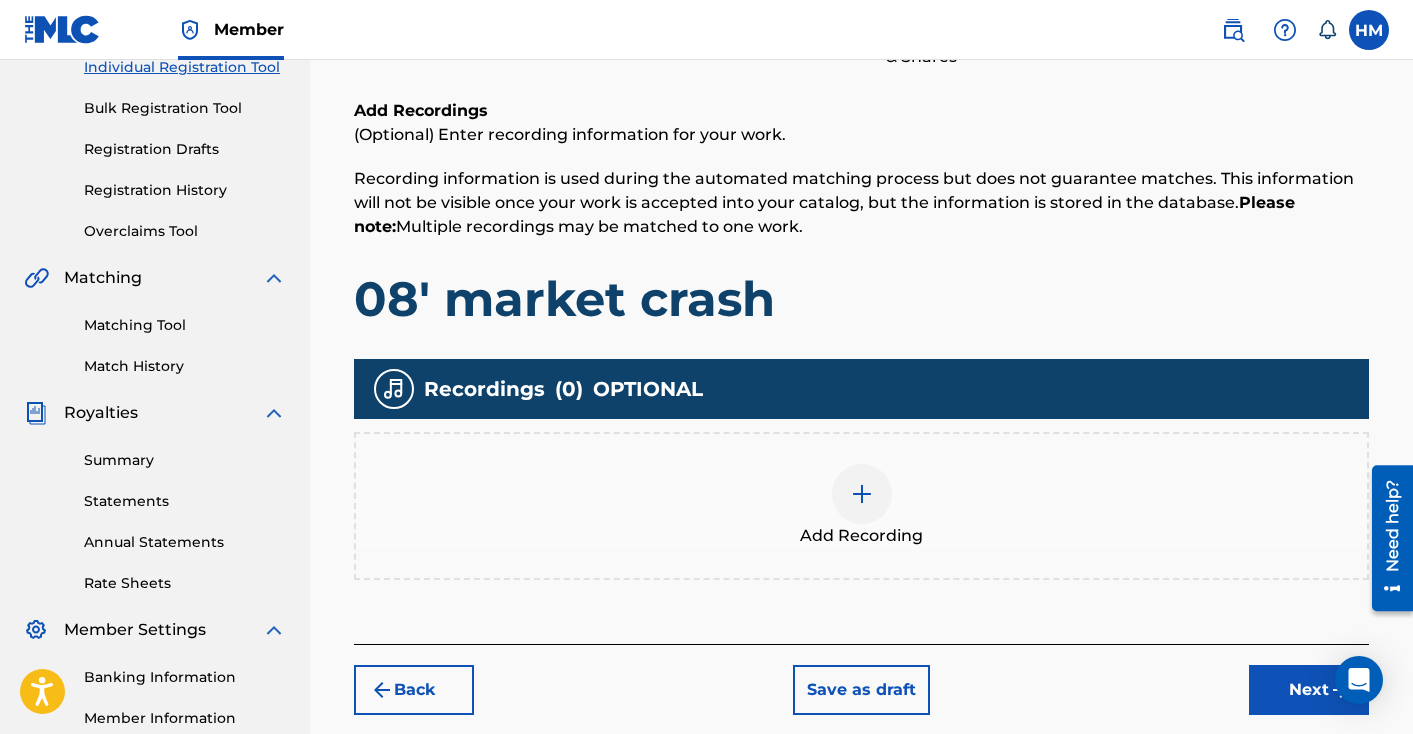 scroll, scrollTop: 295, scrollLeft: 0, axis: vertical 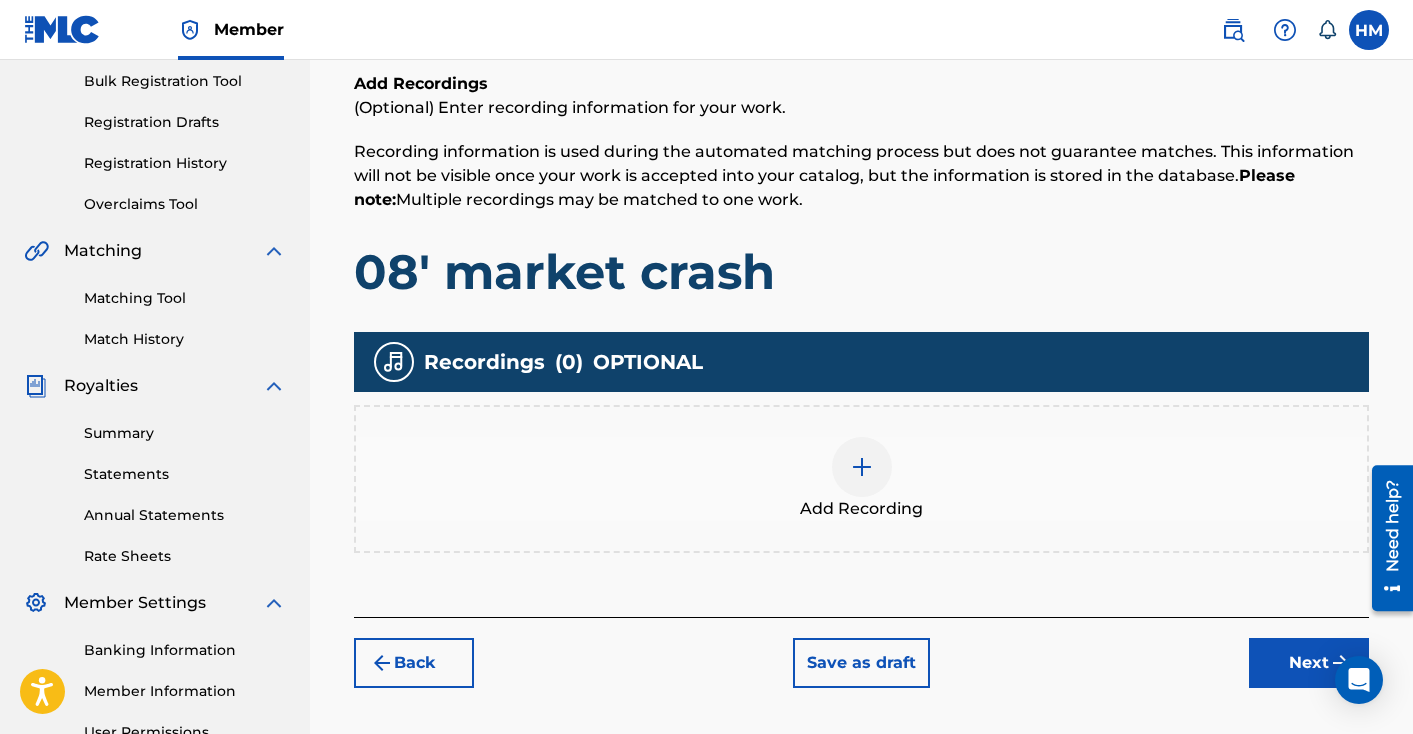 click at bounding box center [862, 467] 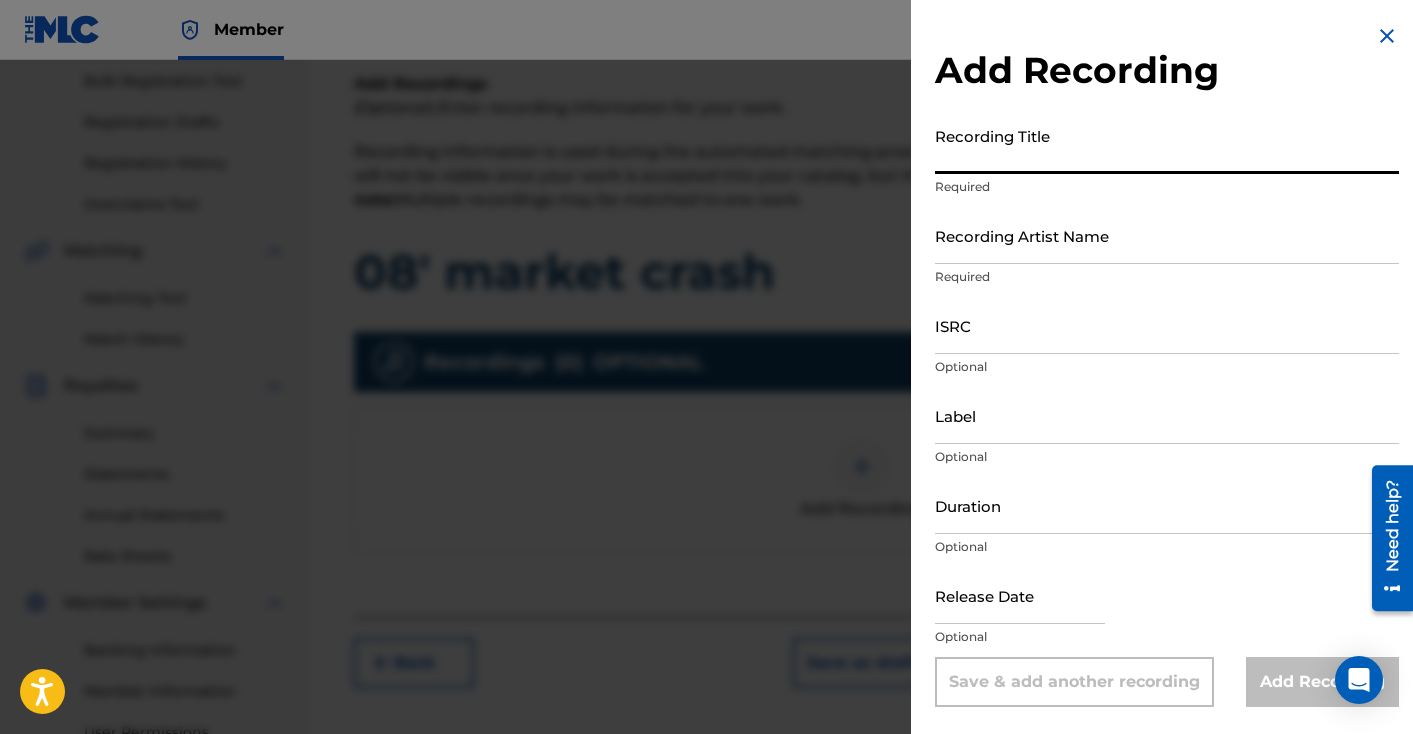 click on "Recording Title" at bounding box center [1167, 145] 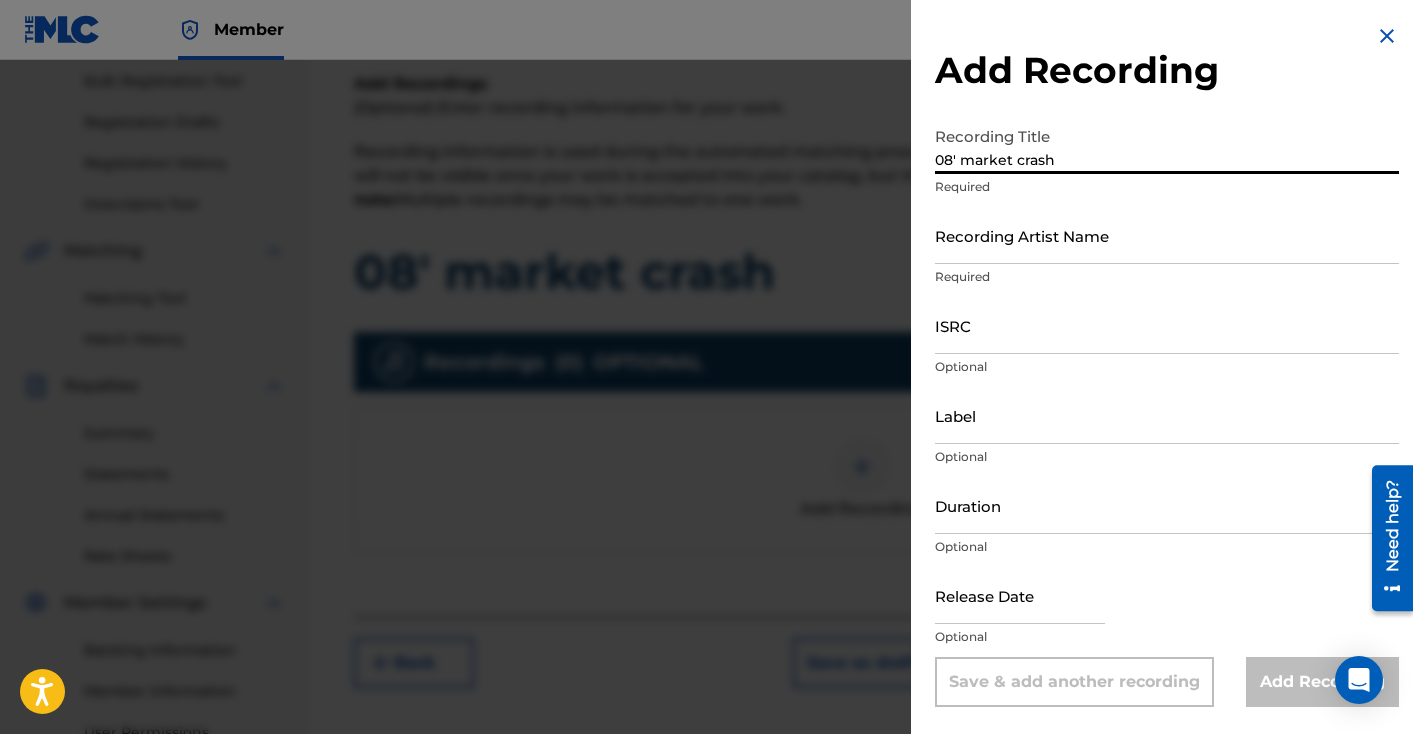 type on "08' market crash" 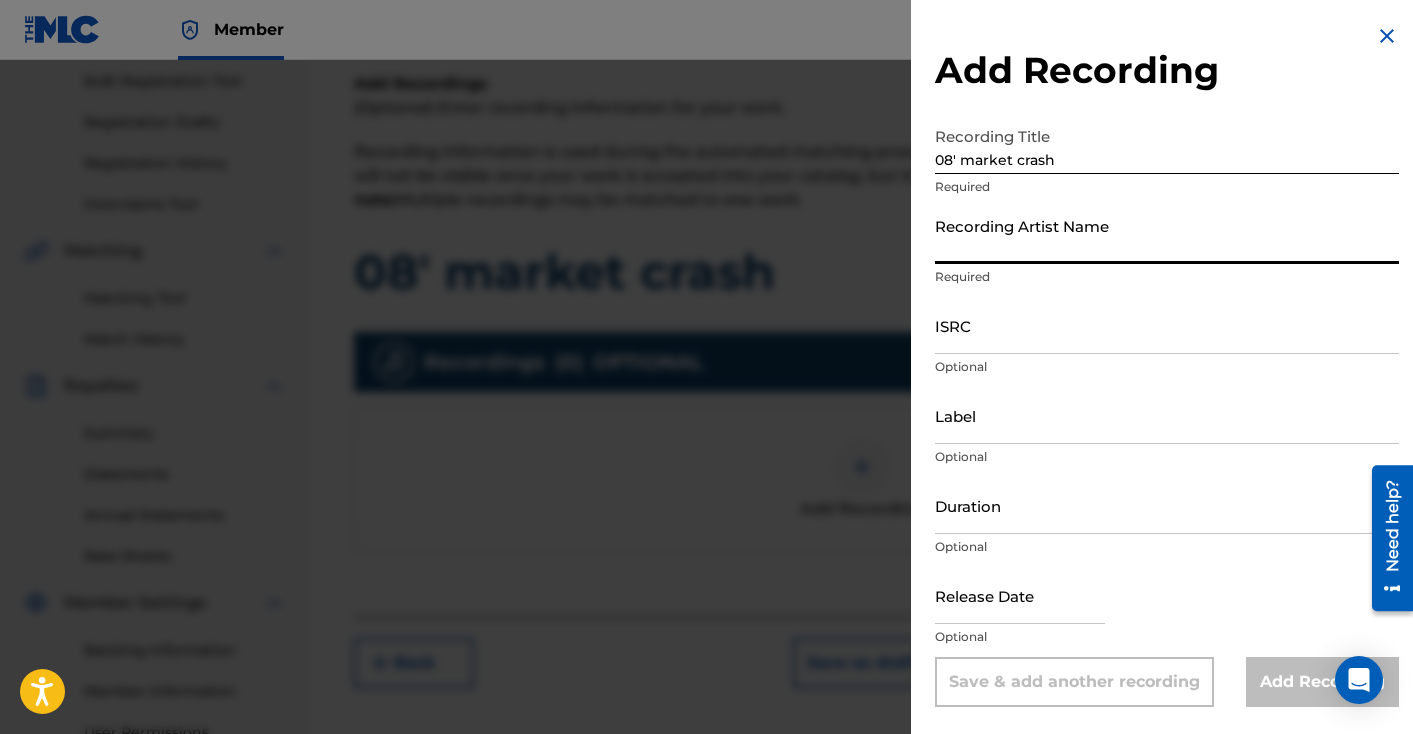 type on "Slyy Stone" 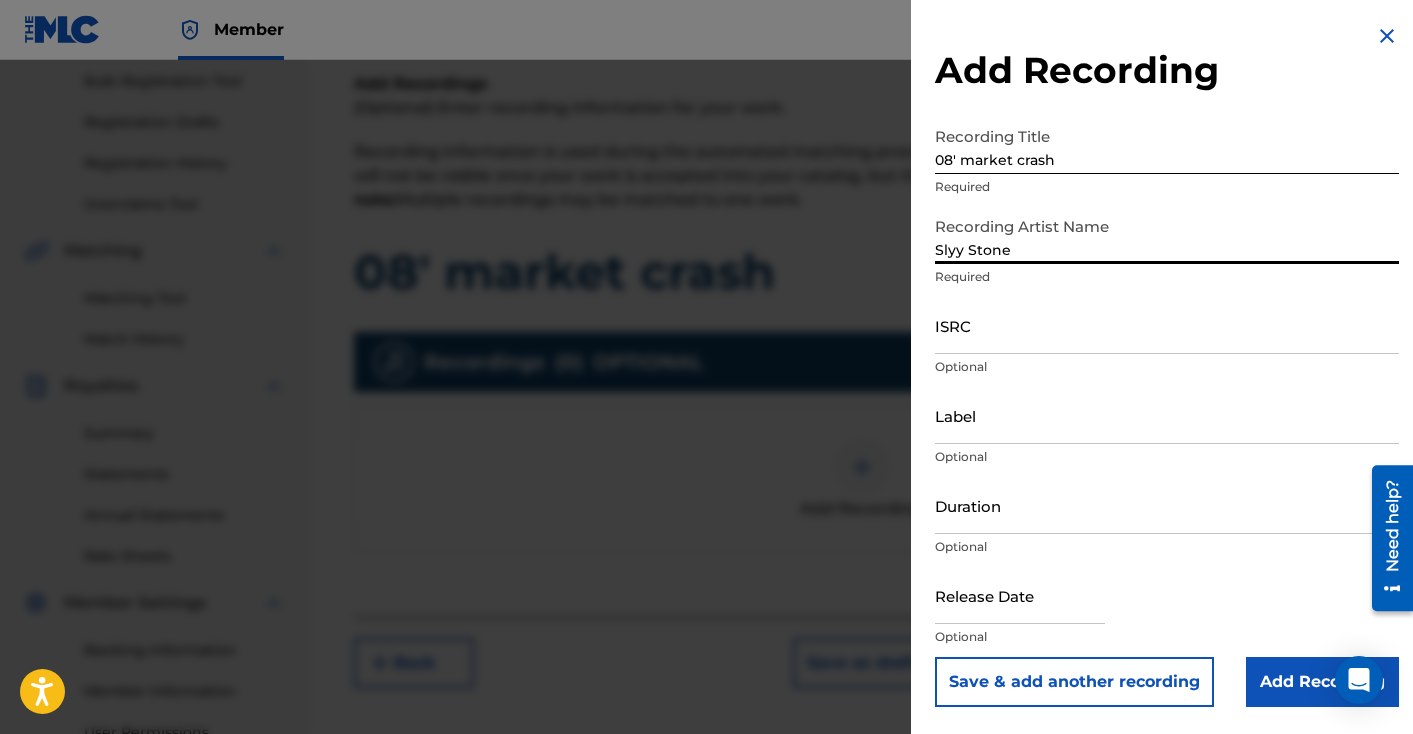 click on "ISRC" at bounding box center (1167, 325) 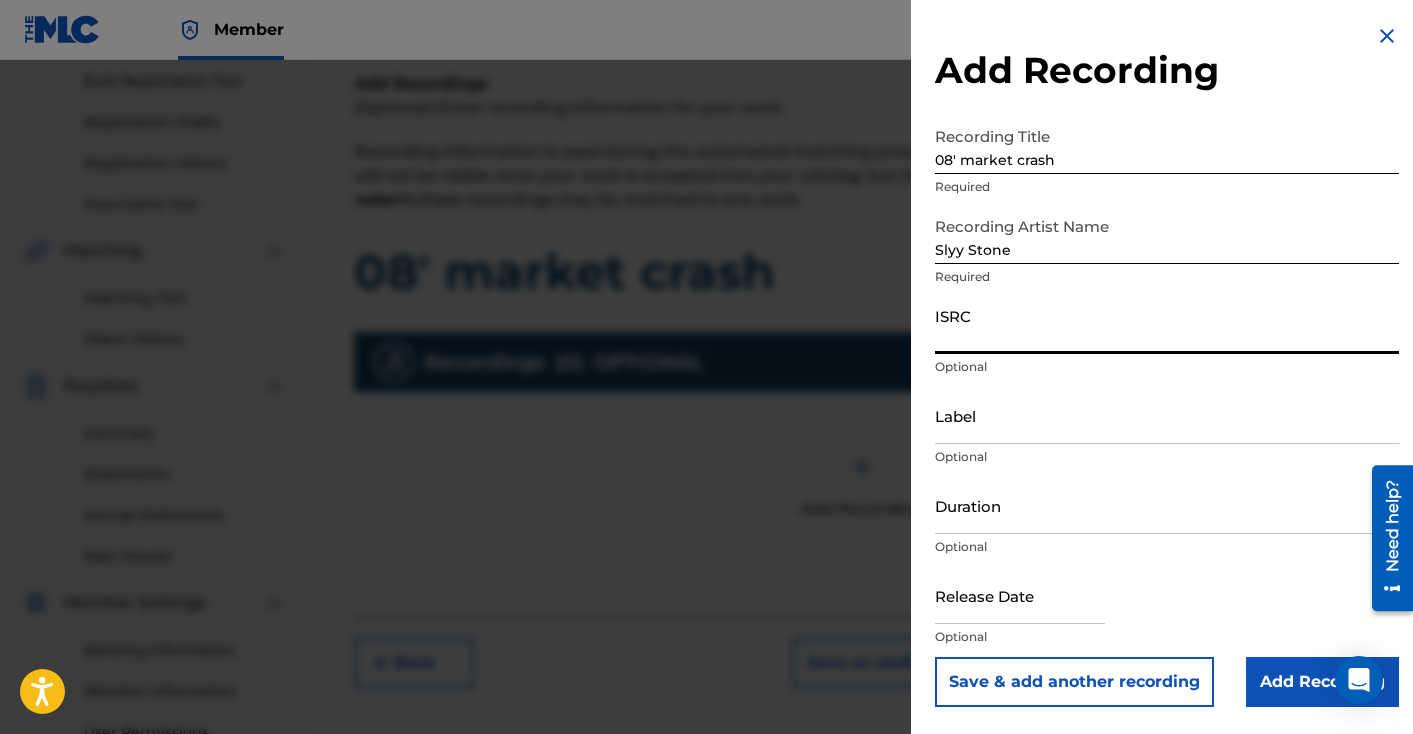 paste on "QZWFS2425617" 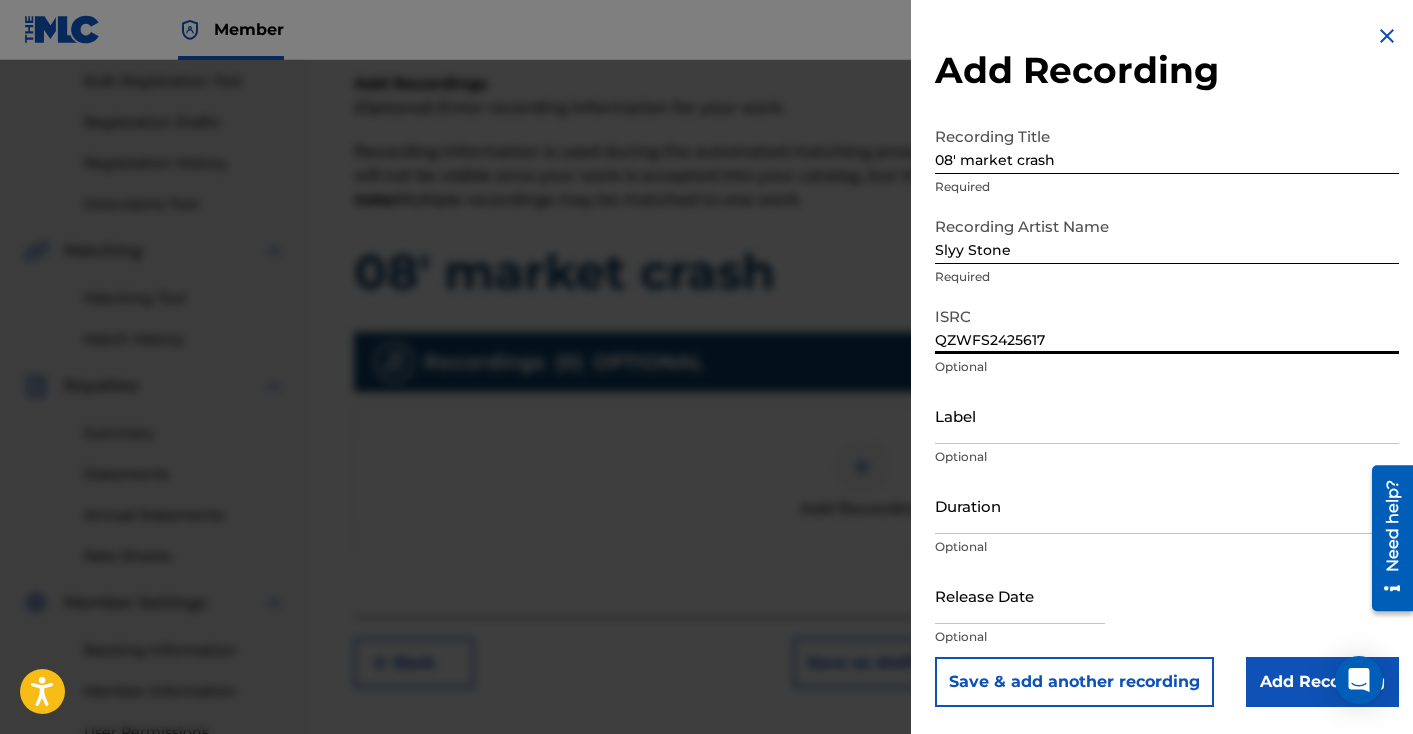type on "QZWFS2425617" 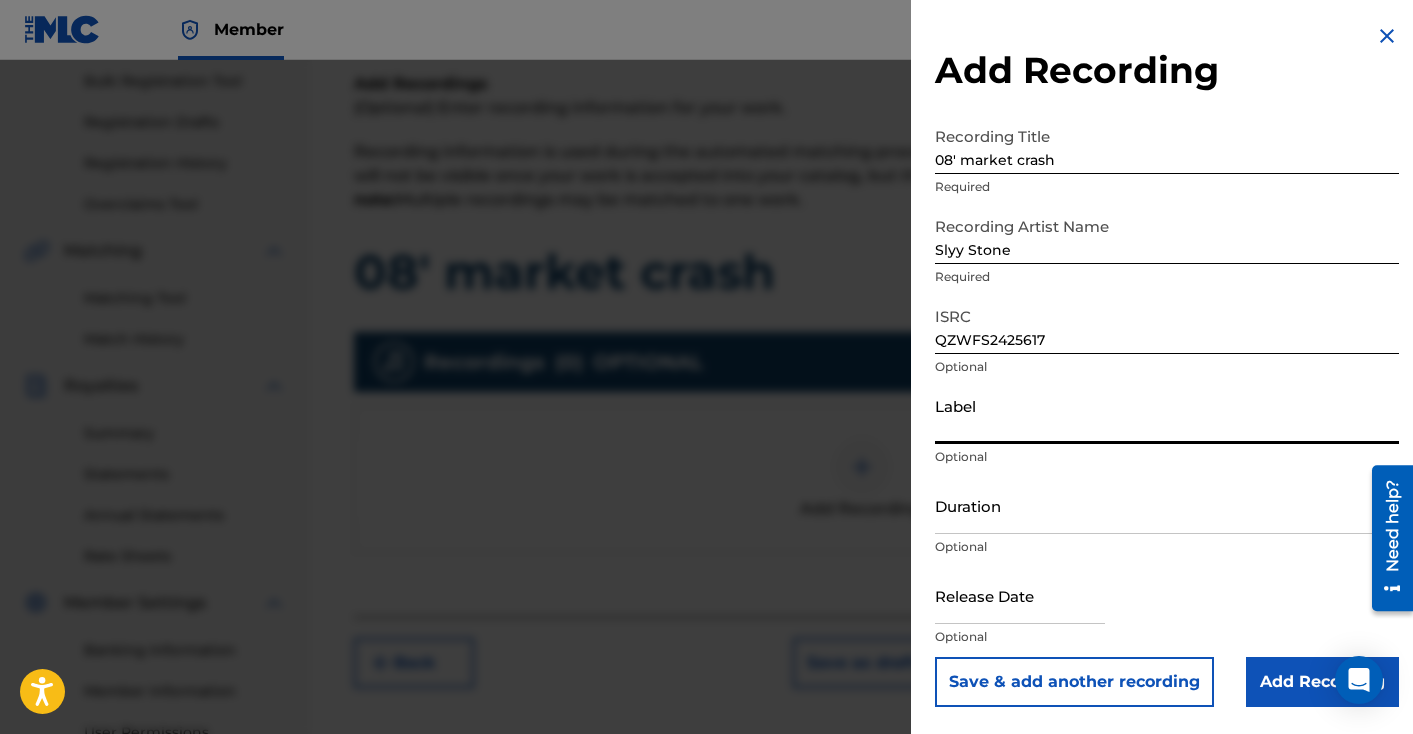 type on "The Networth LLC" 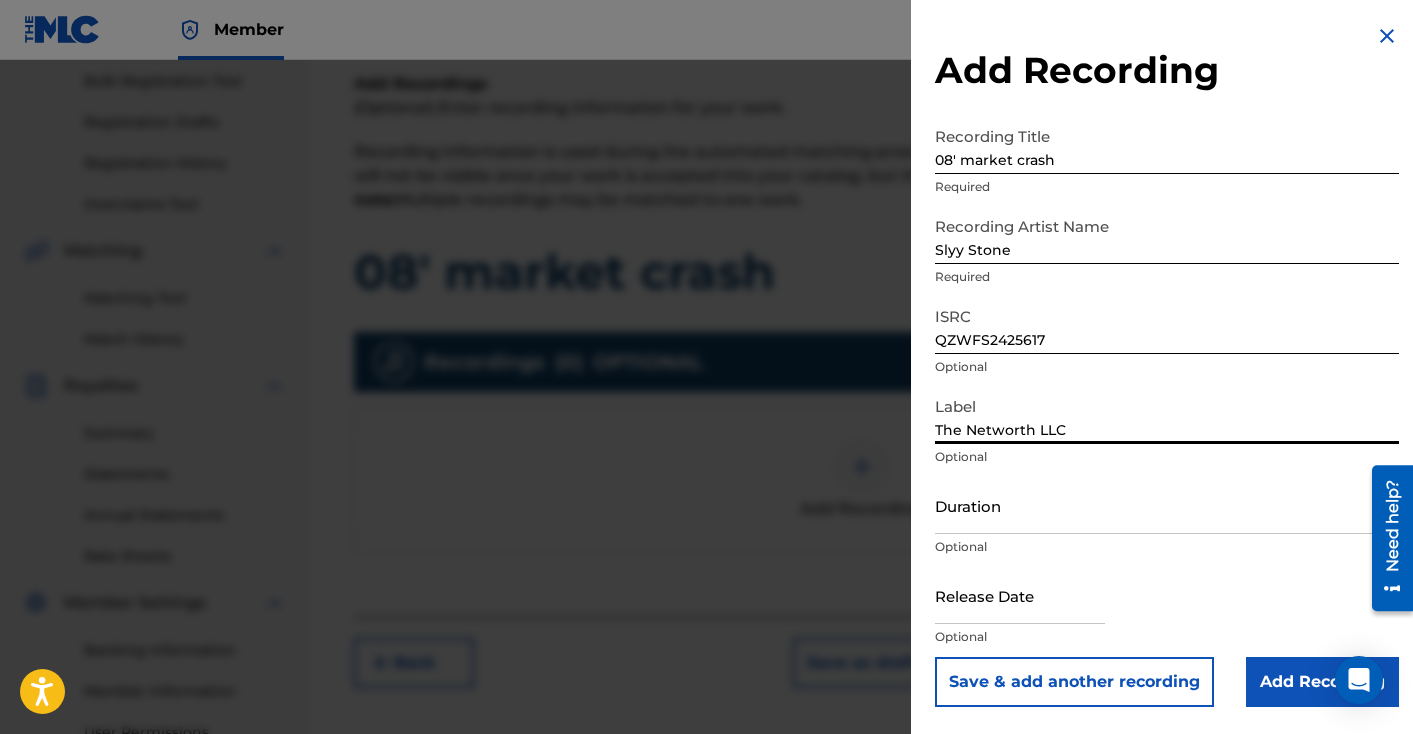 click on "Duration" at bounding box center [1167, 505] 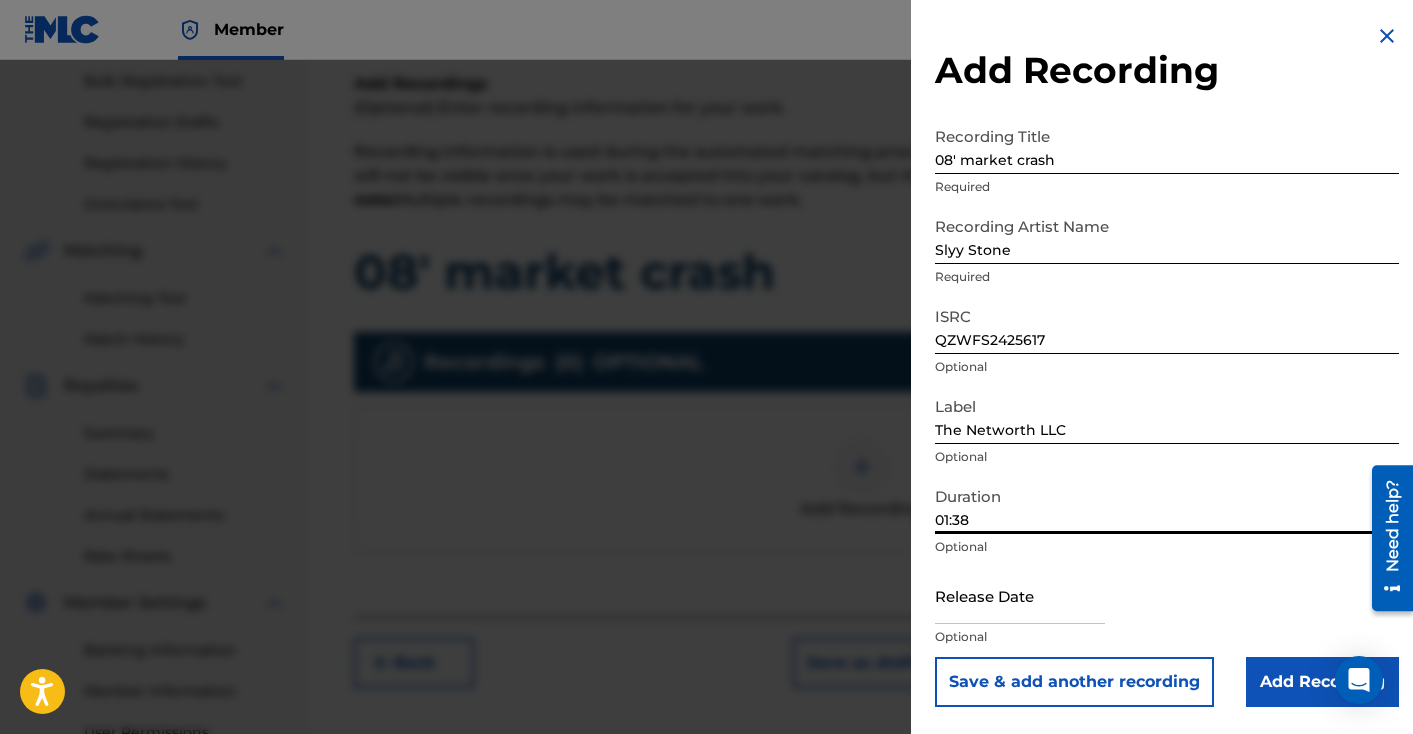 type on "01:38" 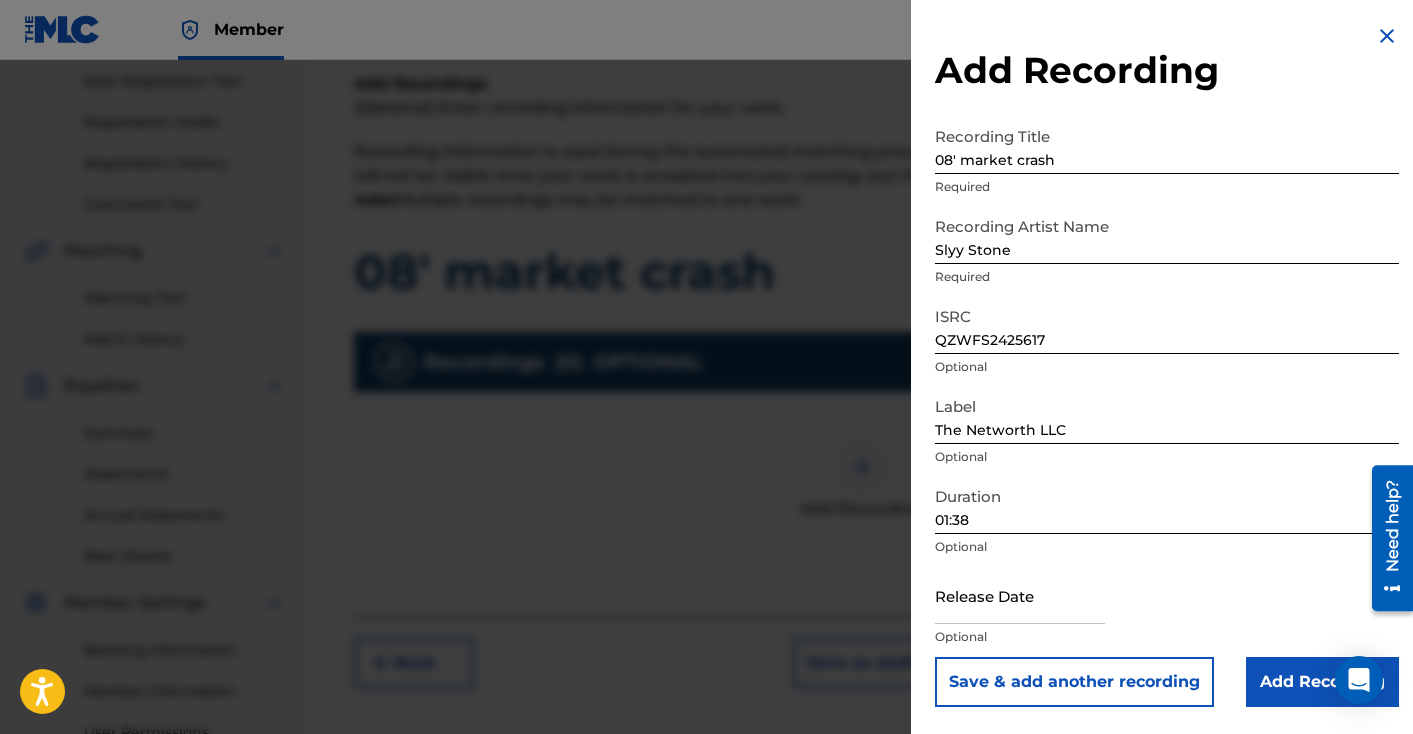 click at bounding box center (1020, 595) 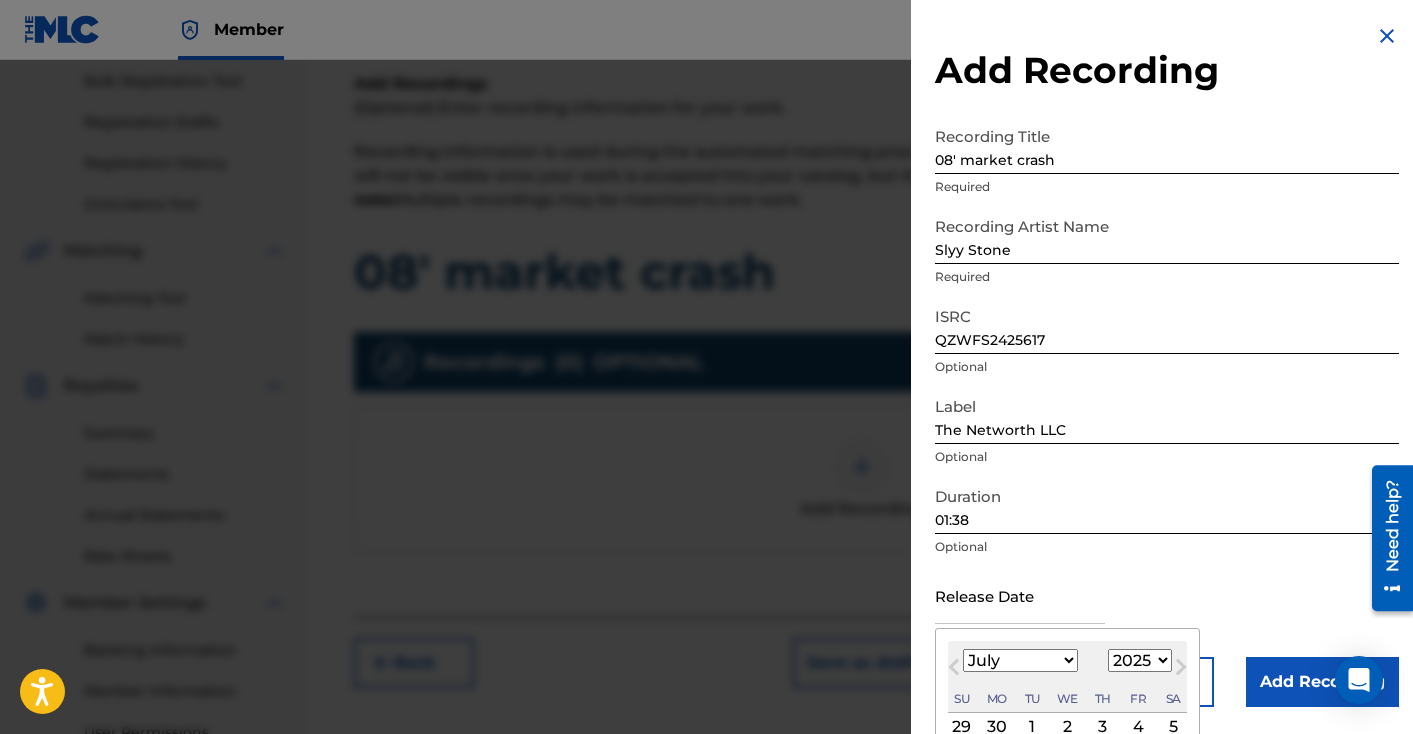 type on "[DATE]" 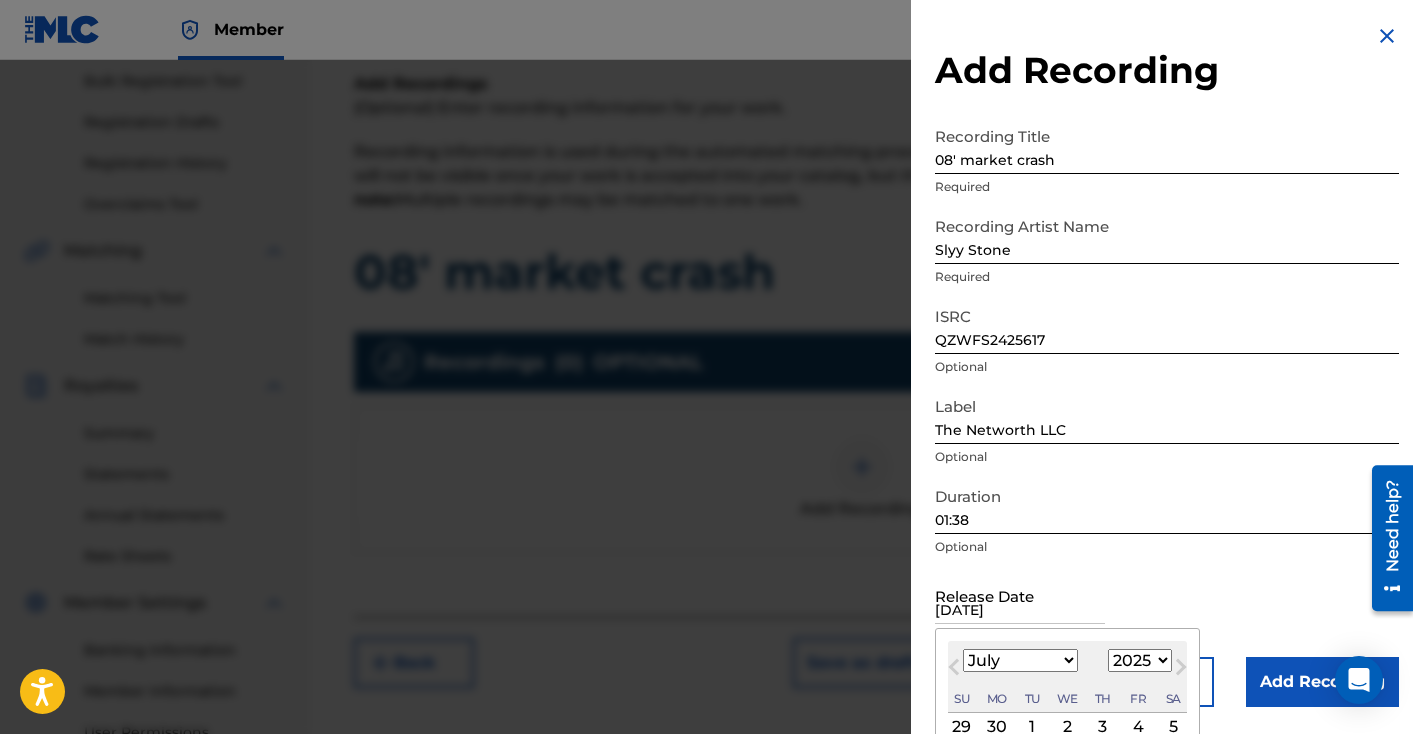 select on "9" 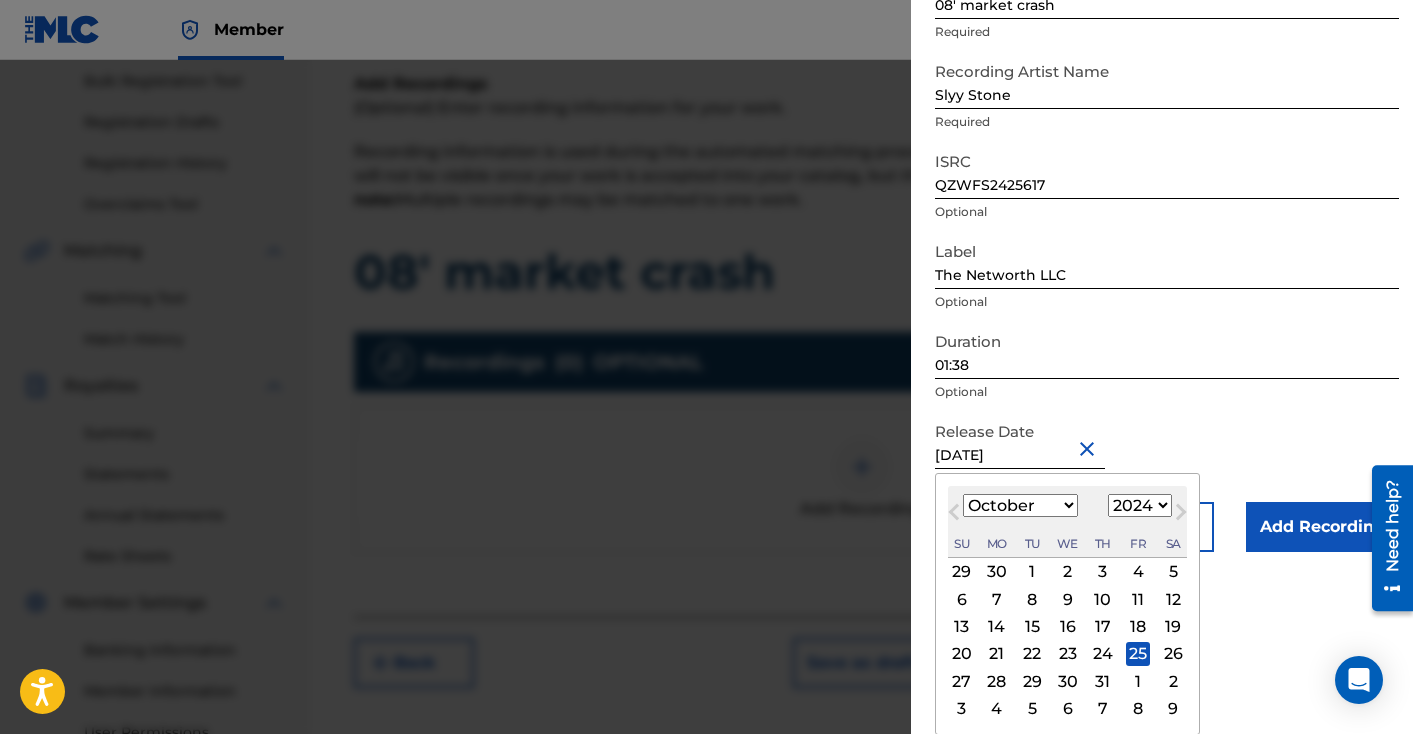 scroll, scrollTop: 156, scrollLeft: 0, axis: vertical 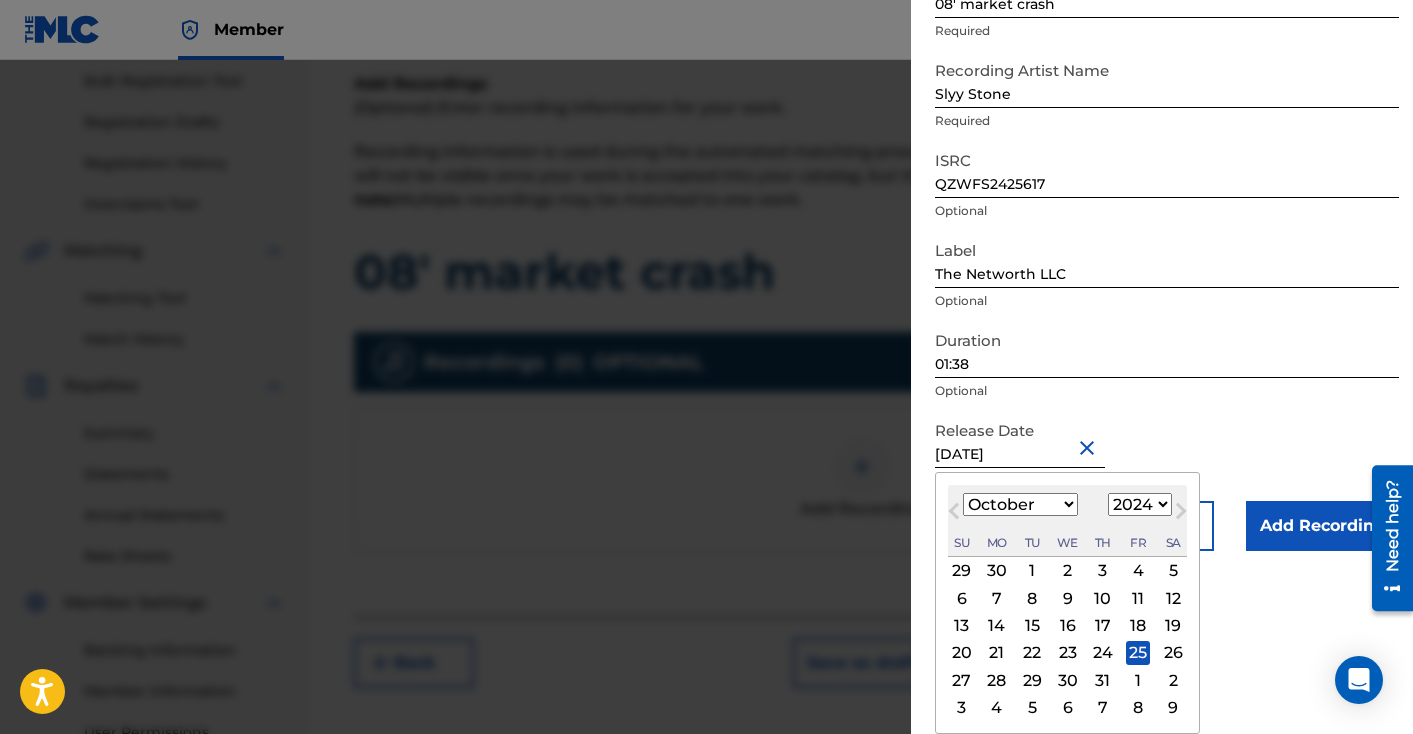 click on "25" at bounding box center (1138, 653) 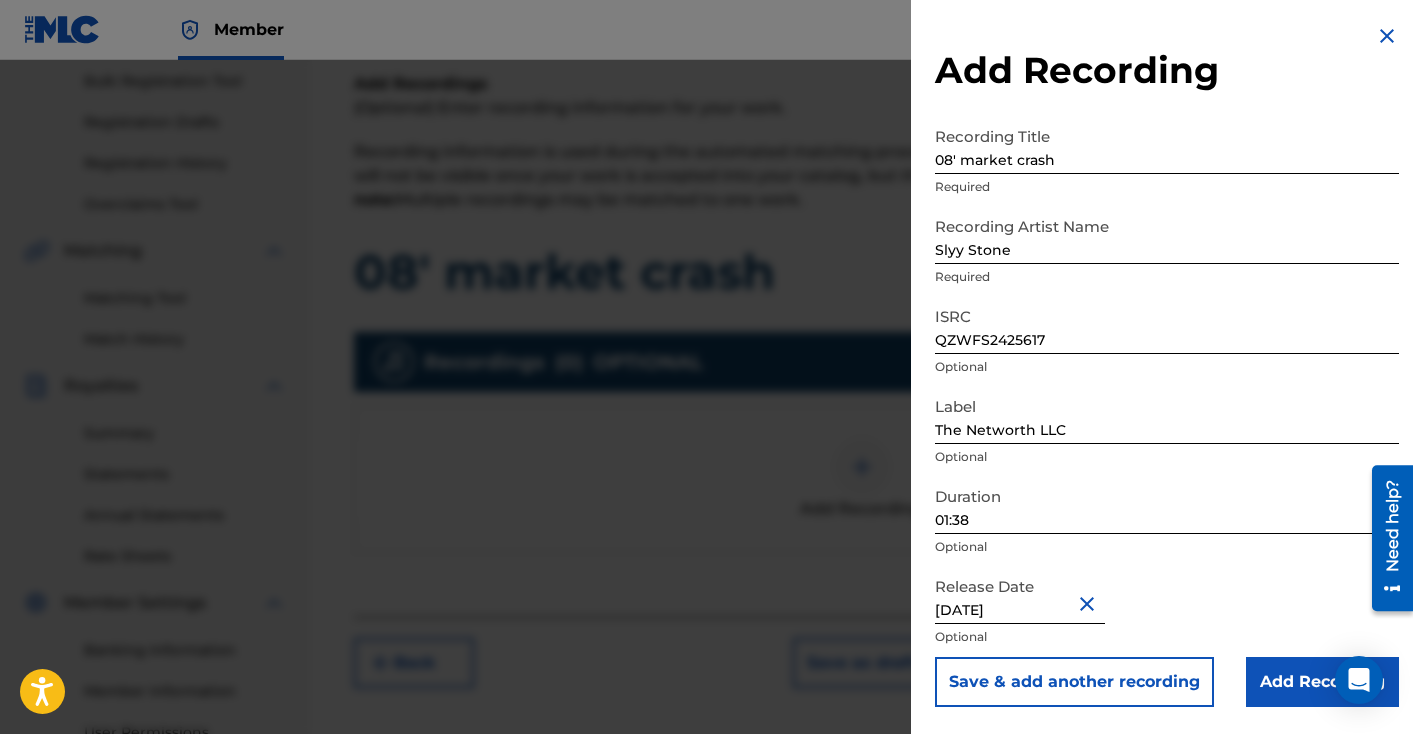 click on "Add Recording" at bounding box center [1322, 682] 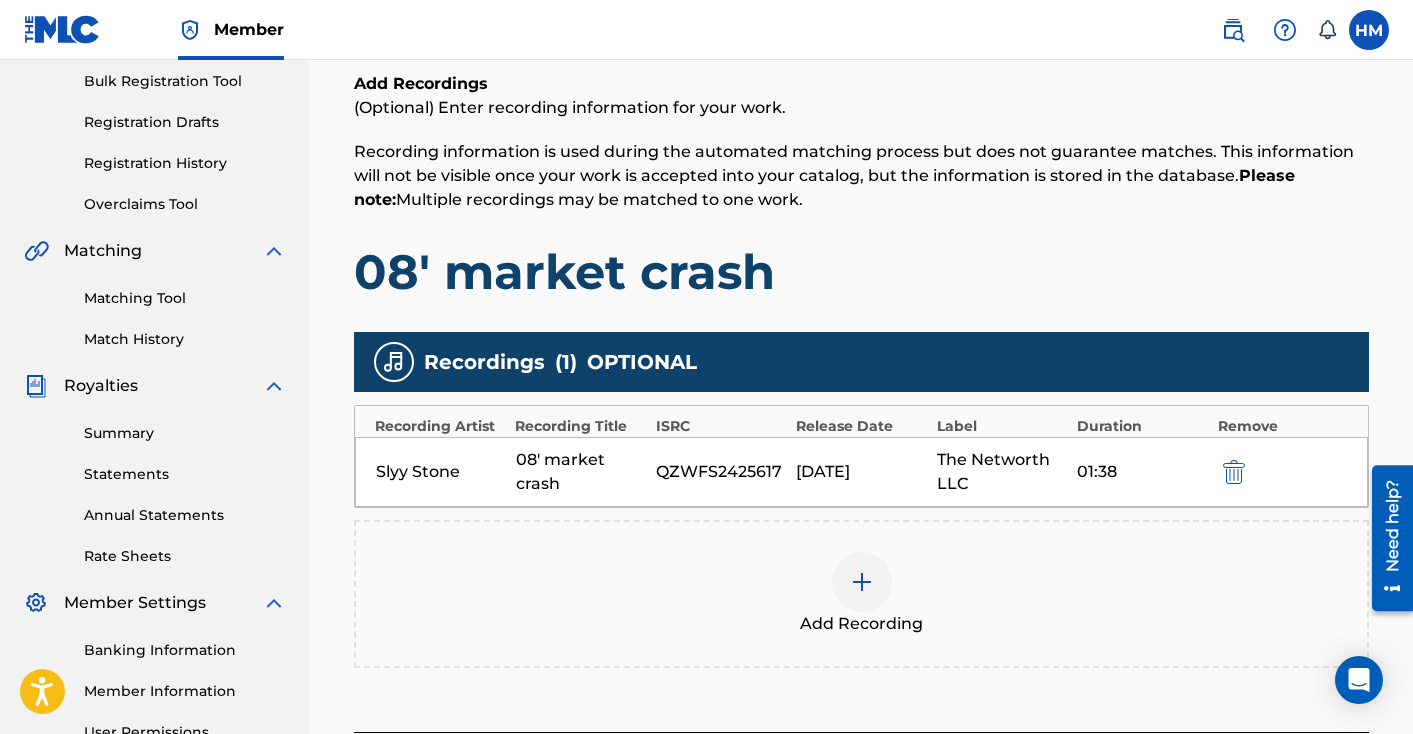 scroll, scrollTop: 506, scrollLeft: 0, axis: vertical 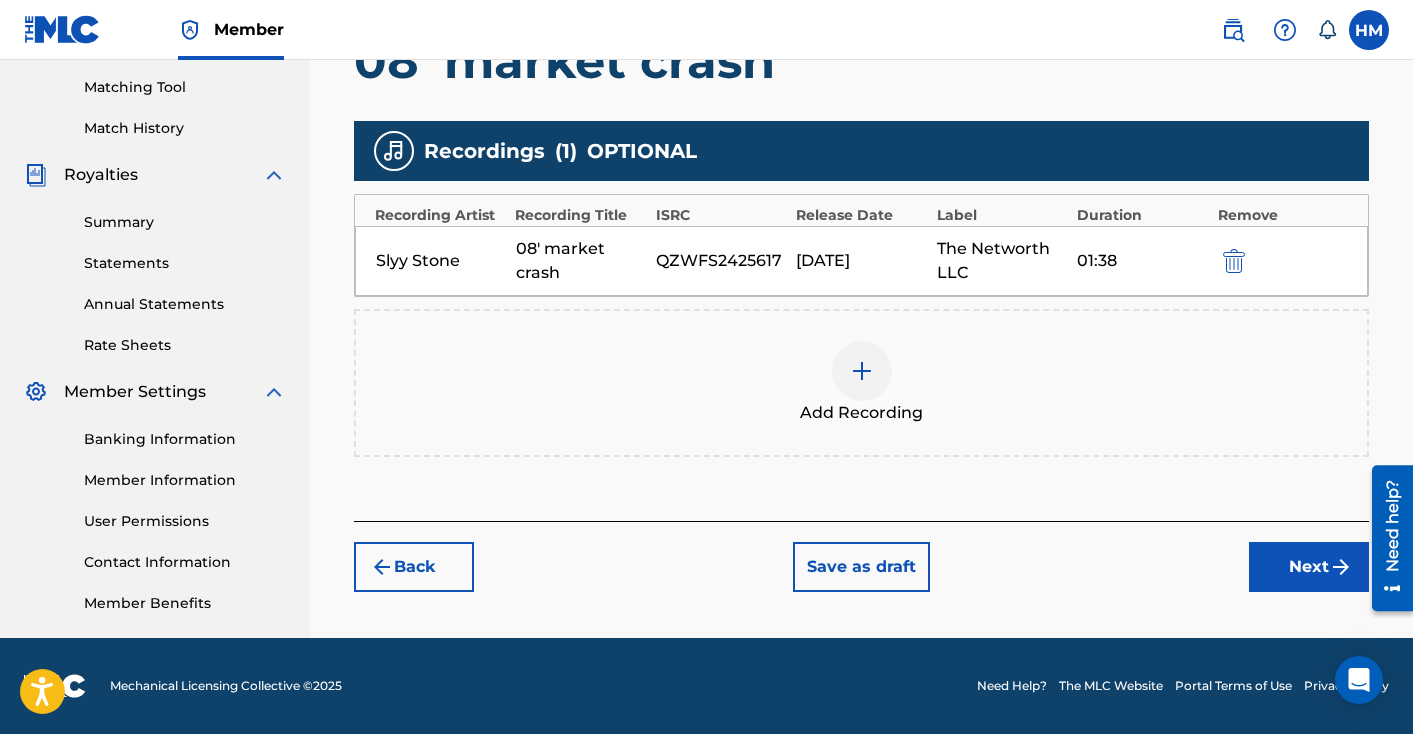 click on "Next" at bounding box center [1309, 567] 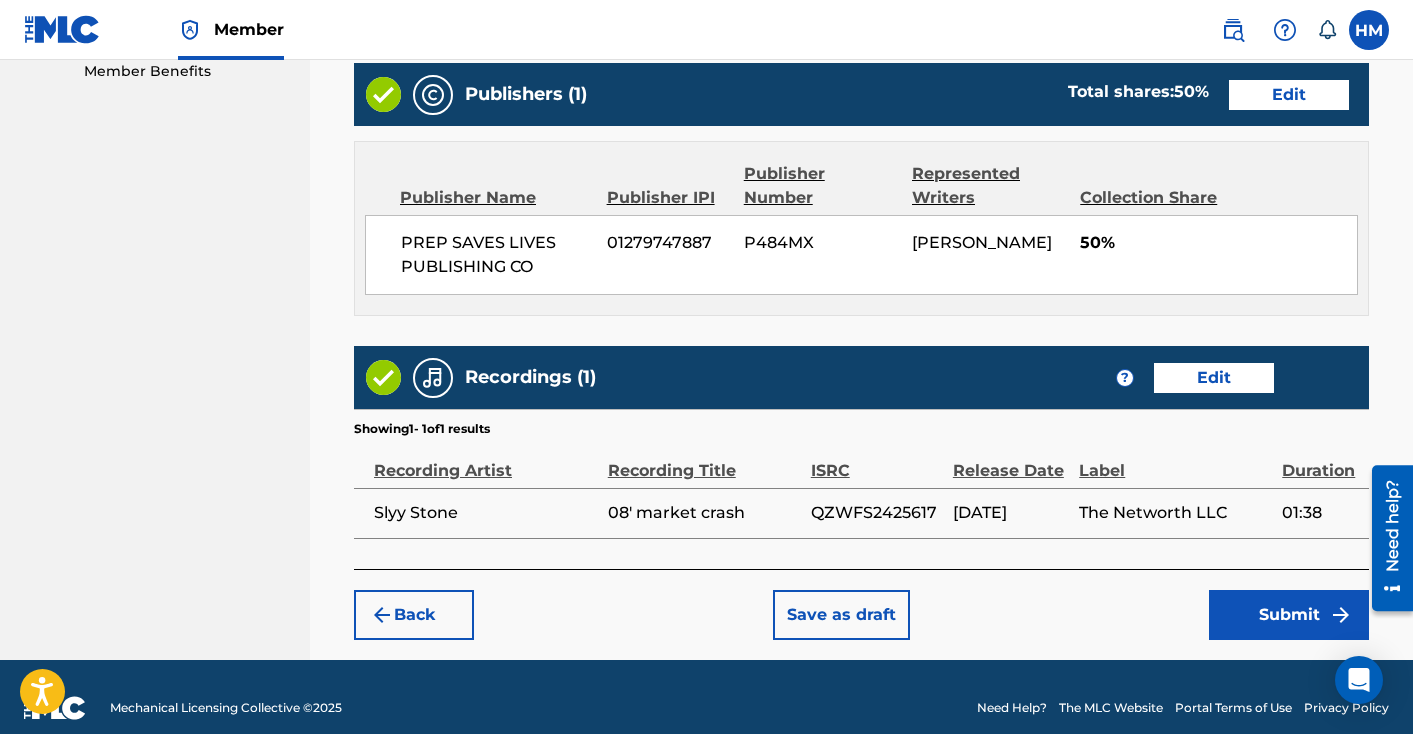 scroll, scrollTop: 1050, scrollLeft: 0, axis: vertical 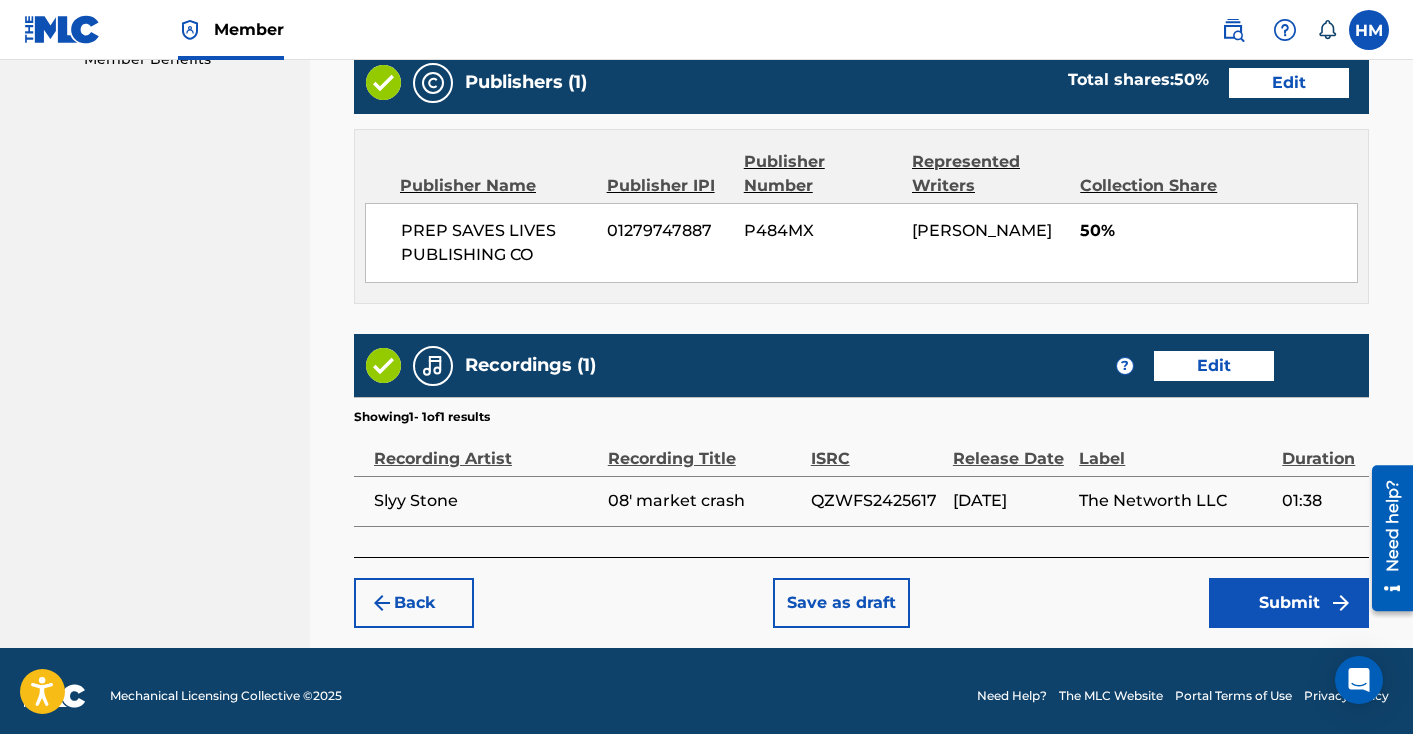 click on "Submit" at bounding box center (1289, 603) 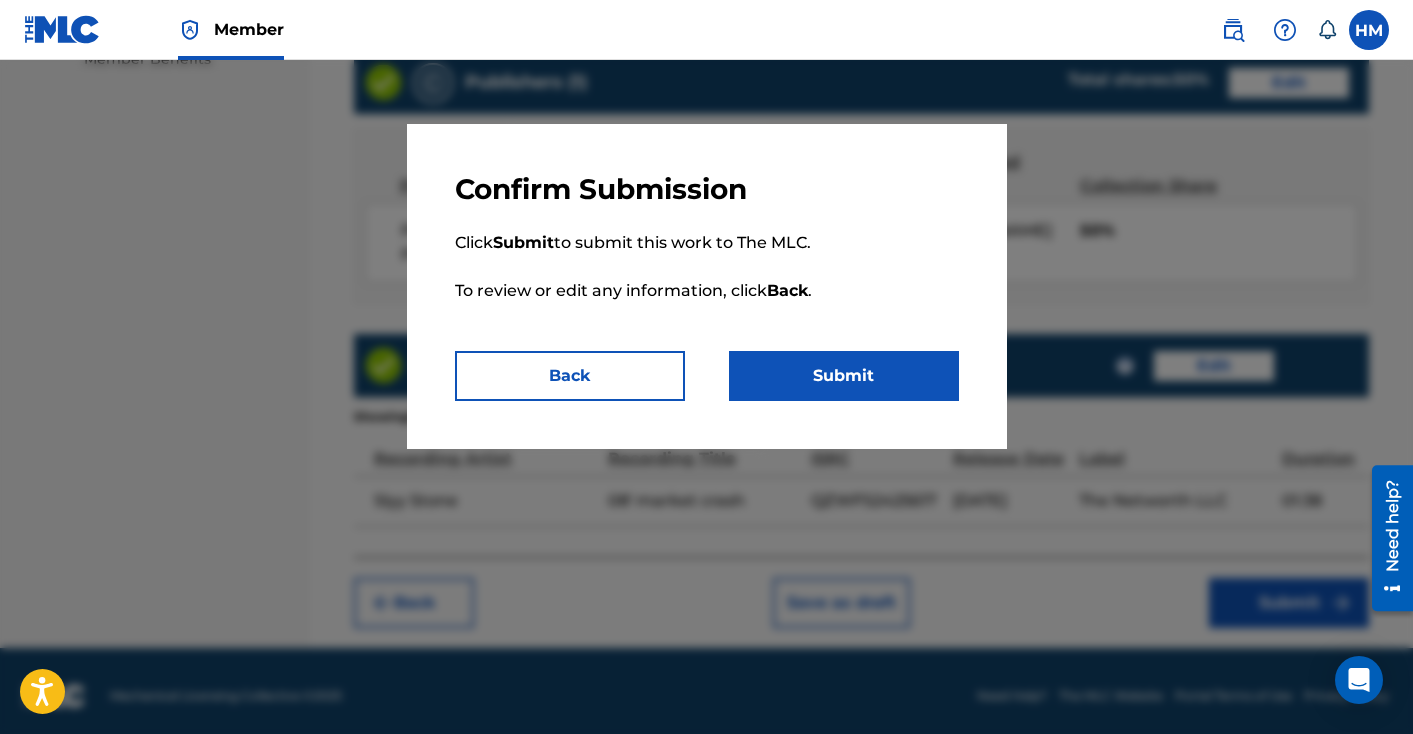 click on "Submit" at bounding box center [844, 376] 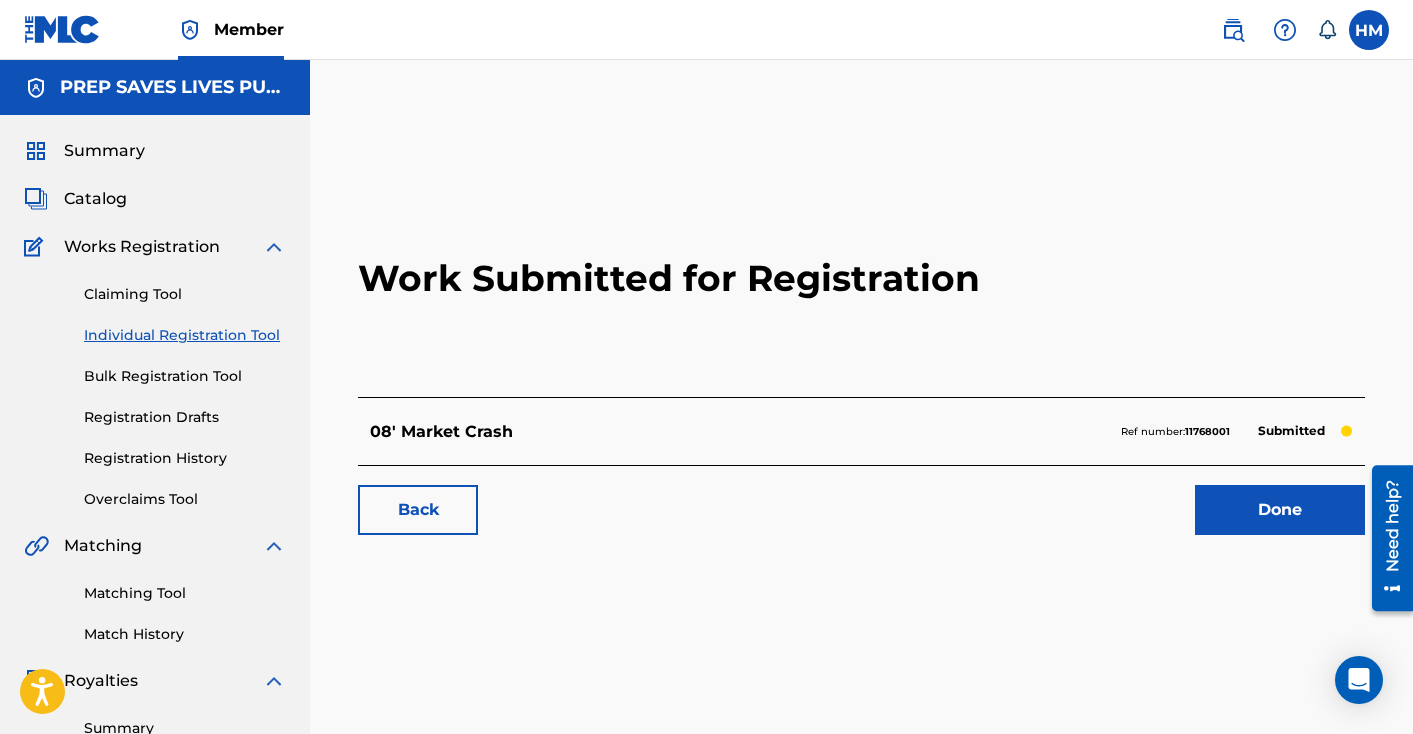 click on "Summary" at bounding box center (104, 151) 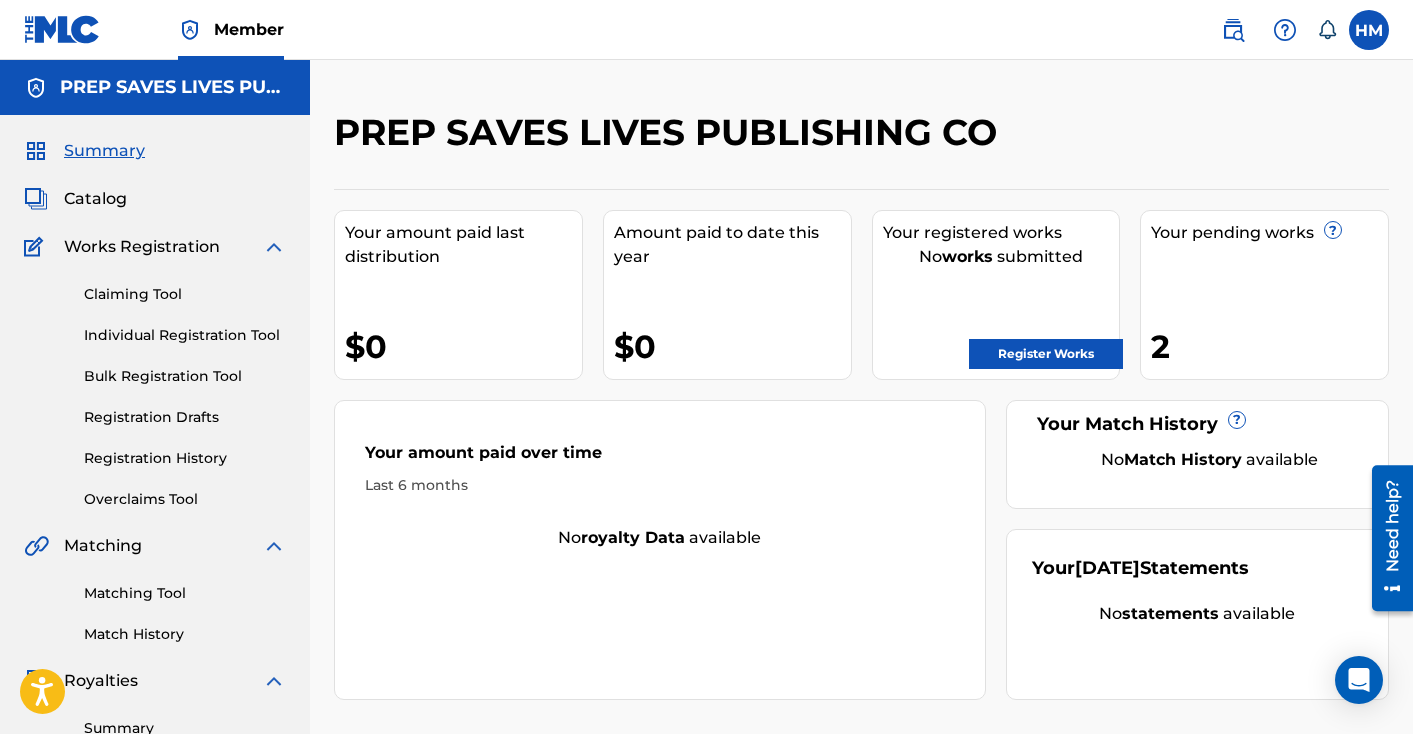 click on "Register Works" at bounding box center (1046, 354) 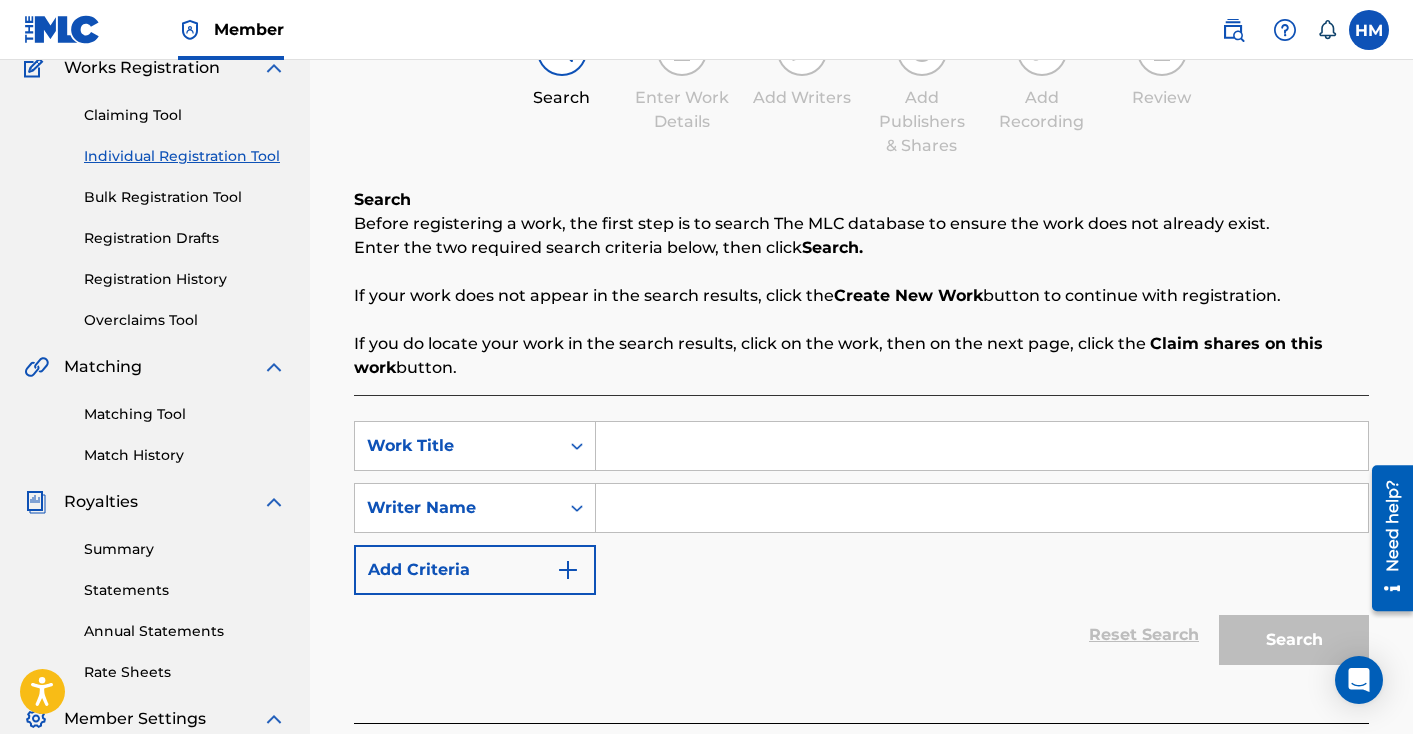 scroll, scrollTop: 219, scrollLeft: 0, axis: vertical 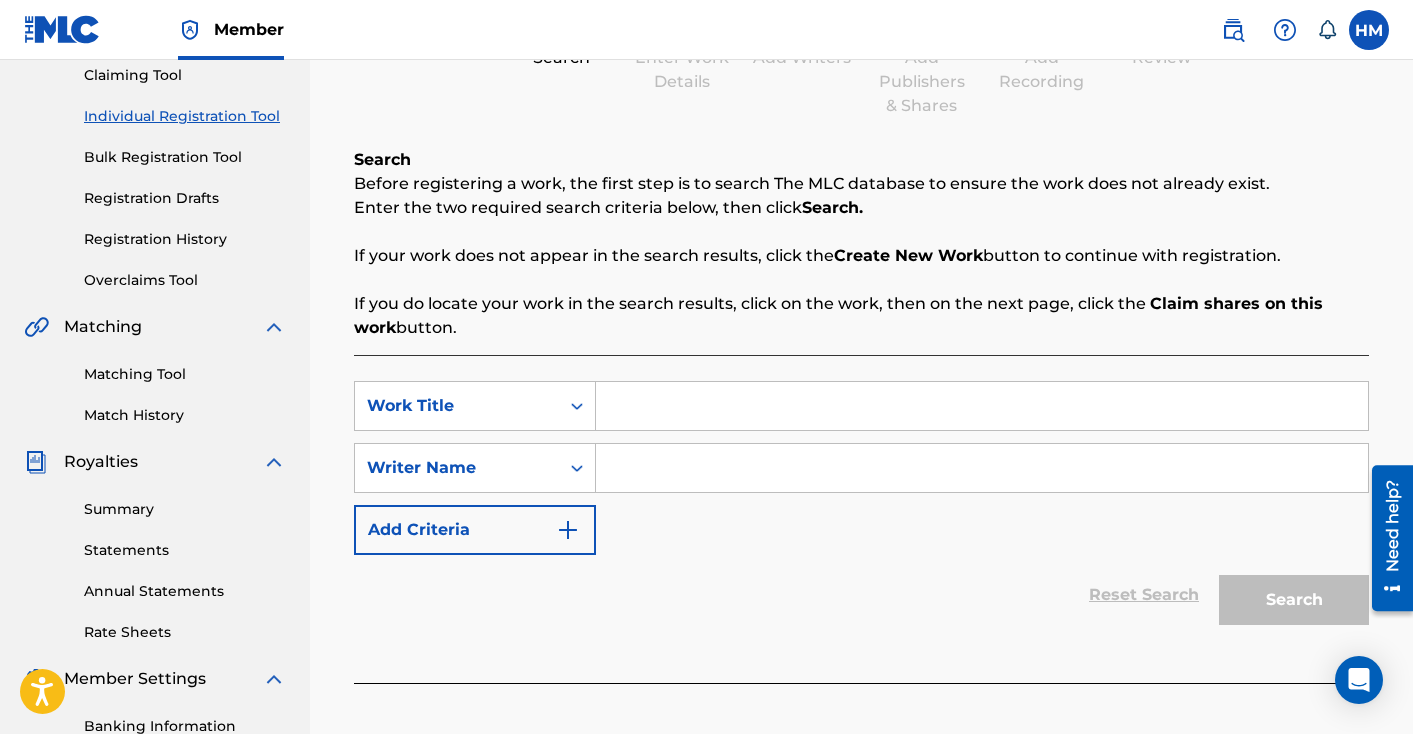 click at bounding box center (982, 406) 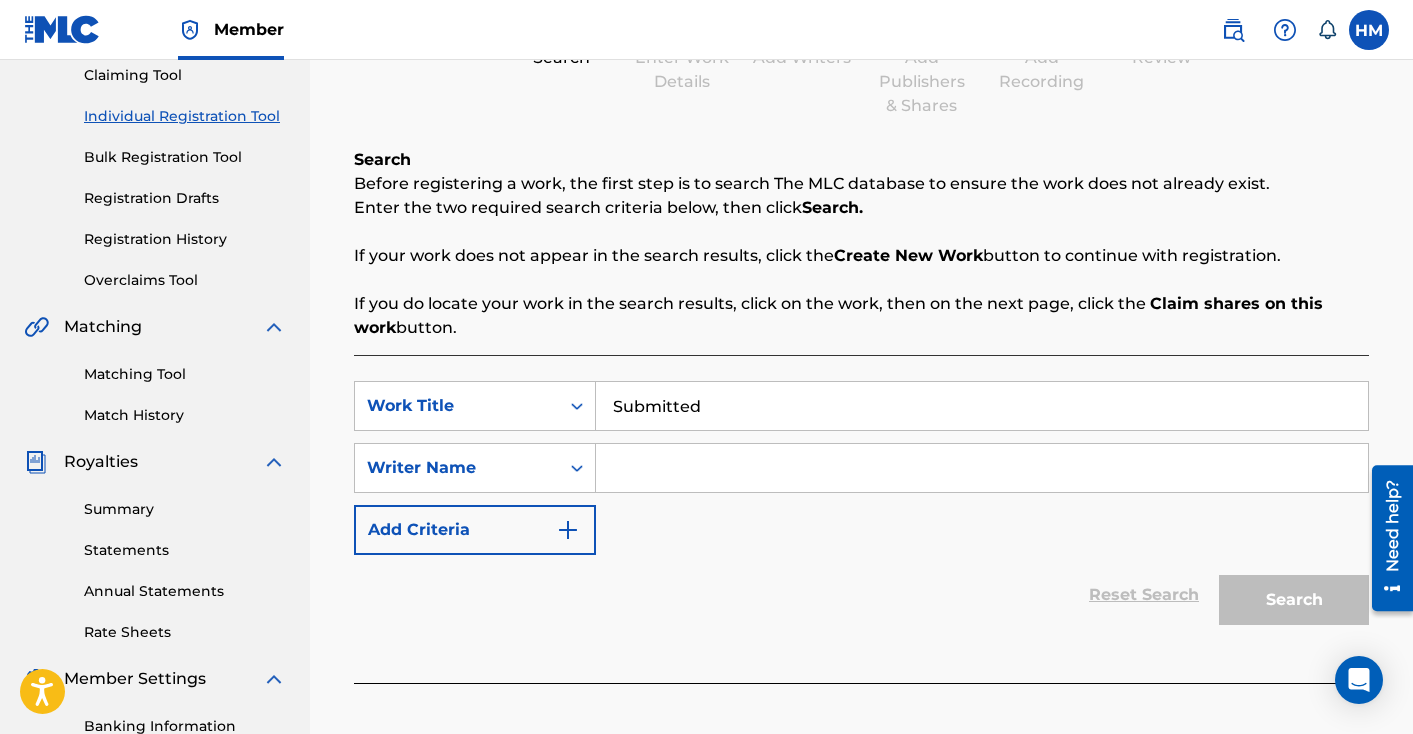 click on "Submitted" at bounding box center [982, 406] 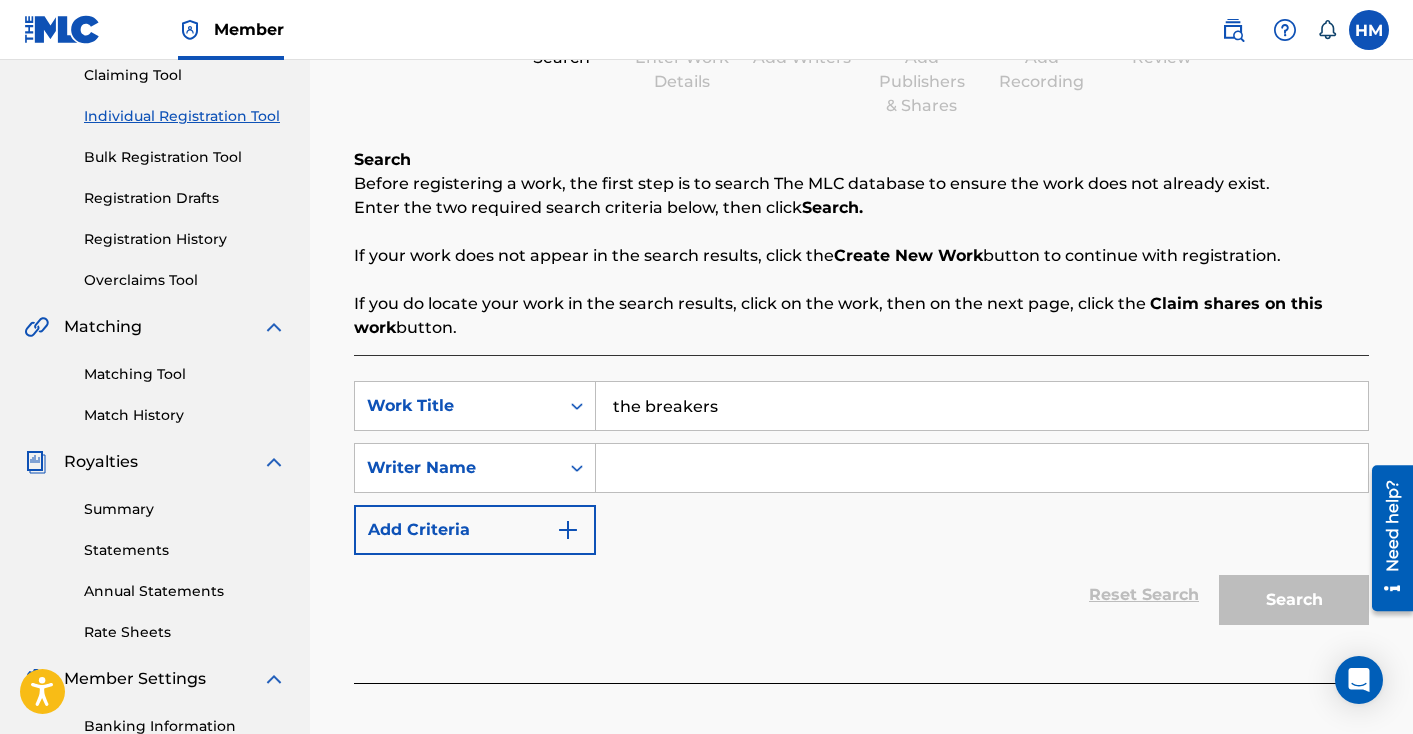 type on "the breakers" 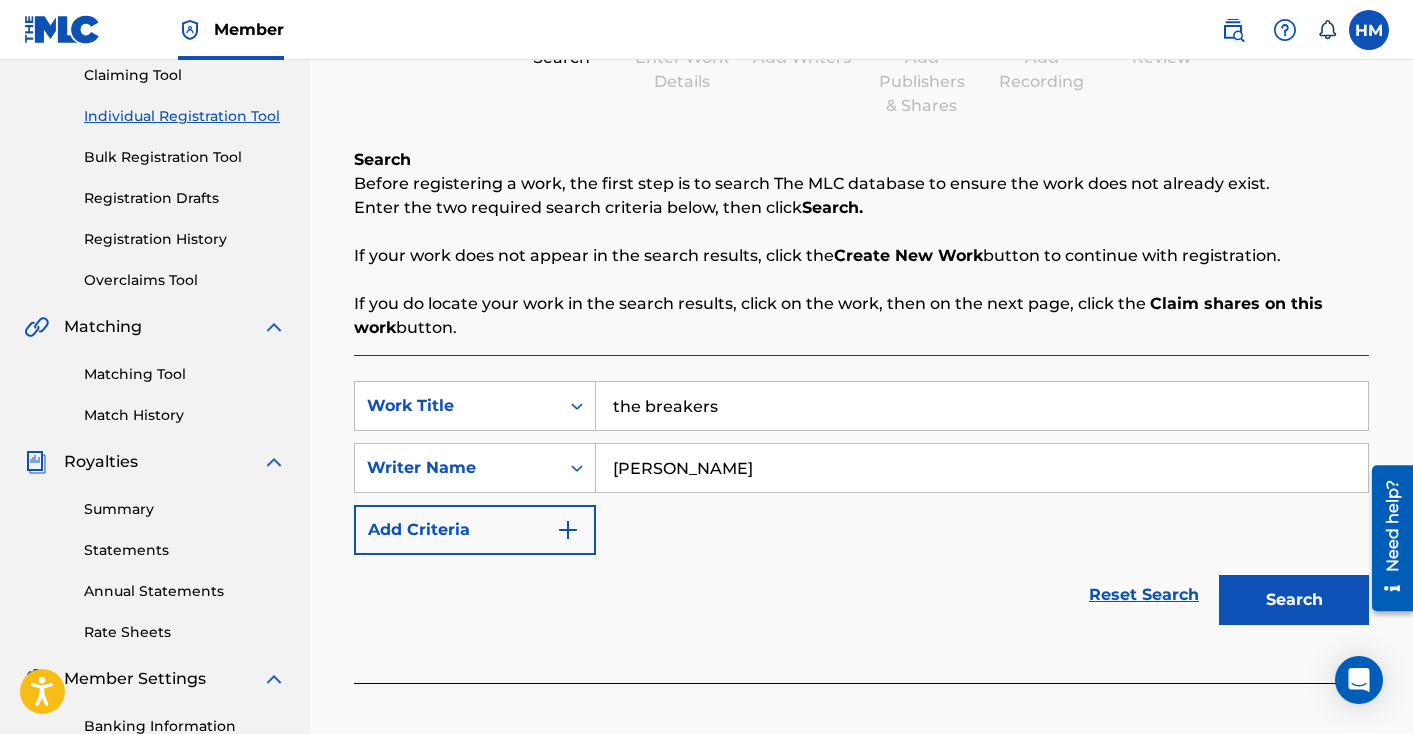 click on "Add Criteria" at bounding box center [475, 530] 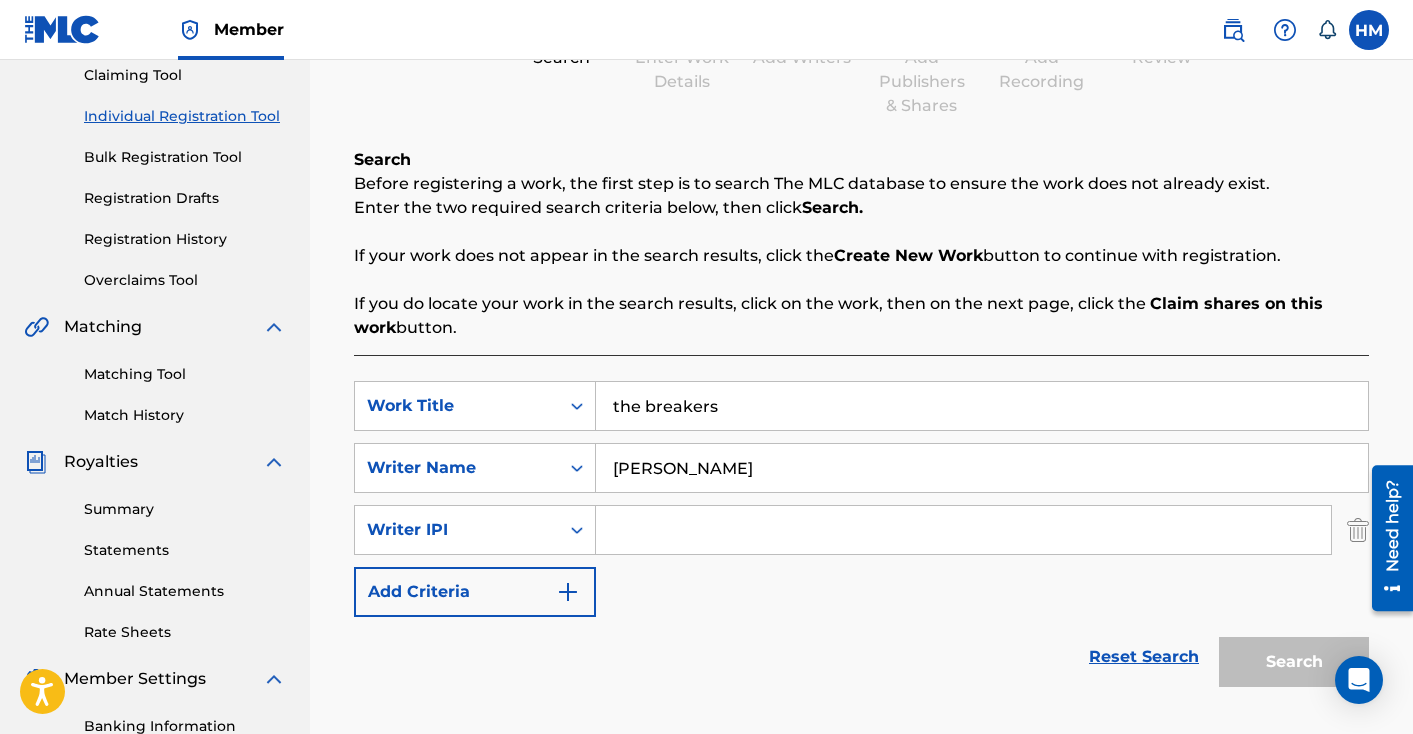 click at bounding box center (963, 530) 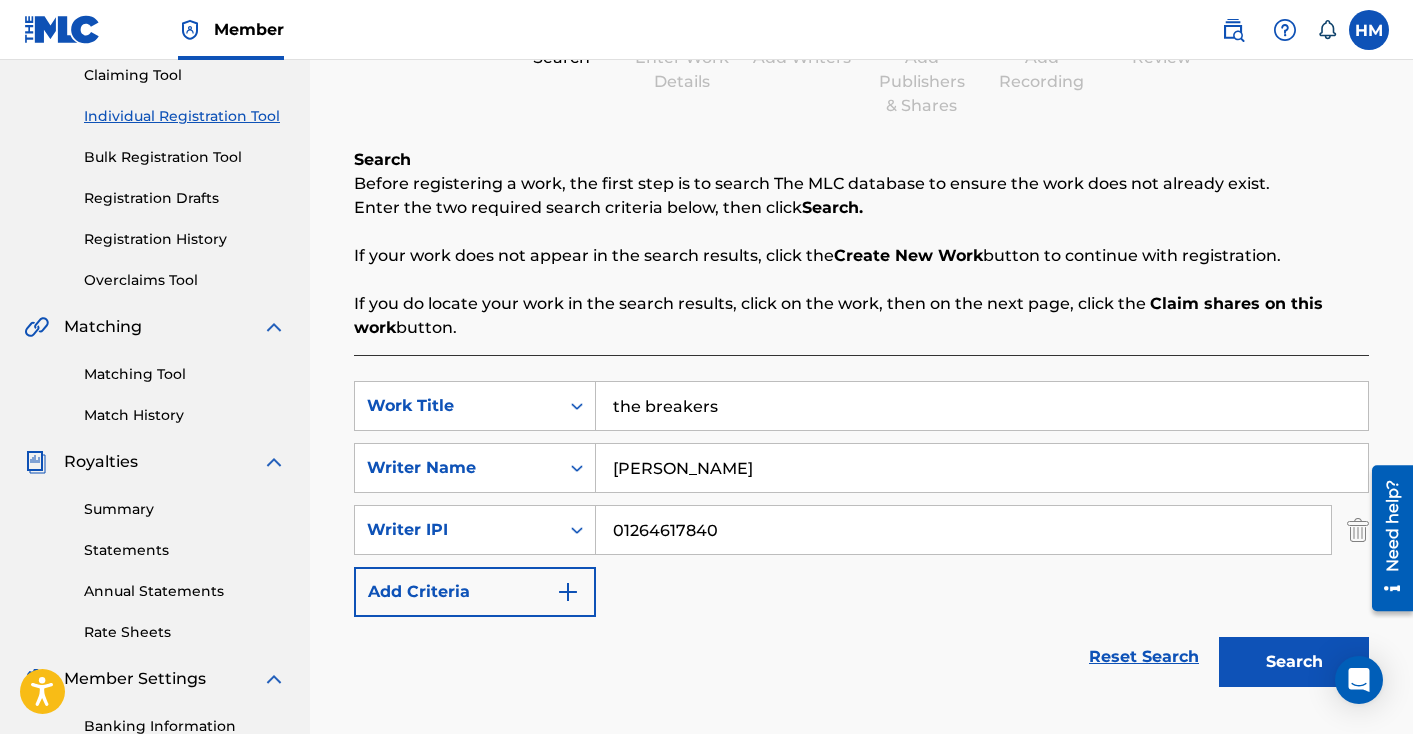 type on "01264617840" 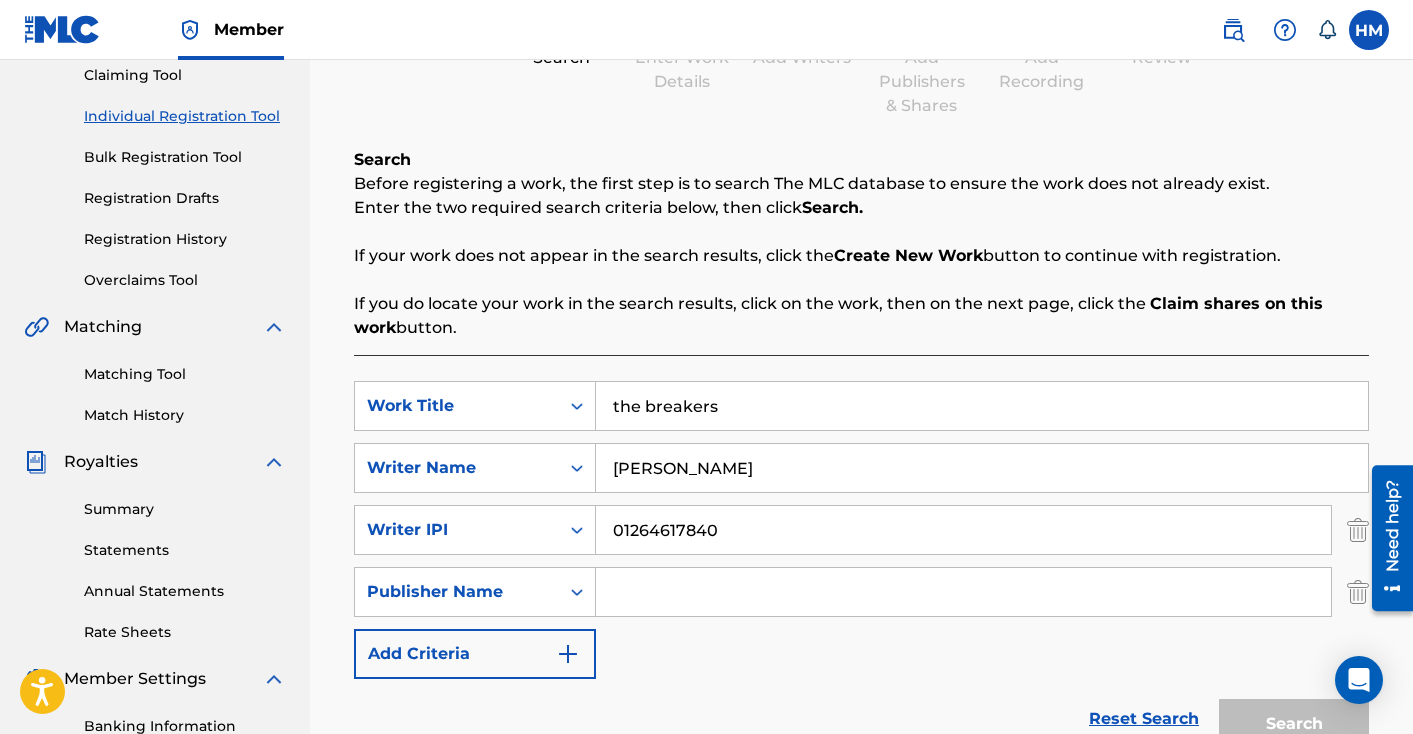 click at bounding box center (963, 592) 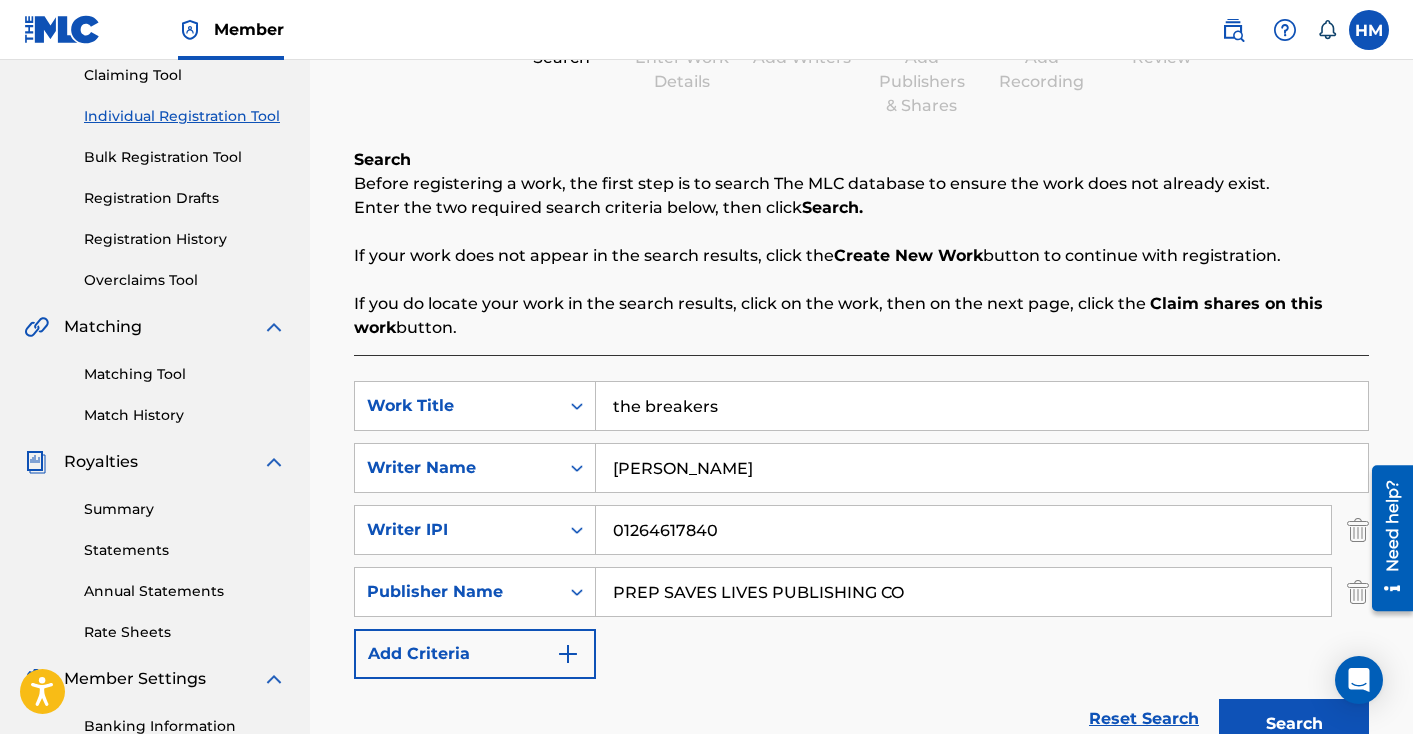 click on "Add Criteria" at bounding box center [475, 654] 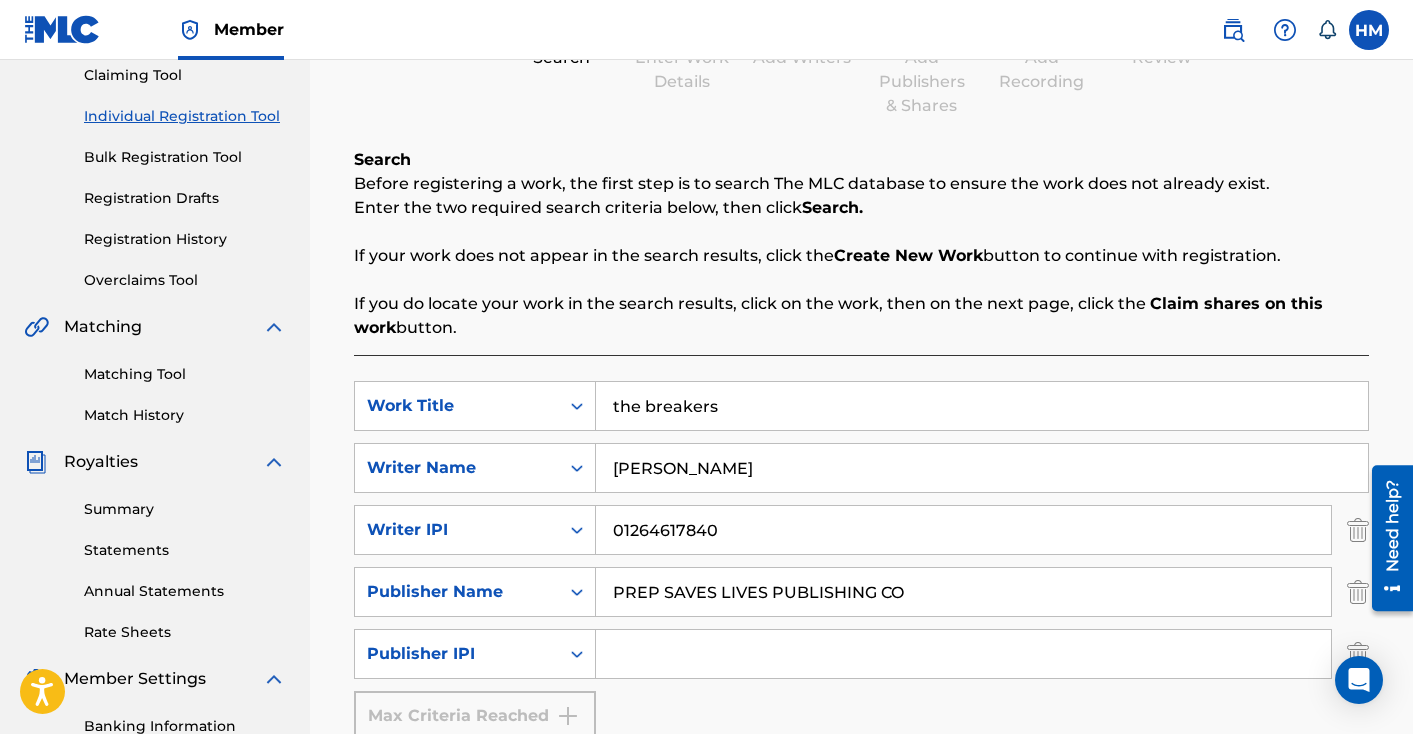 click at bounding box center [963, 654] 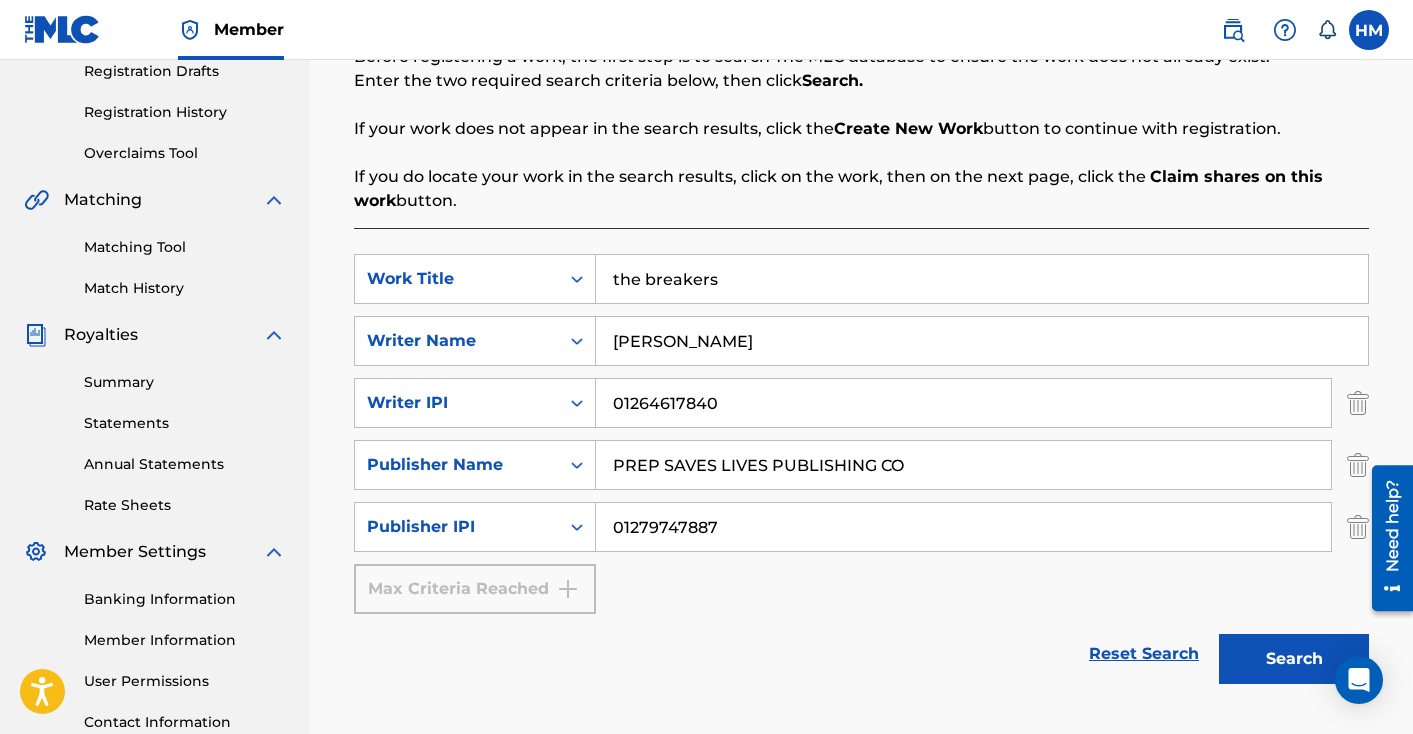 scroll, scrollTop: 447, scrollLeft: 0, axis: vertical 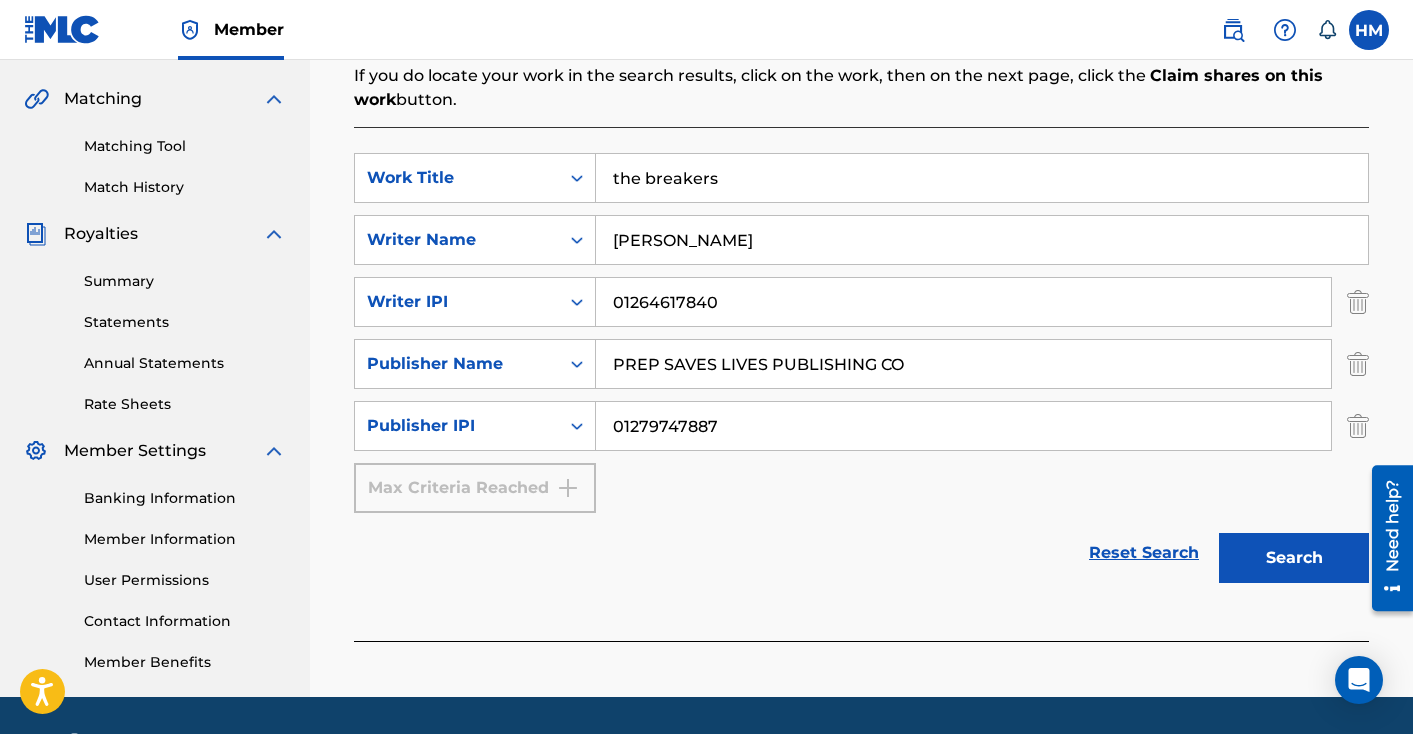 type on "01279747887" 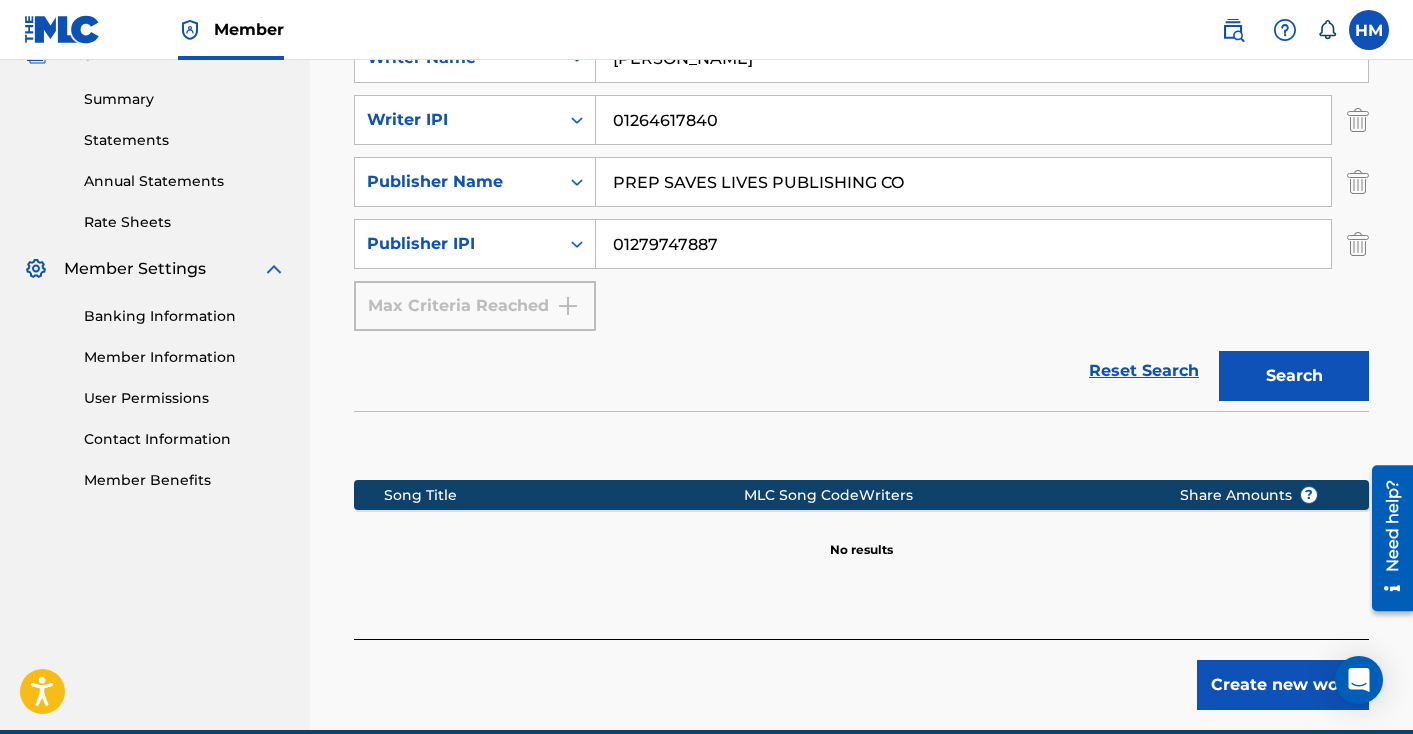 click on "Create new work" at bounding box center [1283, 685] 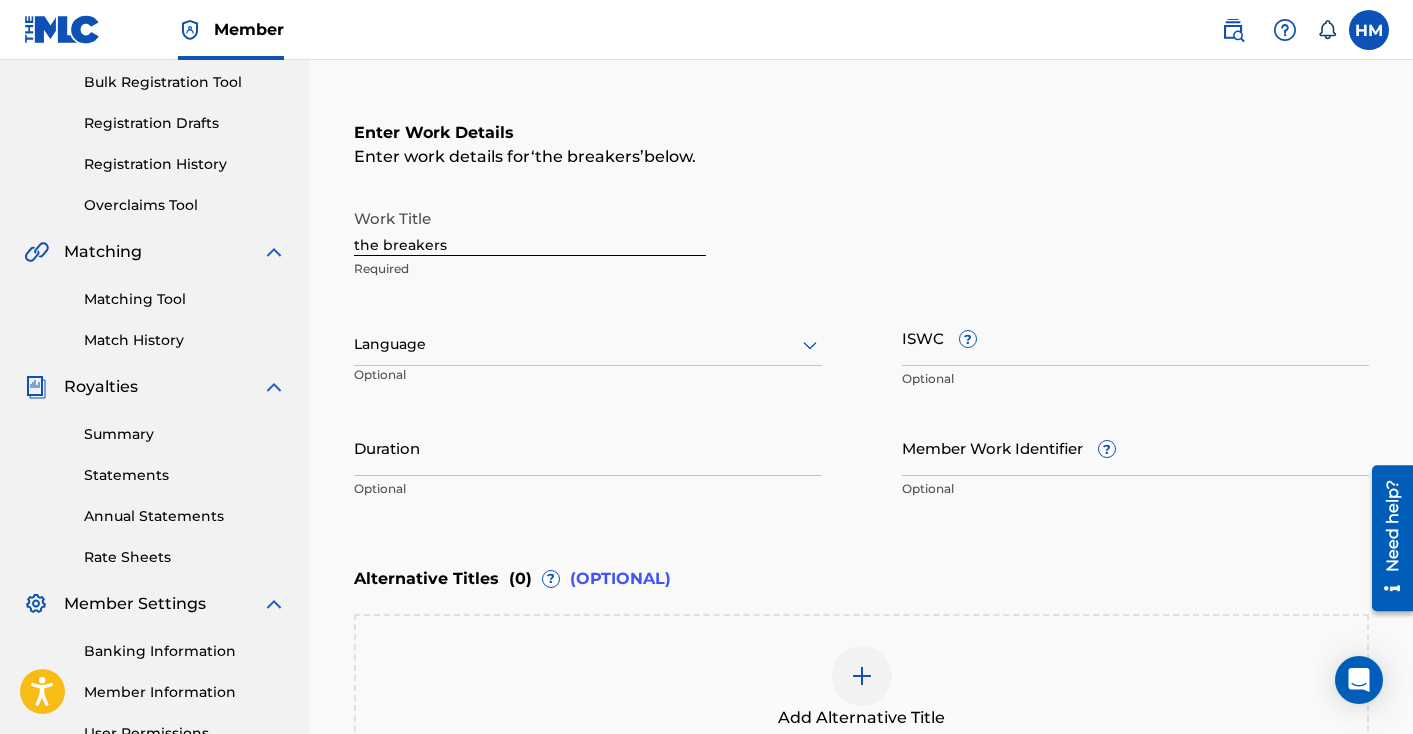 scroll, scrollTop: 306, scrollLeft: 0, axis: vertical 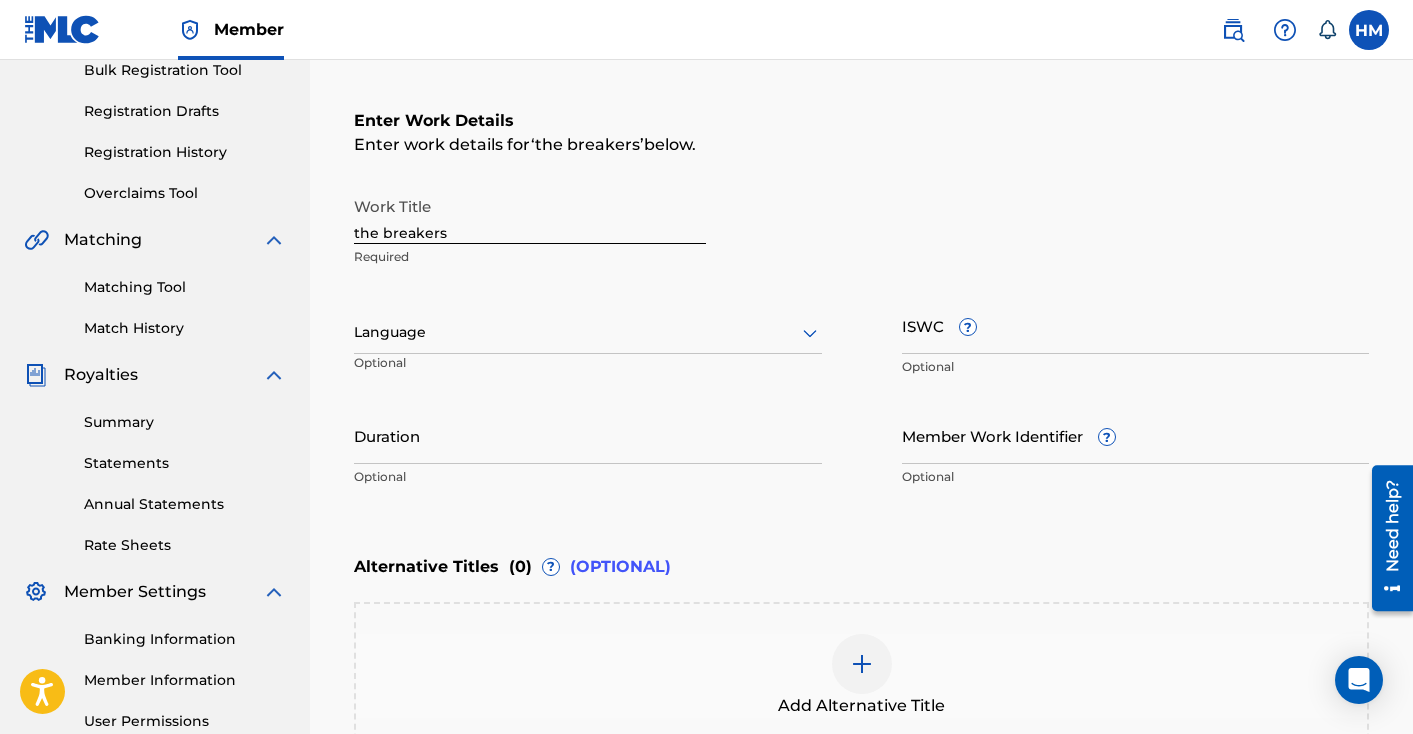 click on "Language" at bounding box center (588, 333) 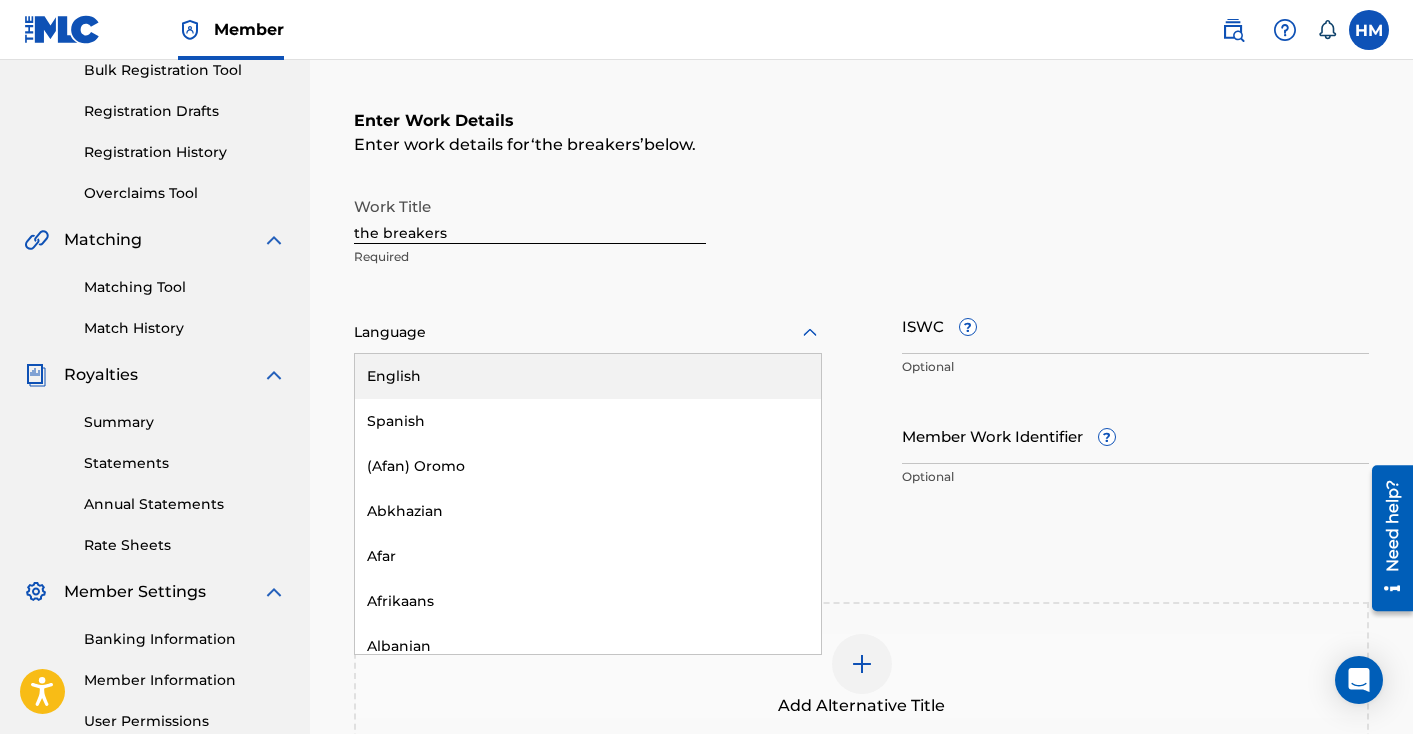 click on "English" at bounding box center (588, 376) 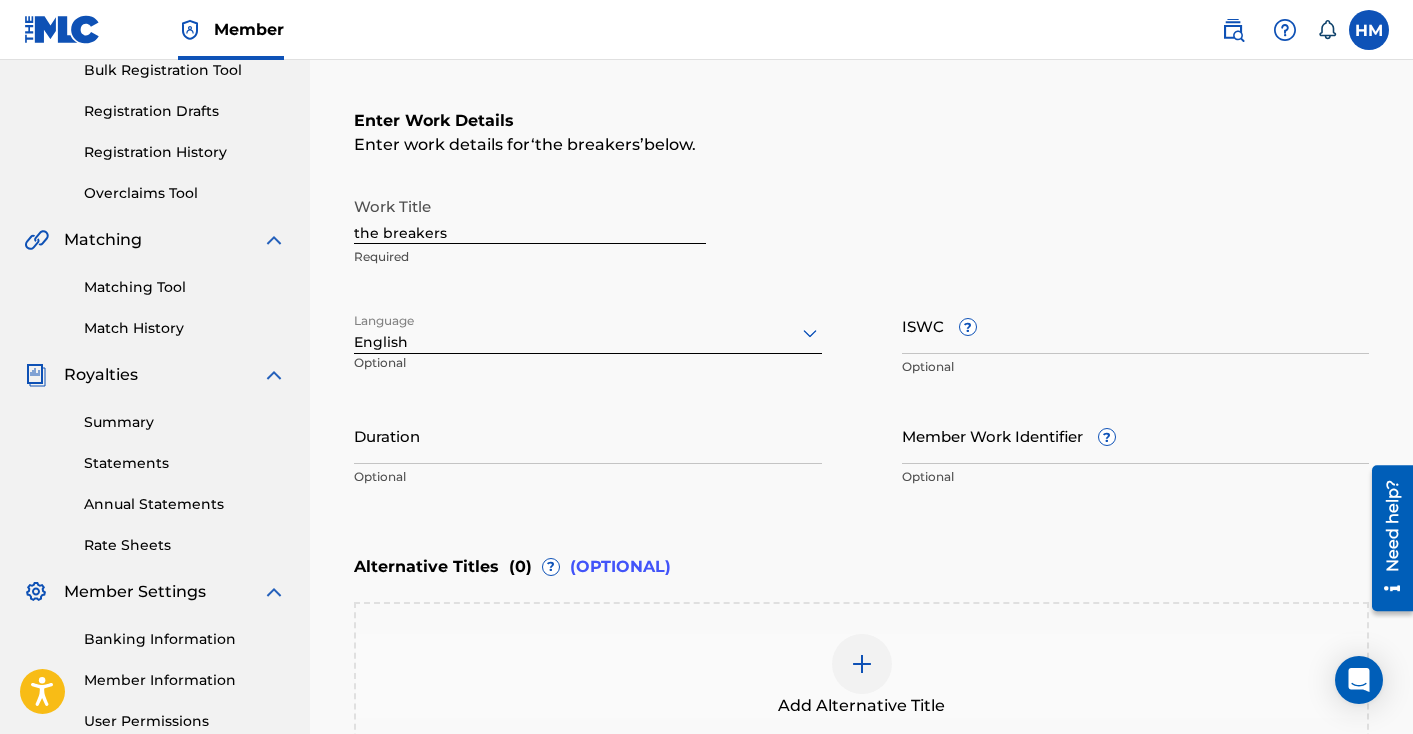 click on "Duration" at bounding box center [588, 435] 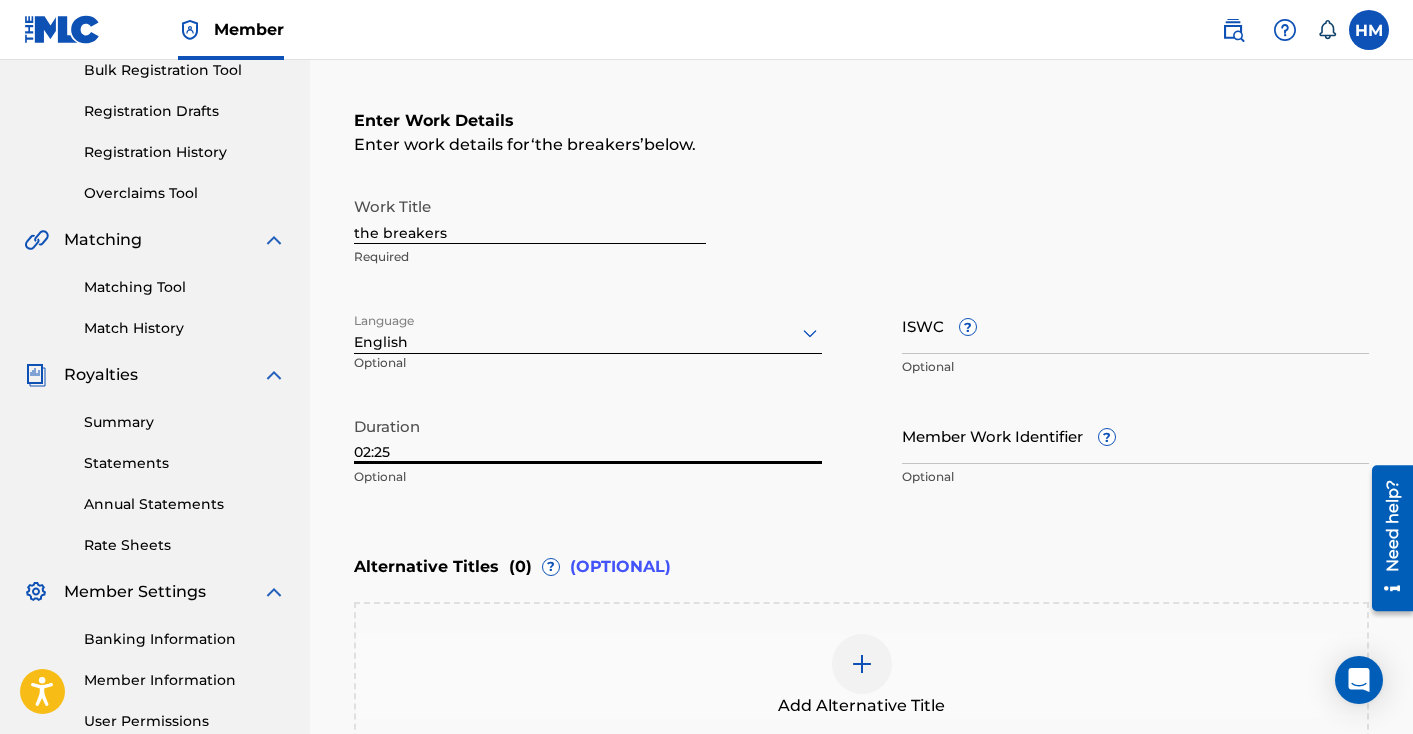 type on "02:25" 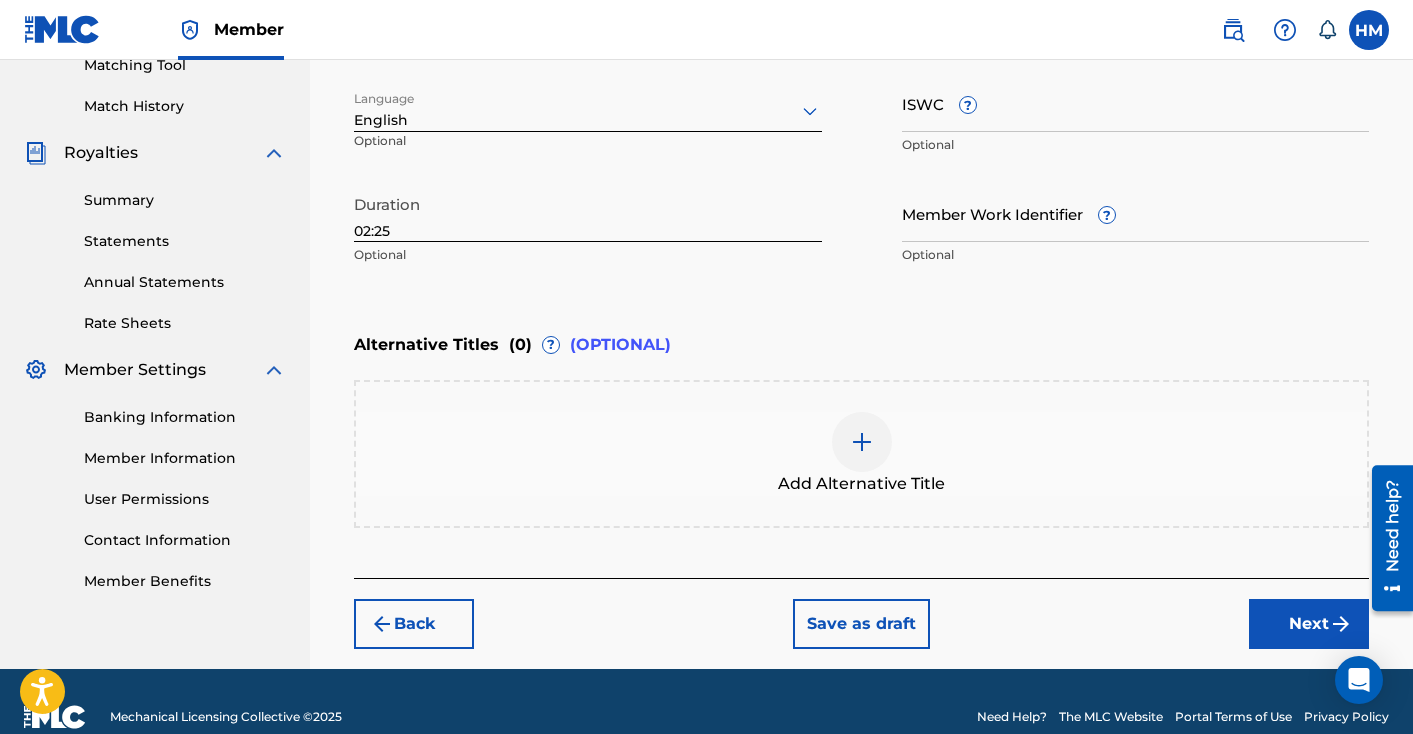 click on "Next" at bounding box center (1309, 624) 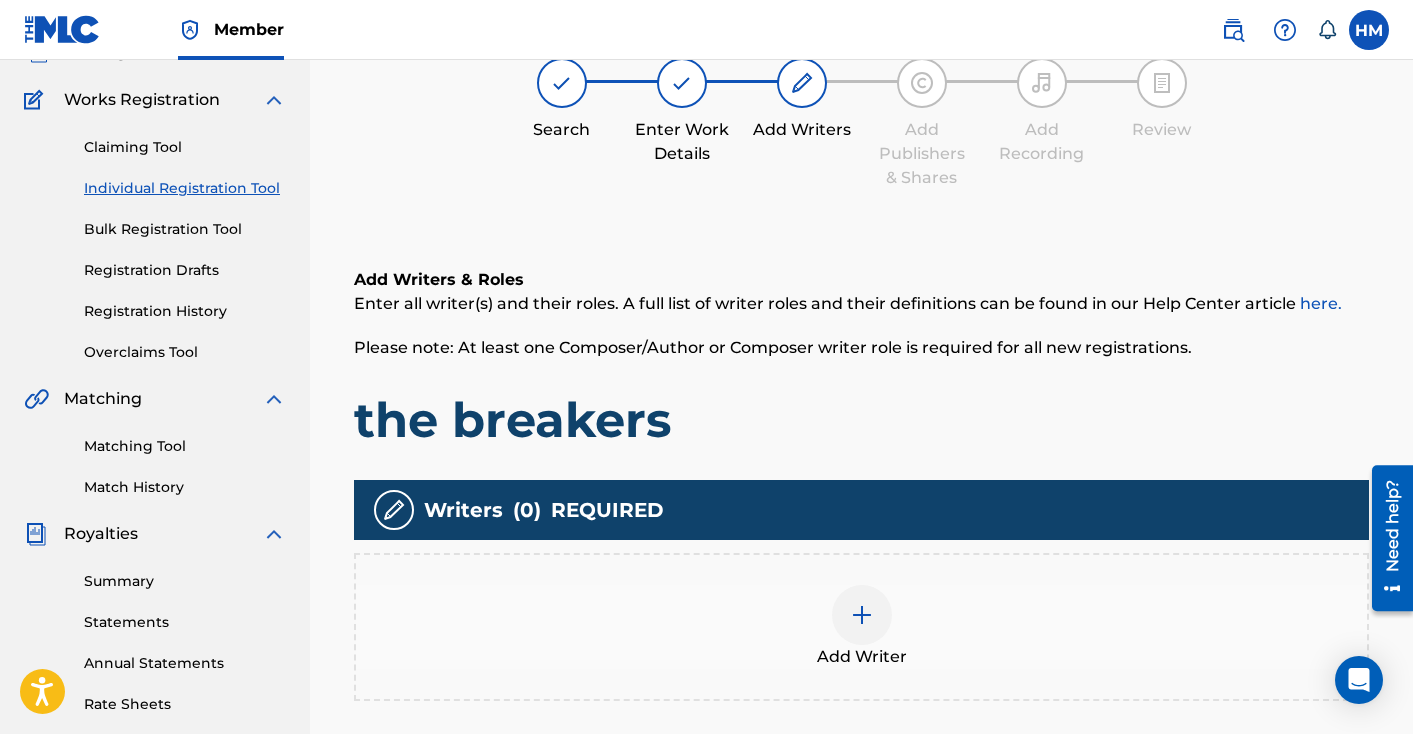 scroll, scrollTop: 229, scrollLeft: 0, axis: vertical 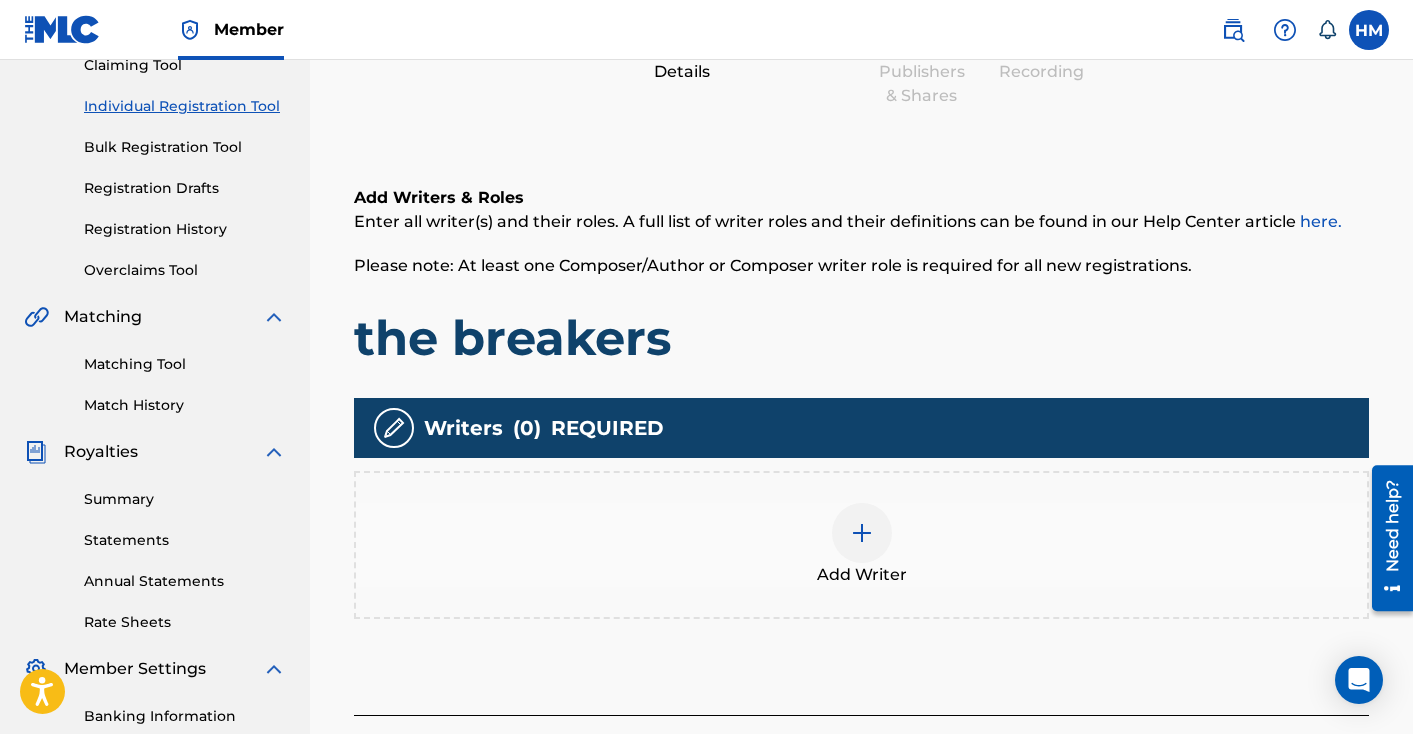 click at bounding box center [862, 533] 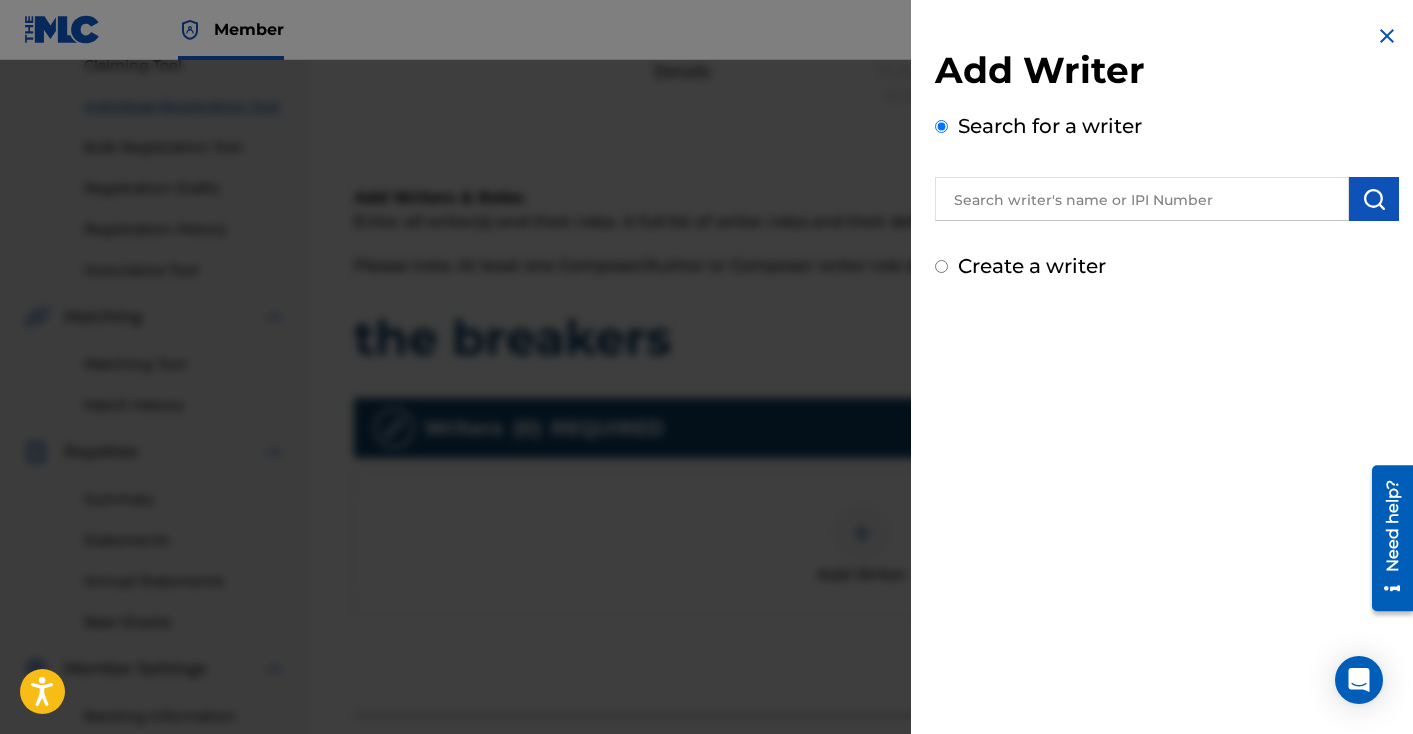 click on "Create a writer" at bounding box center [1032, 266] 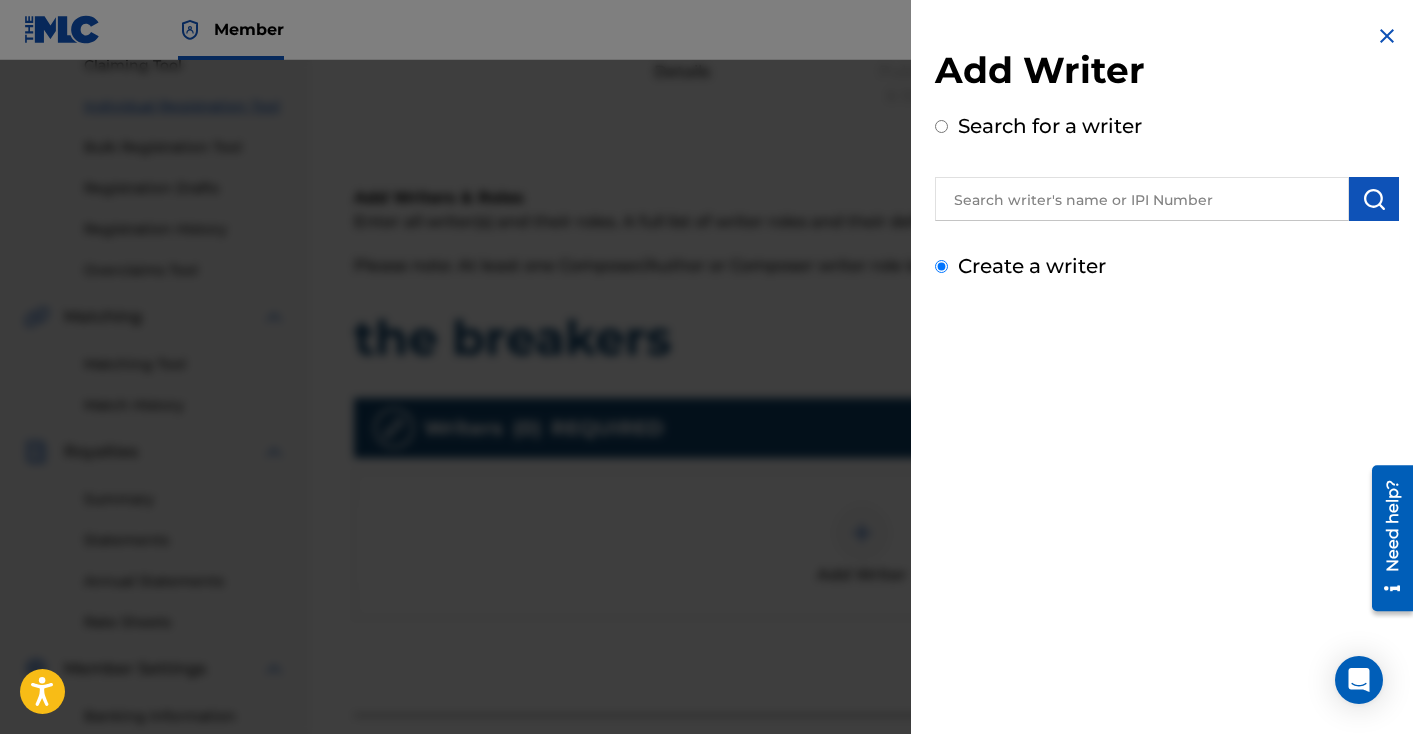 click on "Create a writer" at bounding box center [941, 266] 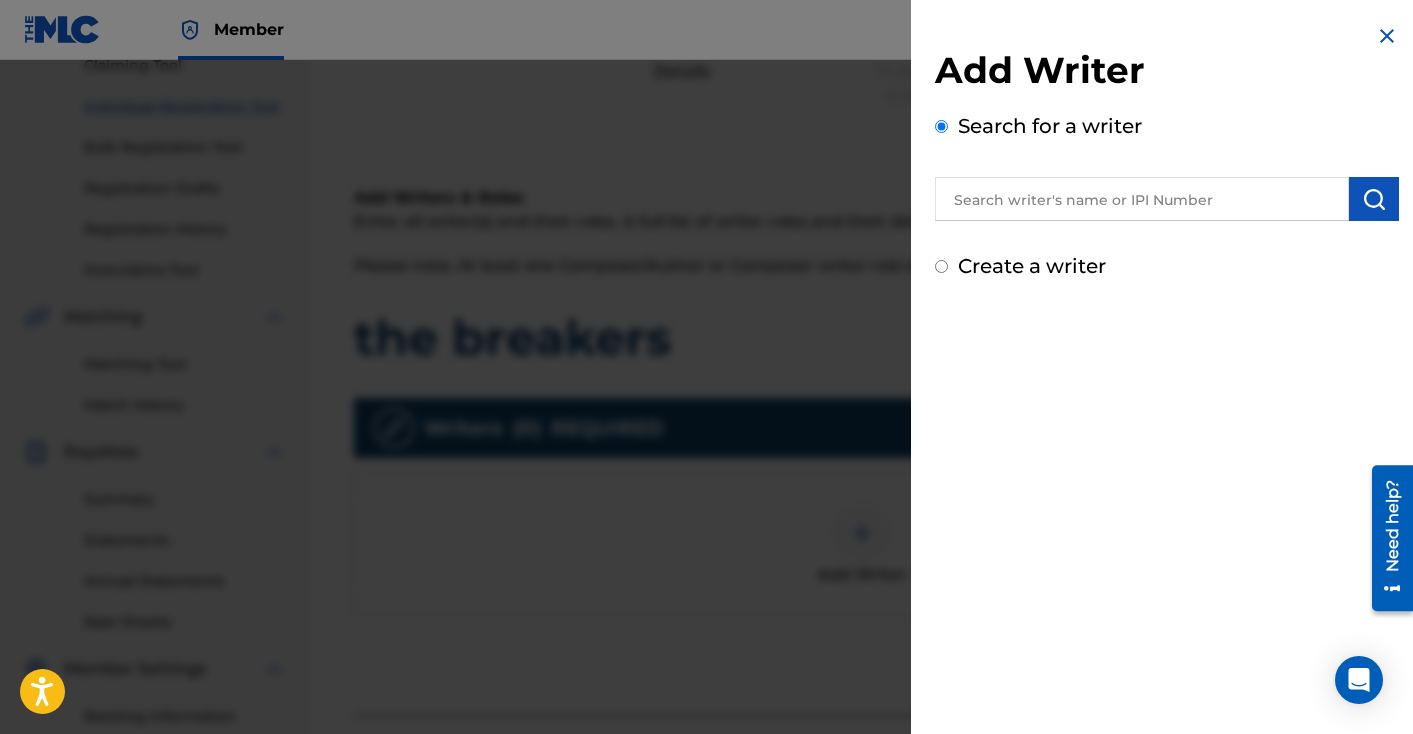 radio on "false" 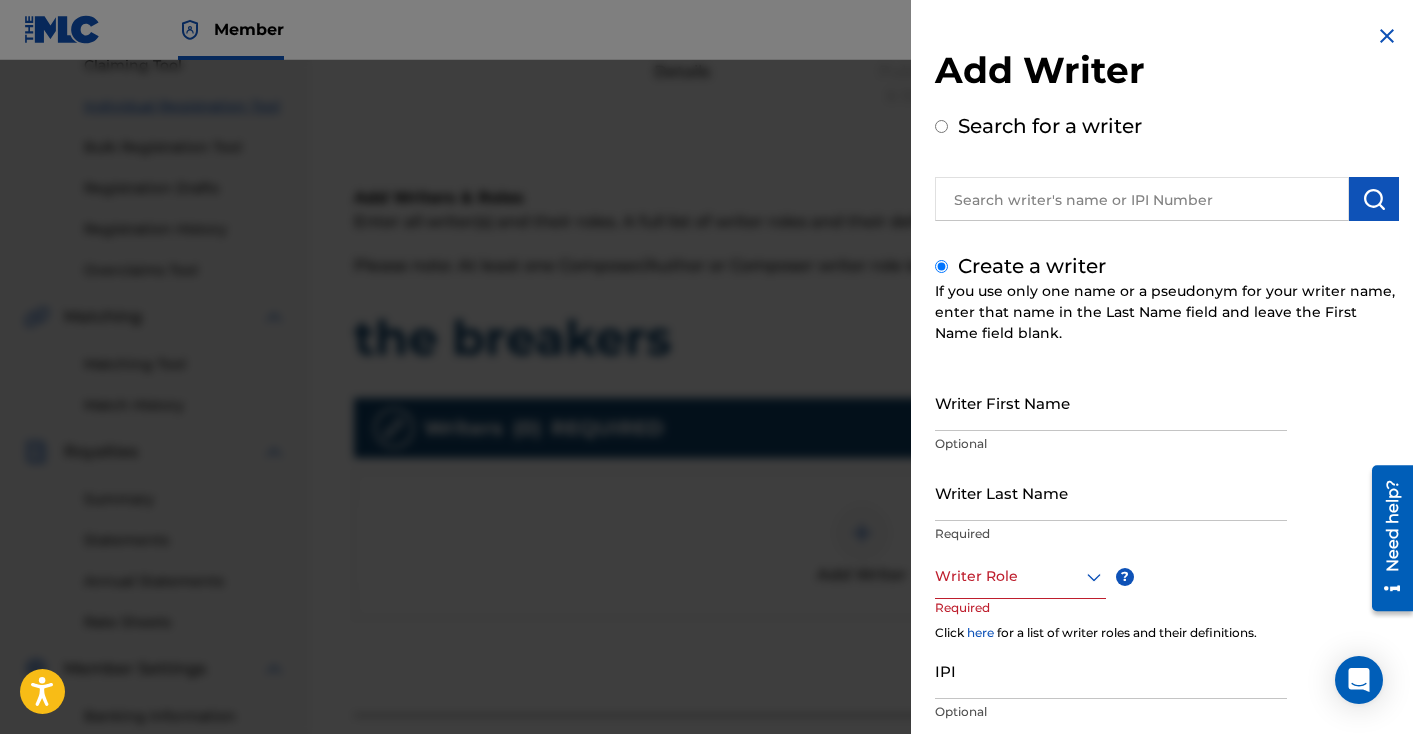 click on "Writer First Name" at bounding box center (1111, 402) 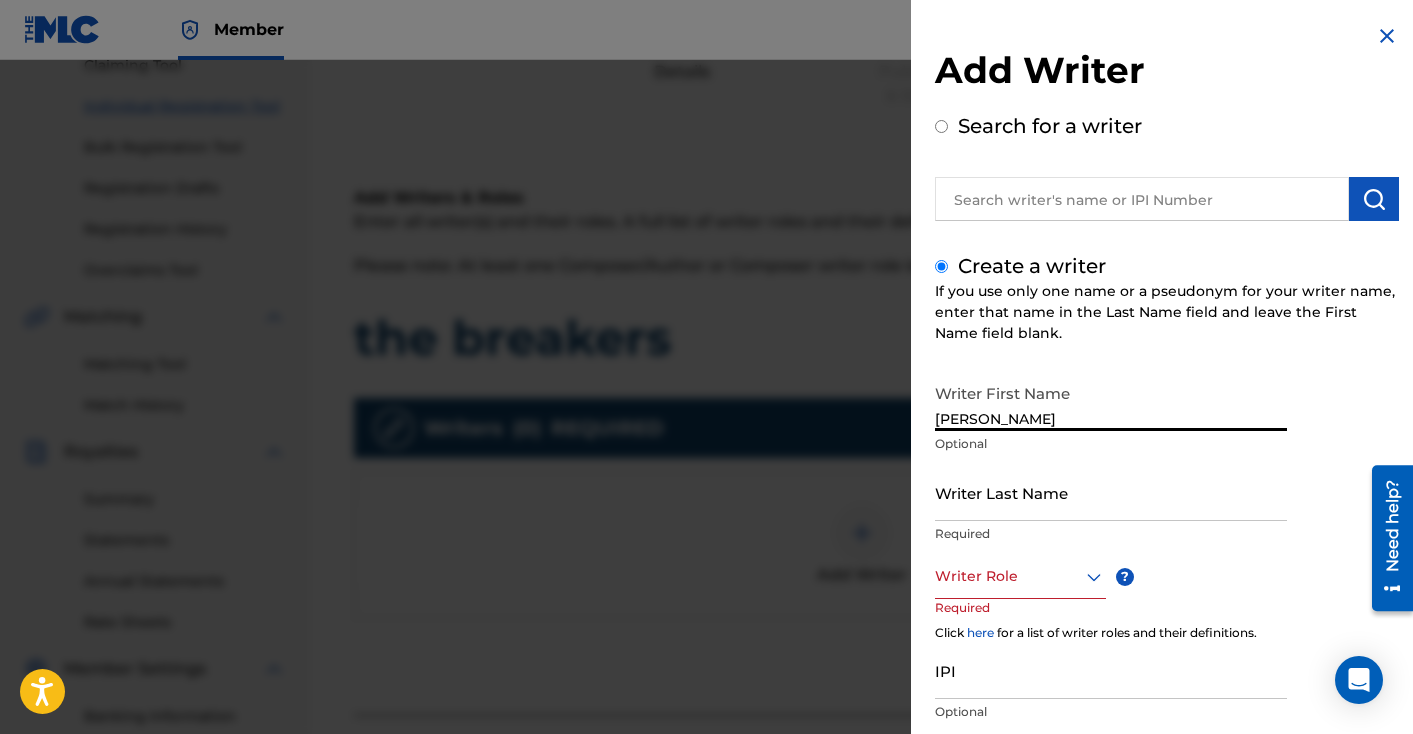 type on "[PERSON_NAME]" 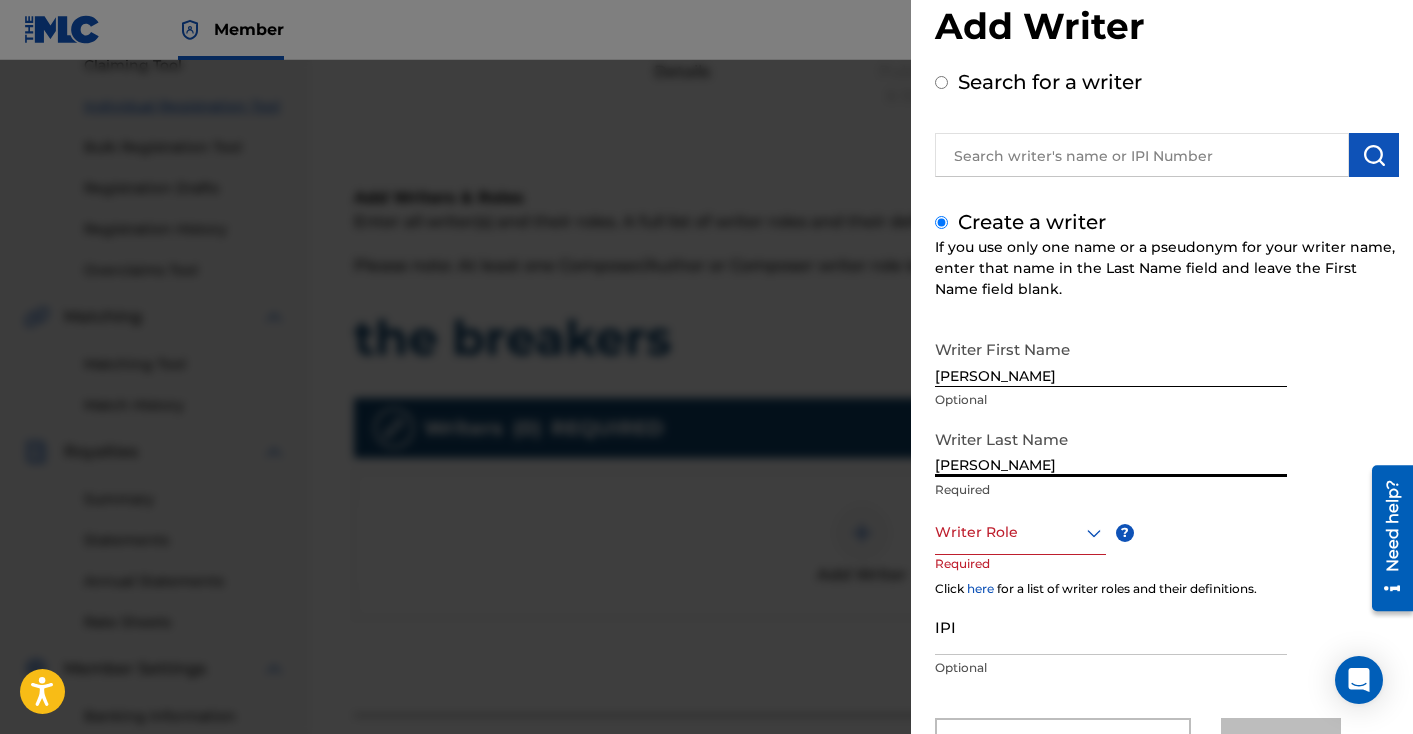 scroll, scrollTop: 132, scrollLeft: 0, axis: vertical 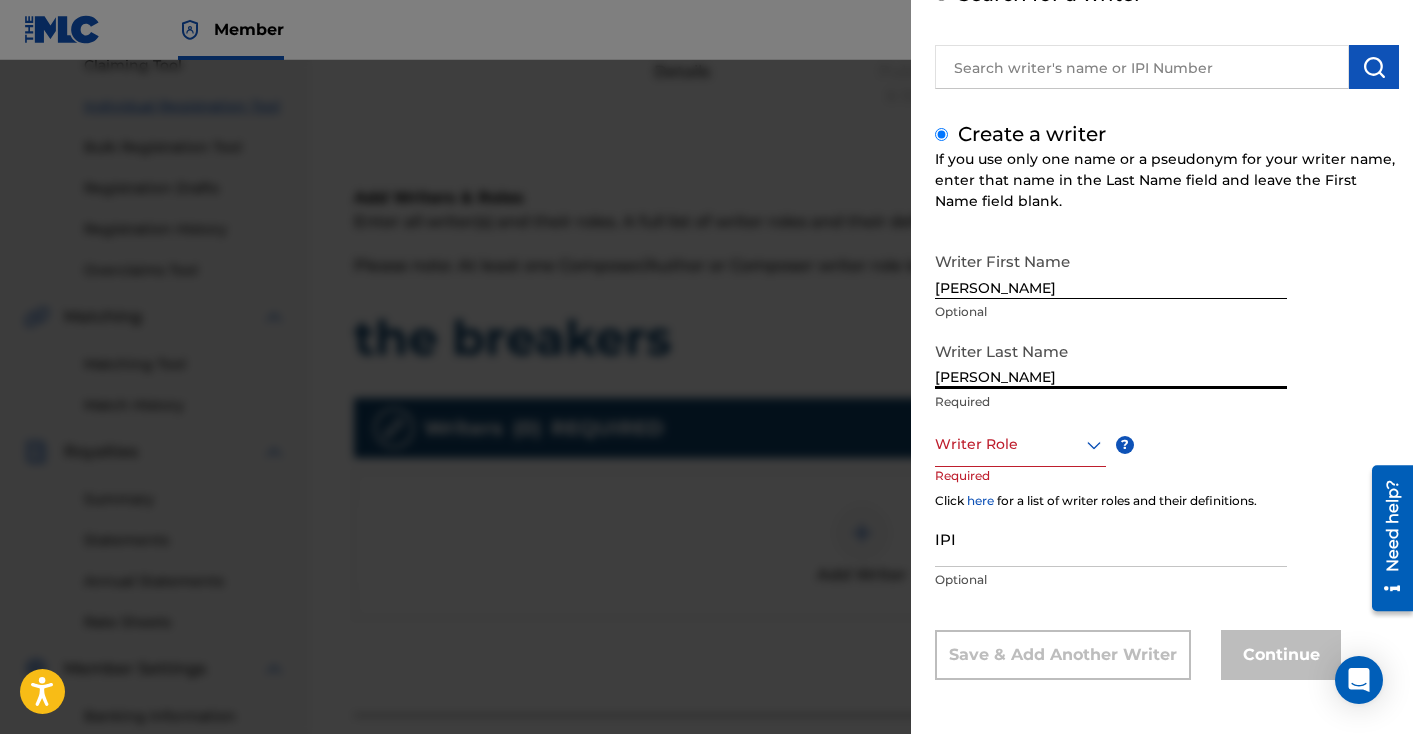 type on "[PERSON_NAME]" 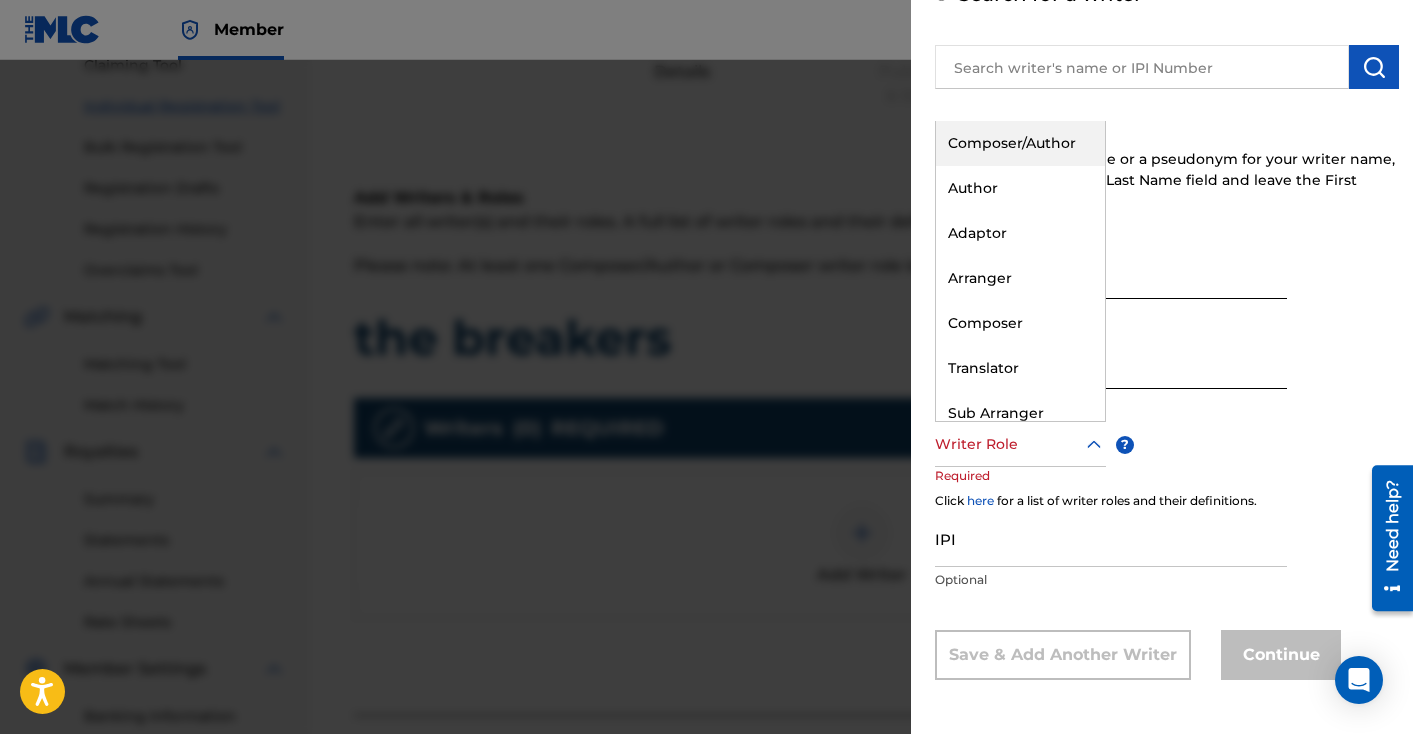 click on "Composer/Author" at bounding box center (1020, 143) 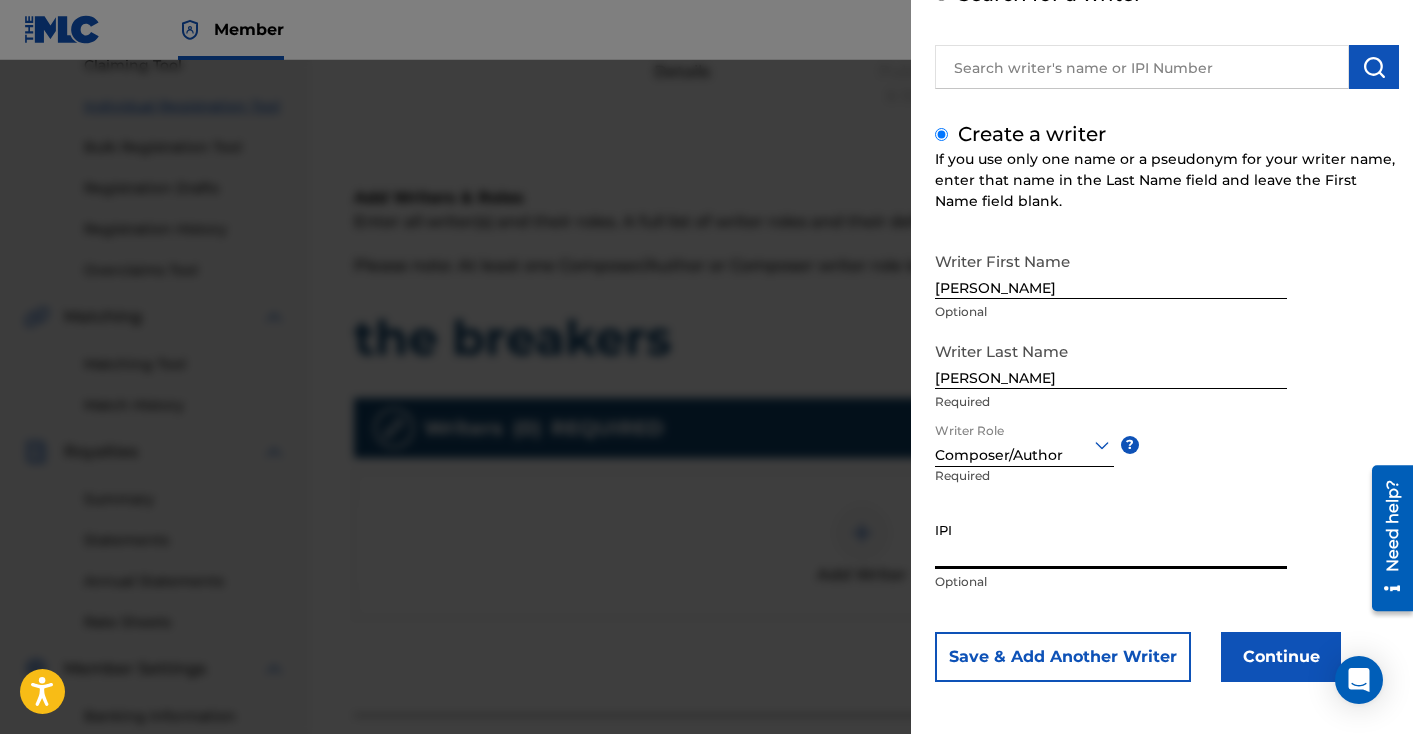 click on "IPI" at bounding box center [1111, 540] 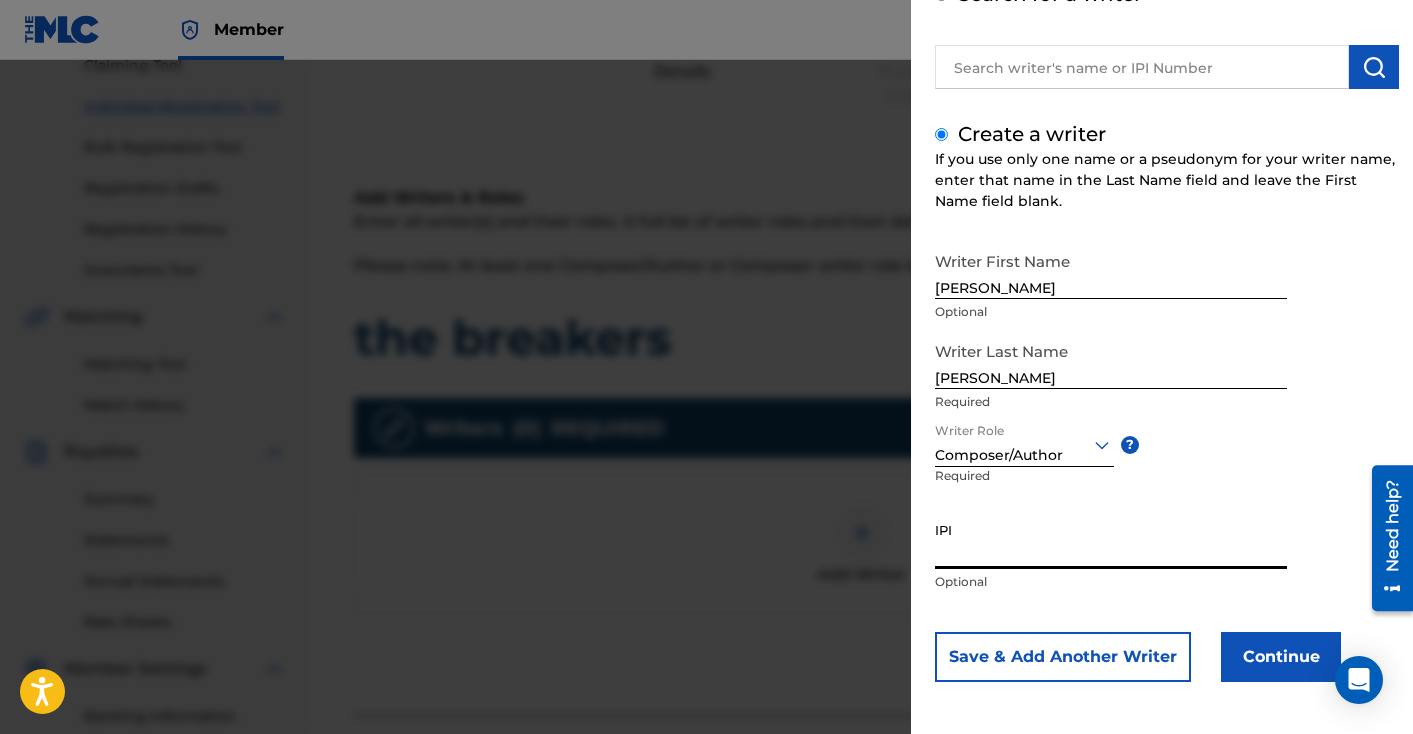 paste on "01264617840" 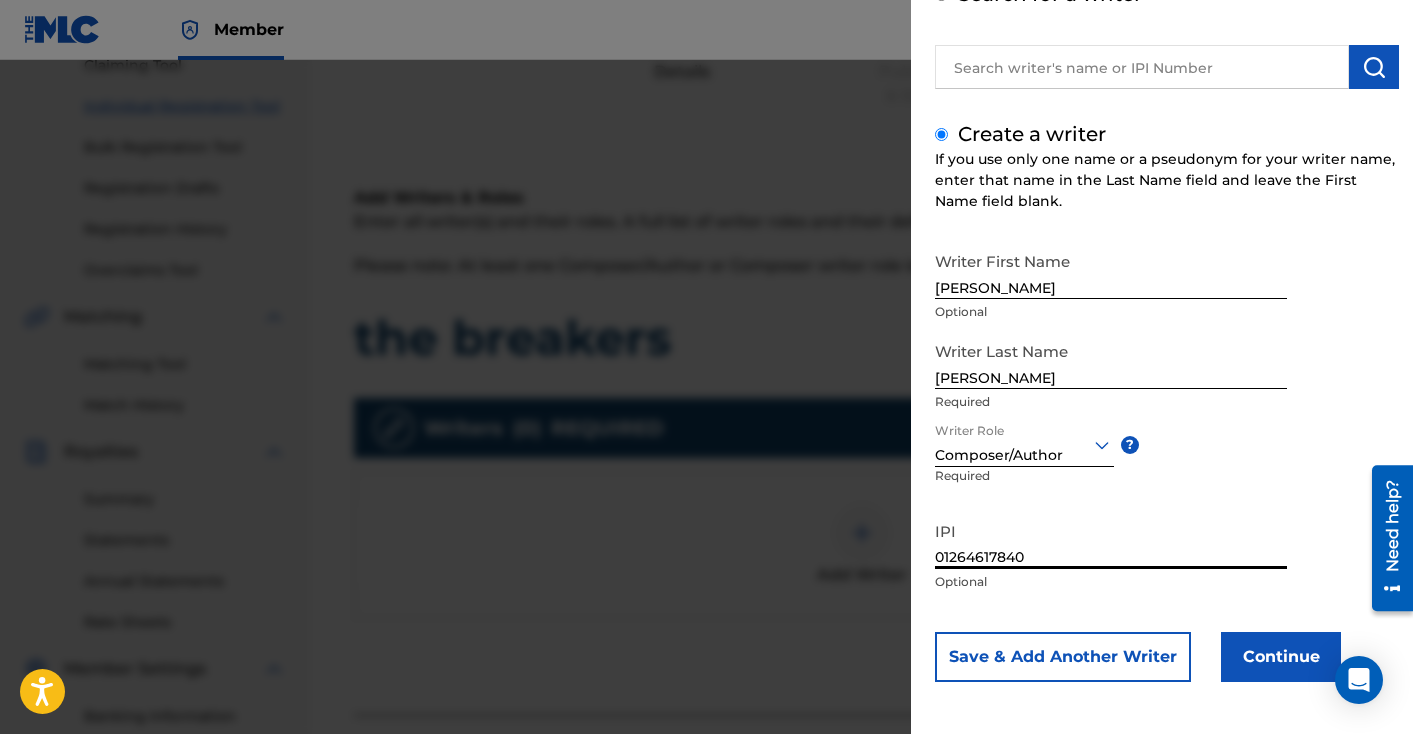 type on "01264617840" 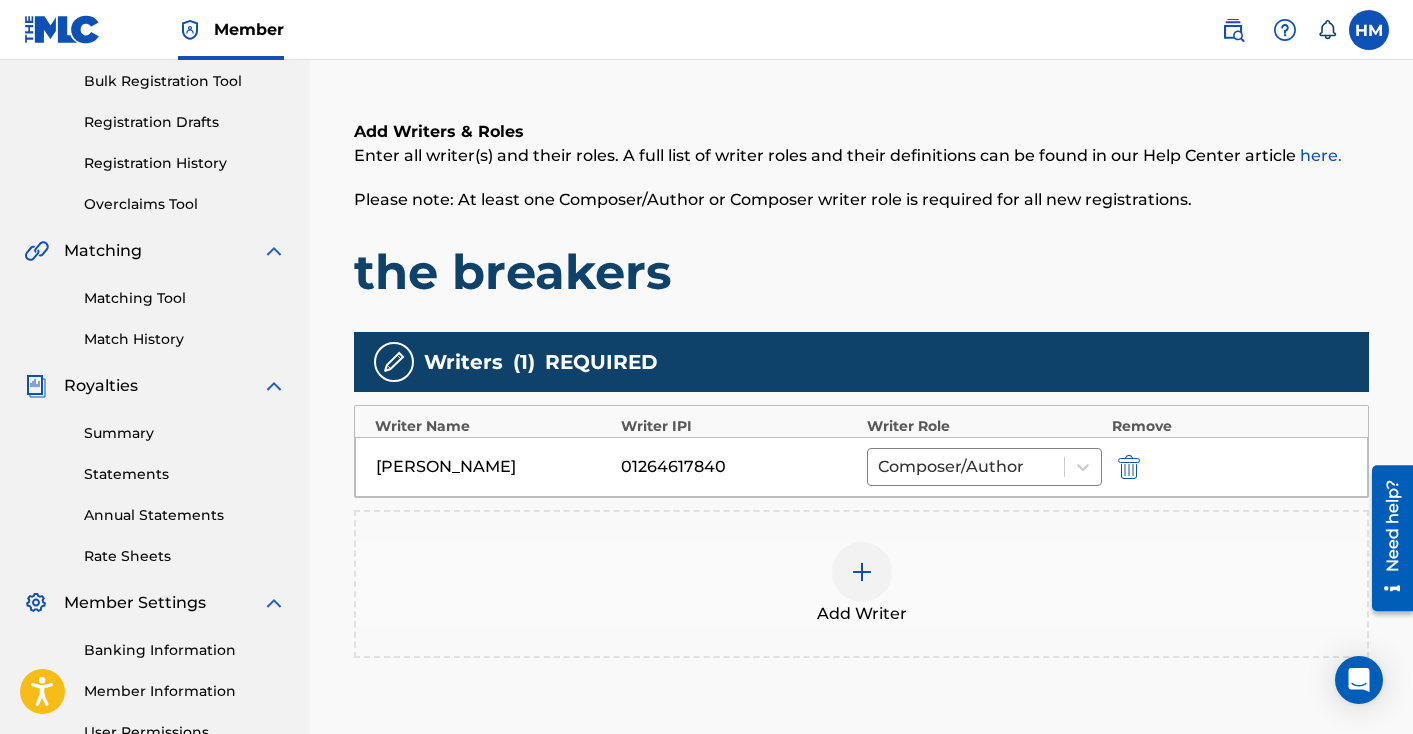 scroll, scrollTop: 360, scrollLeft: 0, axis: vertical 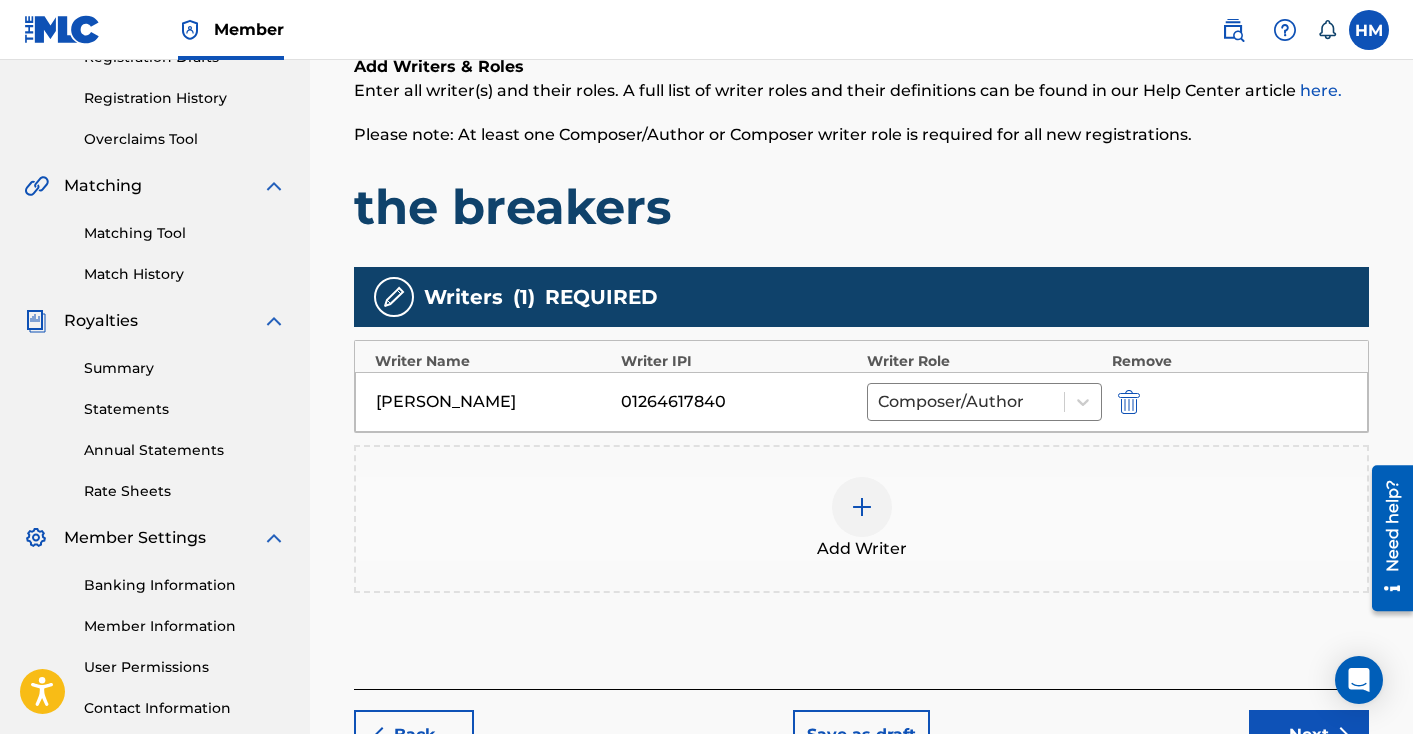 click at bounding box center (862, 507) 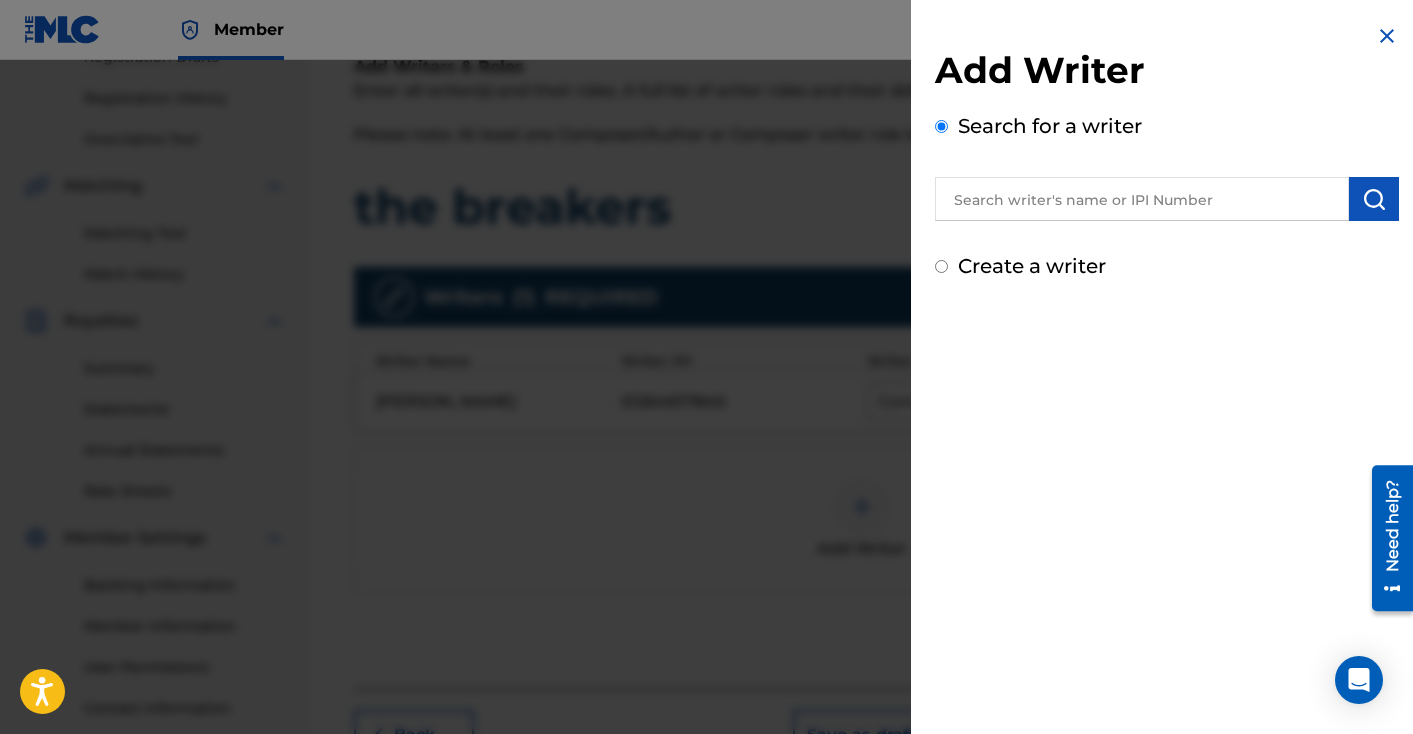 click on "Create a writer" at bounding box center (1032, 266) 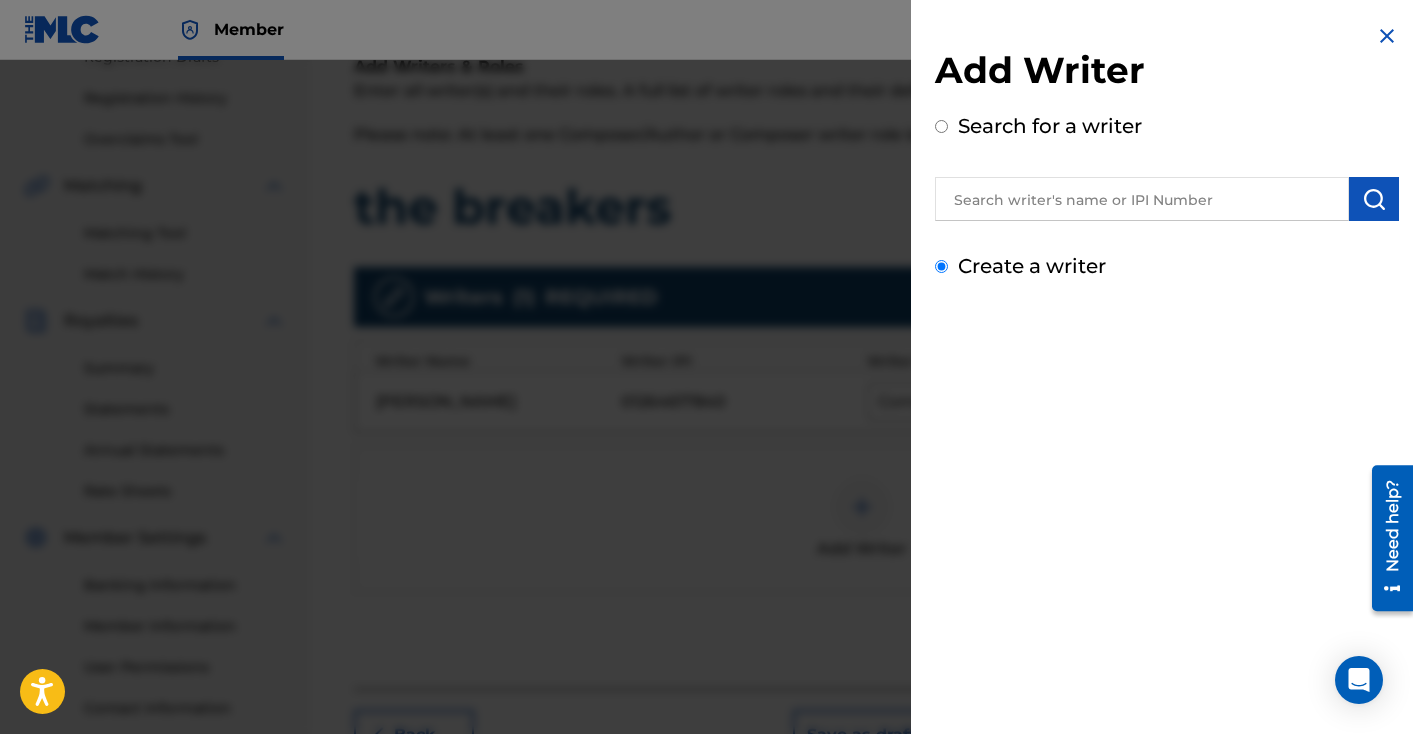 click on "Create a writer" at bounding box center [941, 266] 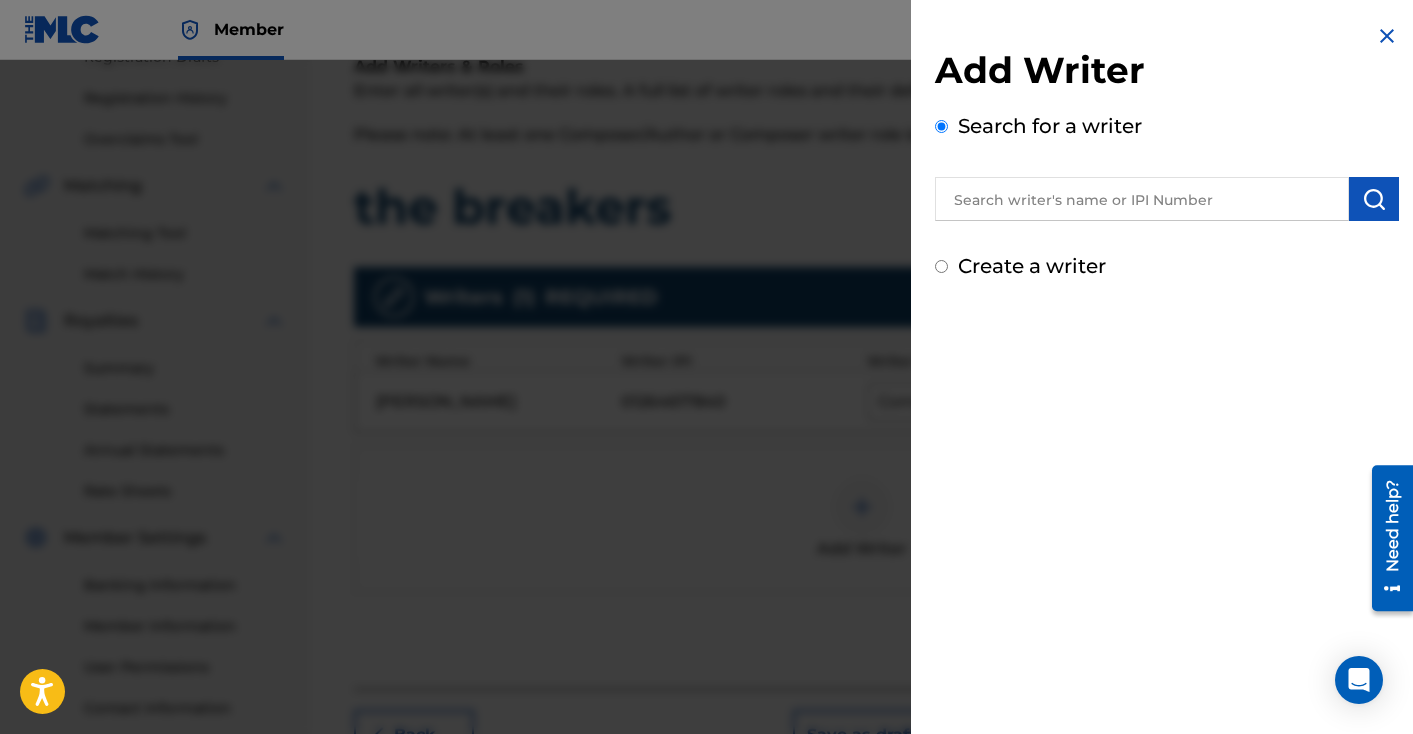radio on "false" 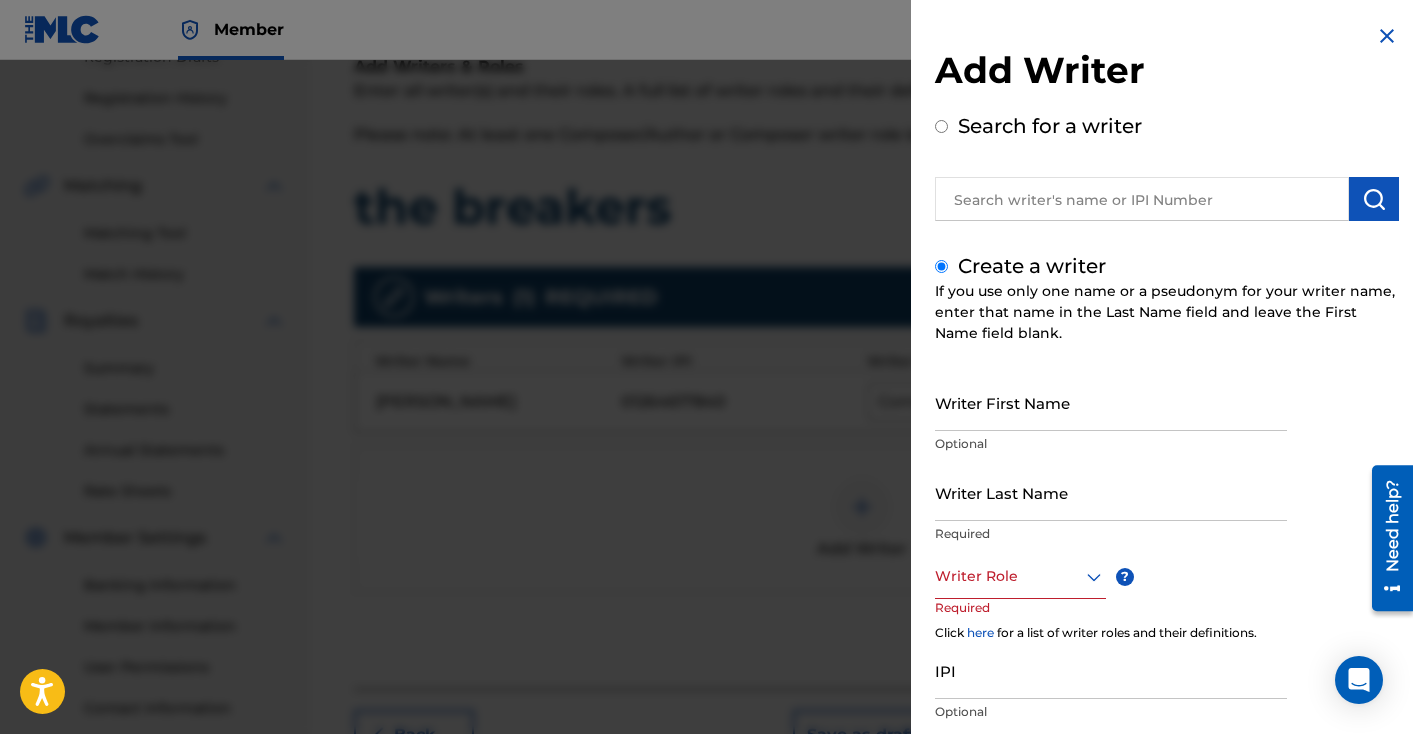 click on "Writer First Name" at bounding box center [1111, 402] 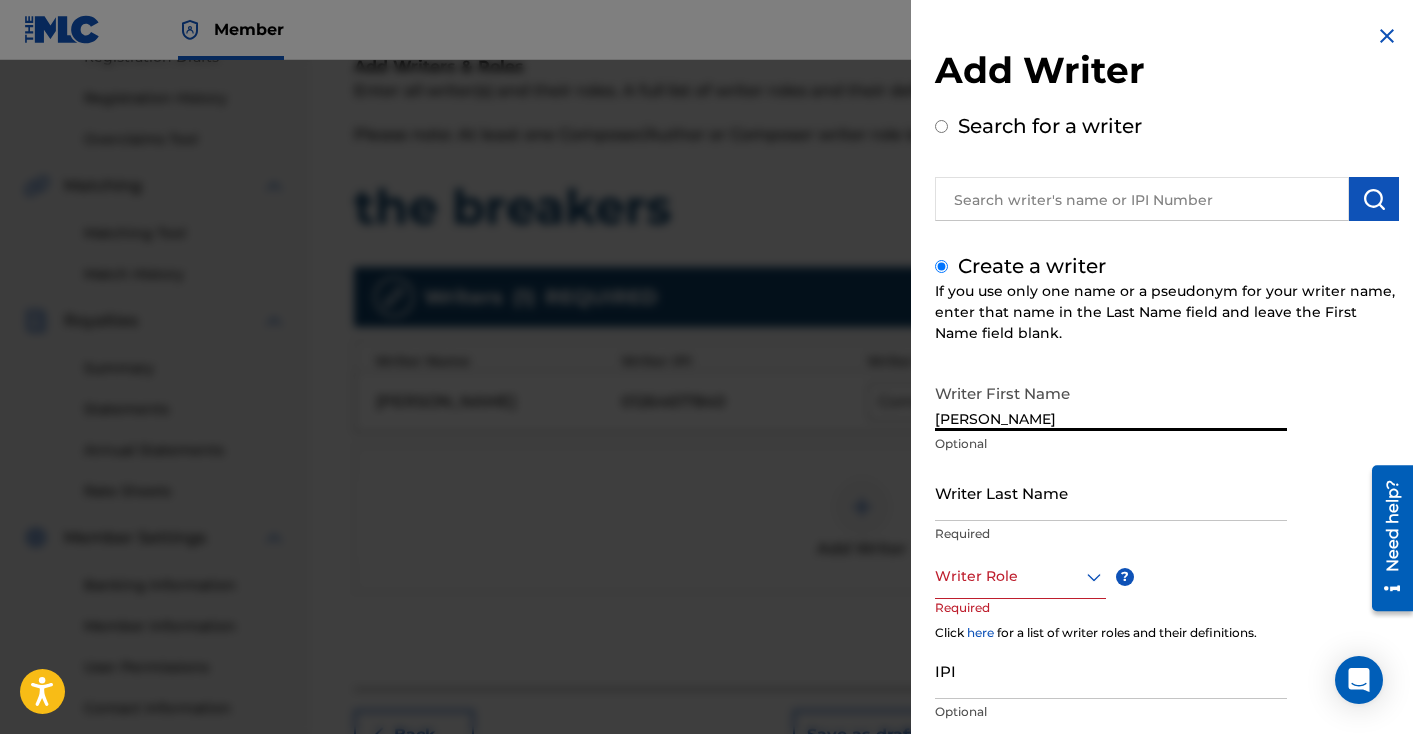 drag, startPoint x: 1020, startPoint y: 415, endPoint x: 987, endPoint y: 415, distance: 33 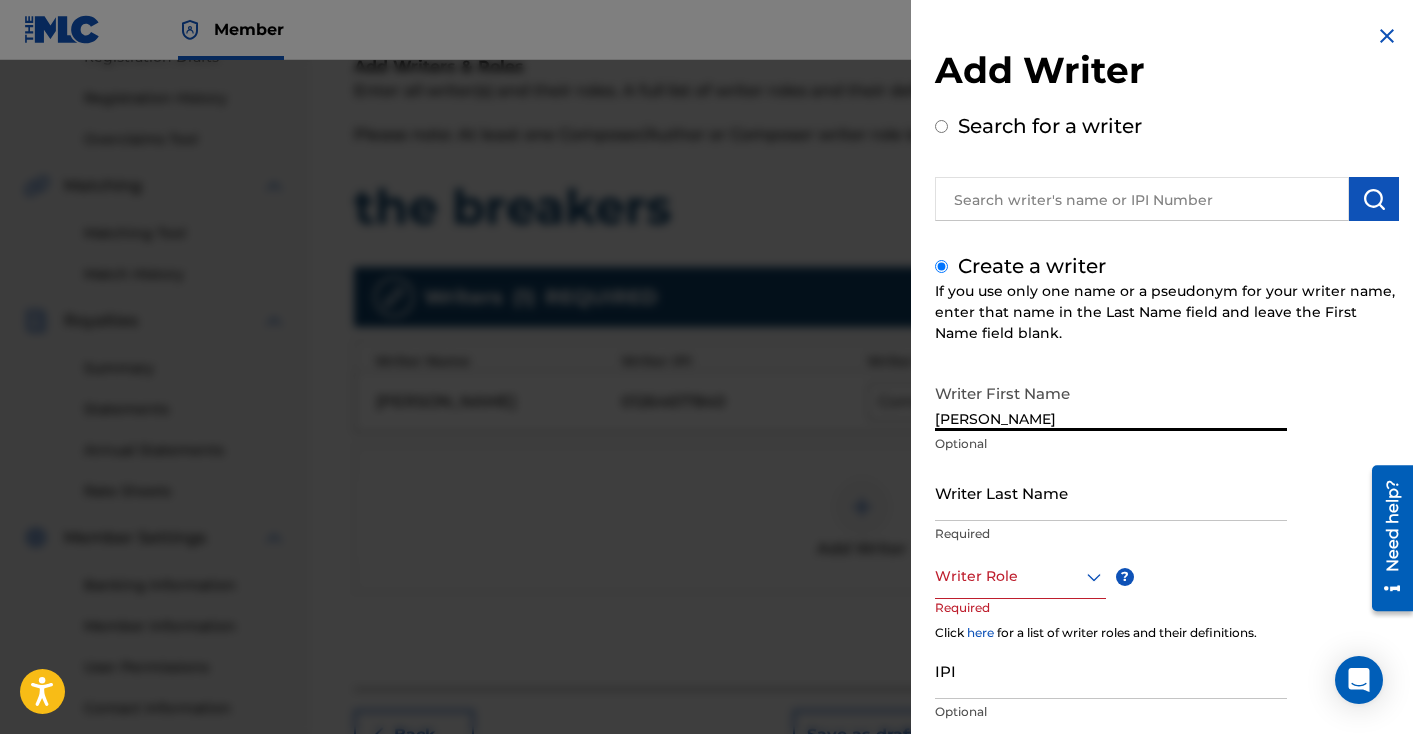type on "[PERSON_NAME]" 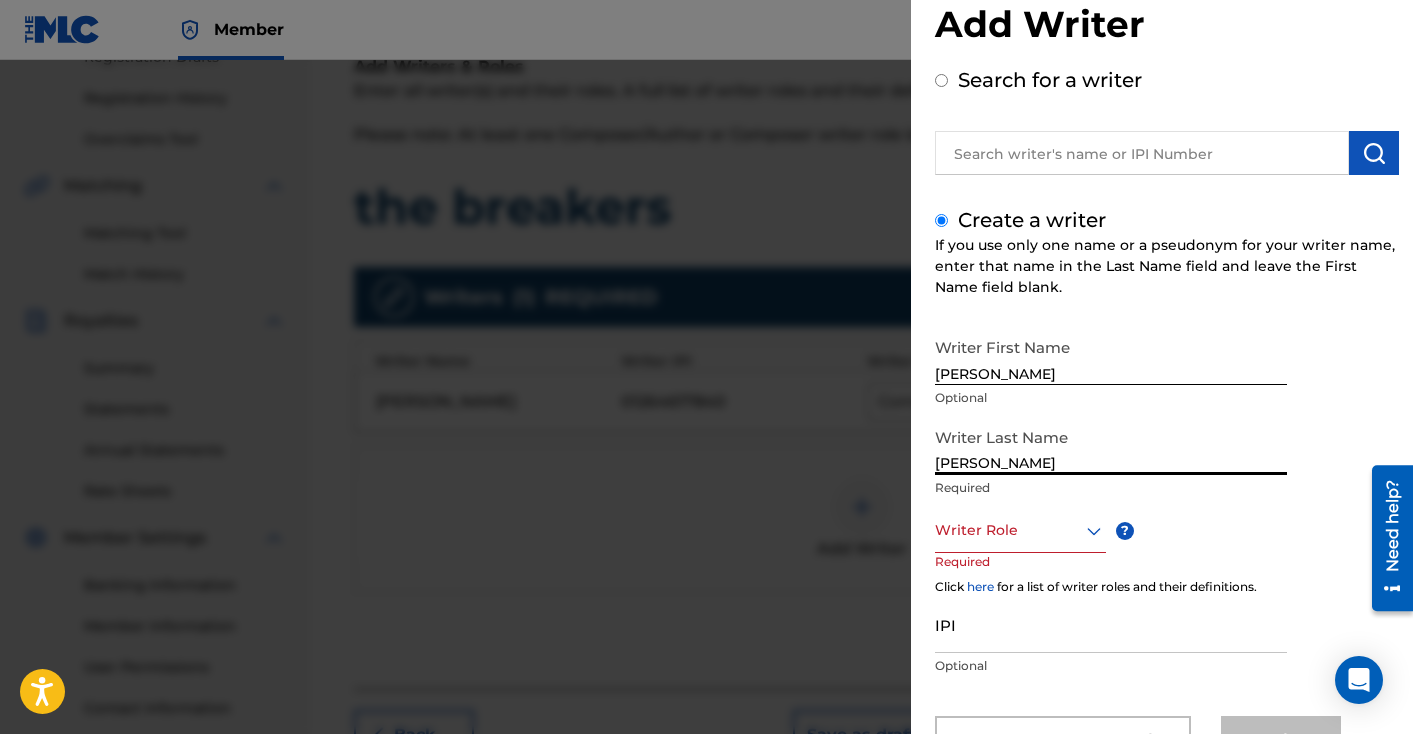 scroll, scrollTop: 95, scrollLeft: 0, axis: vertical 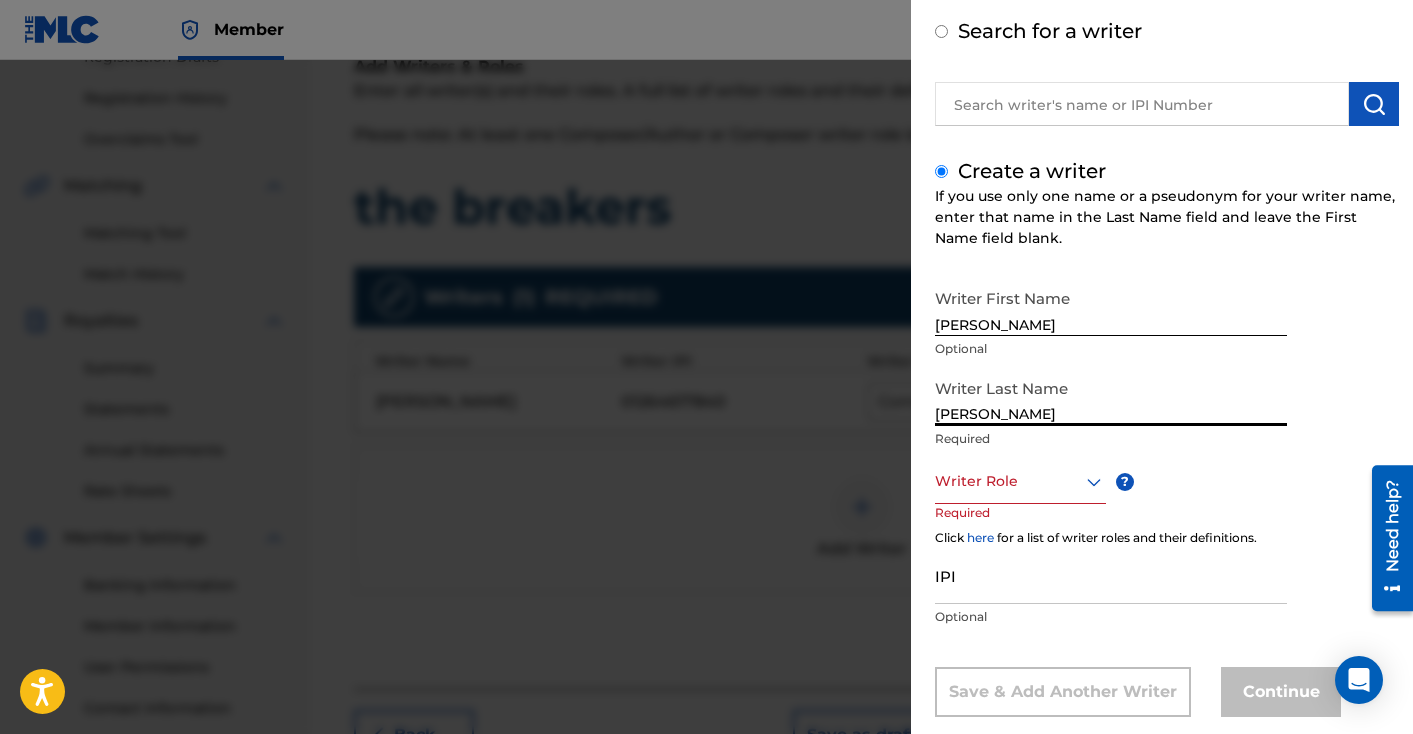 type on "[PERSON_NAME]" 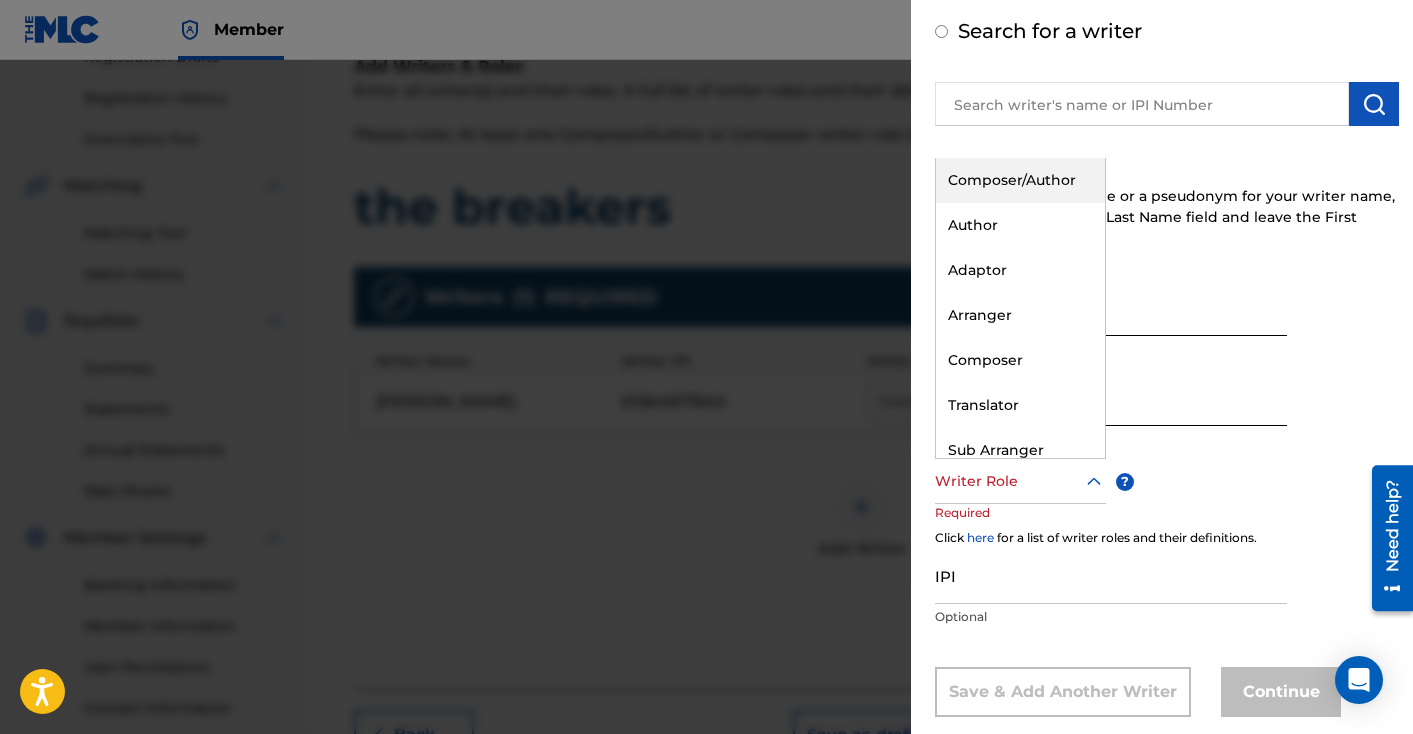 click on "Composer/Author" at bounding box center (1020, 180) 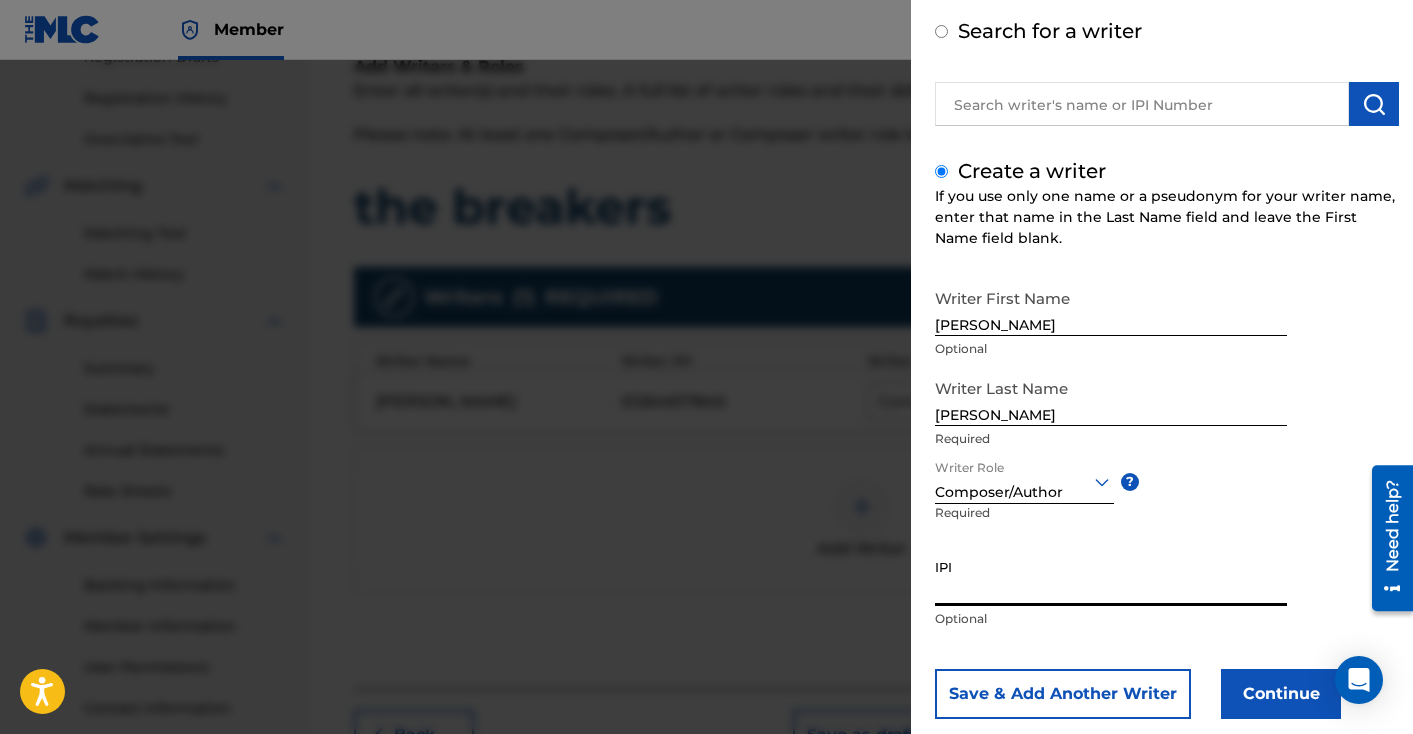 click on "IPI" at bounding box center [1111, 577] 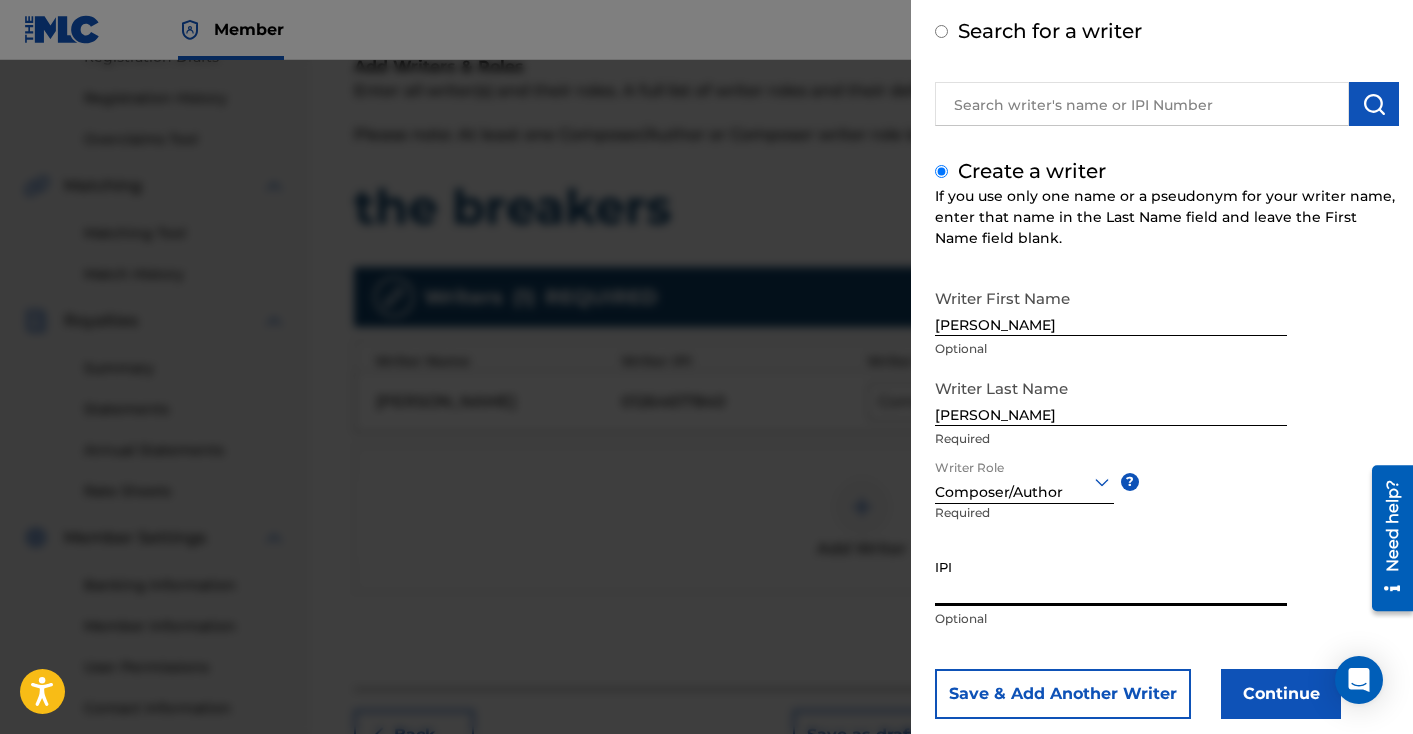 paste on "1245624755" 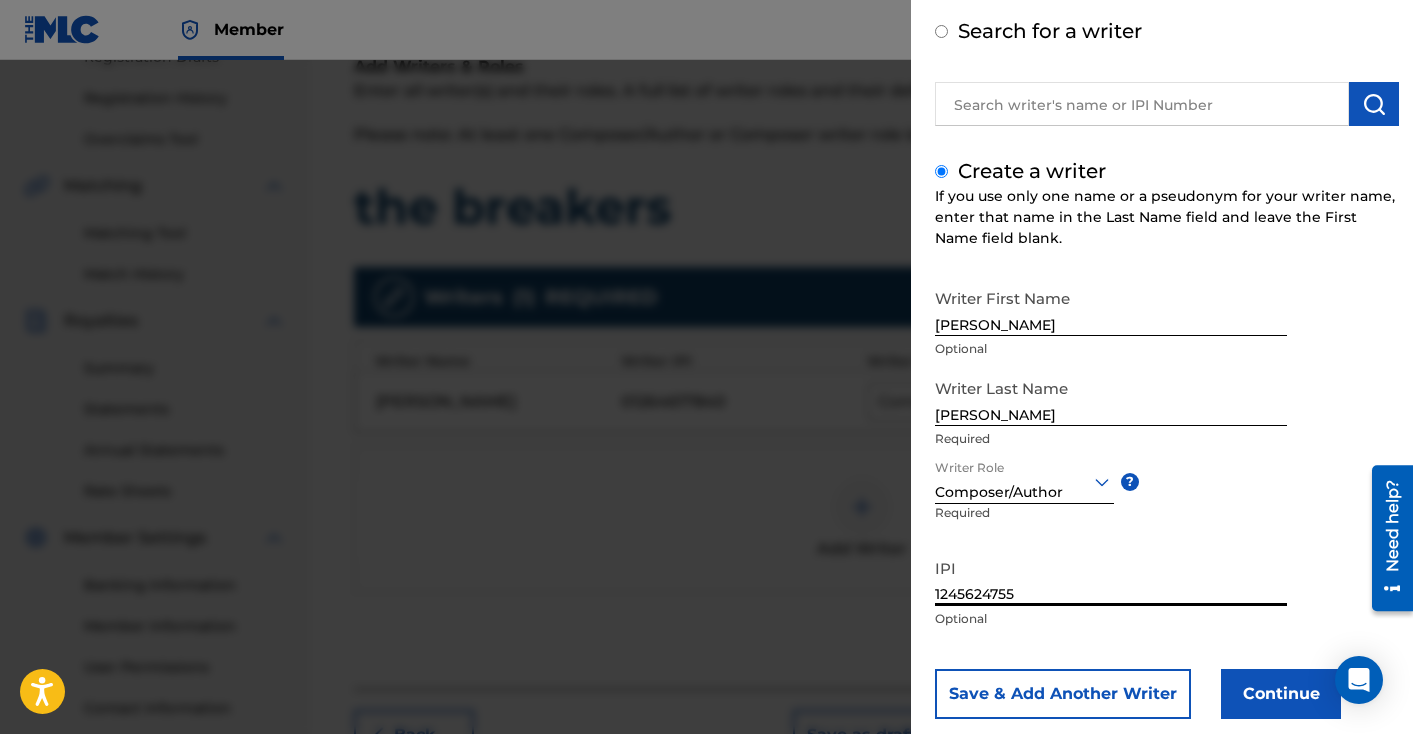 type on "1245624755" 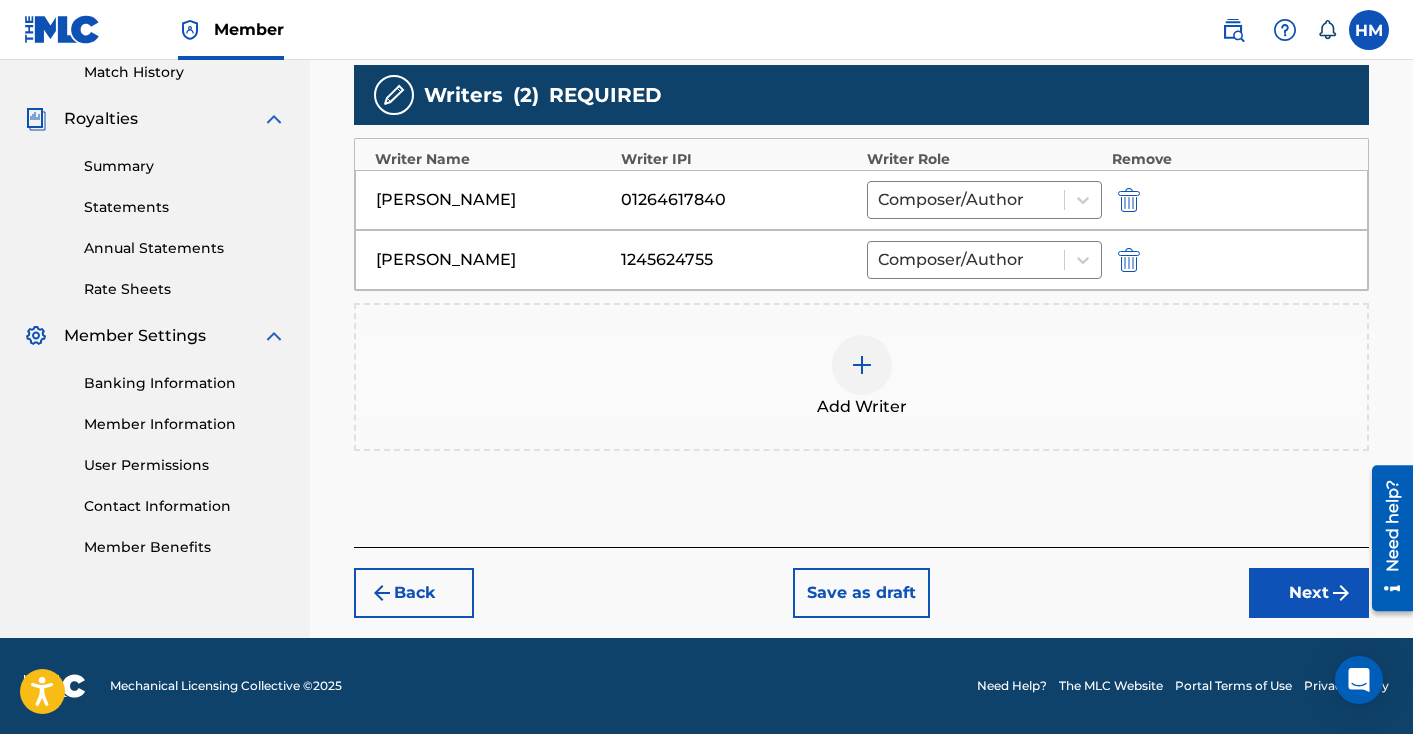 click on "Next" at bounding box center [1309, 593] 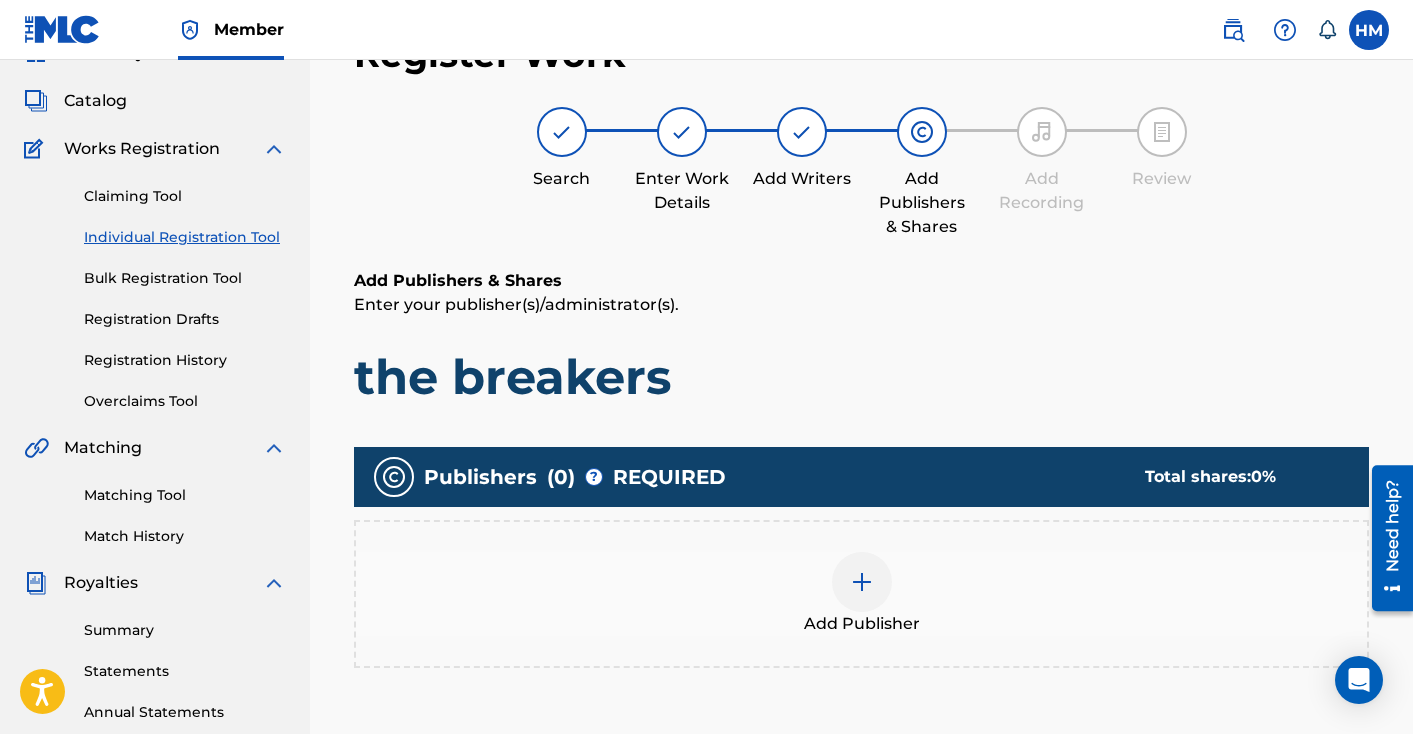 scroll, scrollTop: 90, scrollLeft: 0, axis: vertical 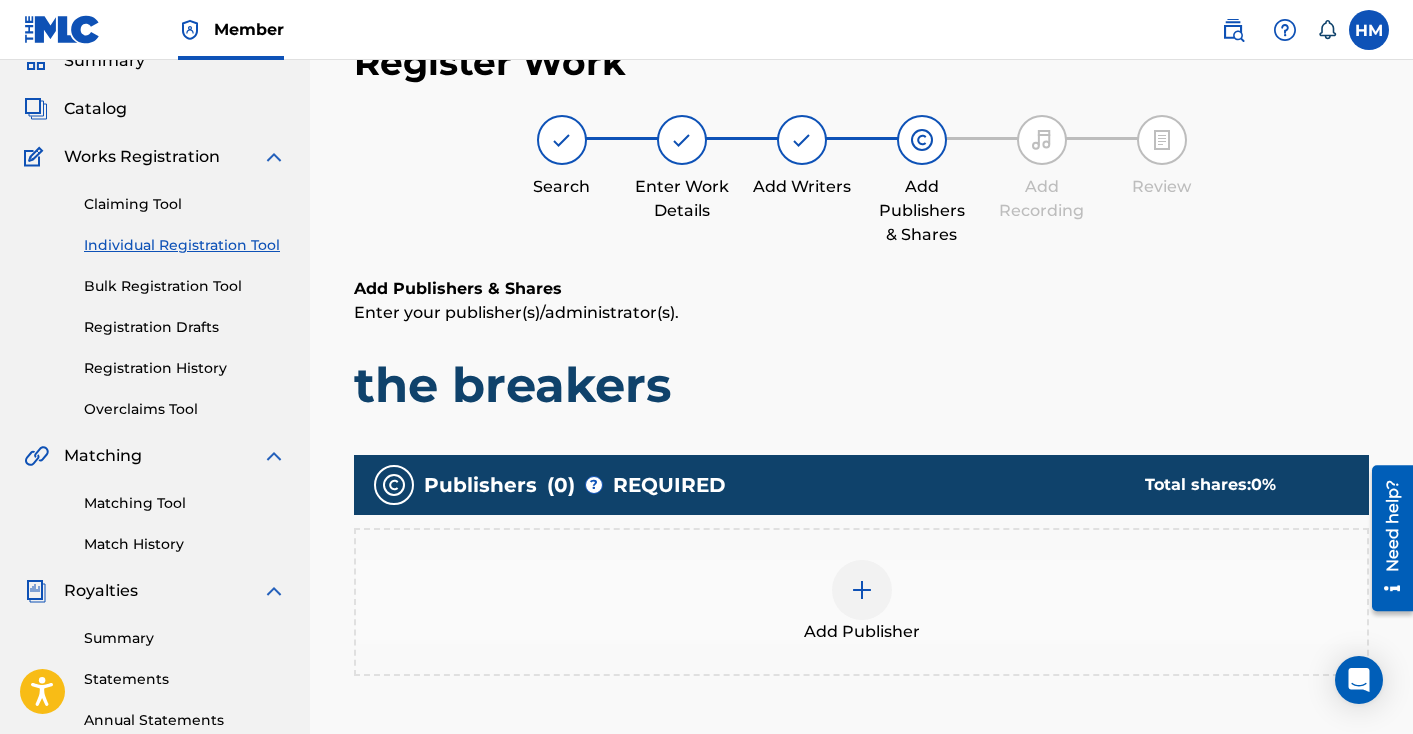 click at bounding box center (862, 590) 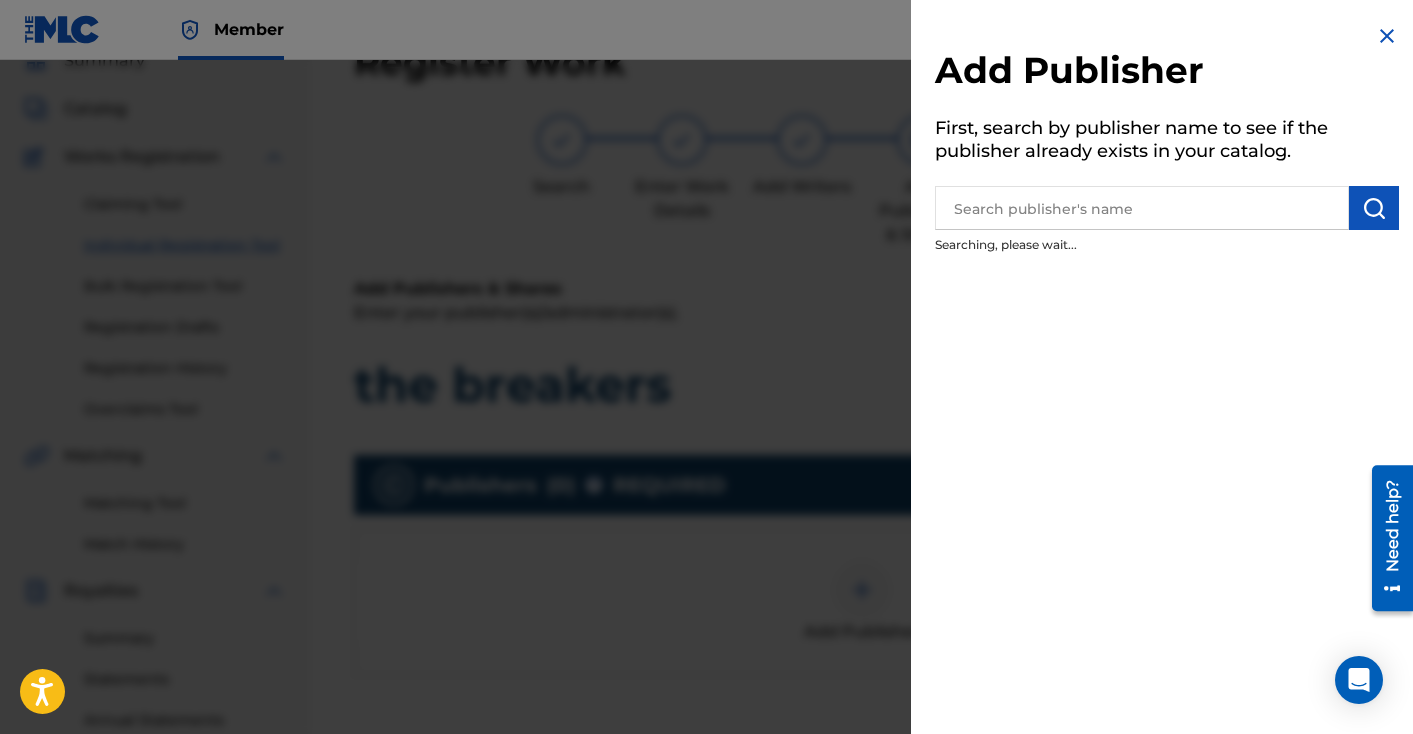click at bounding box center [1142, 208] 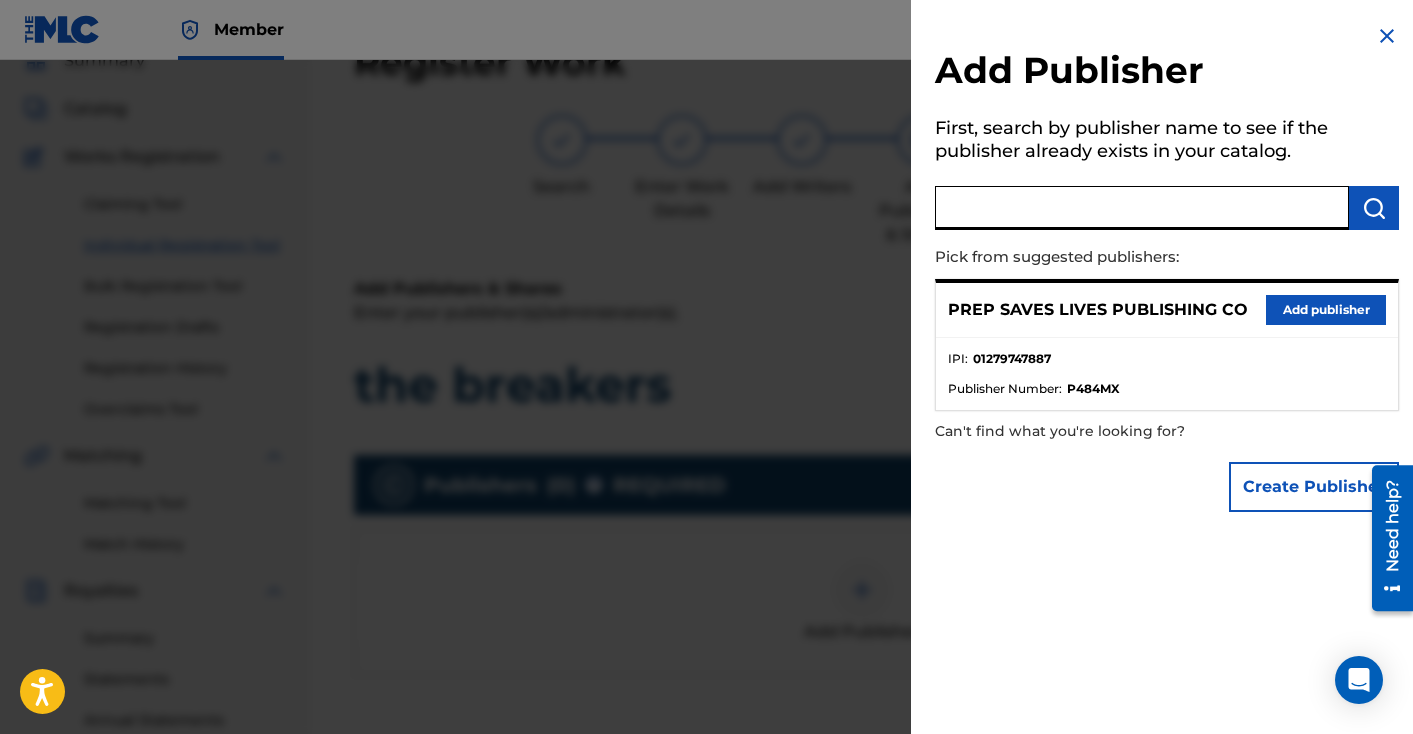 click on "Add publisher" at bounding box center (1326, 310) 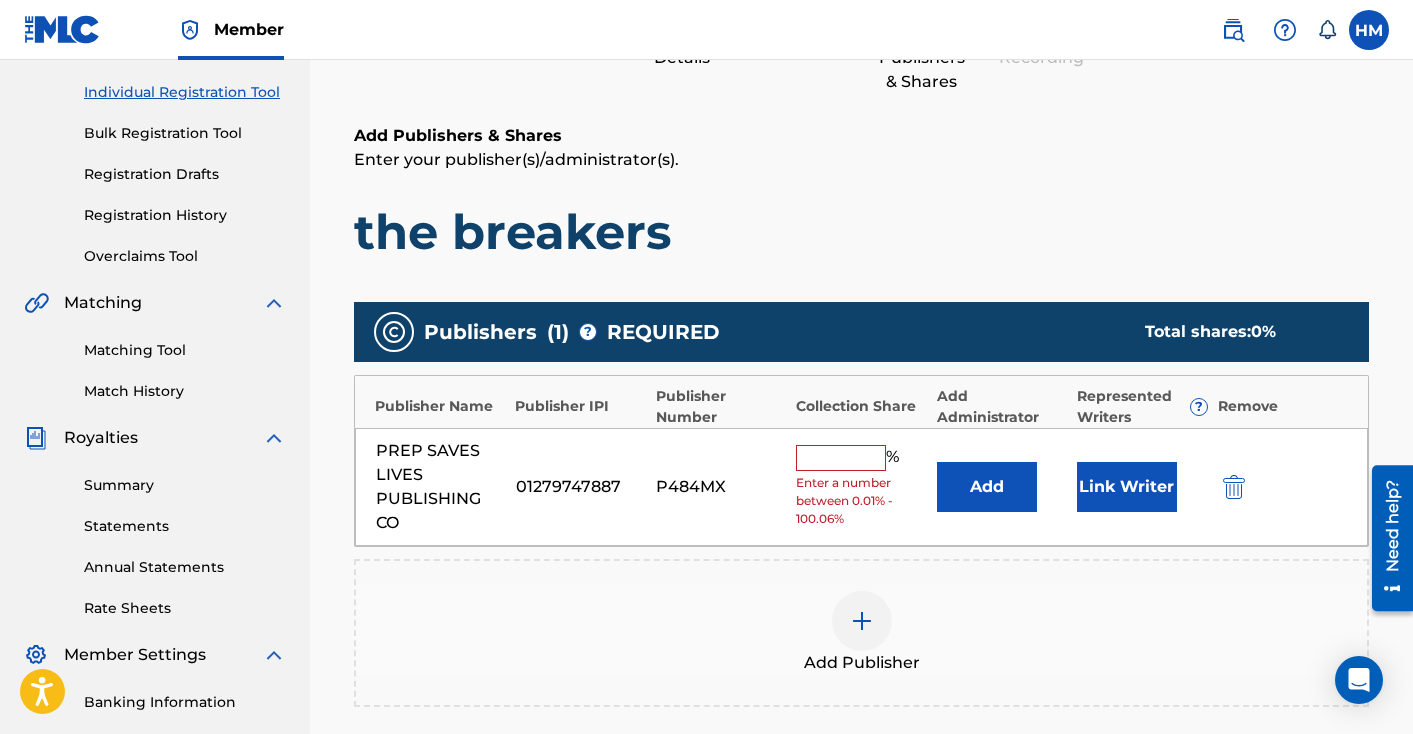 scroll, scrollTop: 290, scrollLeft: 0, axis: vertical 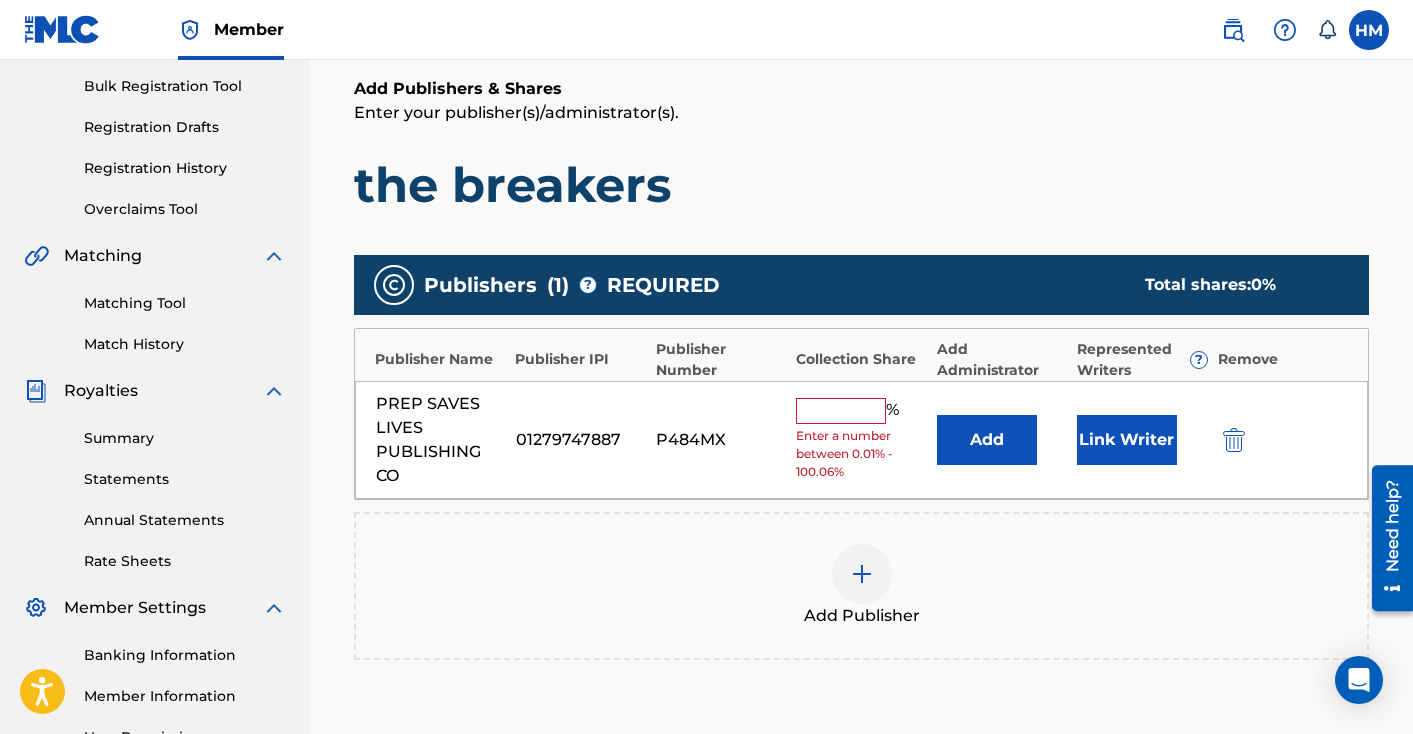 click at bounding box center (841, 411) 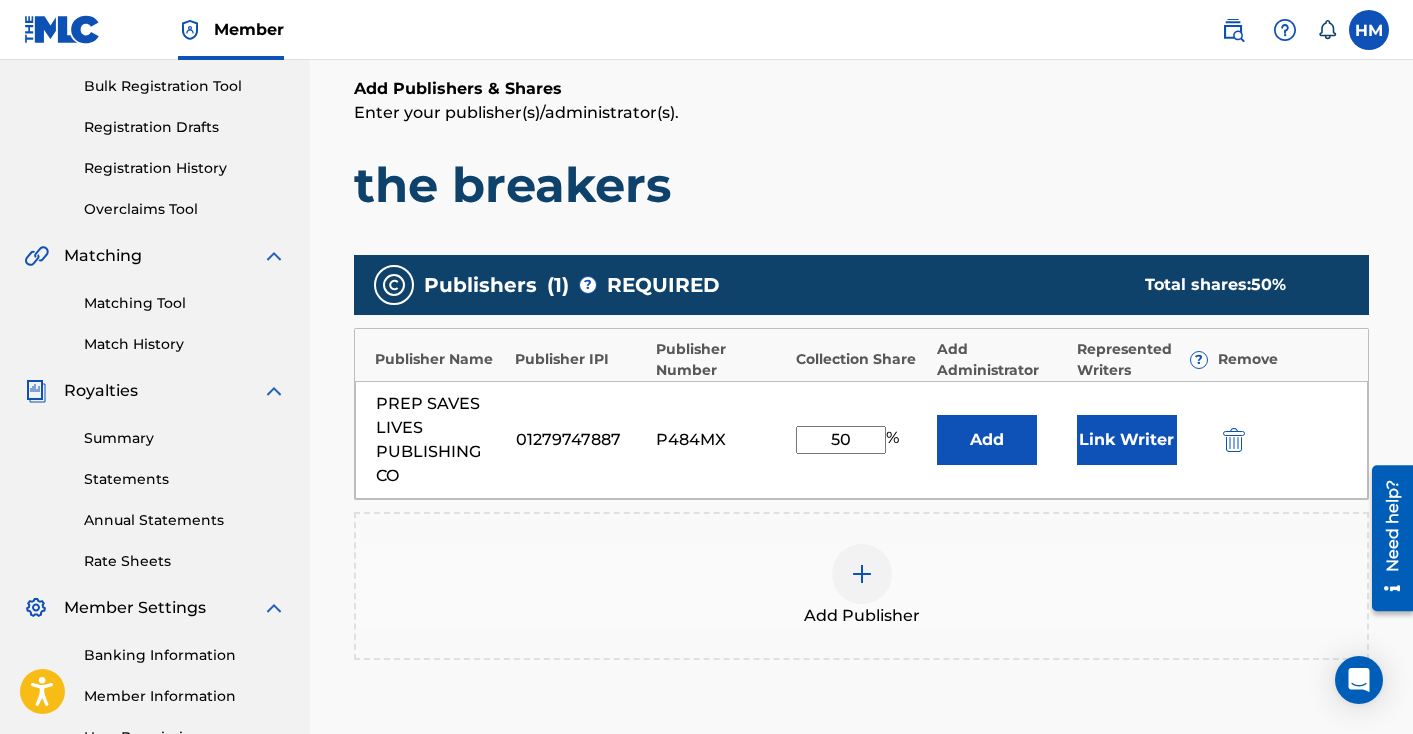 type on "50" 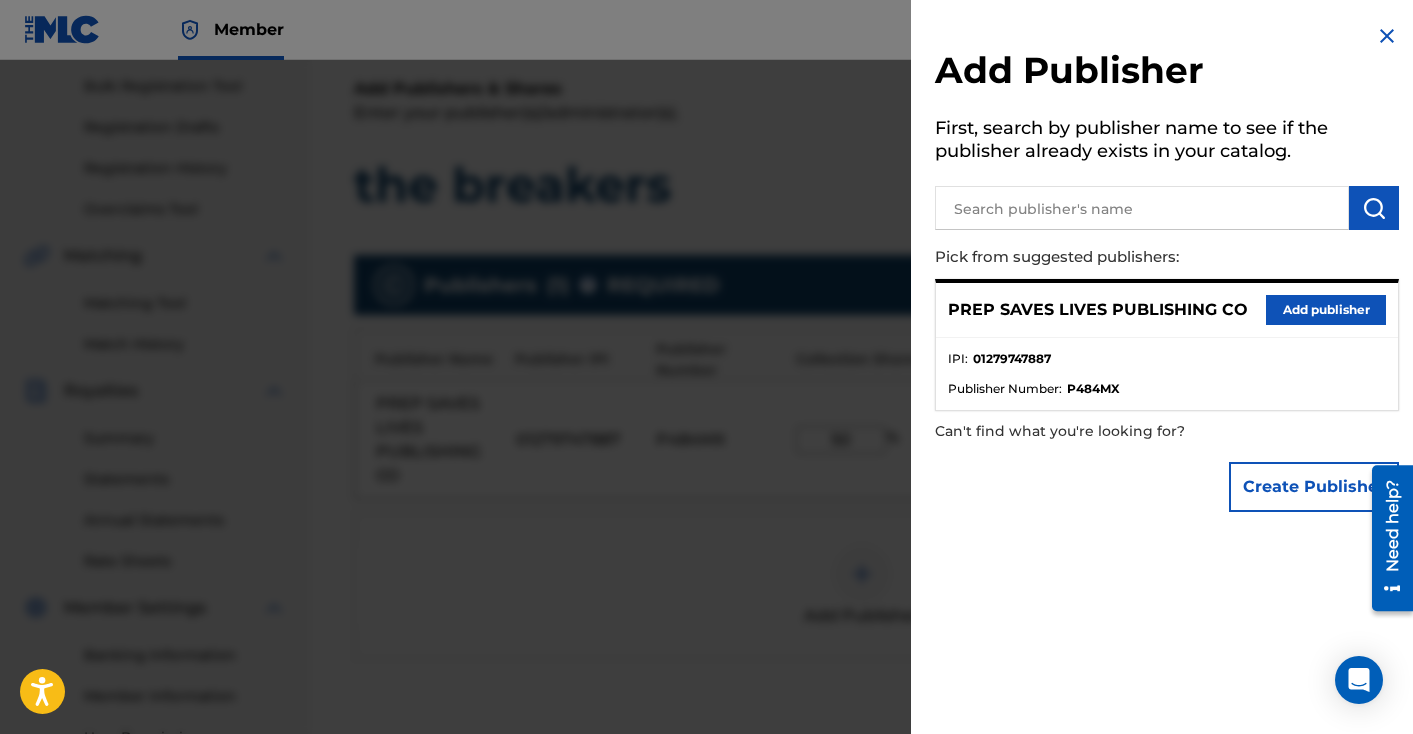 click at bounding box center [1387, 36] 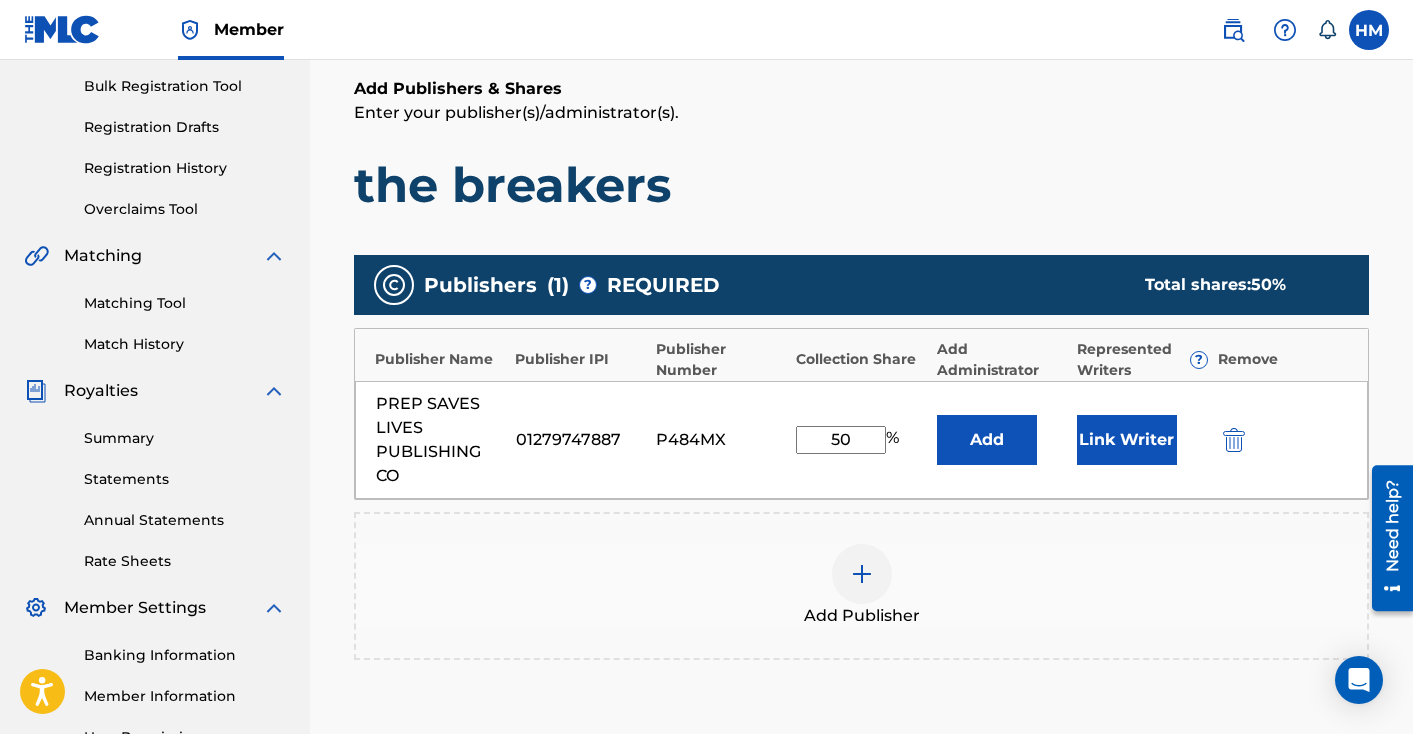 click on "Link Writer" at bounding box center (1127, 440) 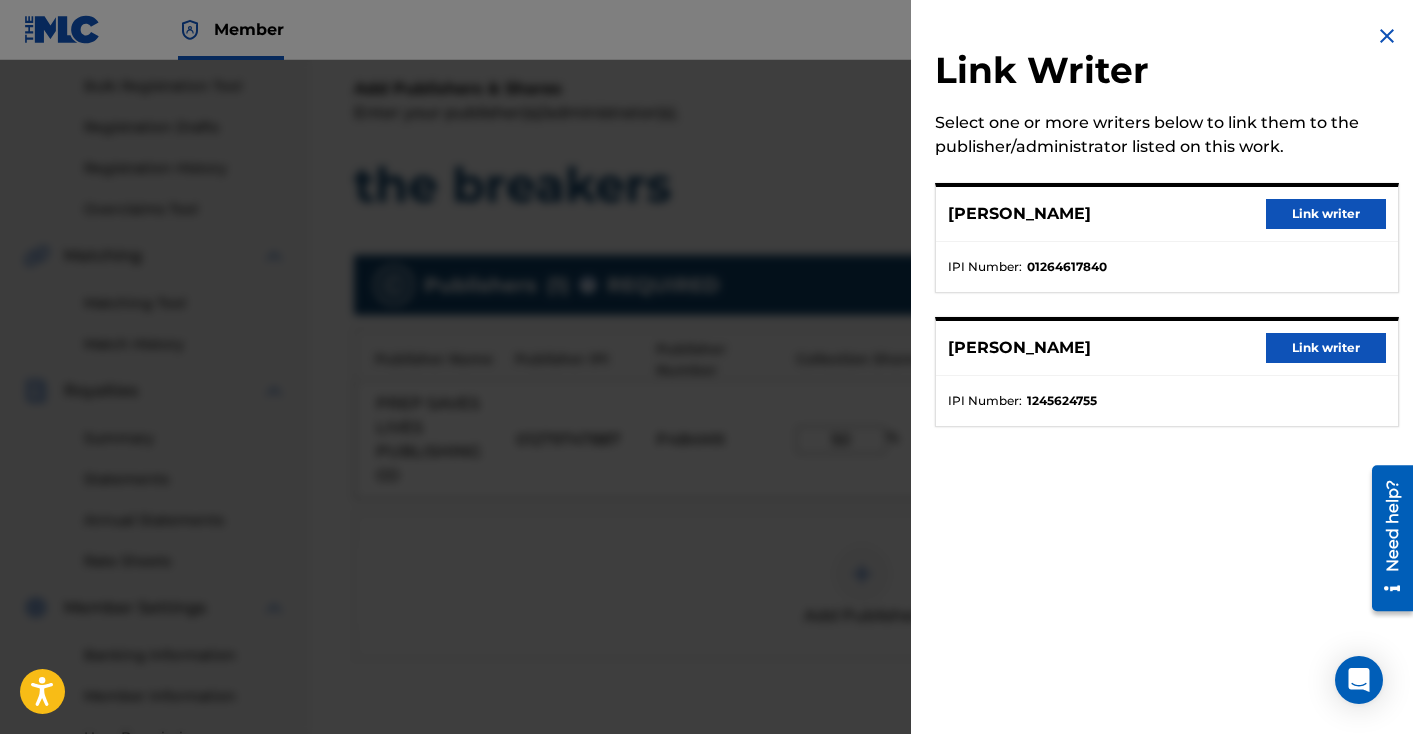 click on "Link writer" at bounding box center [1326, 214] 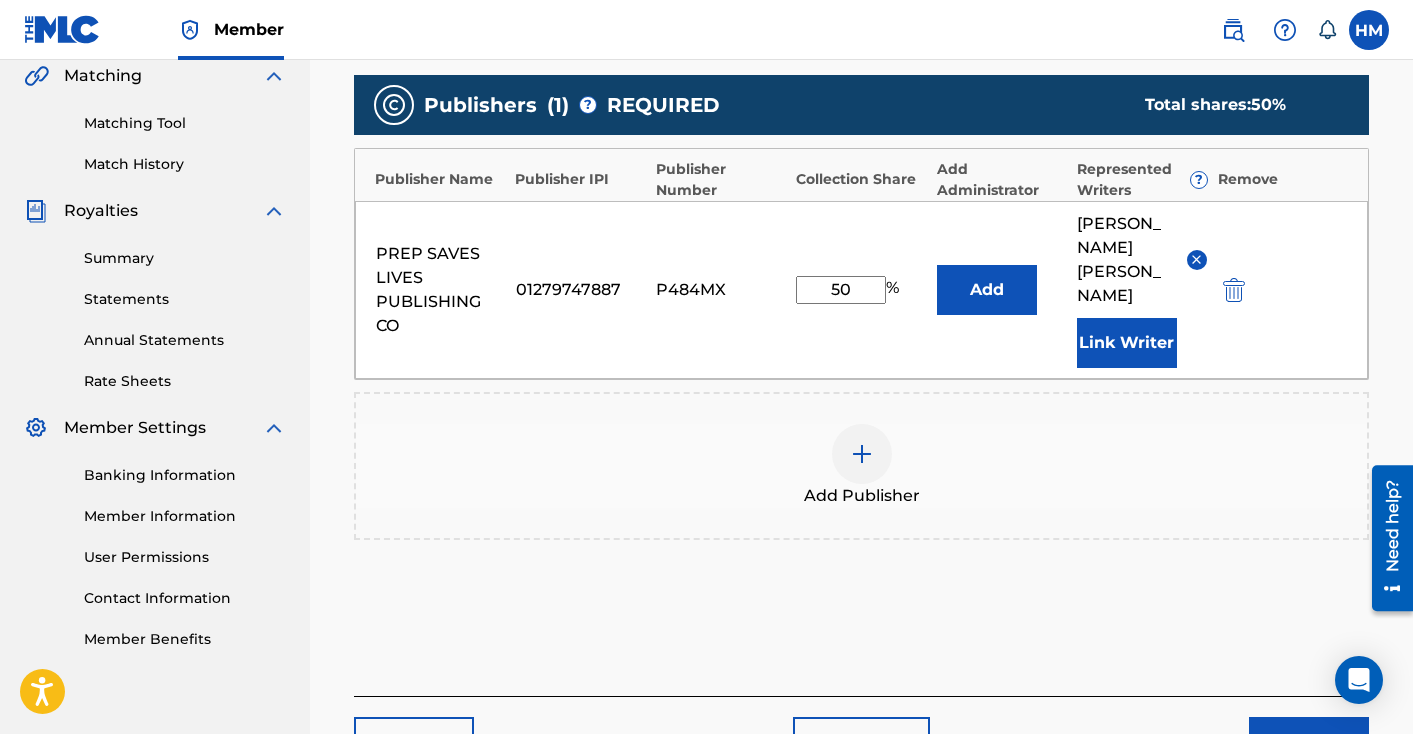 scroll, scrollTop: 571, scrollLeft: 0, axis: vertical 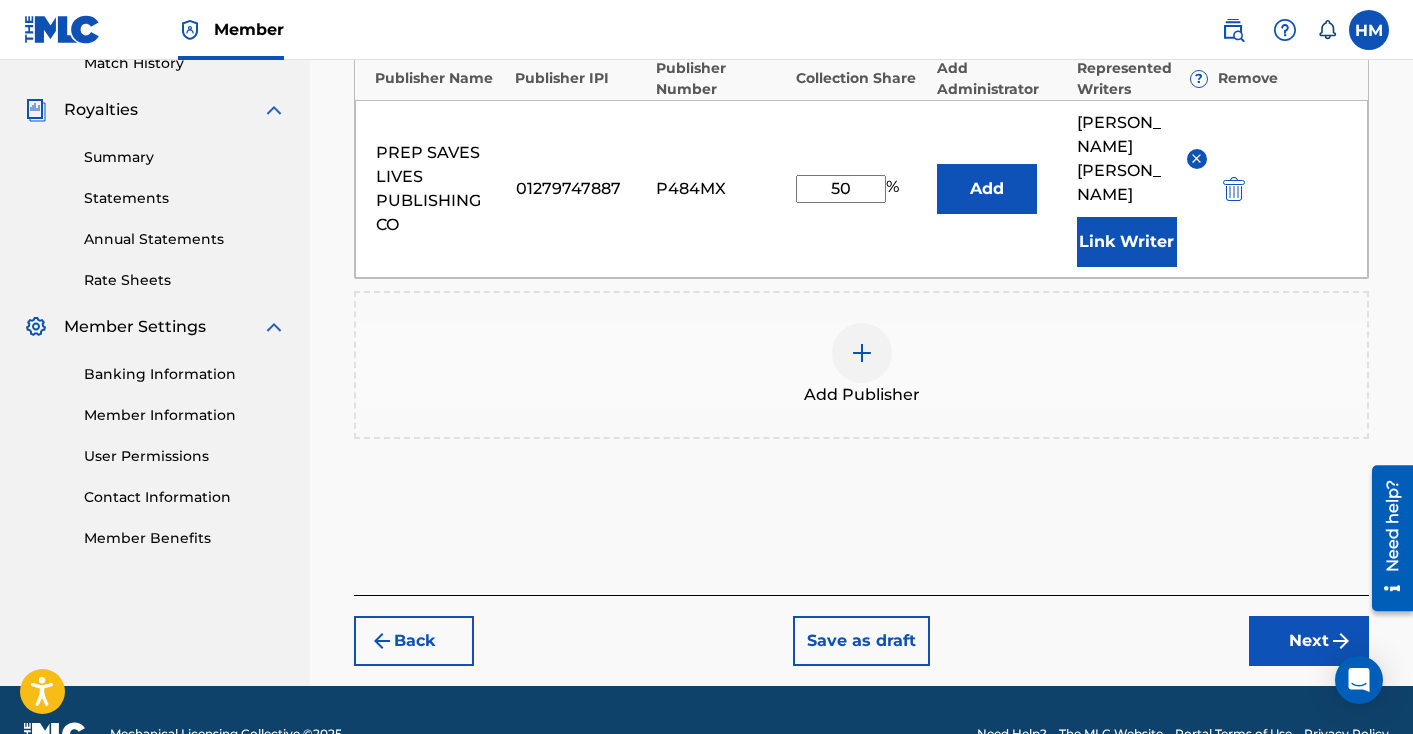 click on "Next" at bounding box center (1309, 641) 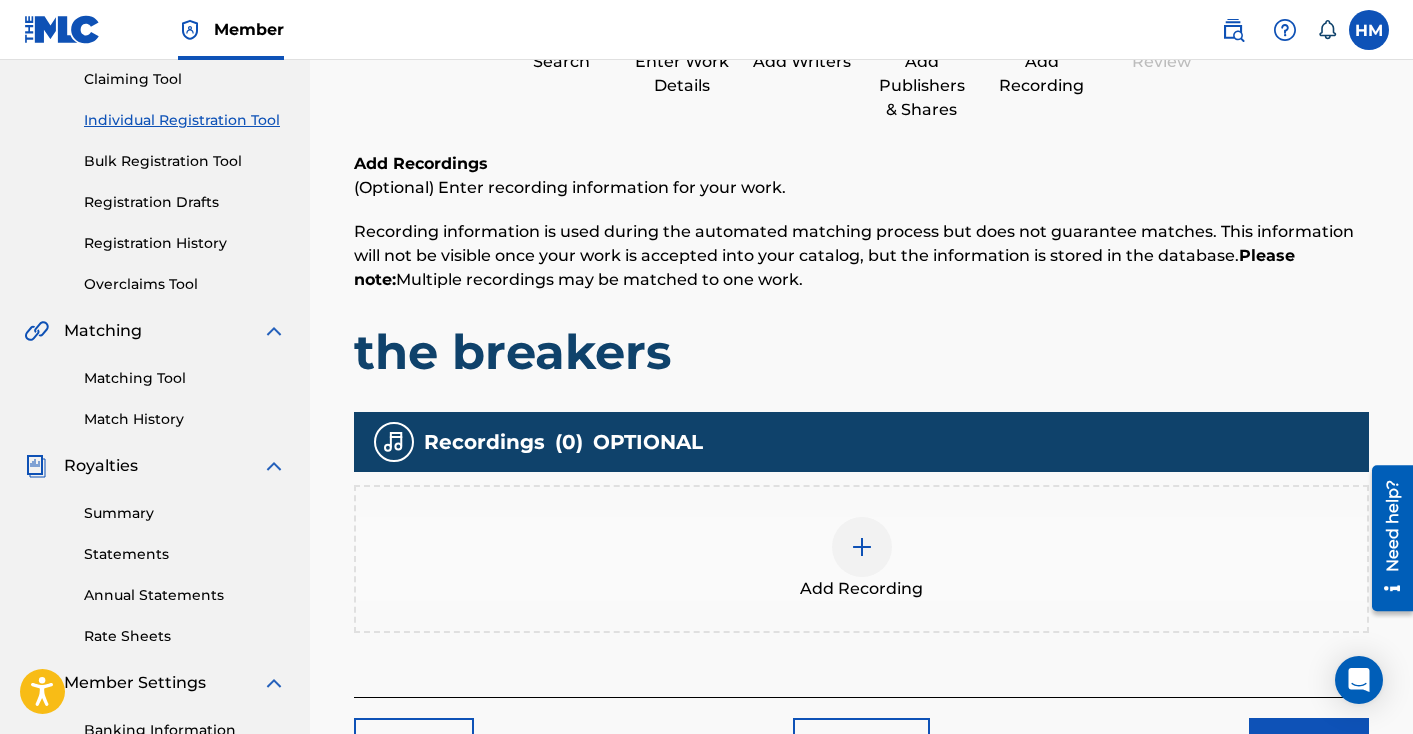 scroll, scrollTop: 252, scrollLeft: 0, axis: vertical 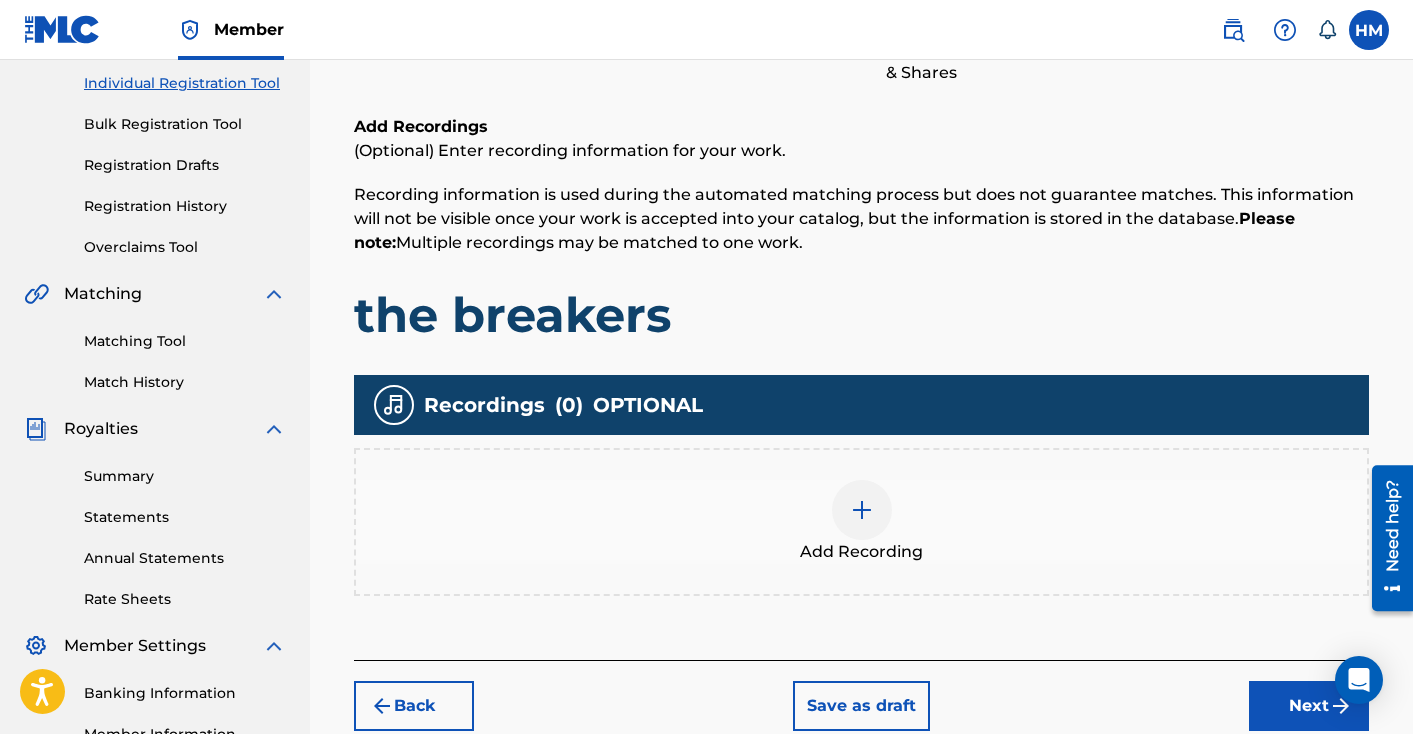 click at bounding box center [862, 510] 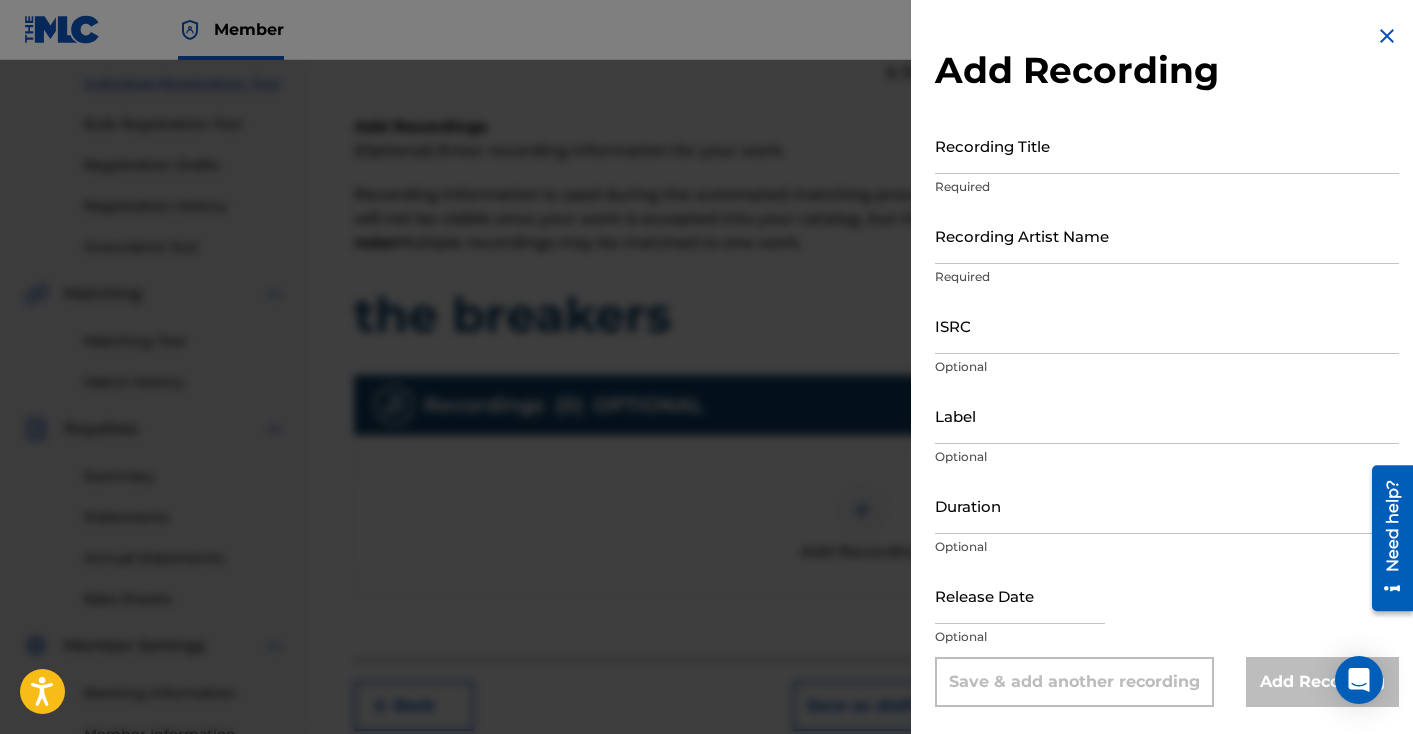 click on "Recording Title" at bounding box center (1167, 145) 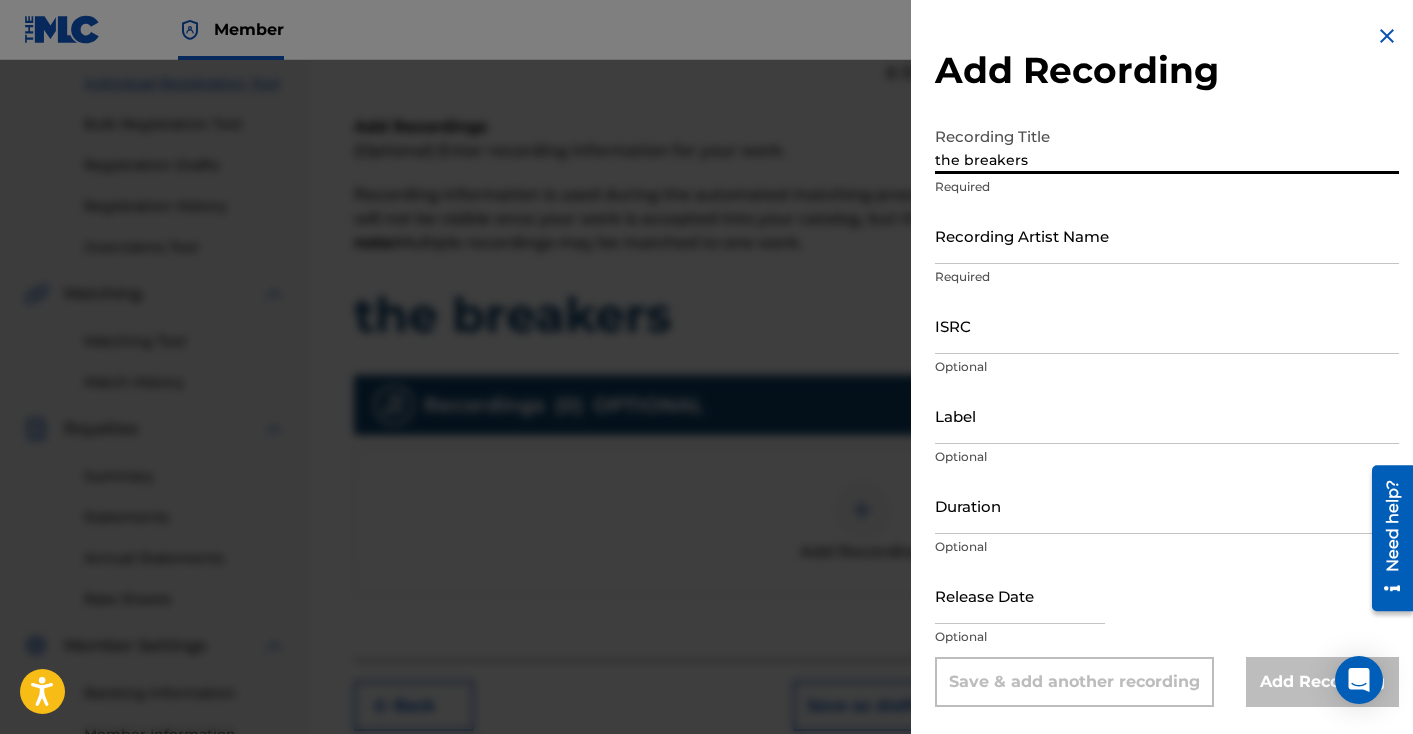 type on "the breakers" 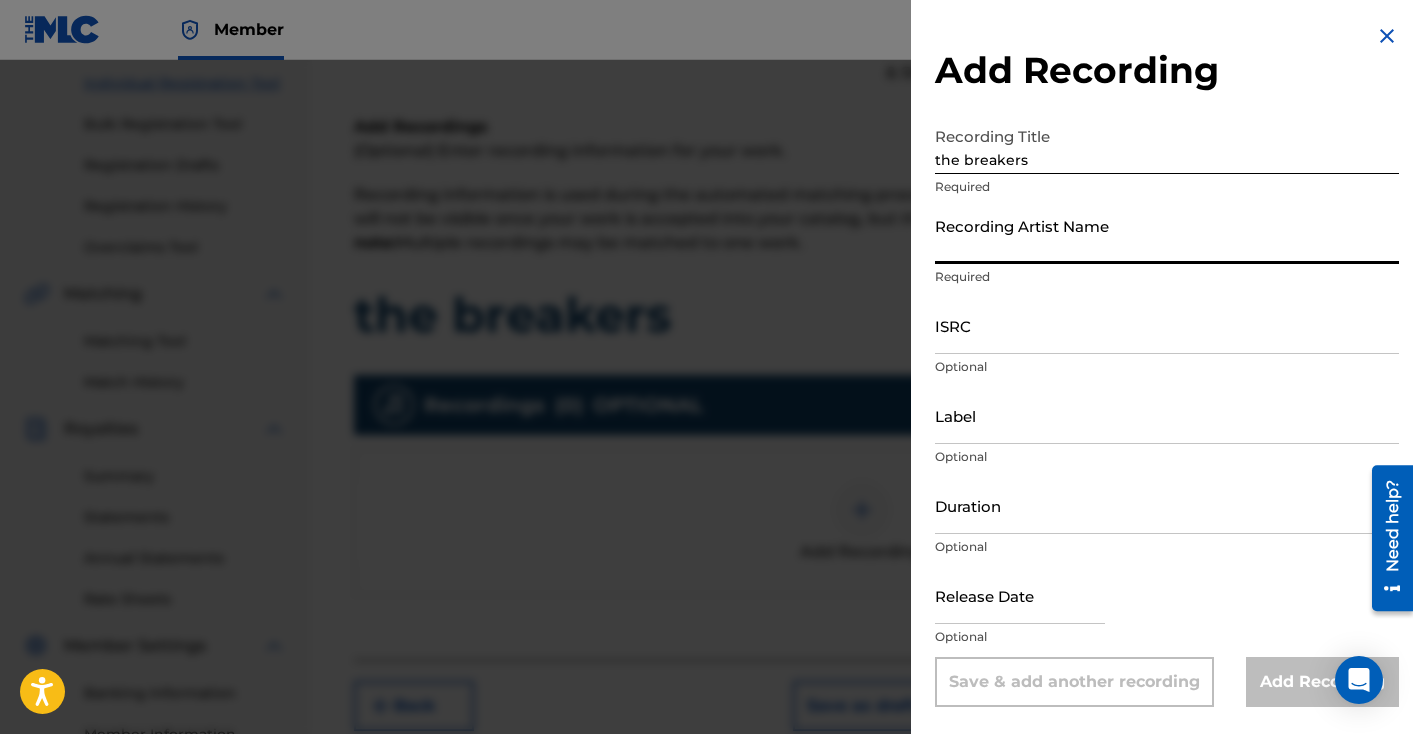 type on "Slyy Stone" 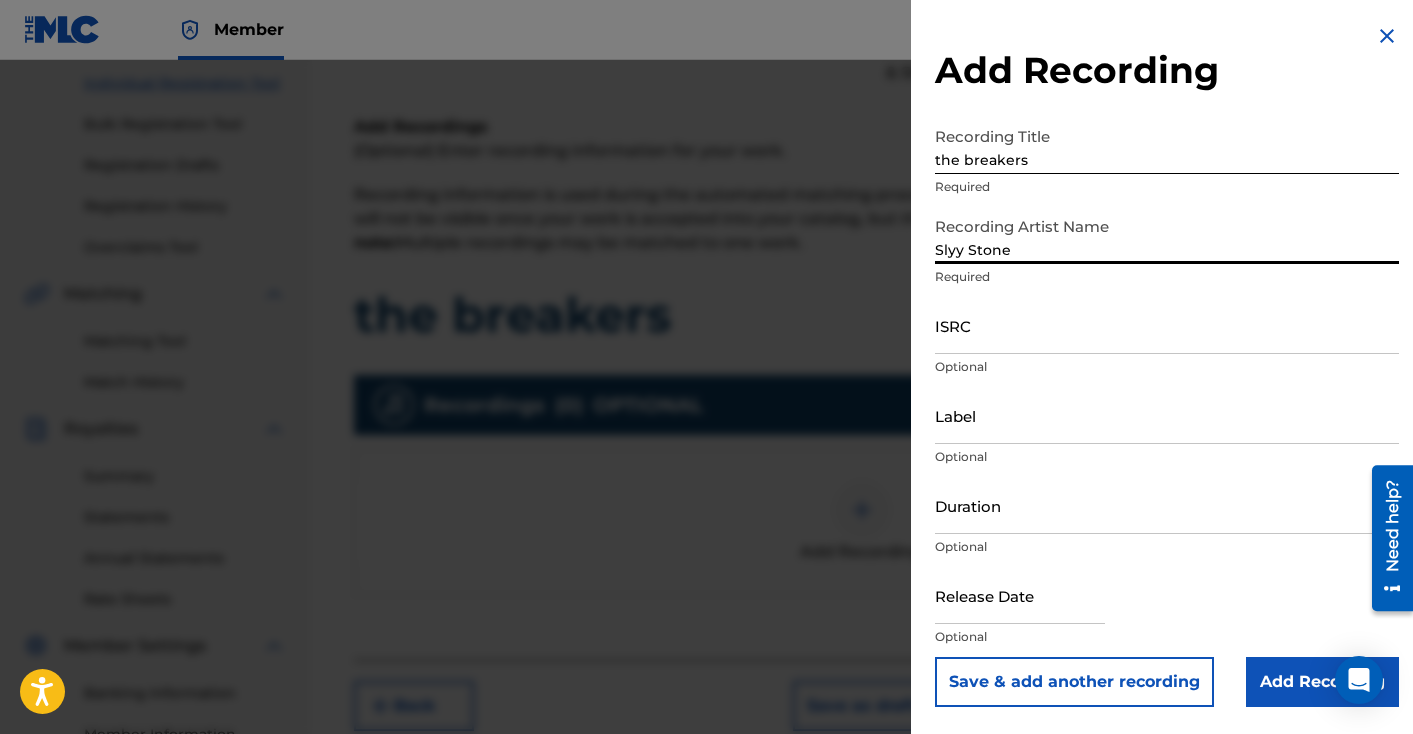 click on "ISRC" at bounding box center (1167, 325) 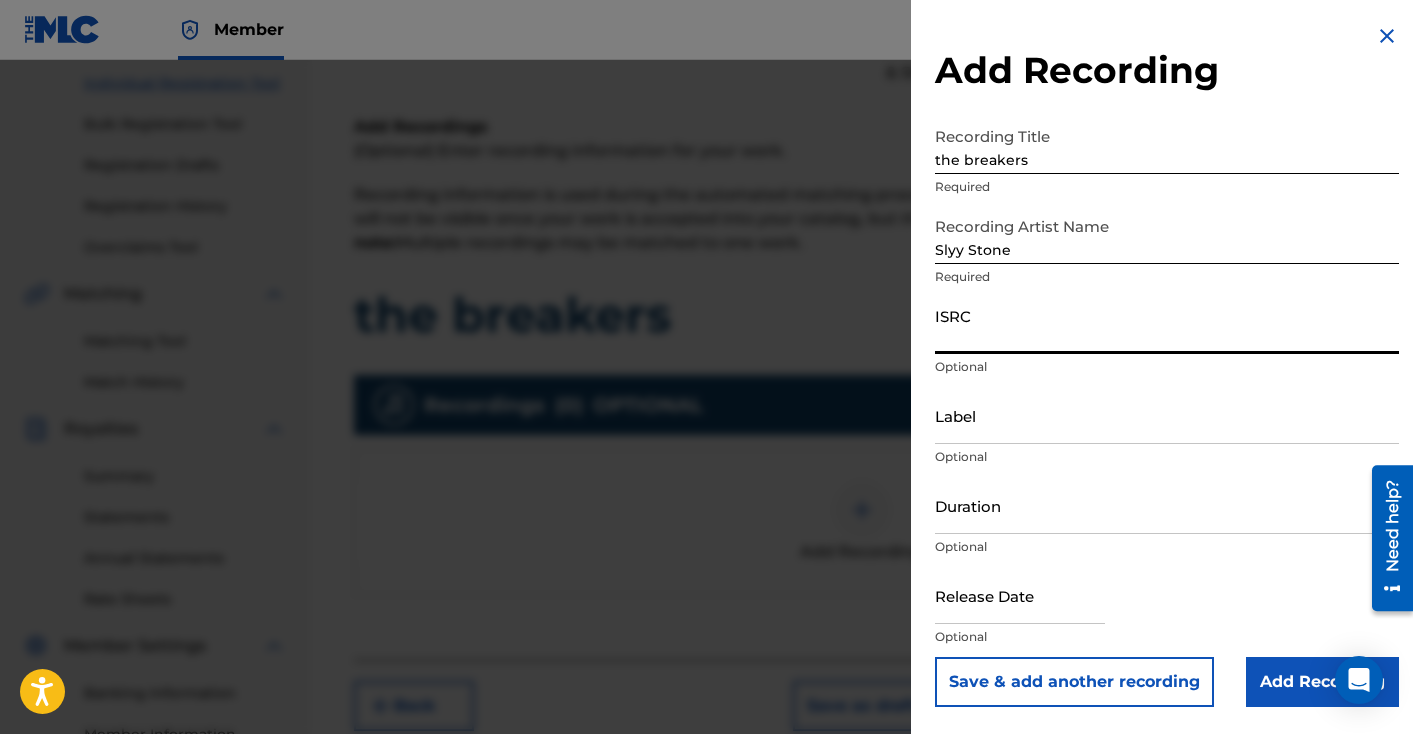 paste on "QZZ7U2480789" 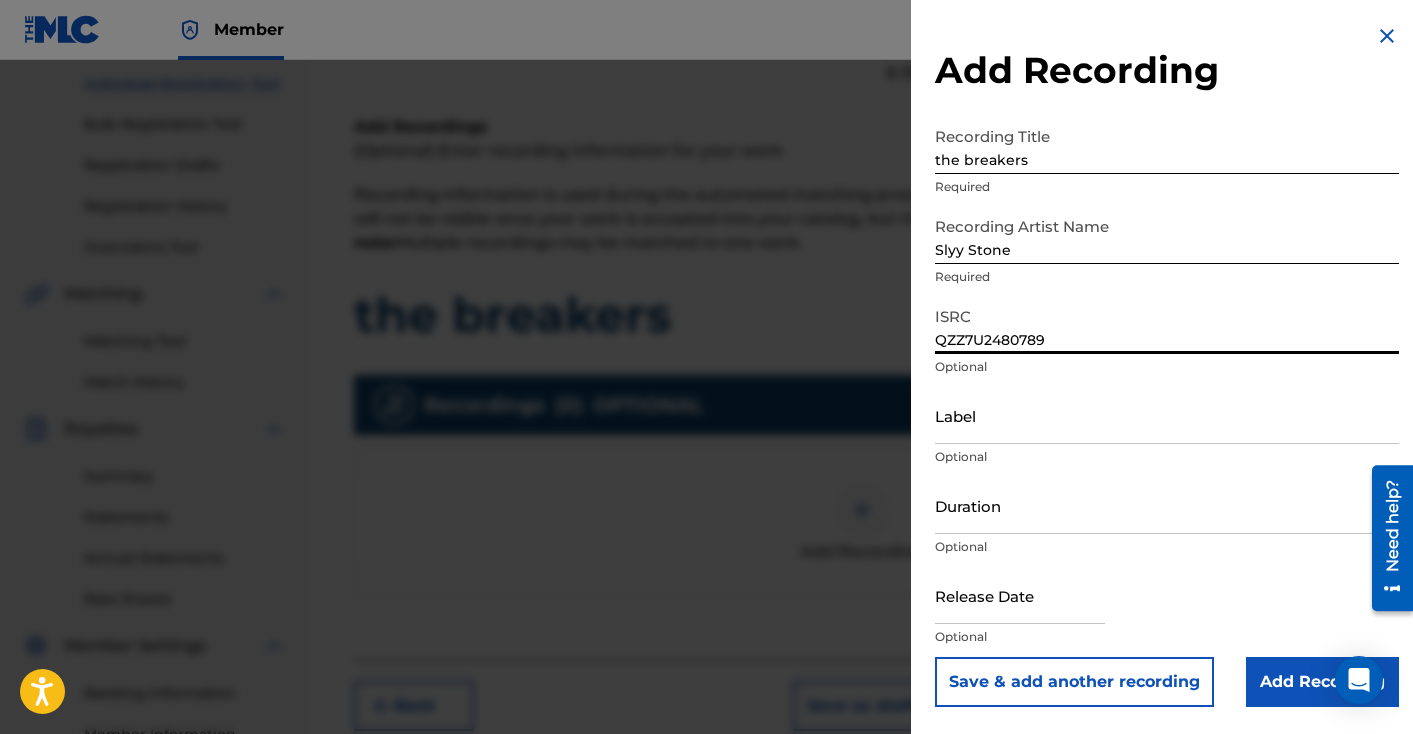 type on "QZZ7U2480789" 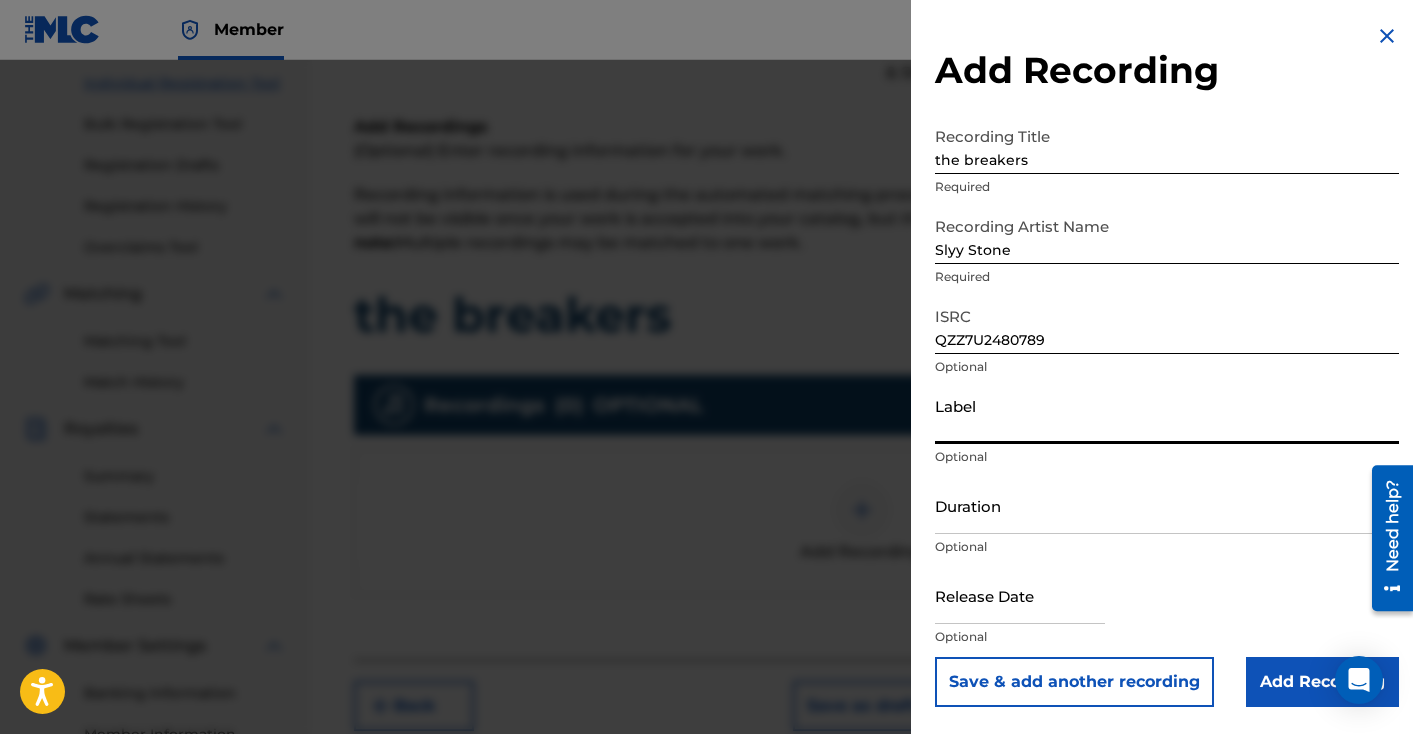 type on "The Networth LLC" 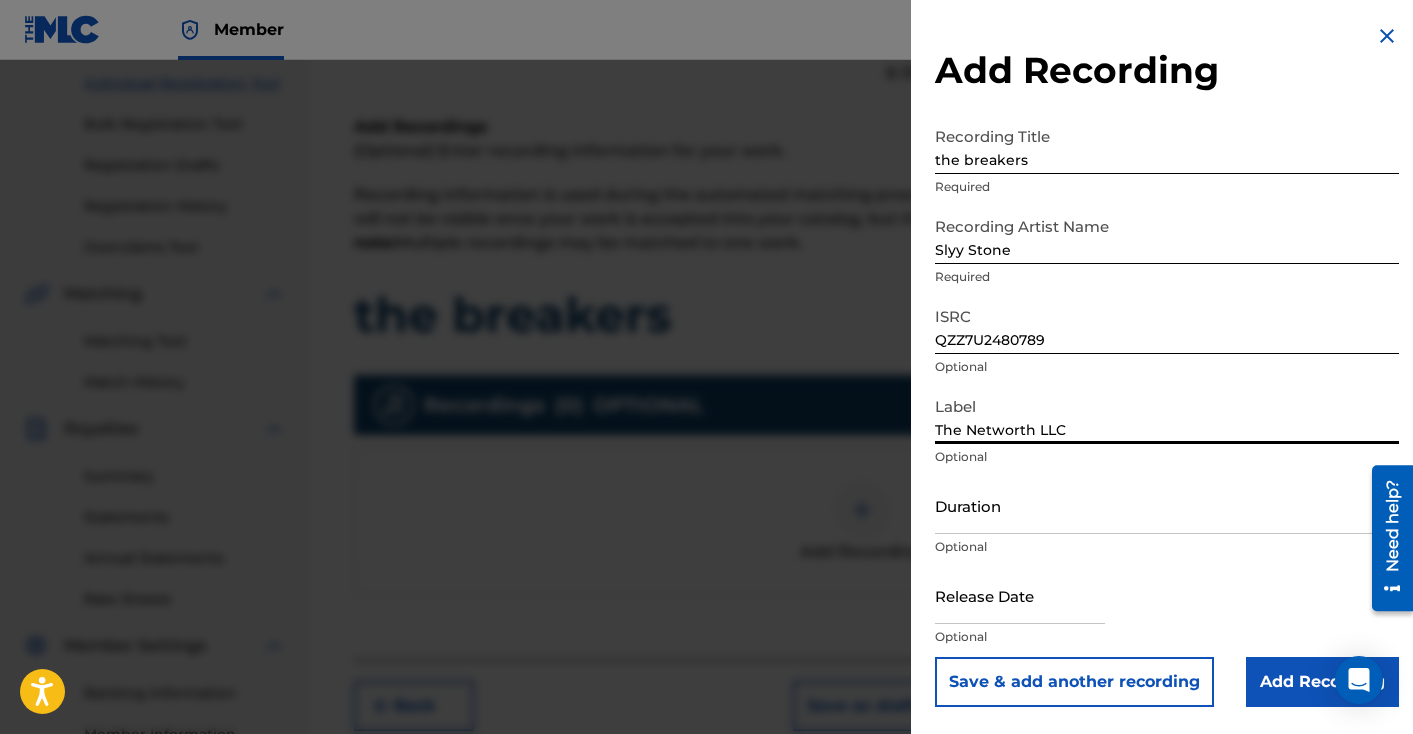 click on "Duration" at bounding box center [1167, 505] 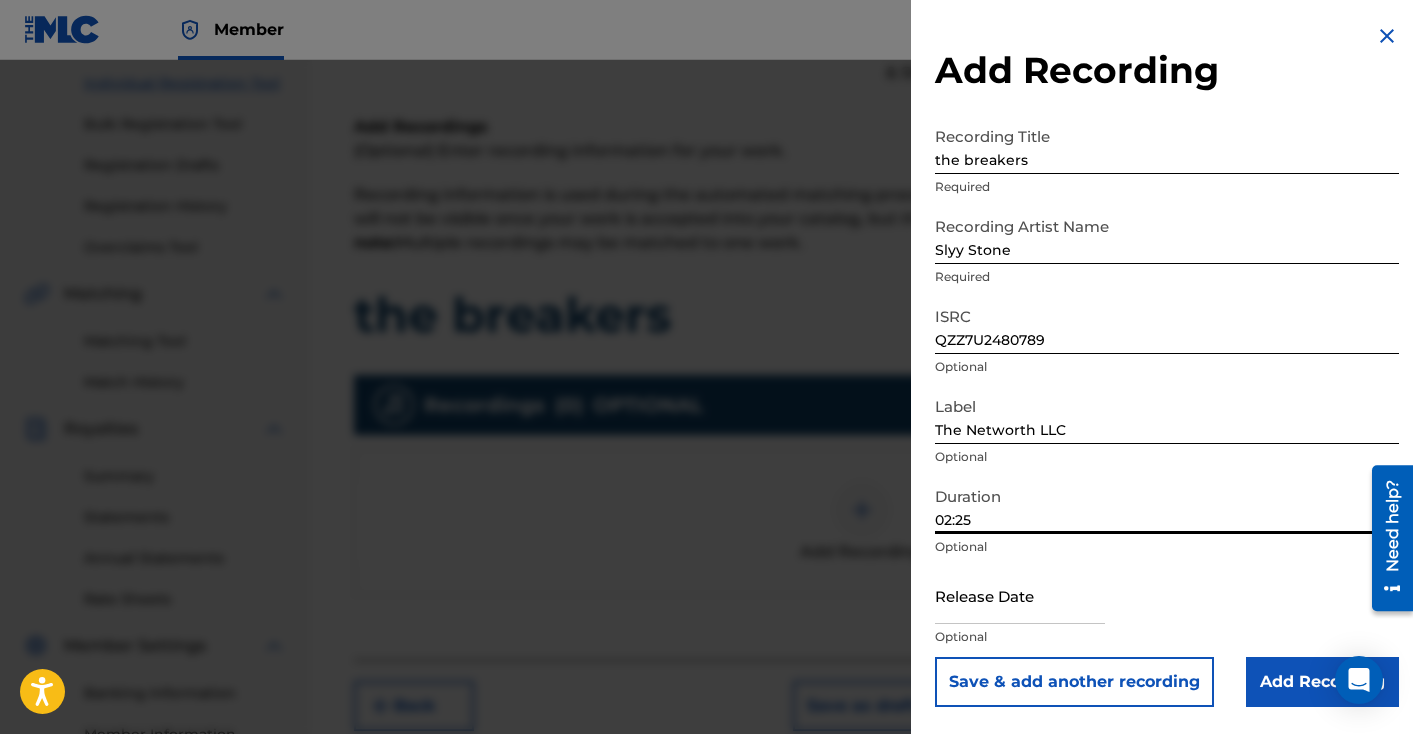 type on "02:25" 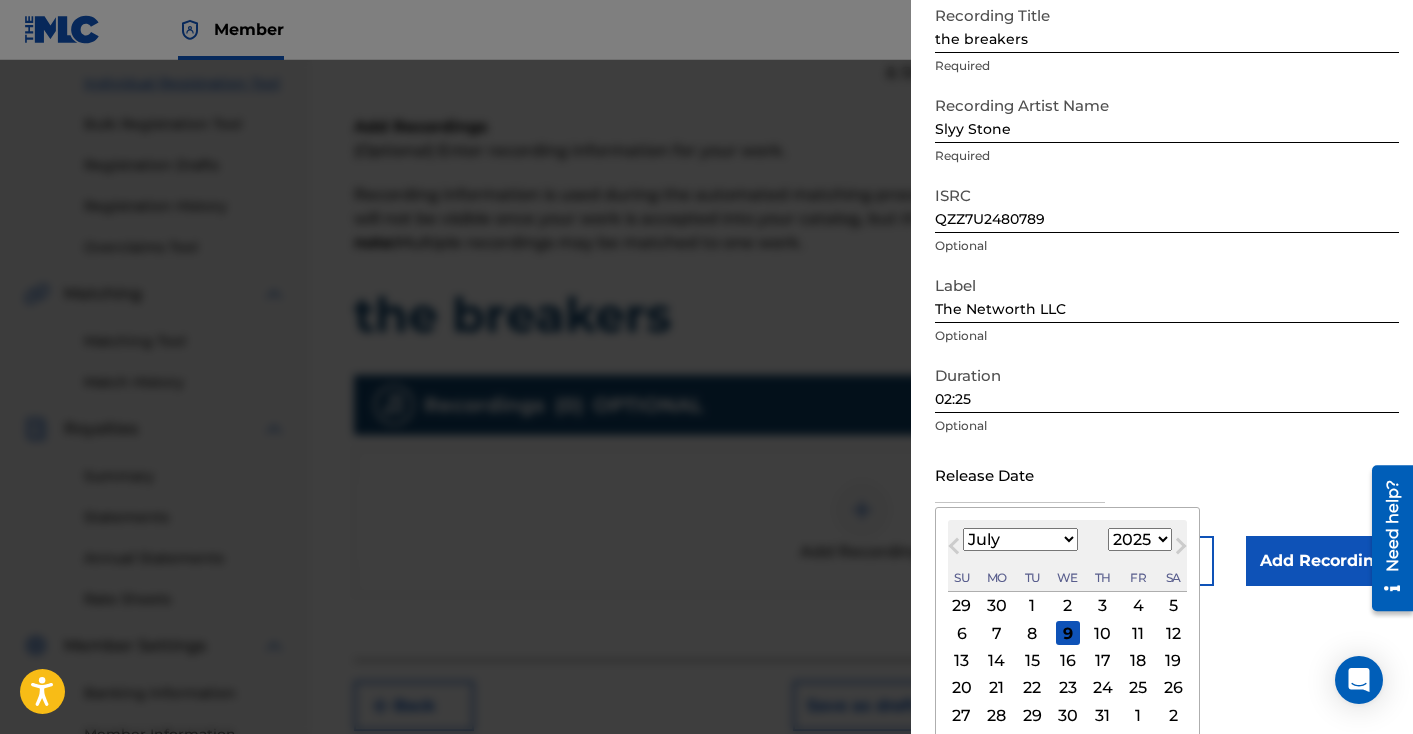scroll, scrollTop: 156, scrollLeft: 0, axis: vertical 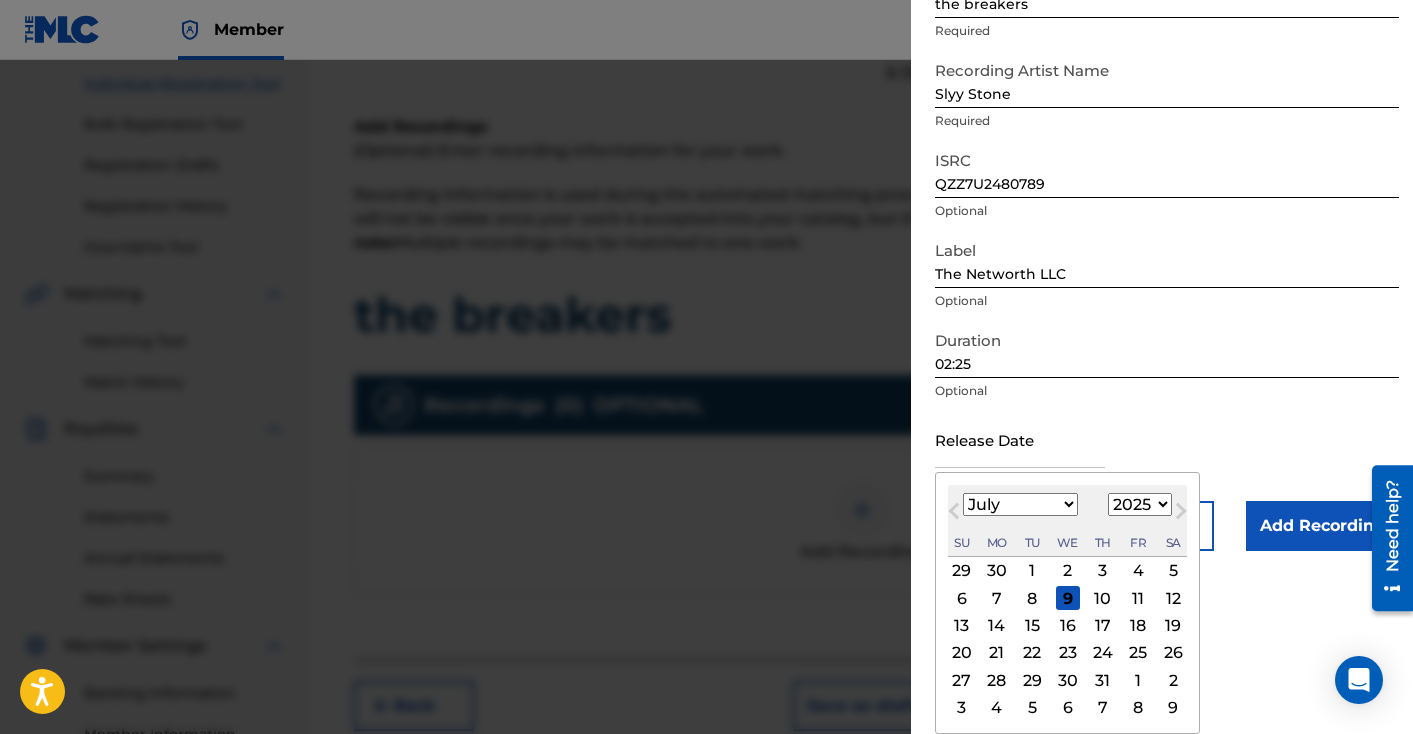 click on "Previous Month" at bounding box center (956, 514) 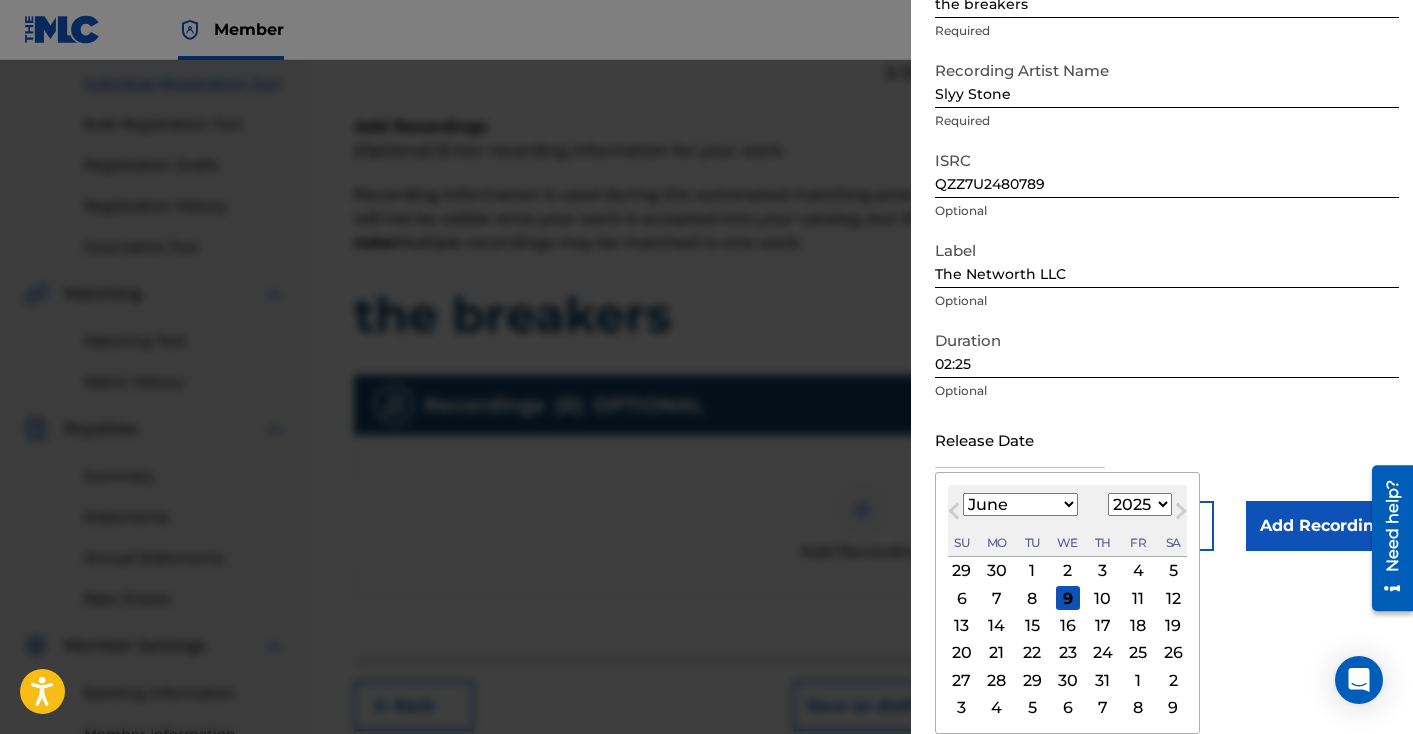 click on "Previous Month" at bounding box center (956, 514) 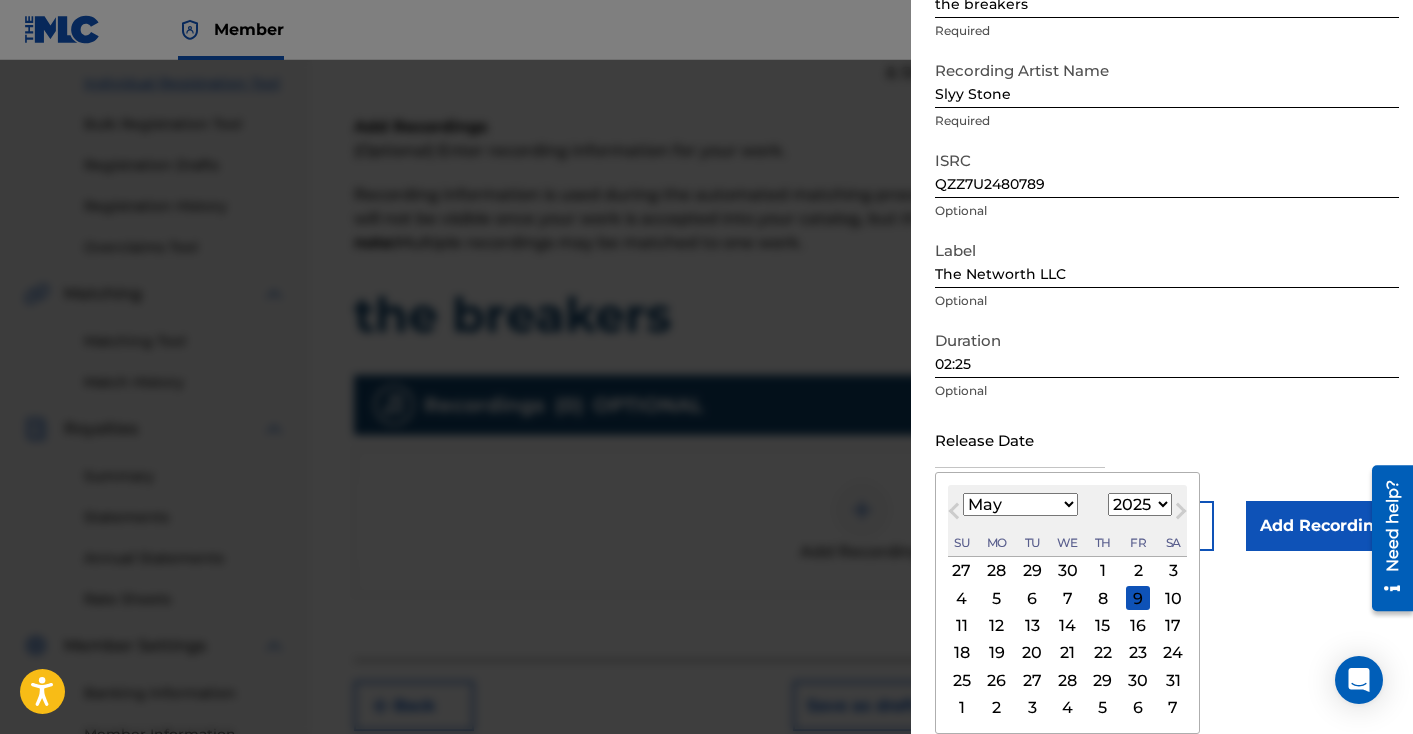 click on "Previous Month" at bounding box center [956, 514] 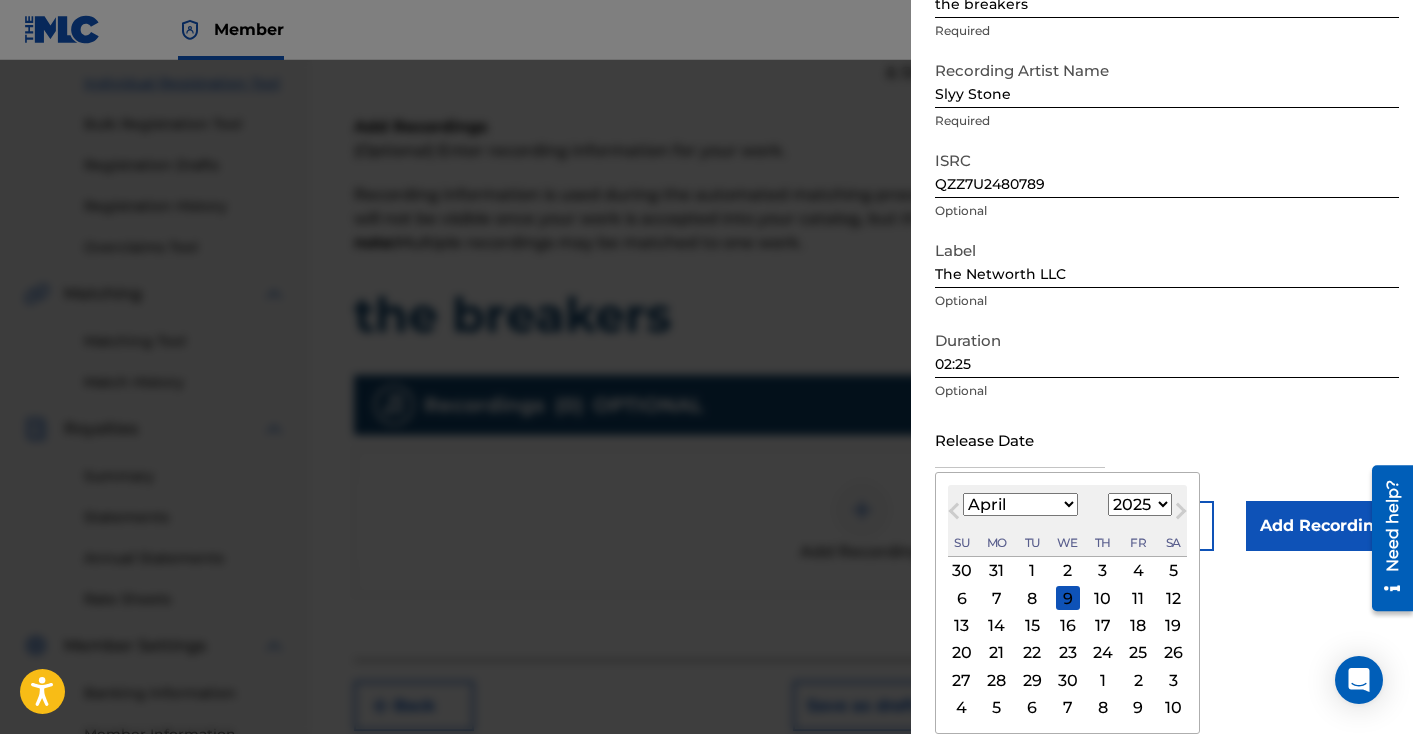 click on "Previous Month" at bounding box center (956, 514) 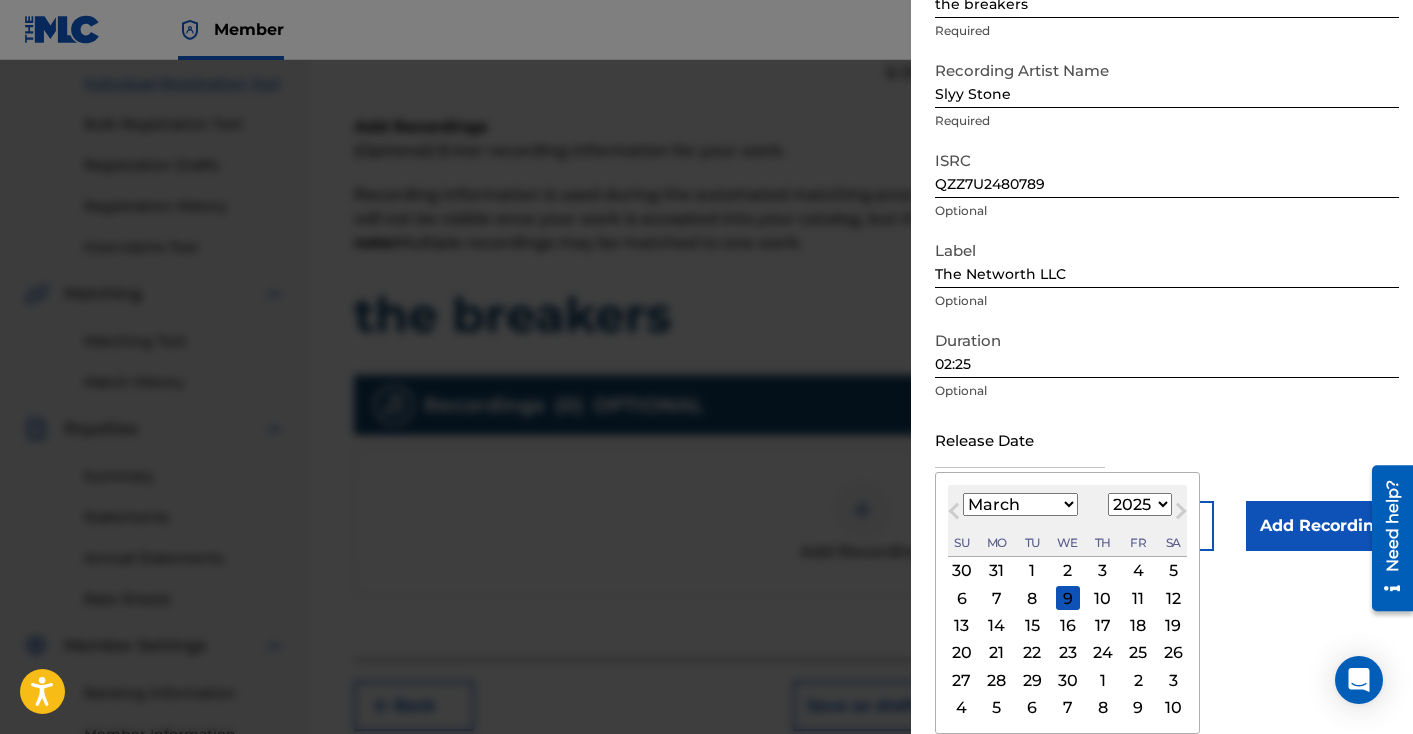 click on "Previous Month" at bounding box center [956, 514] 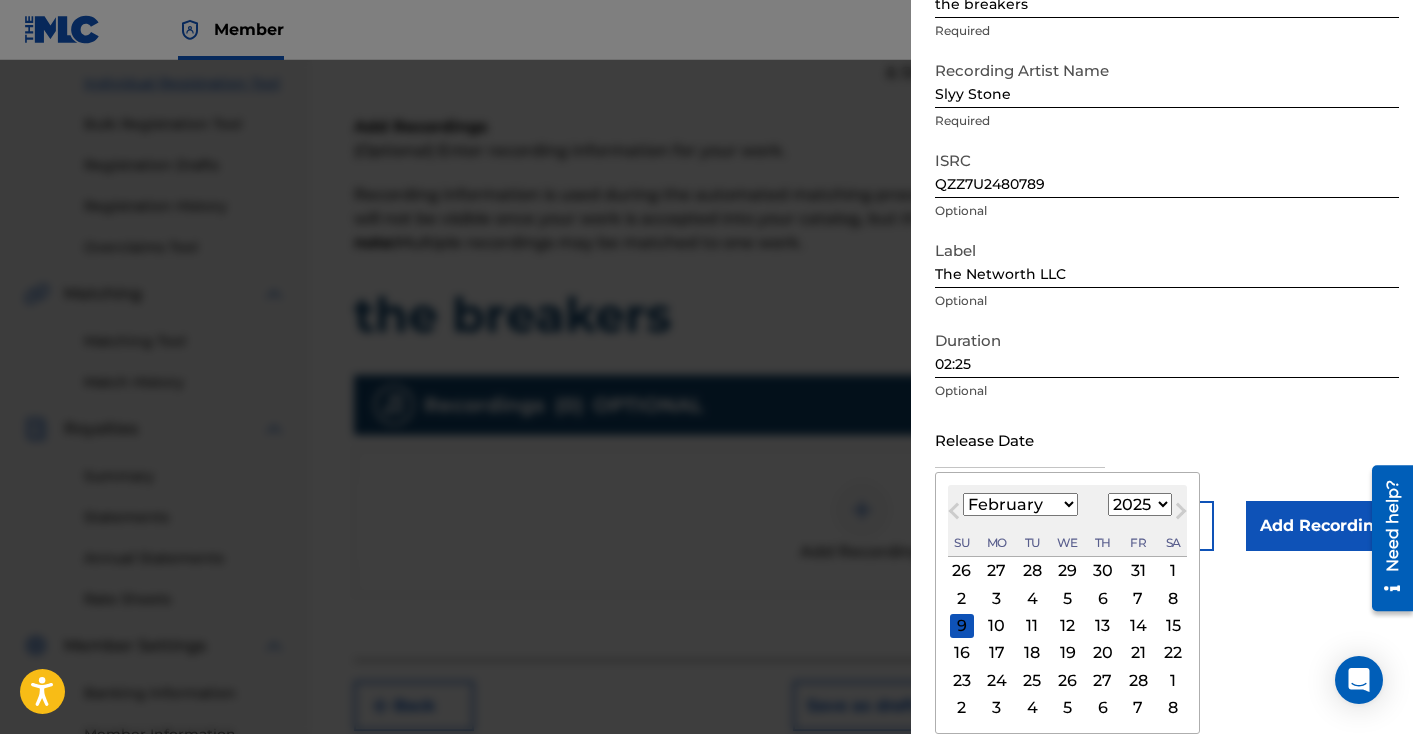 click on "Previous Month" at bounding box center (956, 514) 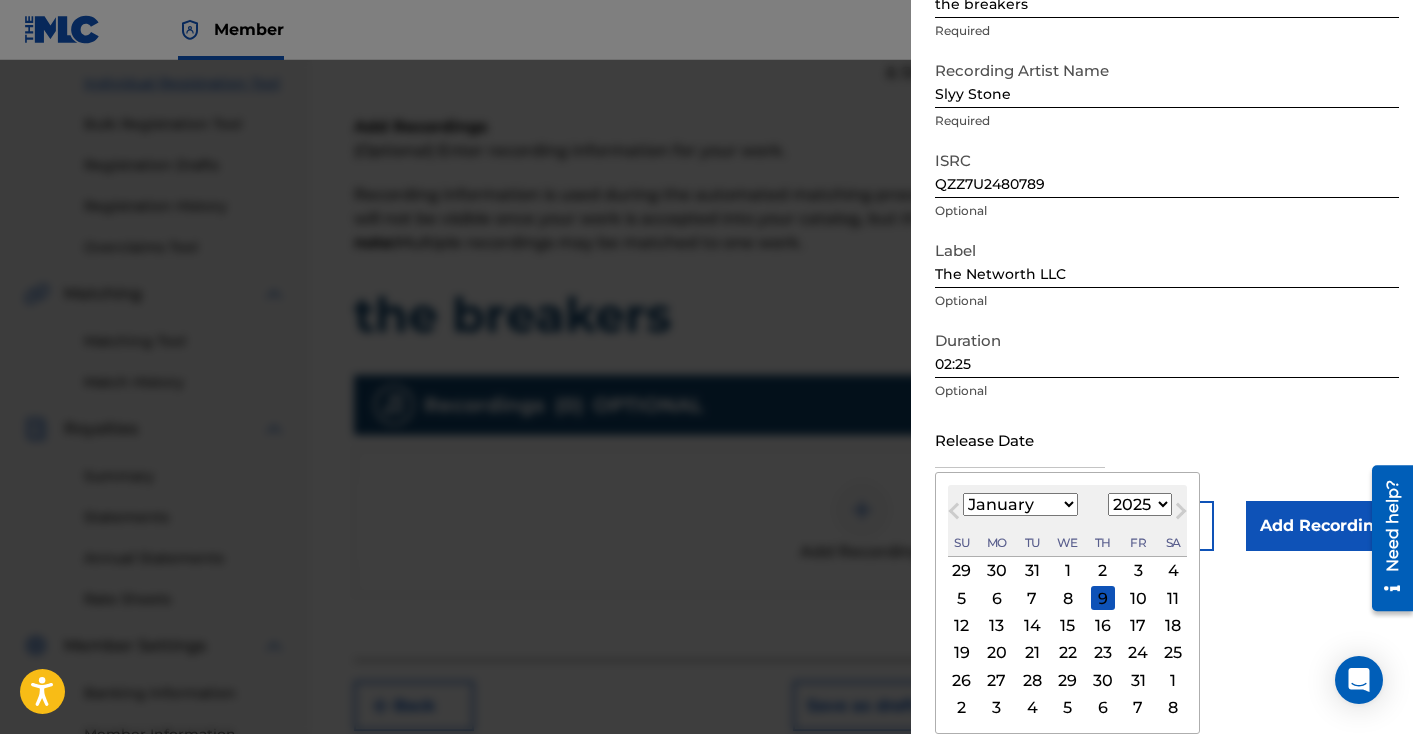 click on "Previous Month" at bounding box center (956, 514) 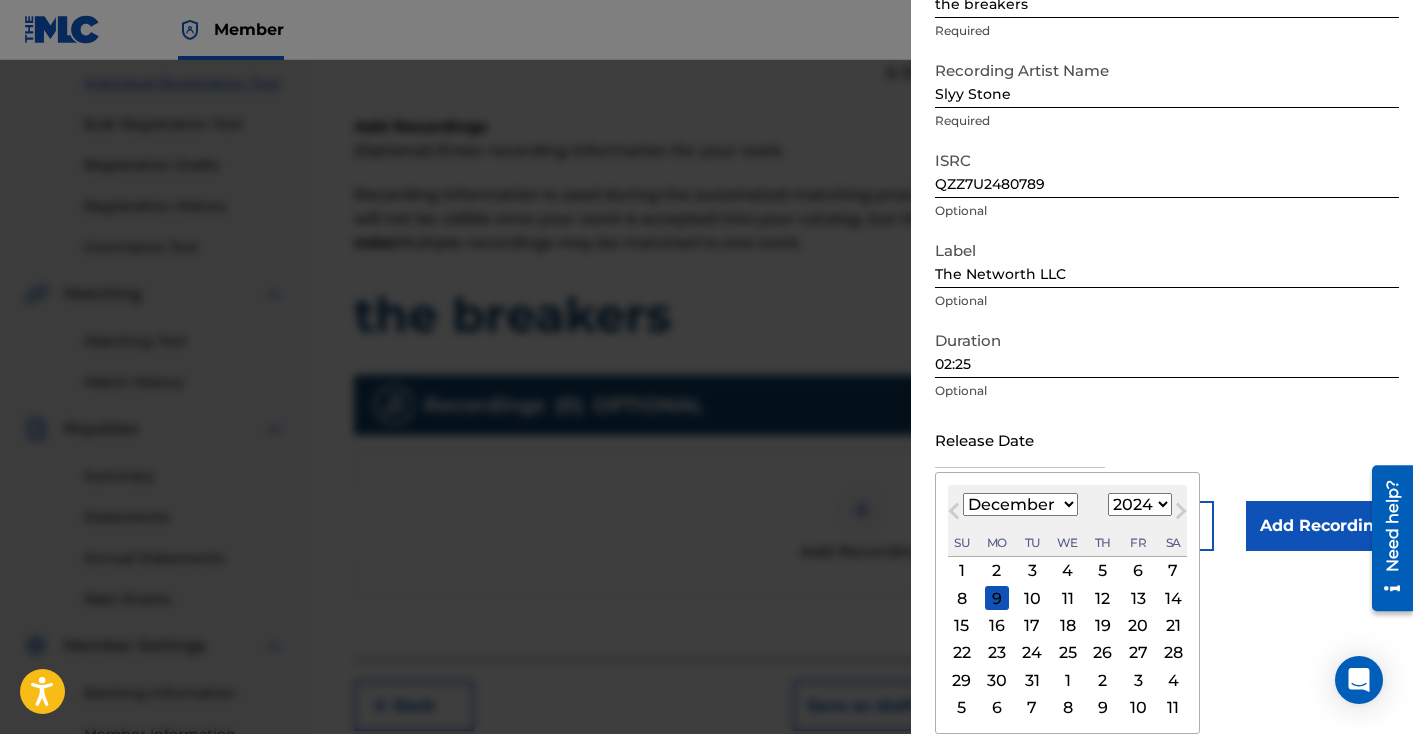 click on "10" at bounding box center (1032, 598) 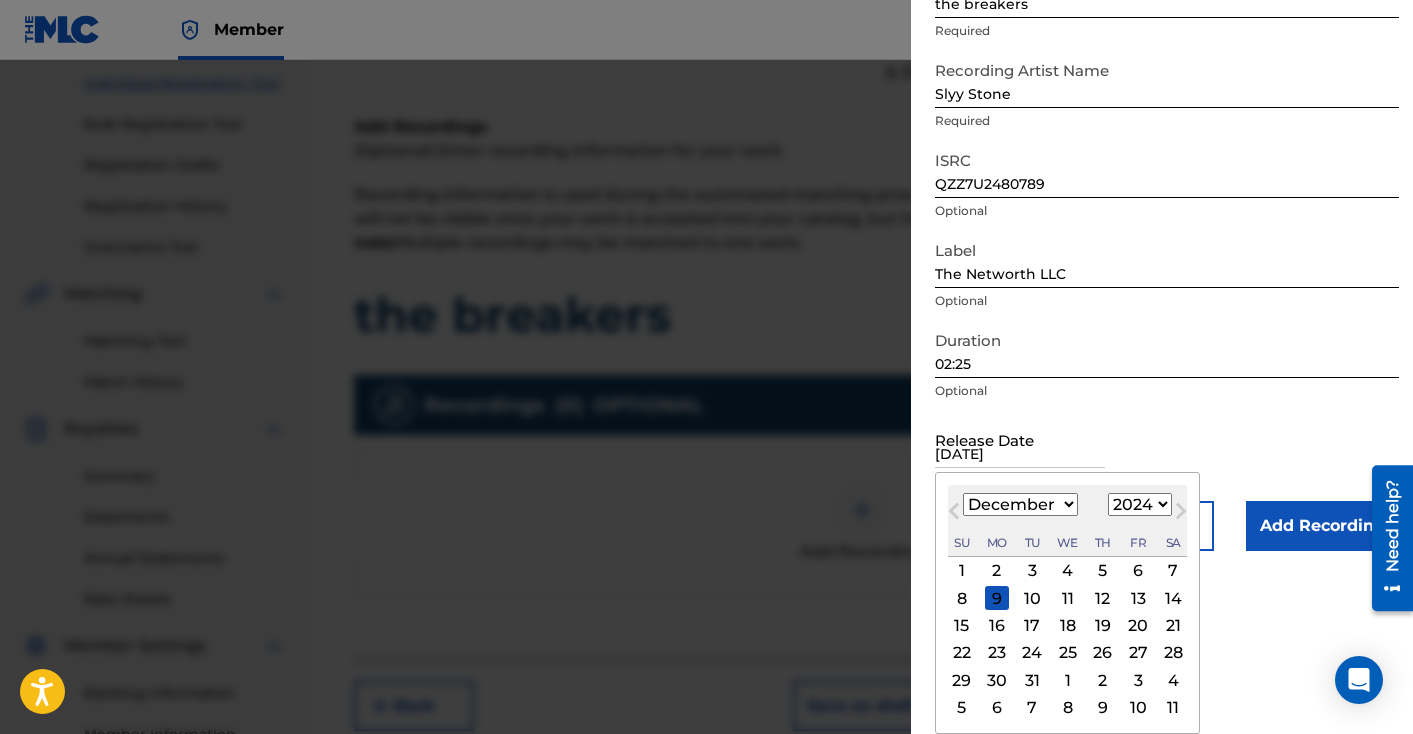 scroll, scrollTop: 0, scrollLeft: 0, axis: both 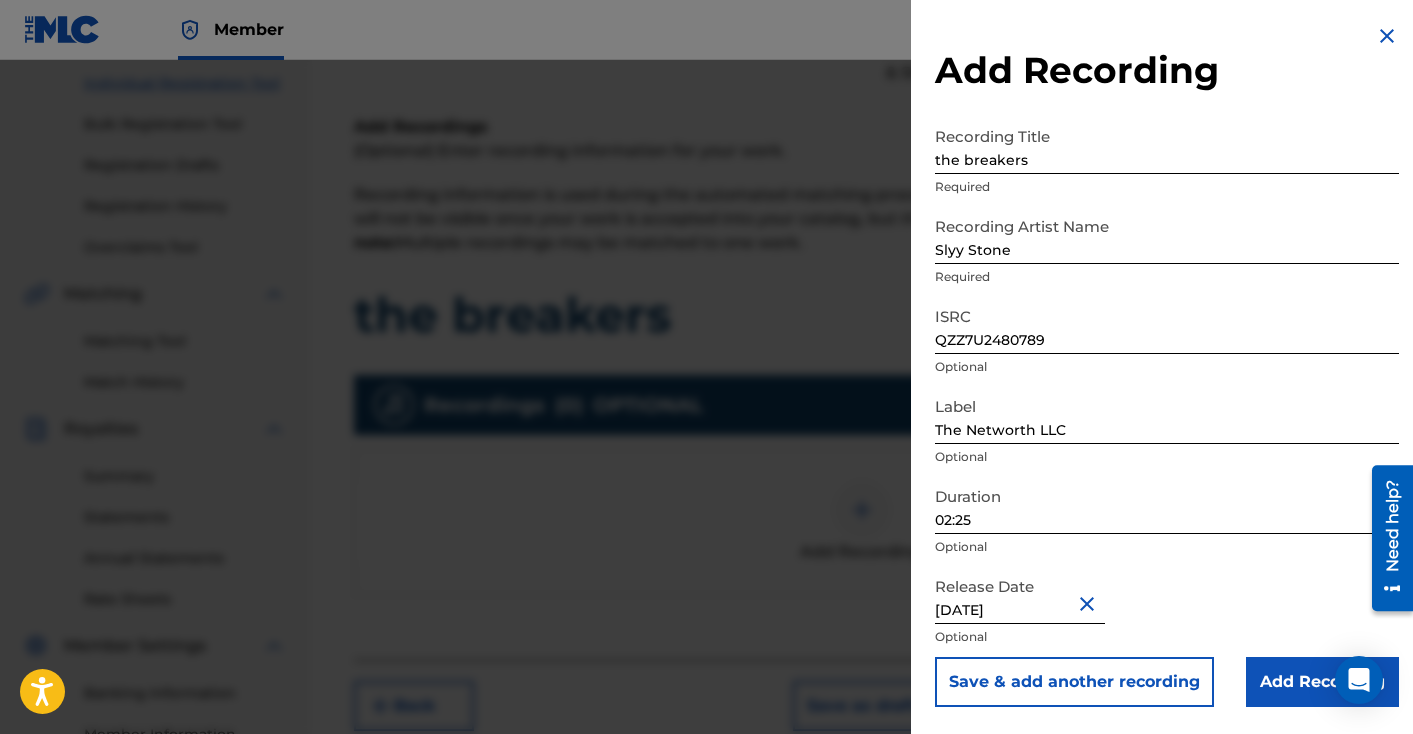 click on "Add Recording" at bounding box center (1322, 682) 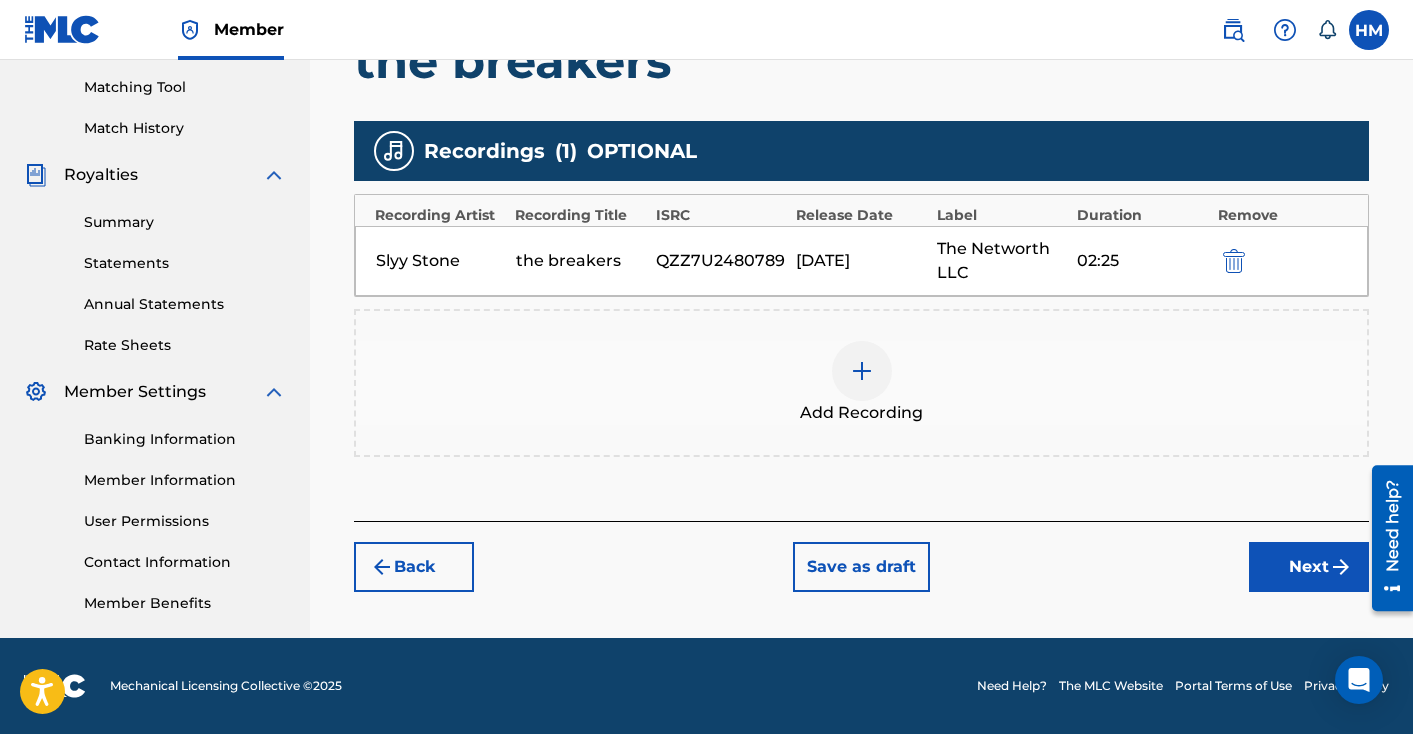 click on "Next" at bounding box center [1309, 567] 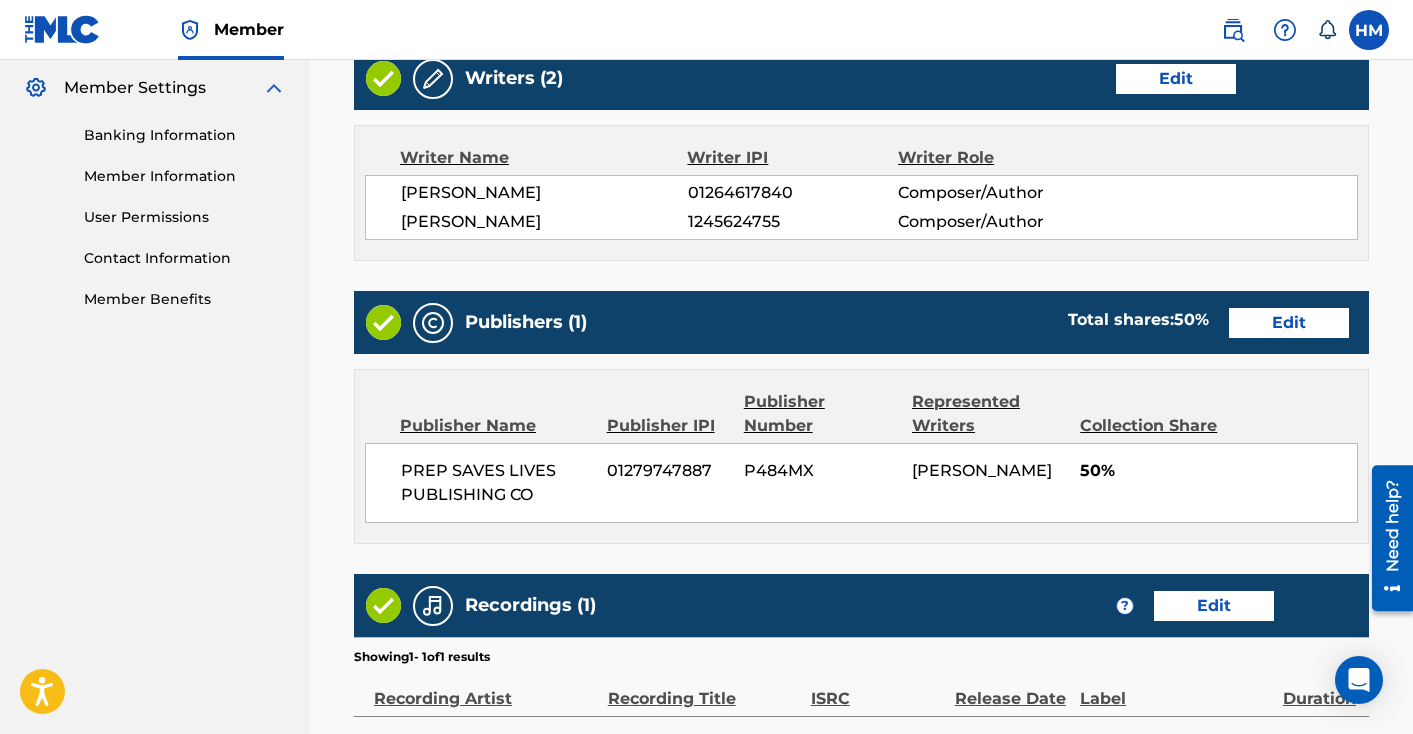 scroll, scrollTop: 1057, scrollLeft: 0, axis: vertical 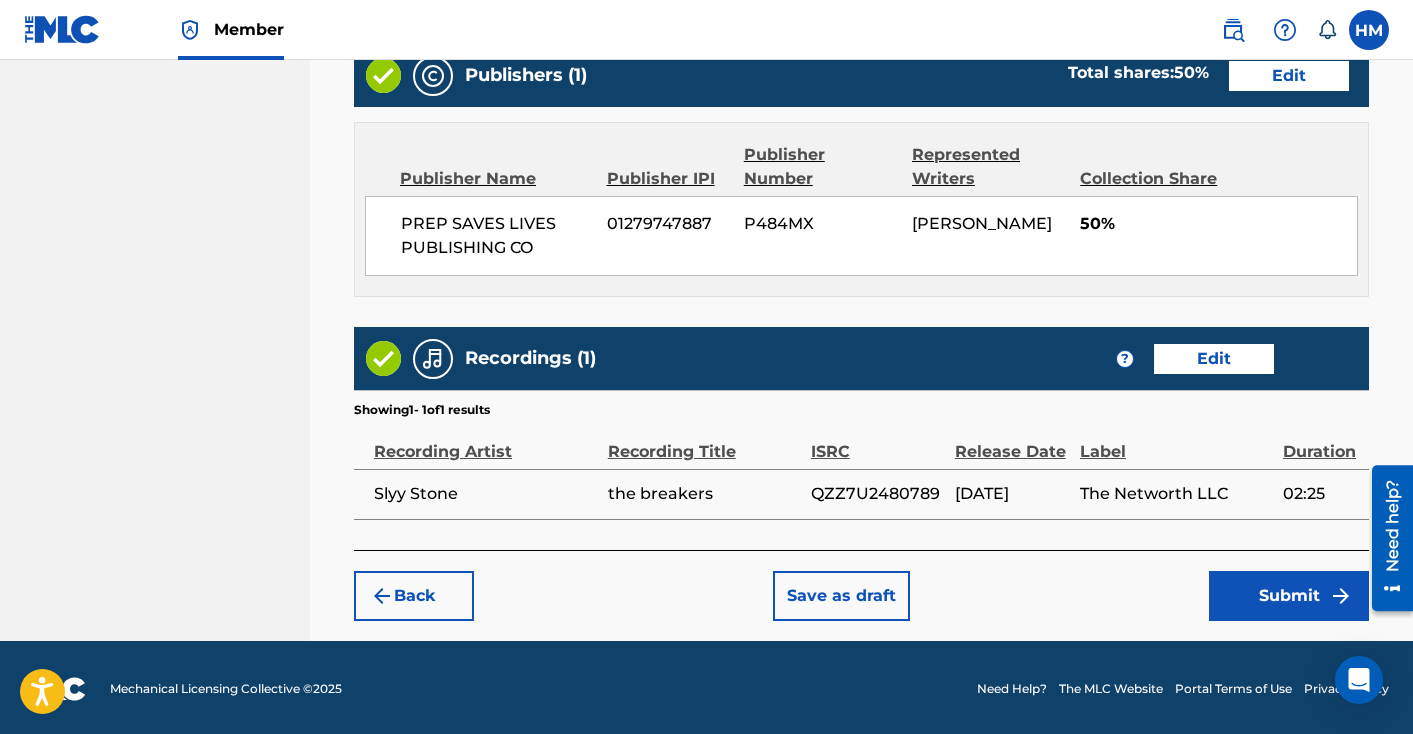 click on "Submit" at bounding box center (1289, 596) 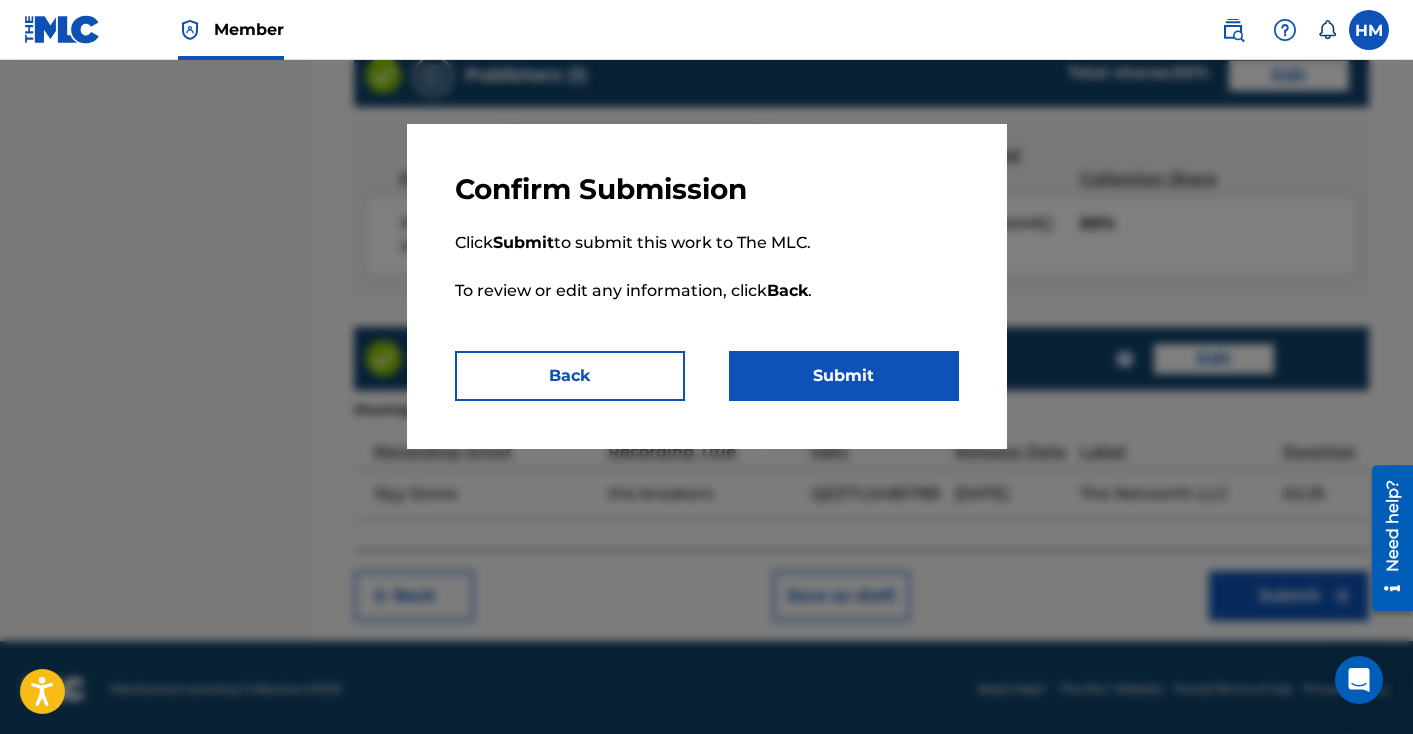 click on "Submit" at bounding box center (844, 376) 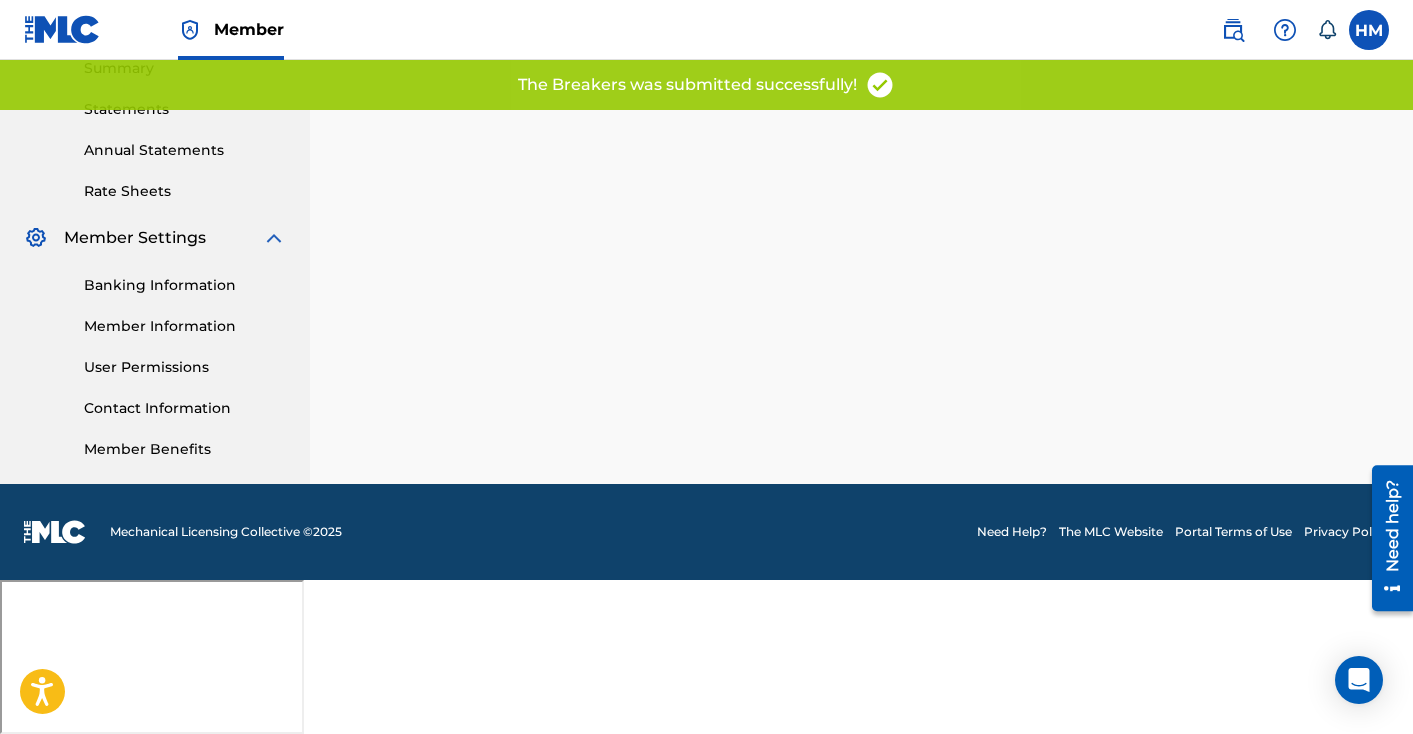 scroll, scrollTop: 0, scrollLeft: 0, axis: both 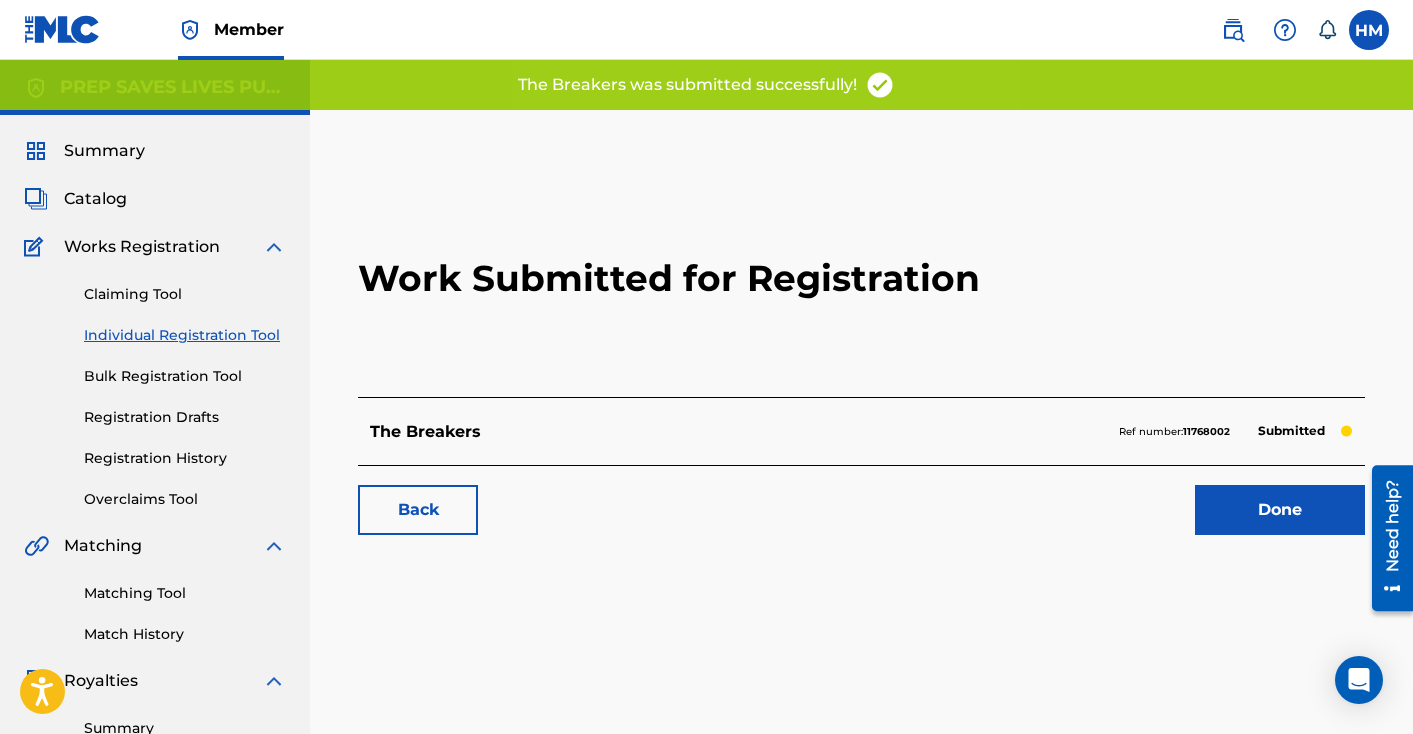 click on "Summary" at bounding box center [104, 151] 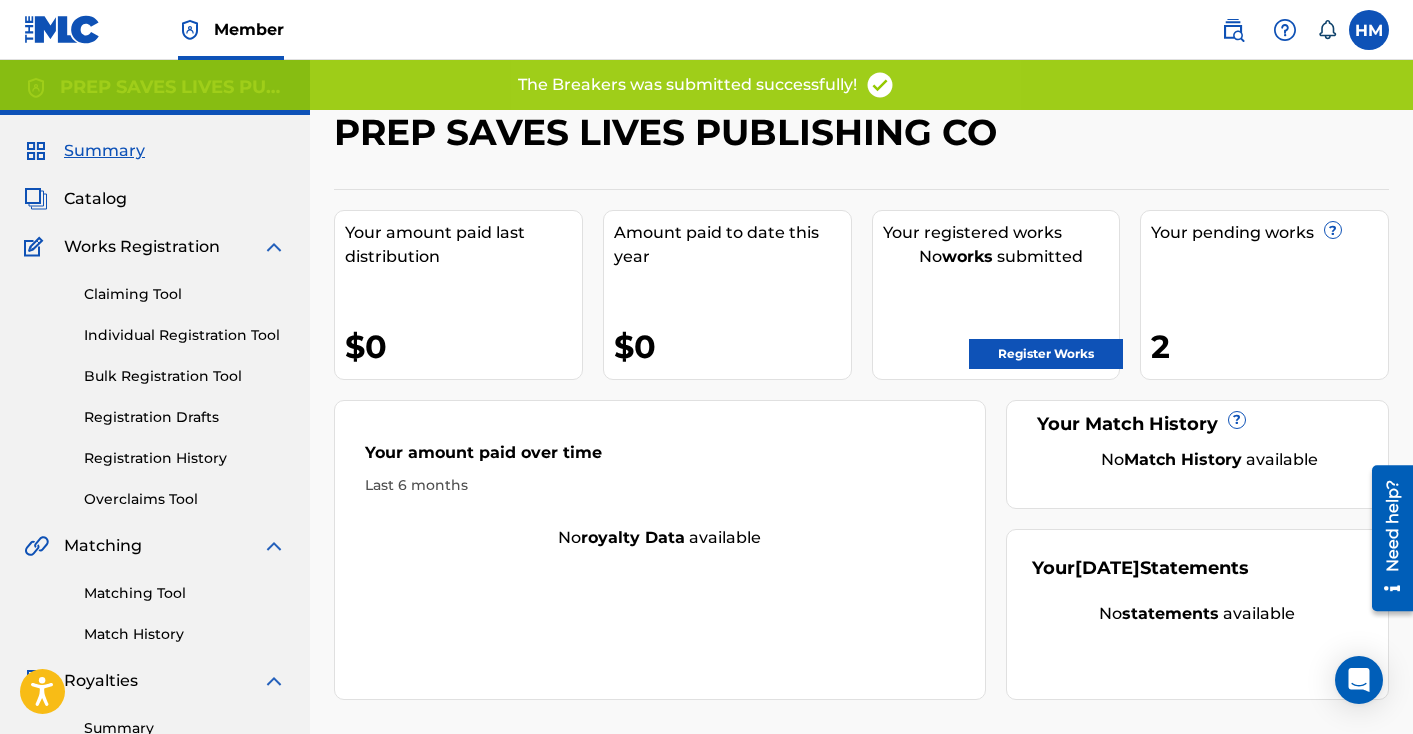 scroll, scrollTop: 3, scrollLeft: 0, axis: vertical 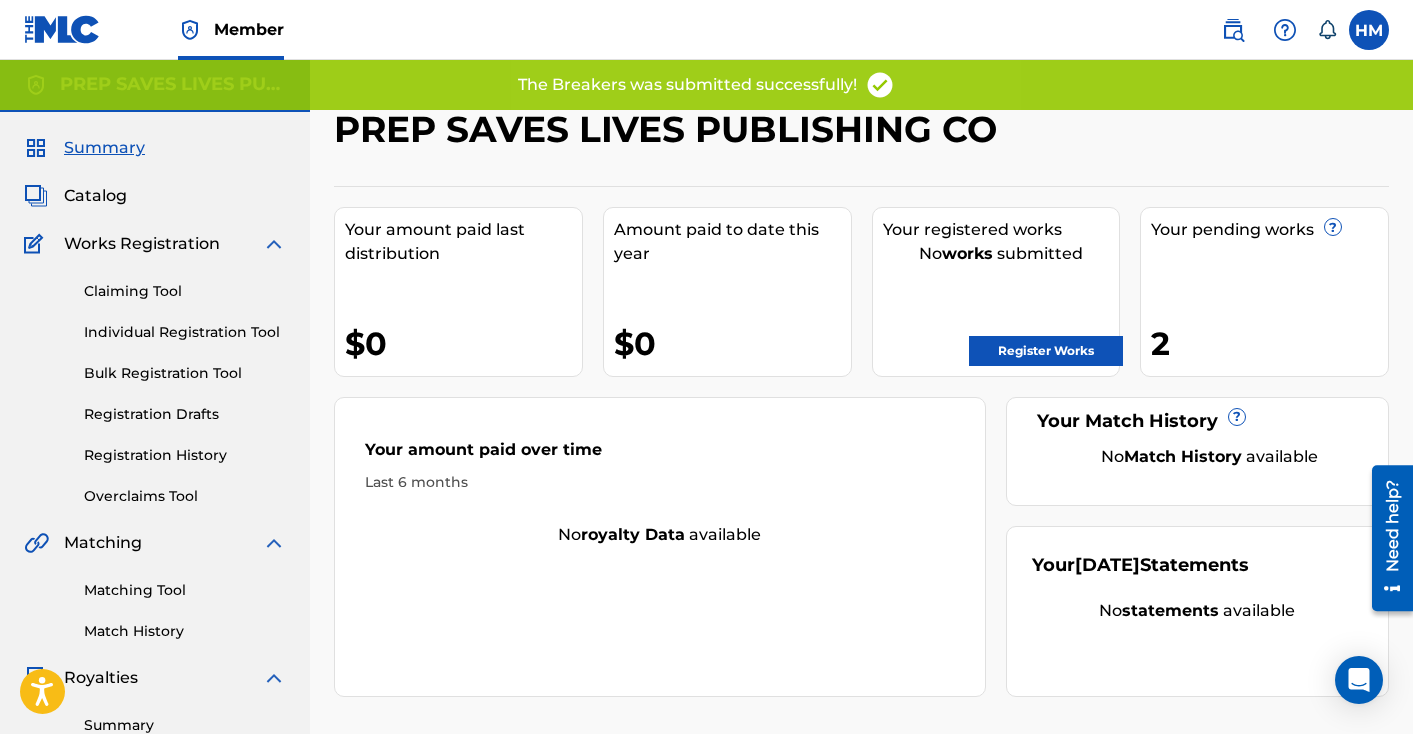 click on "Register Works" at bounding box center [1046, 351] 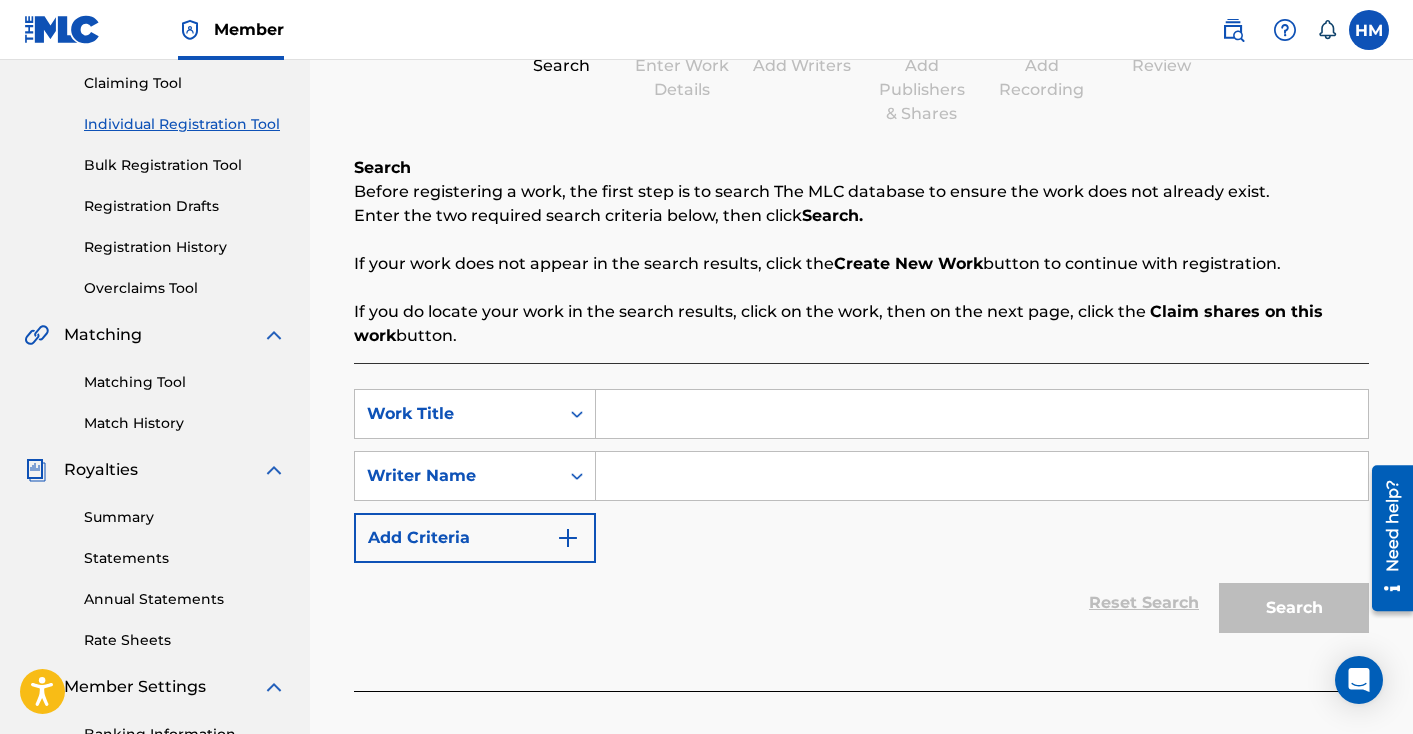 scroll, scrollTop: 266, scrollLeft: 0, axis: vertical 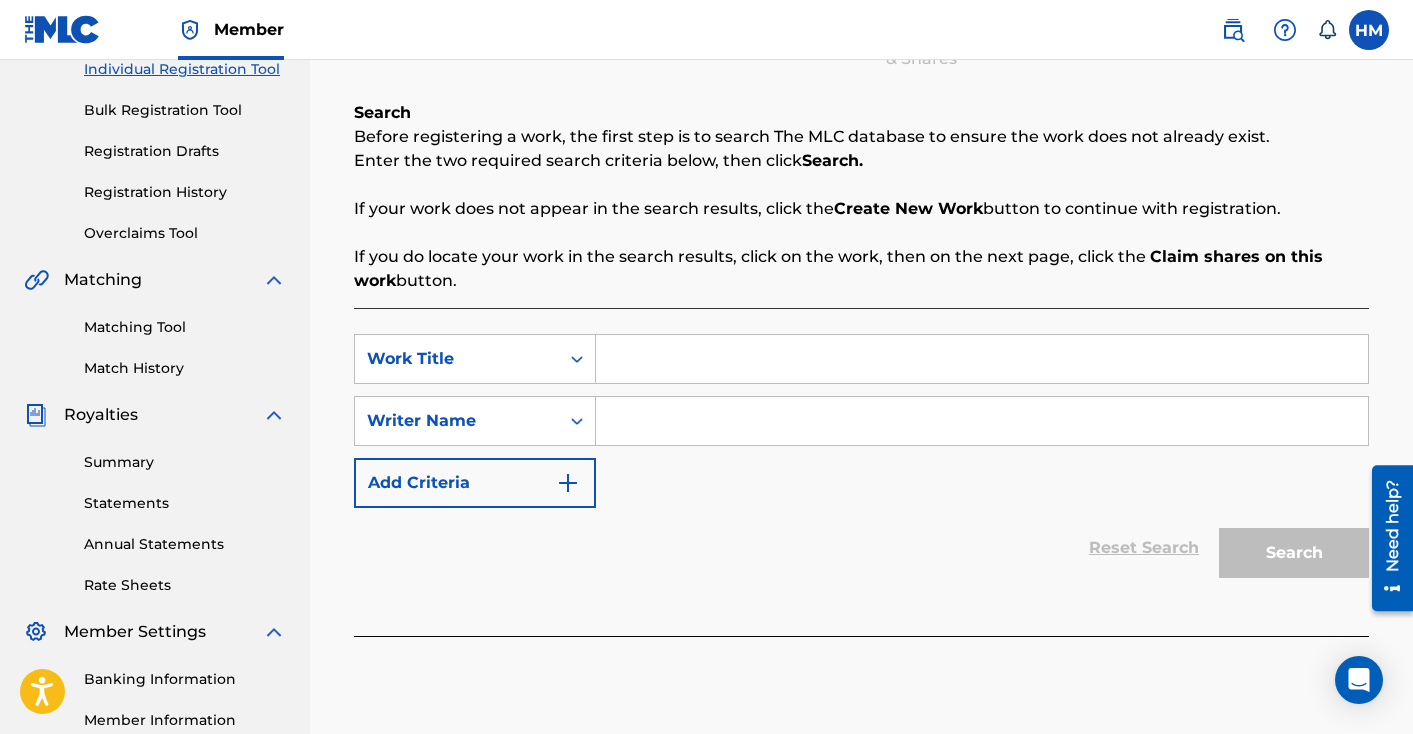 click at bounding box center [982, 359] 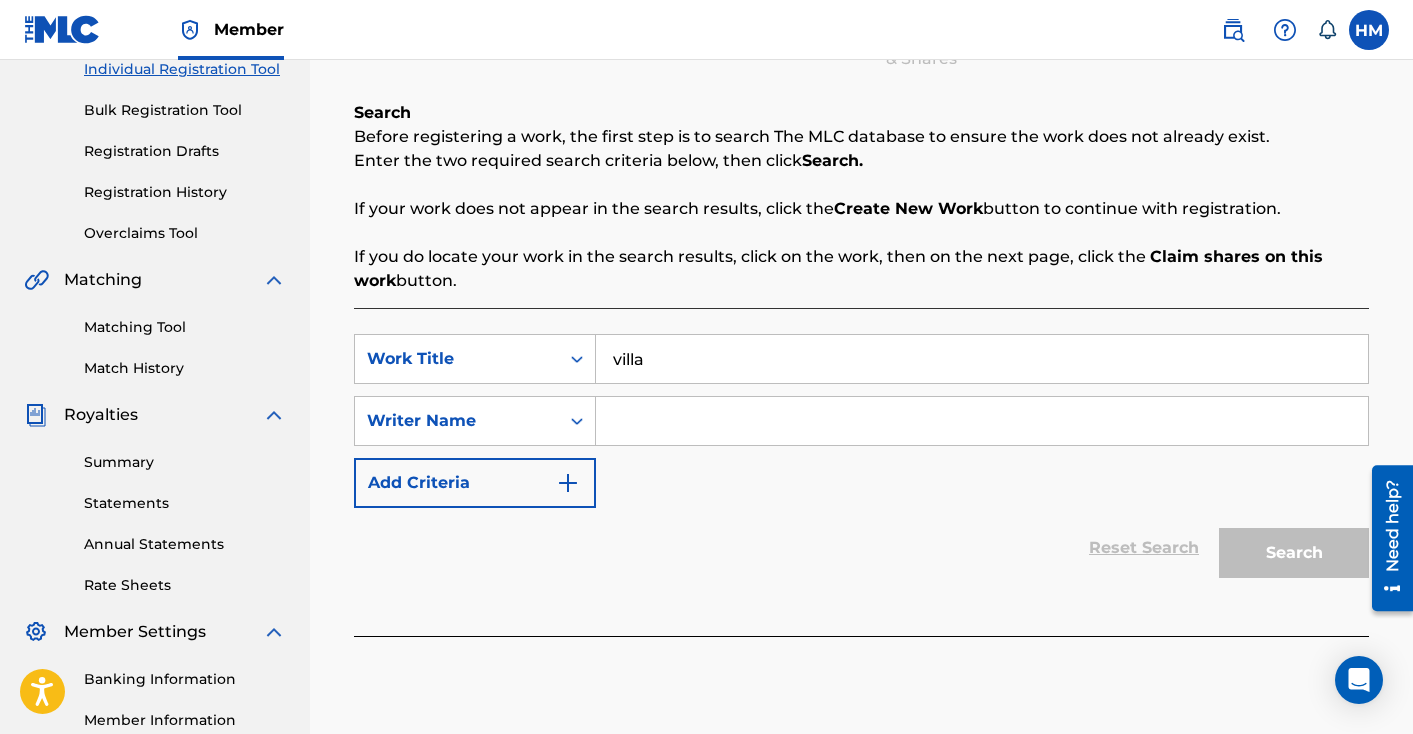 type on "villa" 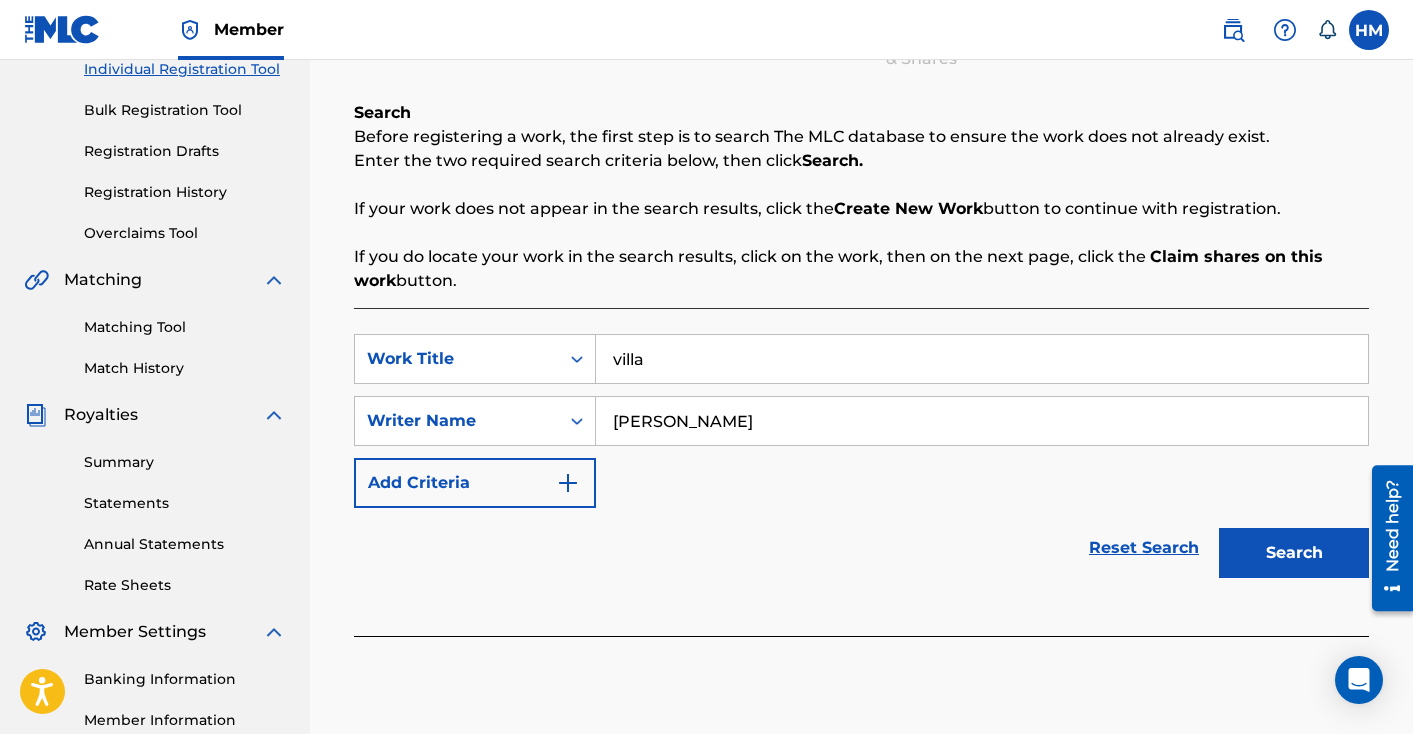 click on "Add Criteria" at bounding box center [475, 483] 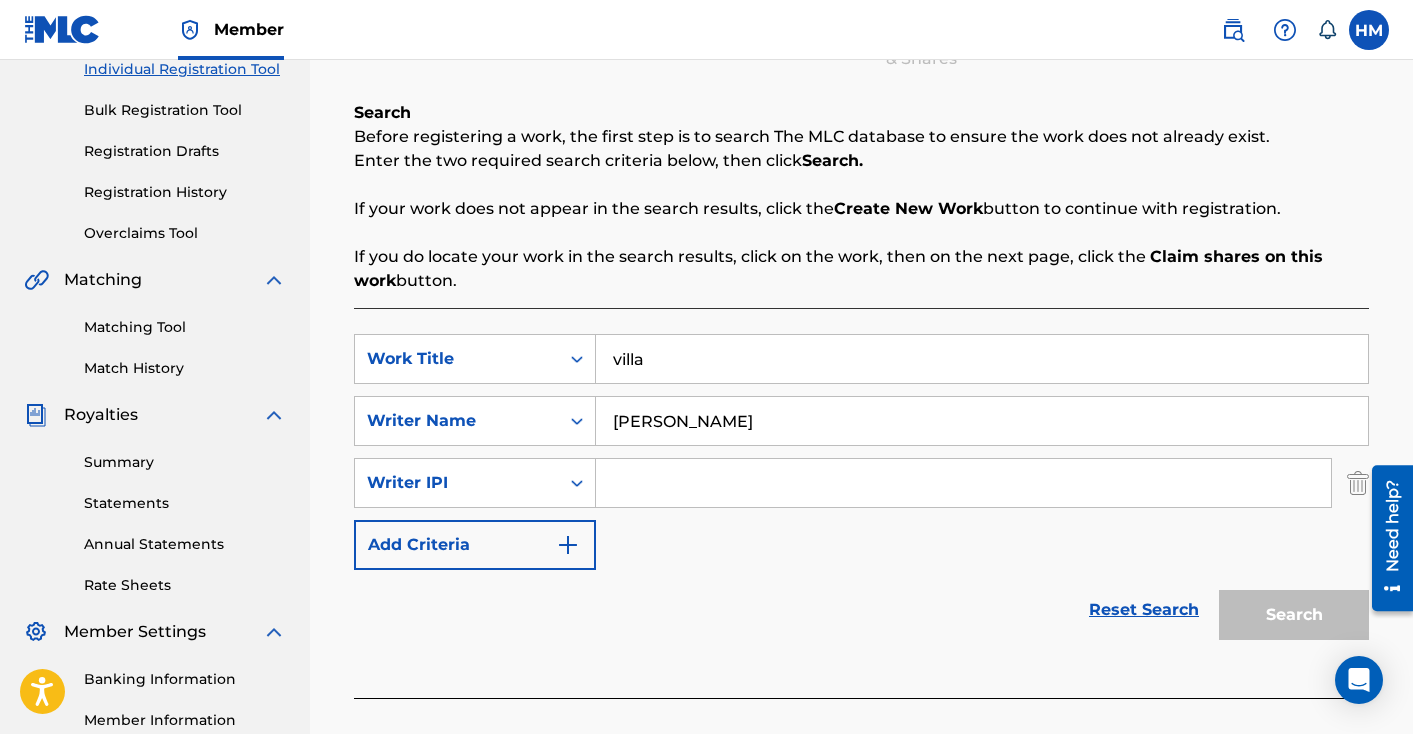 click at bounding box center [963, 483] 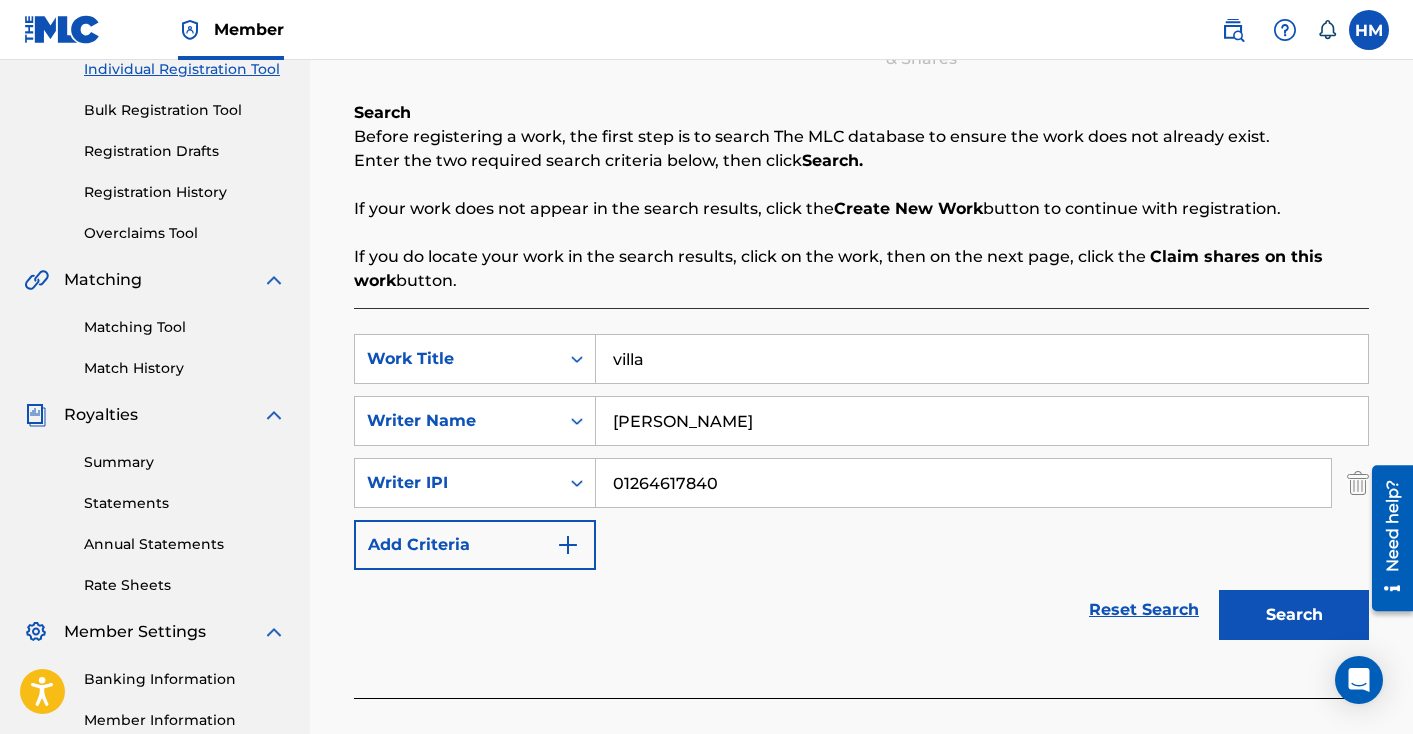 type on "01264617840" 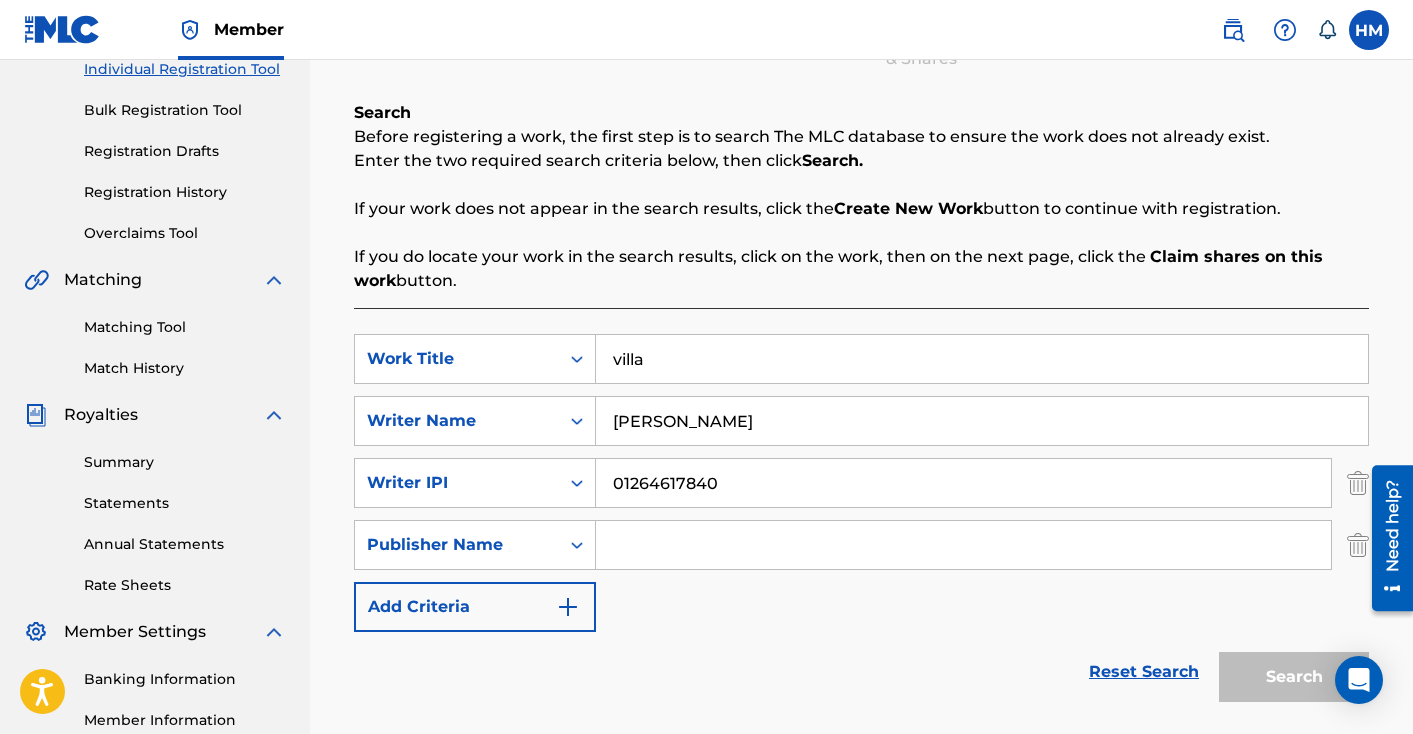 click at bounding box center [963, 545] 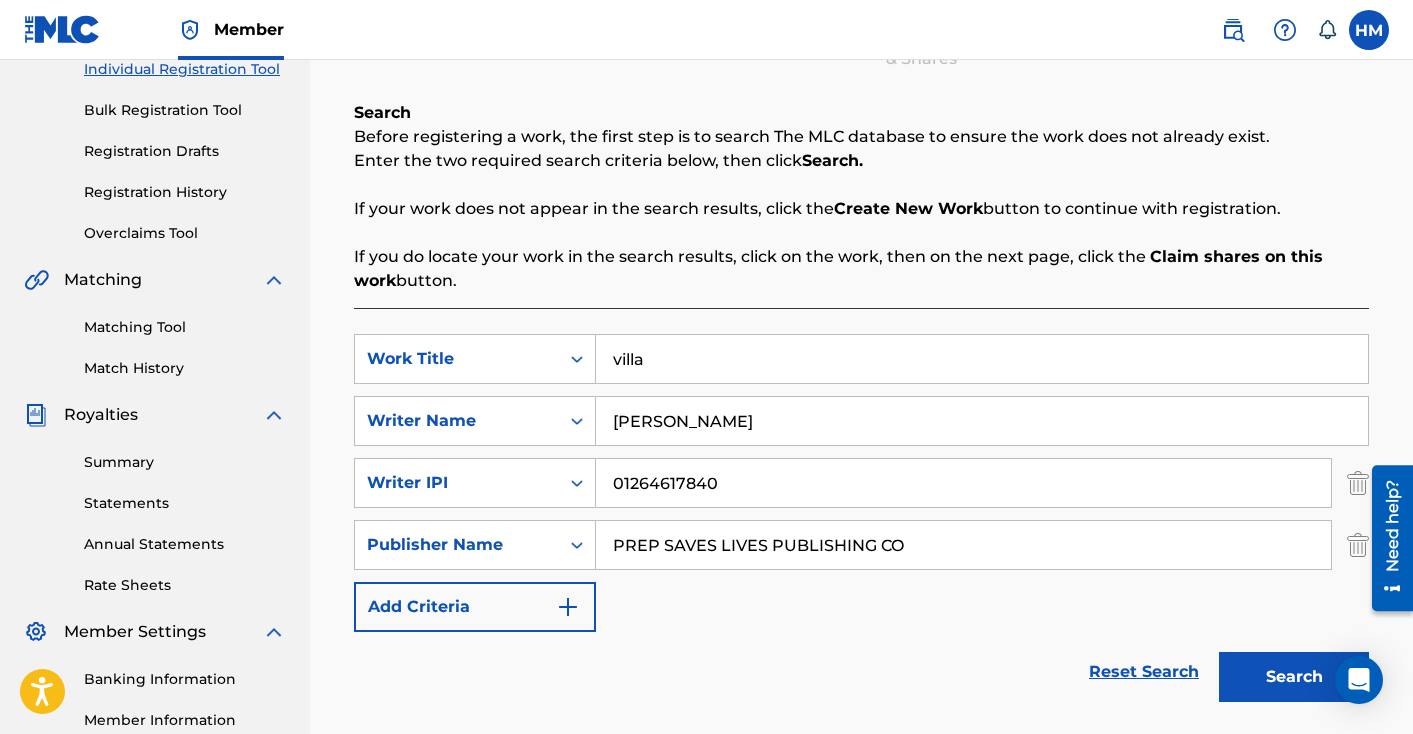 click on "Add Criteria" at bounding box center [475, 607] 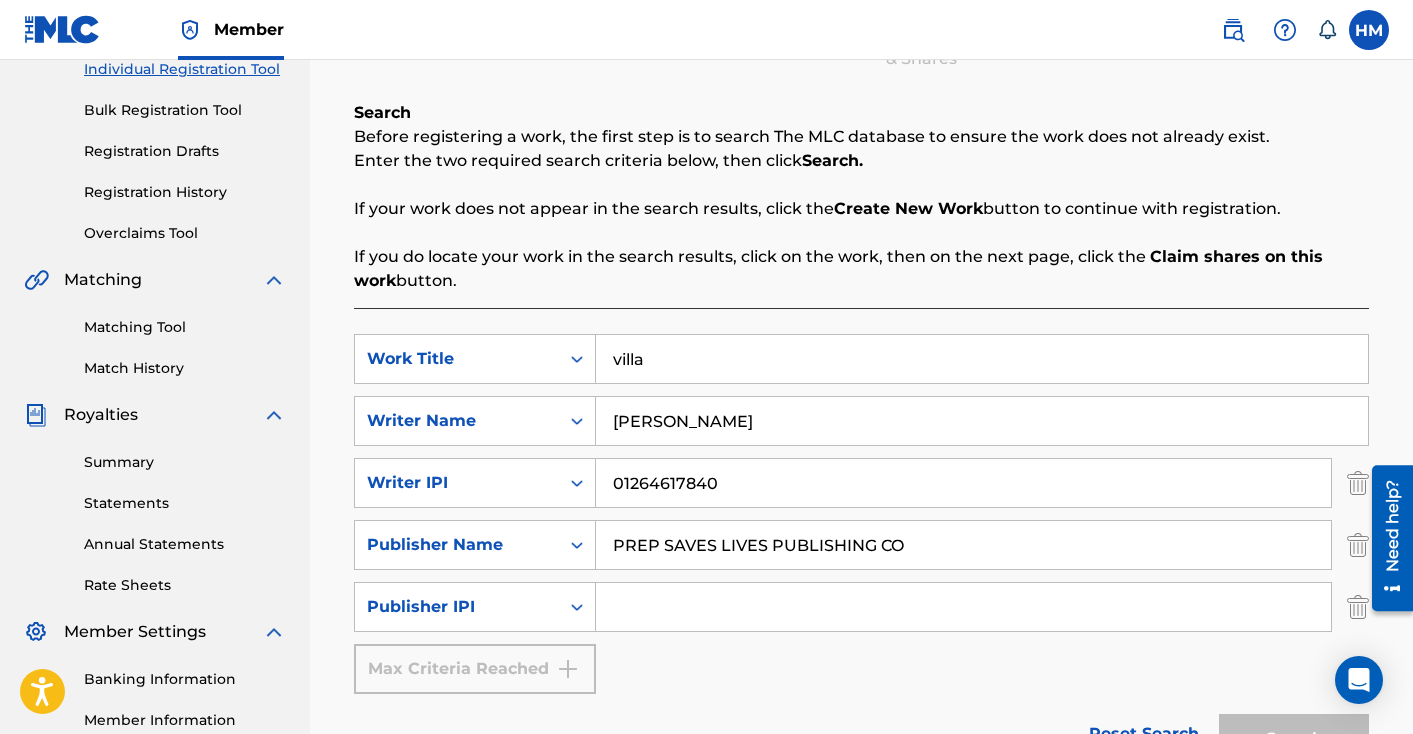 click at bounding box center (963, 607) 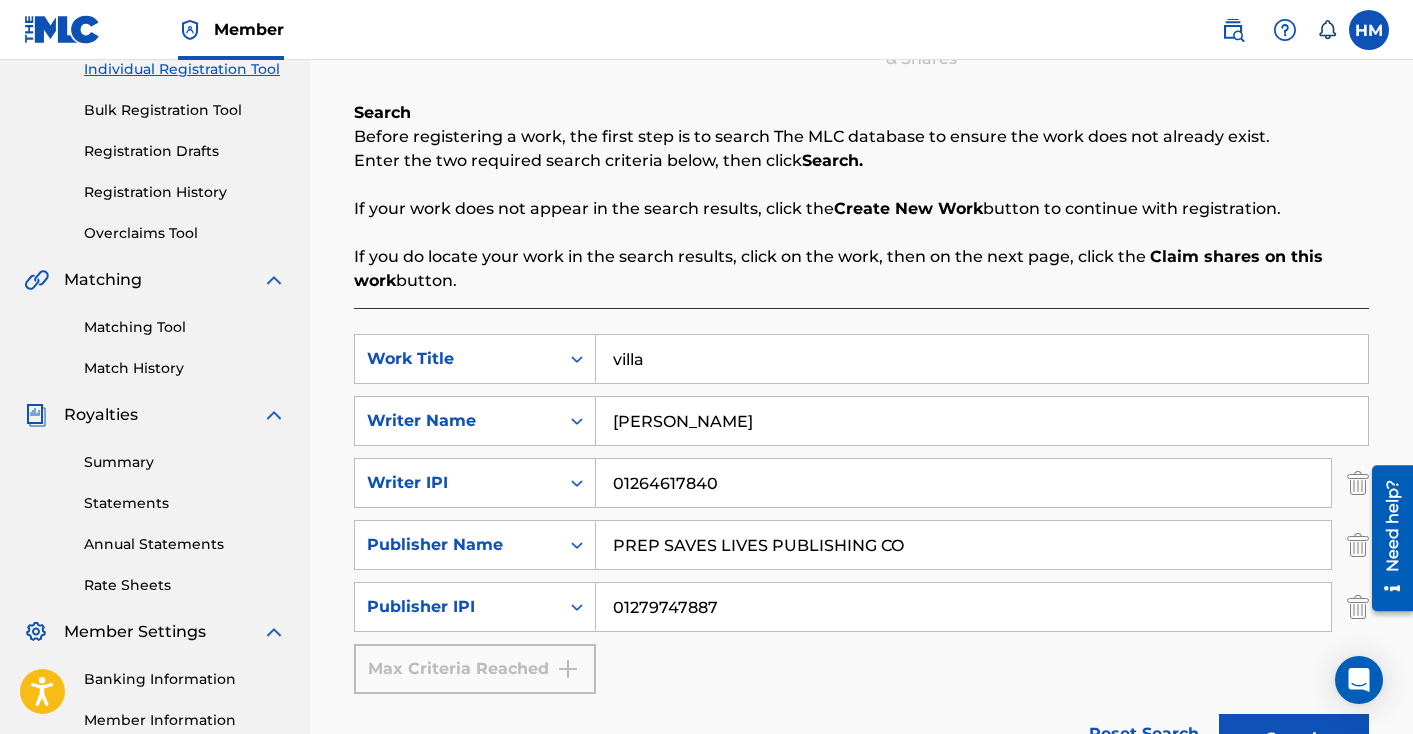 scroll, scrollTop: 439, scrollLeft: 0, axis: vertical 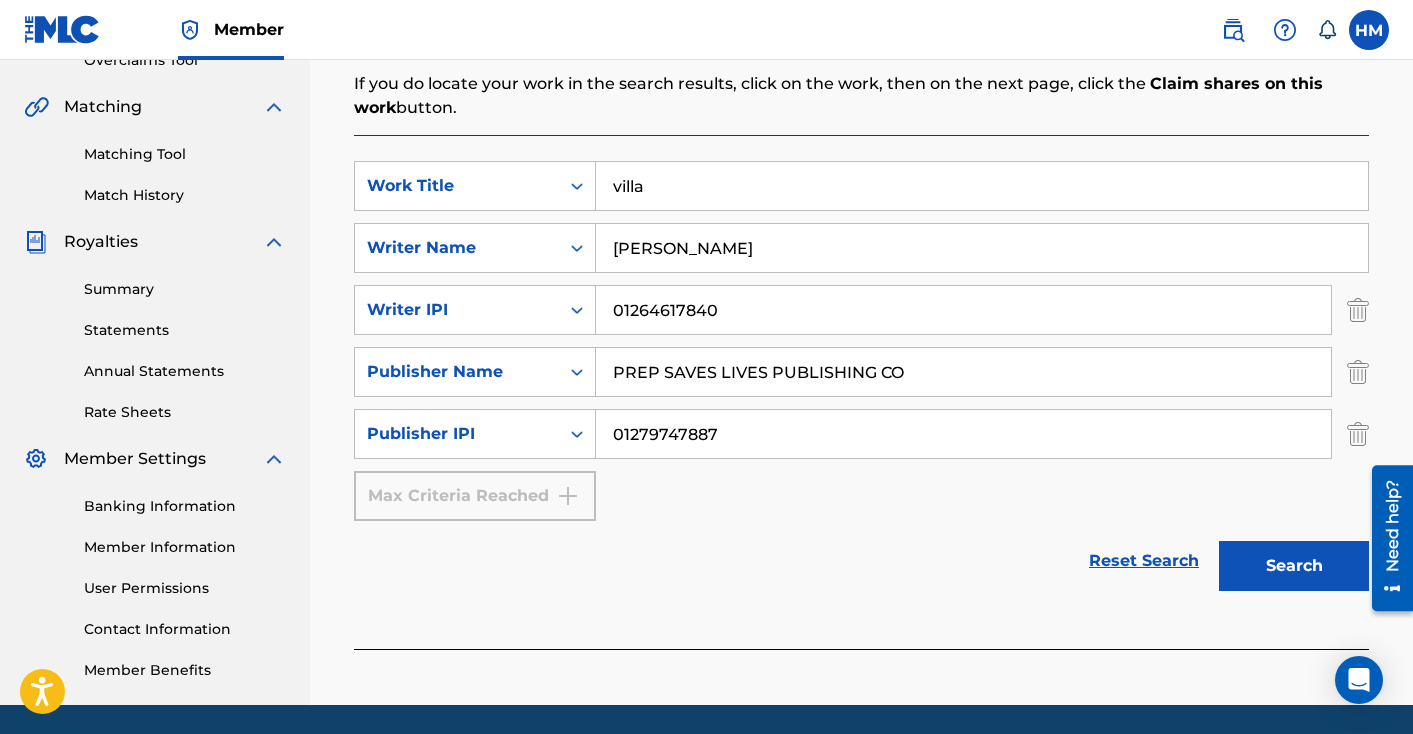 click on "Search" at bounding box center (1294, 566) 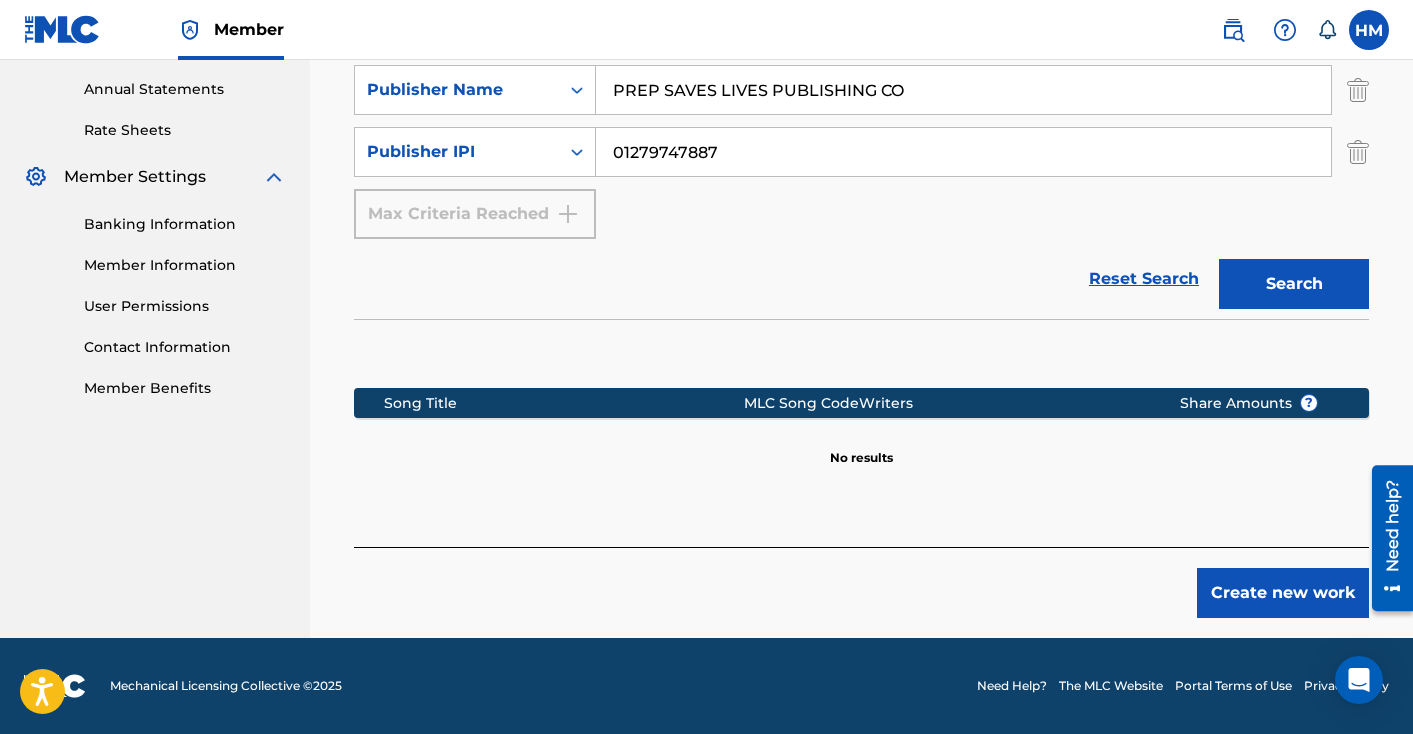 click on "Create new work" at bounding box center (1283, 593) 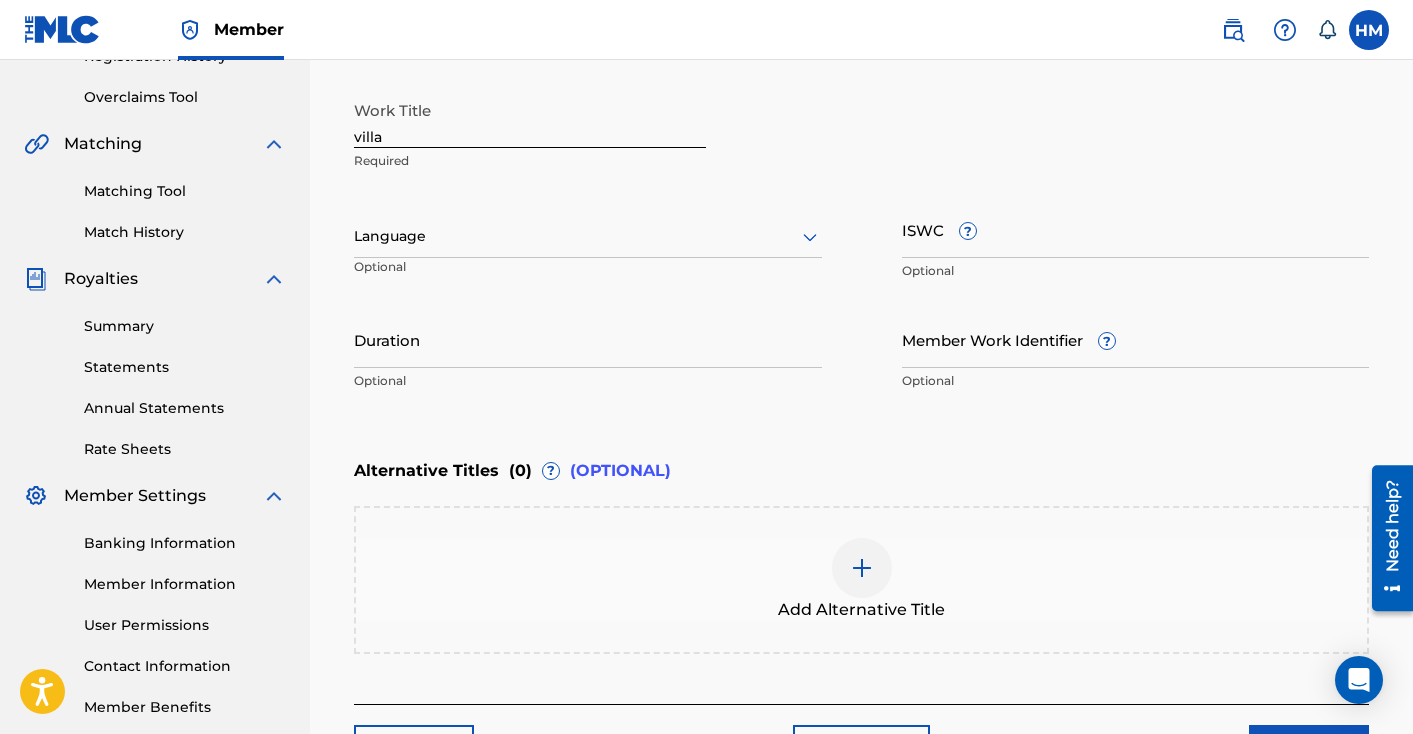 scroll, scrollTop: 369, scrollLeft: 0, axis: vertical 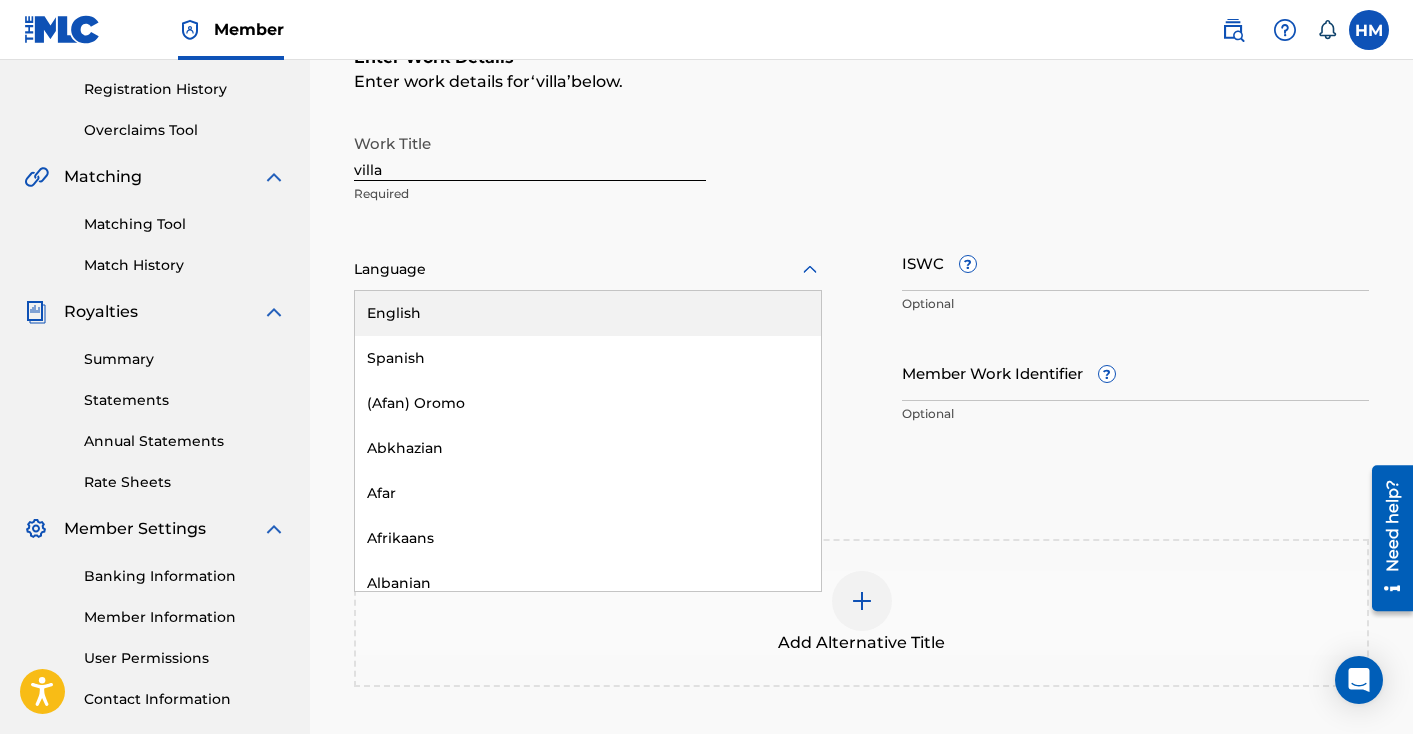 click at bounding box center (588, 269) 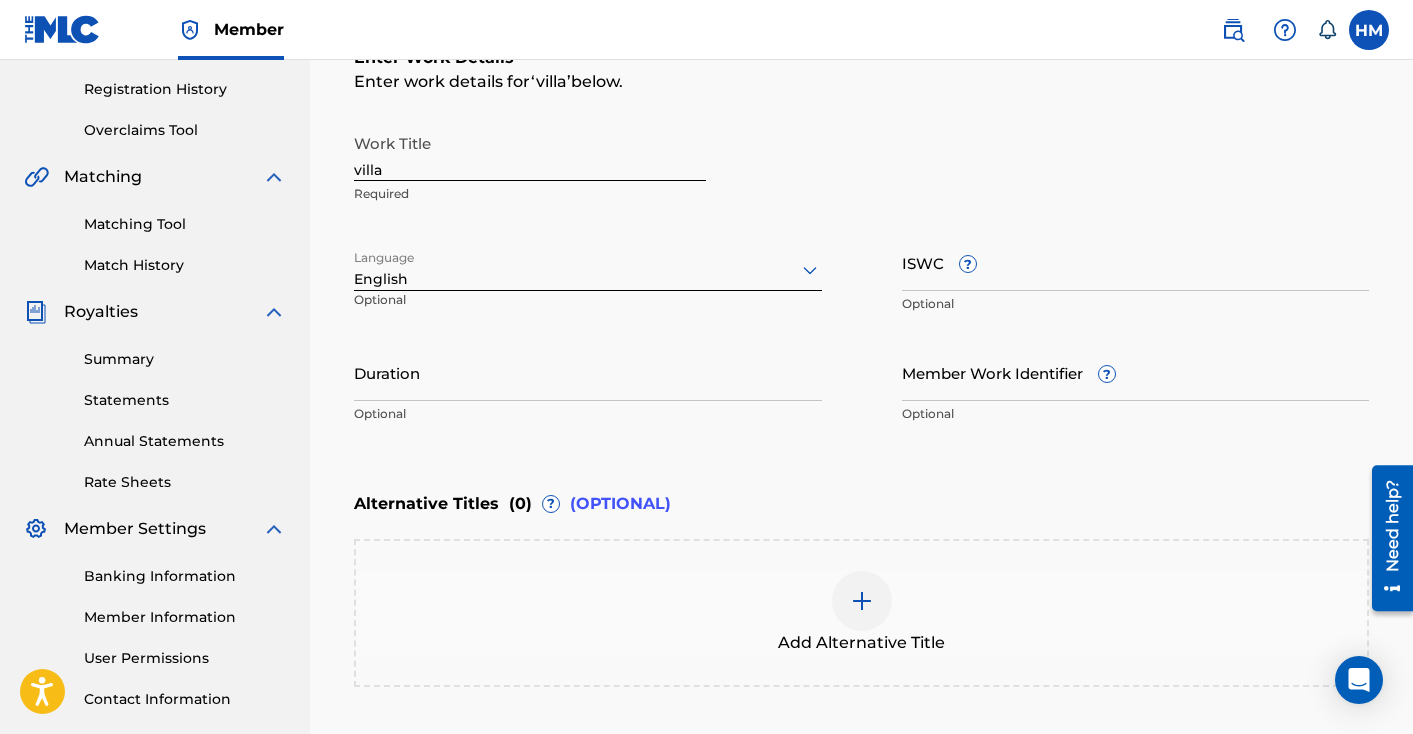 click on "Duration" at bounding box center [588, 372] 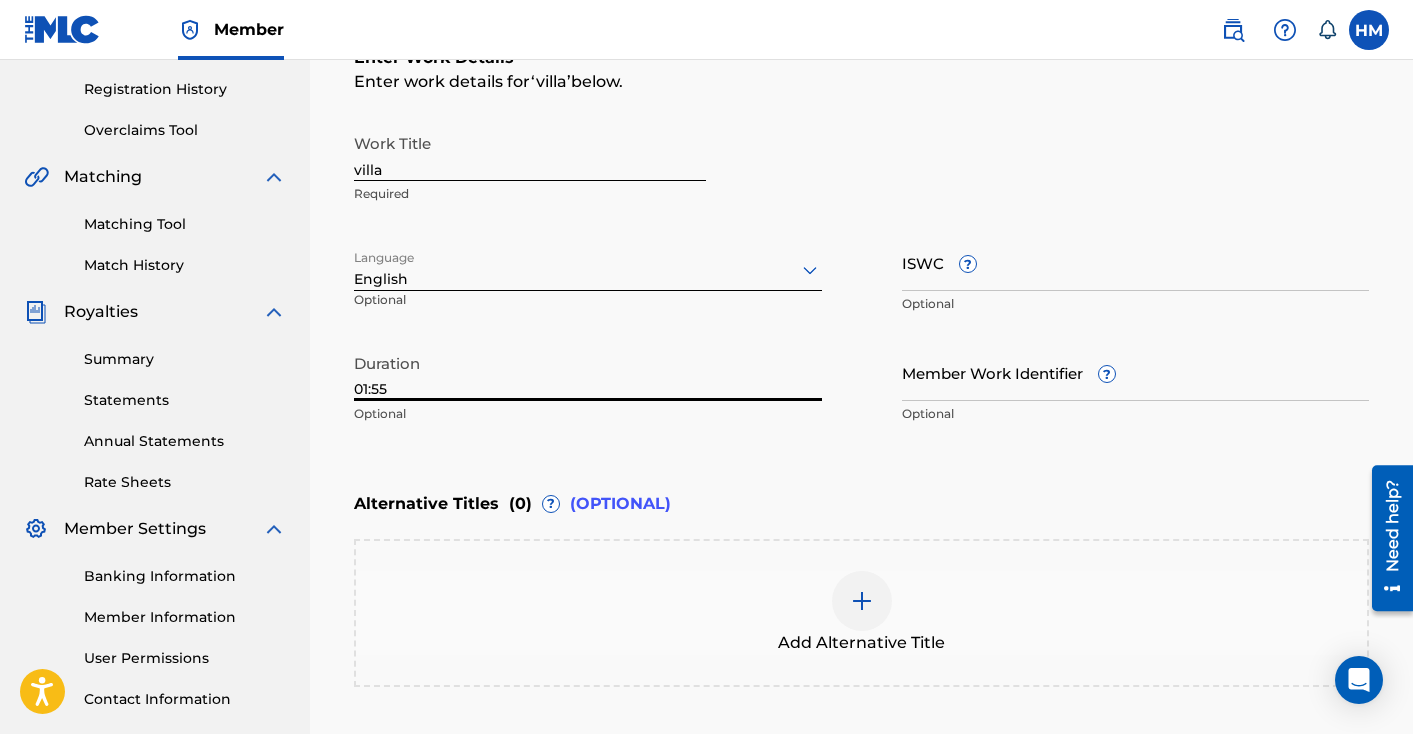 type on "01:55" 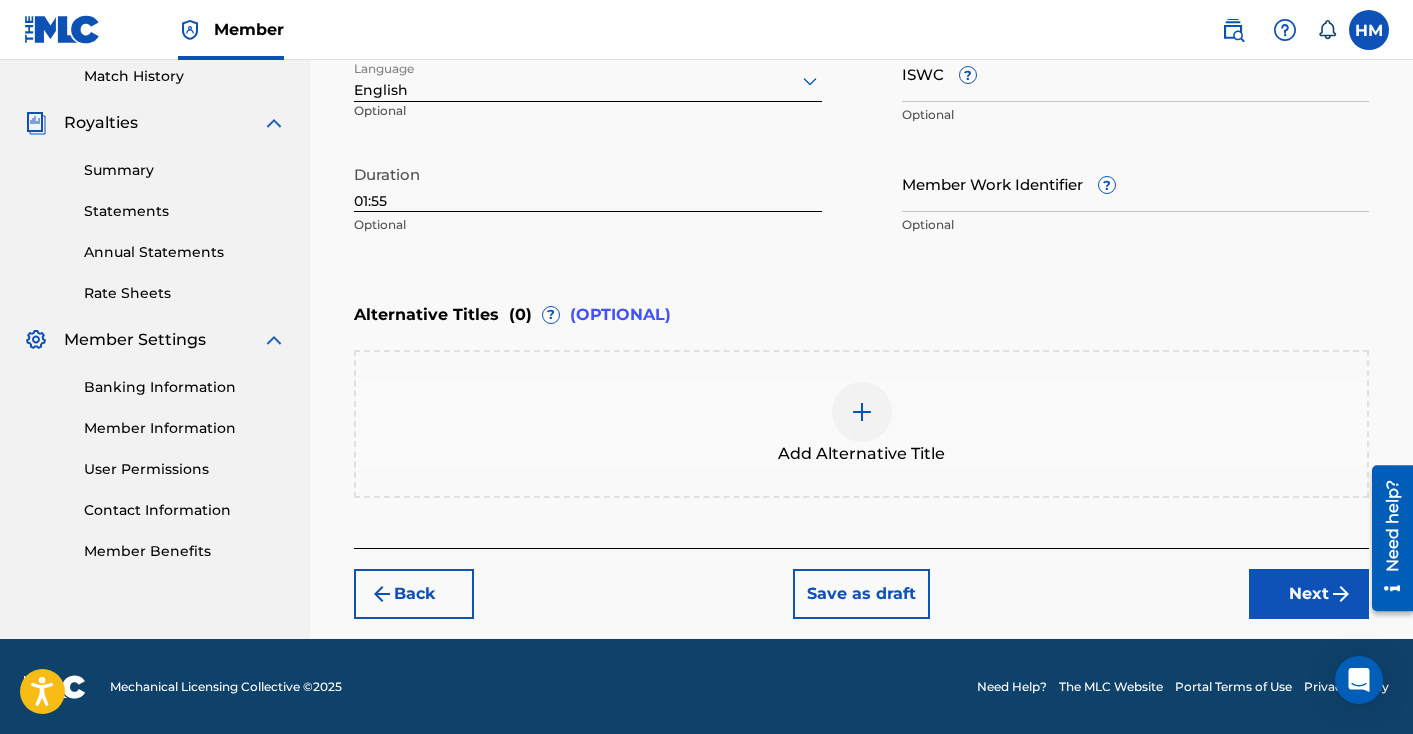 click on "Next" at bounding box center (1309, 594) 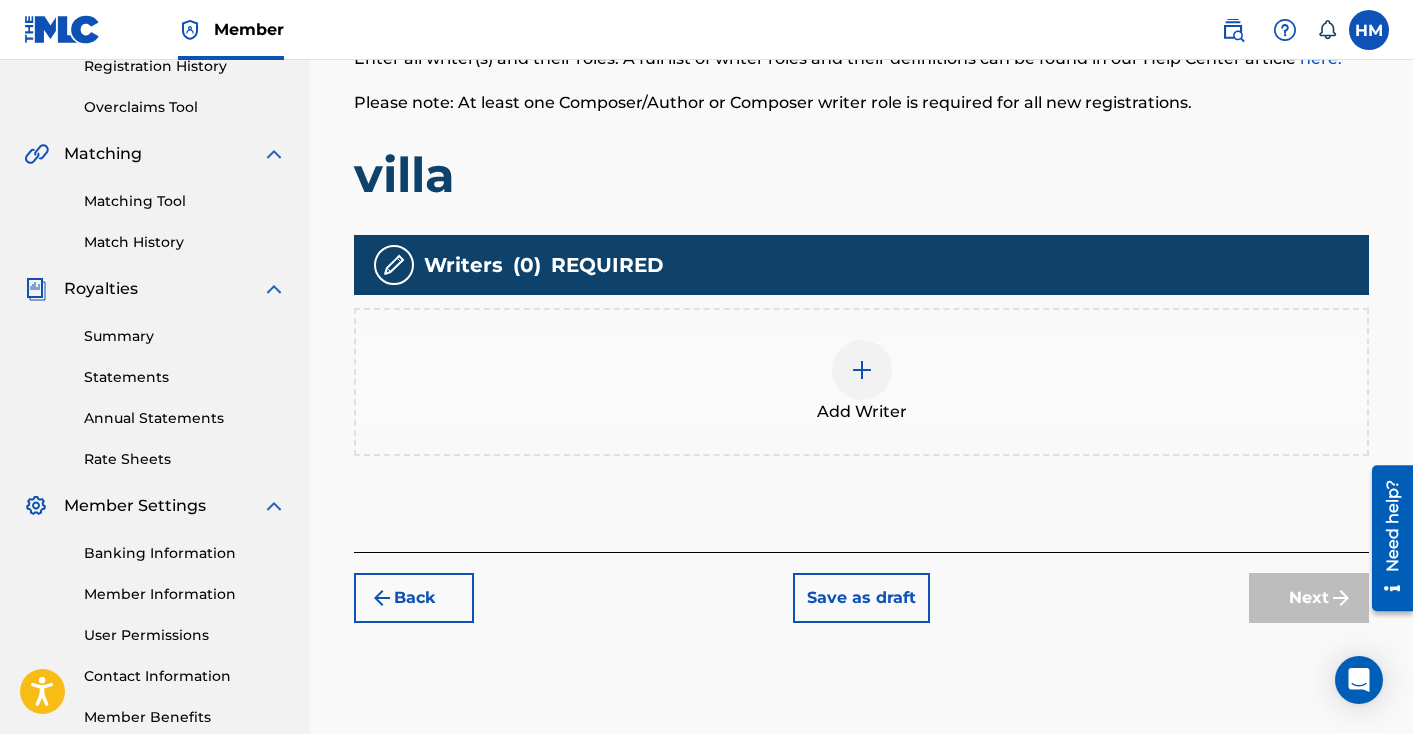 scroll, scrollTop: 506, scrollLeft: 0, axis: vertical 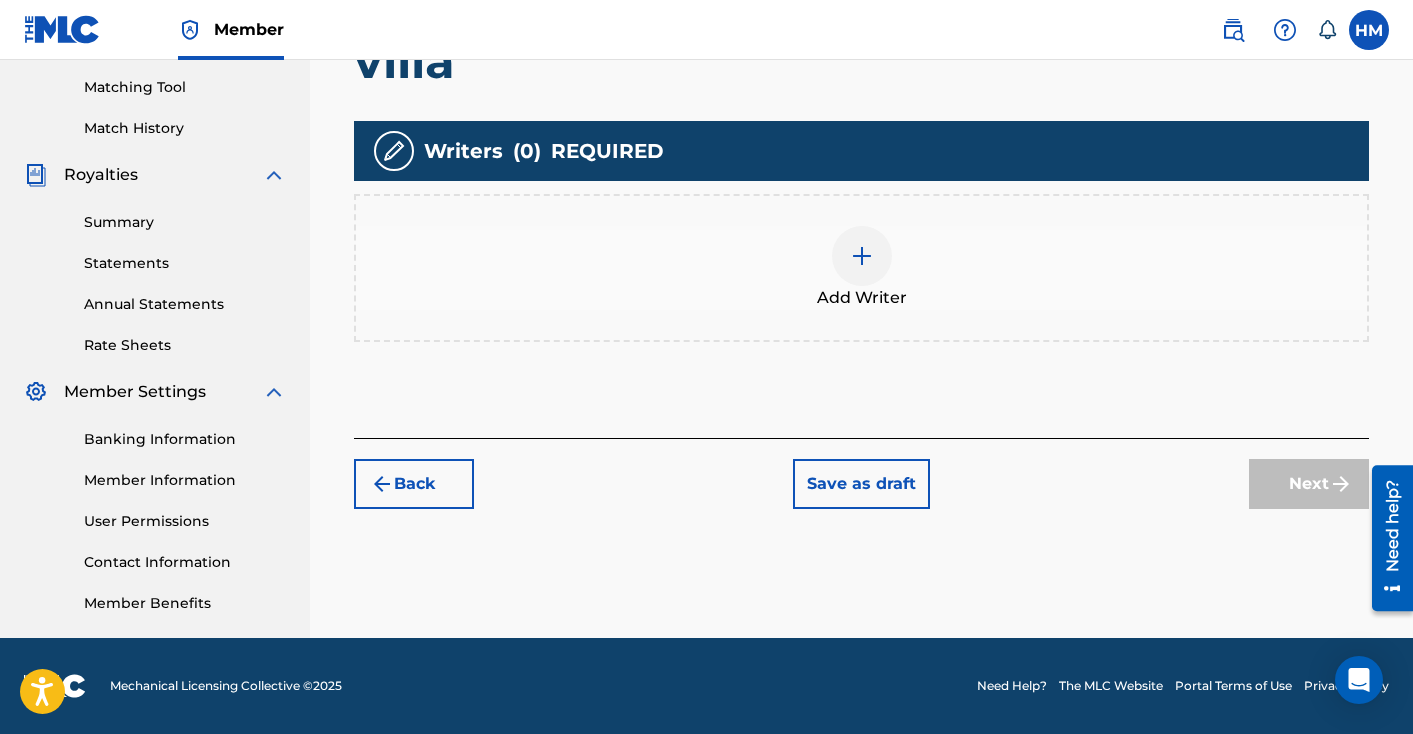 click at bounding box center [862, 256] 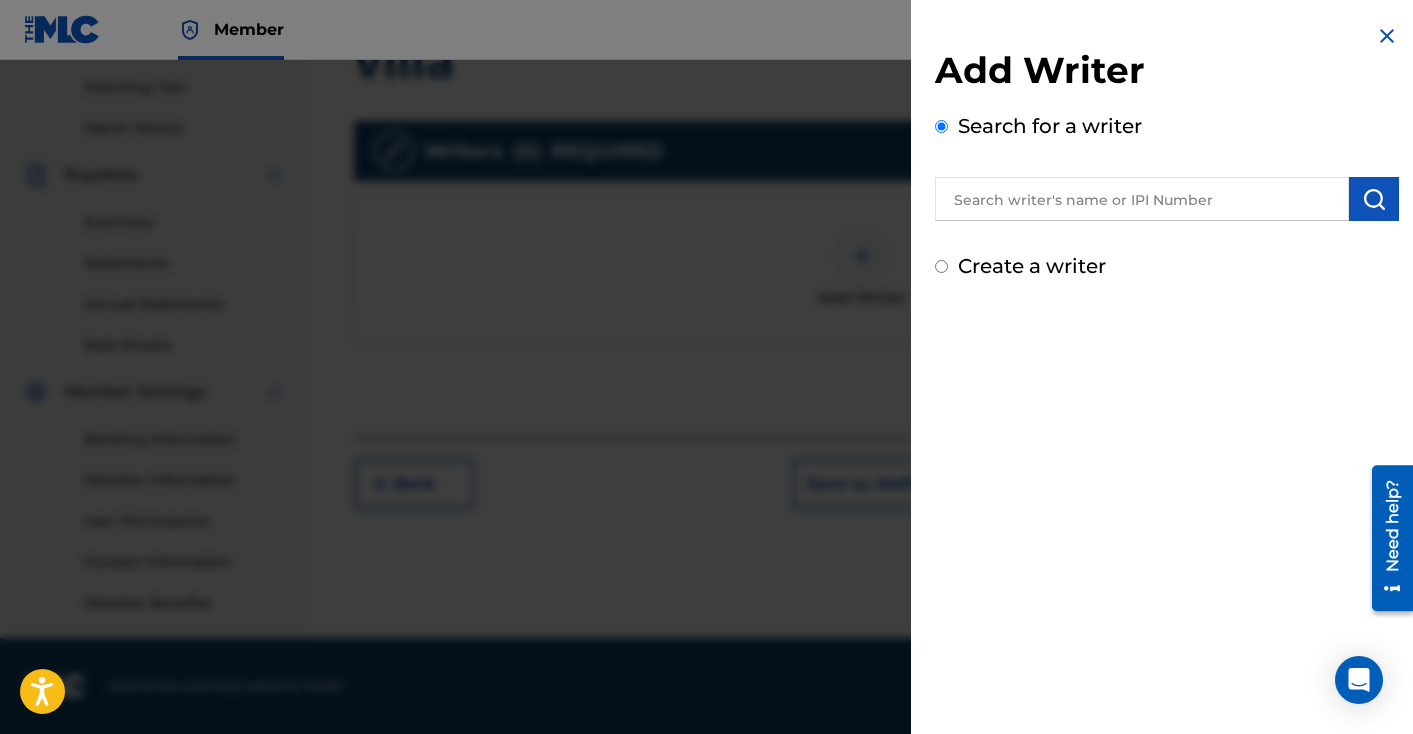 click on "Create a writer" at bounding box center (1032, 266) 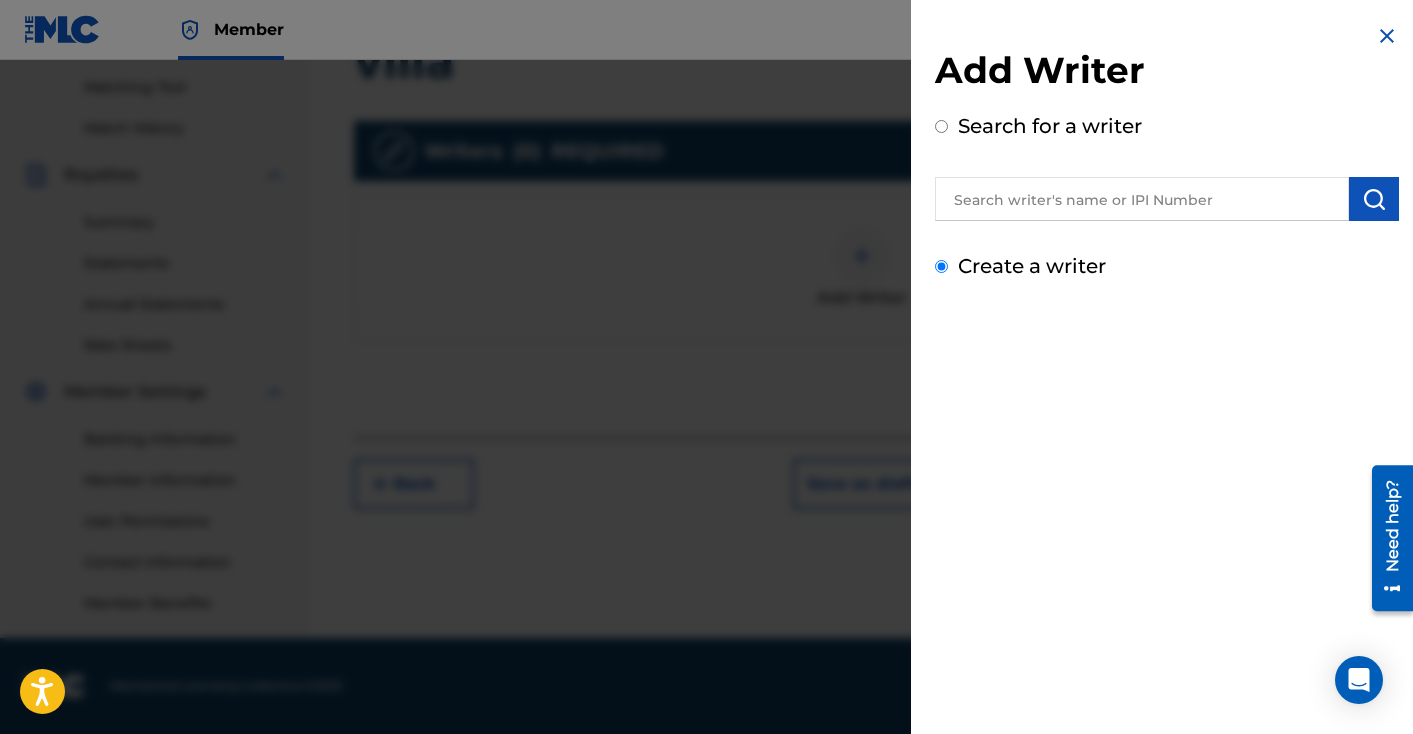 click on "Create a writer" at bounding box center [941, 266] 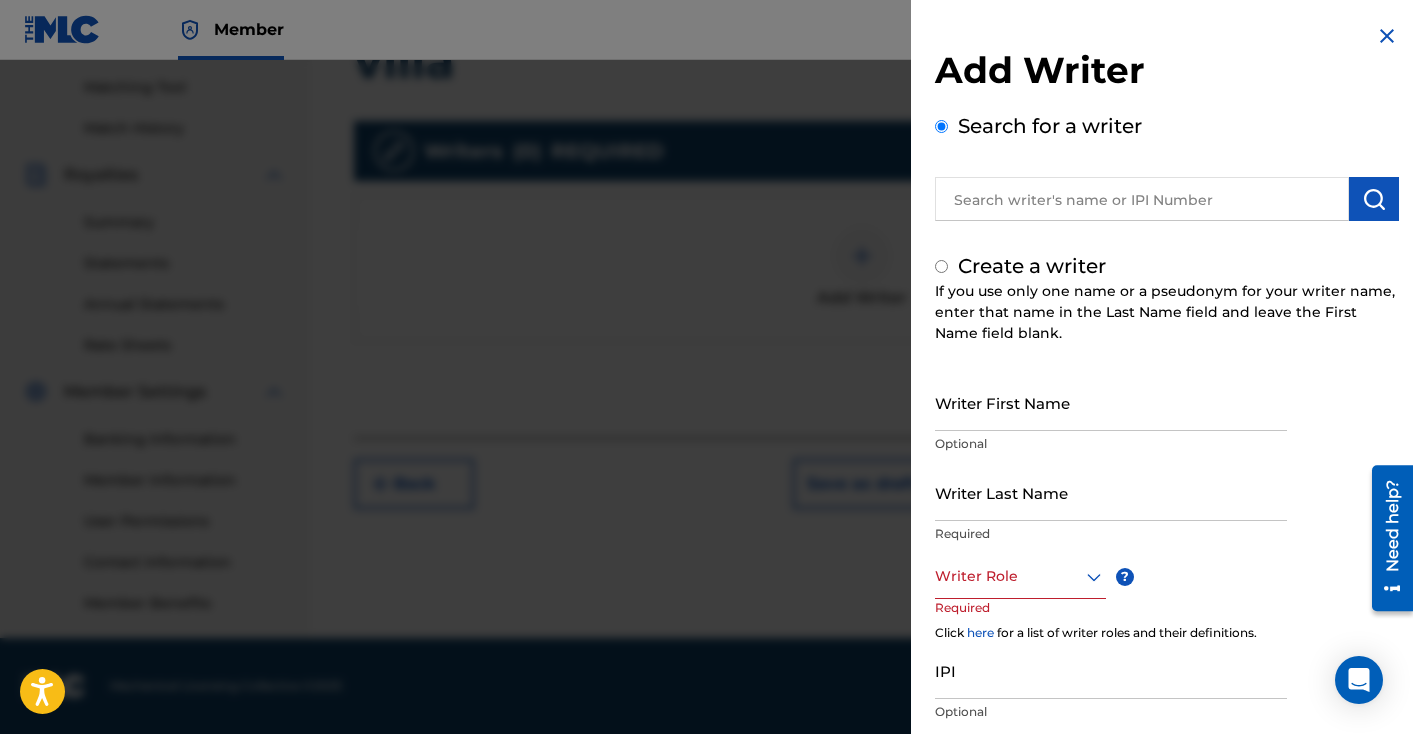 radio on "false" 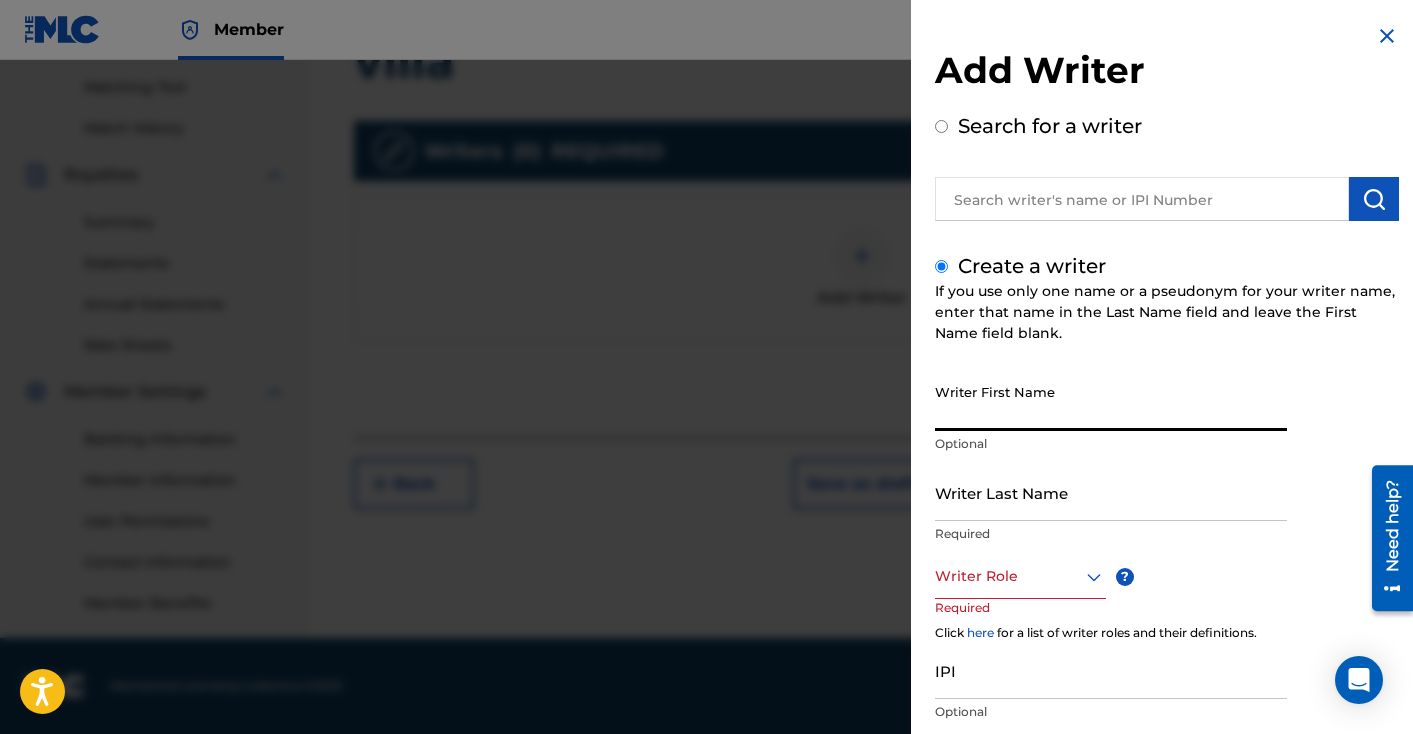 click on "Writer First Name" at bounding box center (1111, 402) 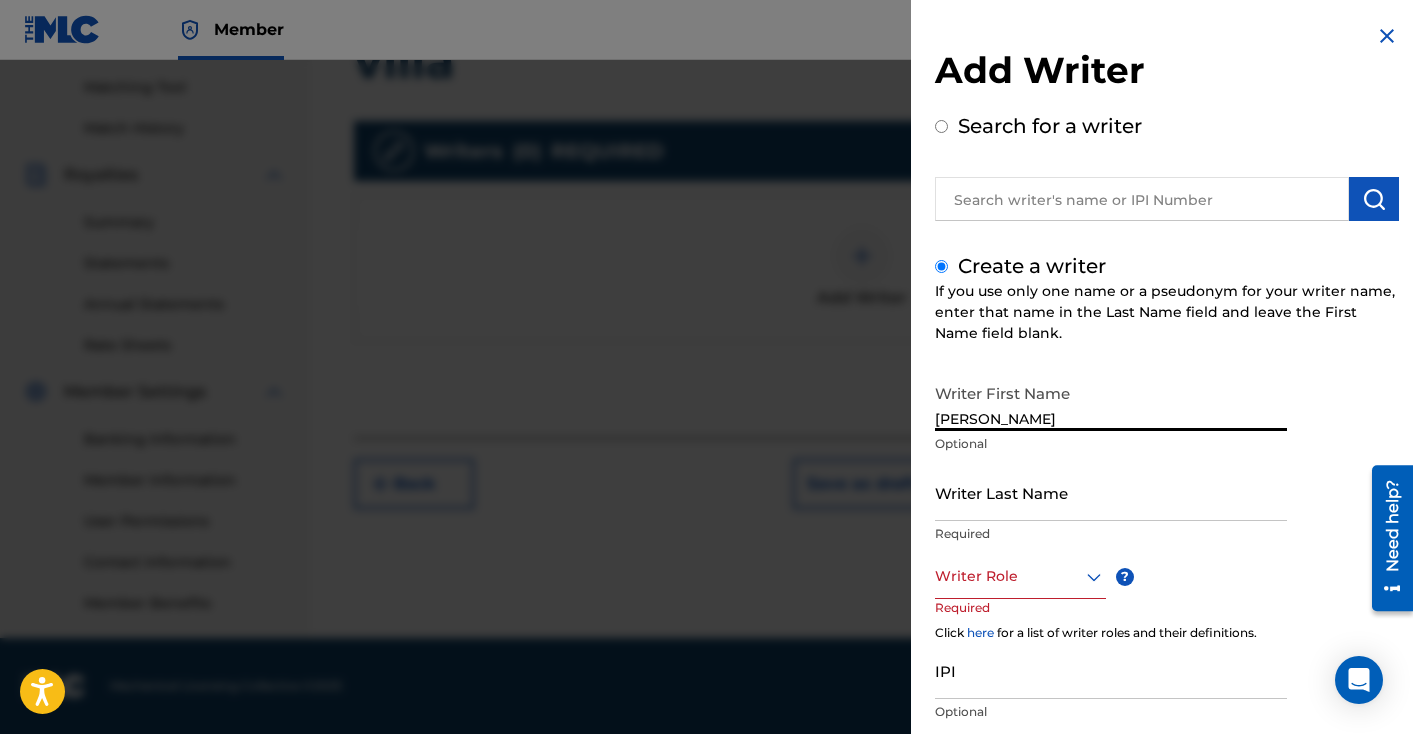 type on "[PERSON_NAME]" 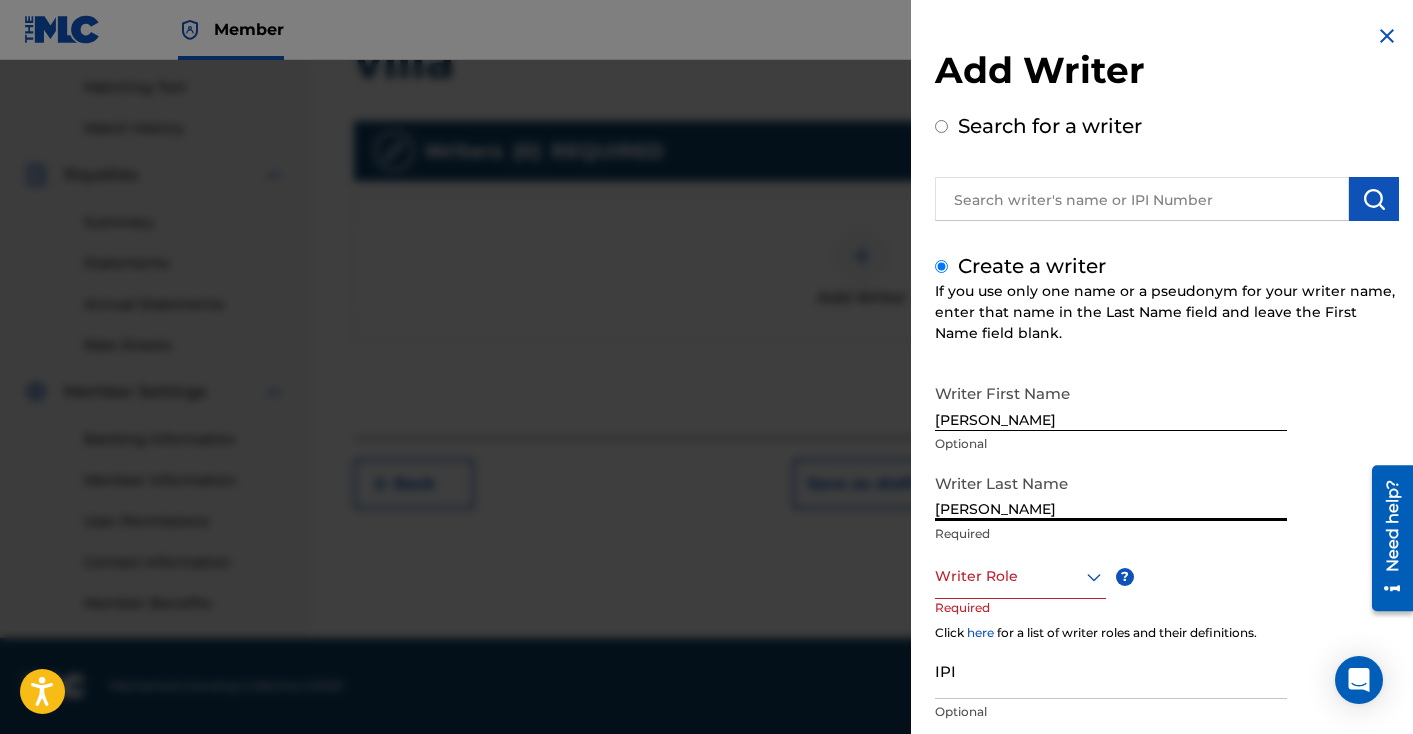 type on "[PERSON_NAME]" 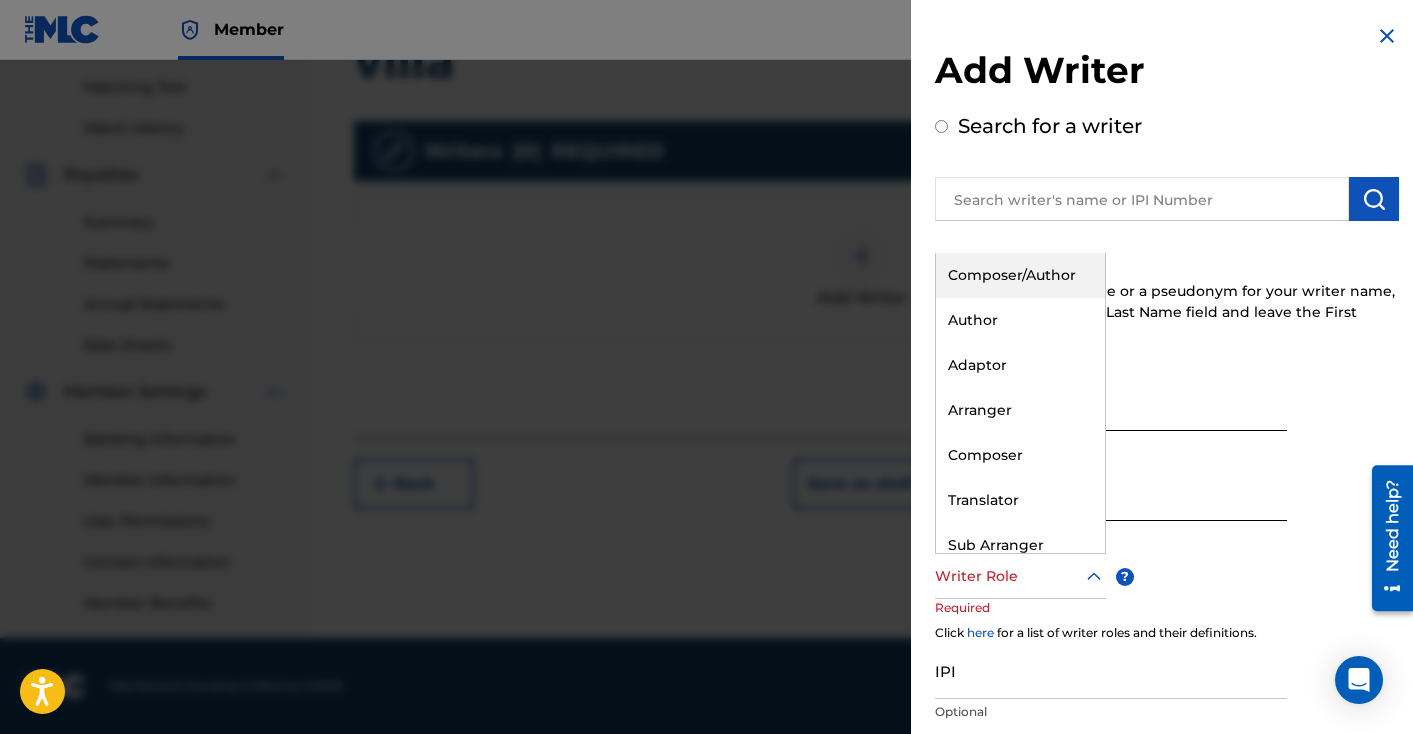 click at bounding box center (1020, 576) 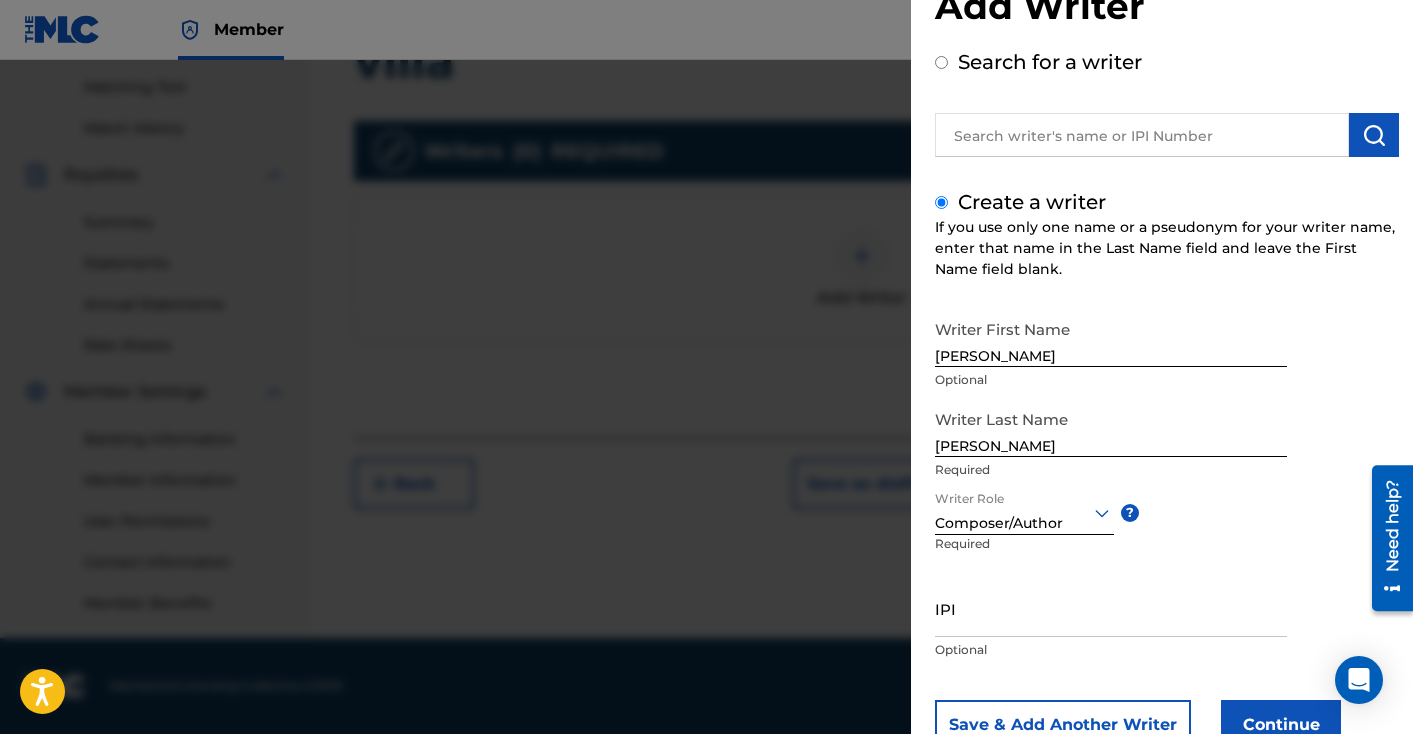 scroll, scrollTop: 134, scrollLeft: 0, axis: vertical 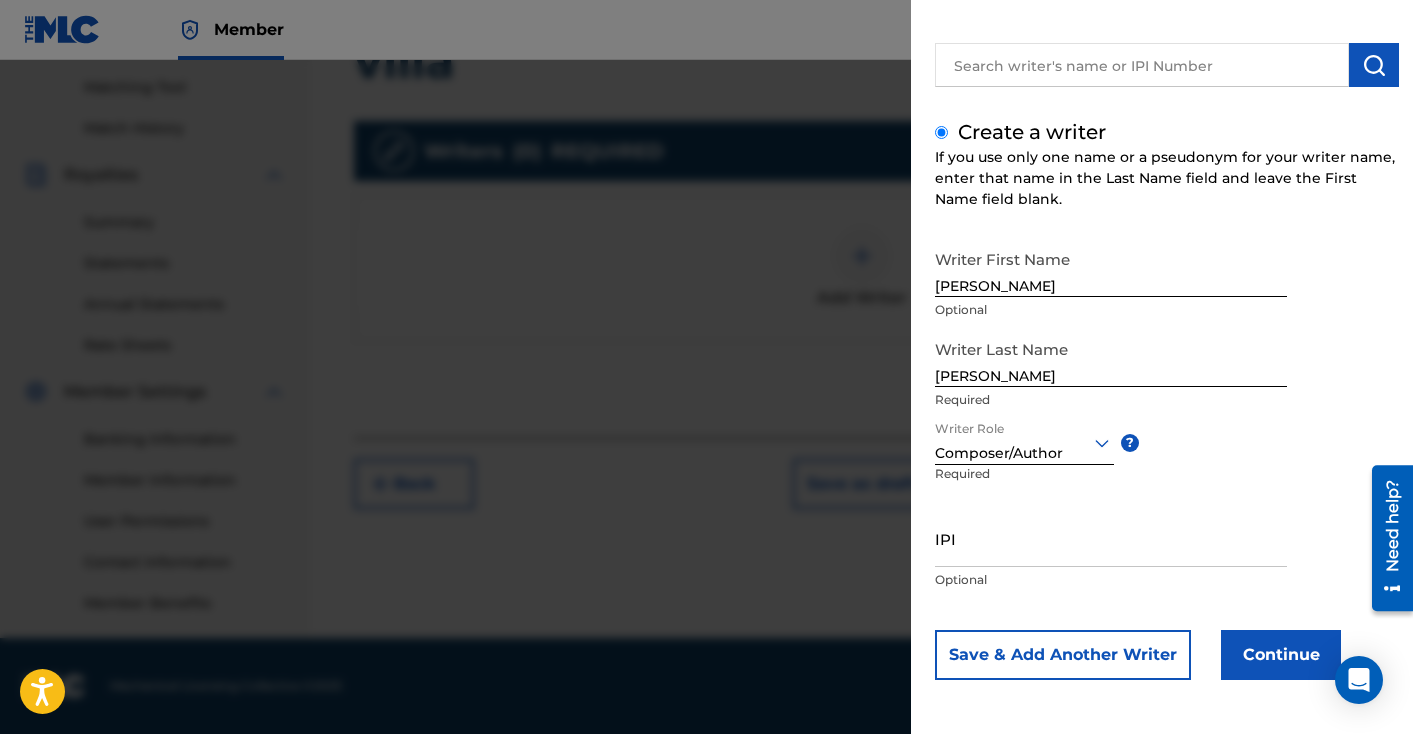 click on "IPI" at bounding box center (1111, 538) 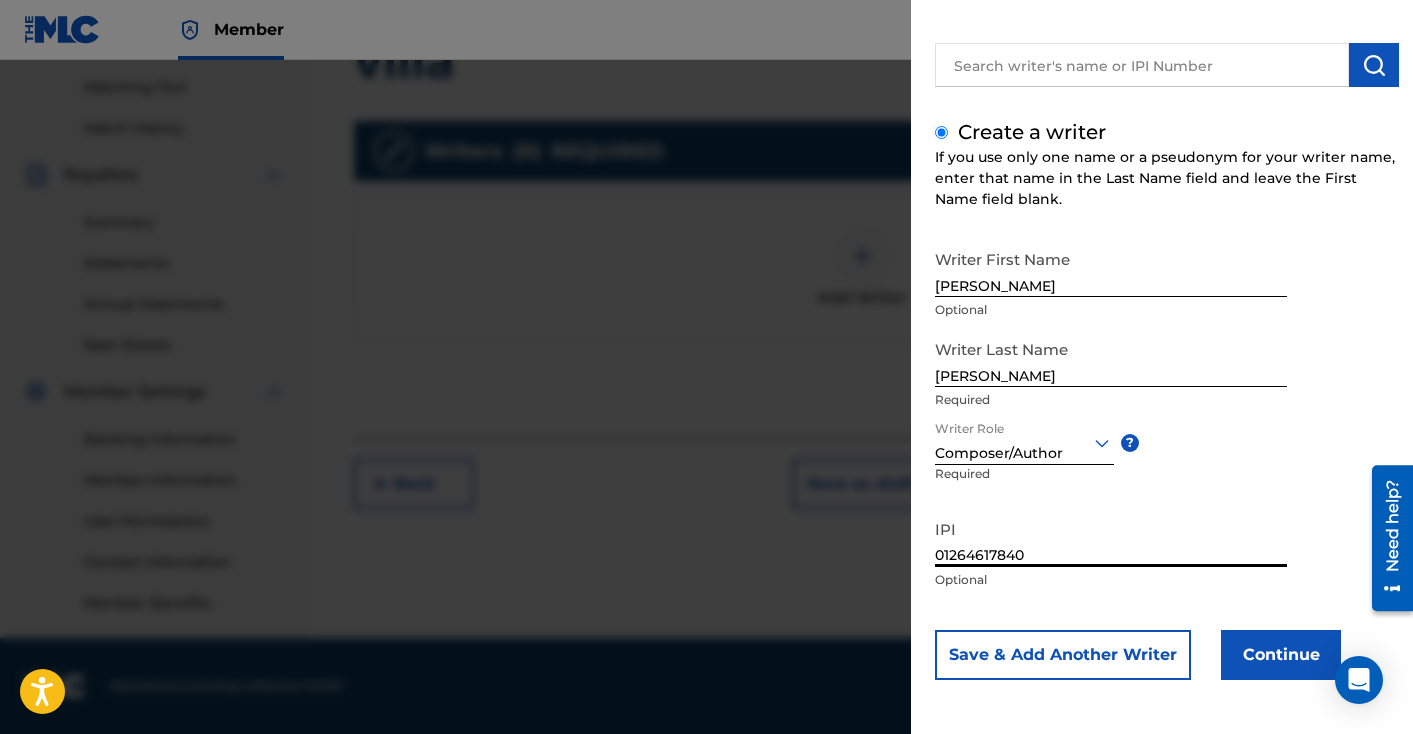 type on "01264617840" 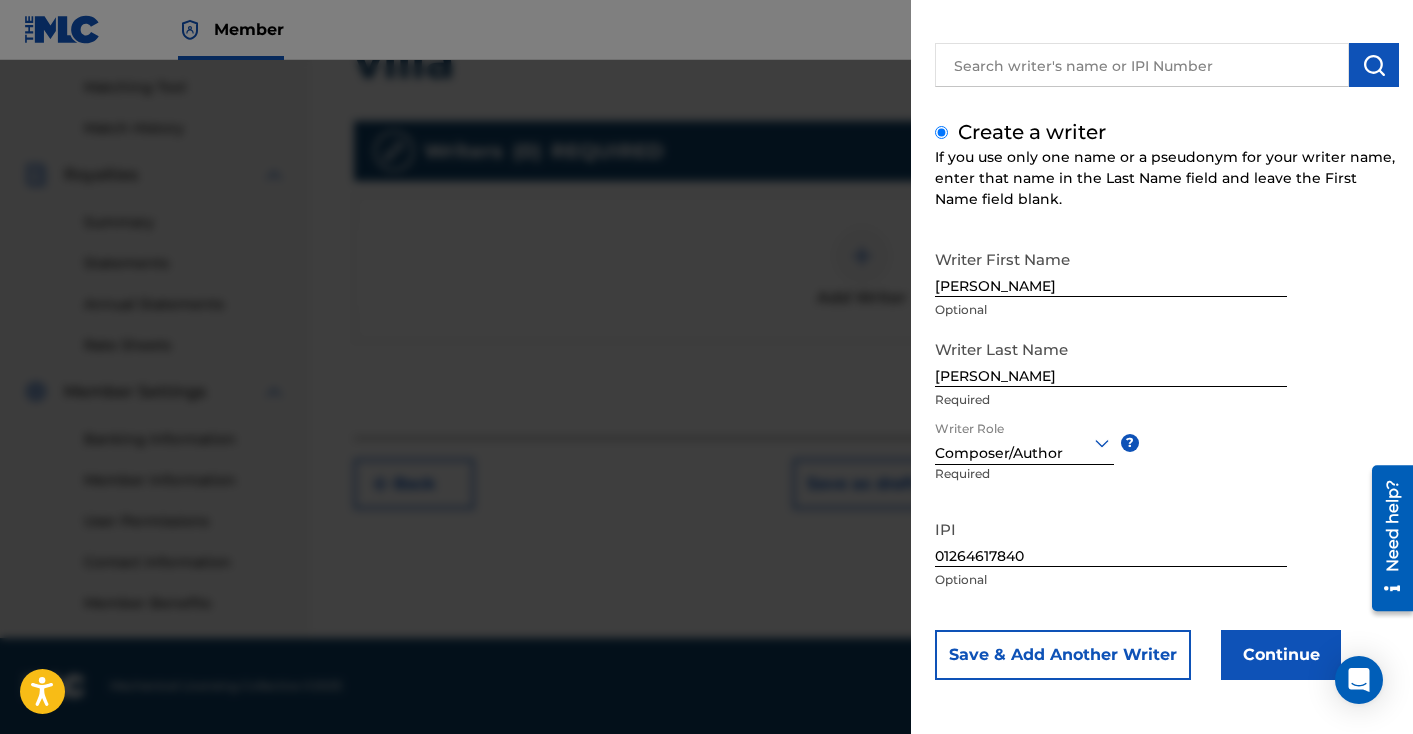 click on "Continue" at bounding box center [1281, 655] 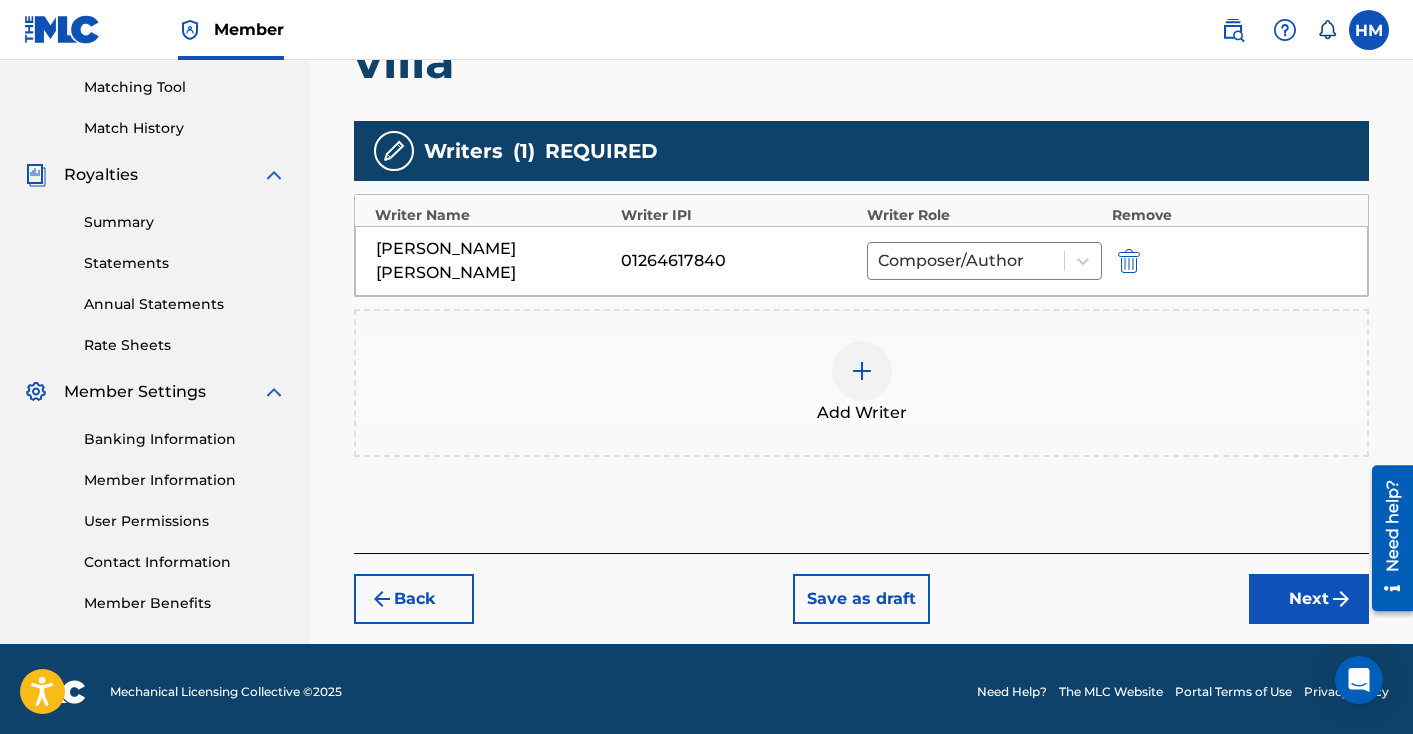 click at bounding box center (862, 371) 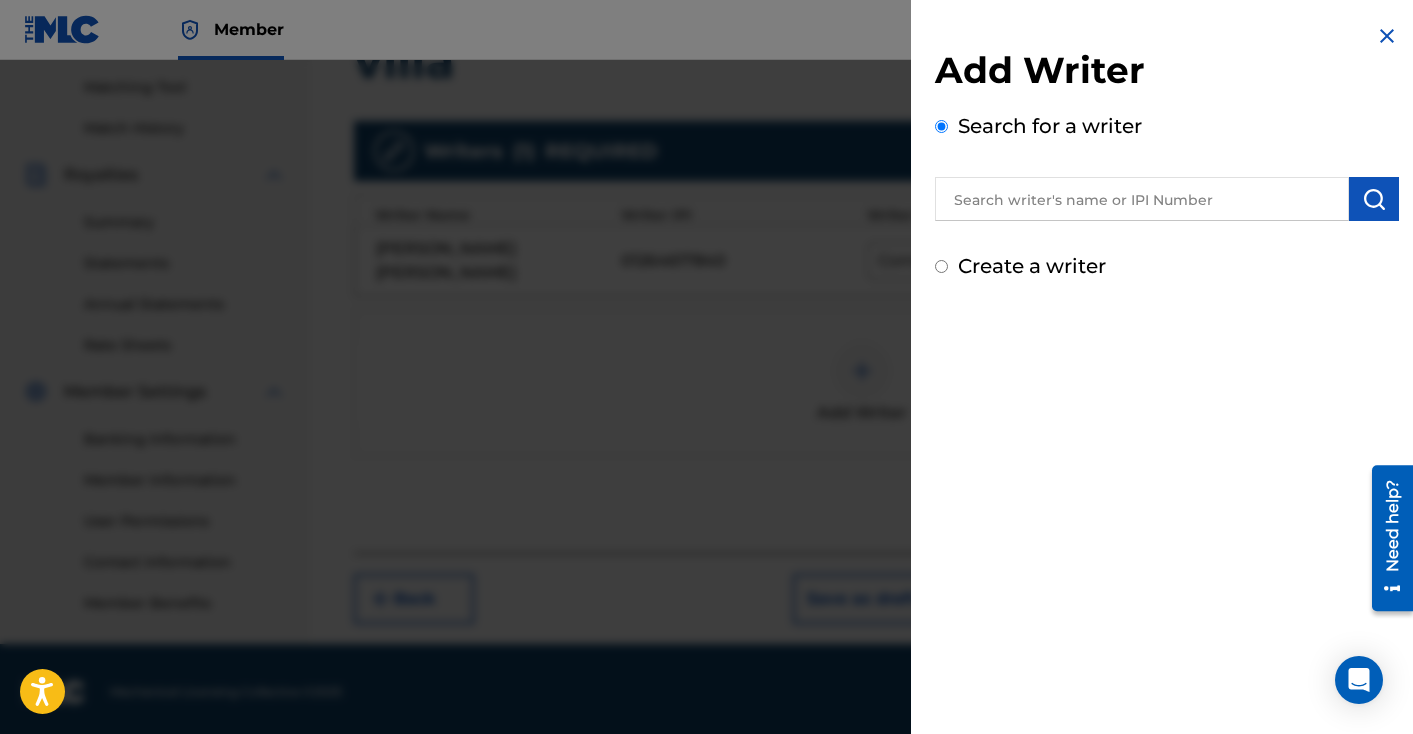 click on "Create a writer" at bounding box center [1032, 266] 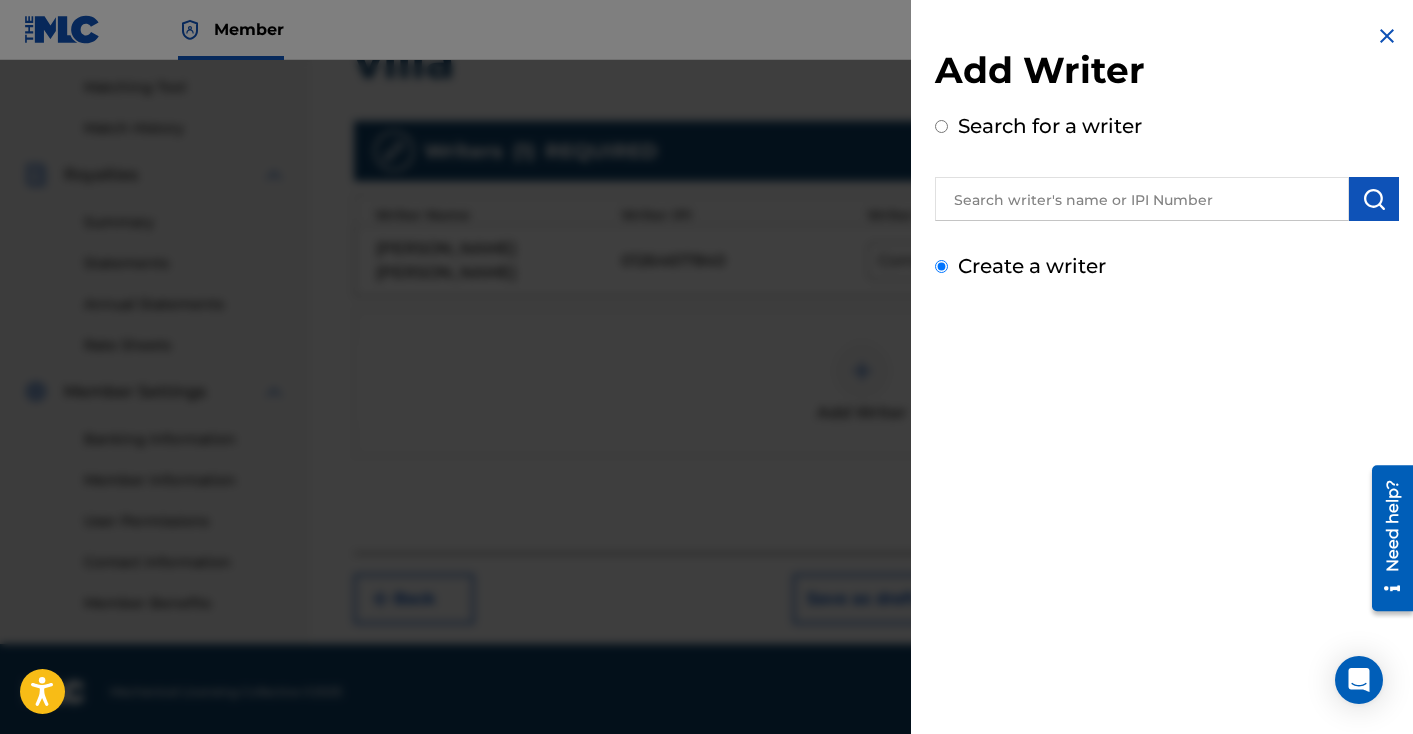 click on "Create a writer" at bounding box center (941, 266) 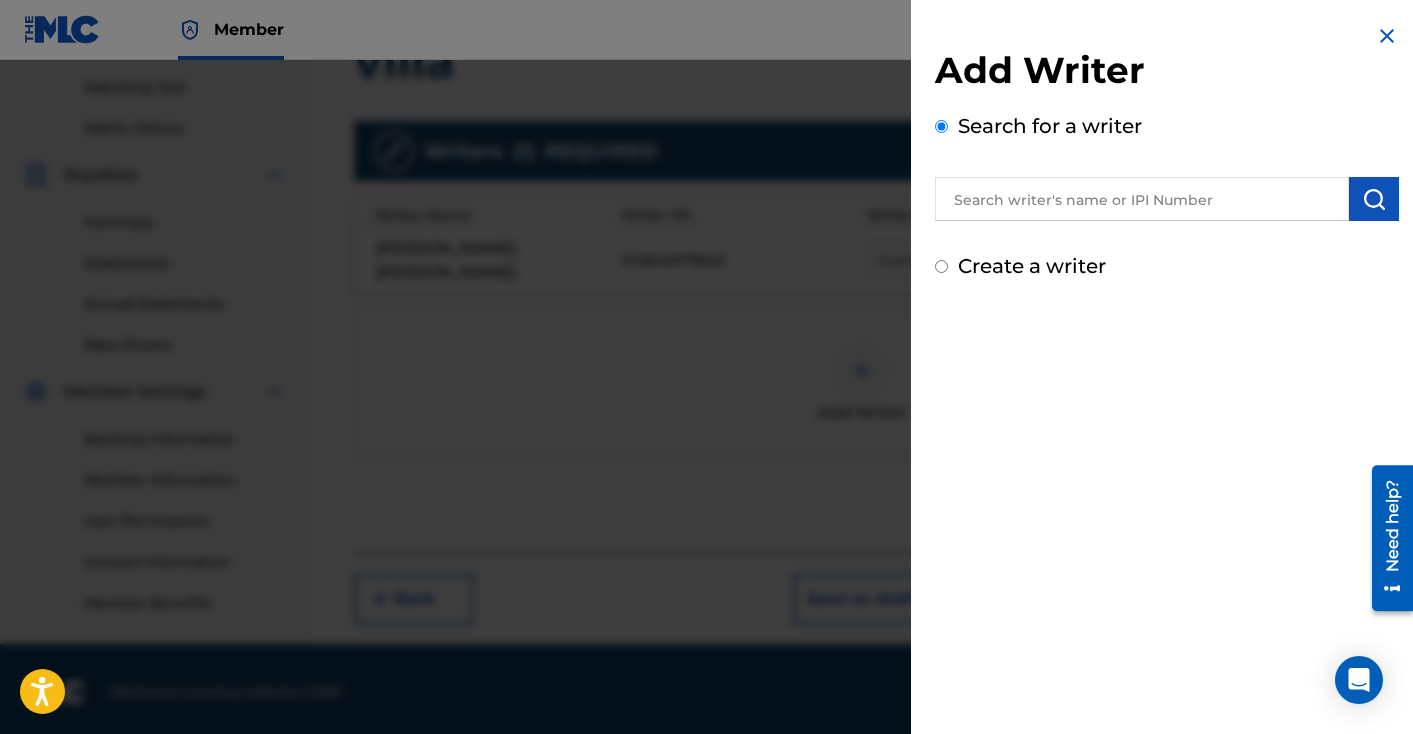 radio on "false" 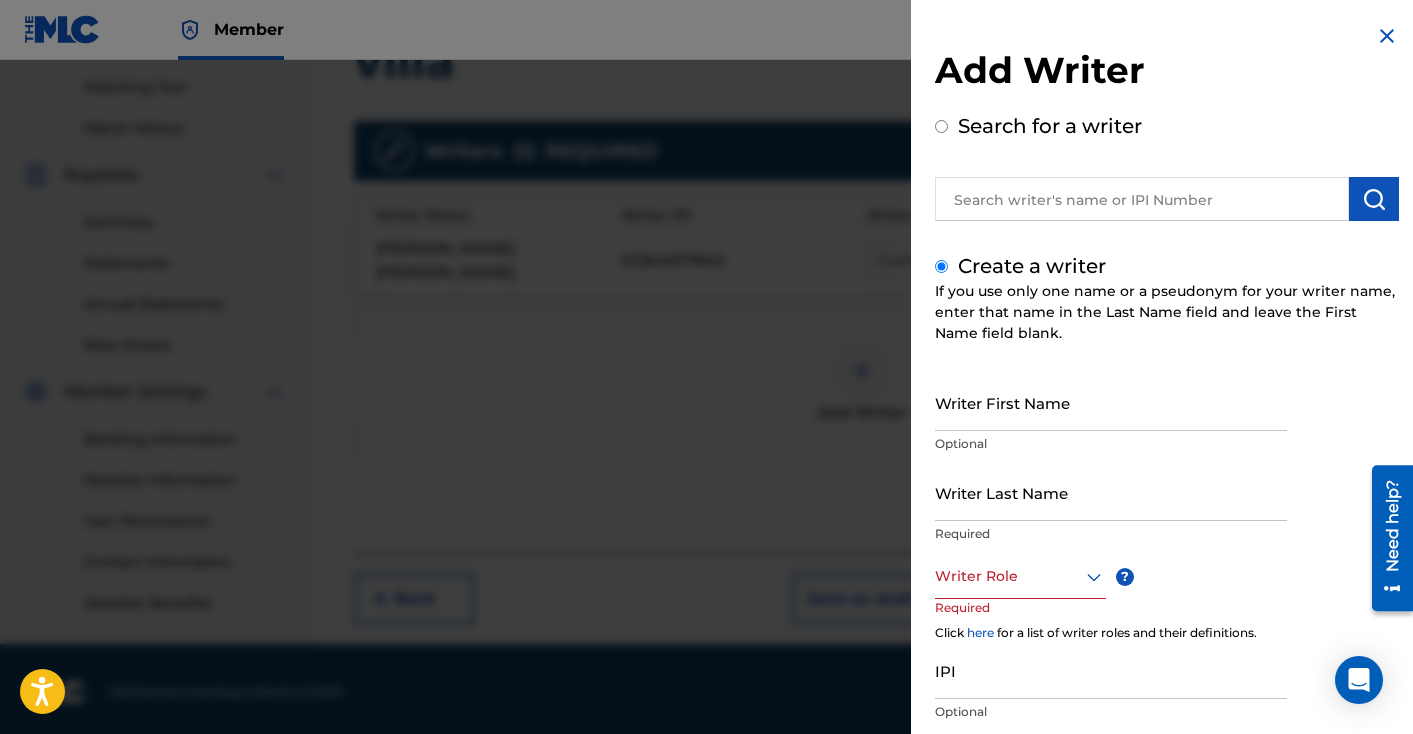 click on "Writer First Name" at bounding box center (1111, 402) 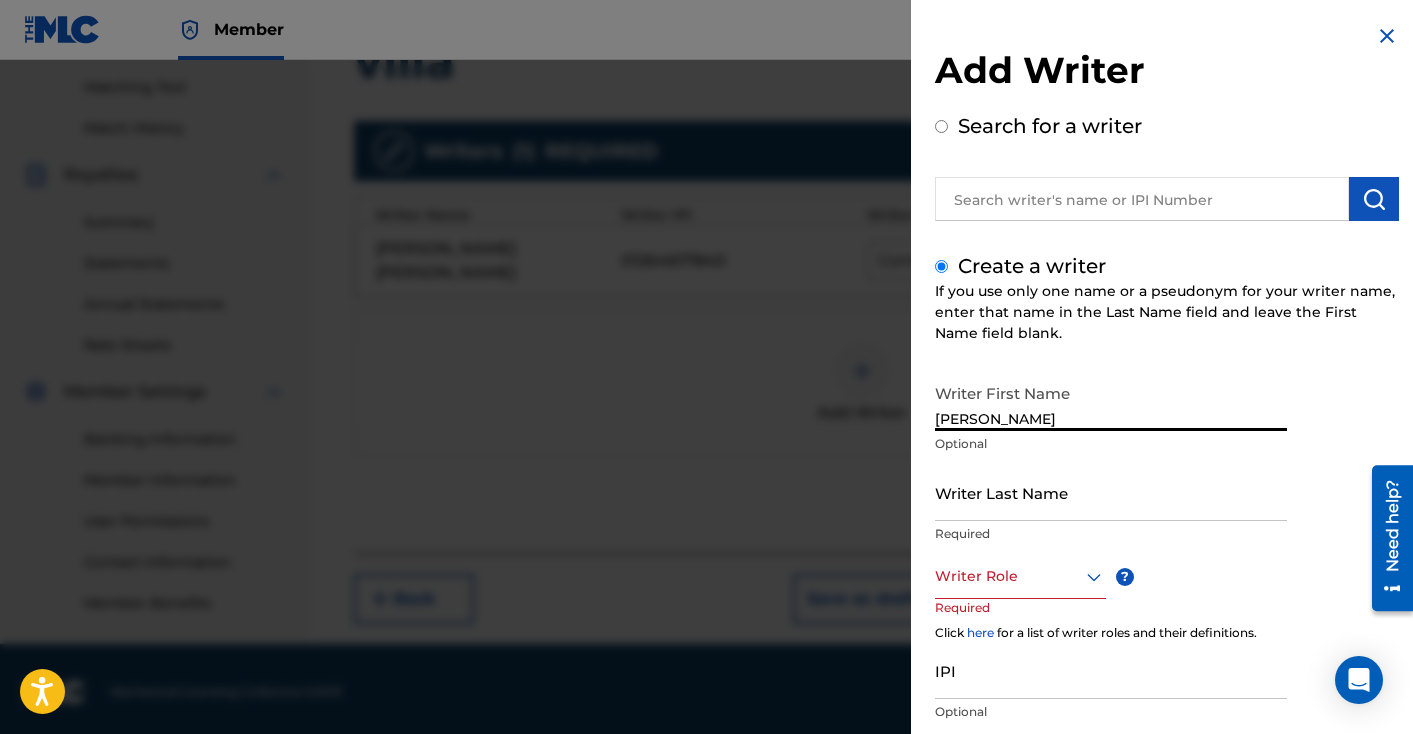 type on "[PERSON_NAME]" 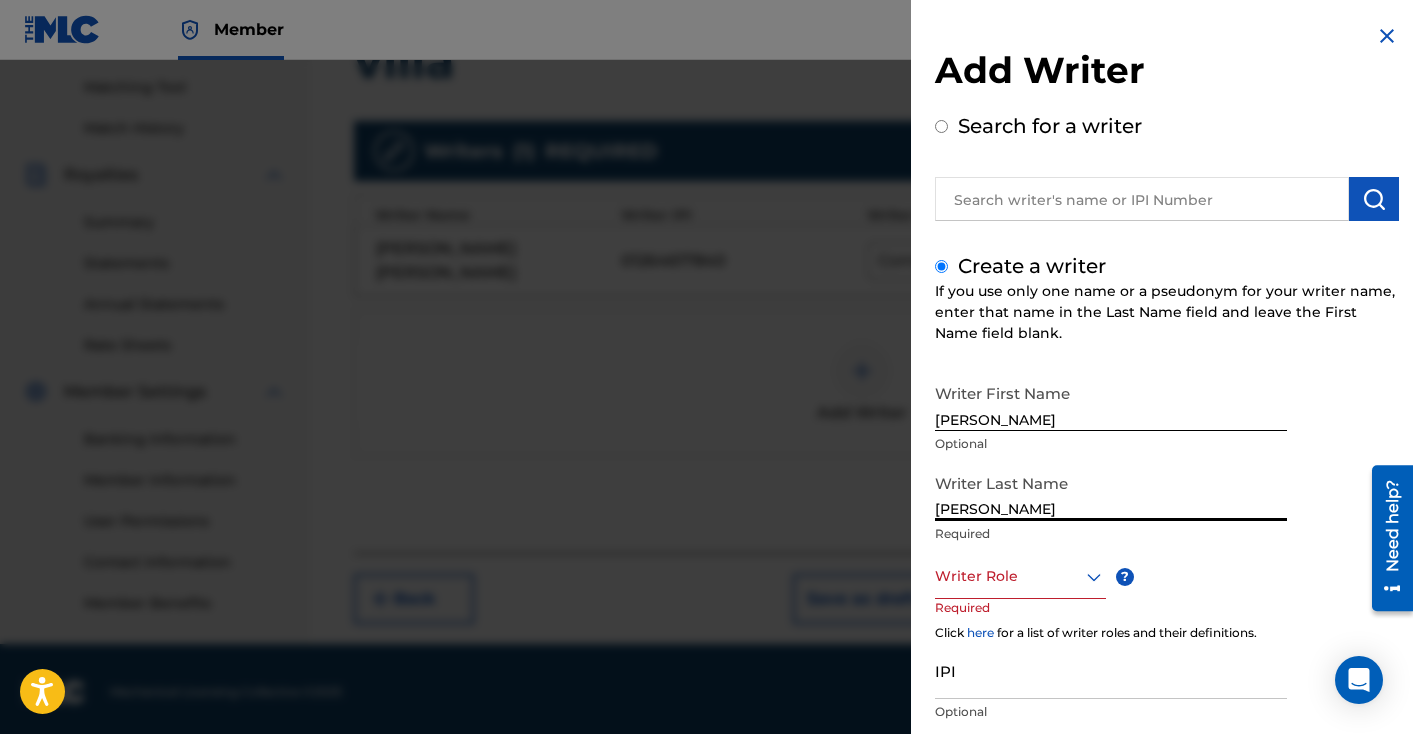 type on "[PERSON_NAME]" 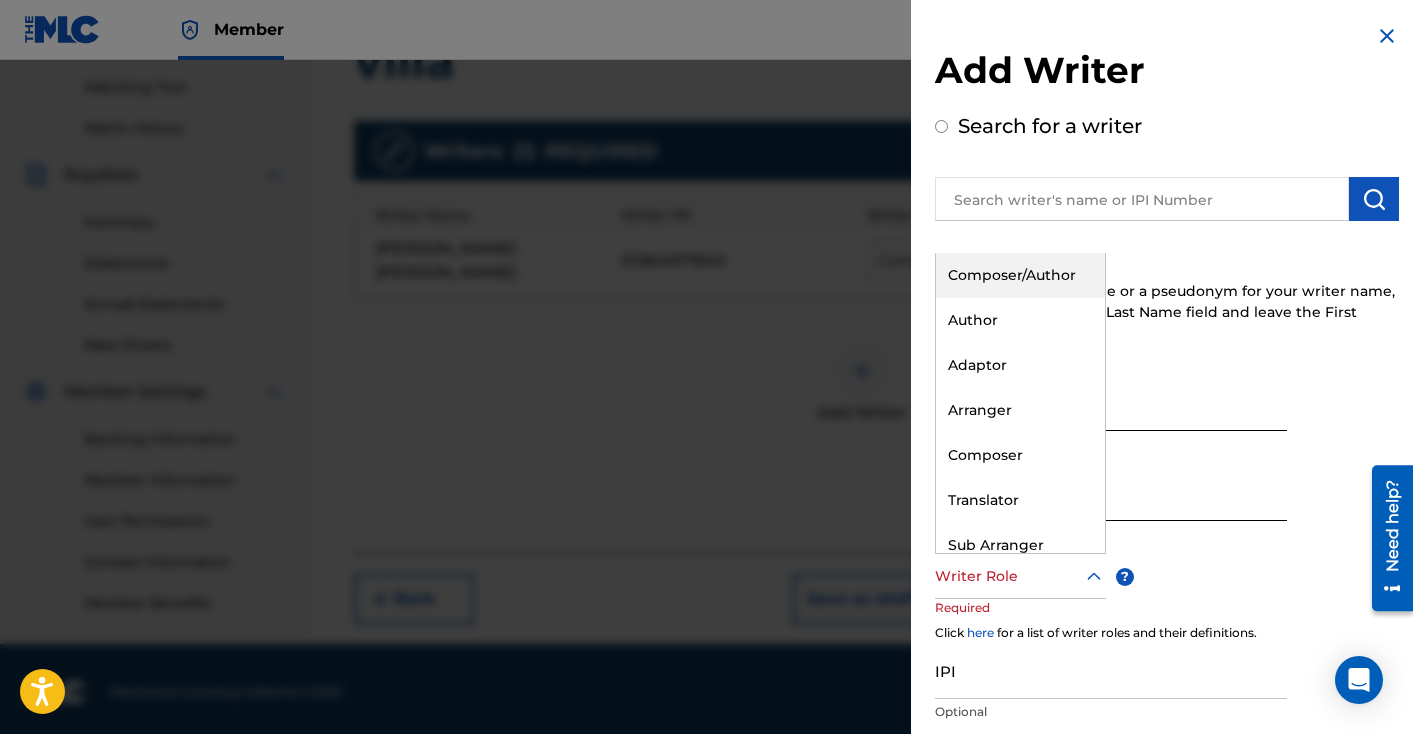 click on "Composer/Author" at bounding box center (1020, 275) 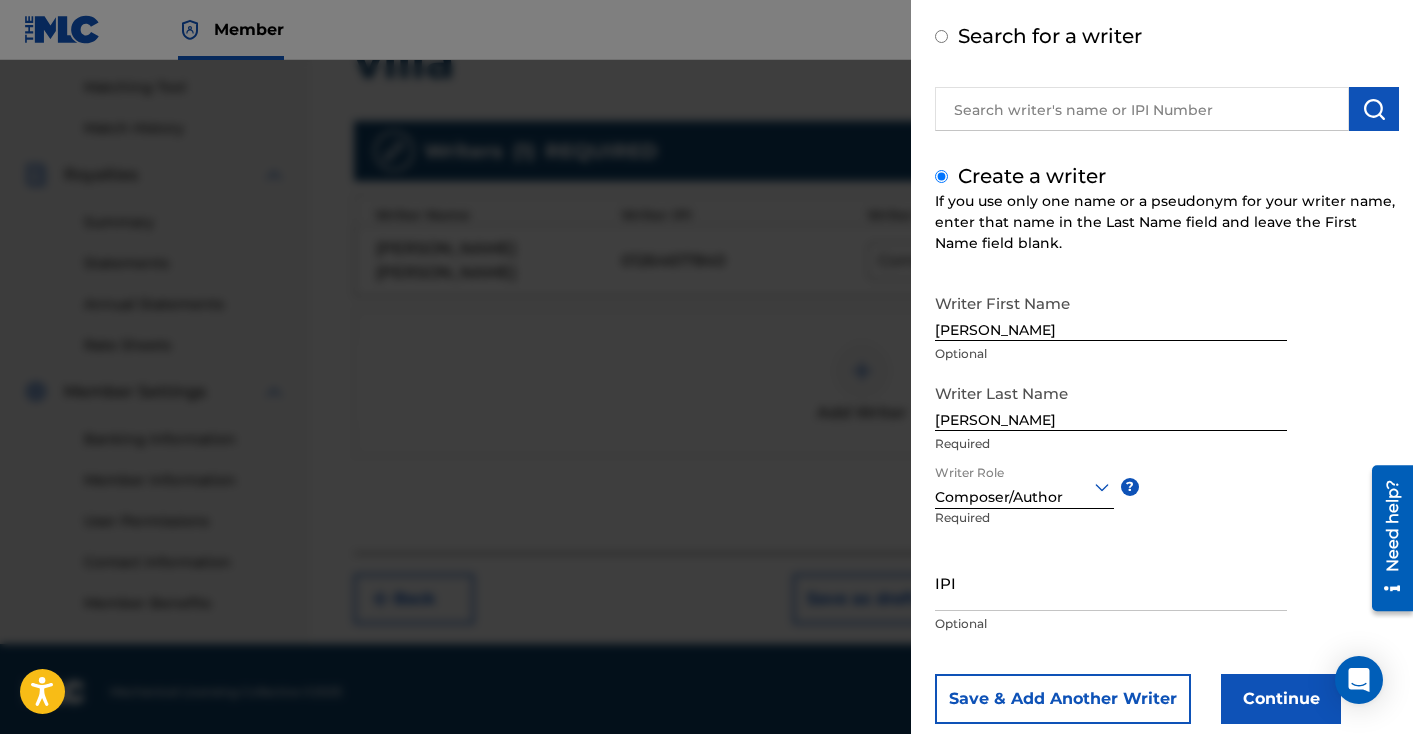 scroll, scrollTop: 134, scrollLeft: 0, axis: vertical 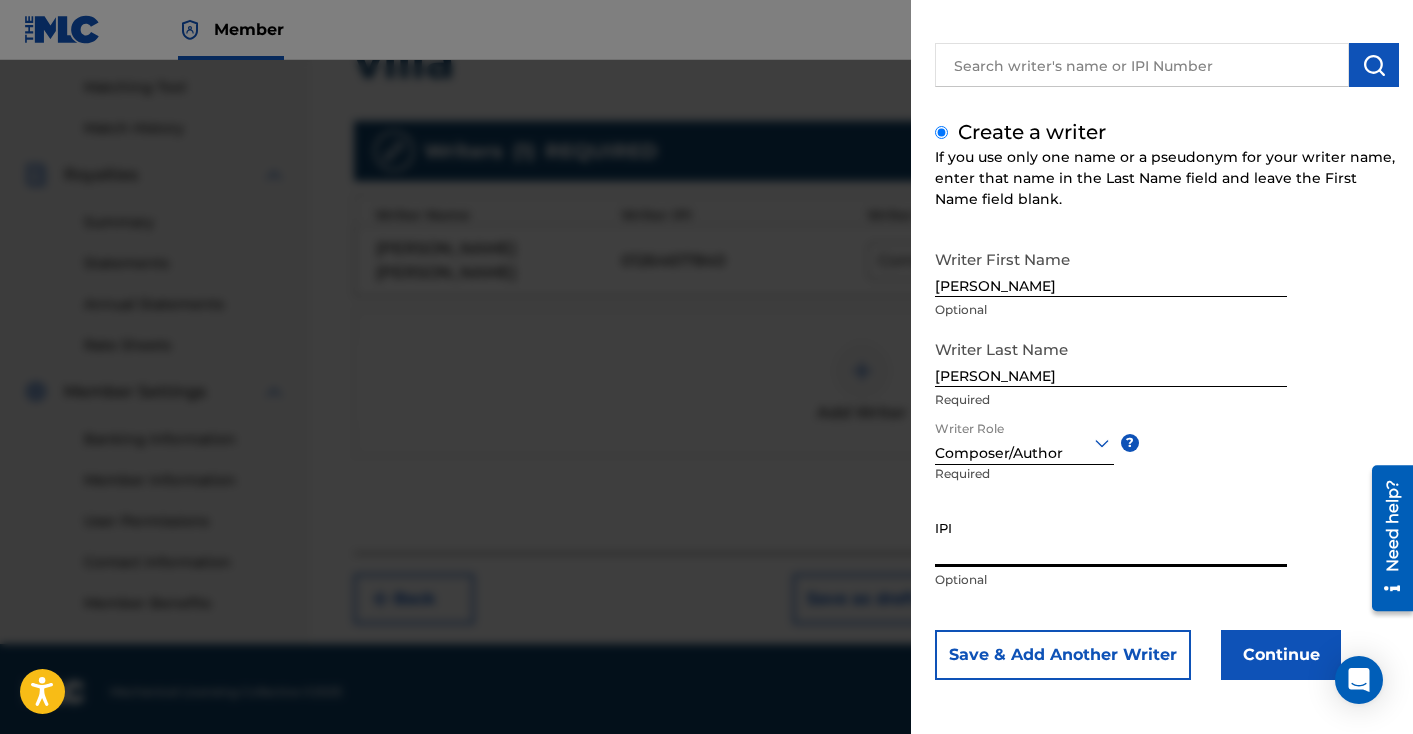 click on "IPI" at bounding box center [1111, 538] 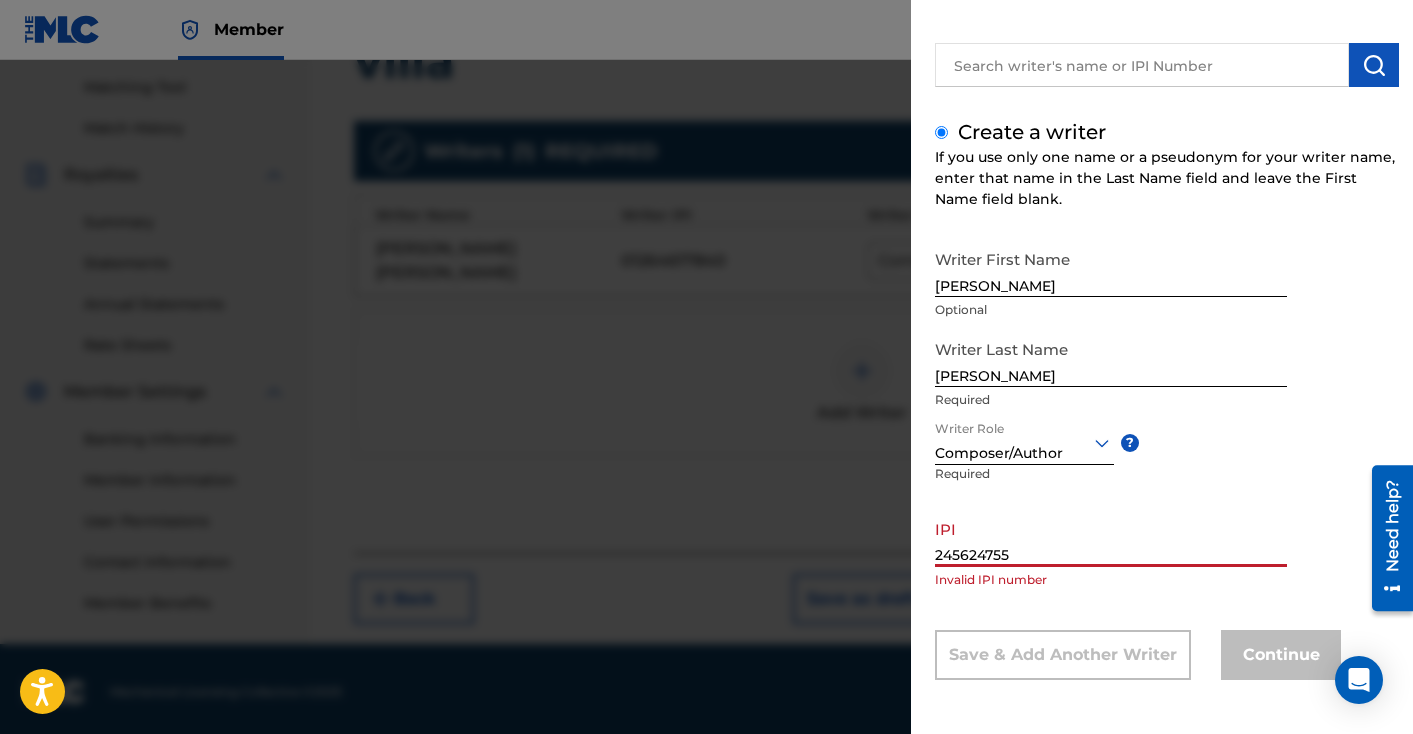 click on "245624755" at bounding box center [1111, 538] 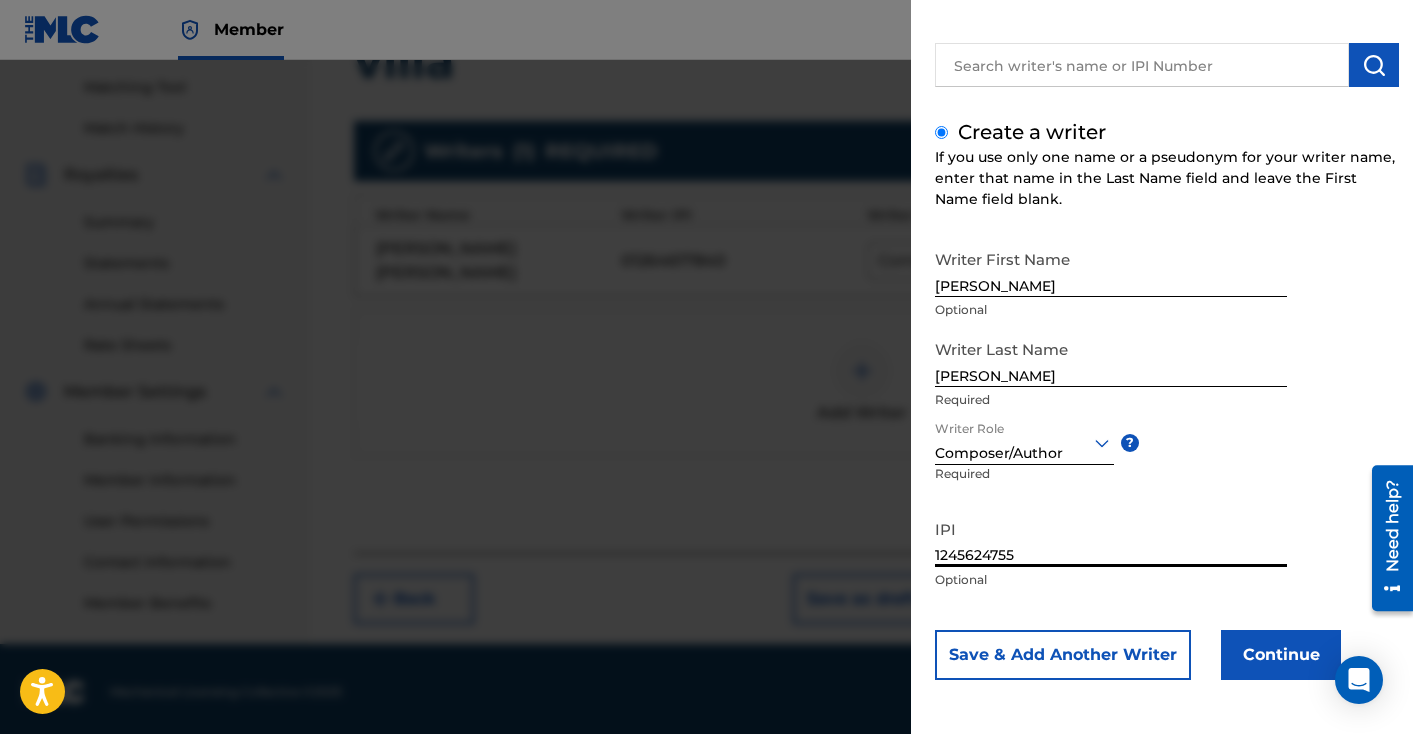 type on "1245624755" 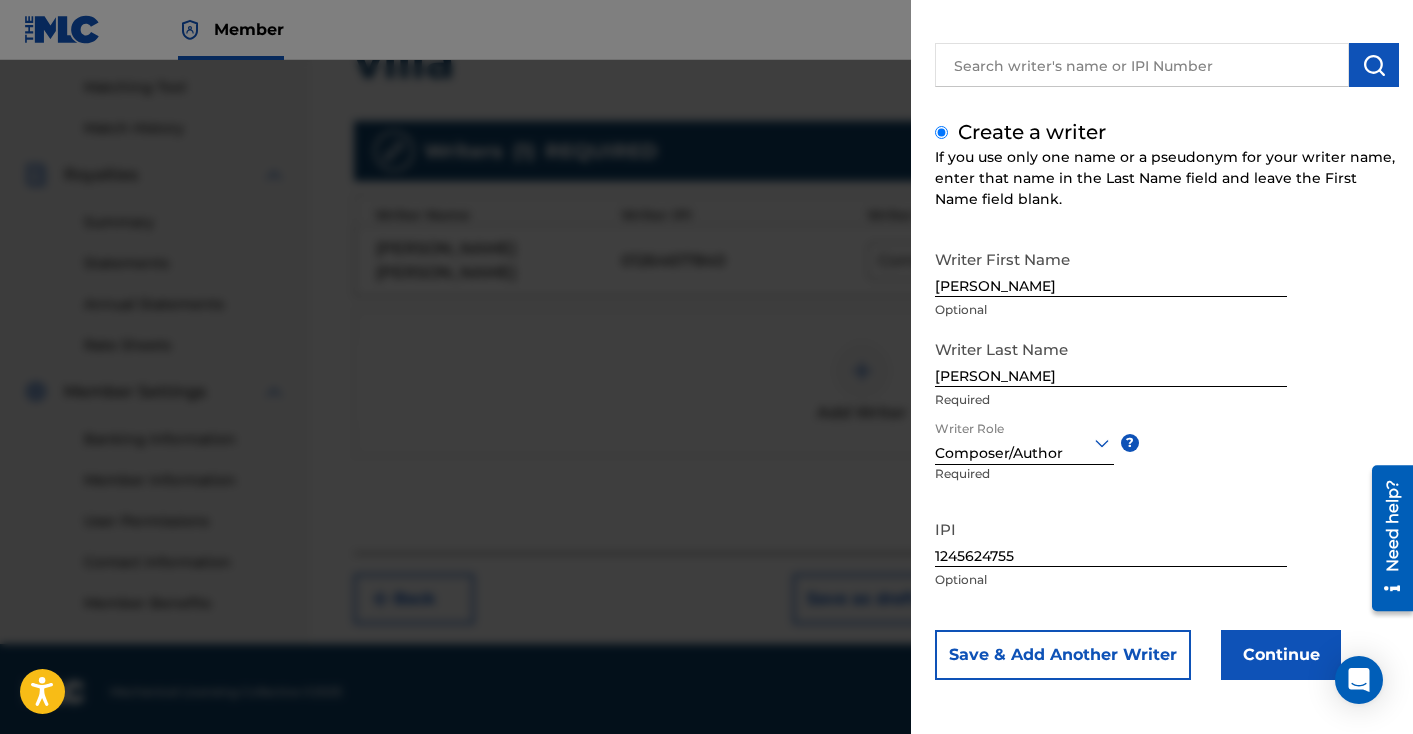 click on "Continue" at bounding box center [1281, 655] 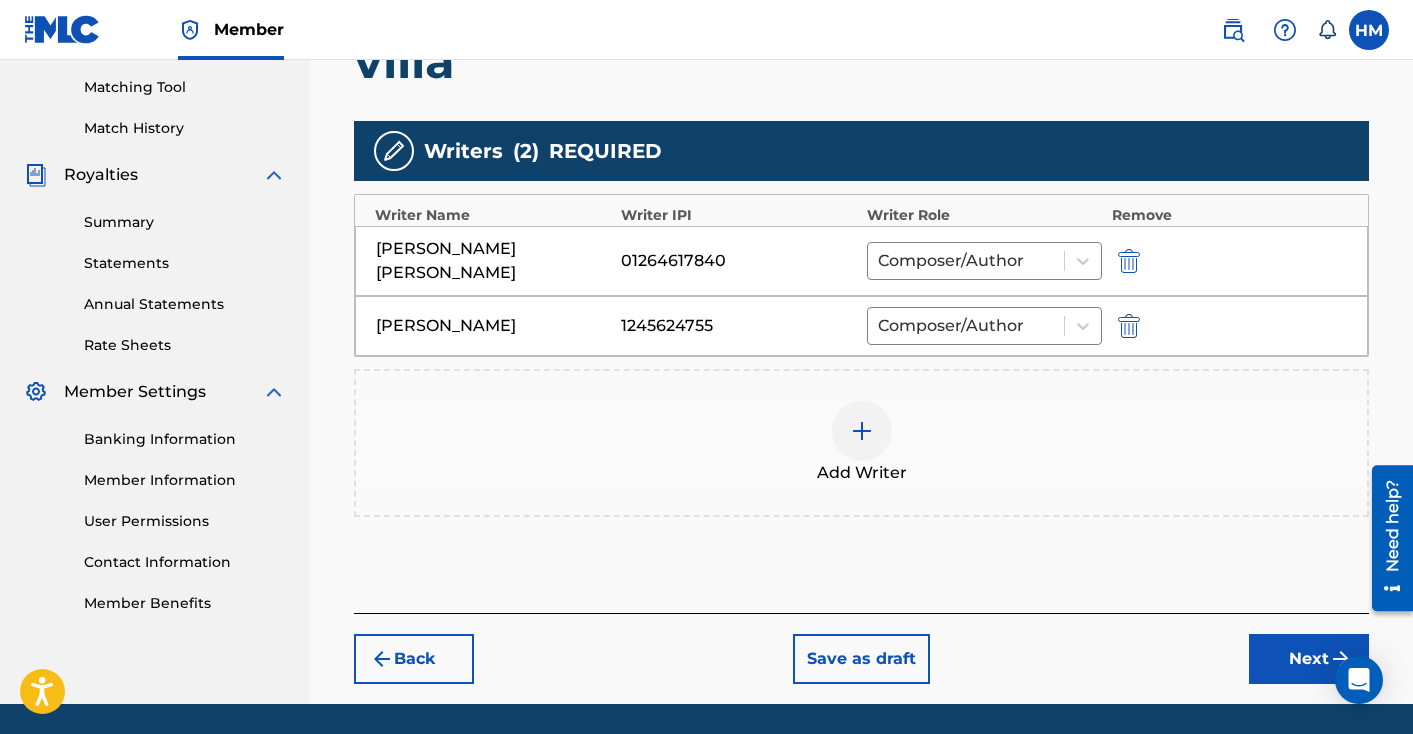 click on "Next" at bounding box center (1309, 659) 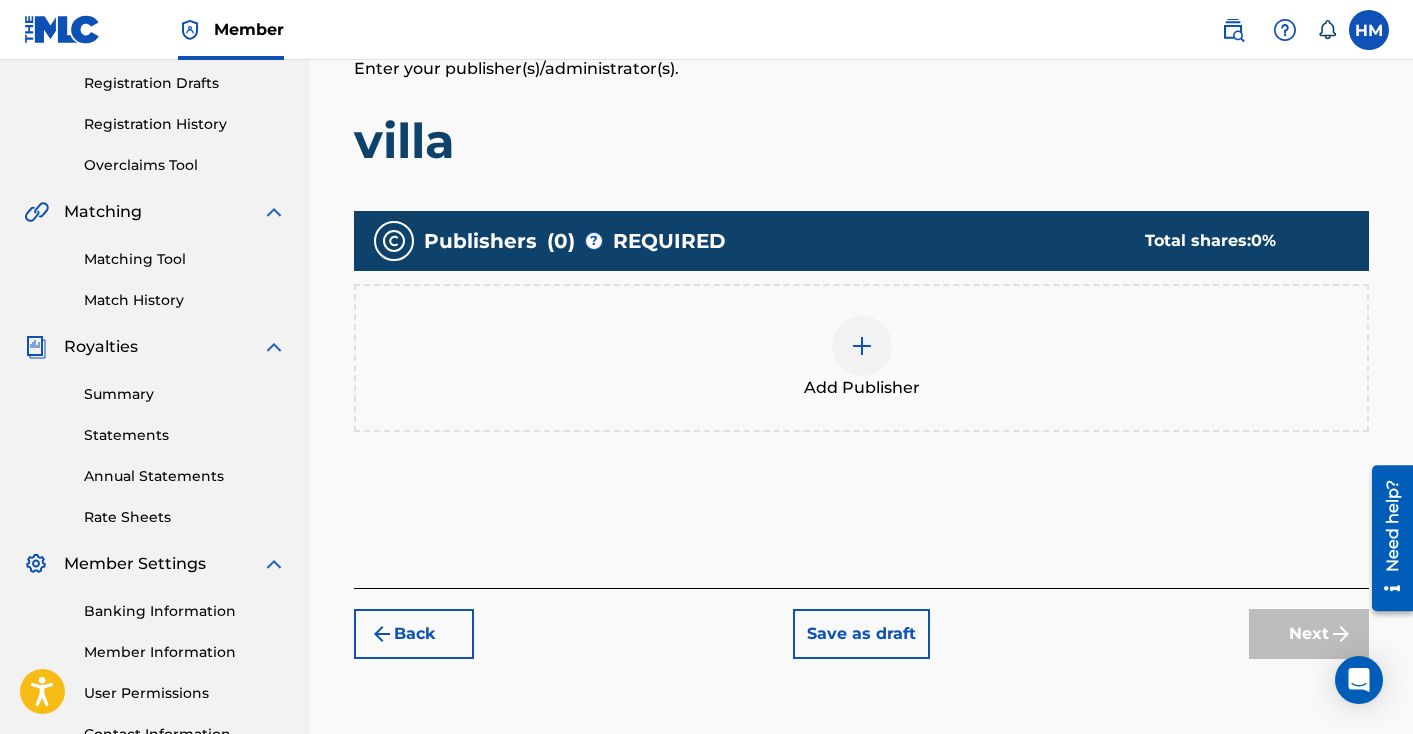 scroll, scrollTop: 376, scrollLeft: 0, axis: vertical 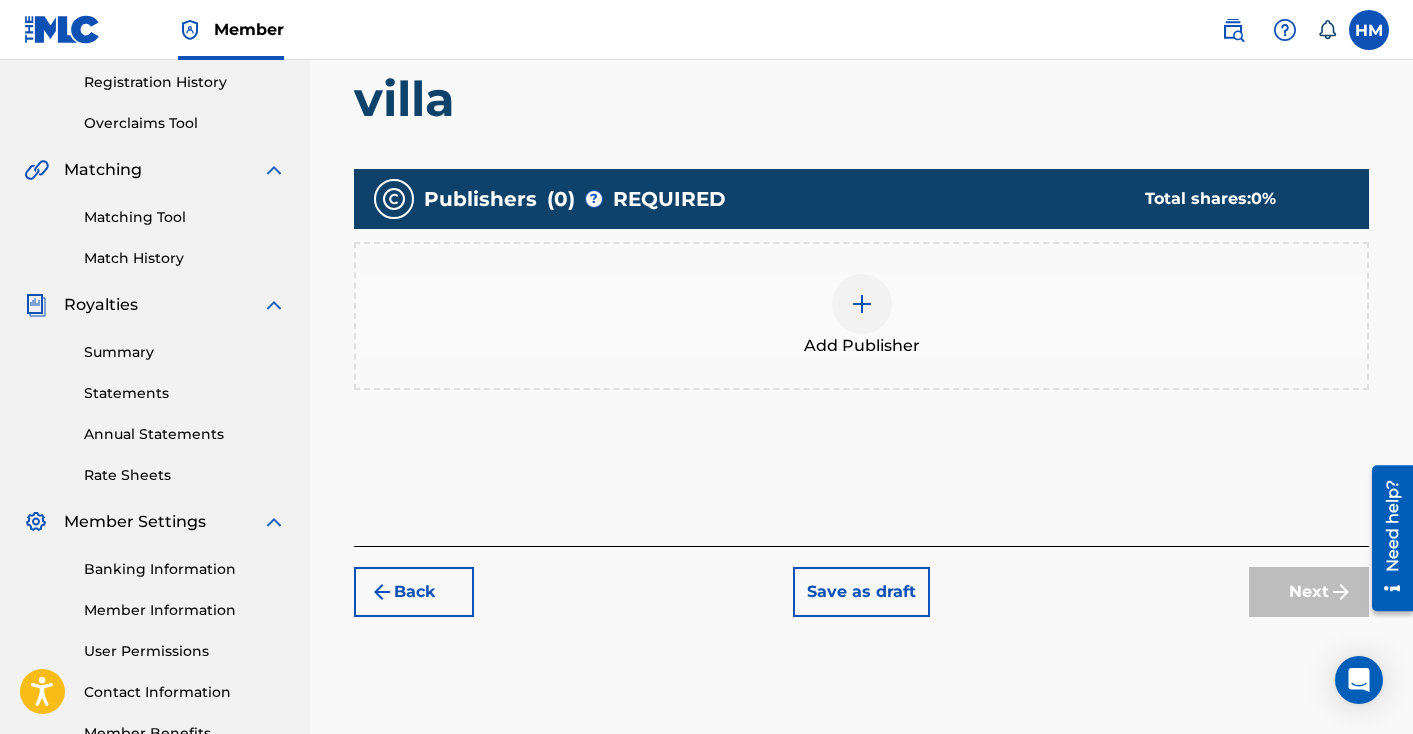 click at bounding box center (862, 304) 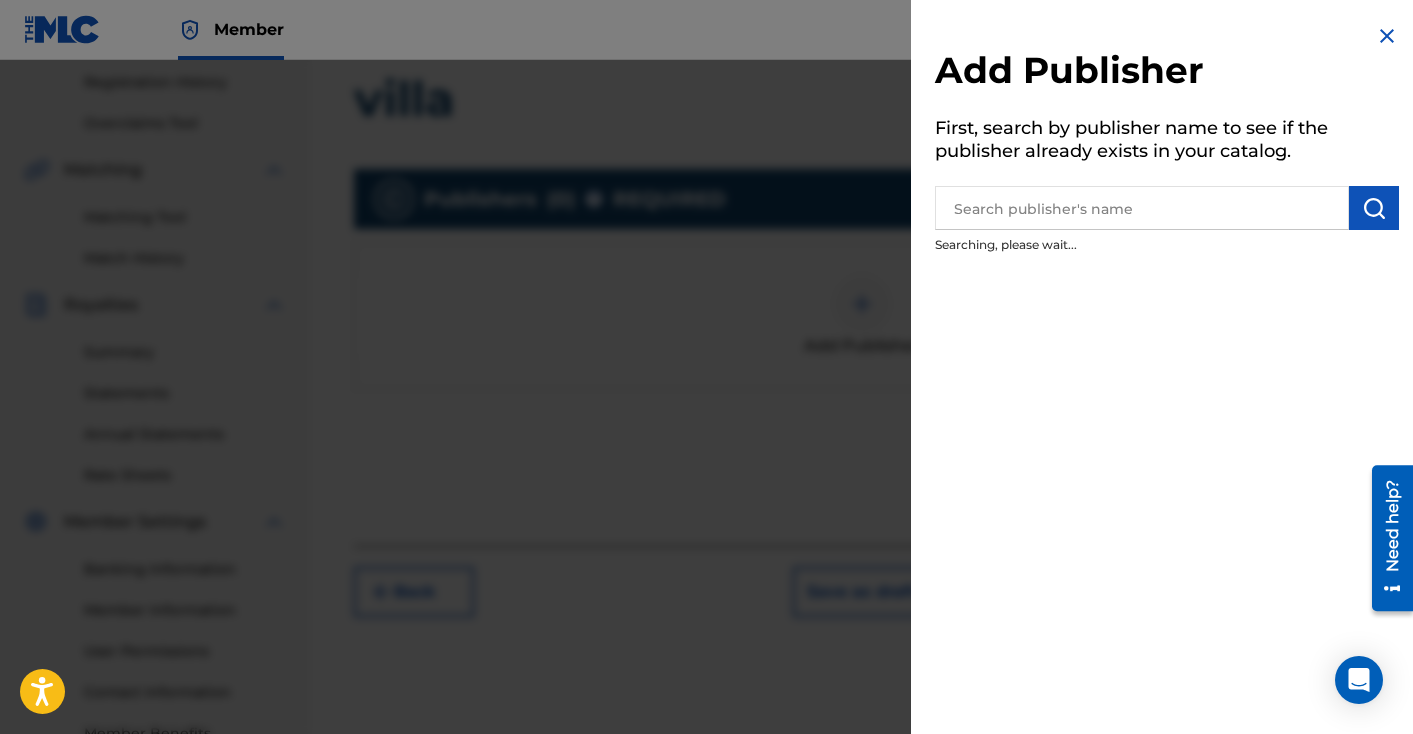 click at bounding box center [1142, 208] 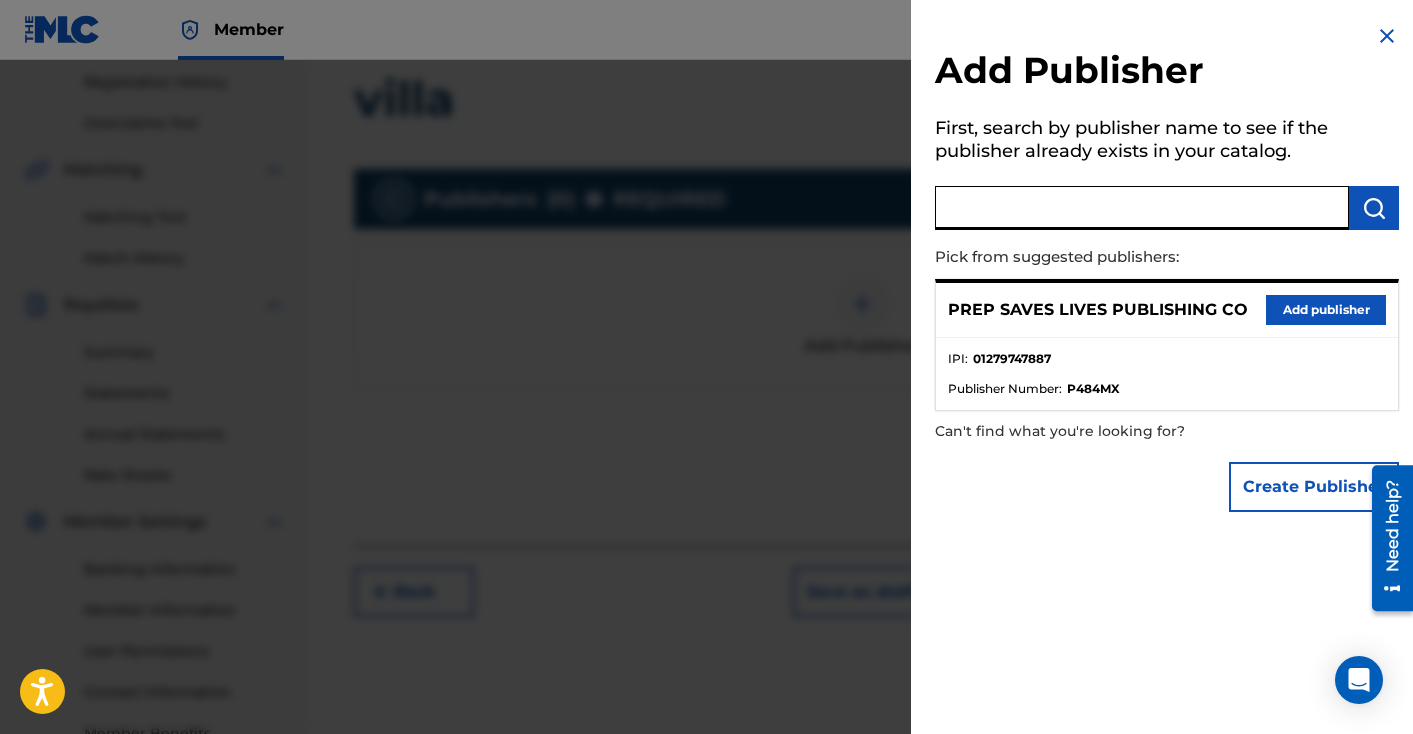 click on "Add publisher" at bounding box center [1326, 310] 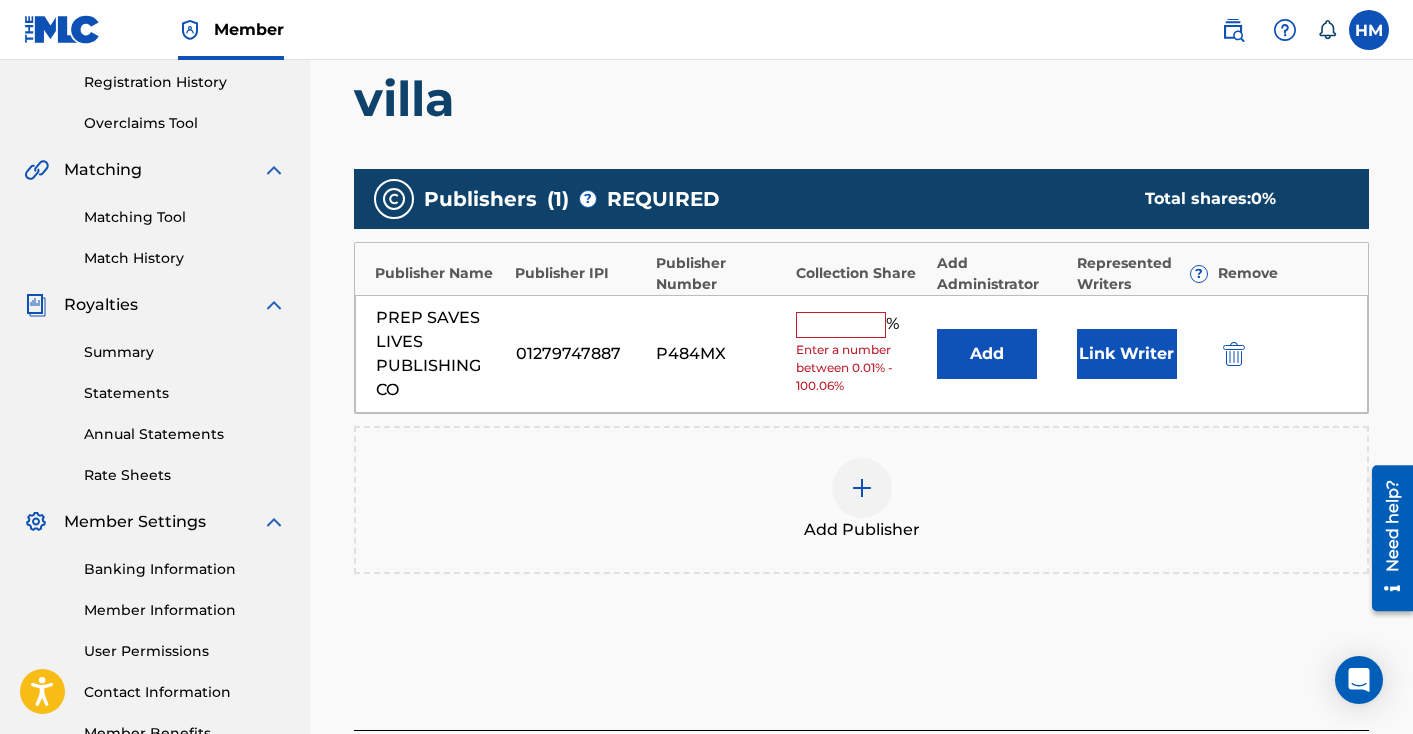 click at bounding box center [841, 325] 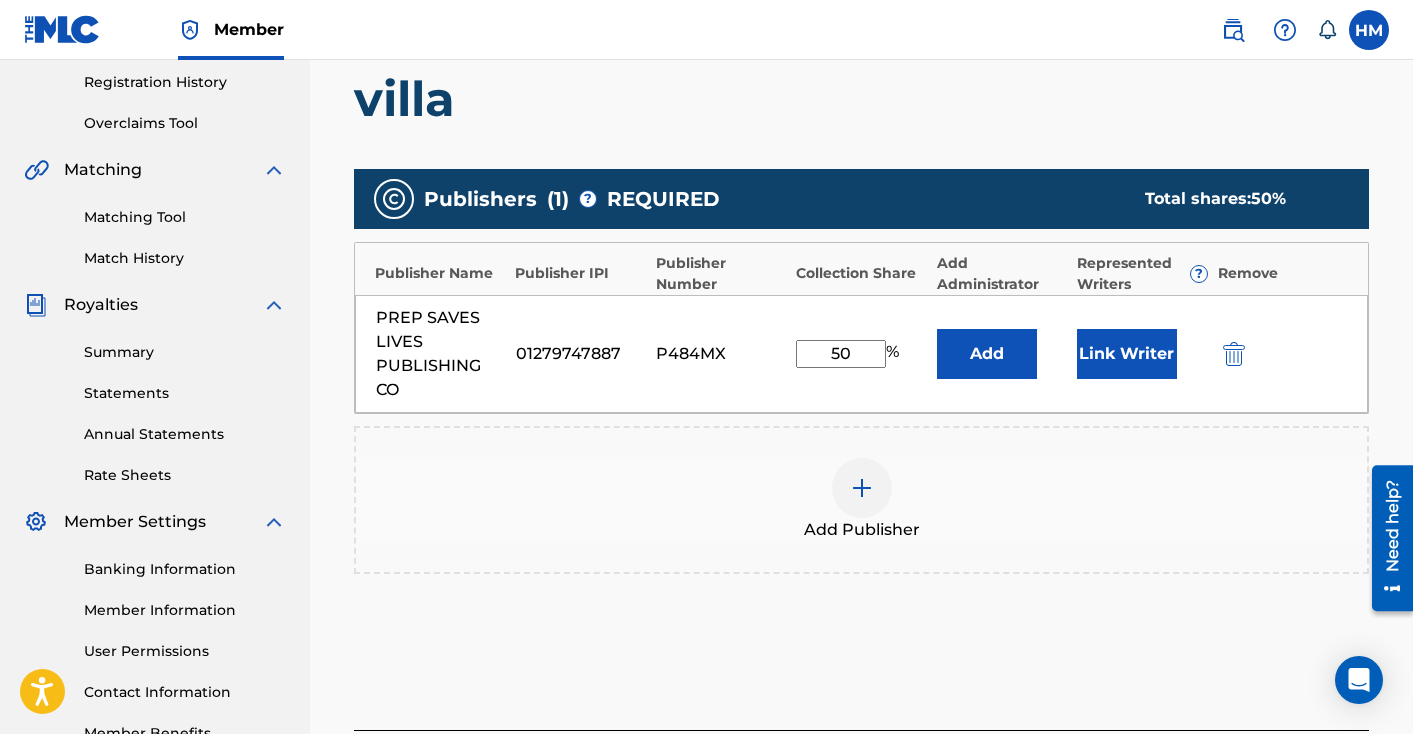 type on "50" 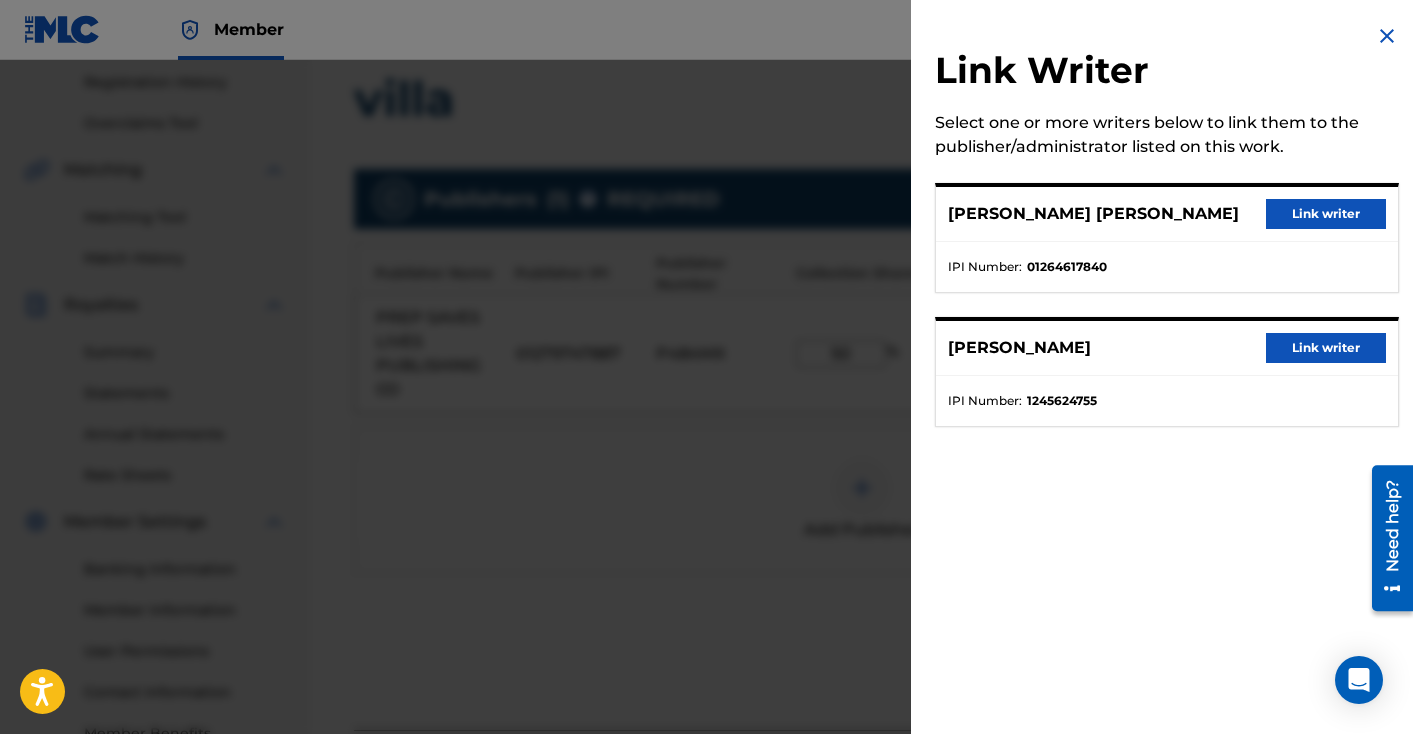 click on "Link writer" at bounding box center [1326, 214] 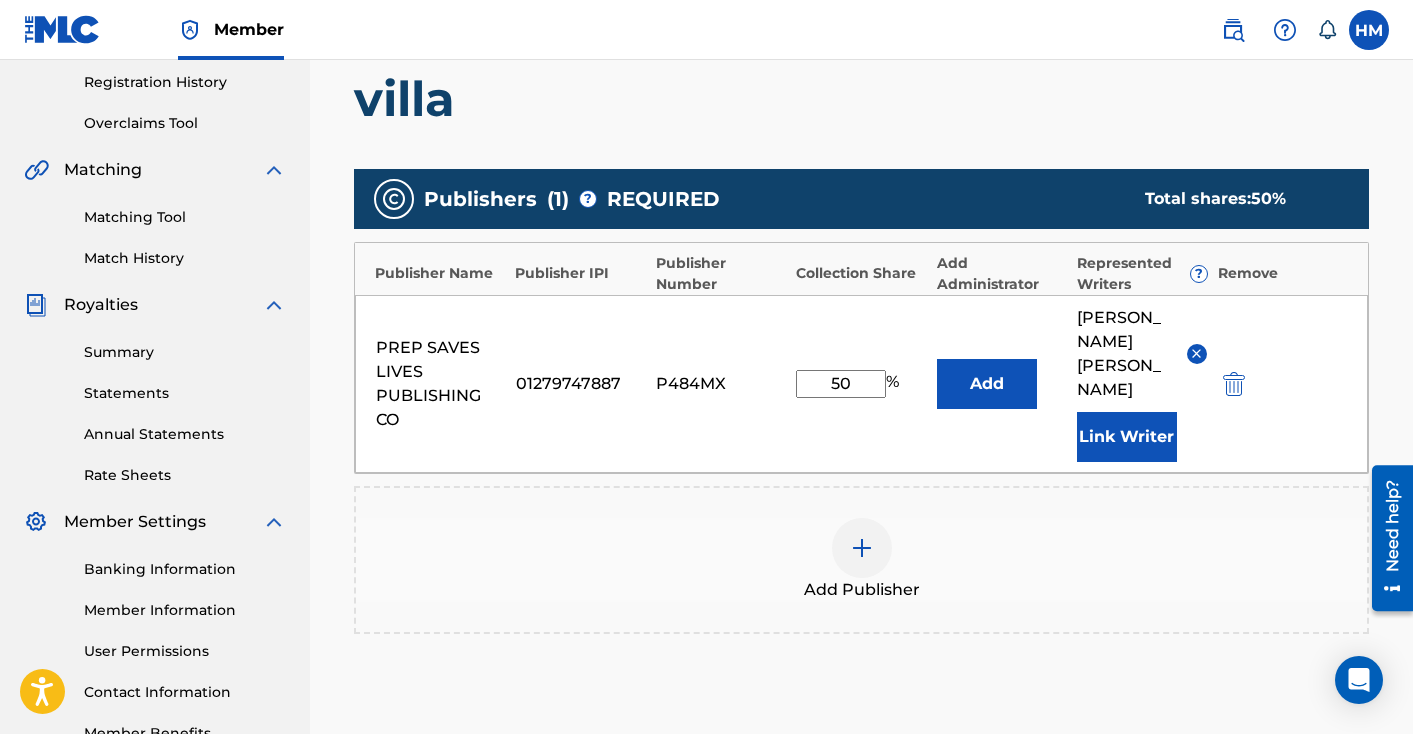 scroll, scrollTop: 559, scrollLeft: 0, axis: vertical 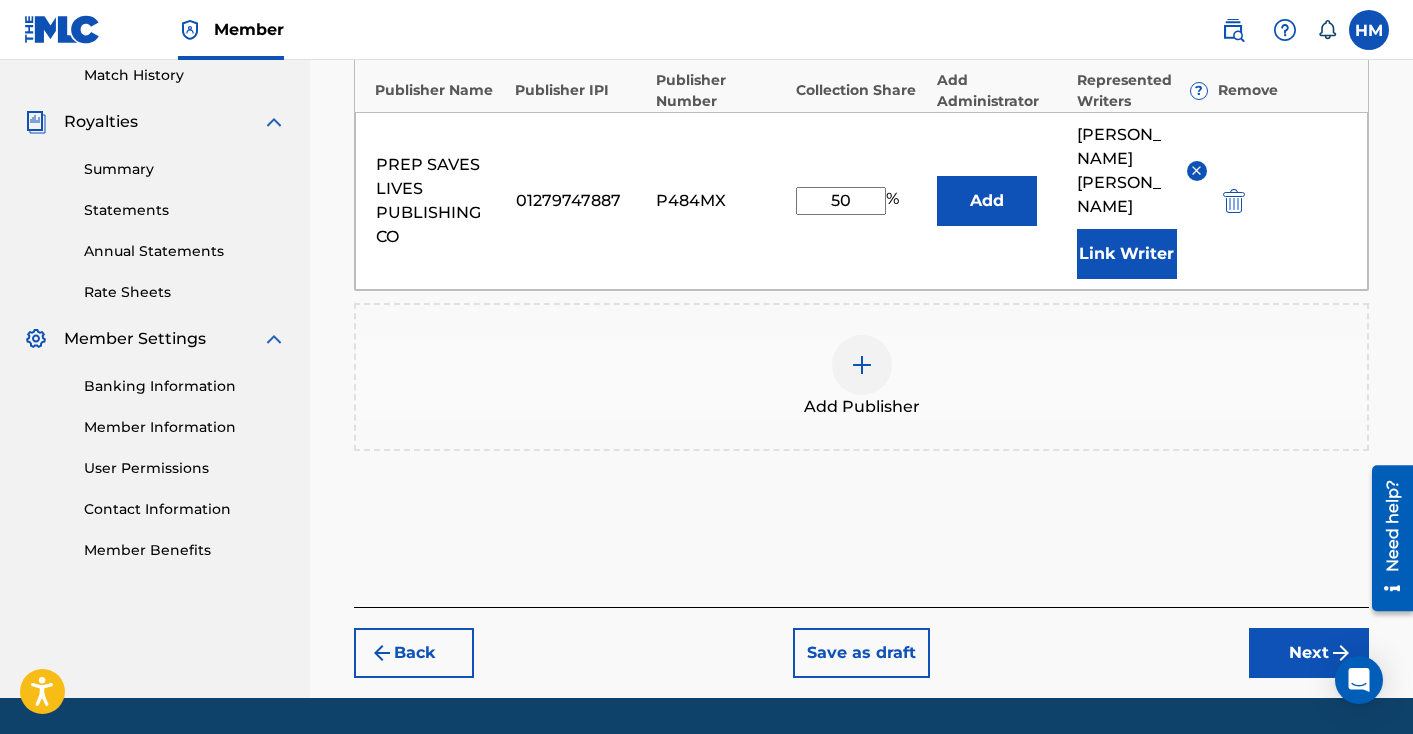 click on "Next" at bounding box center [1309, 653] 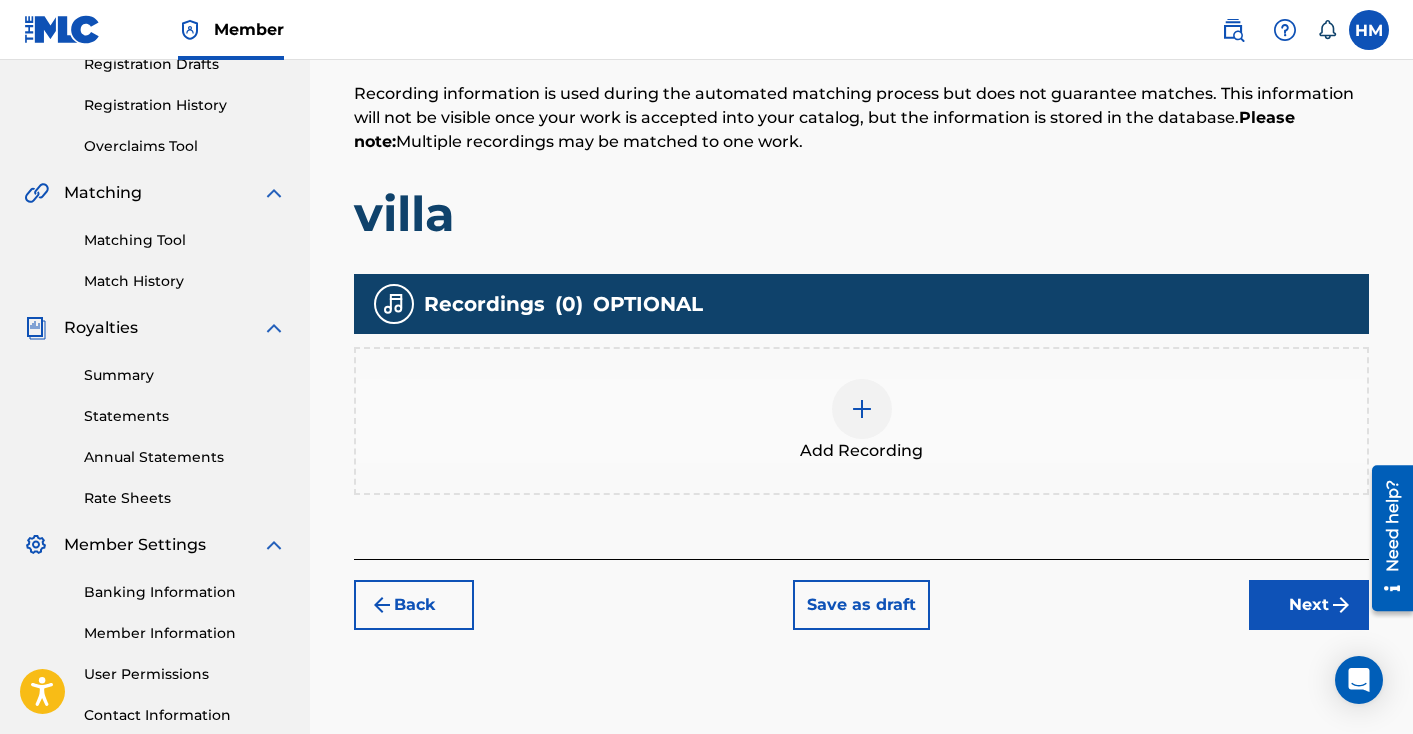 scroll, scrollTop: 358, scrollLeft: 0, axis: vertical 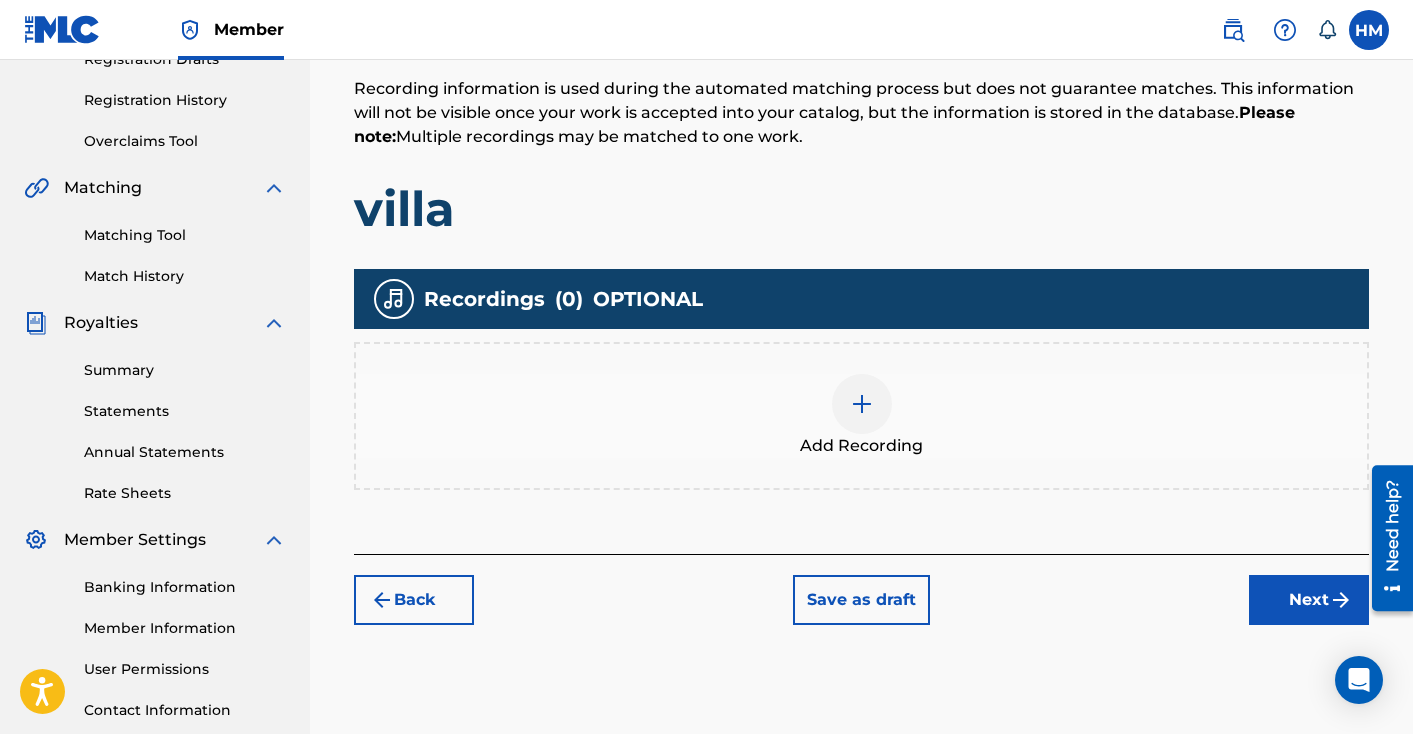 click at bounding box center (862, 404) 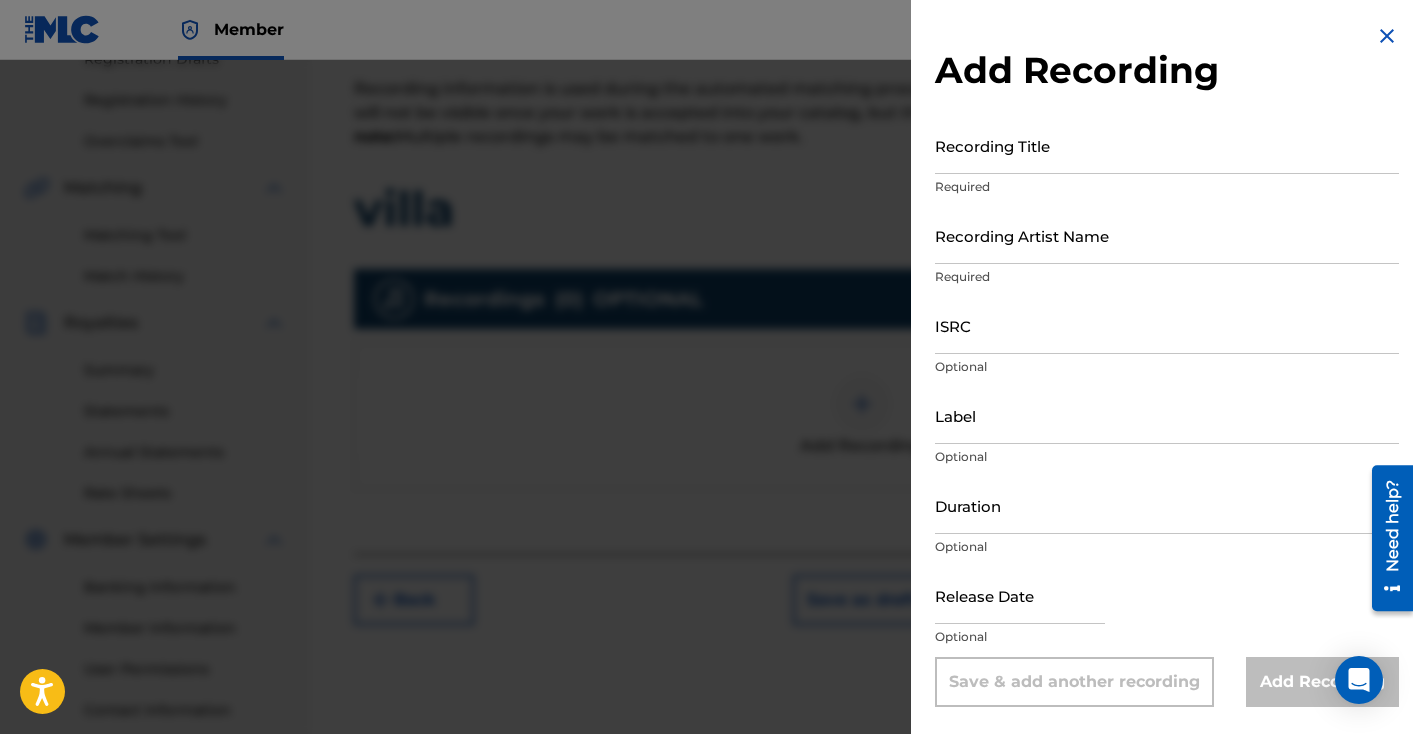 click on "Recording Title" at bounding box center [1167, 145] 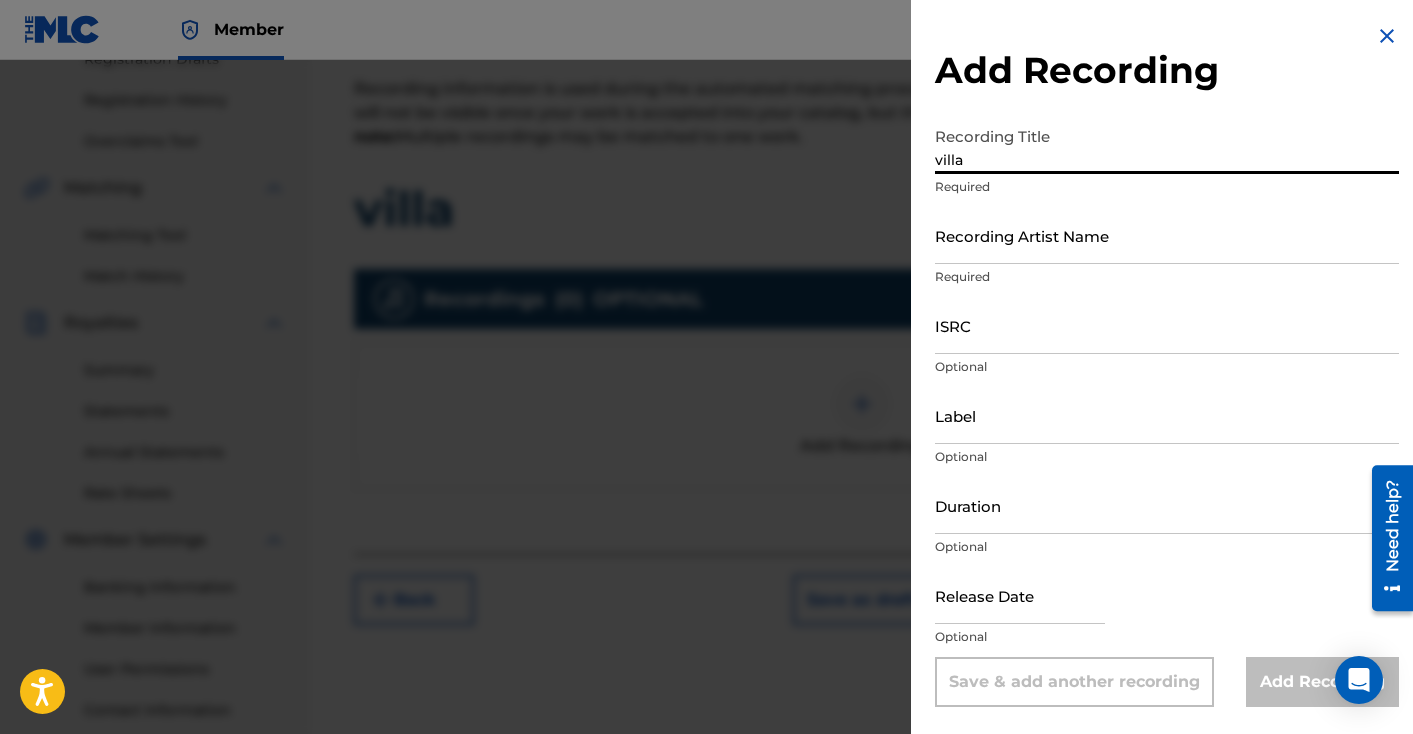 type on "villa" 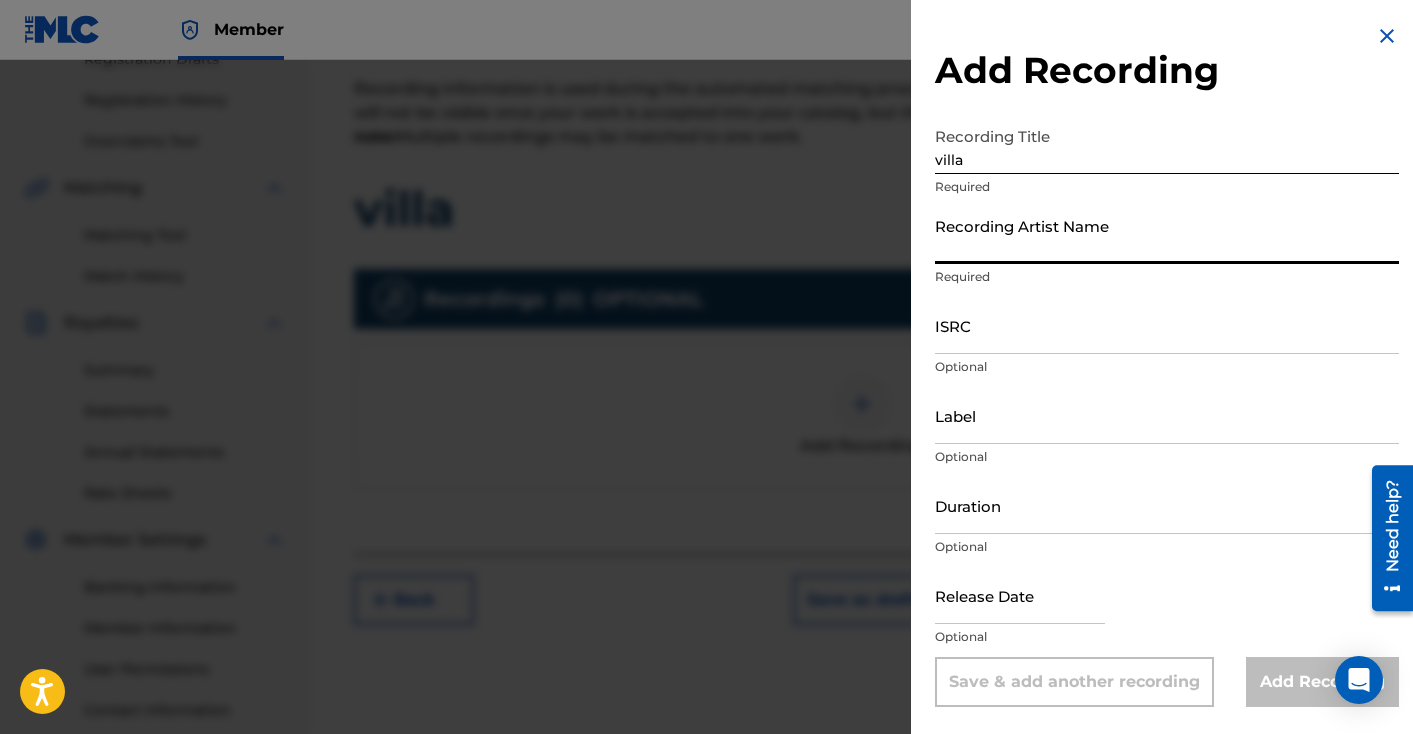 type on "Slyy Stone" 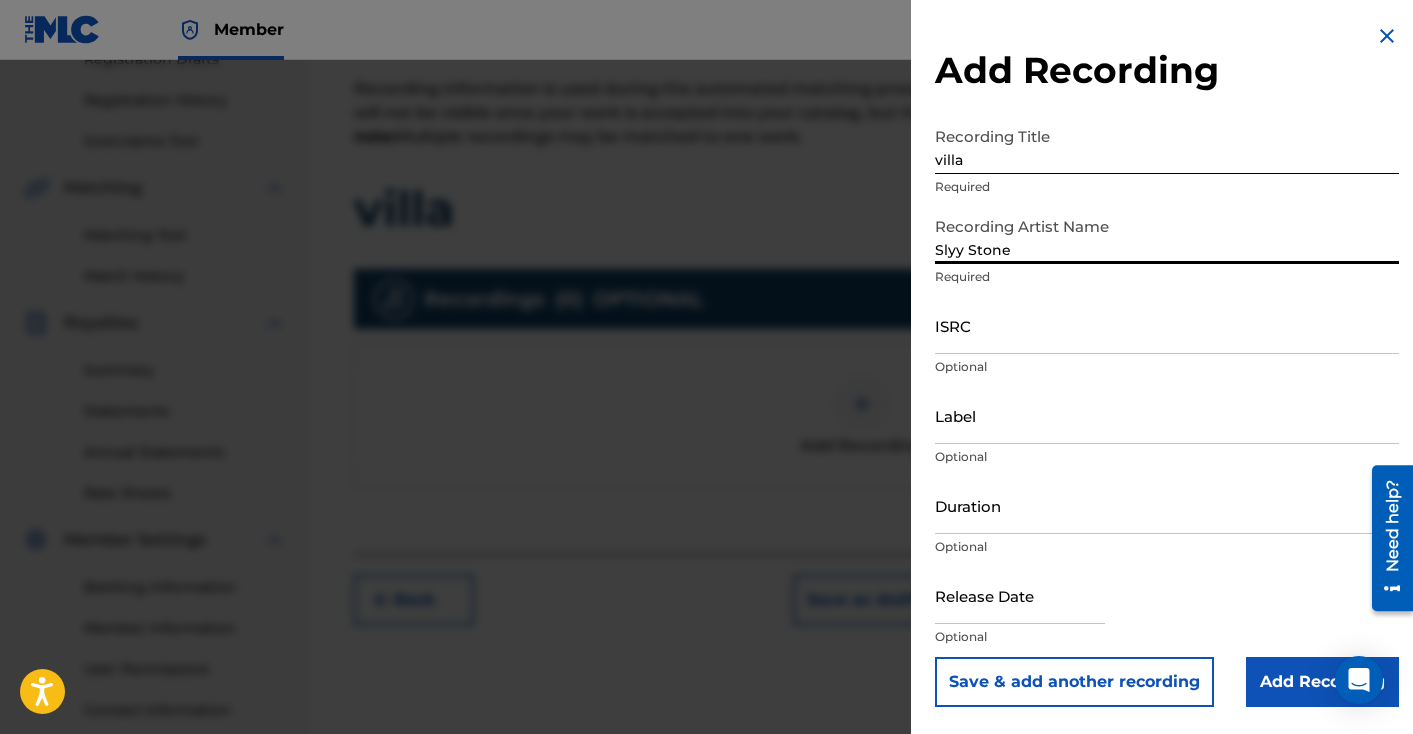 click on "ISRC" at bounding box center [1167, 325] 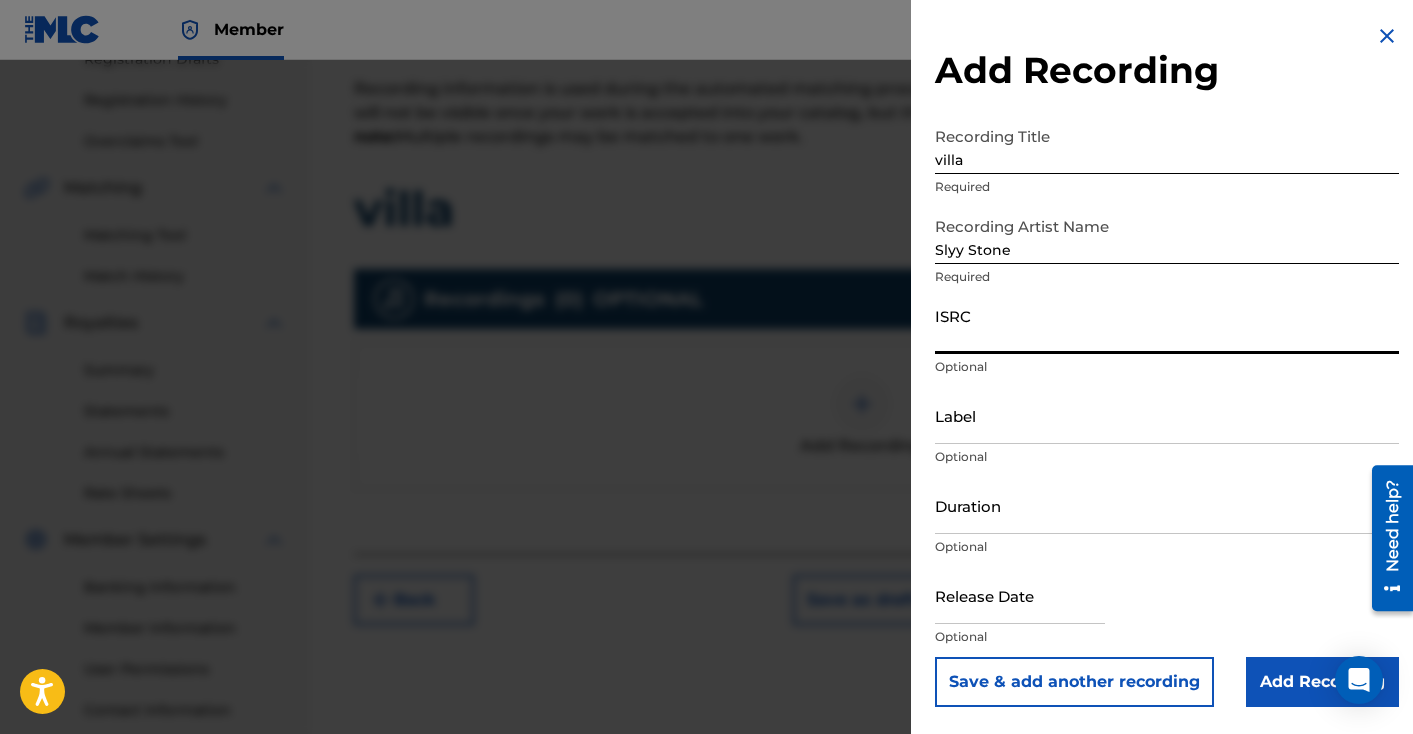 paste on "QZHN72596626" 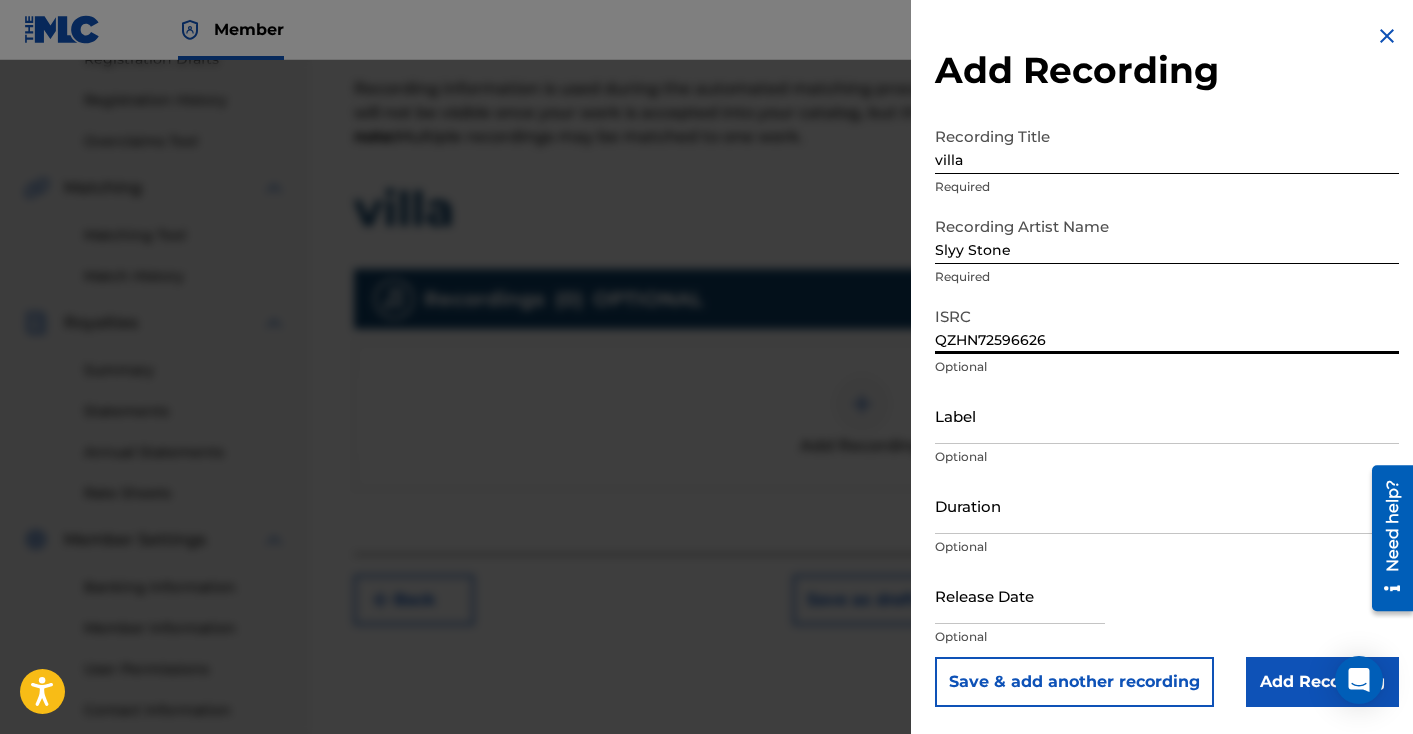 type on "QZHN72596626" 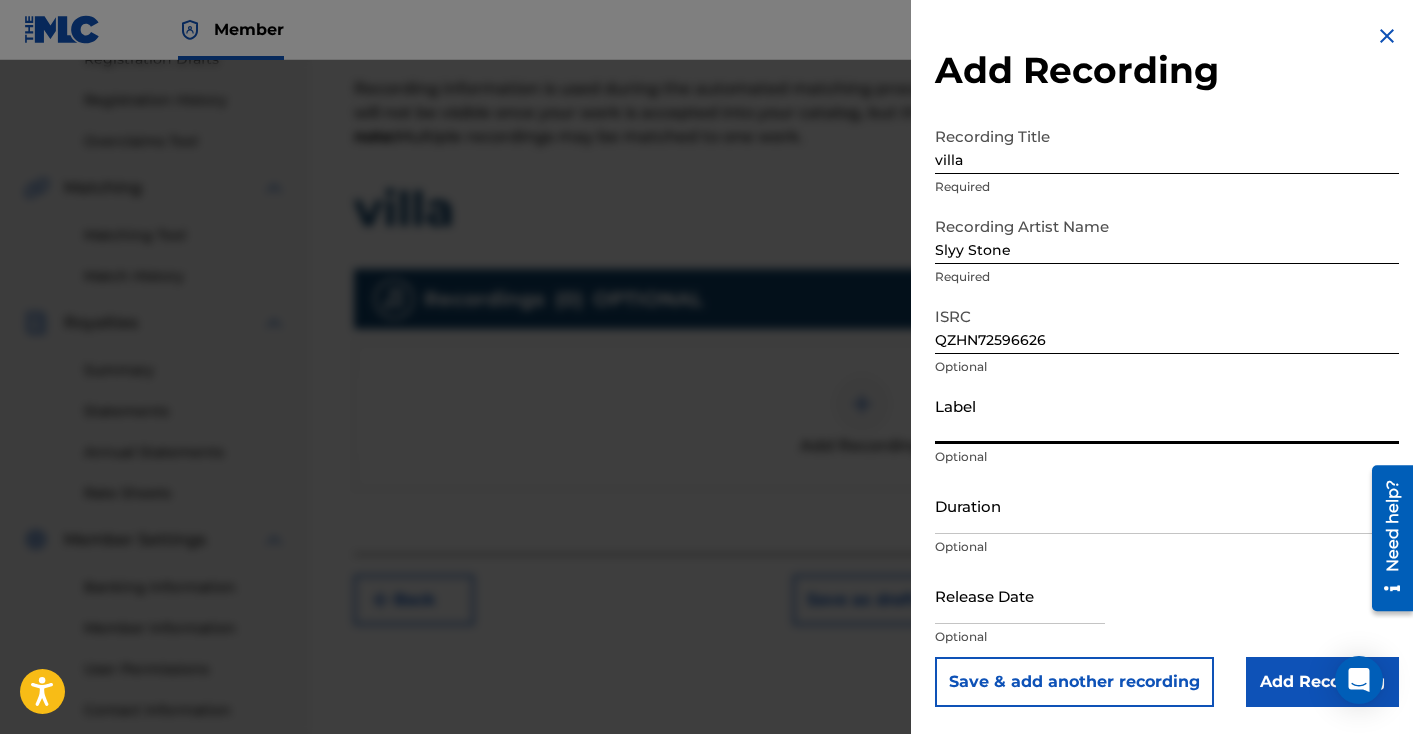 type on "The Networth LLC" 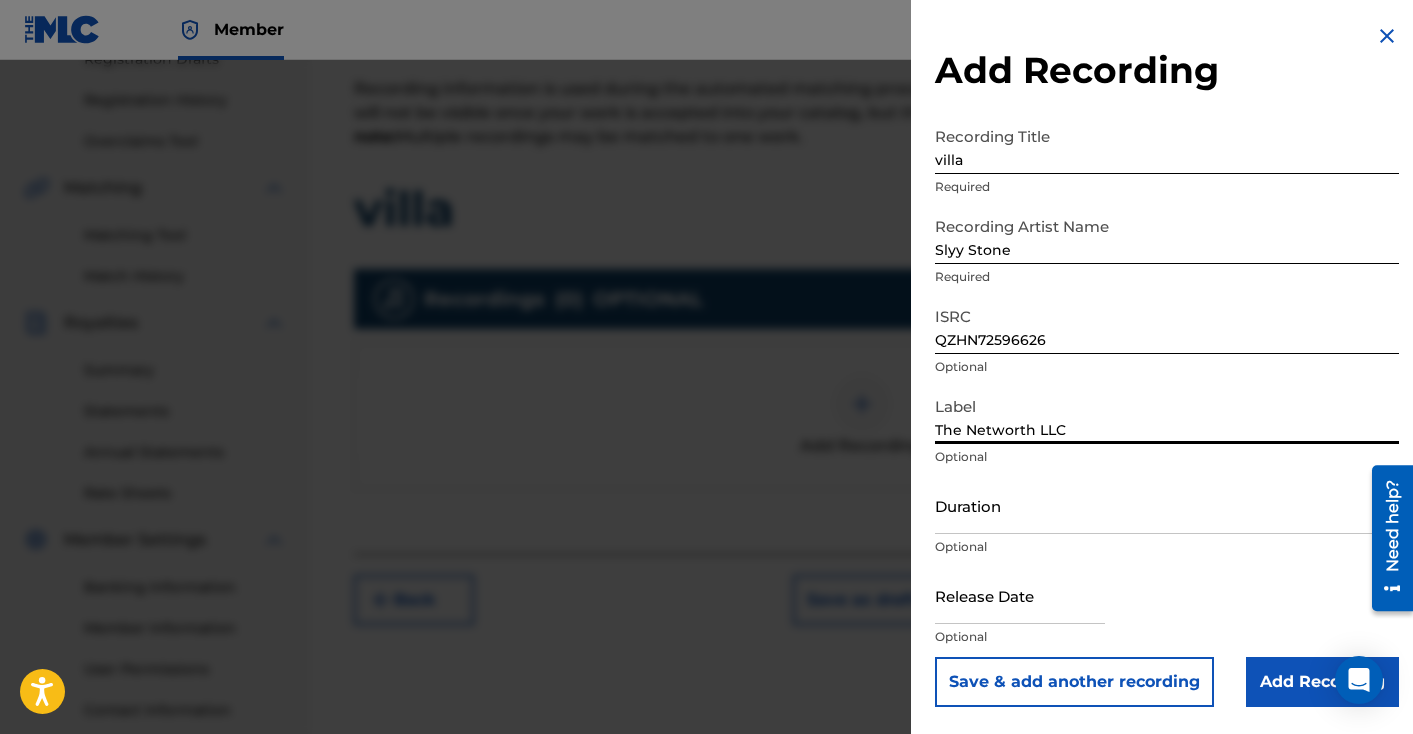 click on "Duration" at bounding box center (1167, 505) 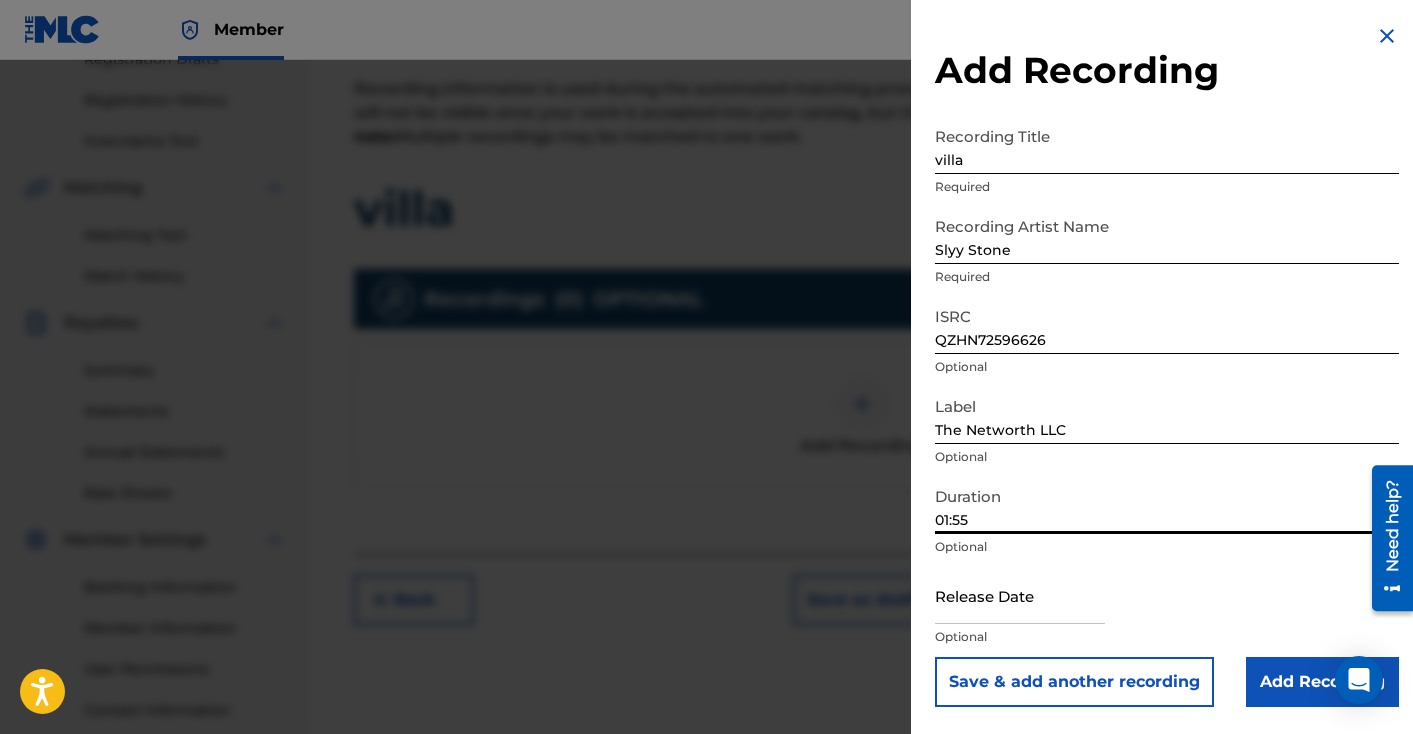 type on "01:55" 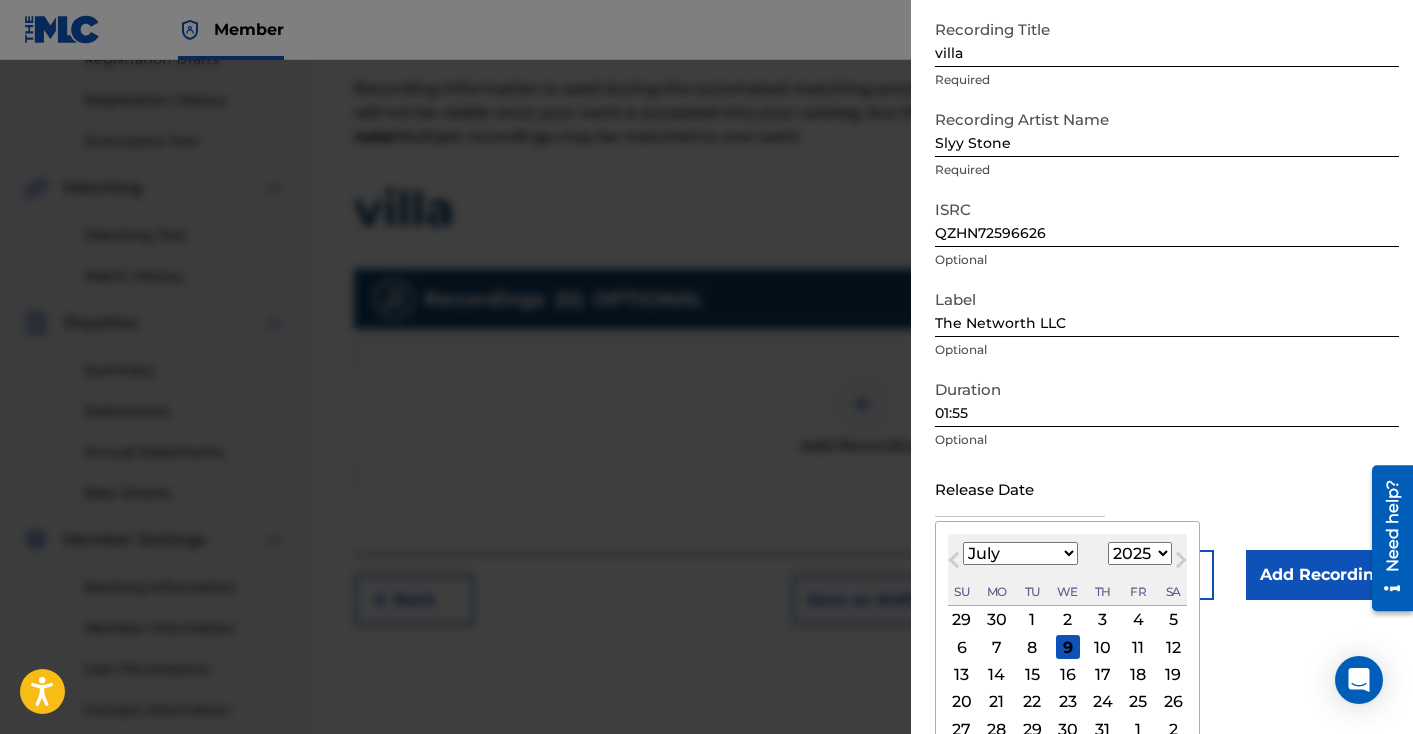 scroll, scrollTop: 153, scrollLeft: 0, axis: vertical 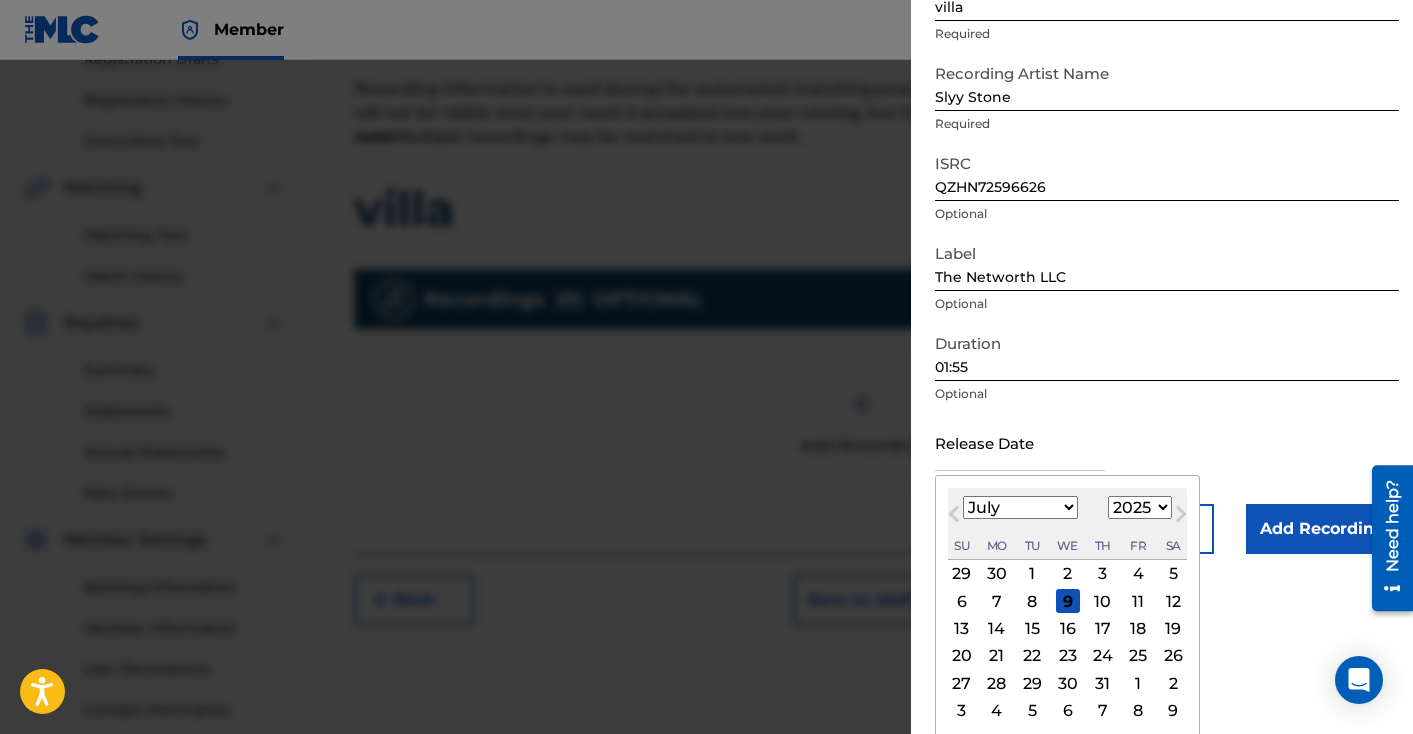 click on "Previous Month" at bounding box center [956, 517] 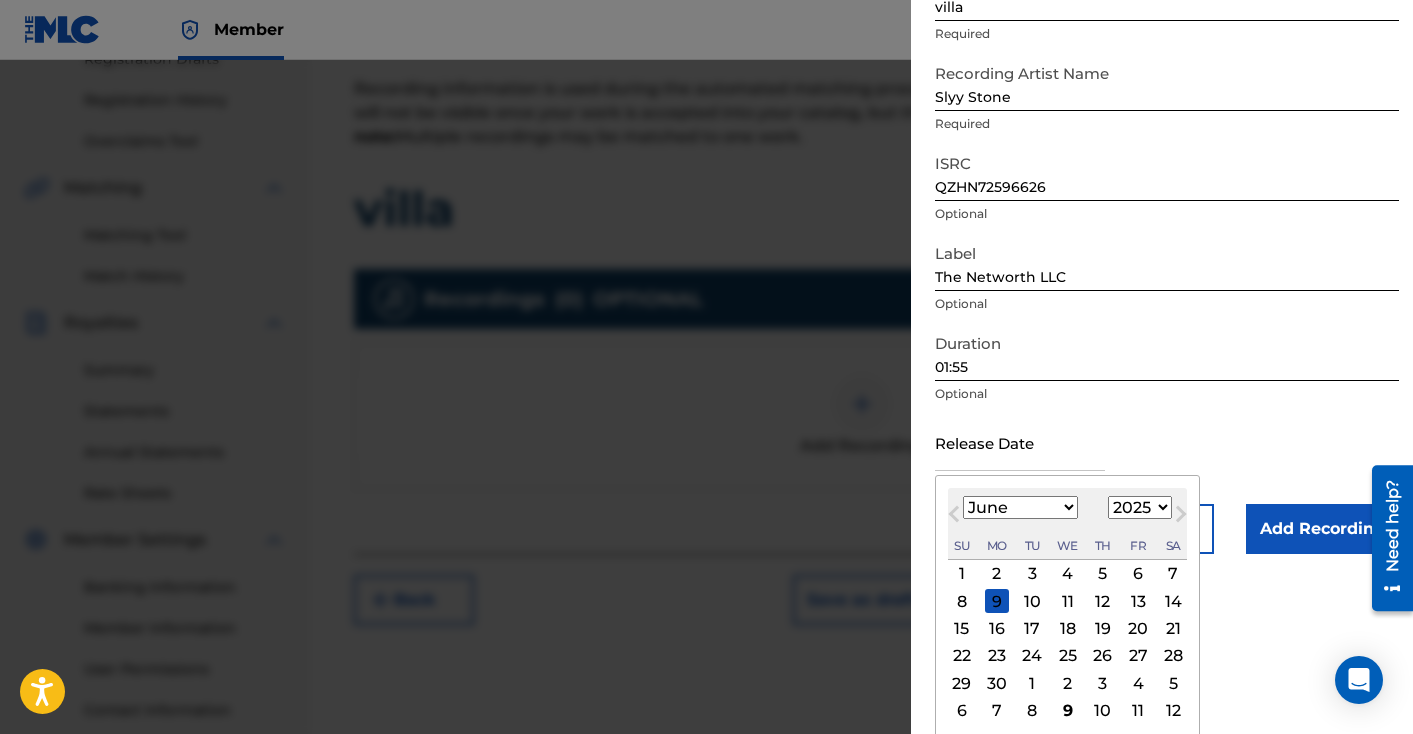 click on "Previous Month" at bounding box center [956, 517] 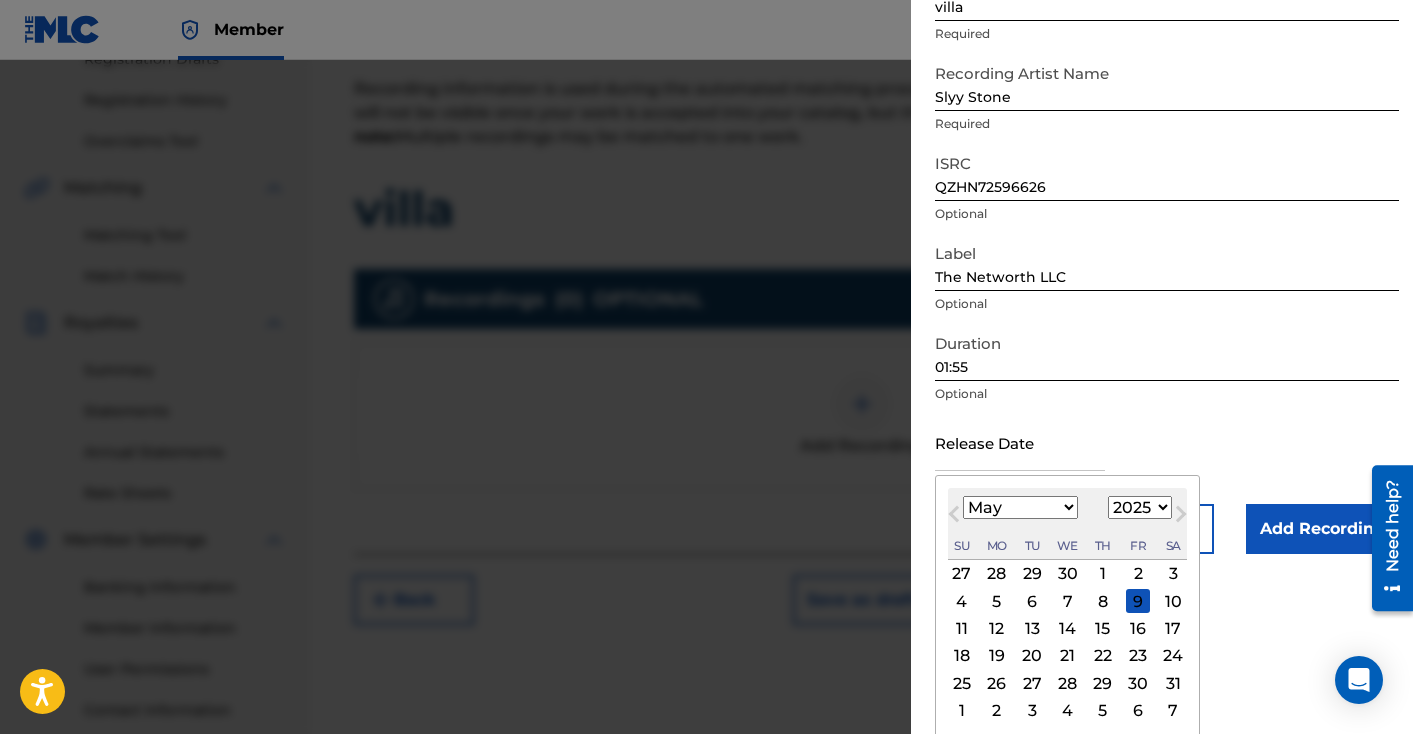 click on "Previous Month" at bounding box center (956, 517) 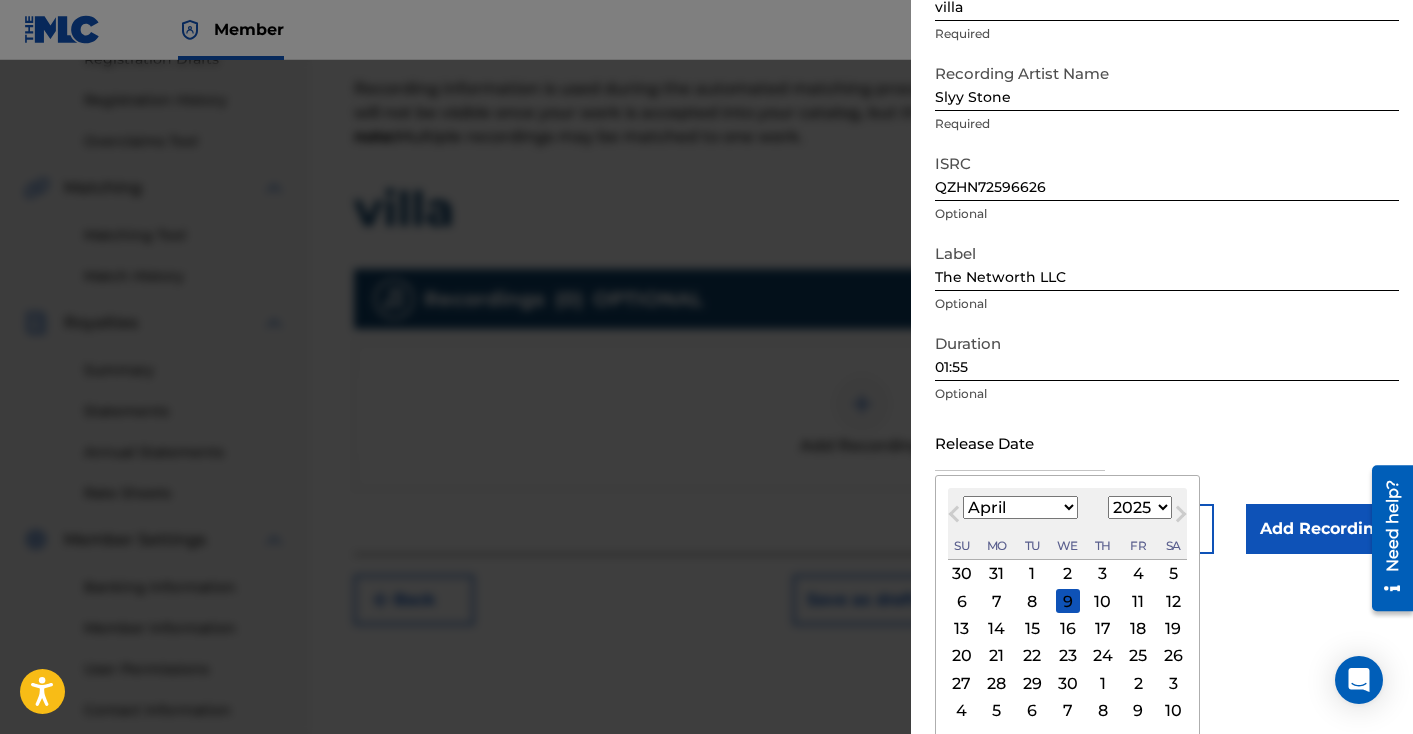click on "Previous Month" at bounding box center (956, 517) 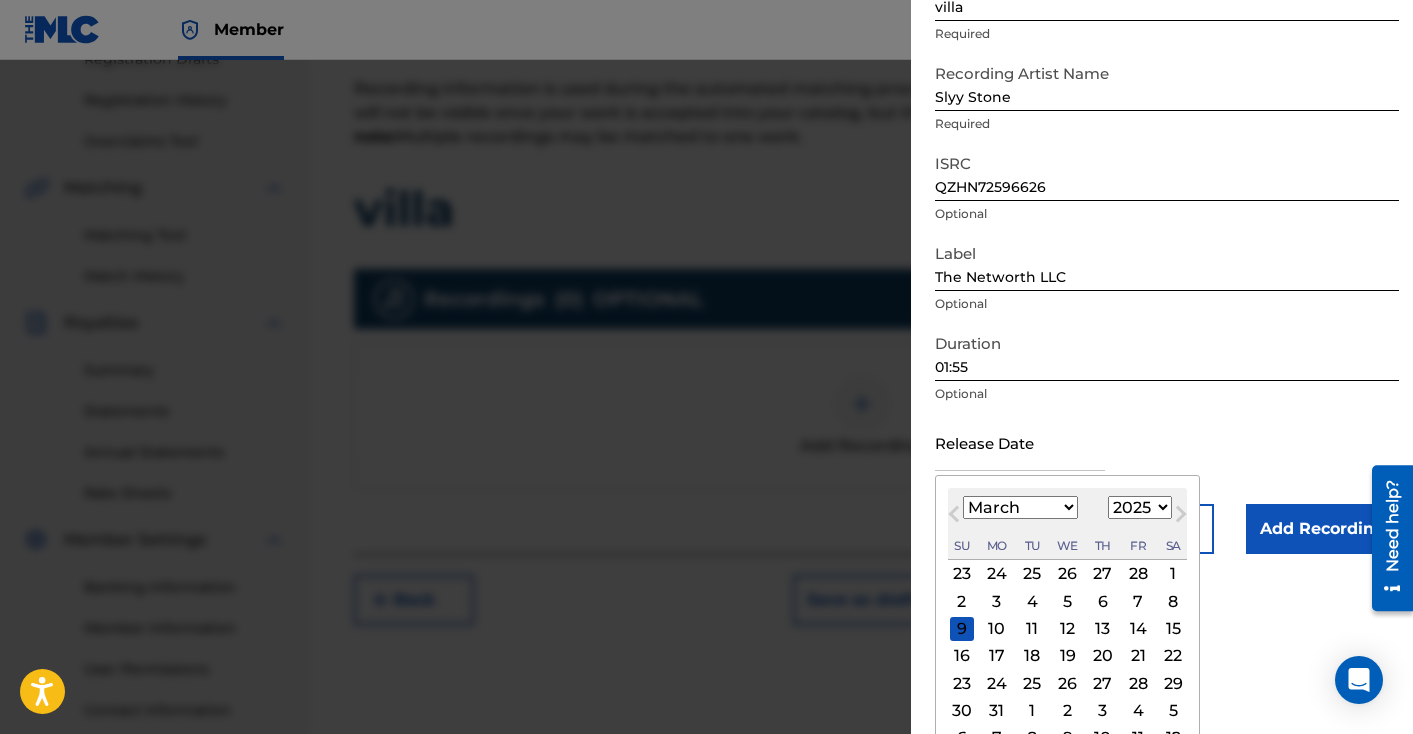 click on "Previous Month" at bounding box center (956, 517) 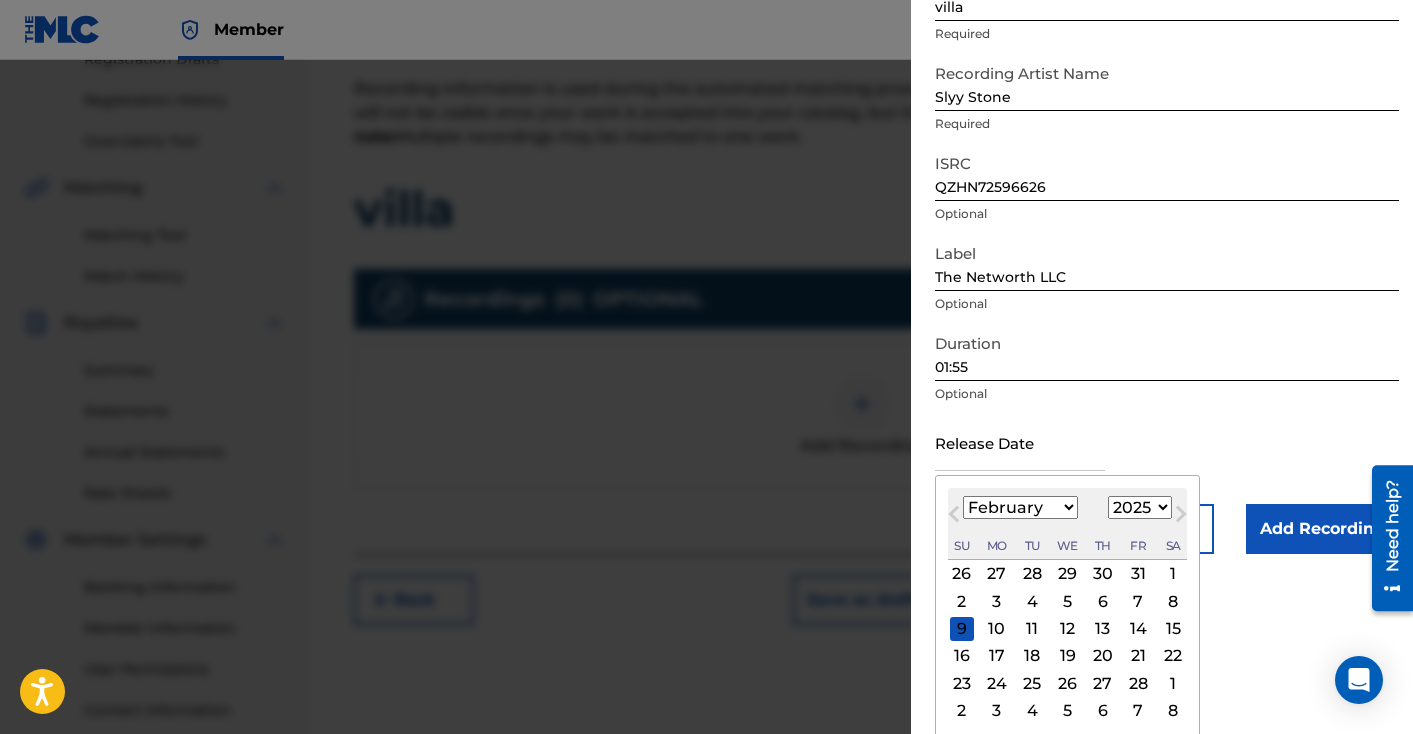 click on "Previous Month" at bounding box center [956, 517] 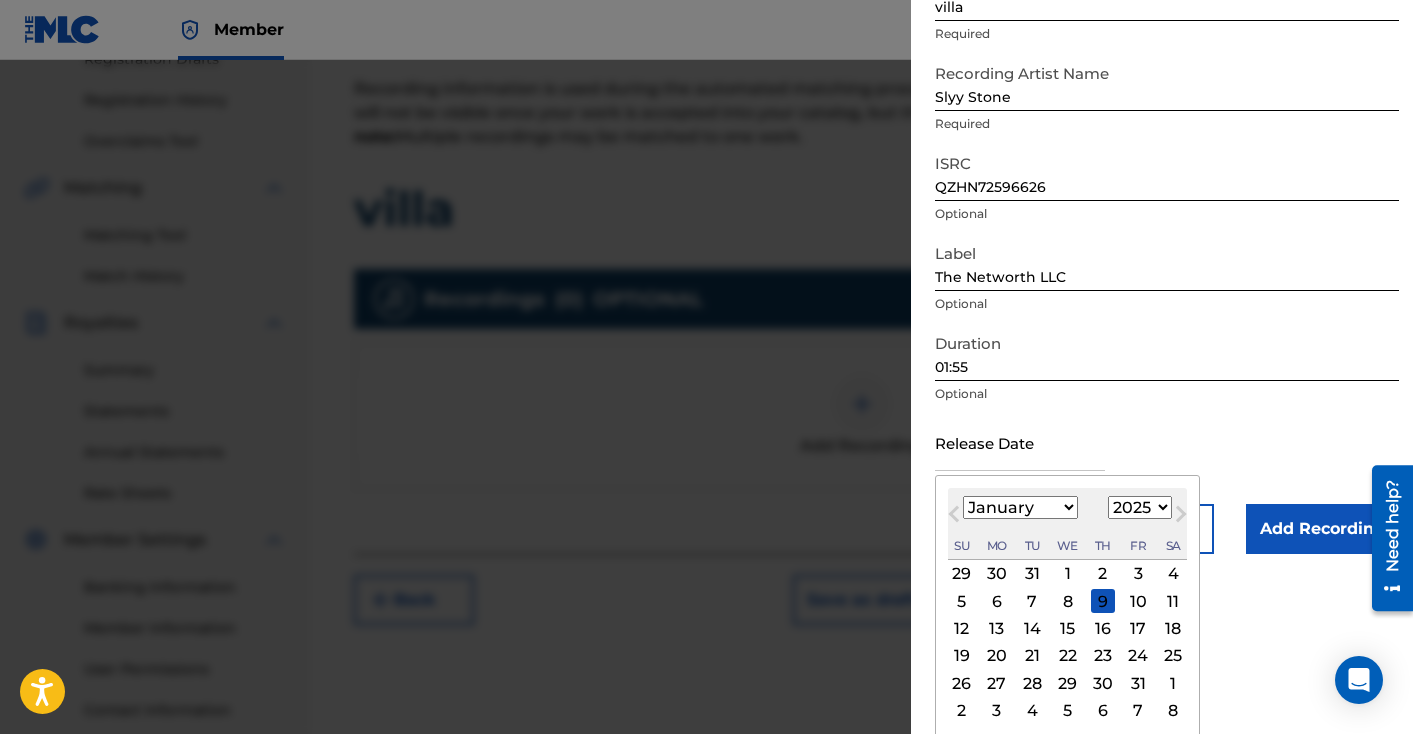 click on "Previous Month" at bounding box center [956, 517] 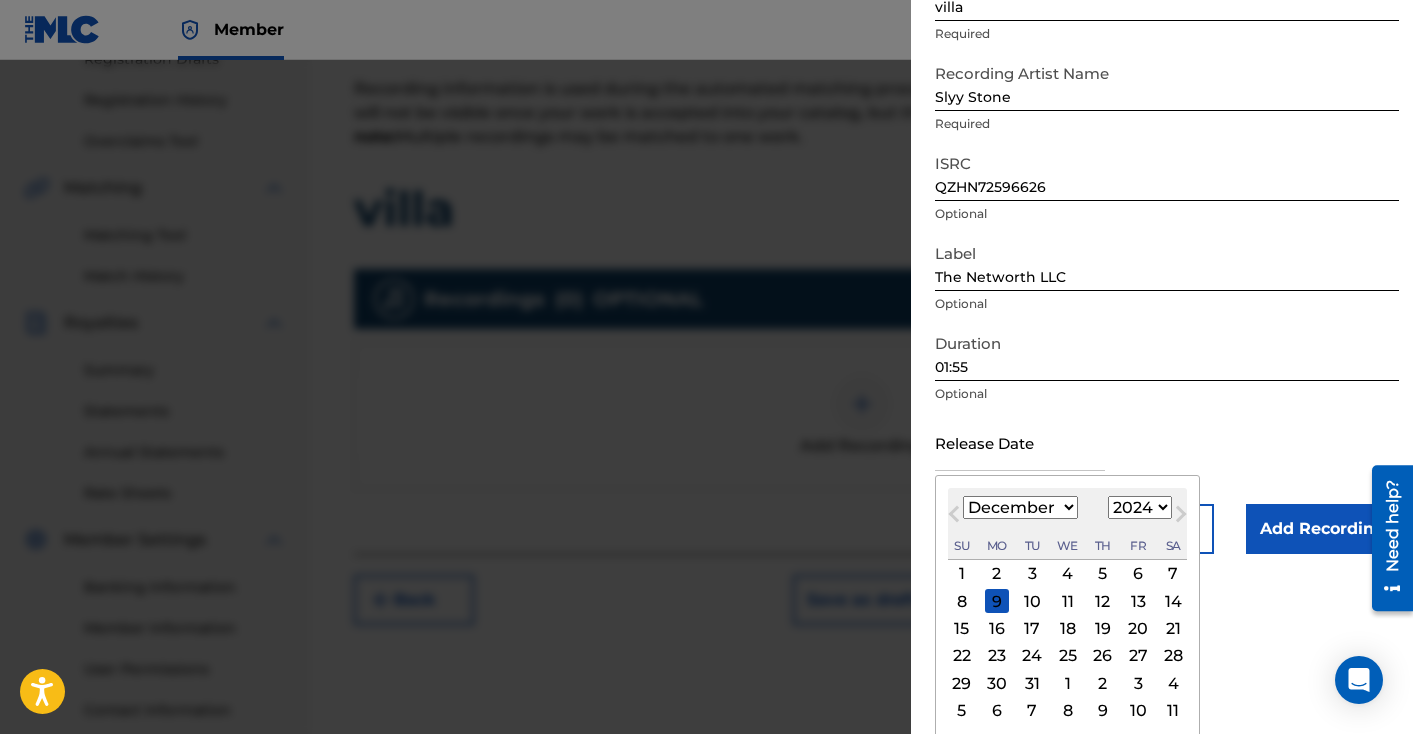 click on "10" at bounding box center [1032, 601] 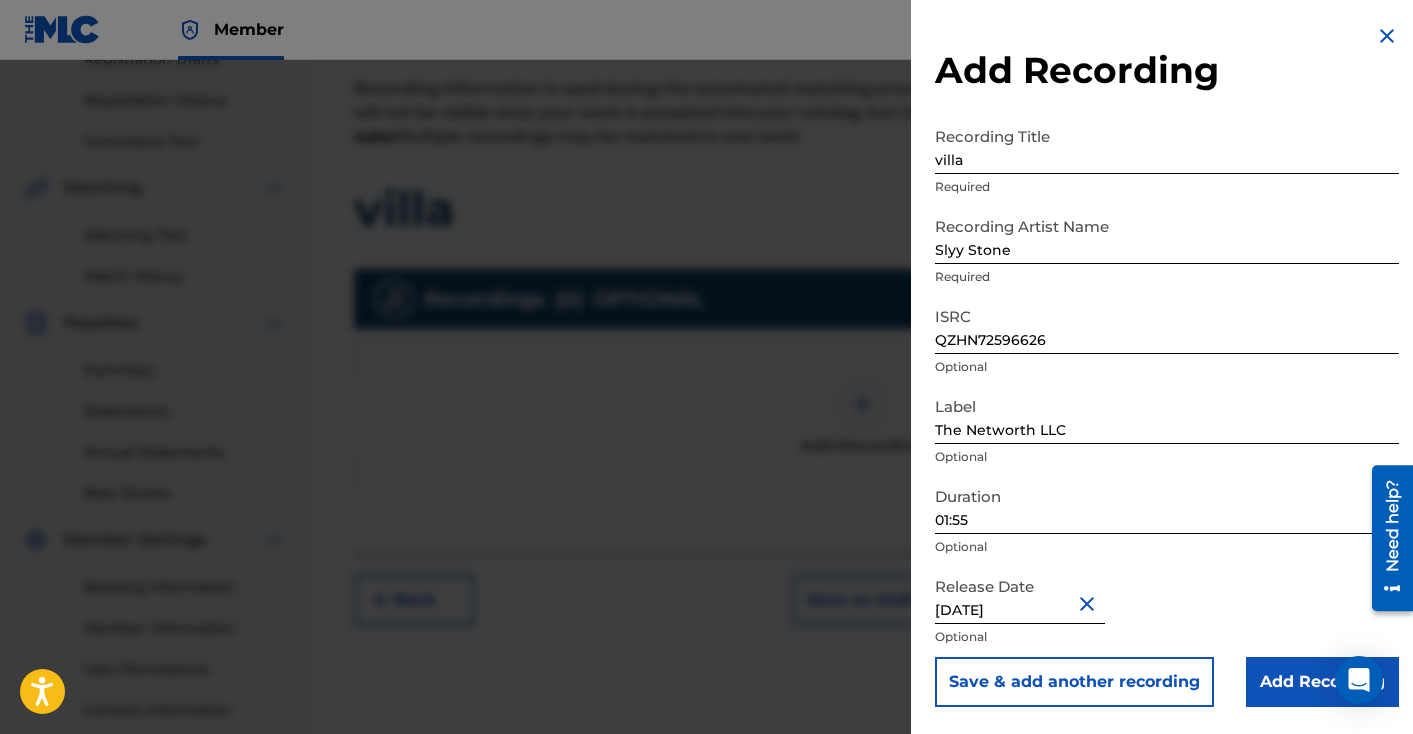 scroll, scrollTop: 0, scrollLeft: 0, axis: both 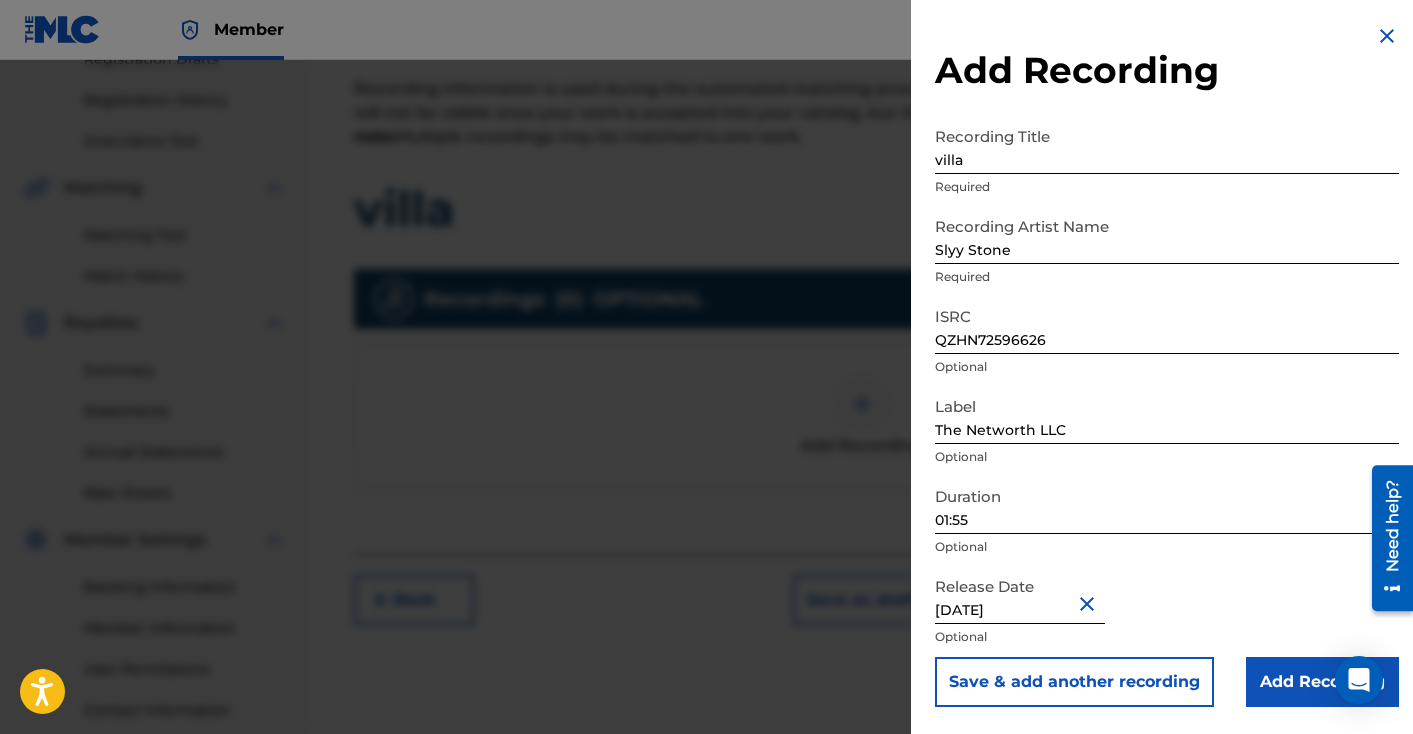 click on "[DATE]" at bounding box center (1020, 595) 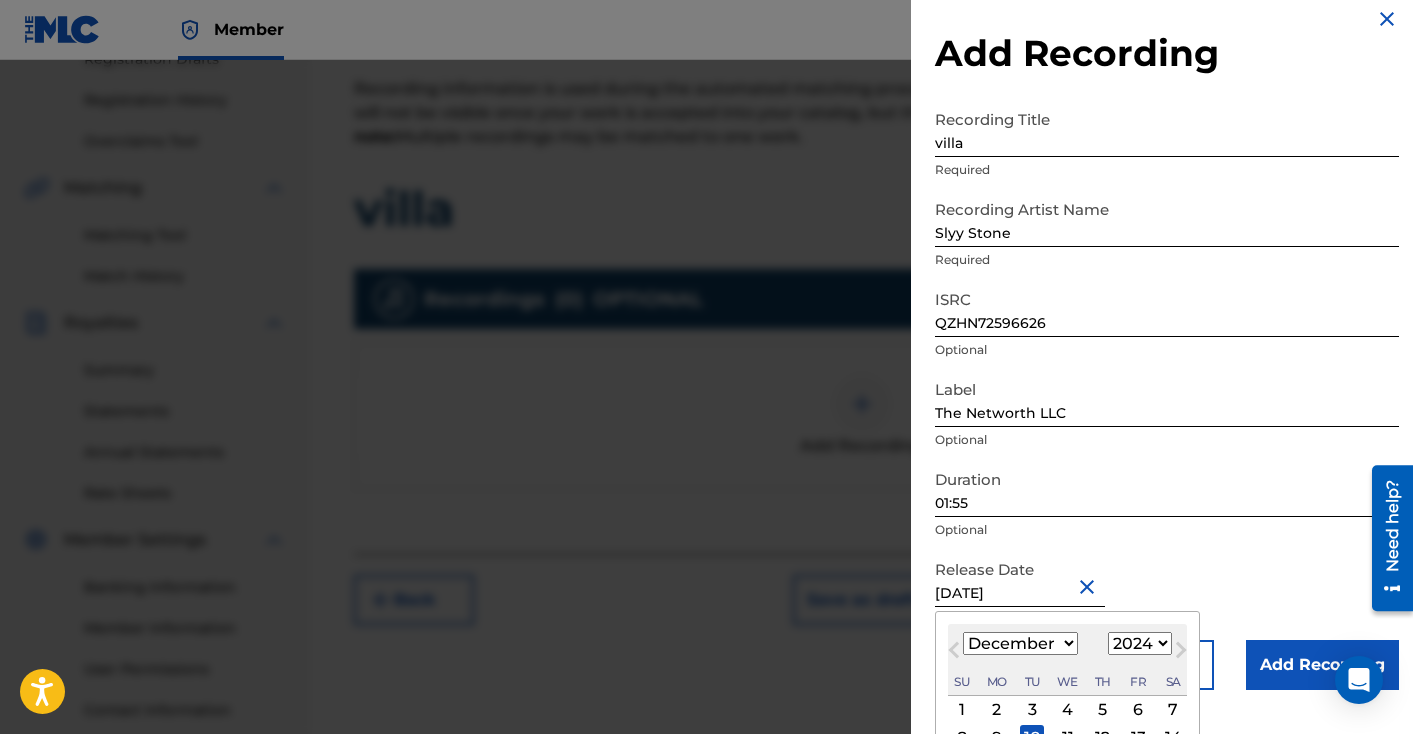 scroll, scrollTop: 31, scrollLeft: 0, axis: vertical 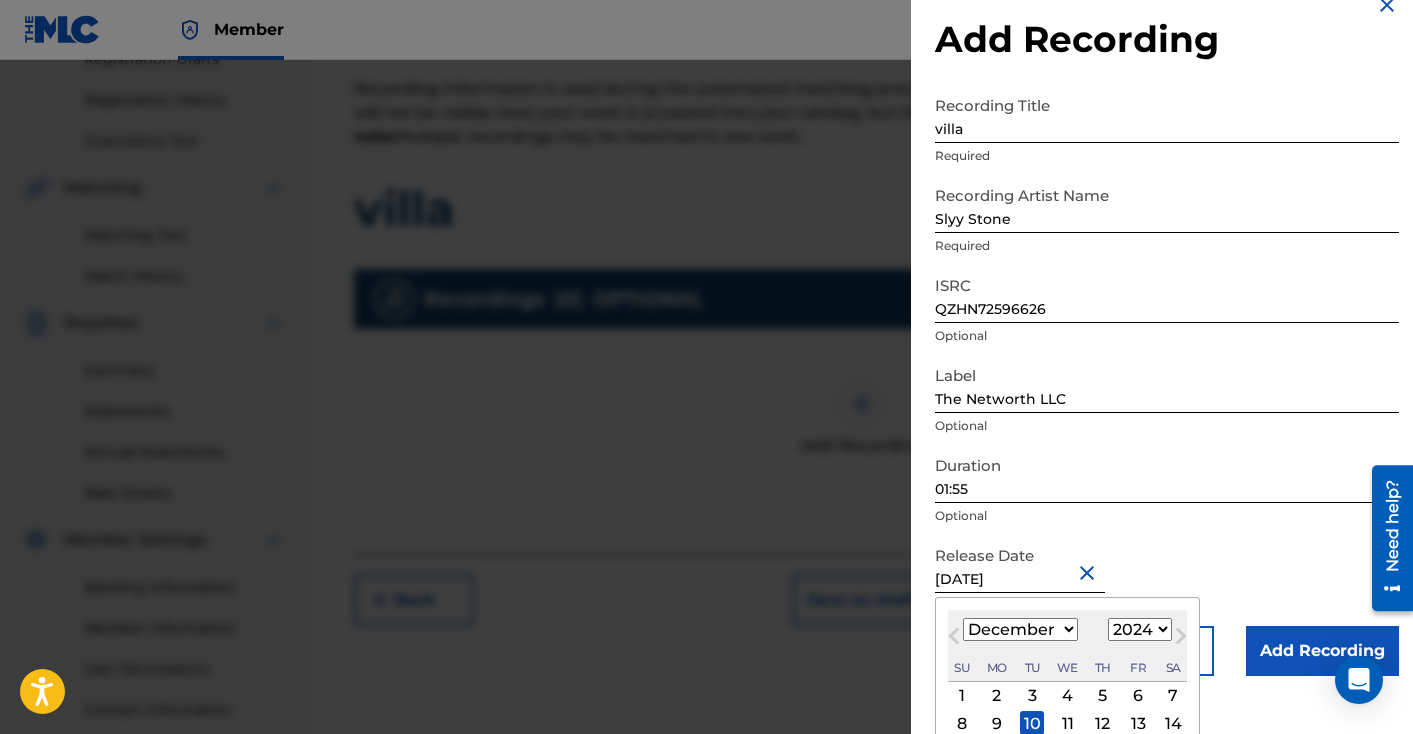 click on "Next Month" at bounding box center (1179, 639) 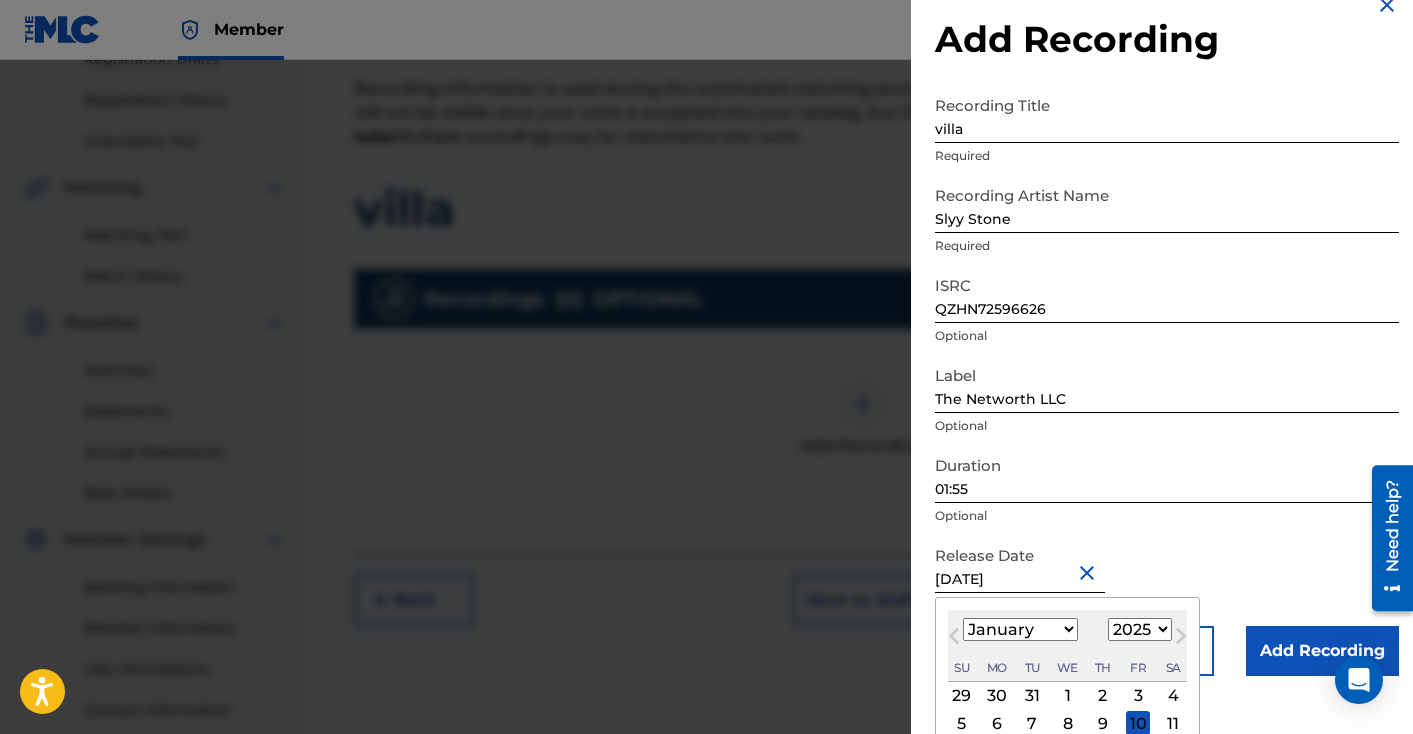 click on "Next Month" at bounding box center [1179, 639] 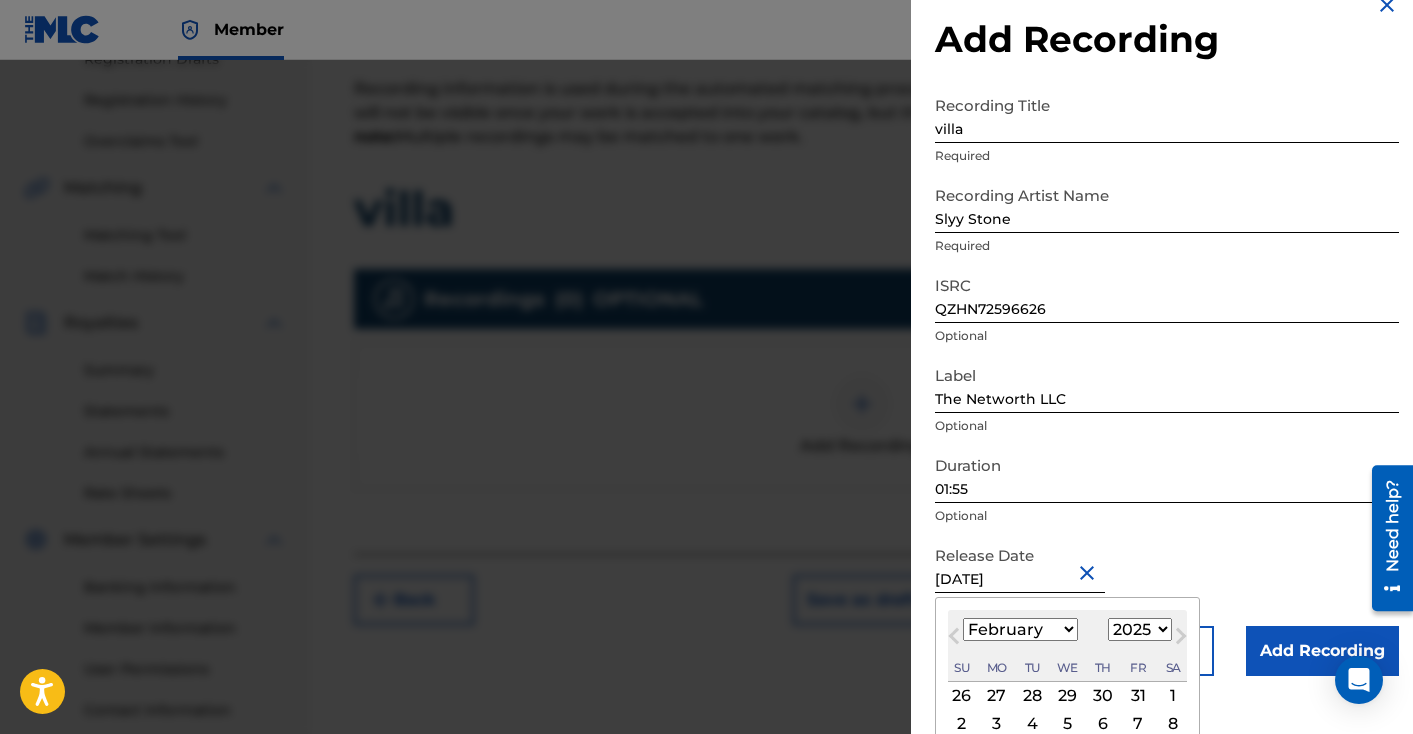 click on "Next Month" at bounding box center [1179, 639] 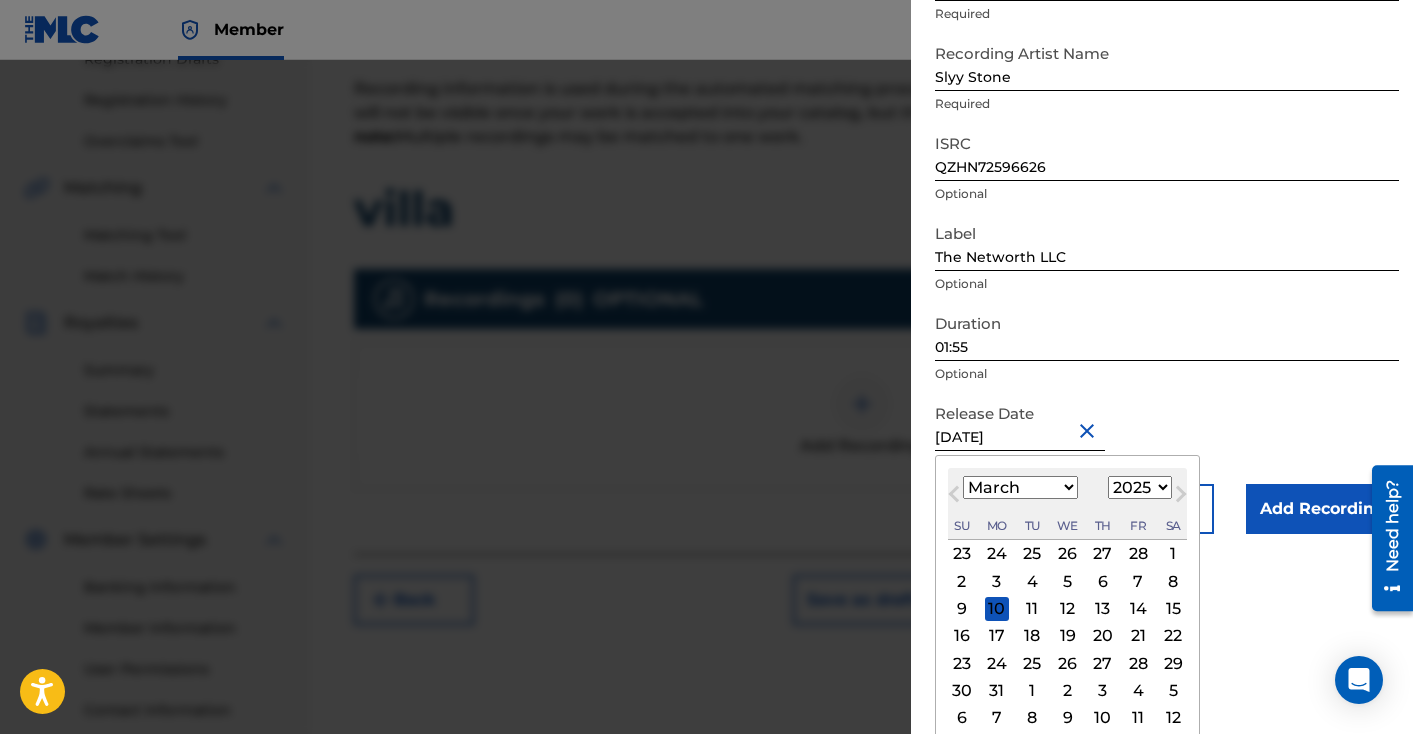 scroll, scrollTop: 178, scrollLeft: 0, axis: vertical 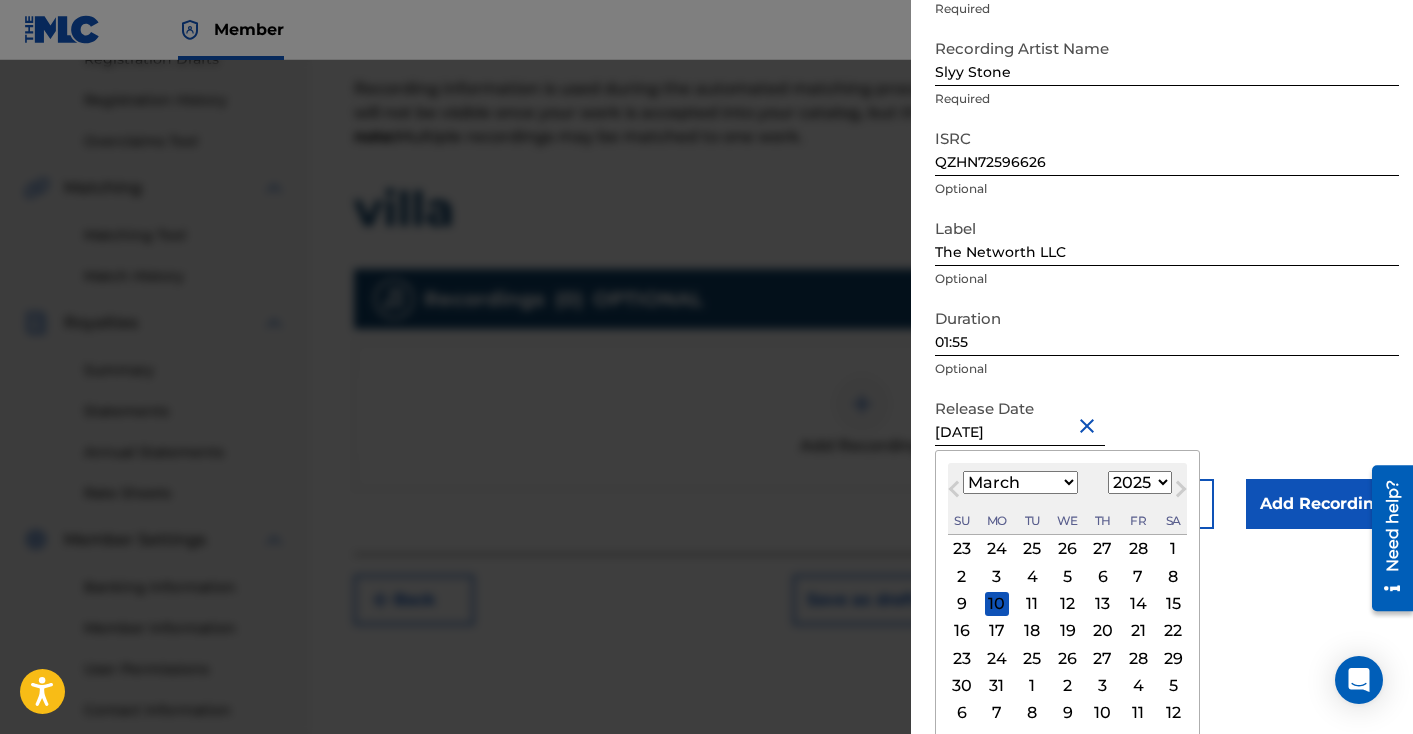 click on "12" at bounding box center (1068, 604) 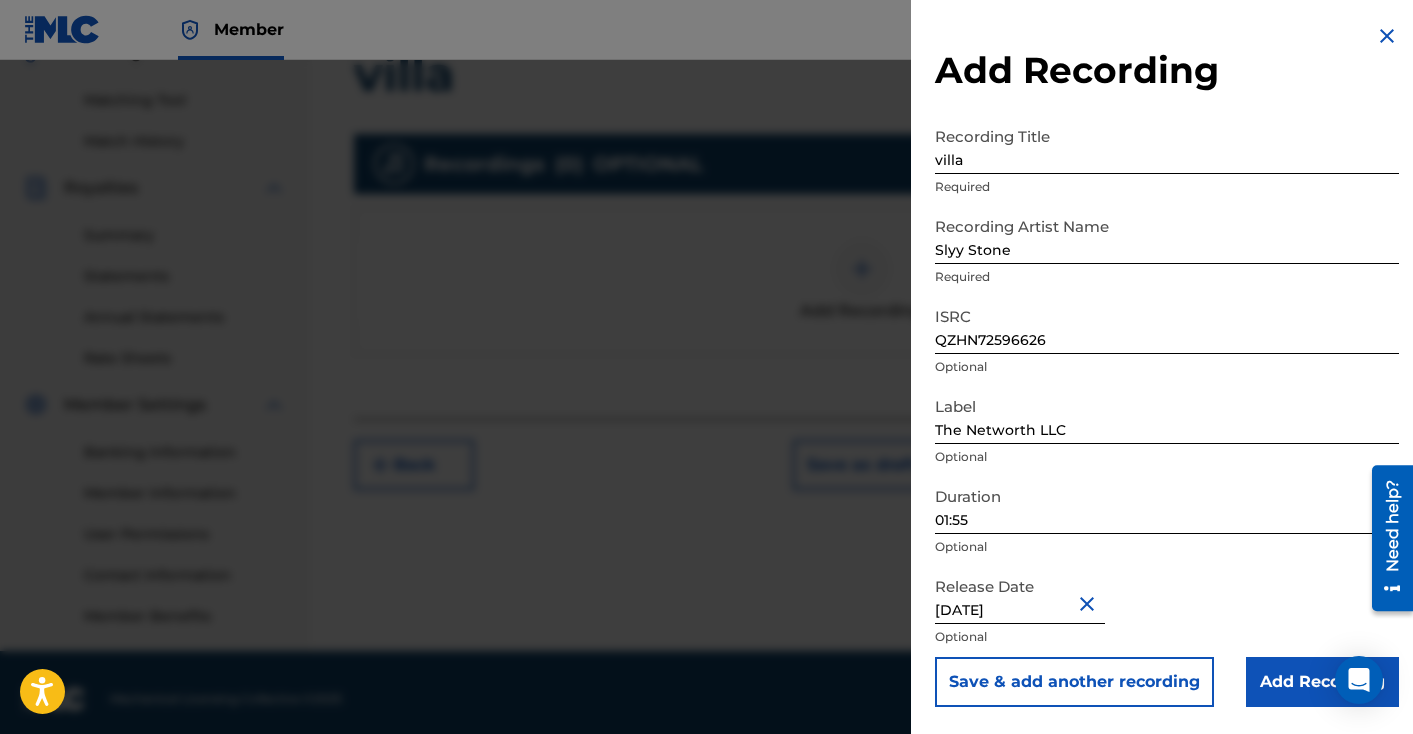scroll, scrollTop: 506, scrollLeft: 0, axis: vertical 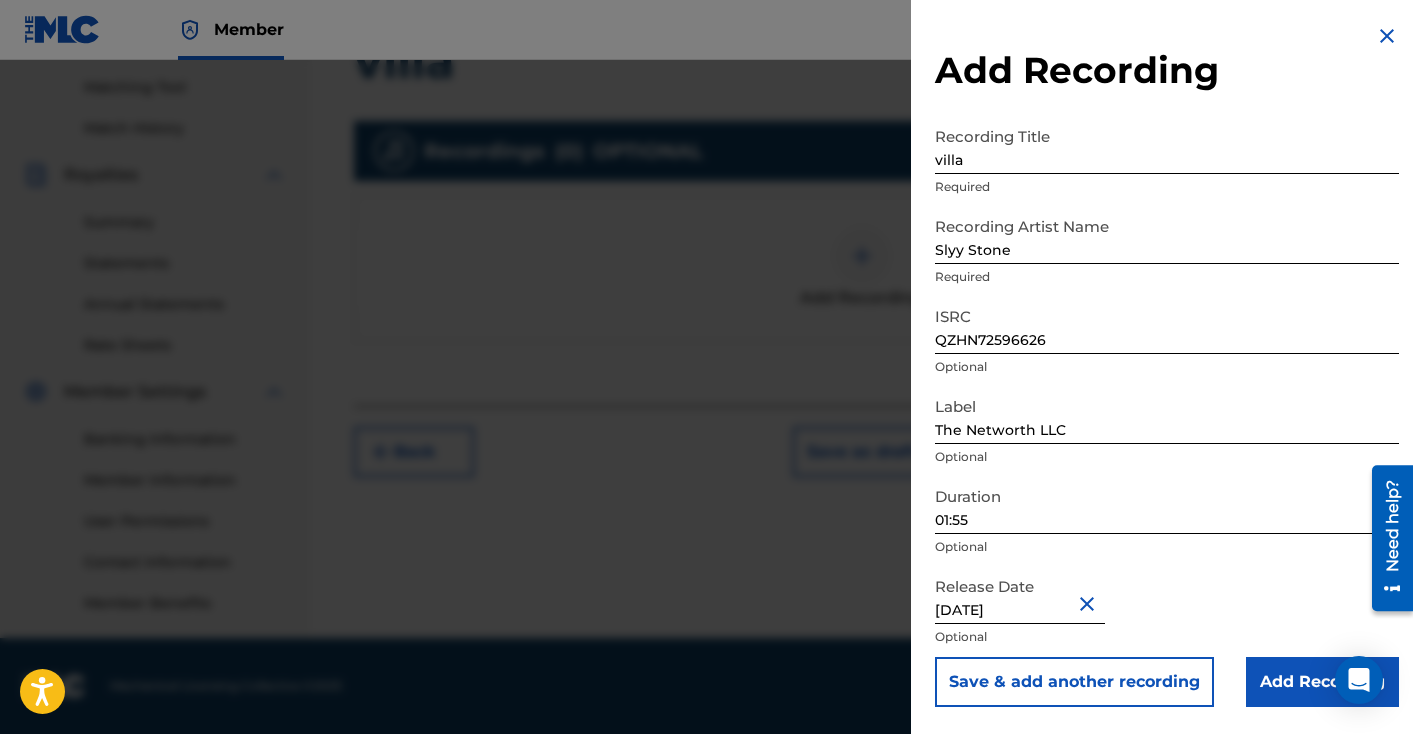 click on "Add Recording" at bounding box center [1322, 682] 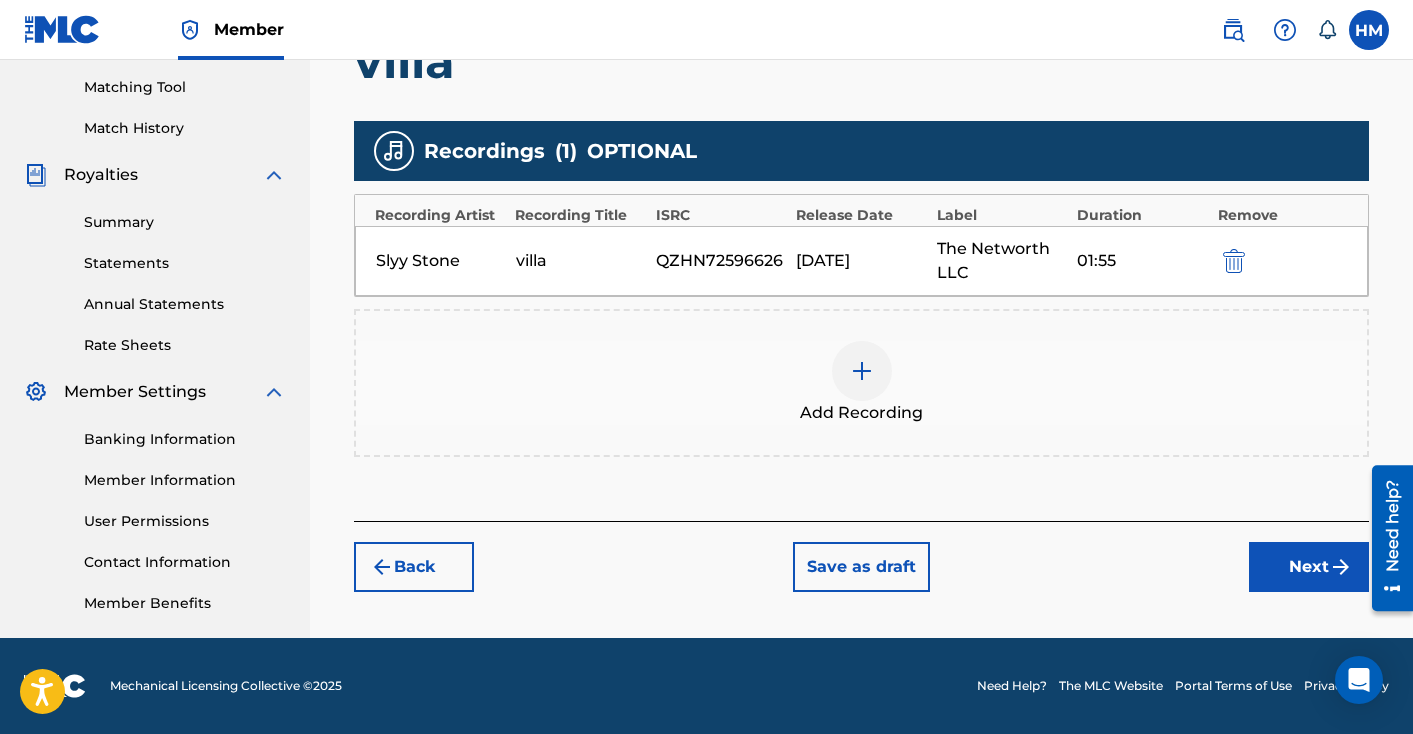 click on "Next" at bounding box center [1309, 567] 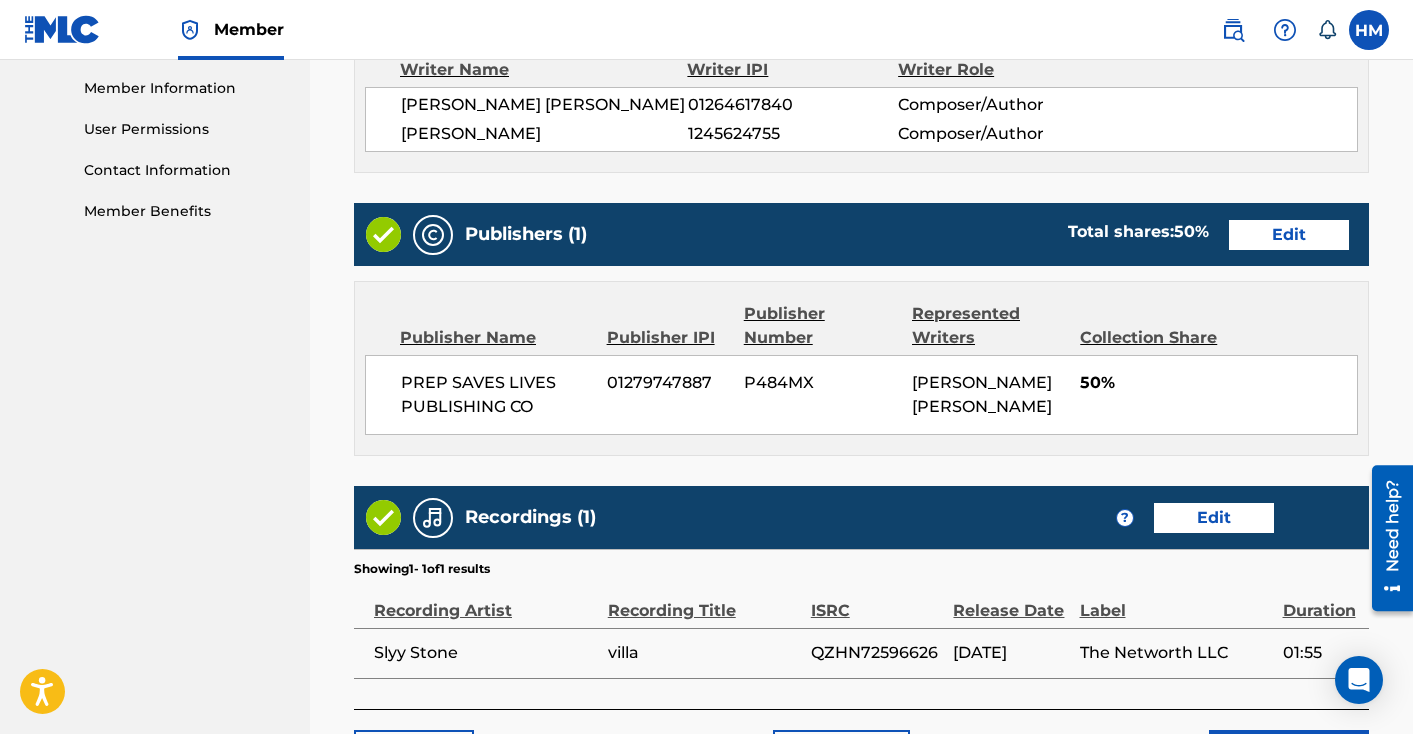 scroll, scrollTop: 1057, scrollLeft: 0, axis: vertical 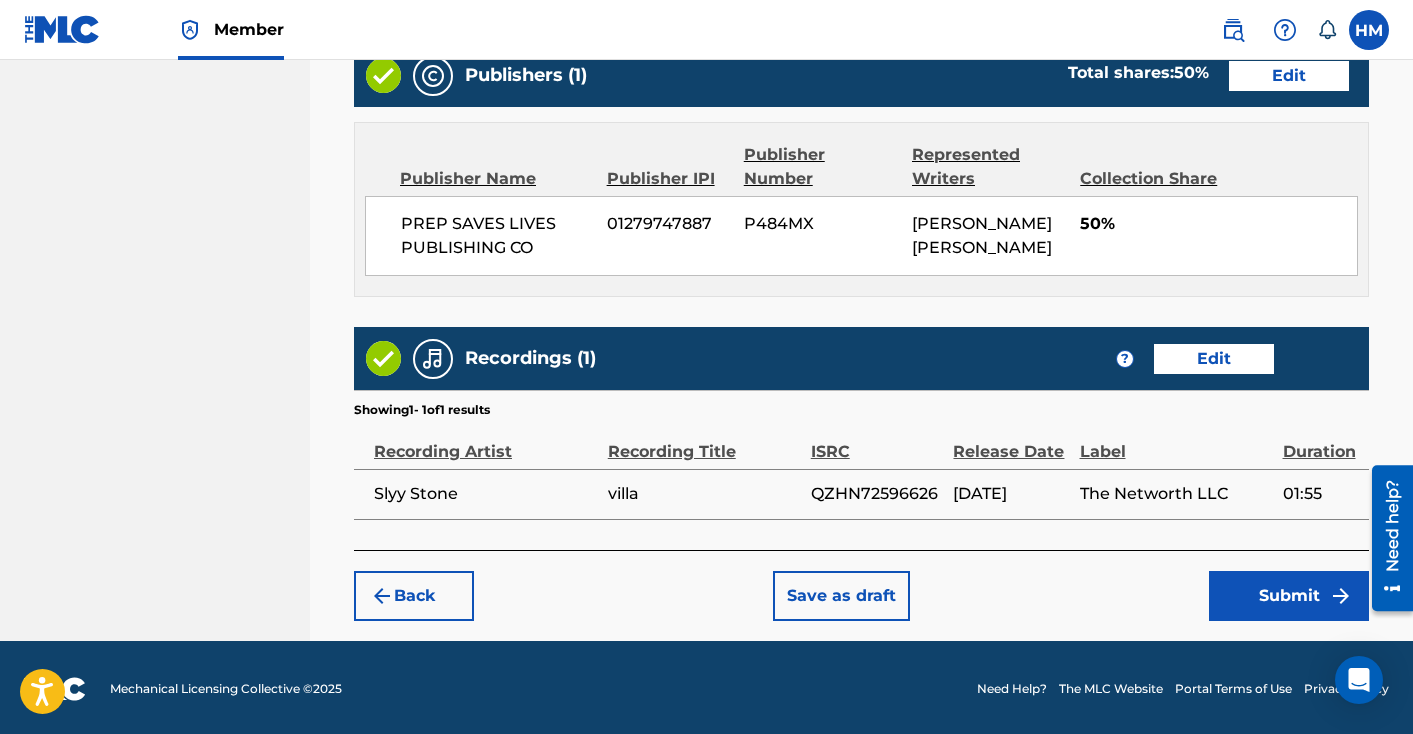 click on "Submit" at bounding box center [1289, 596] 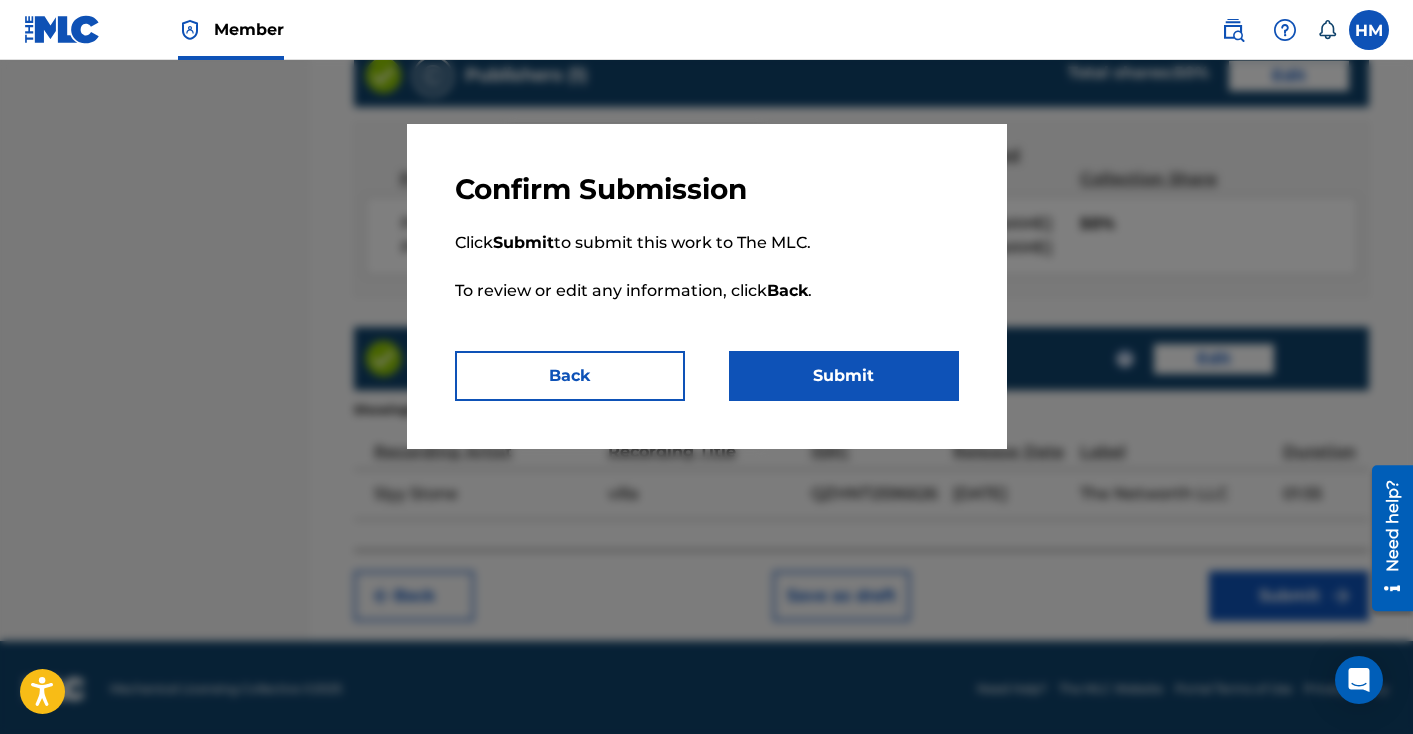 click on "Submit" at bounding box center [844, 376] 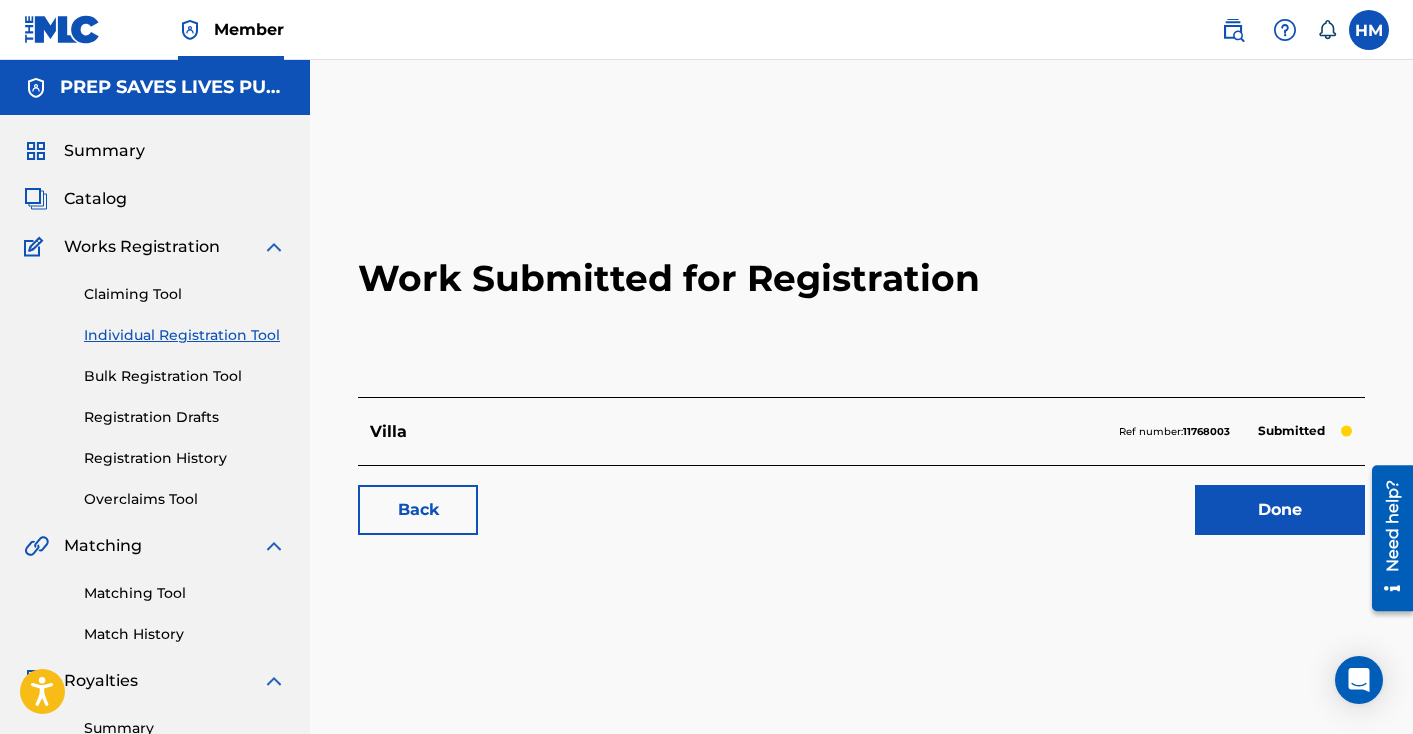 click on "Summary" at bounding box center (104, 151) 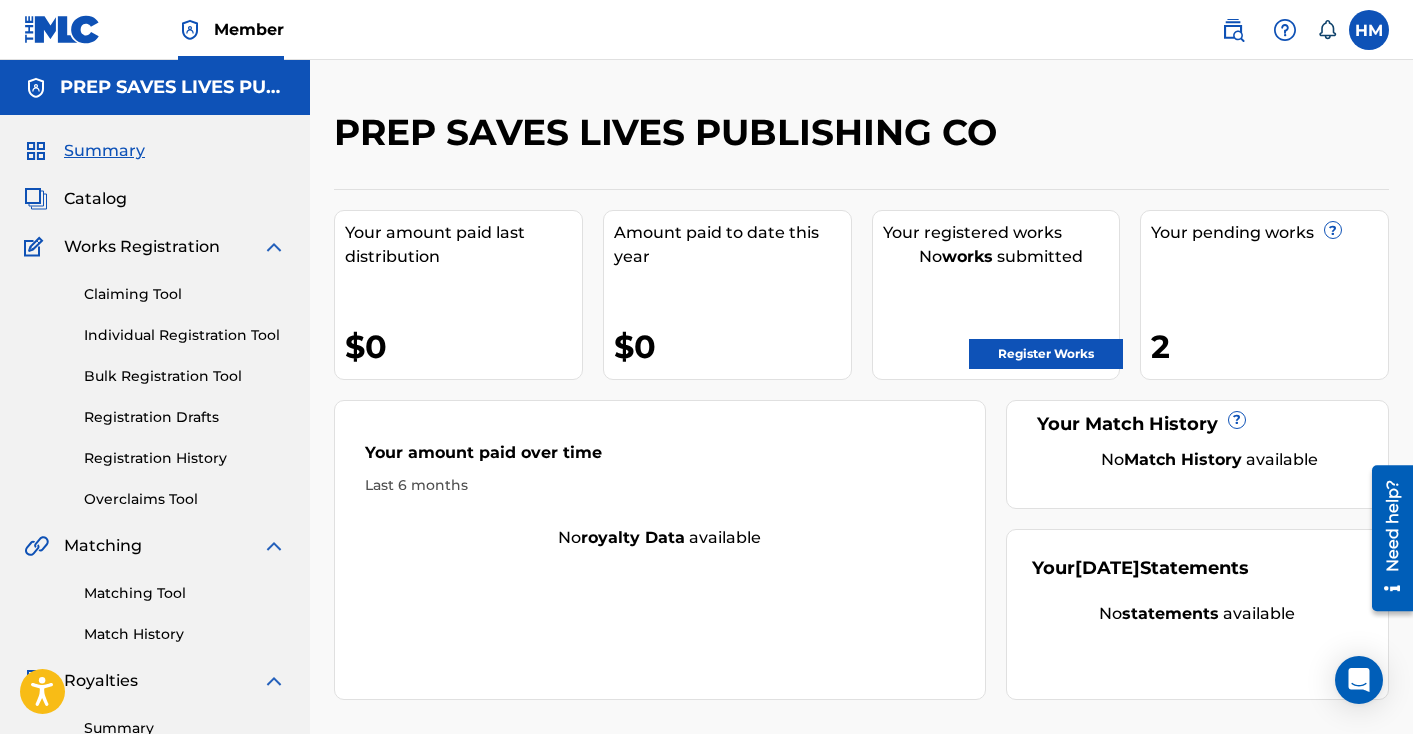click on "Register Works" at bounding box center (1046, 354) 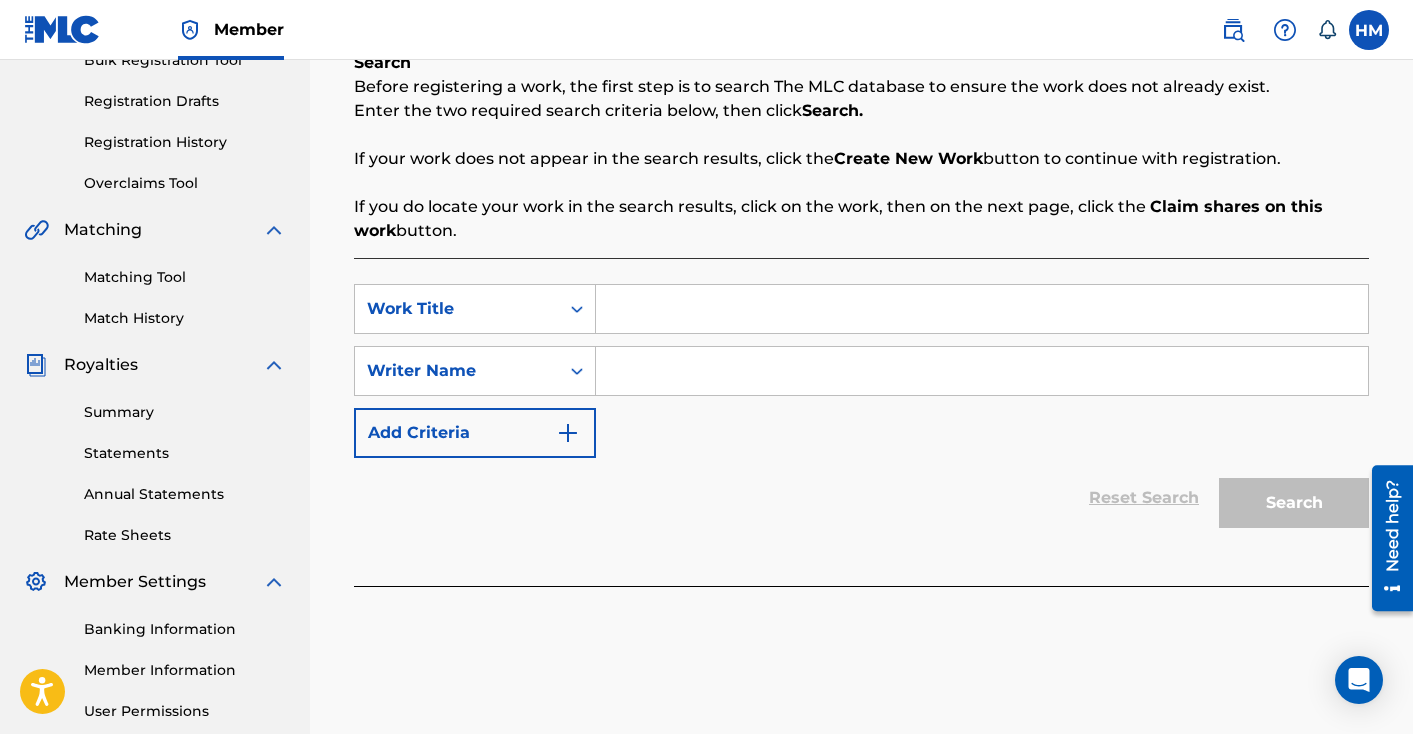 scroll, scrollTop: 346, scrollLeft: 0, axis: vertical 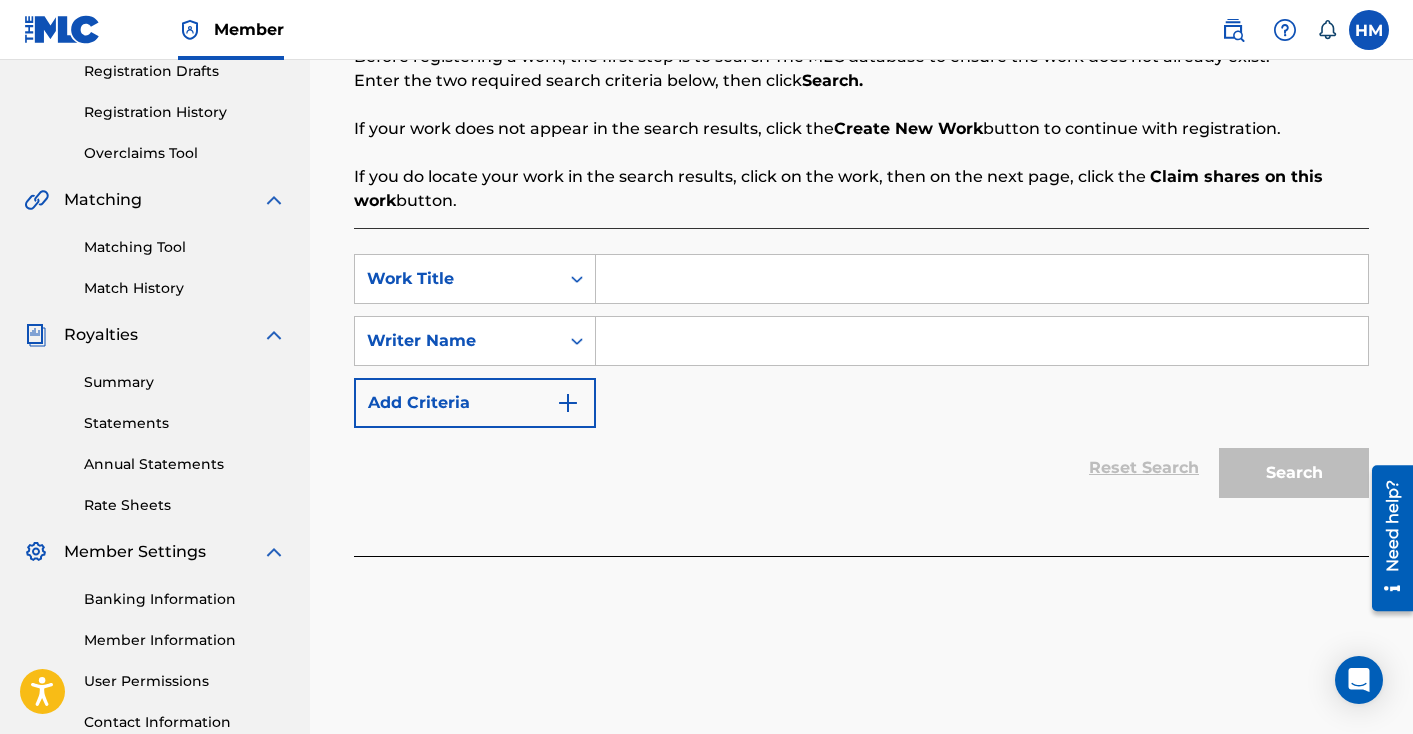 click at bounding box center (982, 279) 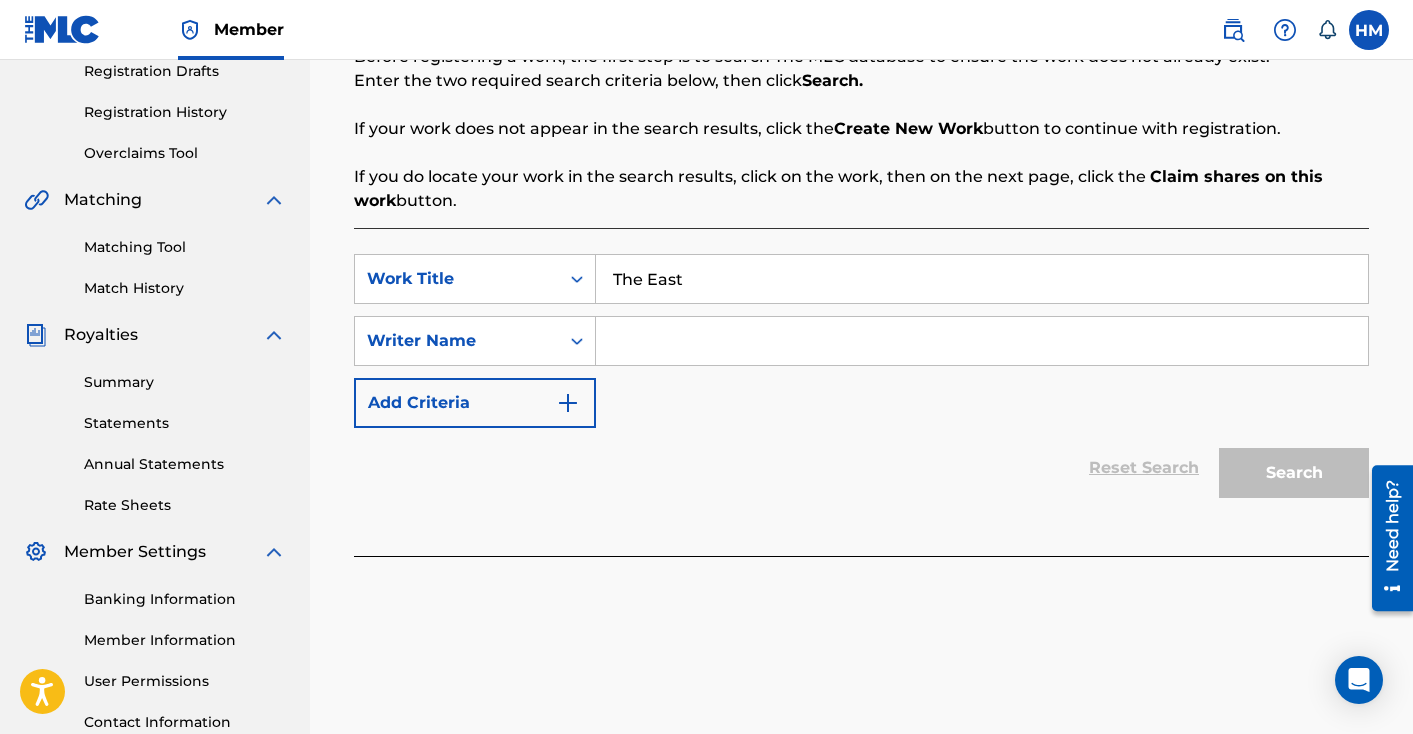 type on "The East" 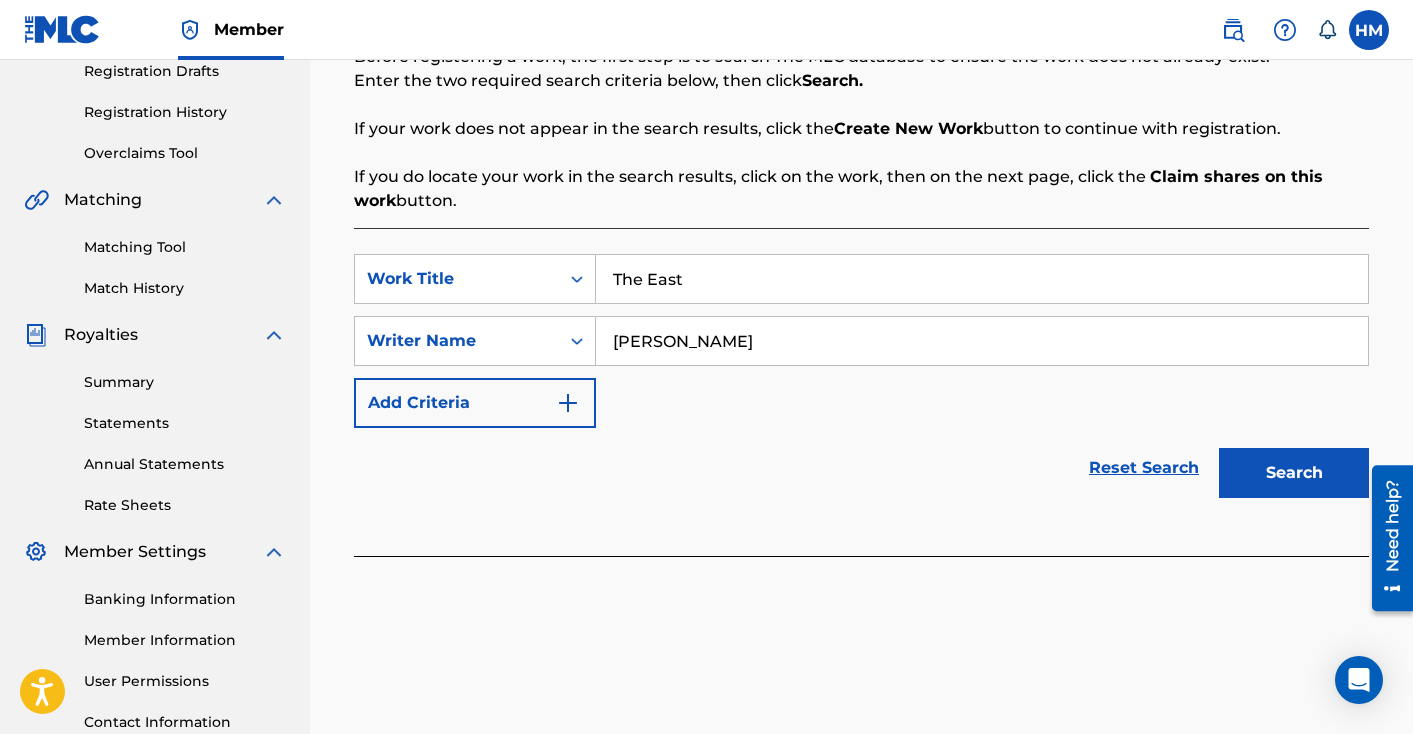 click on "Add Criteria" at bounding box center (475, 403) 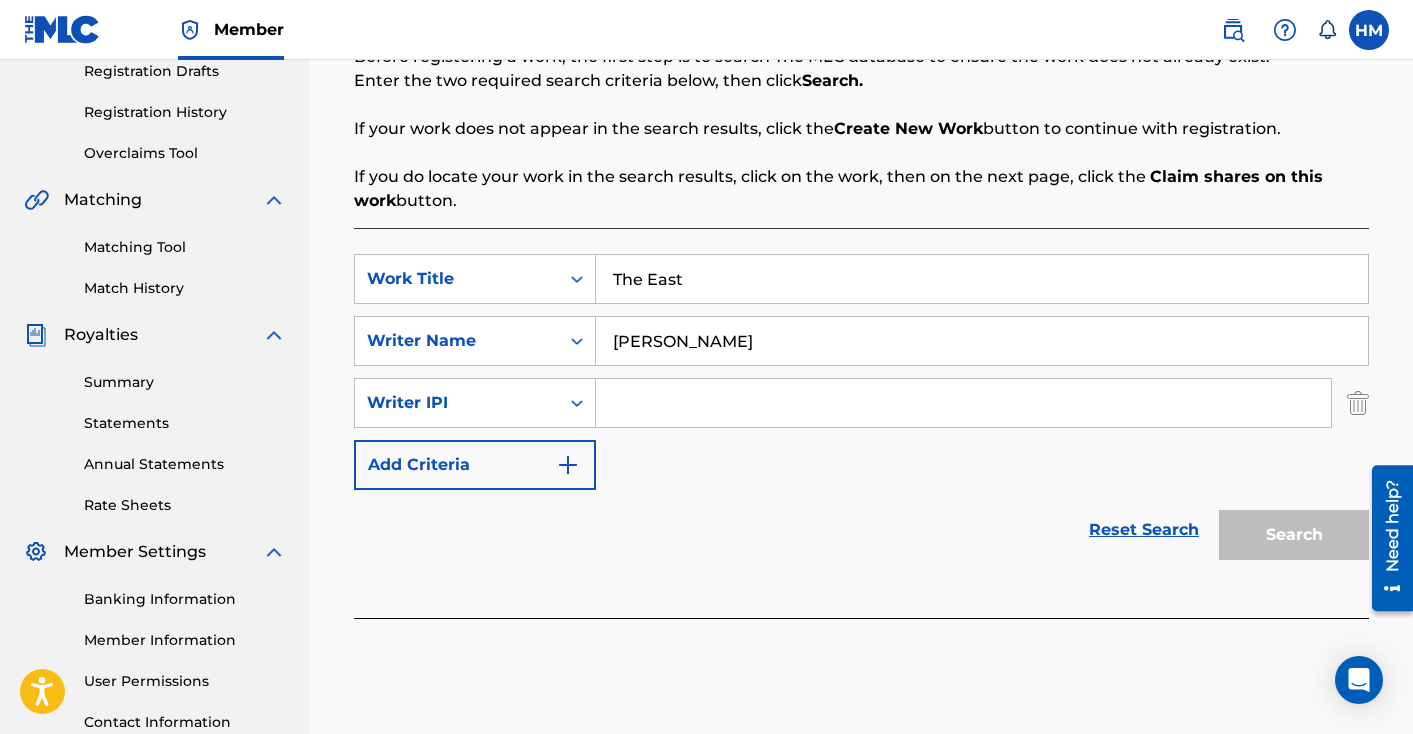 click at bounding box center (963, 403) 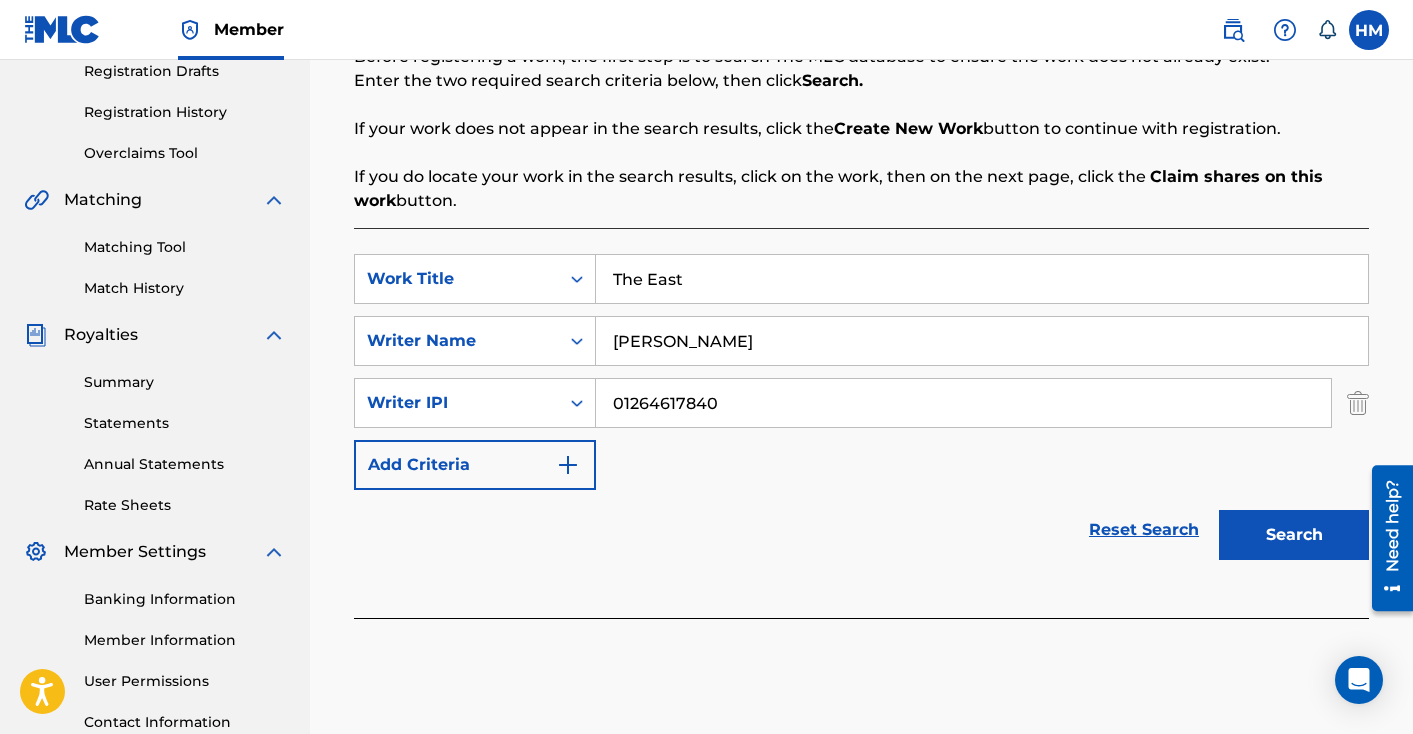 click on "Add Criteria" at bounding box center [475, 465] 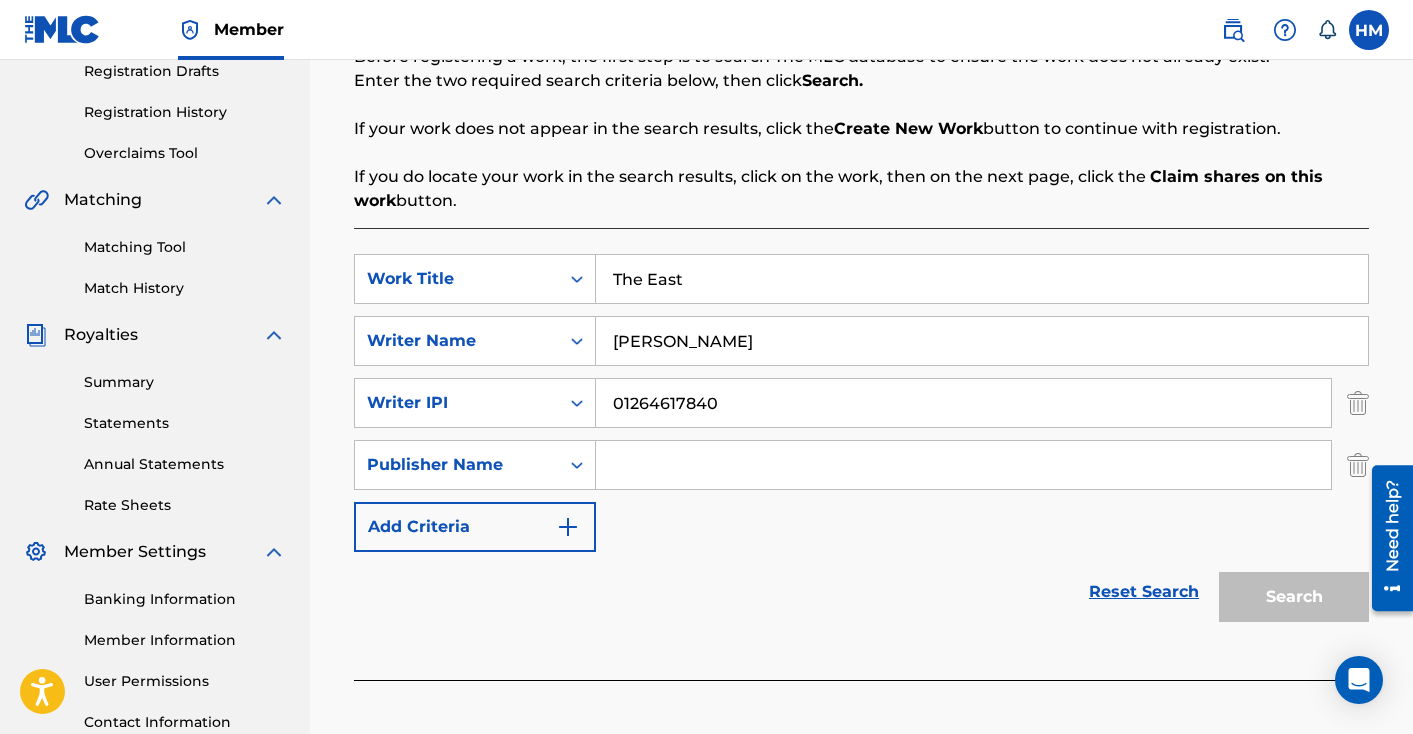 click at bounding box center (963, 465) 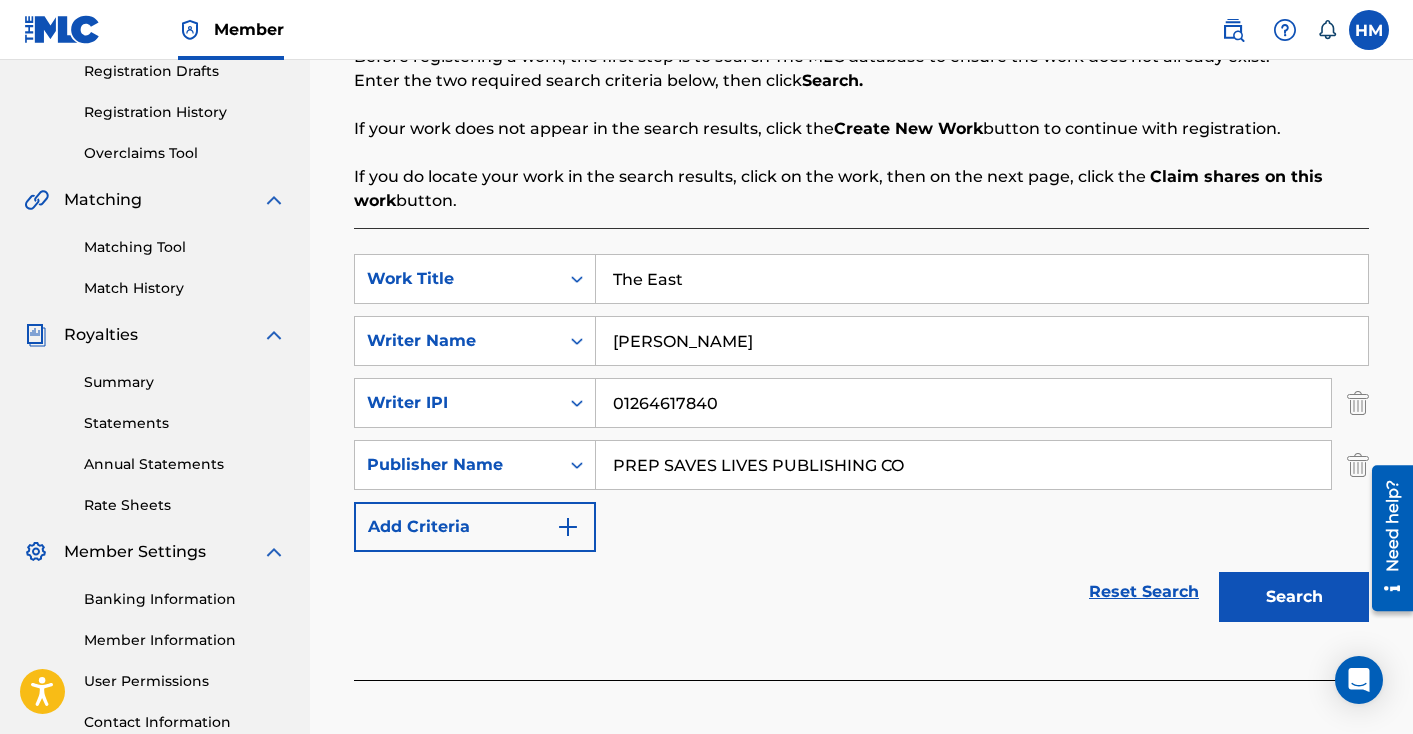 click on "Add Criteria" at bounding box center [475, 527] 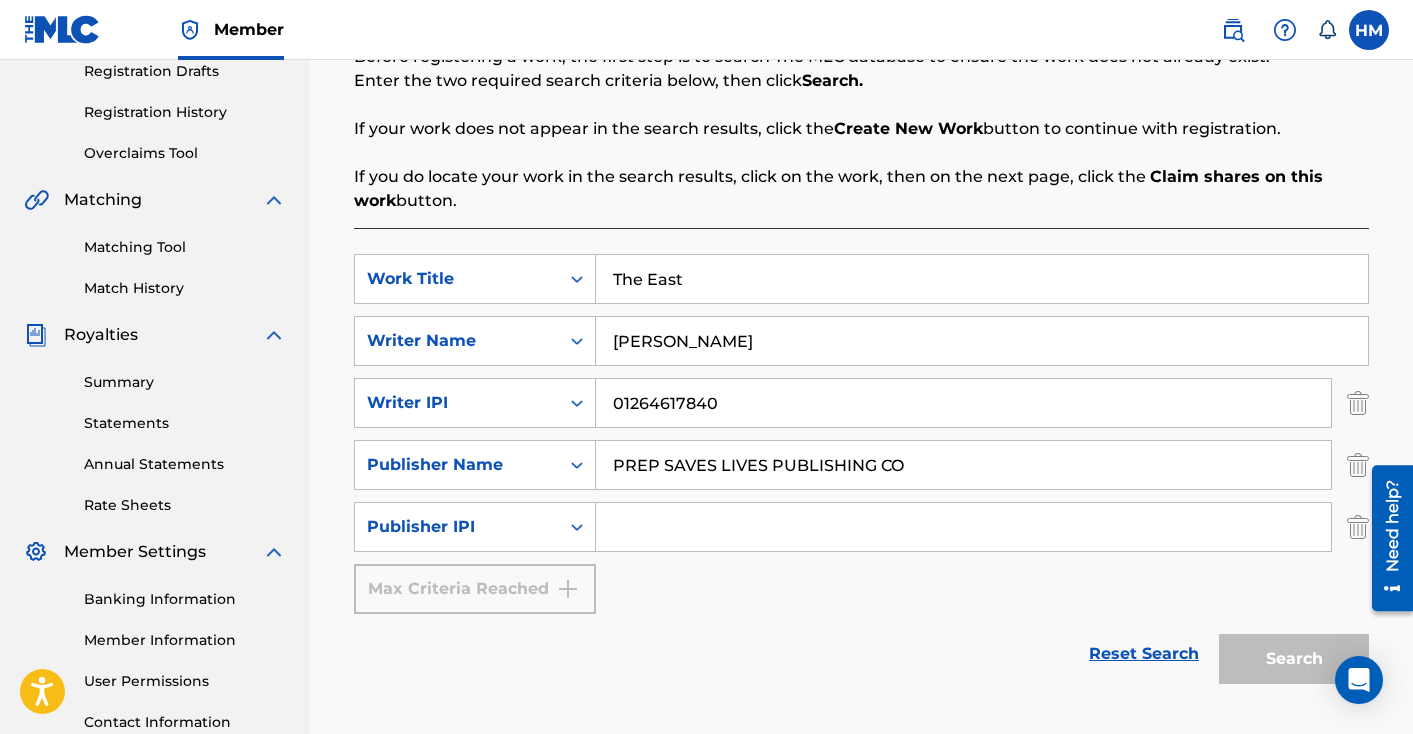 click at bounding box center [963, 527] 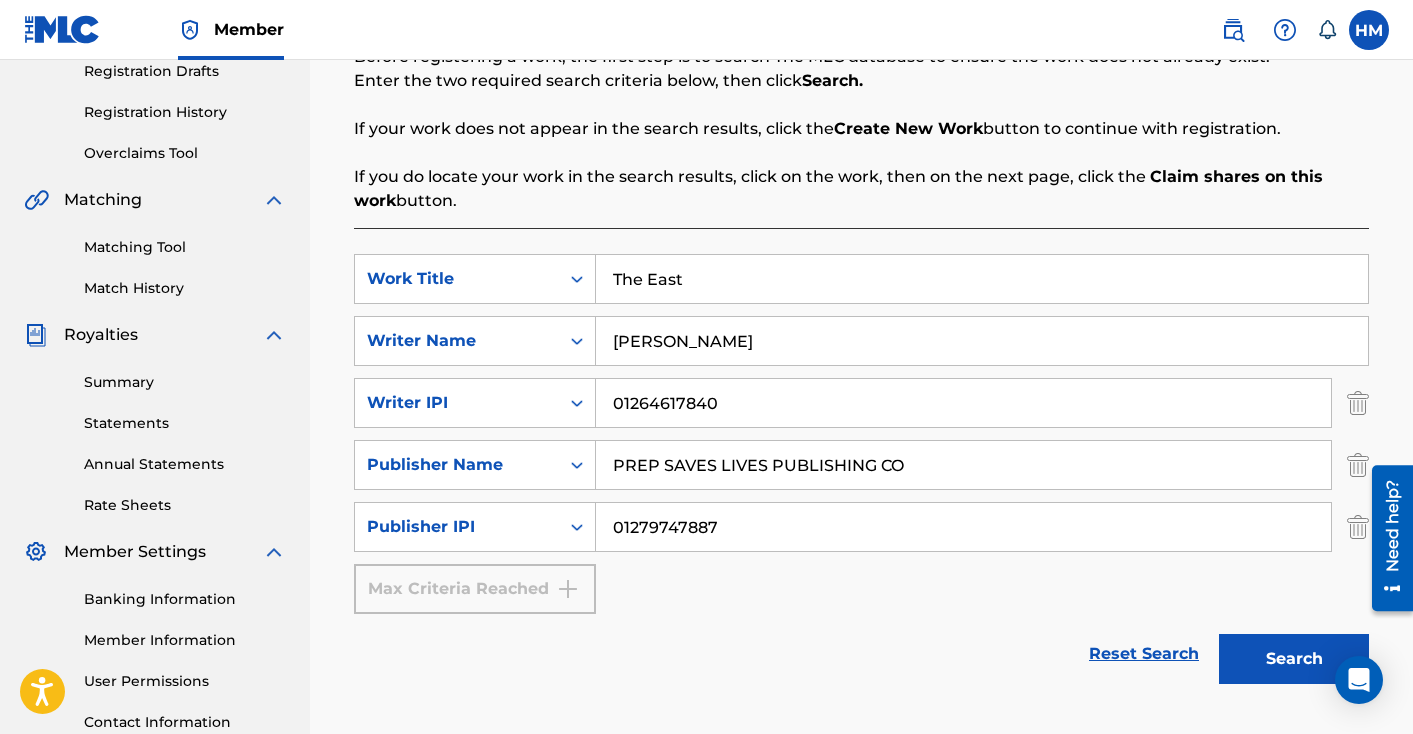click on "Search" at bounding box center (1294, 659) 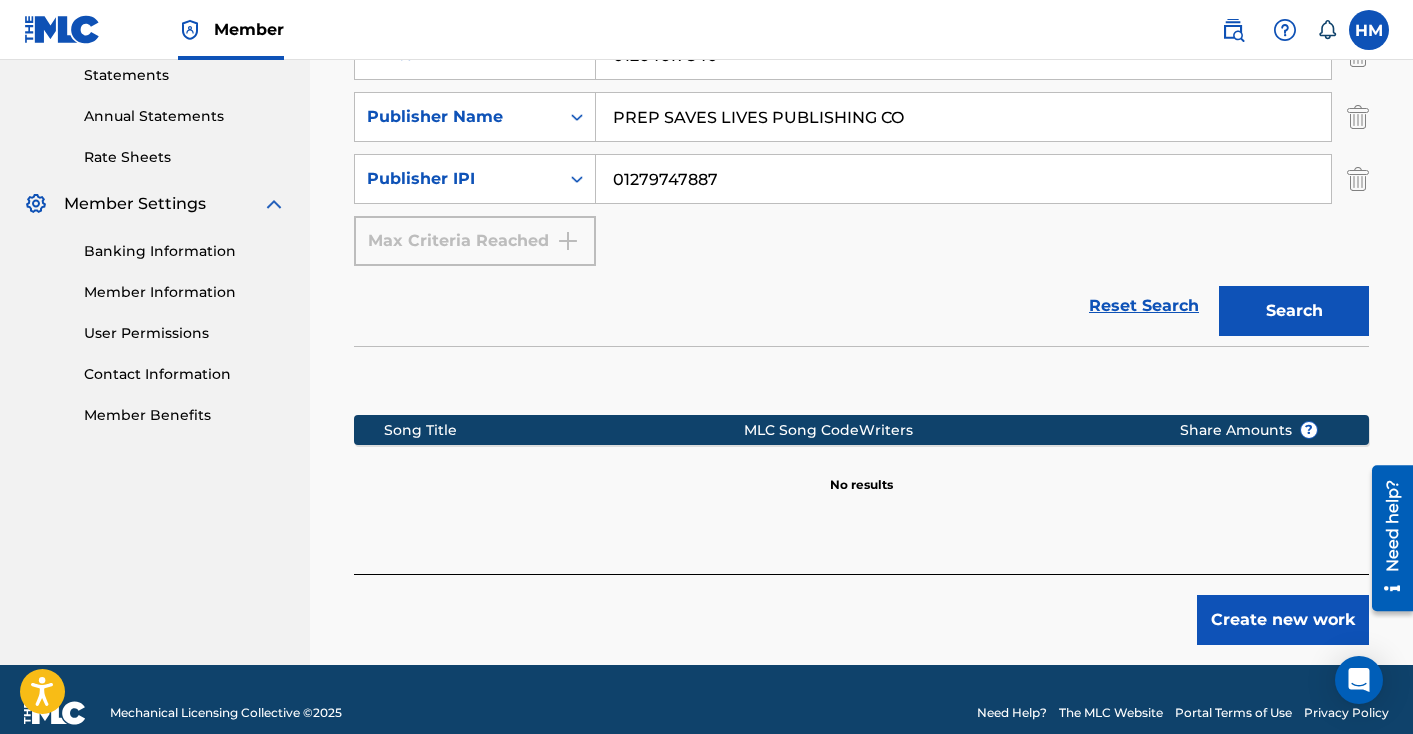 scroll, scrollTop: 721, scrollLeft: 0, axis: vertical 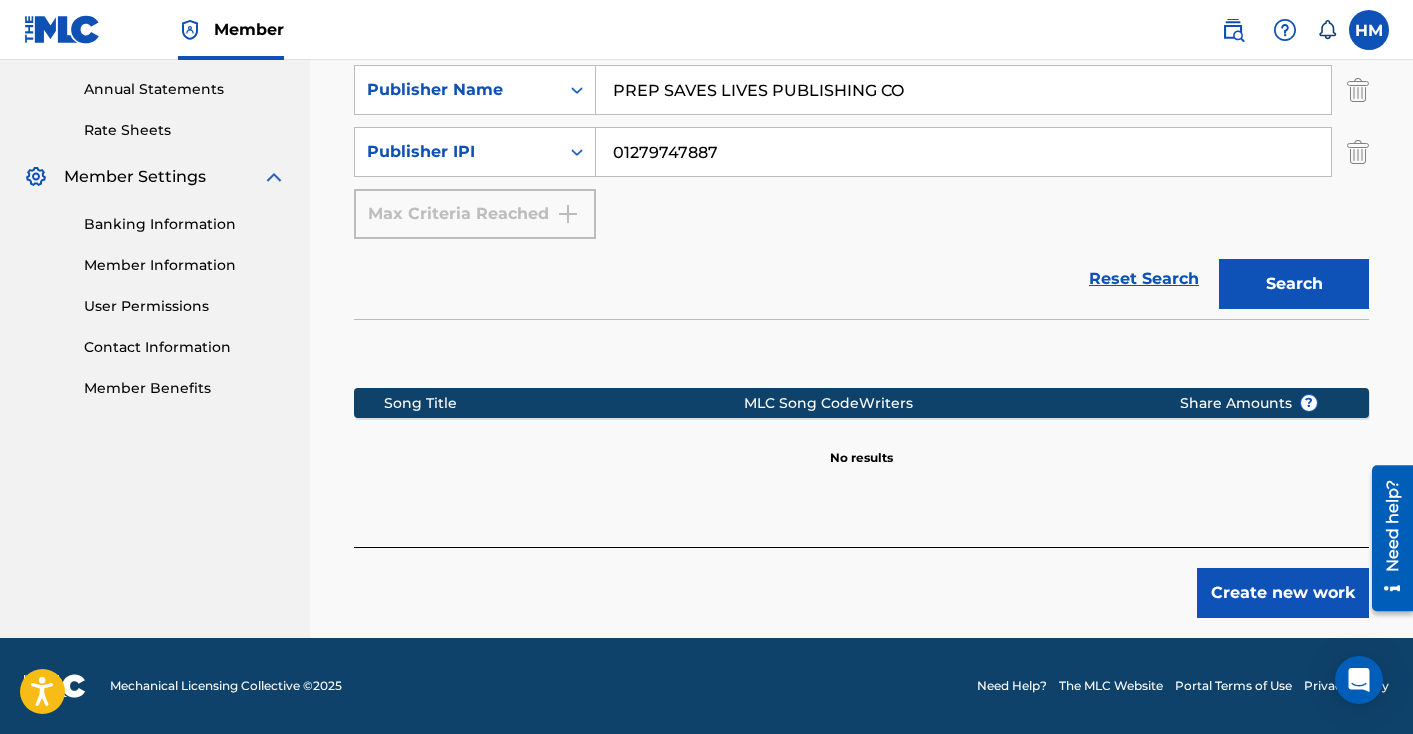click on "Create new work" at bounding box center [1283, 593] 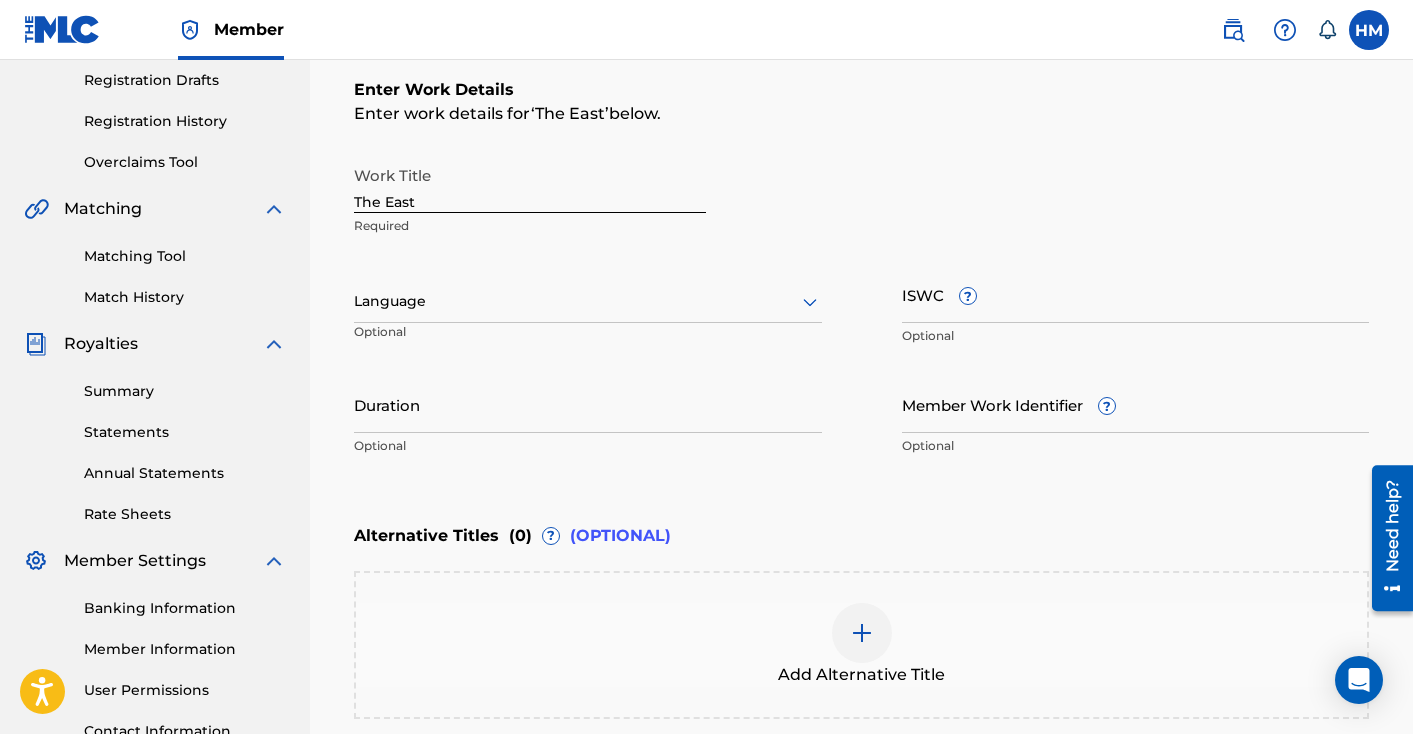 scroll, scrollTop: 336, scrollLeft: 0, axis: vertical 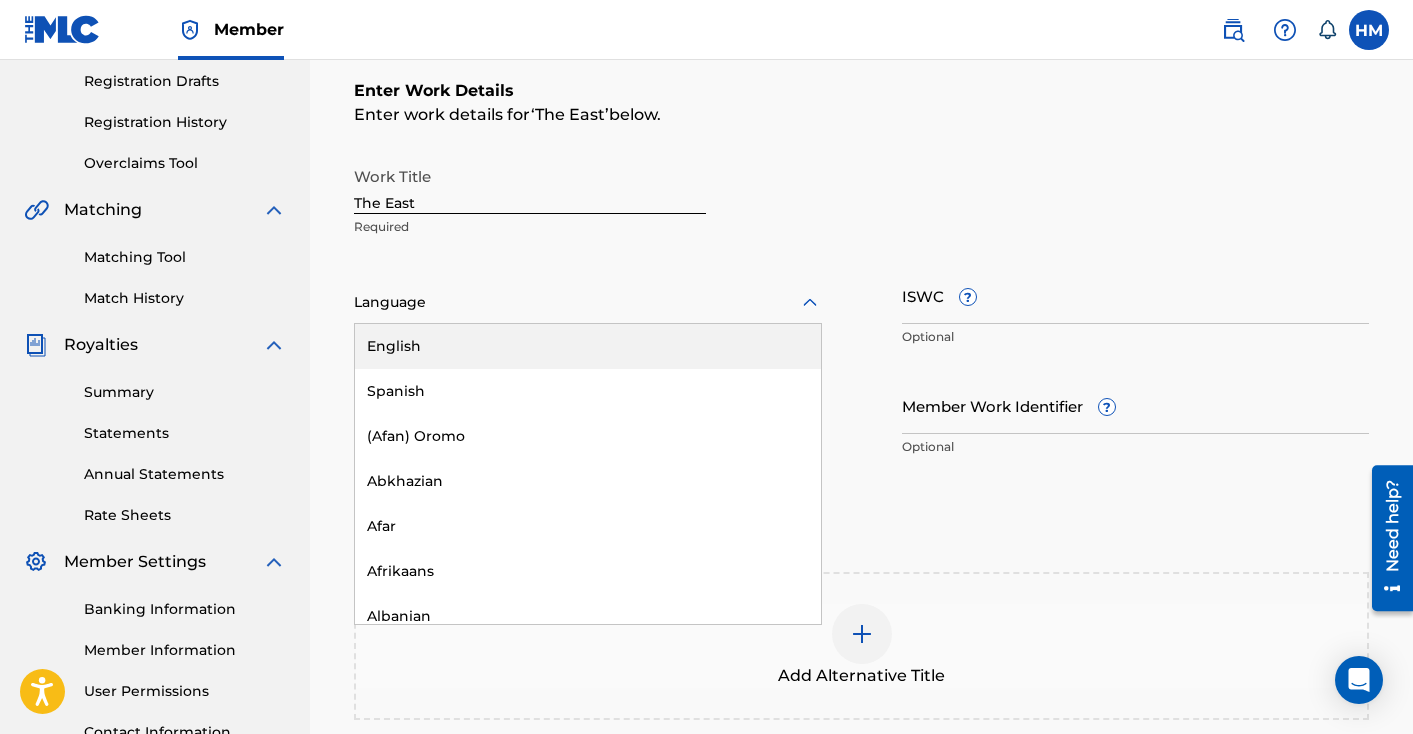 click on "Language" at bounding box center [588, 303] 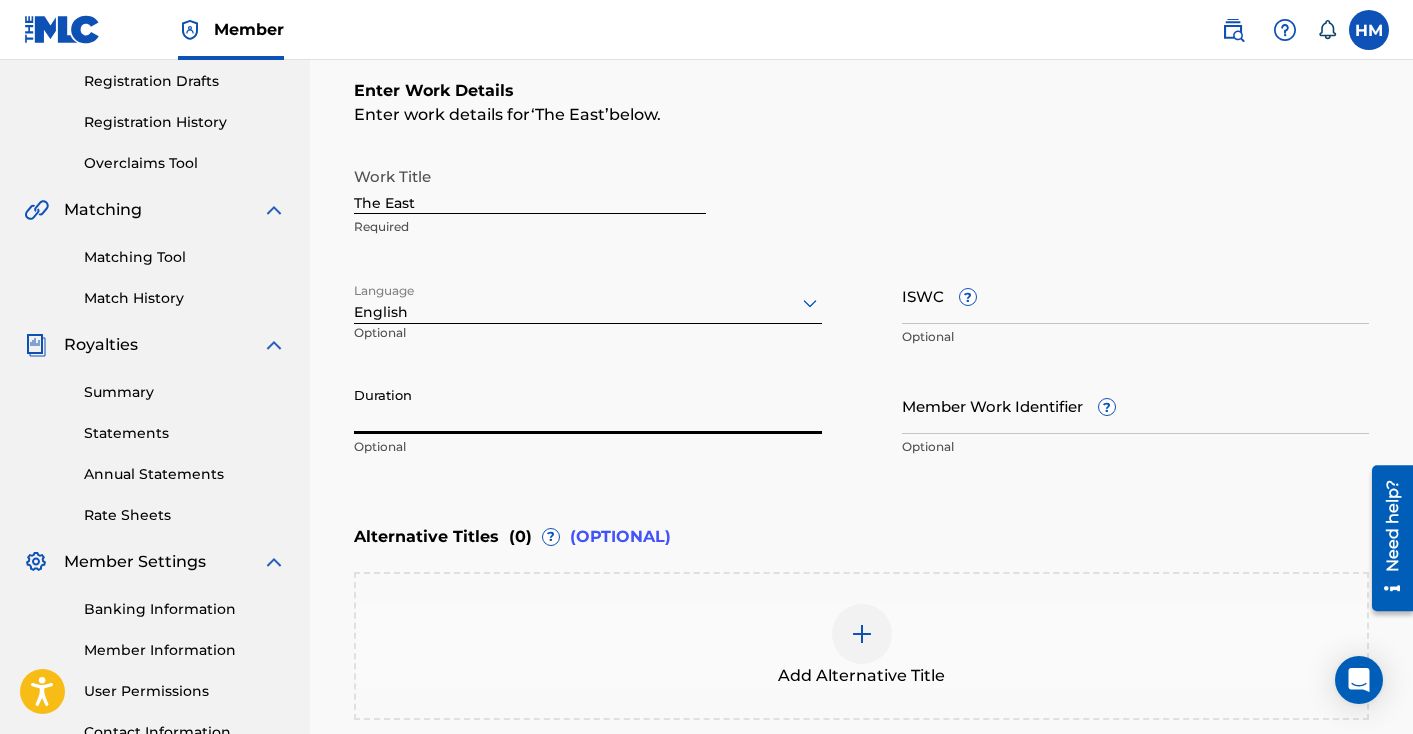 click on "Duration" at bounding box center [588, 405] 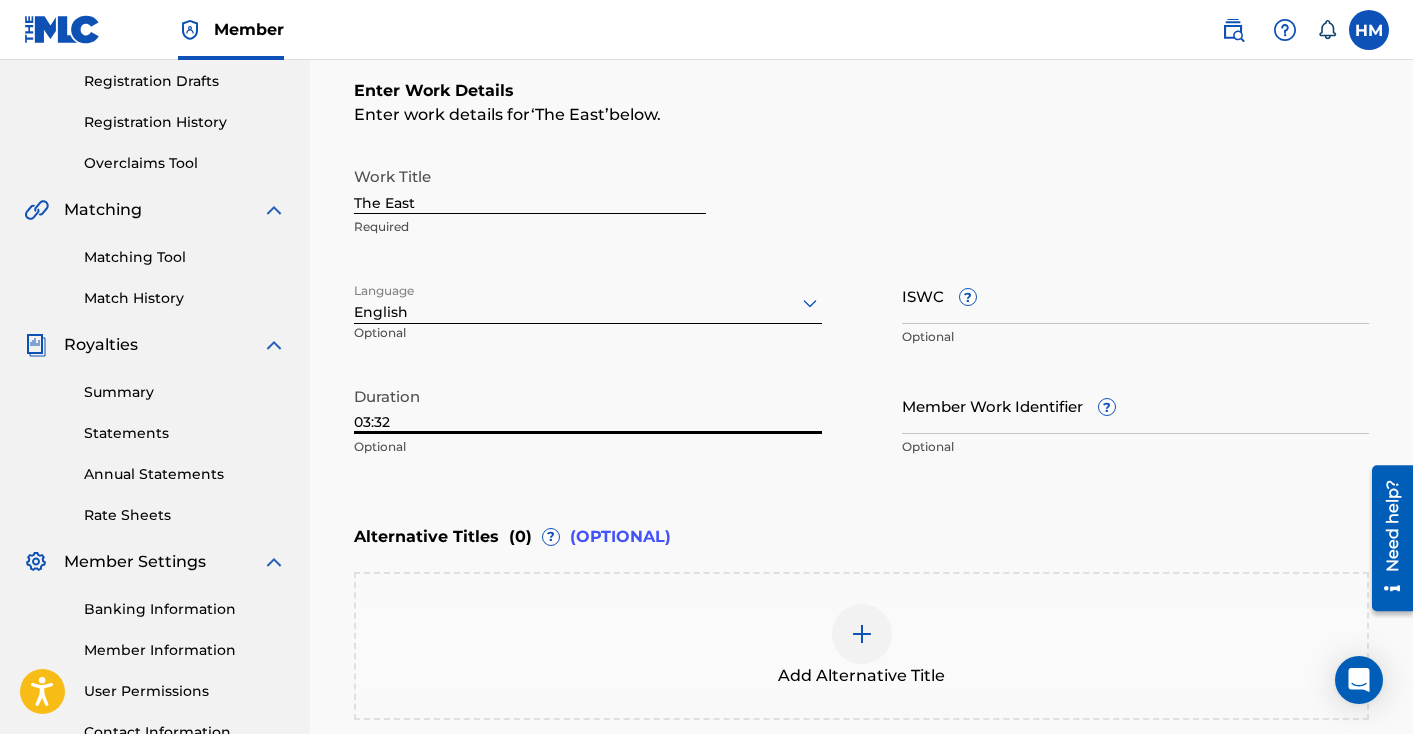type on "03:32" 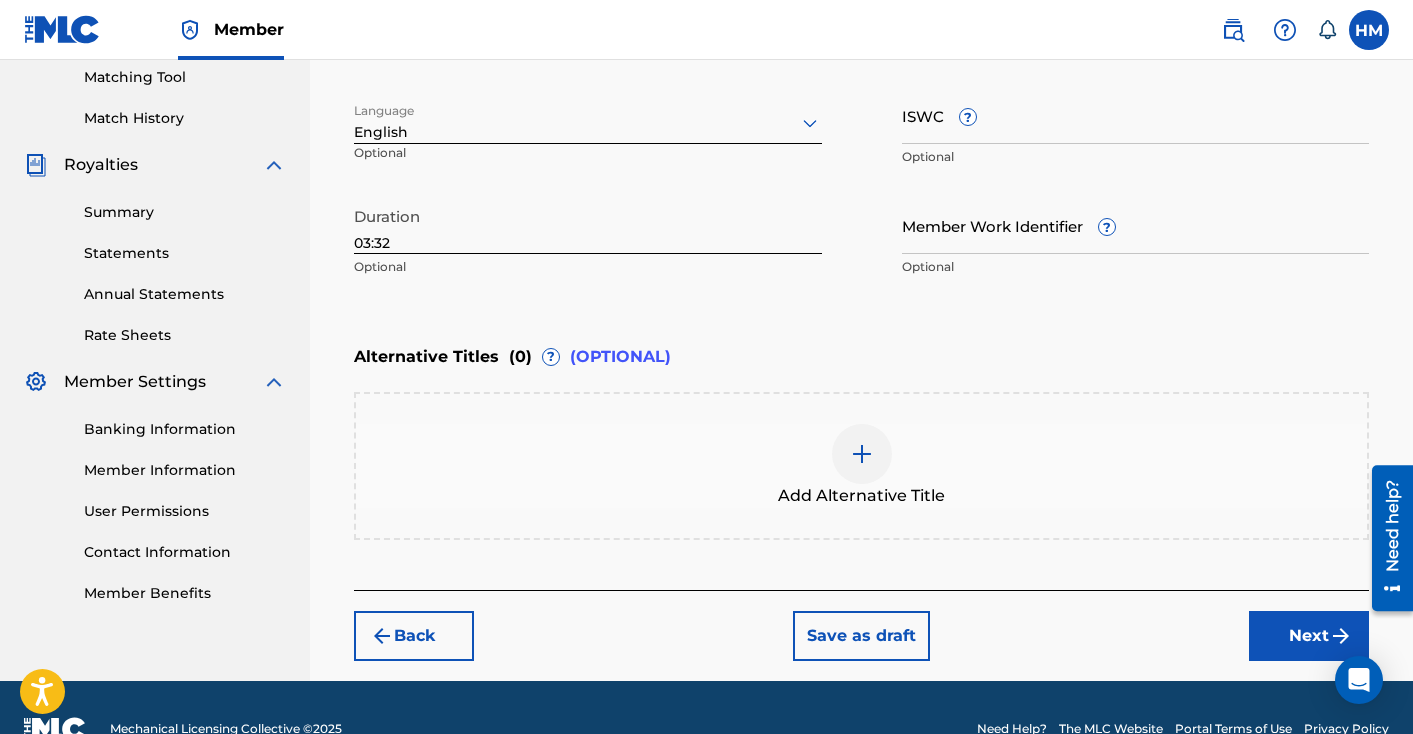 scroll, scrollTop: 517, scrollLeft: 0, axis: vertical 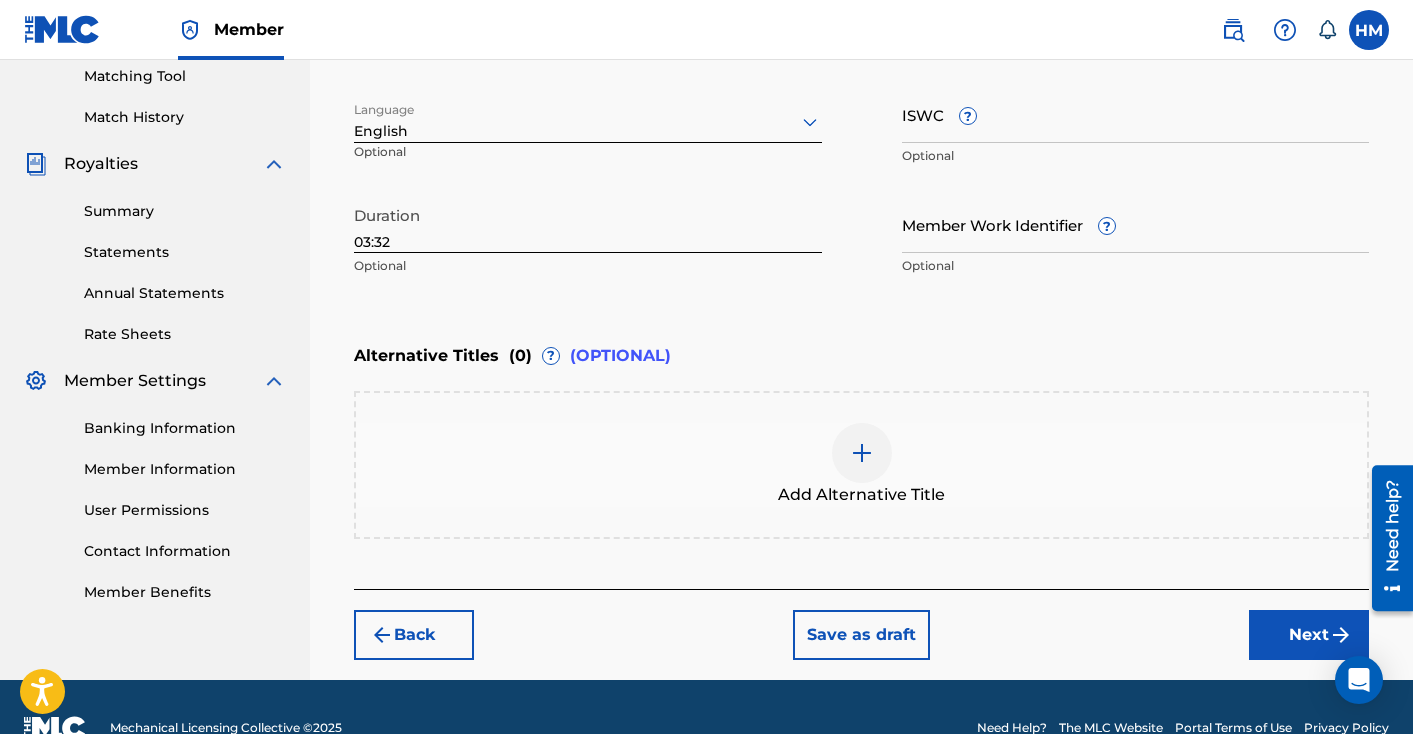click on "Next" at bounding box center (1309, 635) 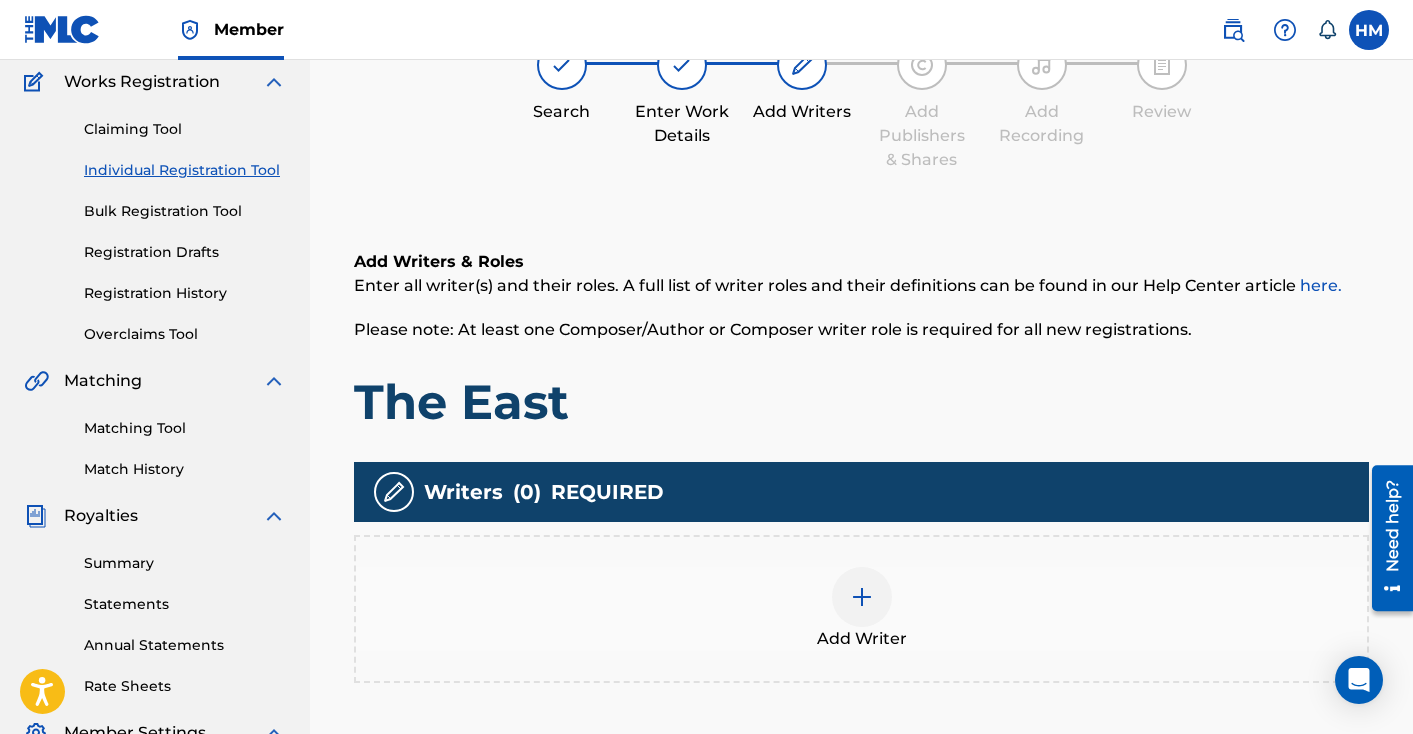scroll, scrollTop: 241, scrollLeft: 0, axis: vertical 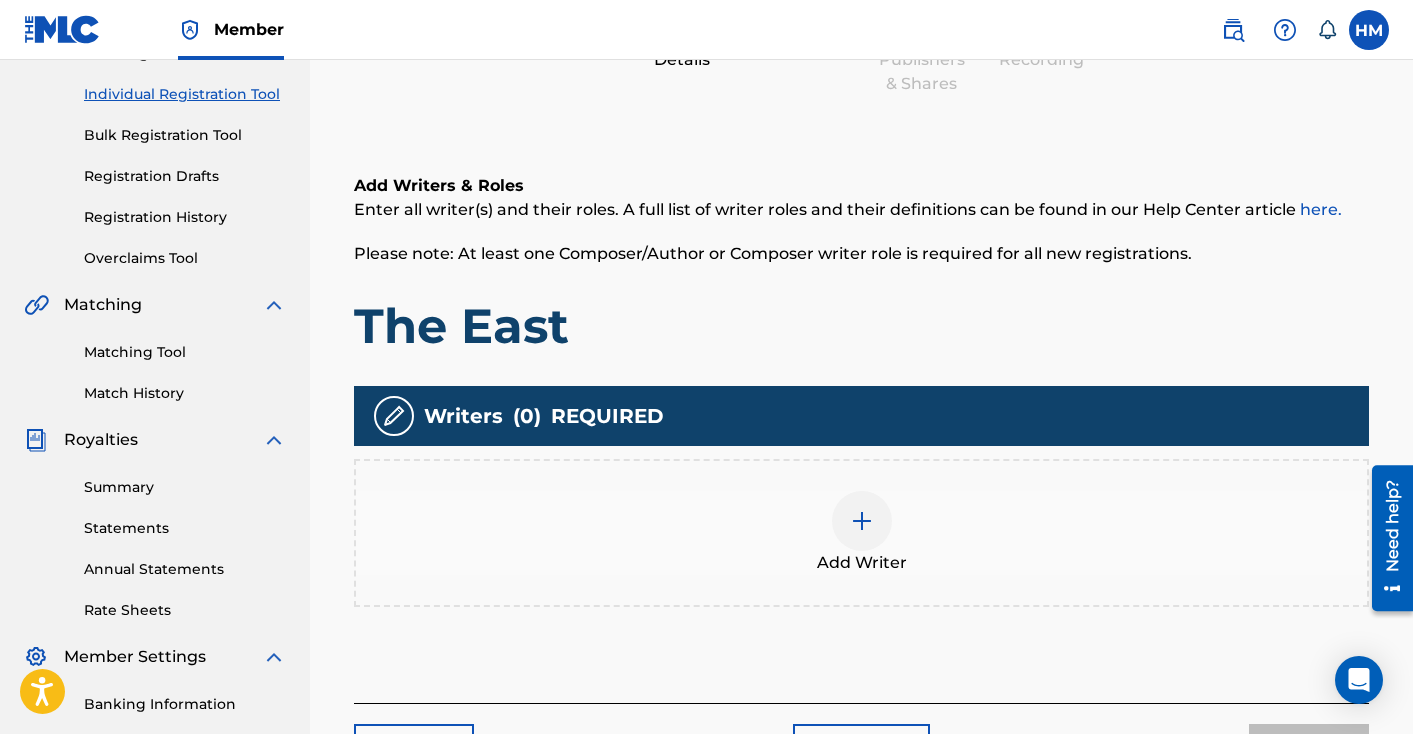 click at bounding box center (862, 521) 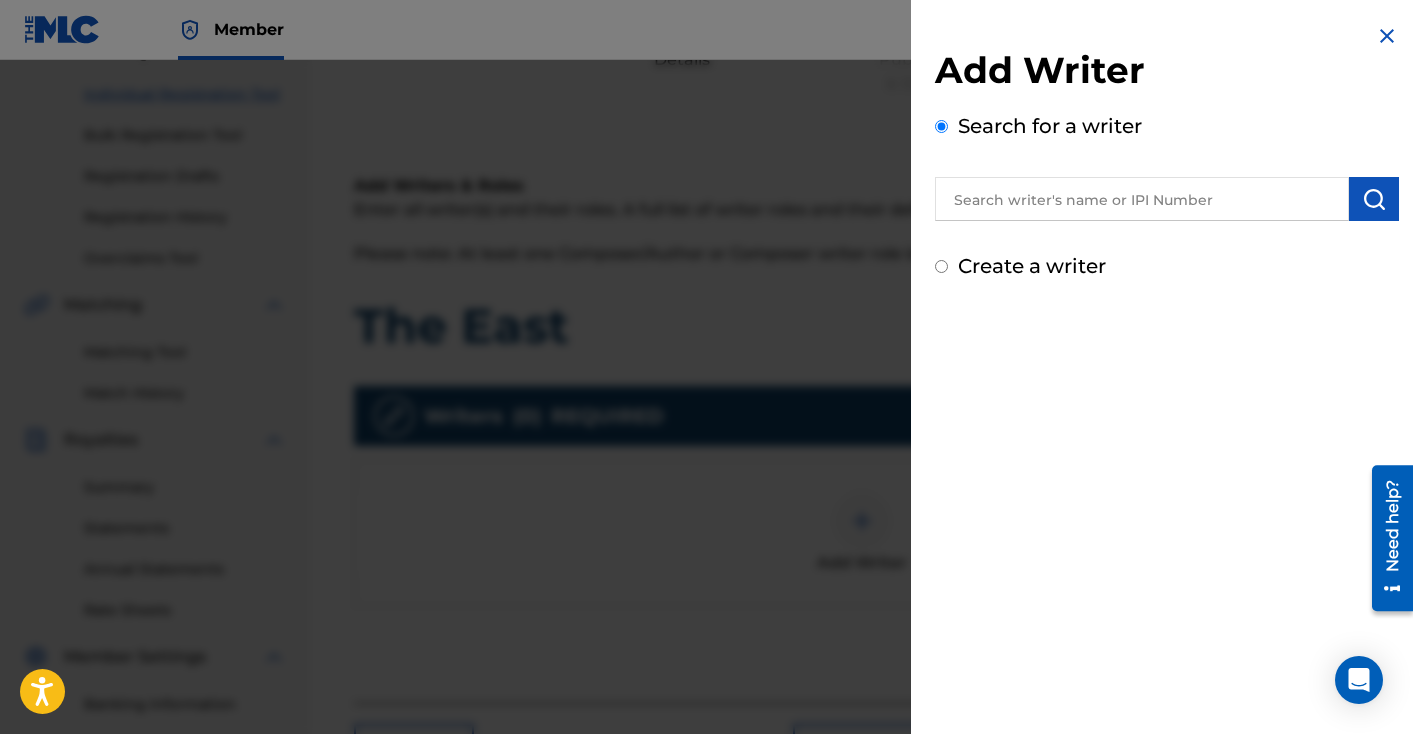 click on "Create a writer" at bounding box center [1032, 266] 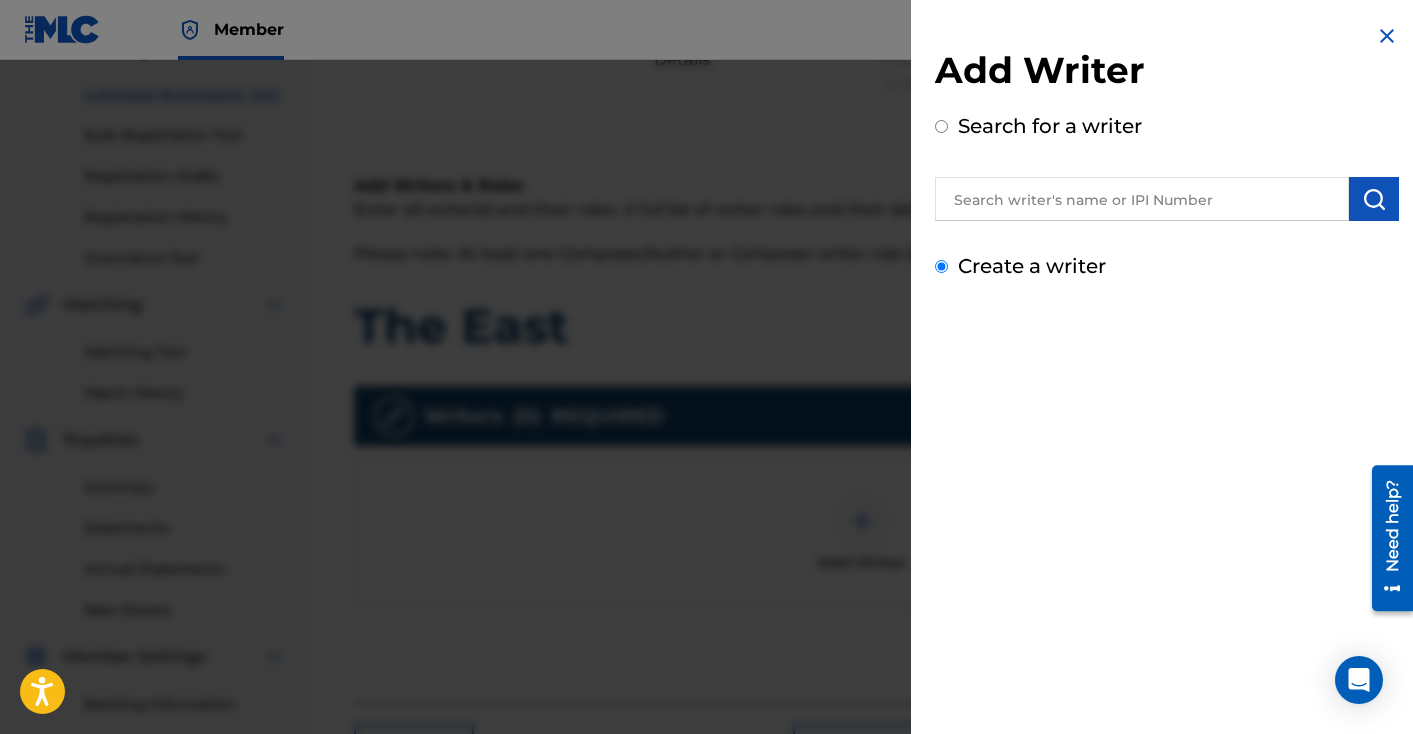 click on "Create a writer" at bounding box center [941, 266] 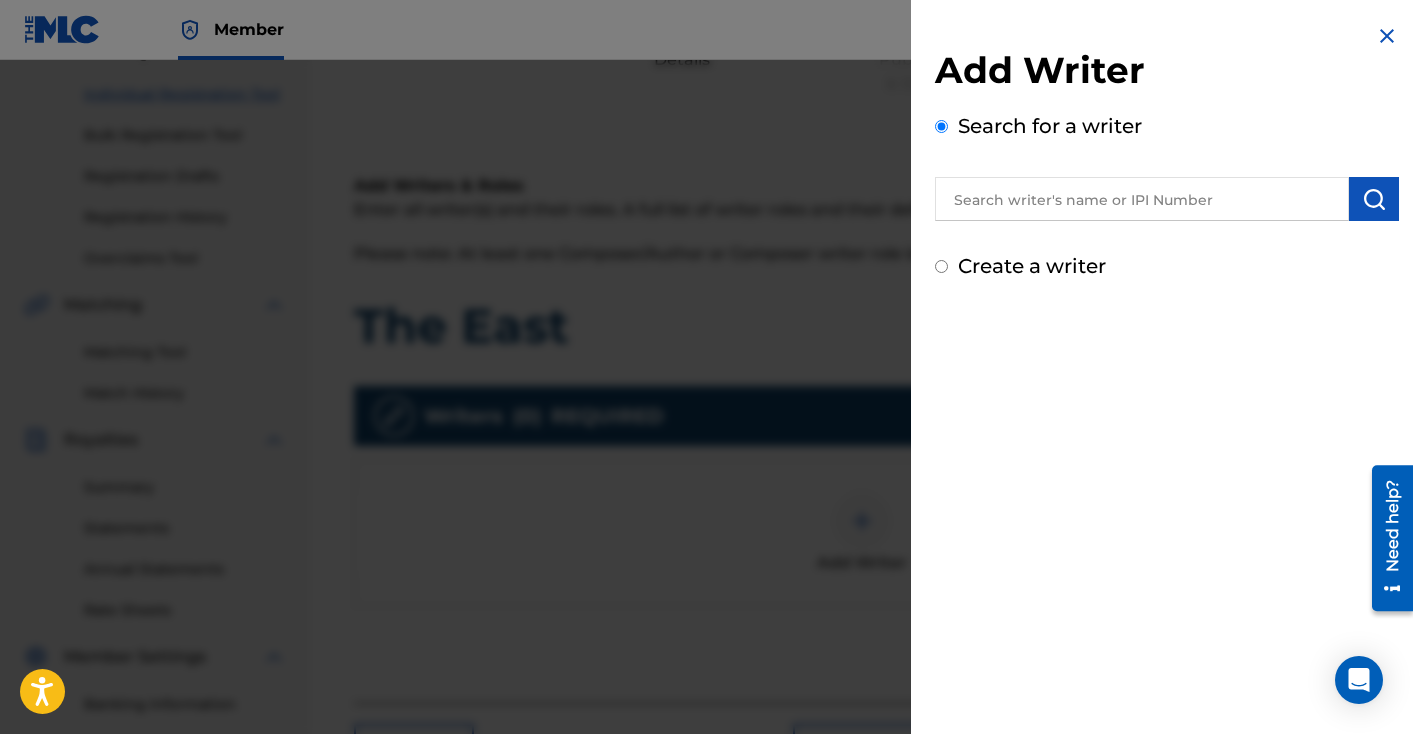radio on "false" 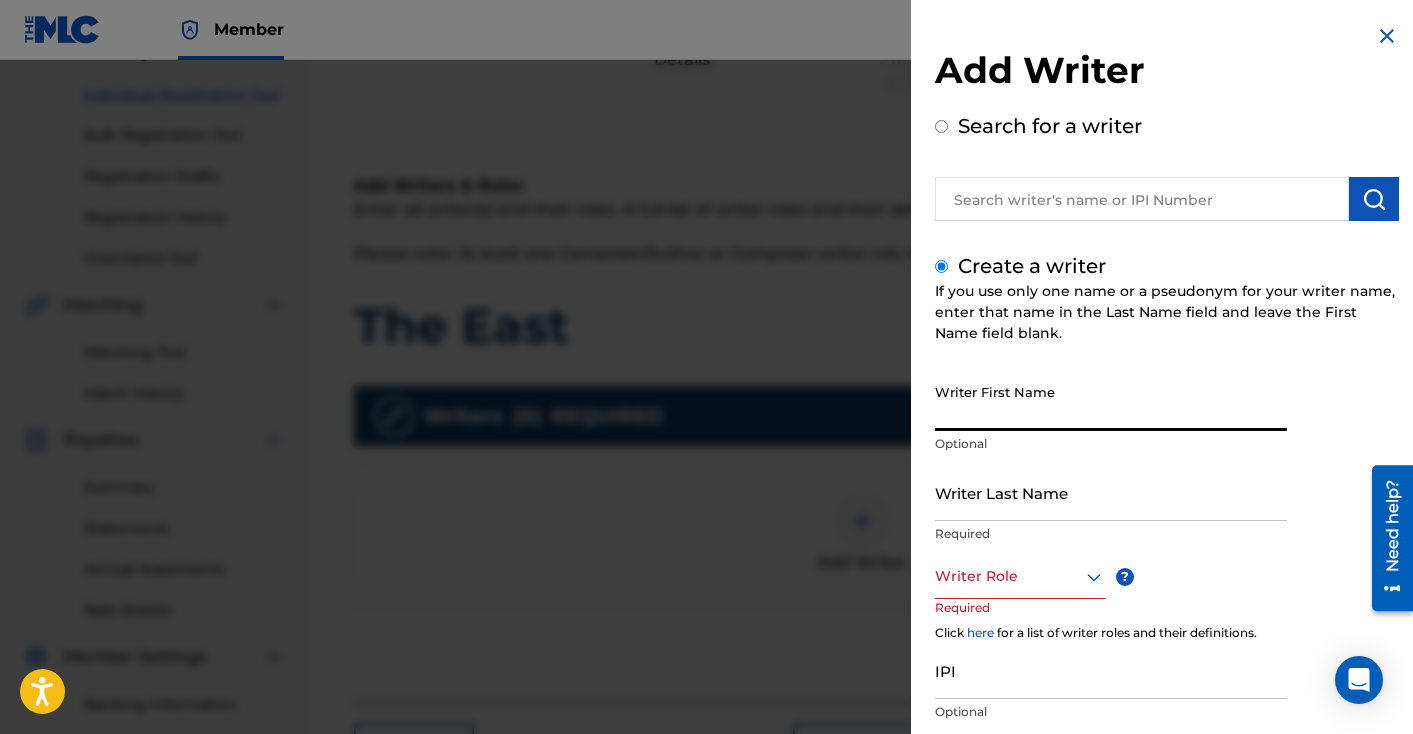 click on "Writer First Name" at bounding box center (1111, 402) 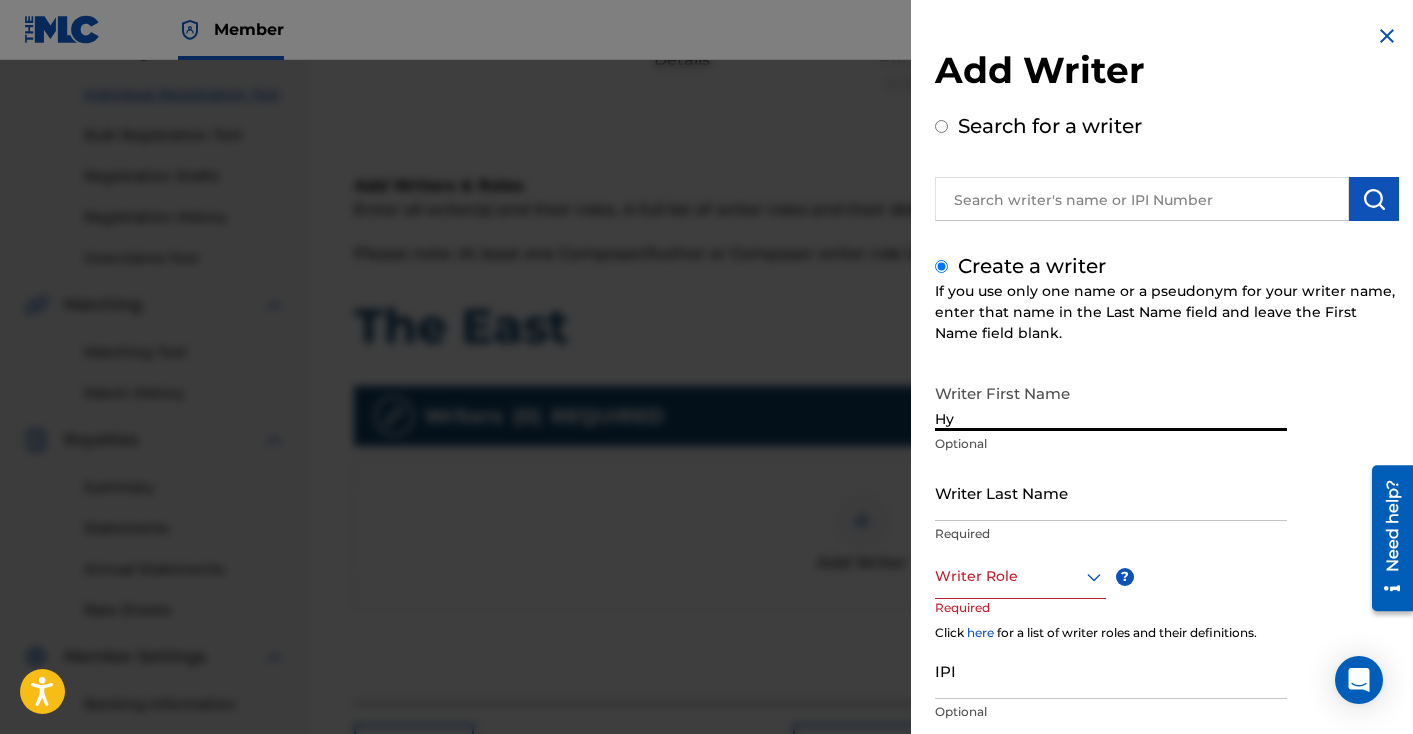 type on "H" 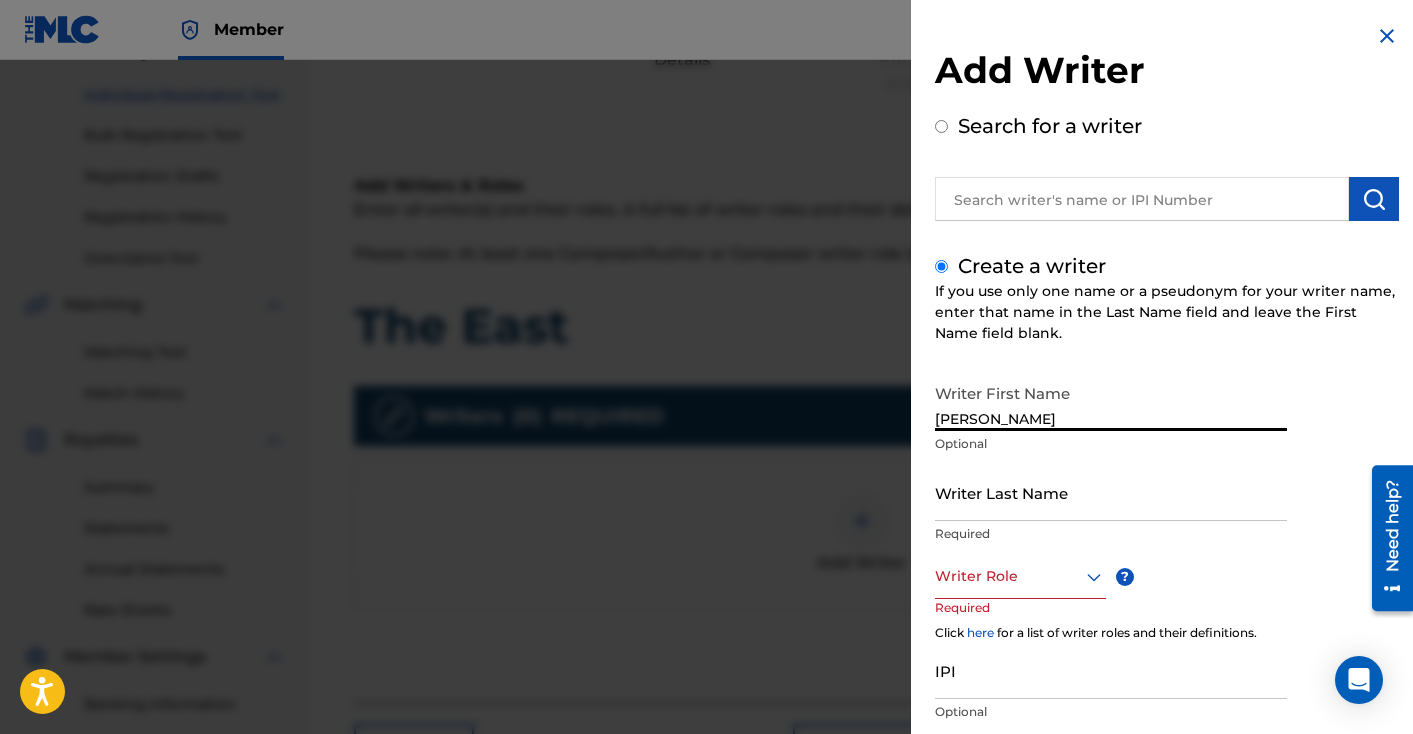 type on "[PERSON_NAME]" 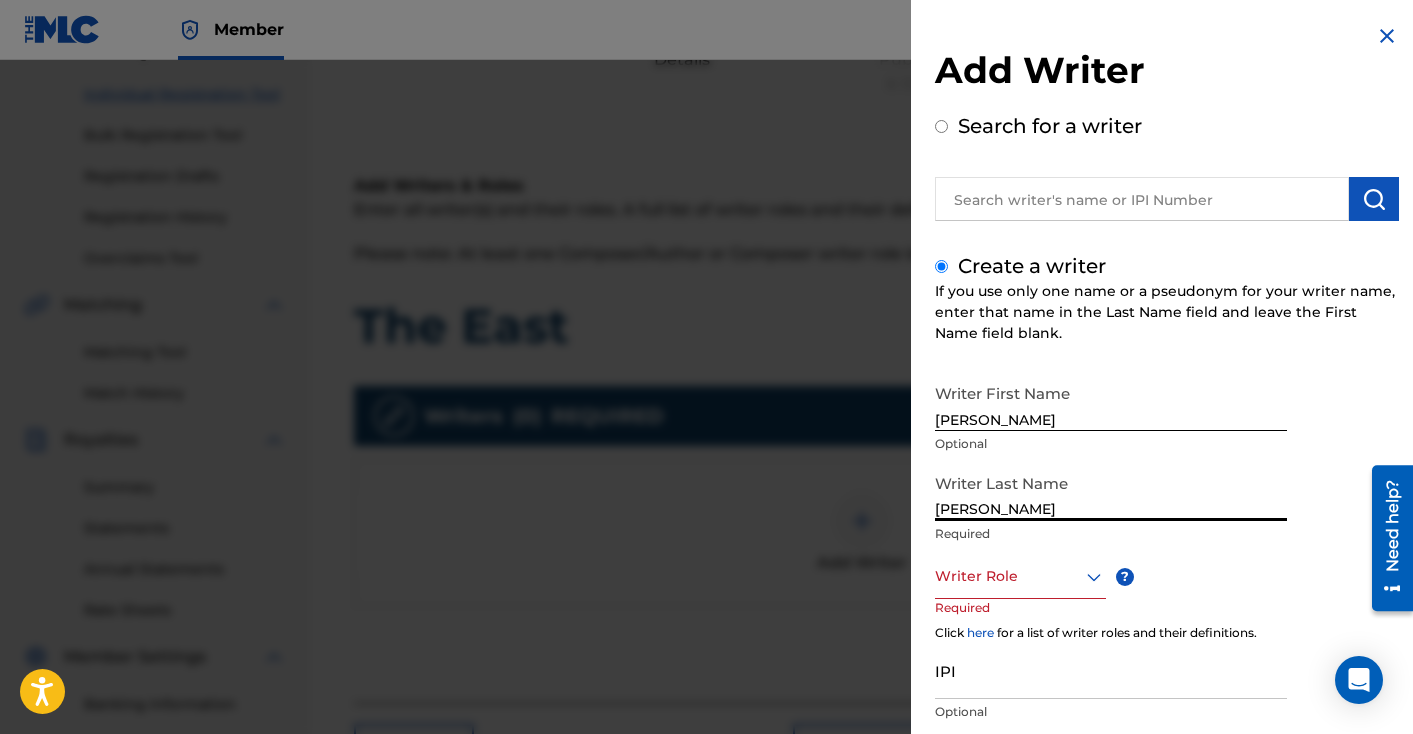 type on "[PERSON_NAME]" 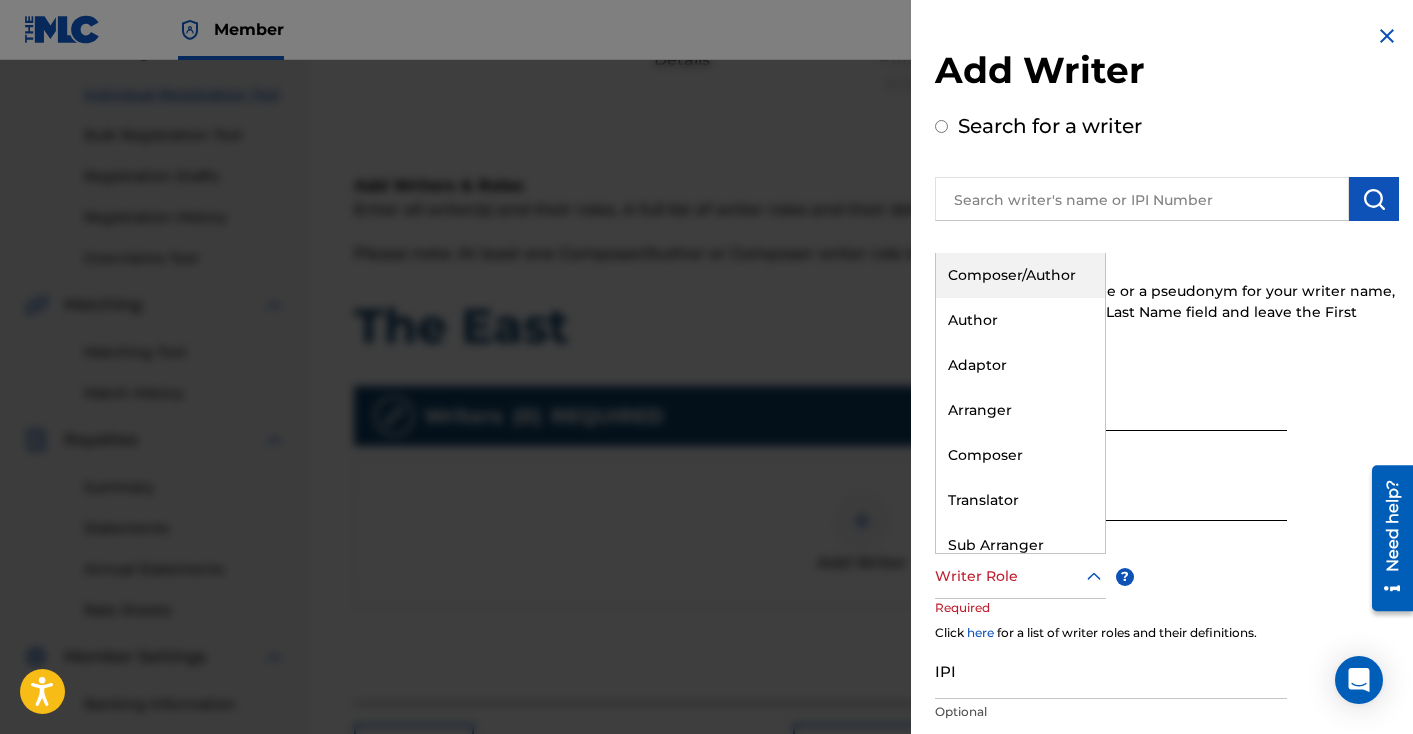 click on "Composer/Author" at bounding box center [1020, 275] 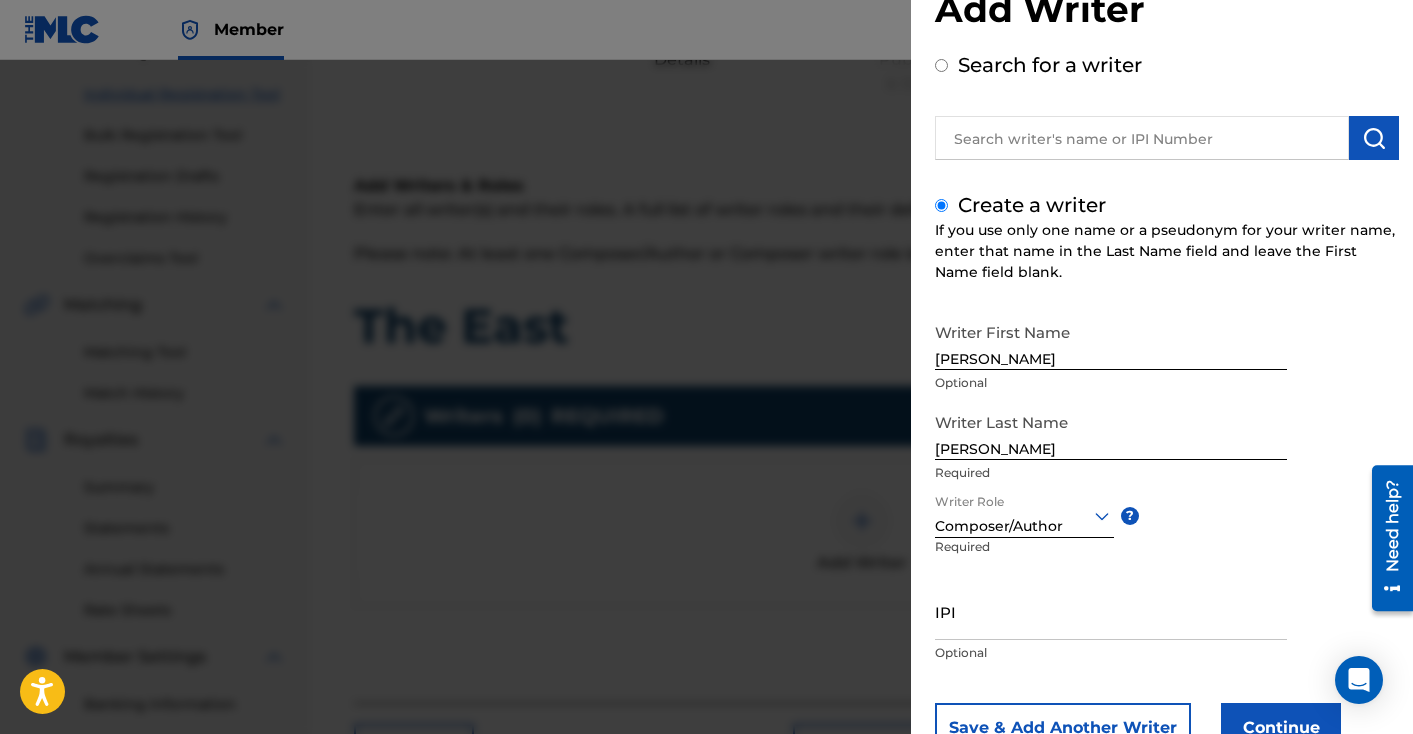 scroll, scrollTop: 134, scrollLeft: 0, axis: vertical 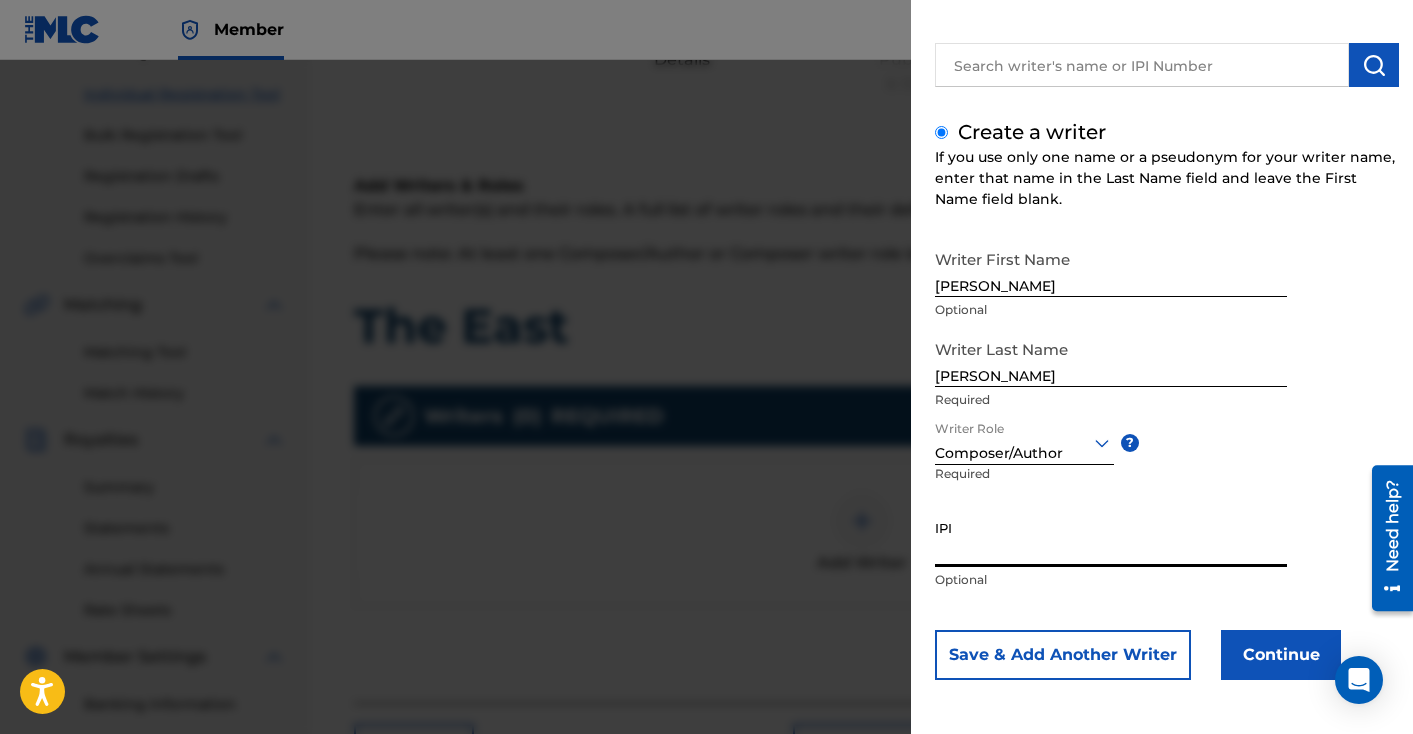 click on "IPI" at bounding box center [1111, 538] 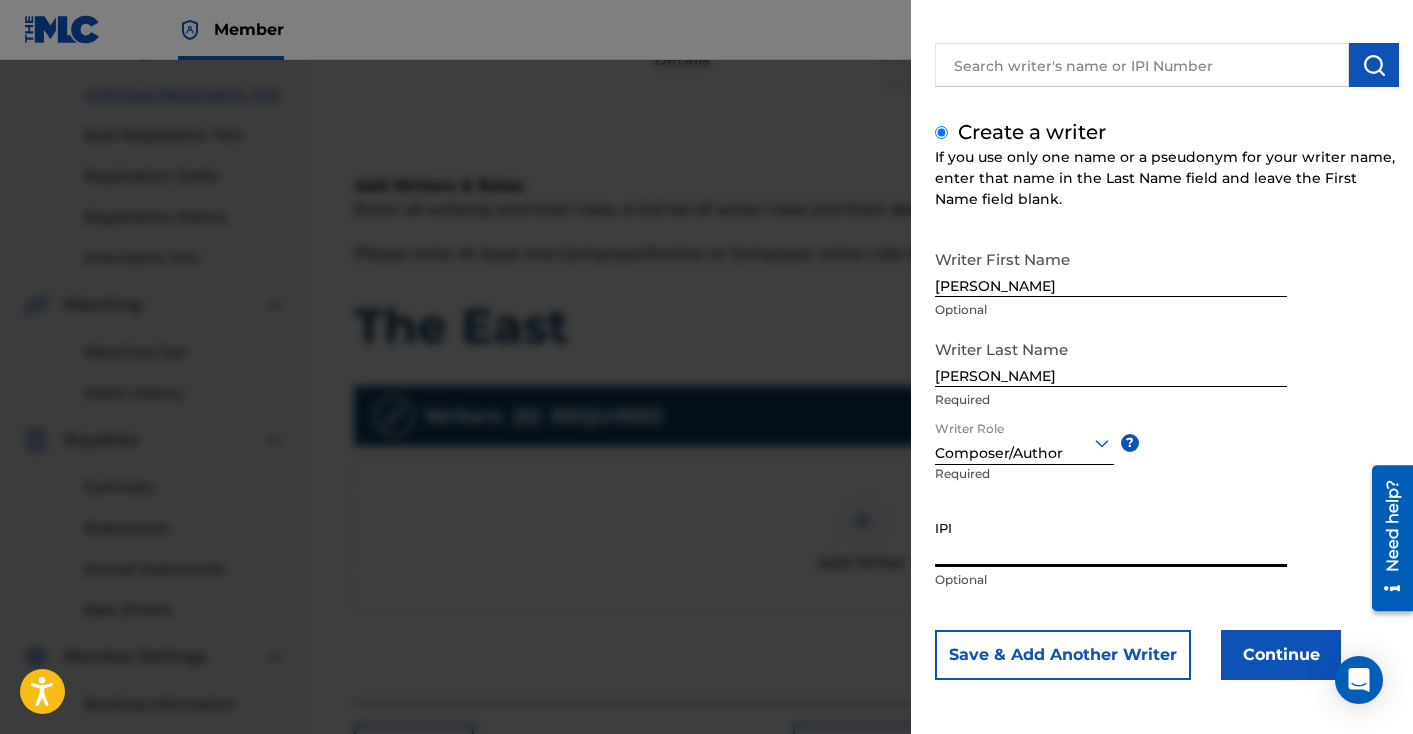 paste on "01264617840" 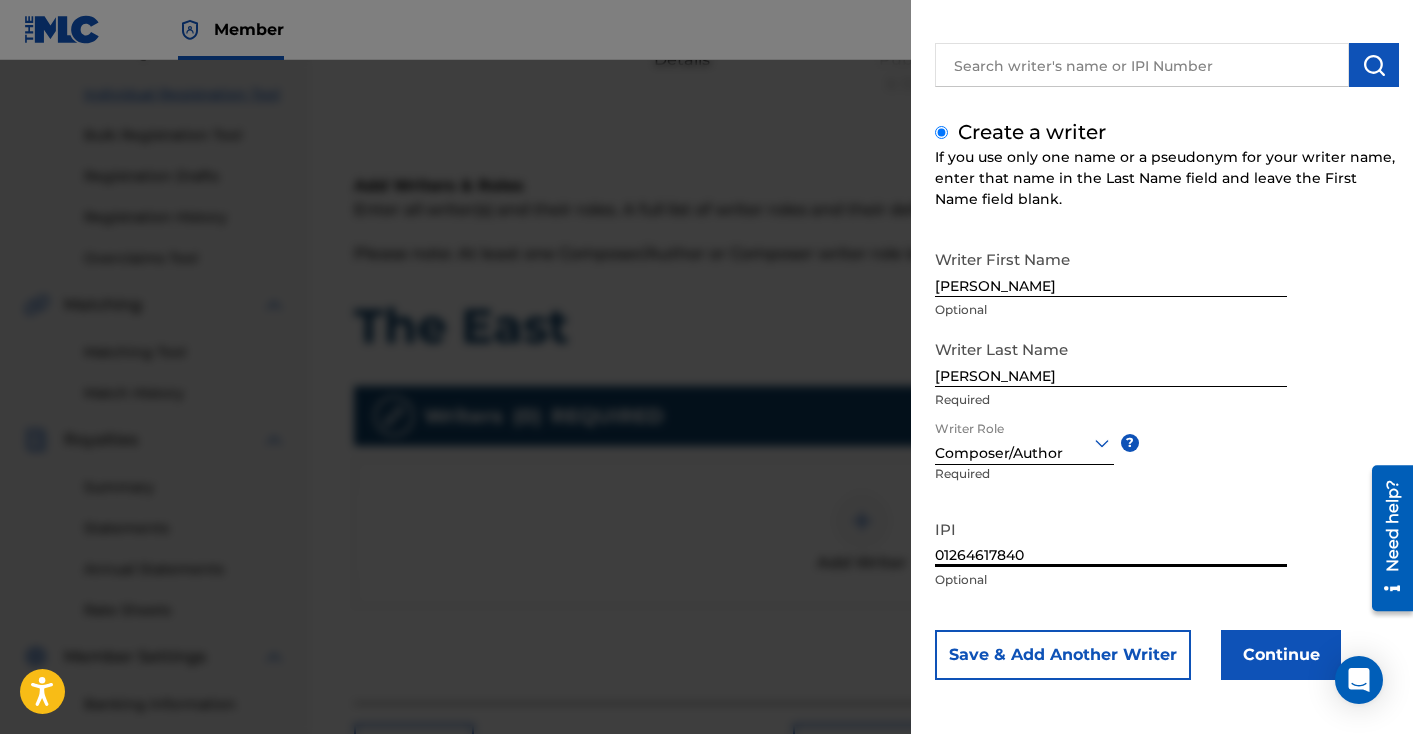 type on "01264617840" 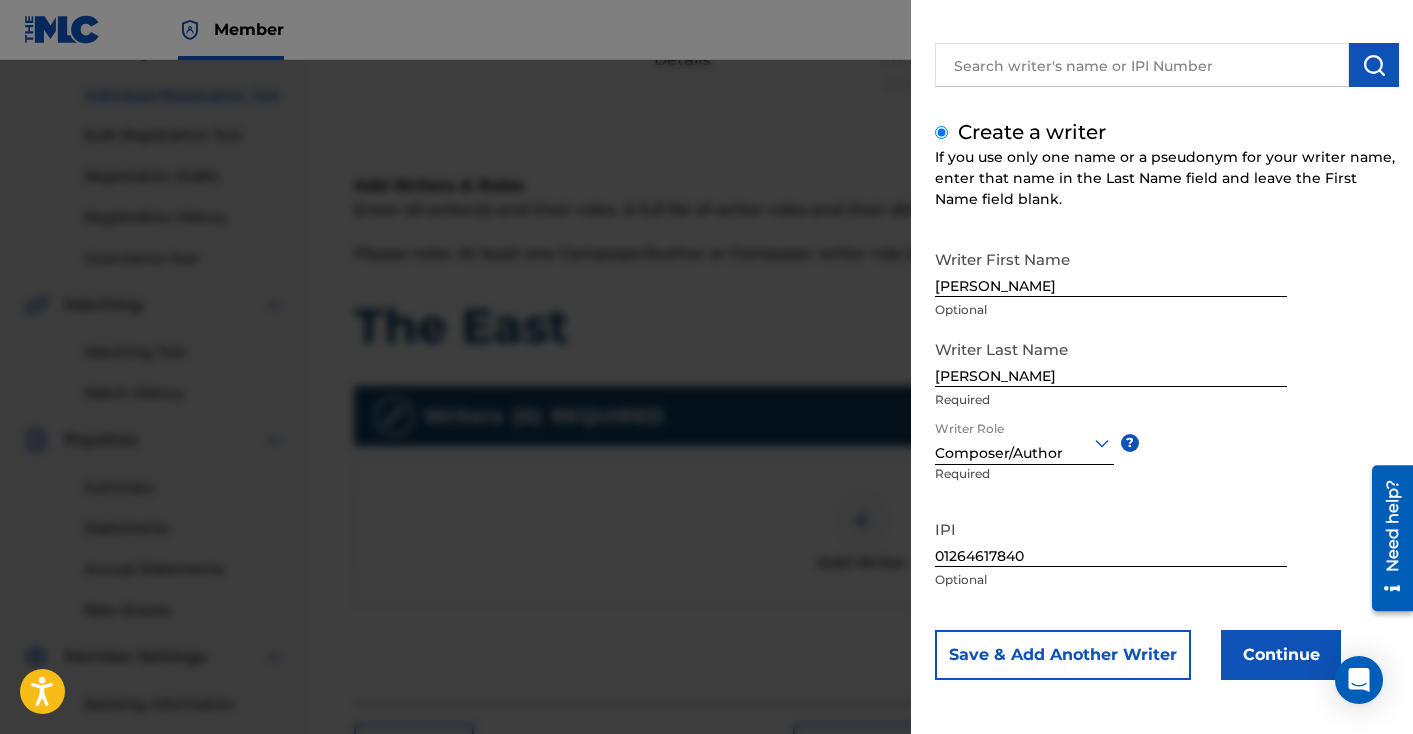 click on "Continue" at bounding box center (1281, 655) 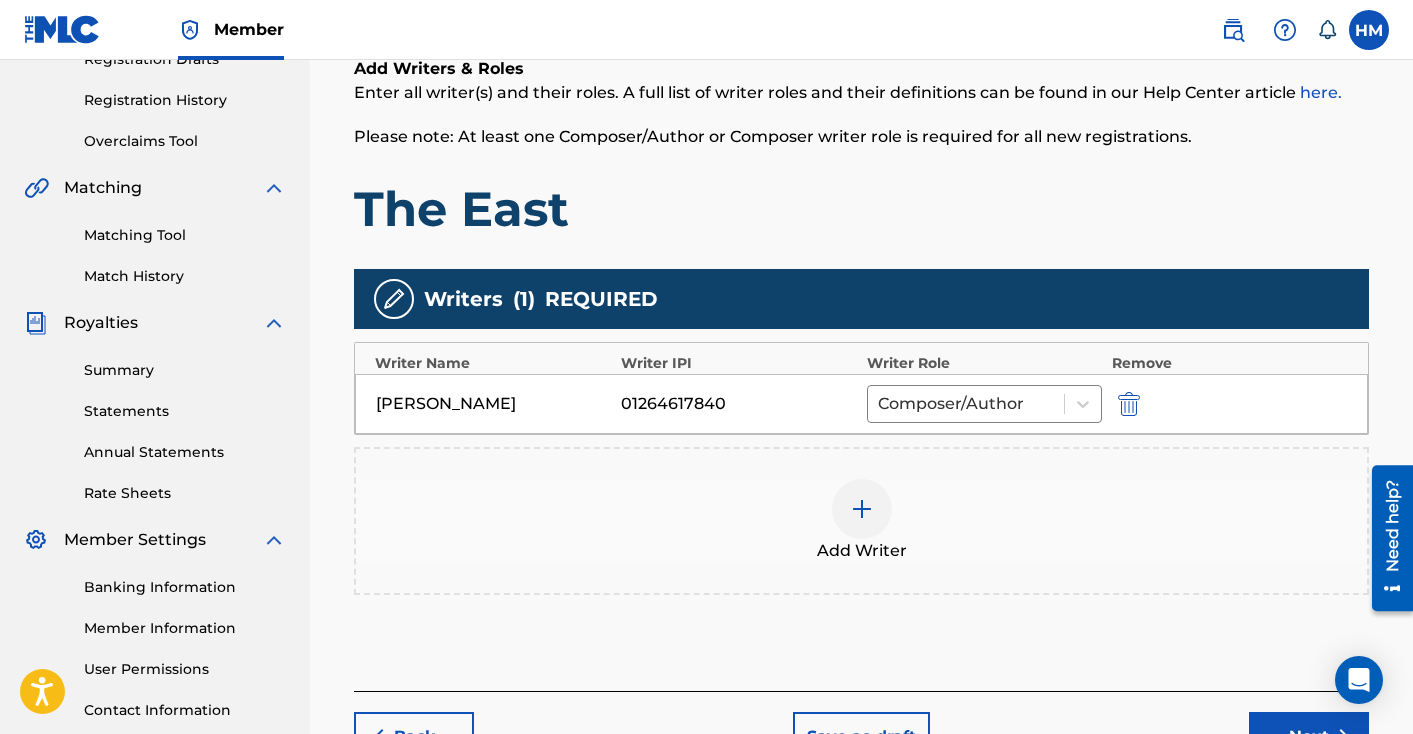 scroll, scrollTop: 361, scrollLeft: 0, axis: vertical 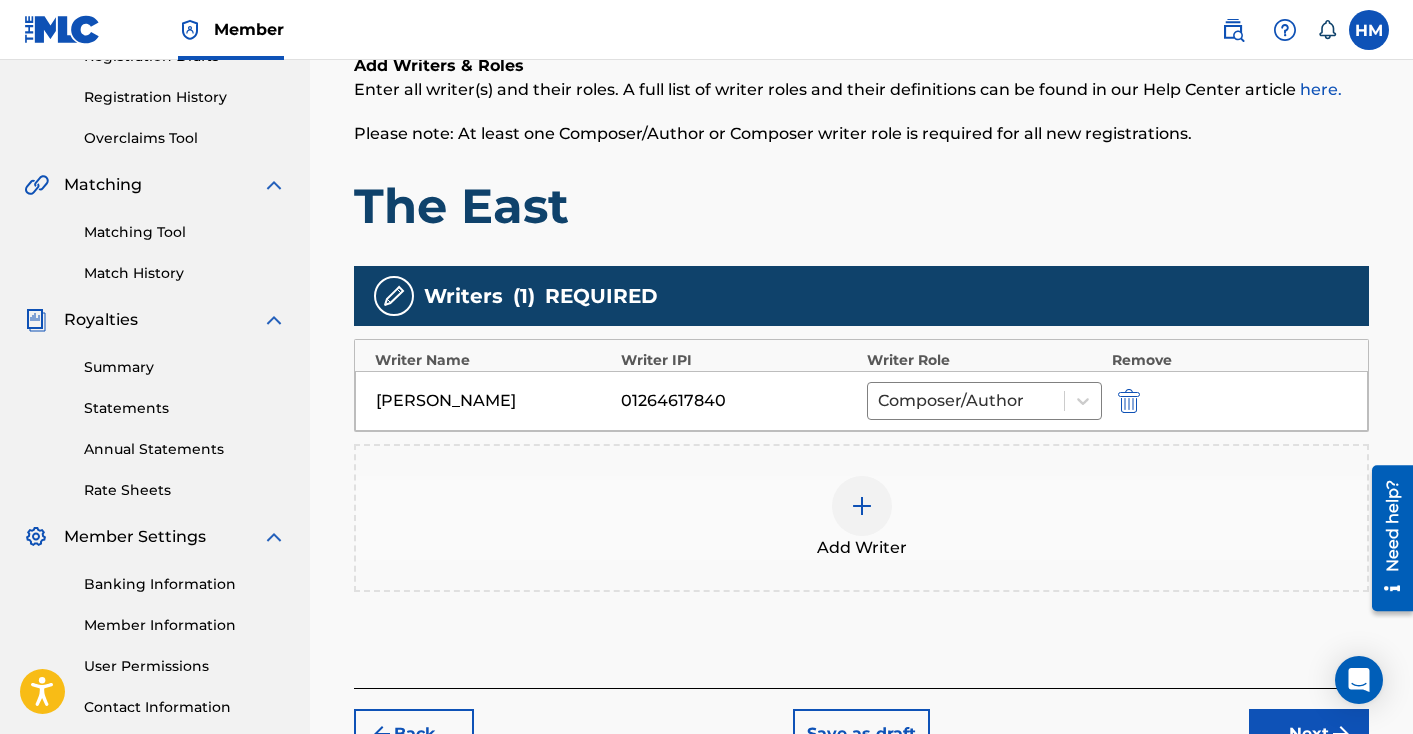 click at bounding box center (862, 506) 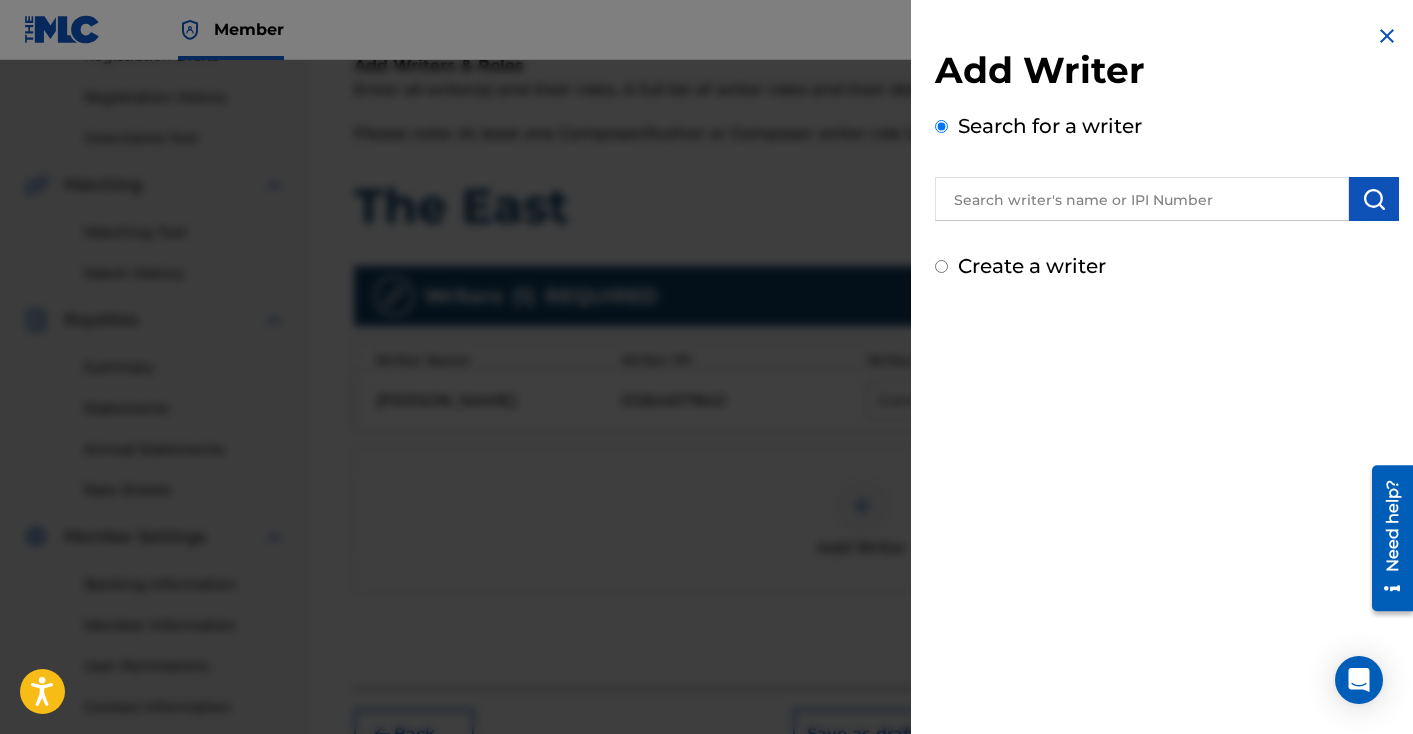 click on "Create a writer" at bounding box center (1032, 266) 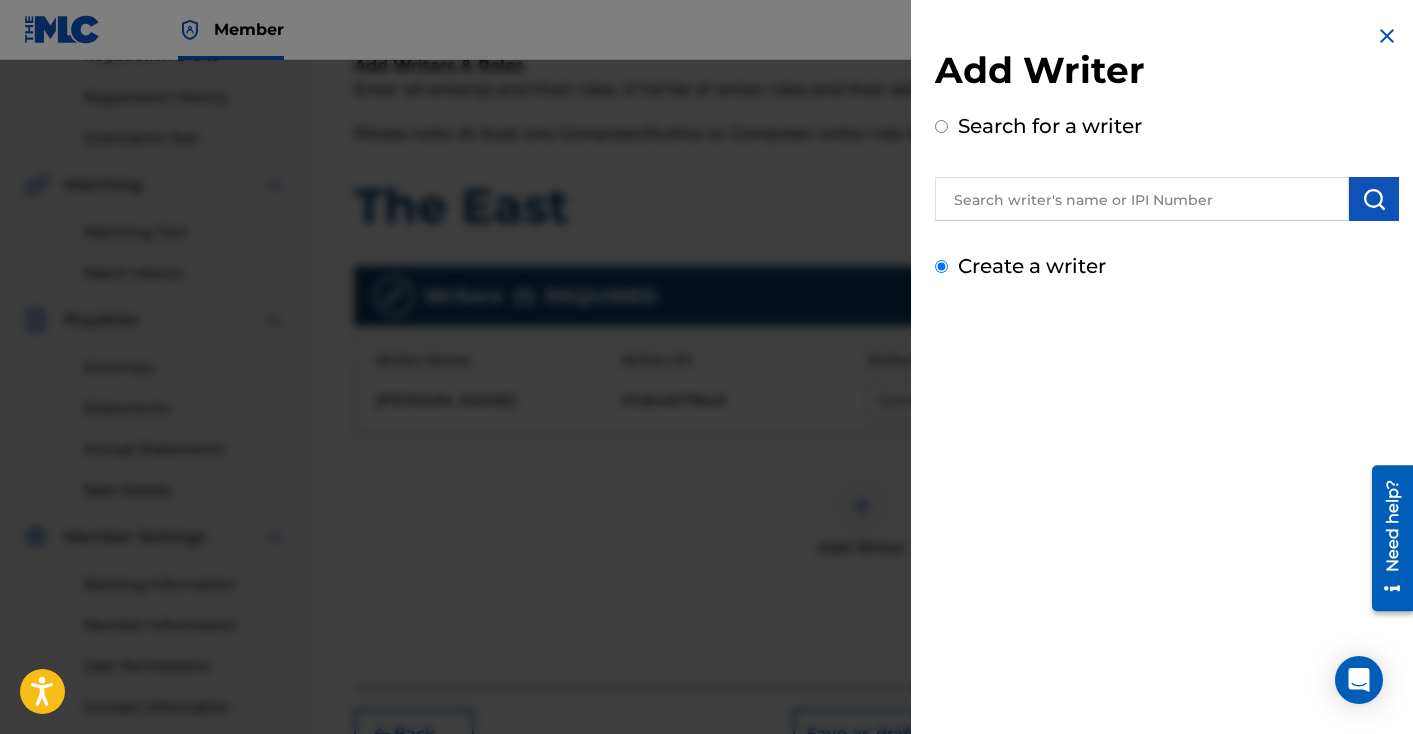 click on "Create a writer" at bounding box center [941, 266] 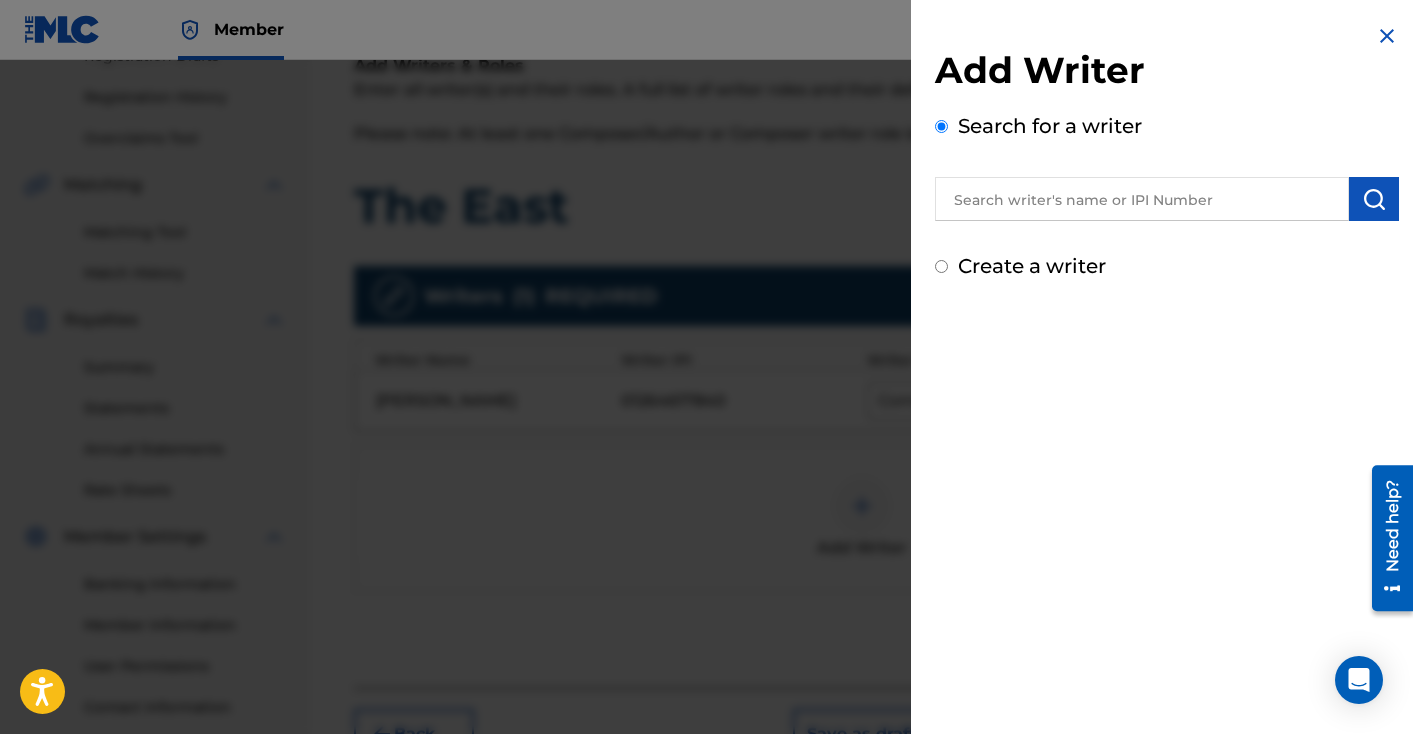 radio on "false" 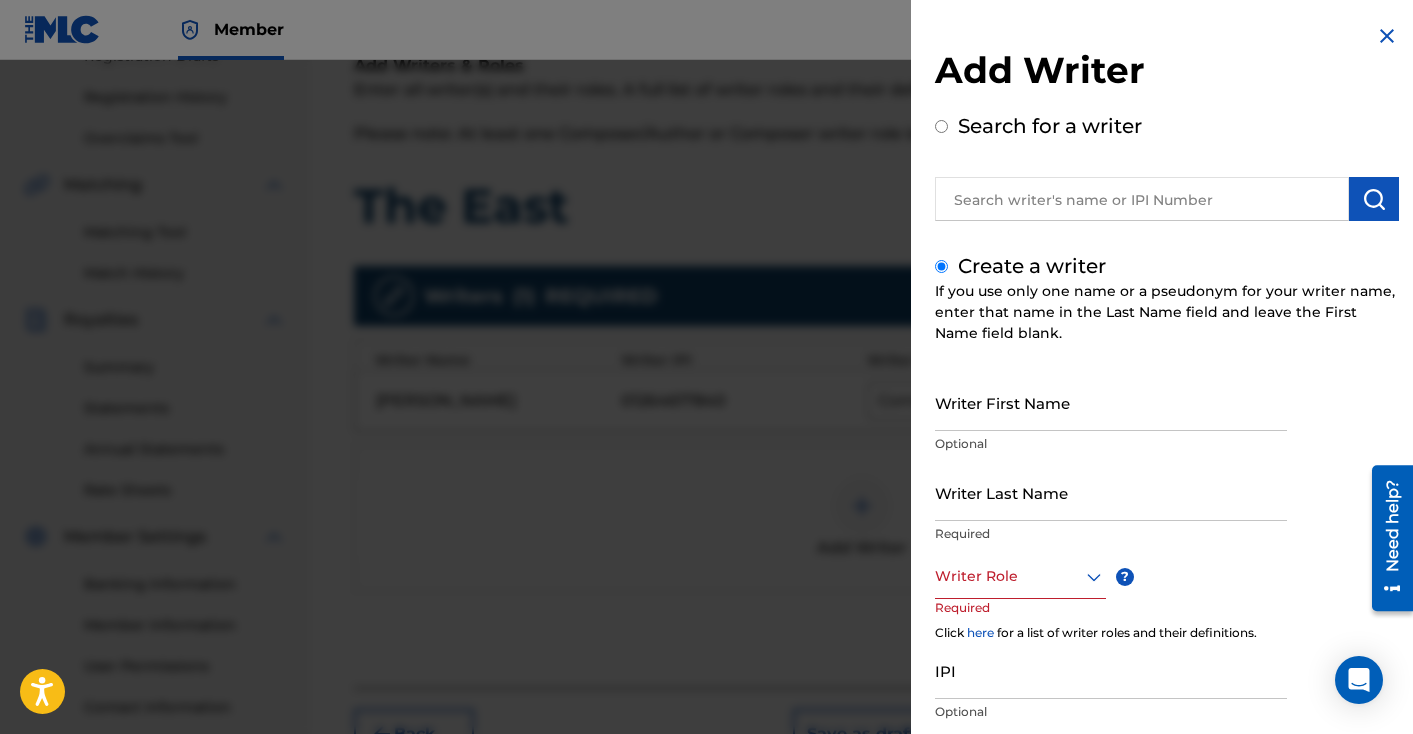 click on "Writer First Name" at bounding box center [1111, 402] 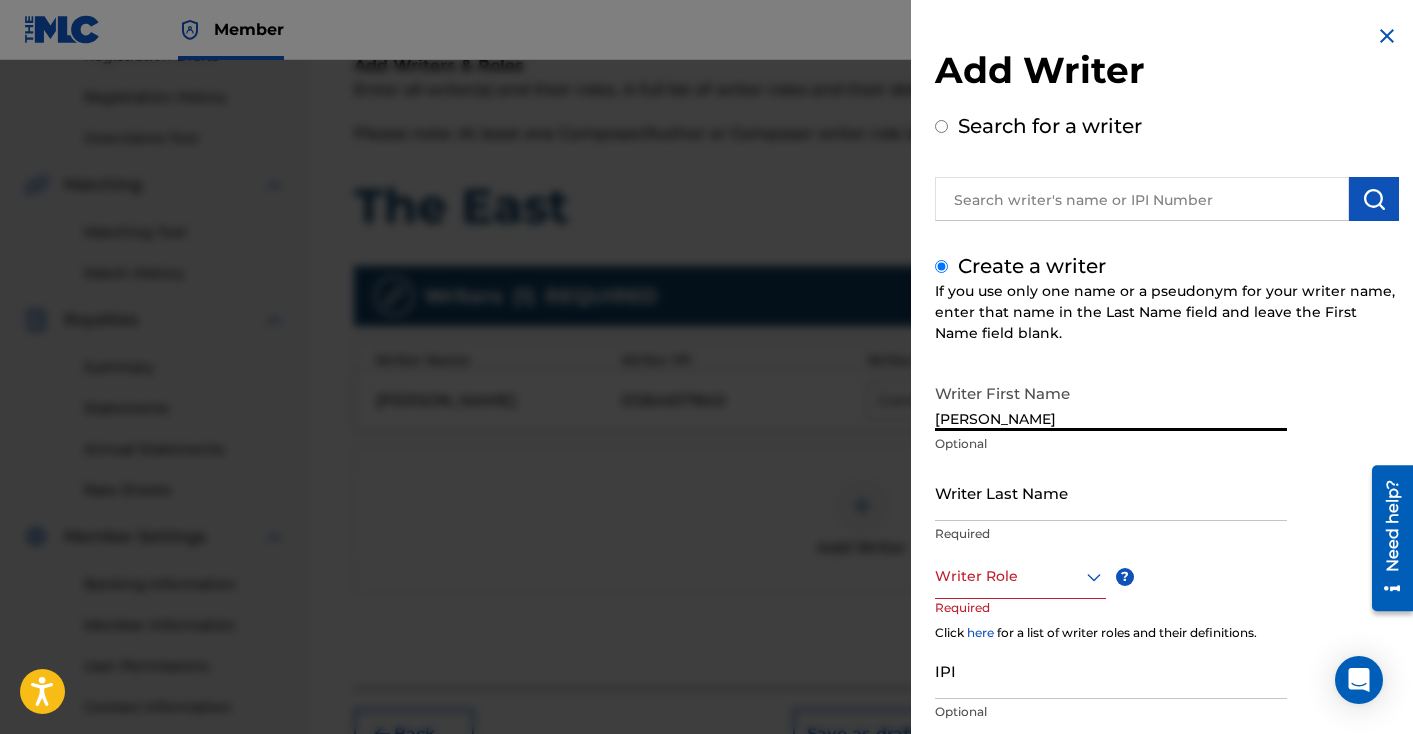type on "[PERSON_NAME]" 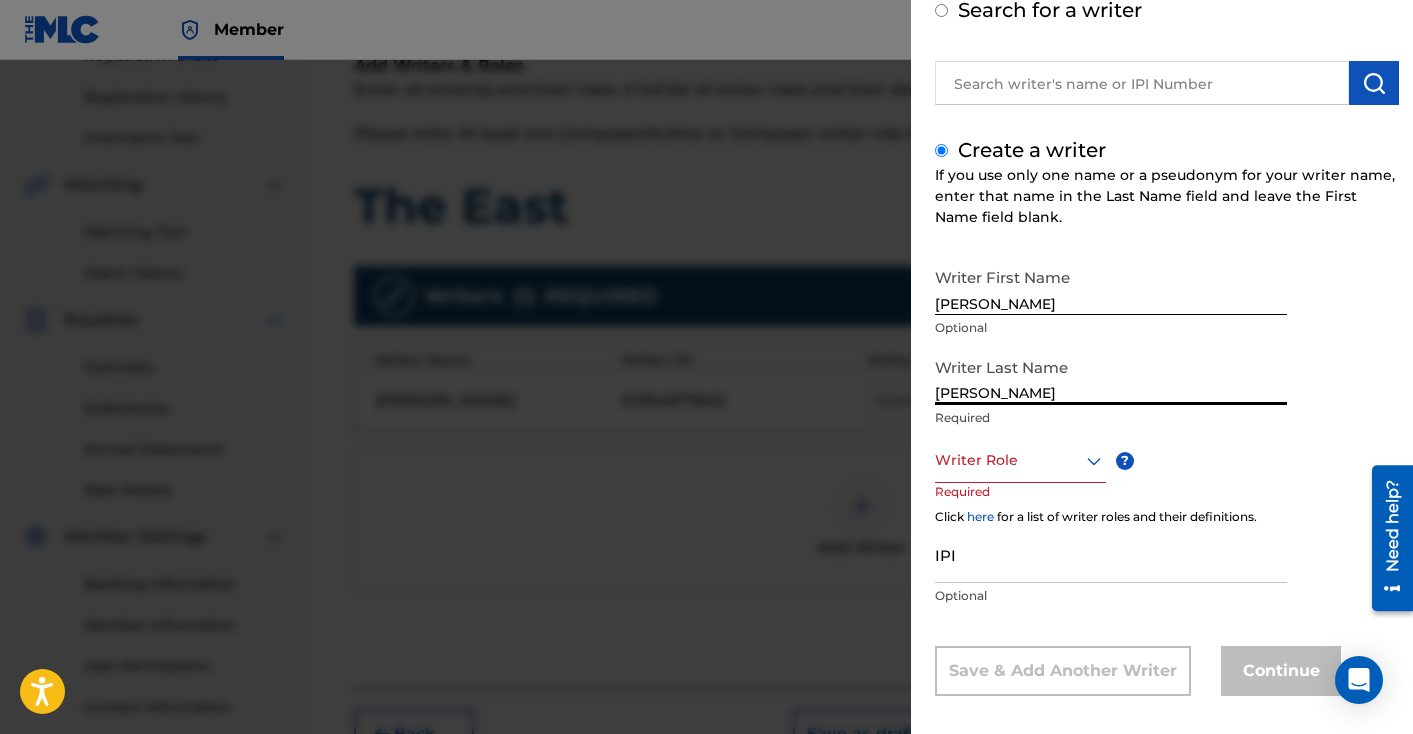 scroll, scrollTop: 118, scrollLeft: 0, axis: vertical 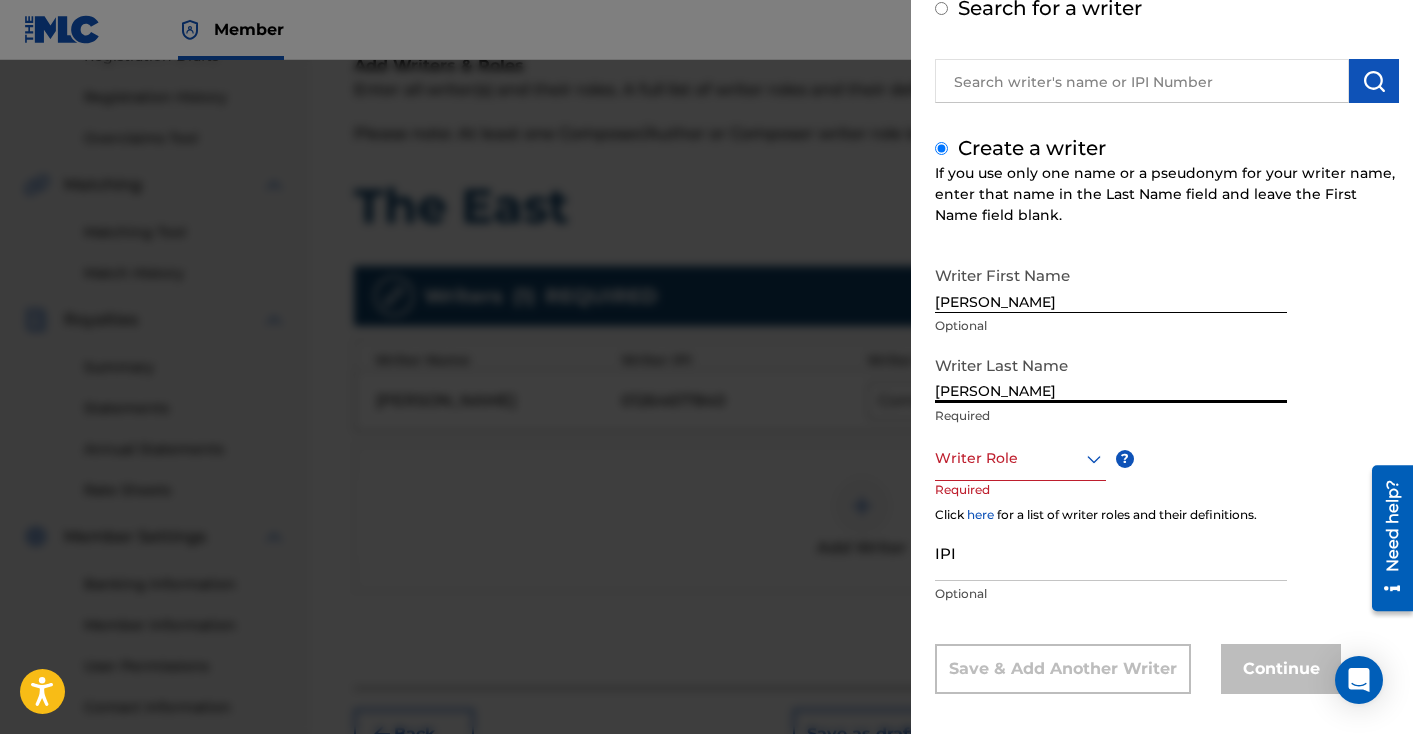 type on "[PERSON_NAME]" 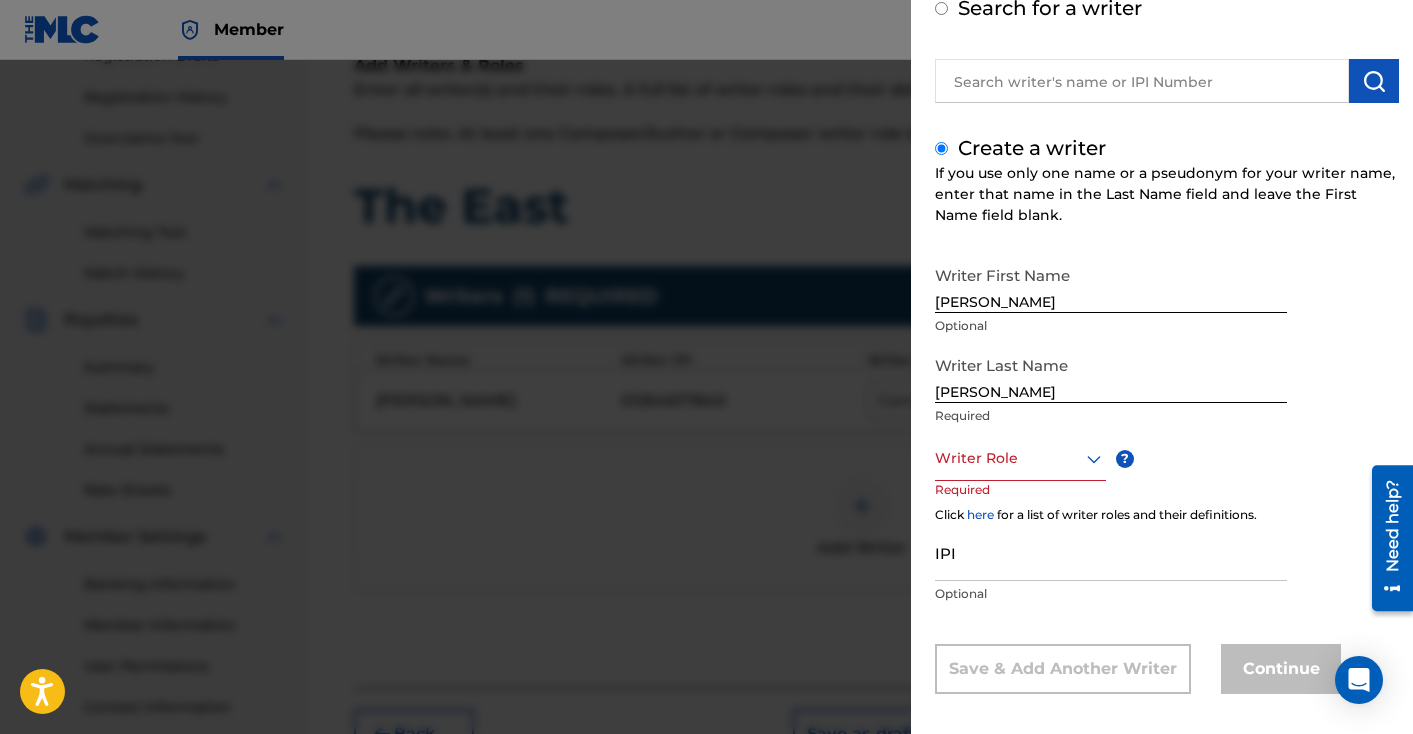 click on "Writer First Name   [PERSON_NAME] Optional Writer Last Name   [PERSON_NAME] Required Writer Role ? Required Click   here   for a list of writer roles and their definitions. IPI   Optional Save & Add Another Writer Continue" at bounding box center [1167, 475] 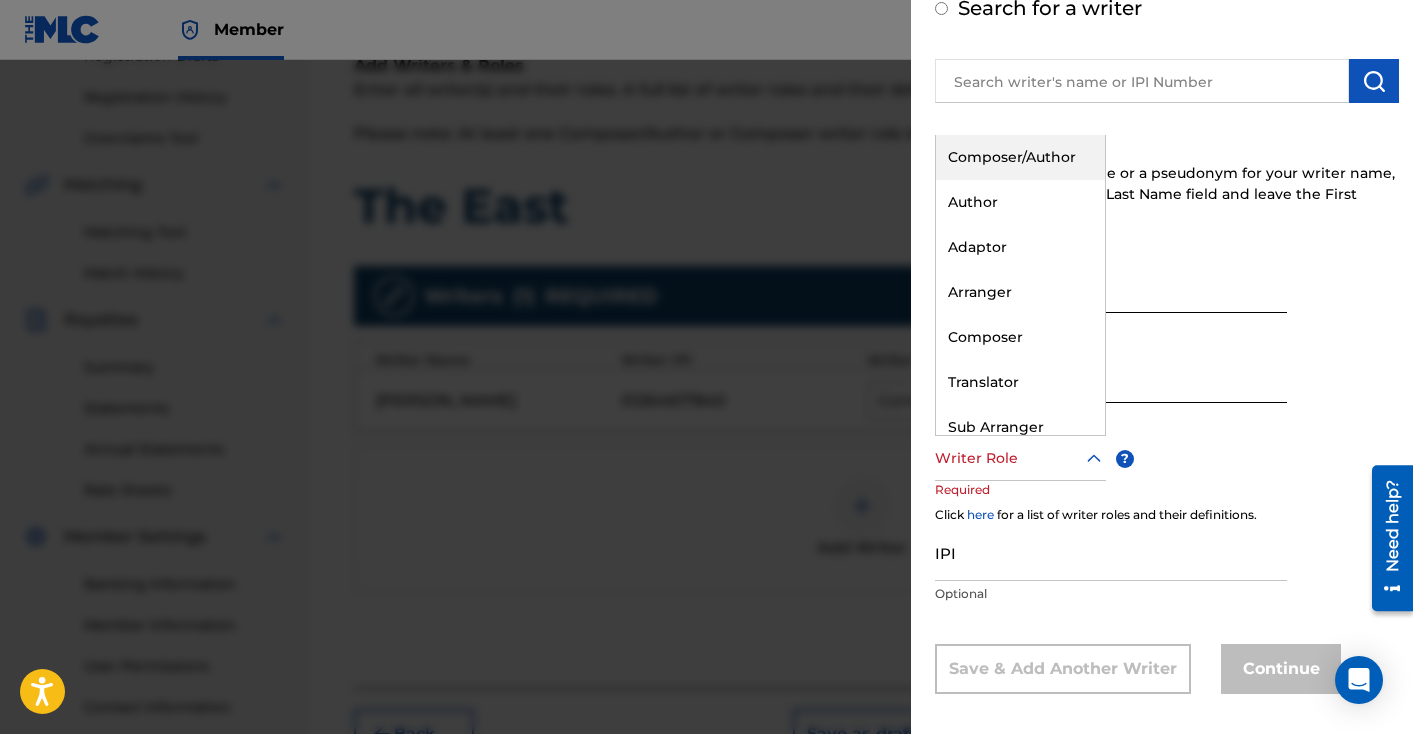 click at bounding box center [1020, 458] 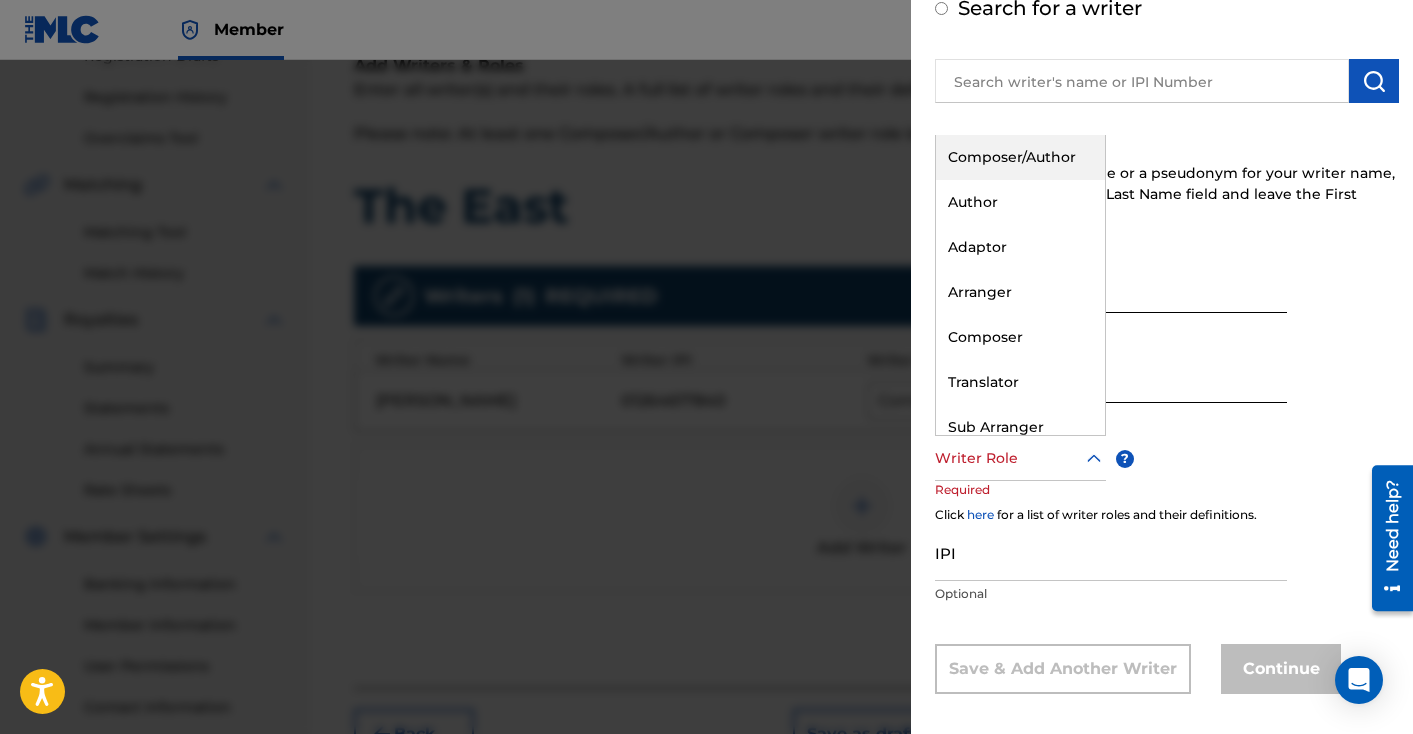 click on "Composer/Author" at bounding box center [1020, 157] 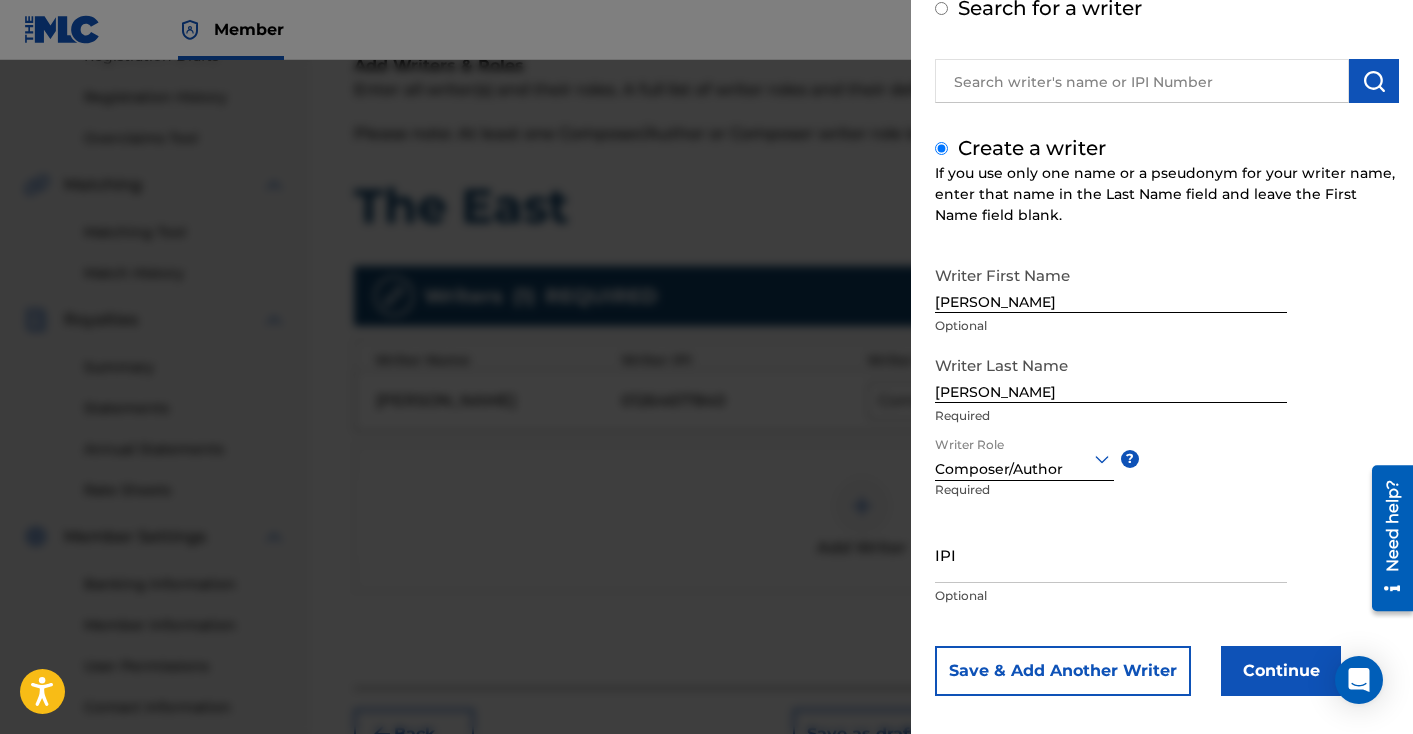 click on "Writer First Name   [PERSON_NAME] Optional Writer Last Name   [PERSON_NAME] Required Writer Role option Composer/Author, selected. Composer/Author ? Required IPI   Optional Save & Add Another Writer Continue" at bounding box center (1167, 476) 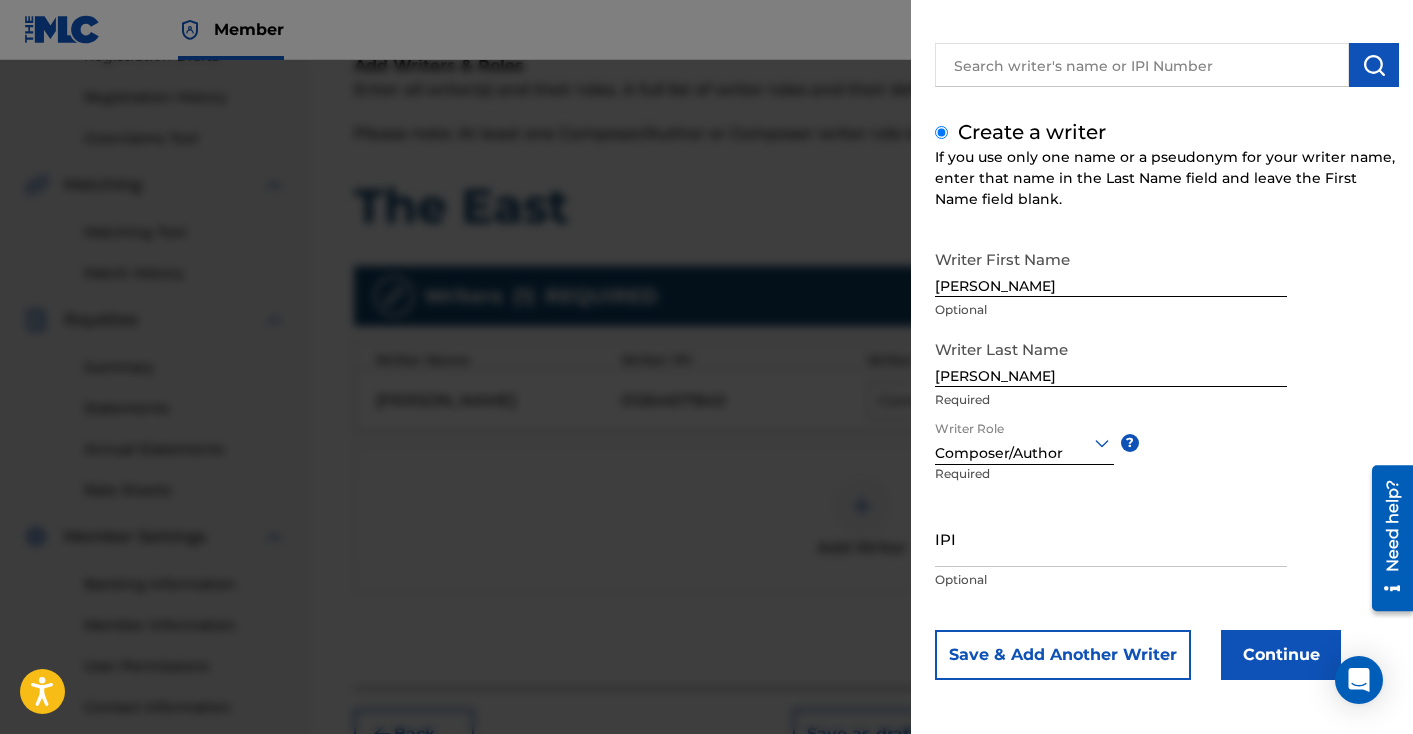 click on "IPI" at bounding box center (1111, 538) 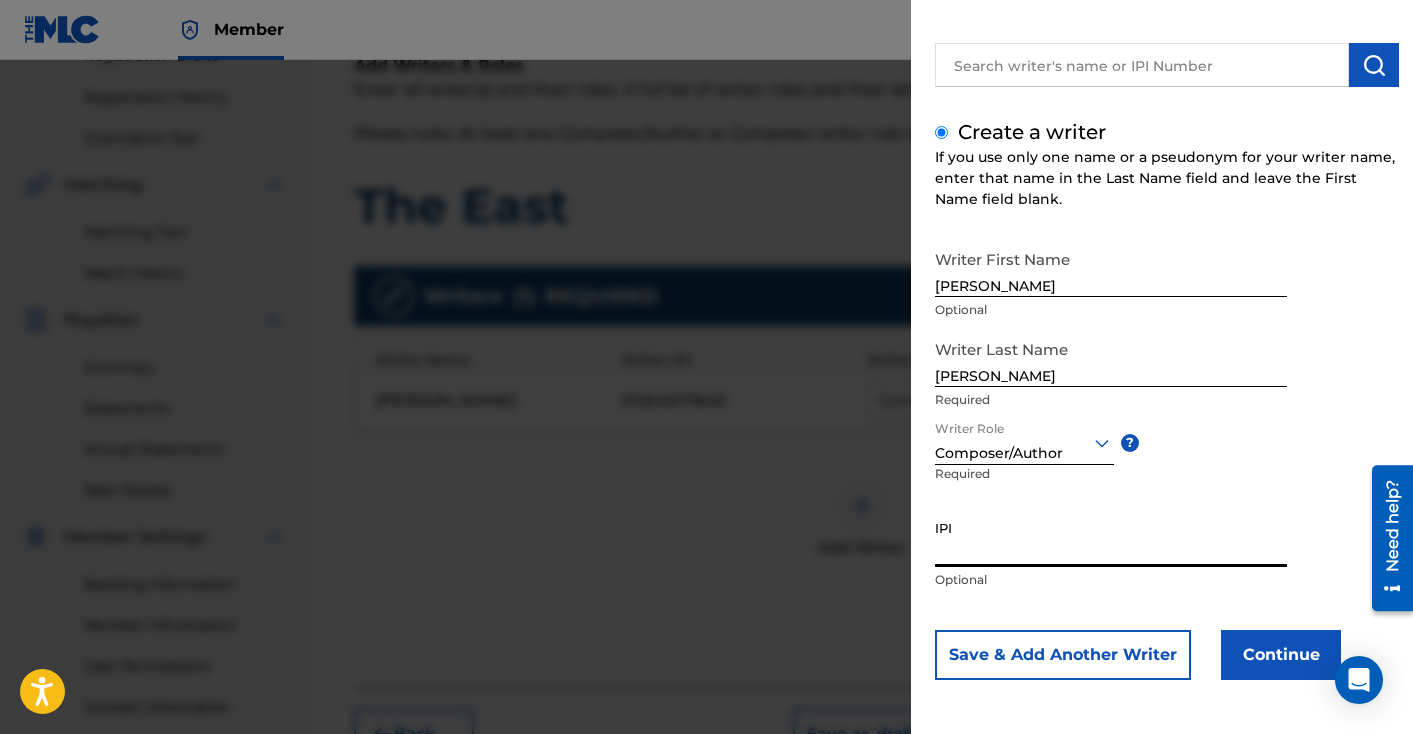 paste on "1245624755" 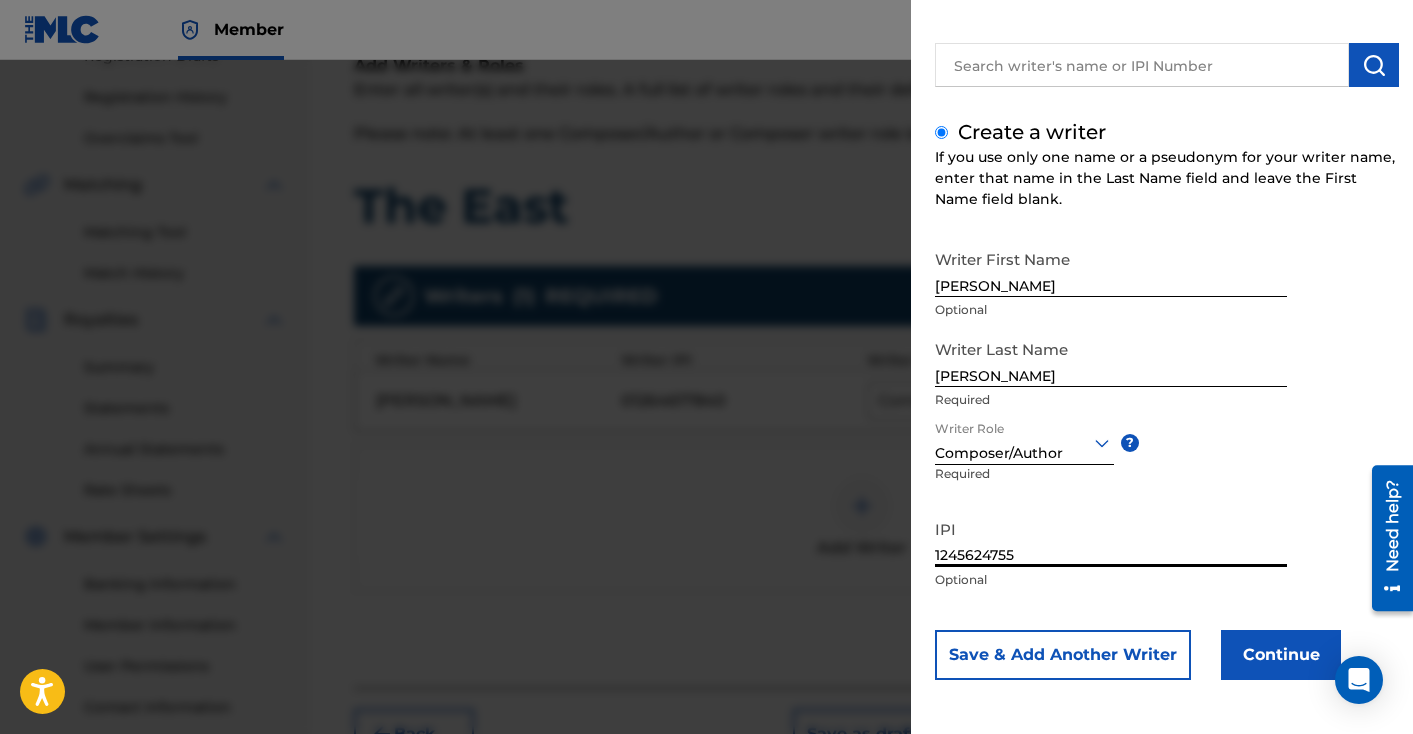 type on "1245624755" 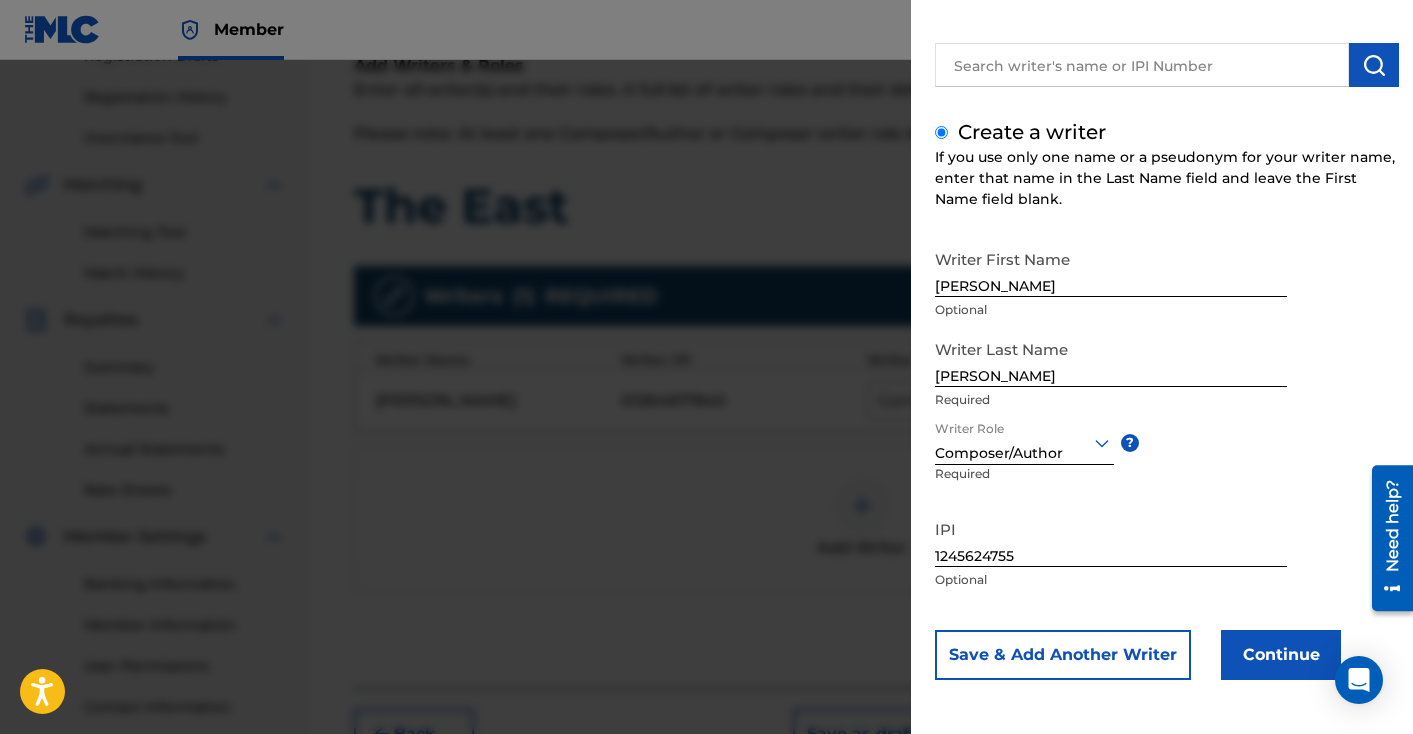 click on "Continue" at bounding box center [1281, 655] 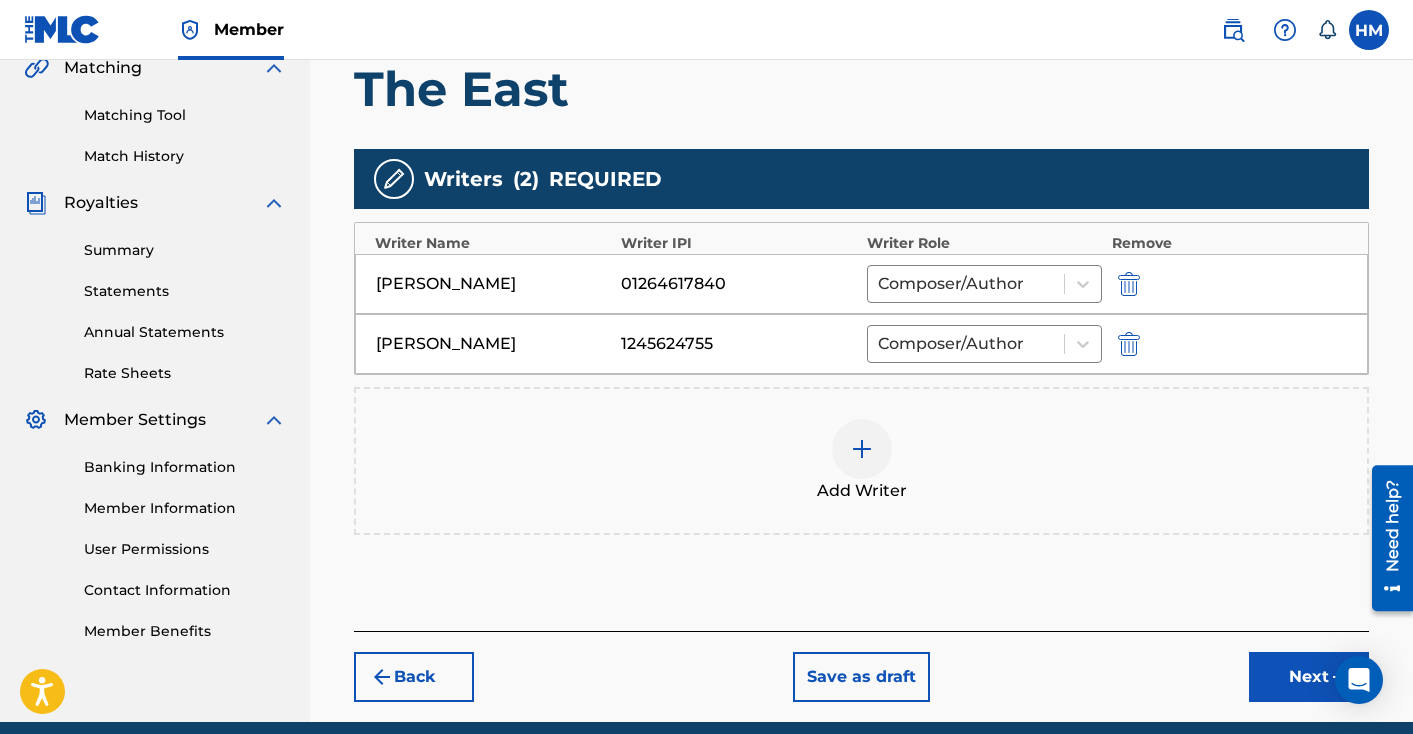 scroll, scrollTop: 562, scrollLeft: 0, axis: vertical 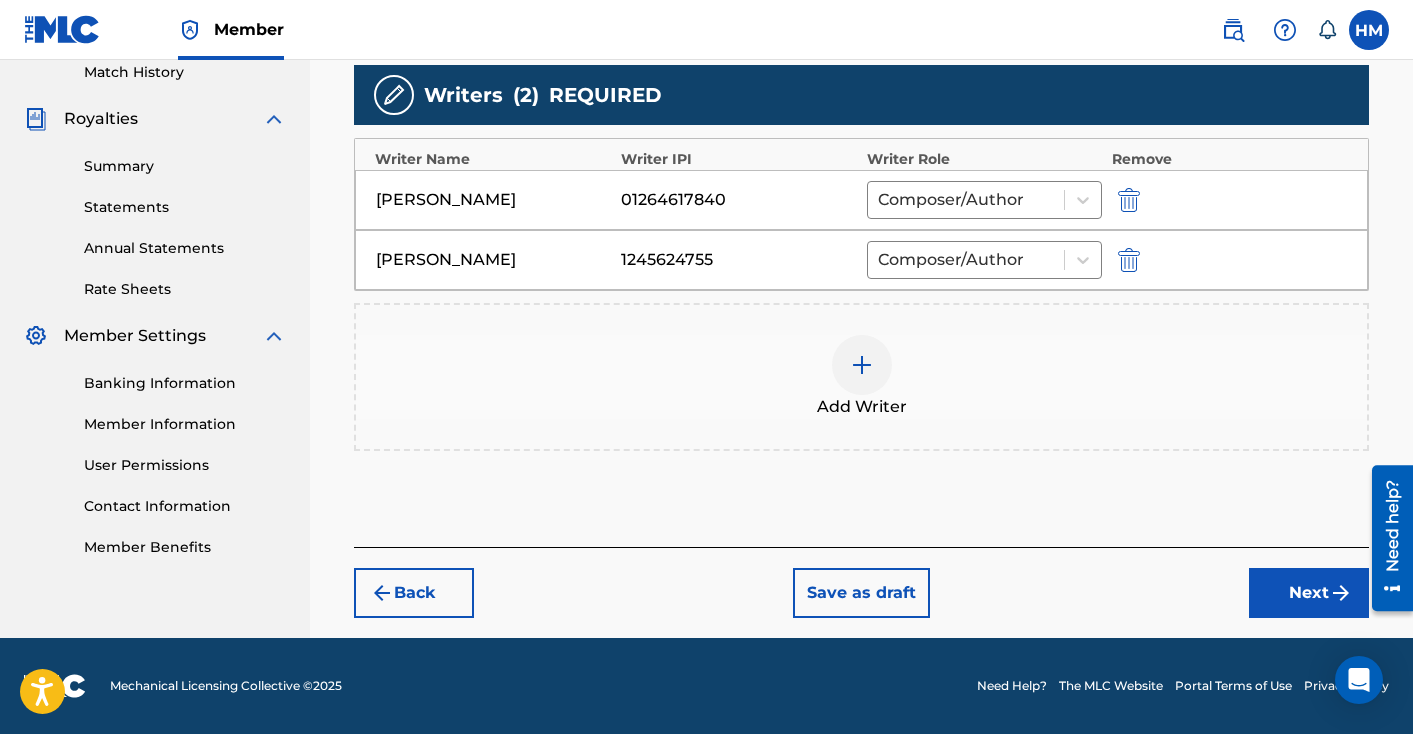 click on "Next" at bounding box center (1309, 593) 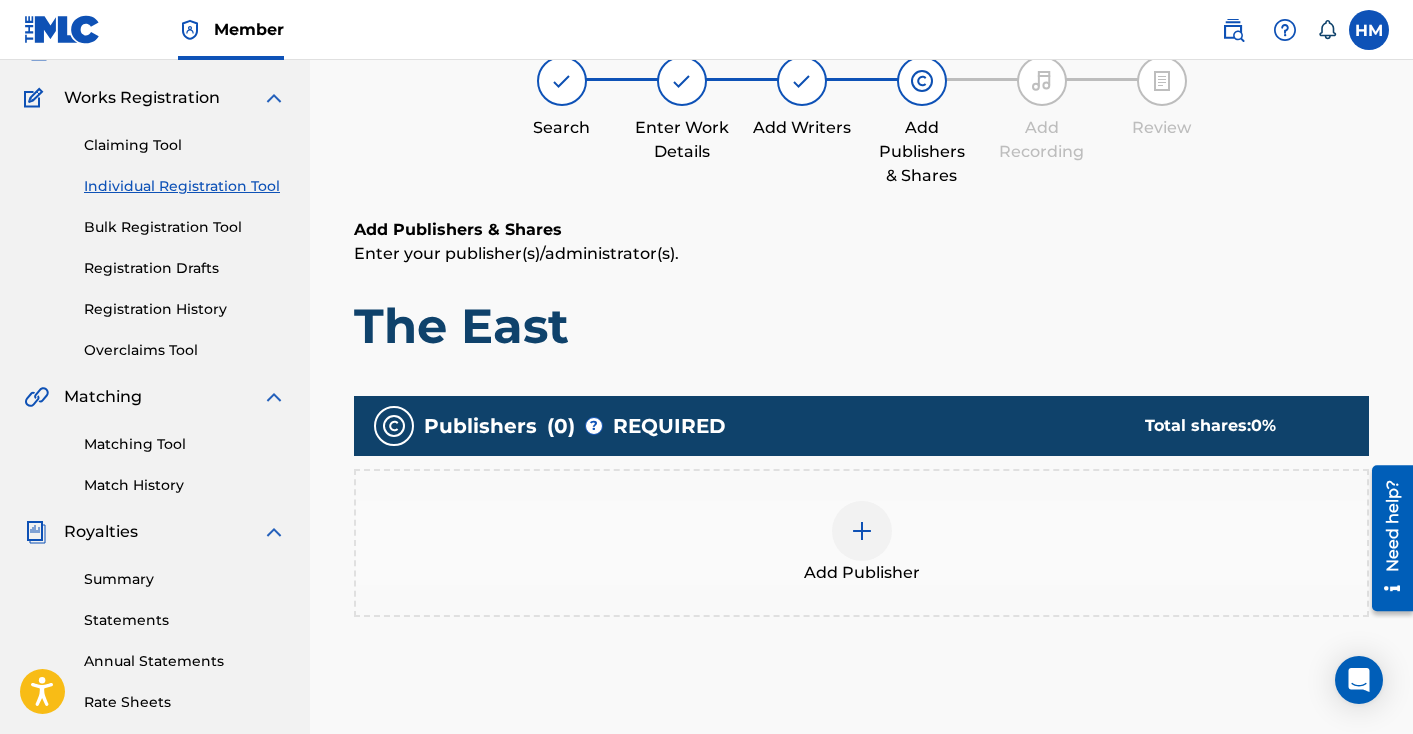 scroll, scrollTop: 188, scrollLeft: 0, axis: vertical 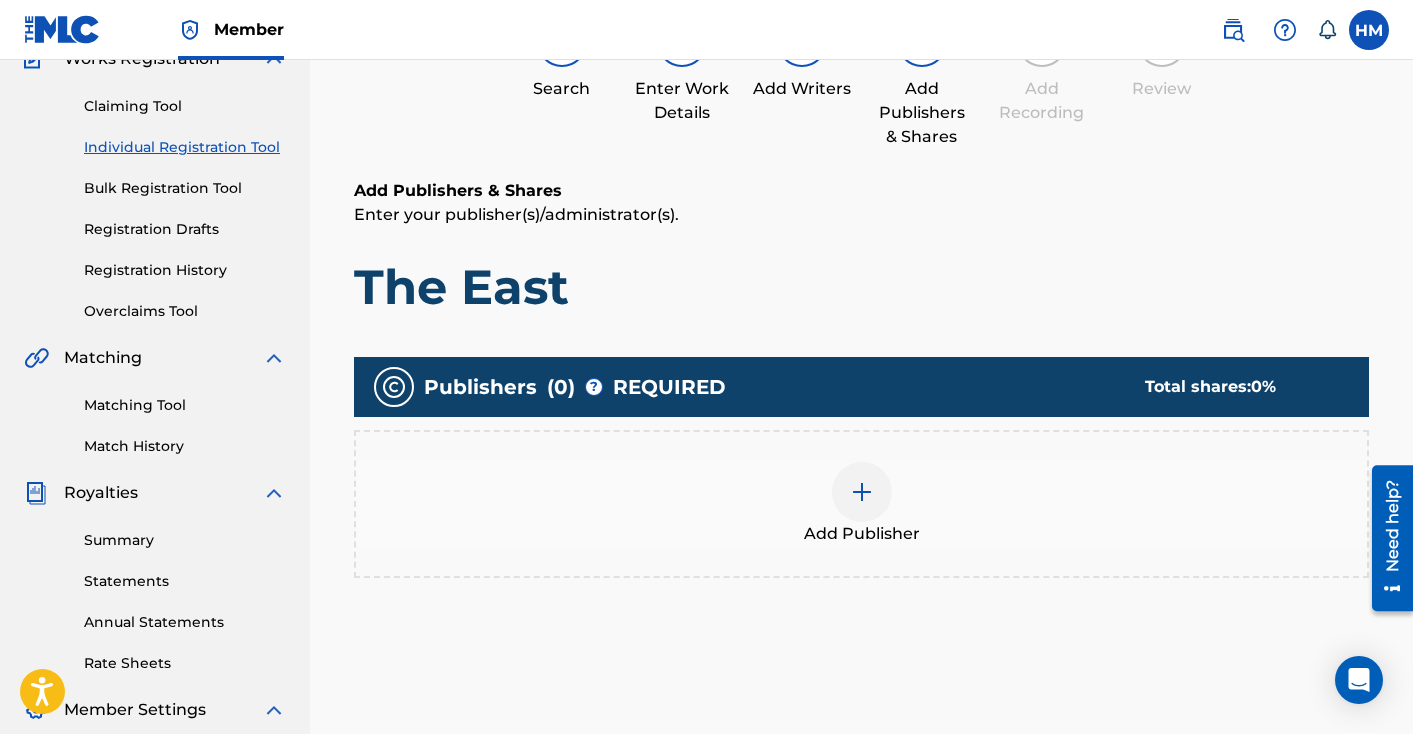 click at bounding box center (862, 492) 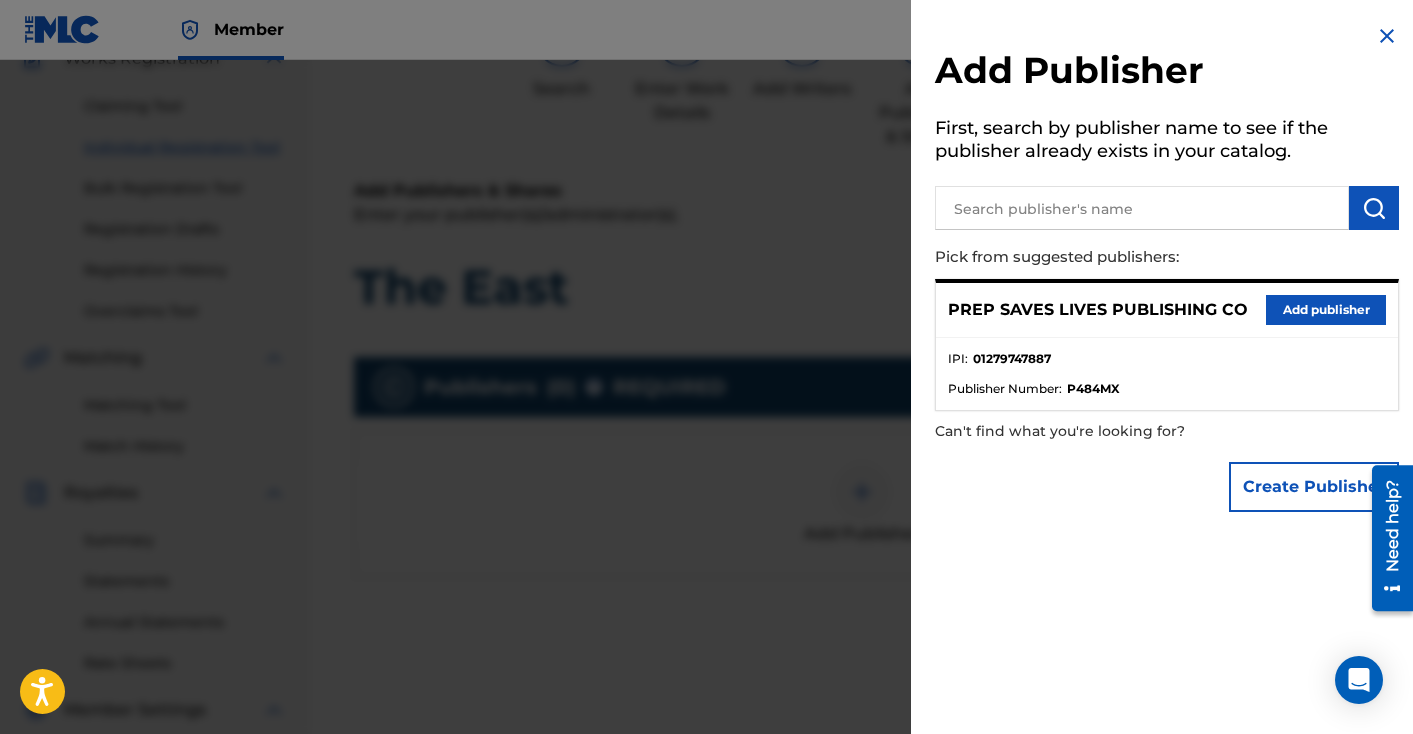 click on "Add publisher" at bounding box center (1326, 310) 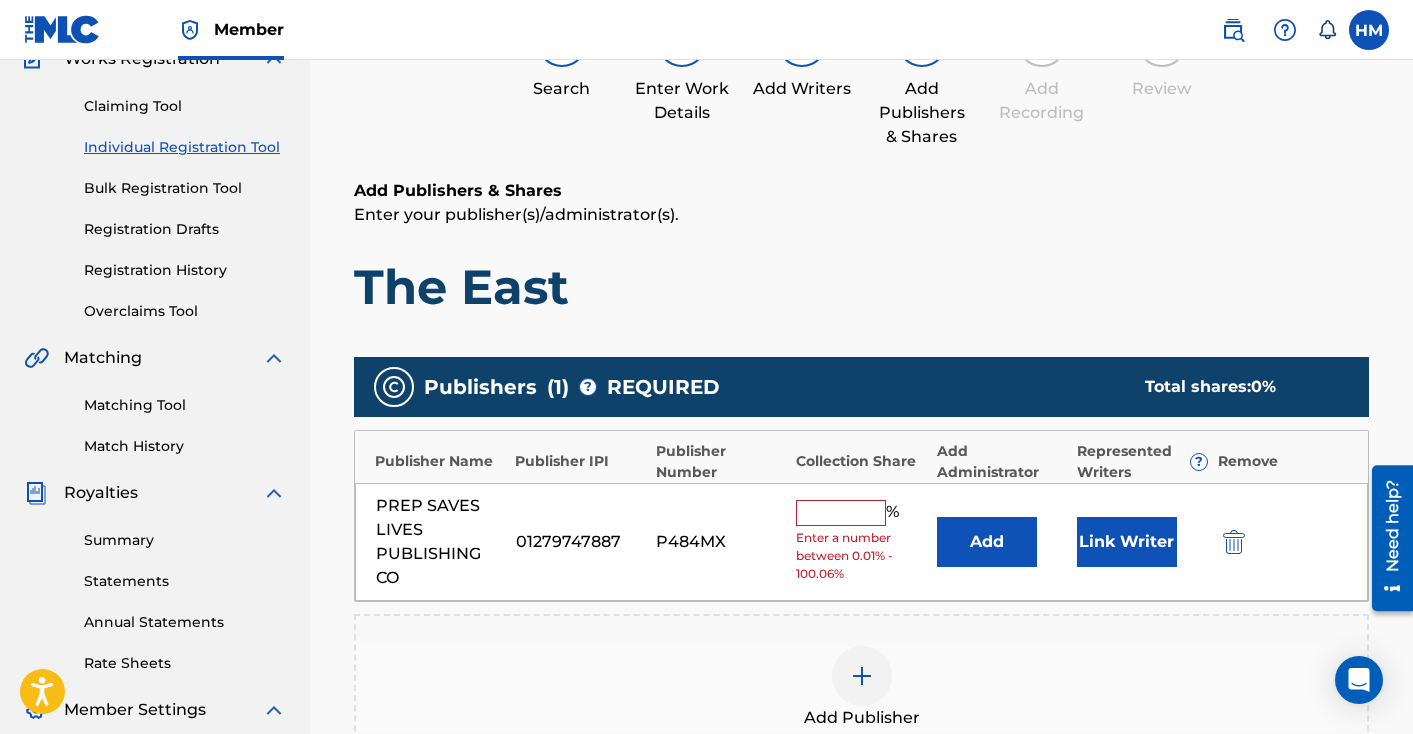 click at bounding box center (841, 513) 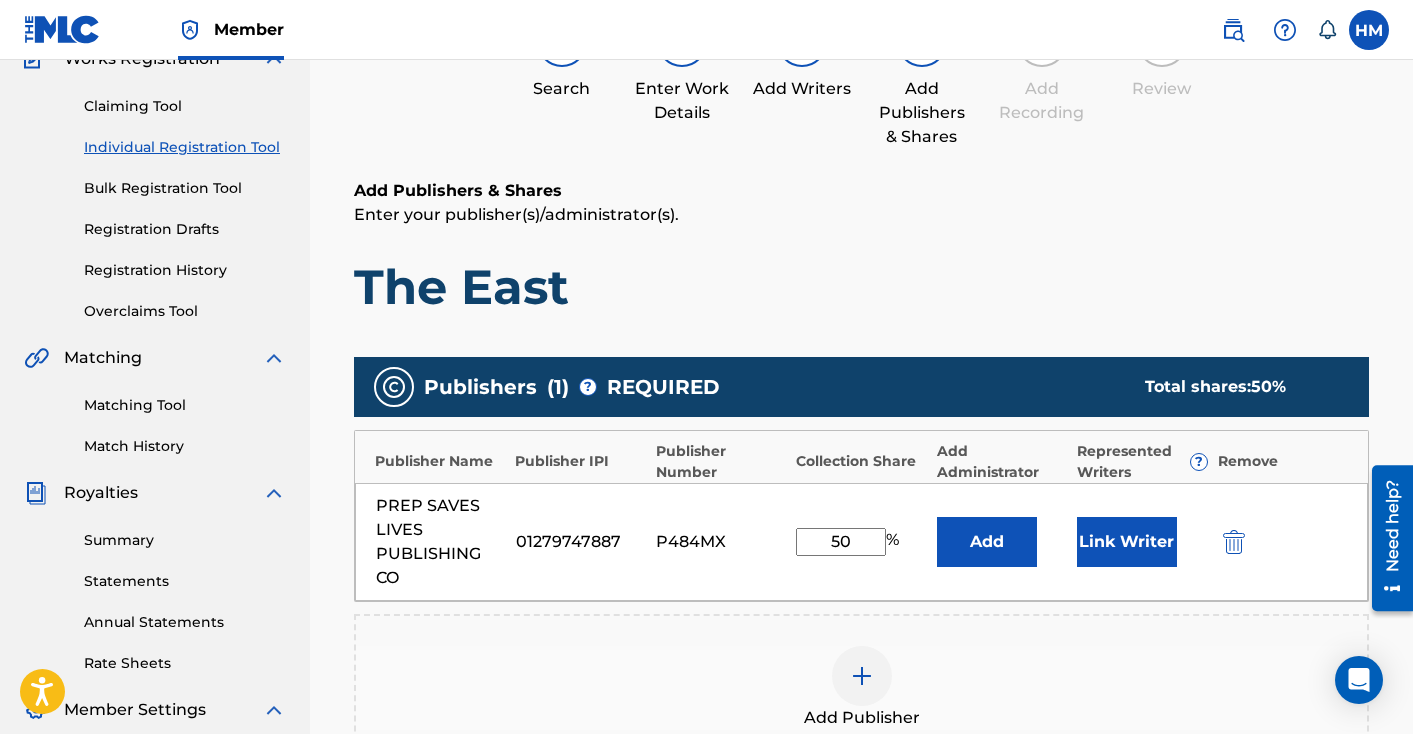 type on "50" 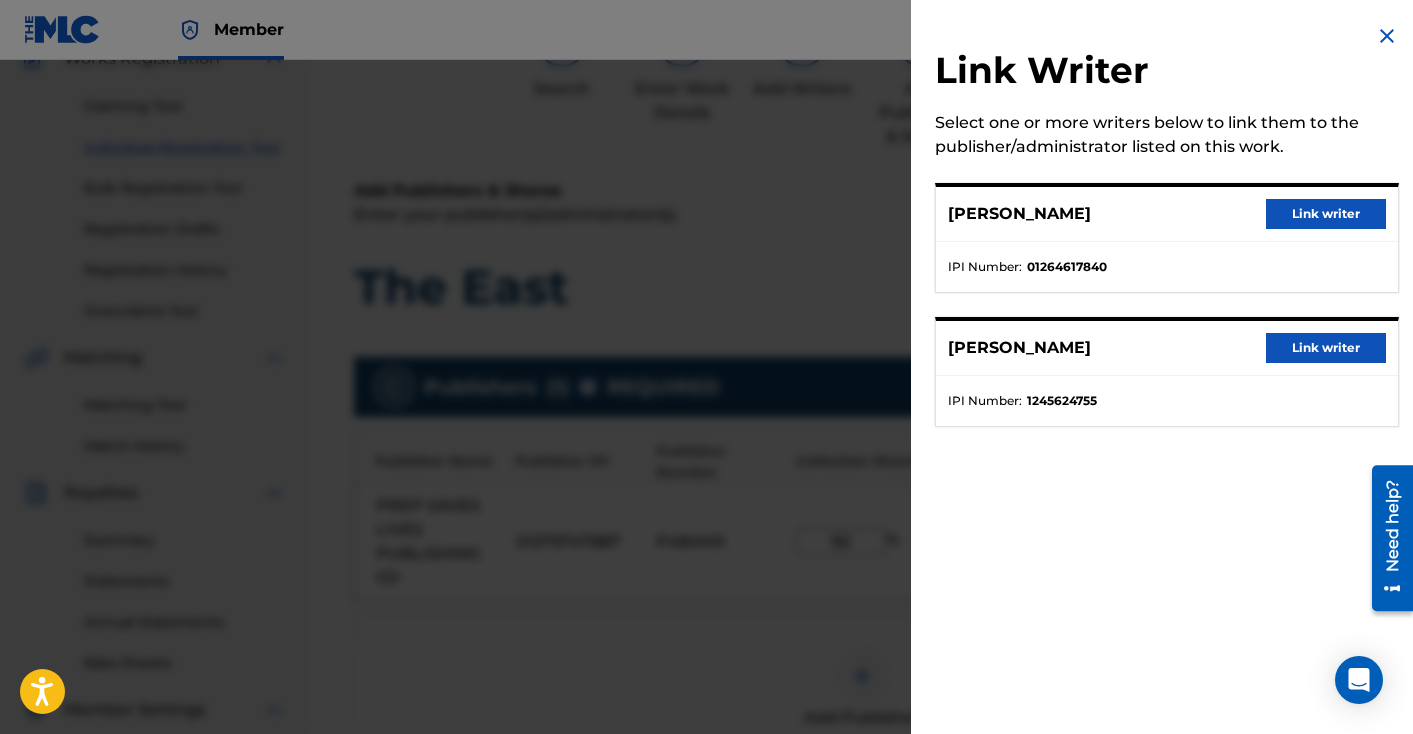 click on "Link writer" at bounding box center [1326, 214] 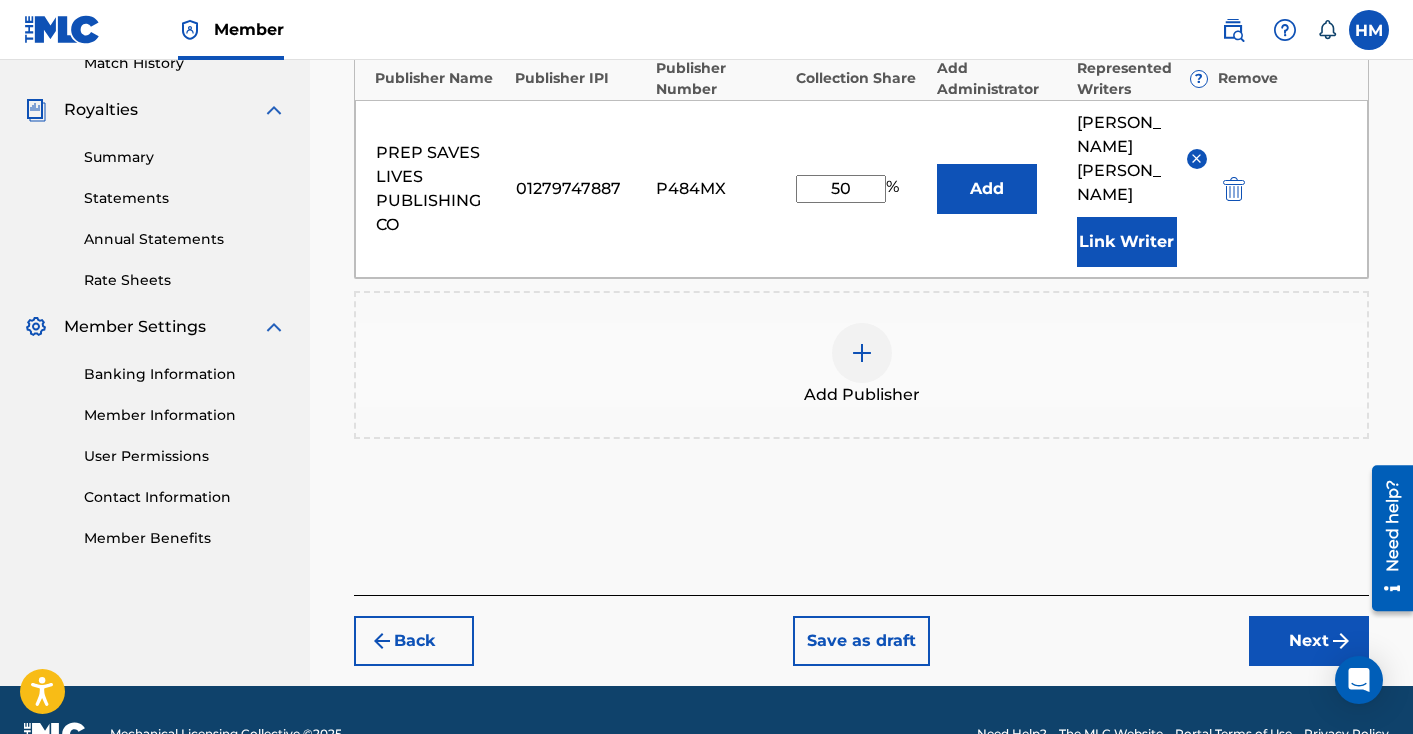 click on "Next" at bounding box center (1309, 641) 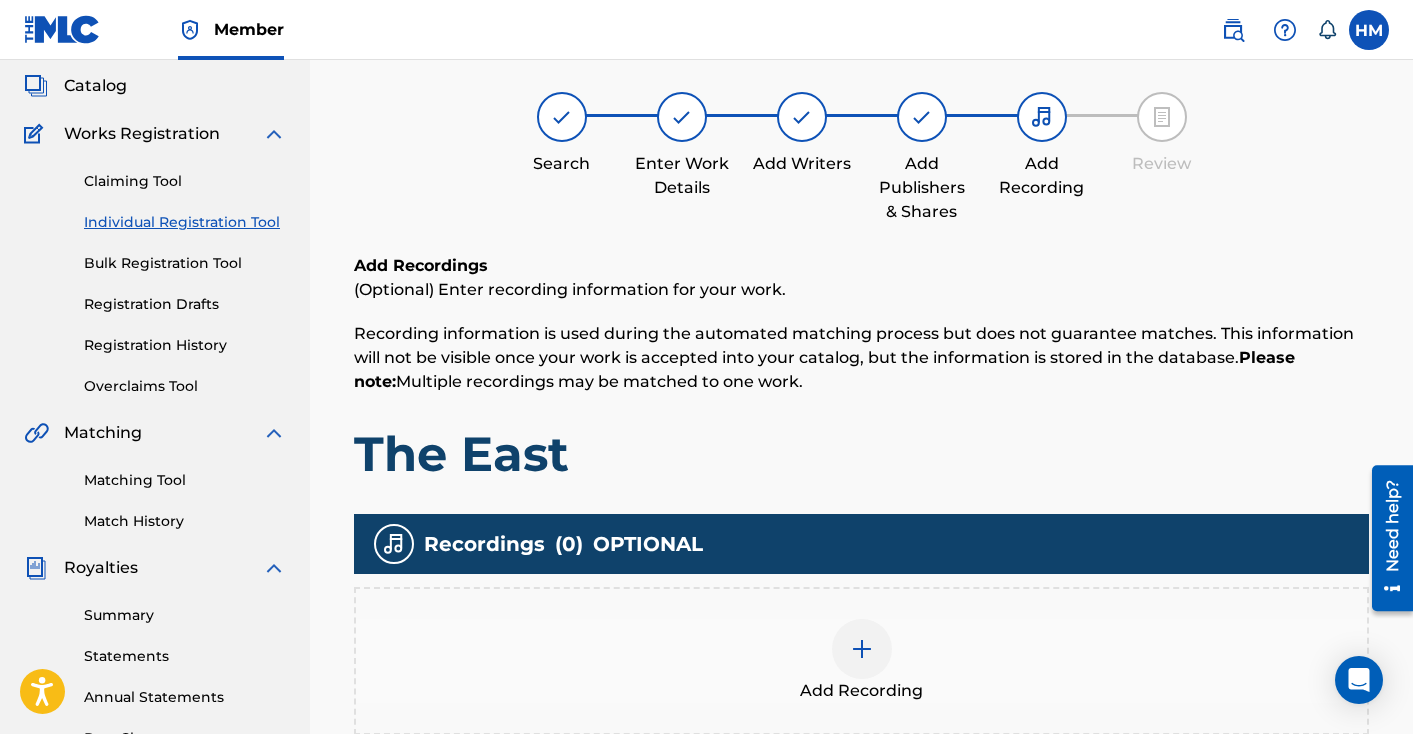 scroll, scrollTop: 90, scrollLeft: 0, axis: vertical 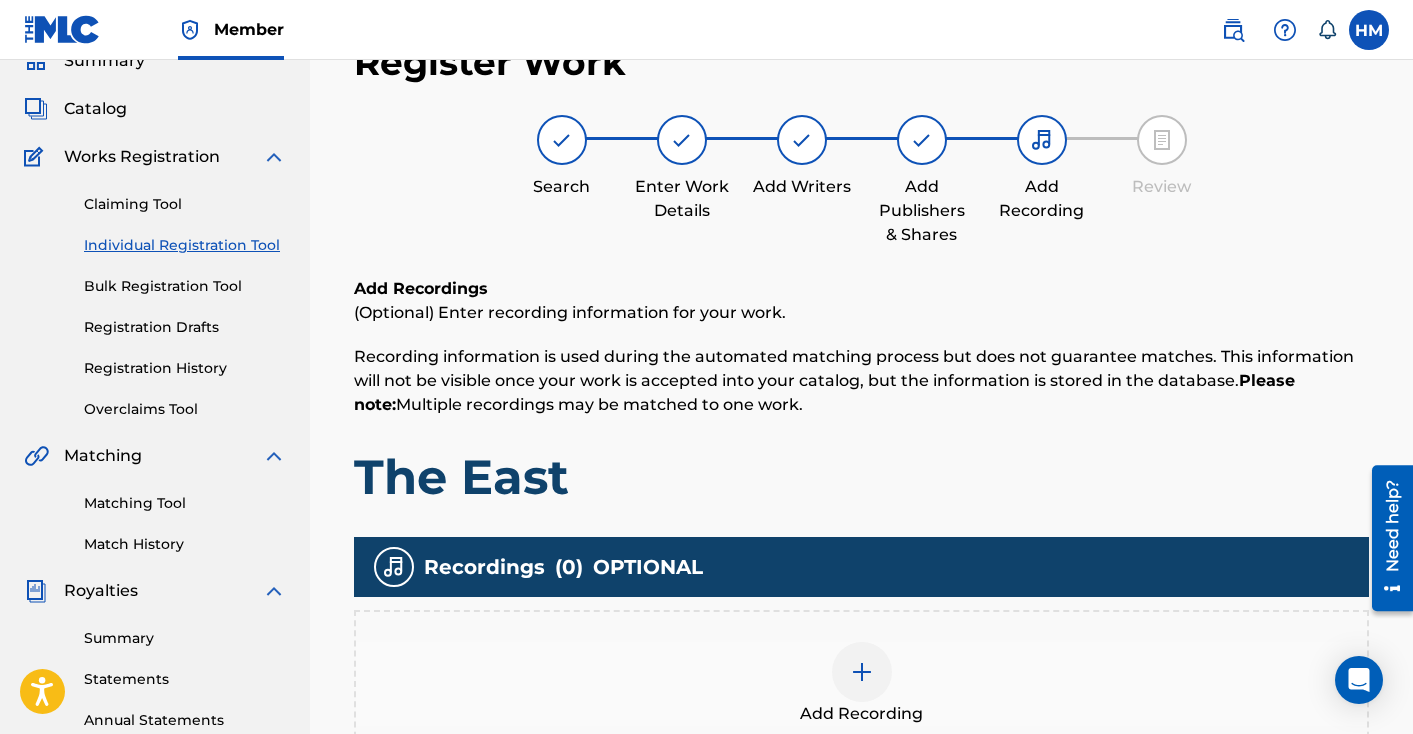 click at bounding box center (862, 672) 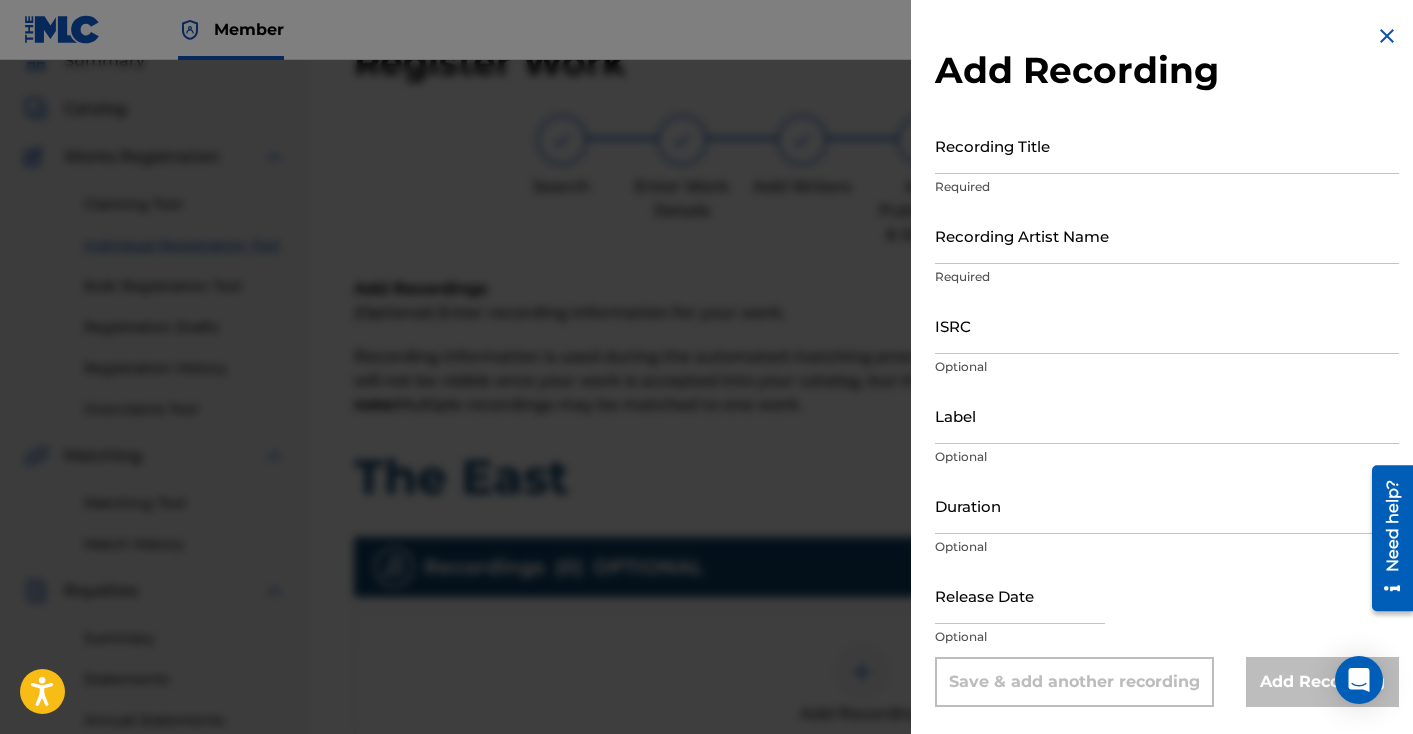 click on "Recording Title" at bounding box center (1167, 145) 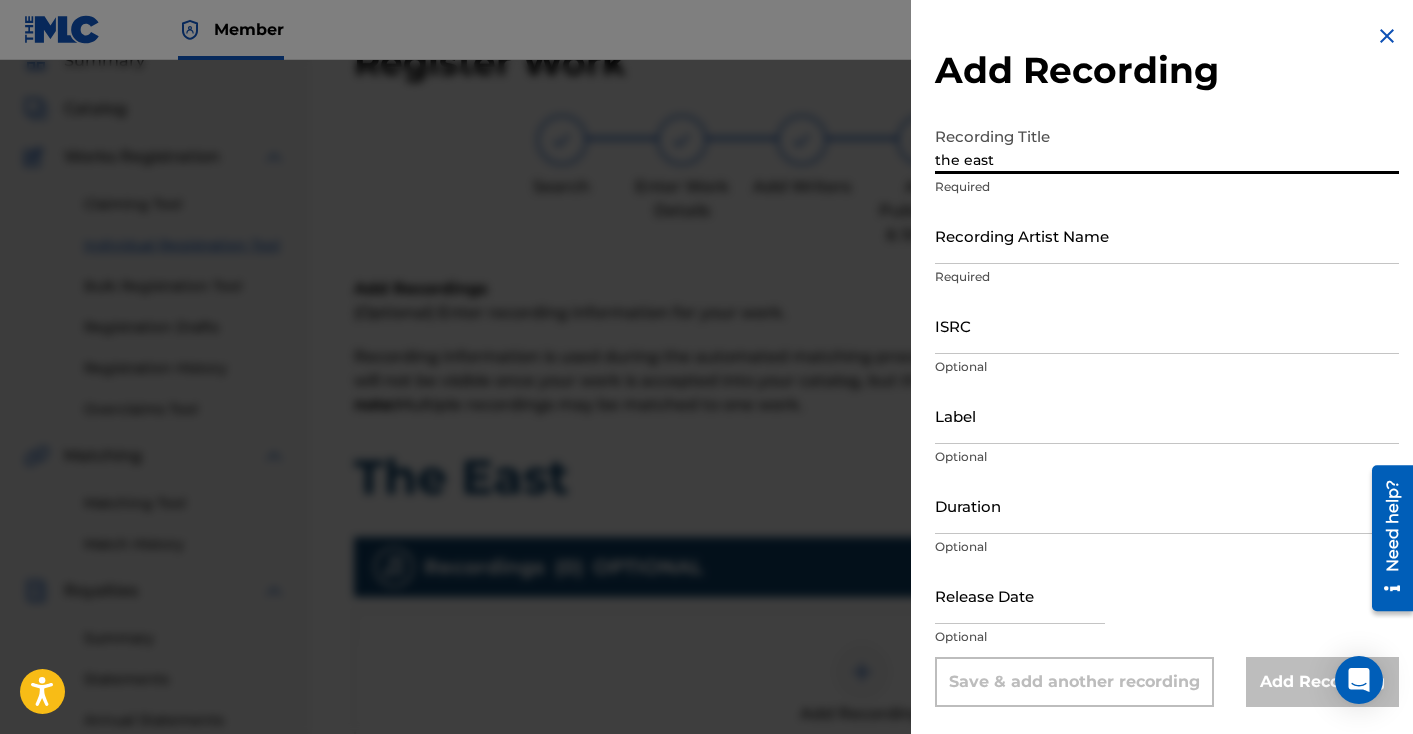 type on "the east" 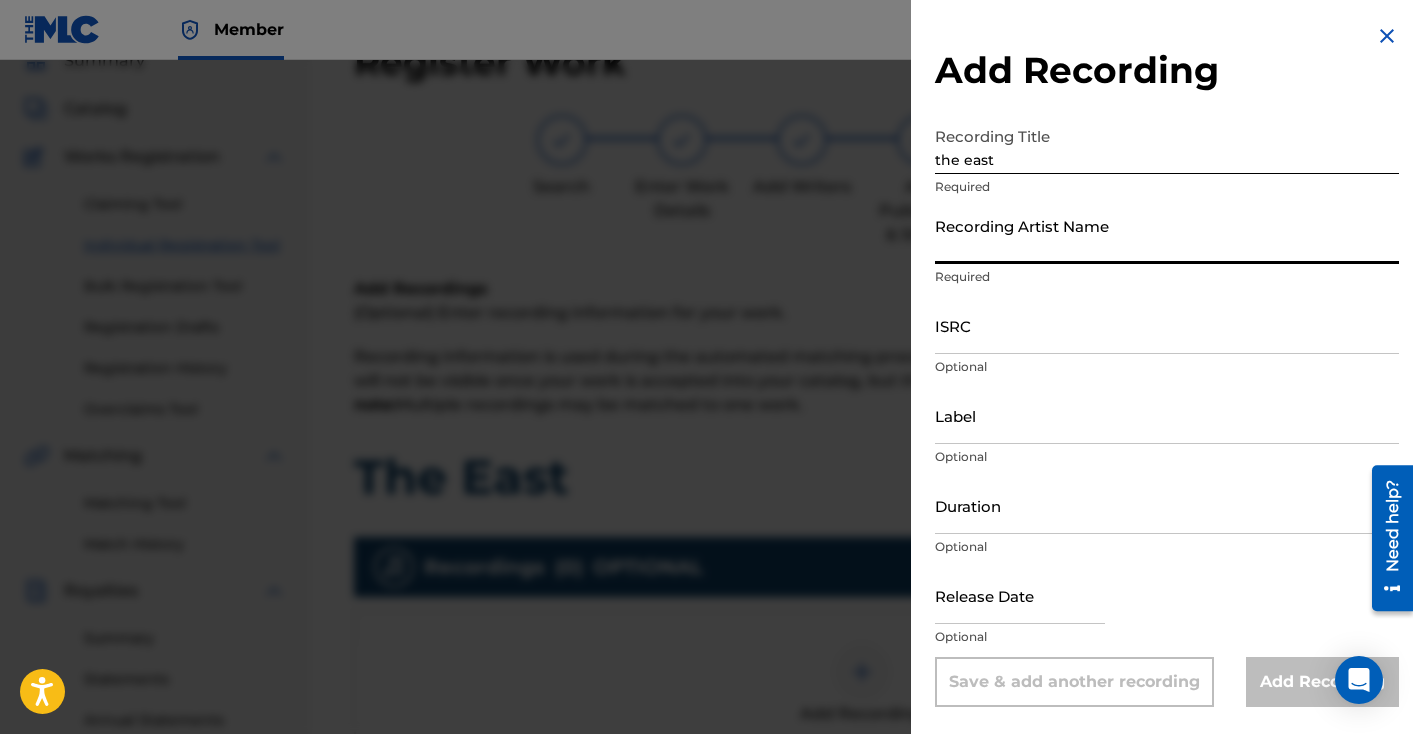 type on "Slyy Stone" 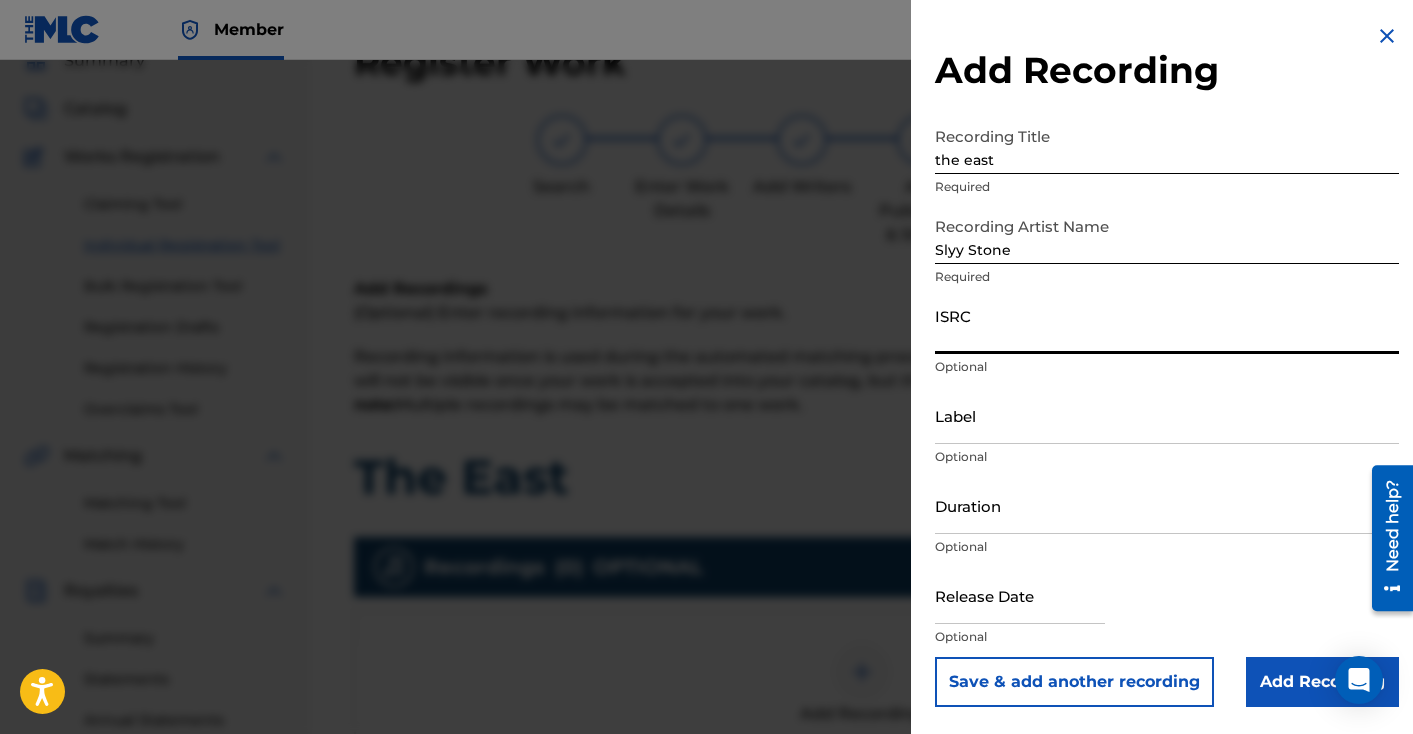click on "ISRC" at bounding box center [1167, 325] 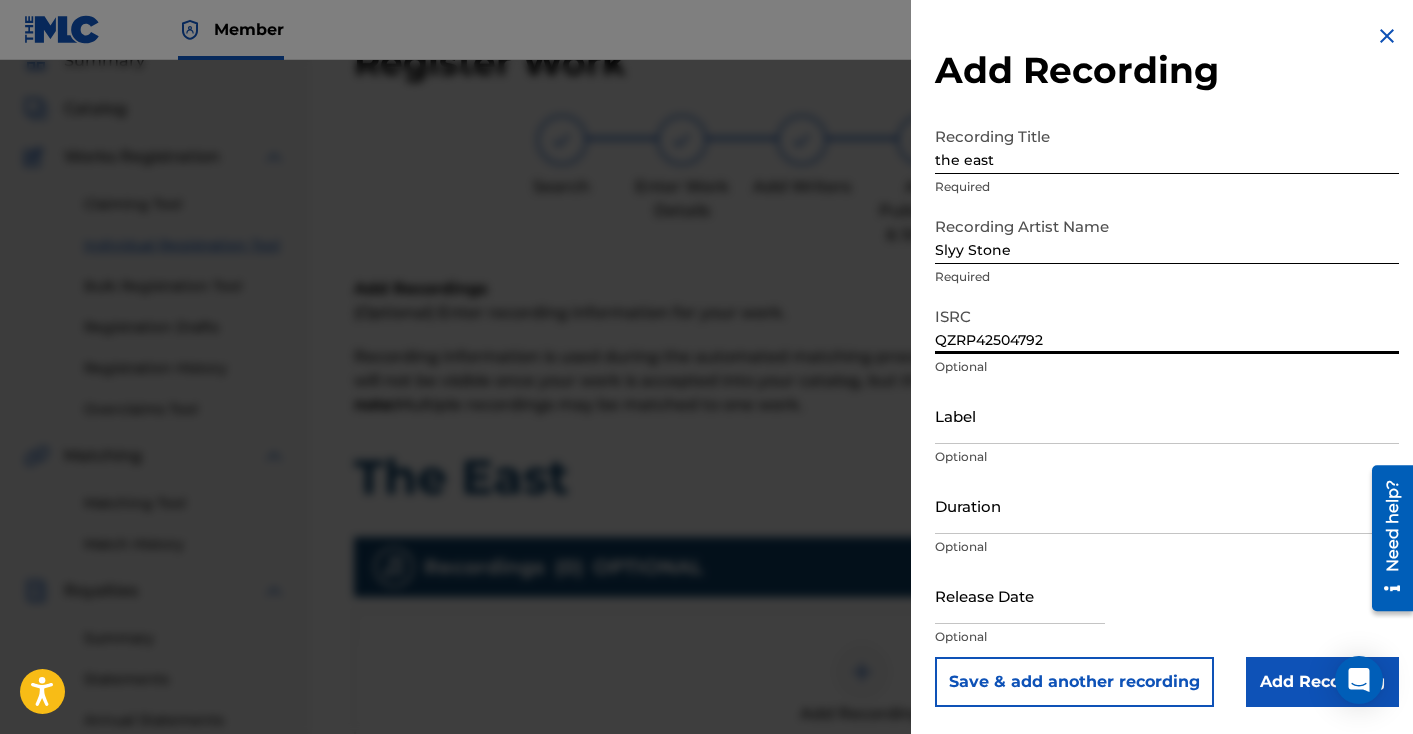 type on "QZRP42504792" 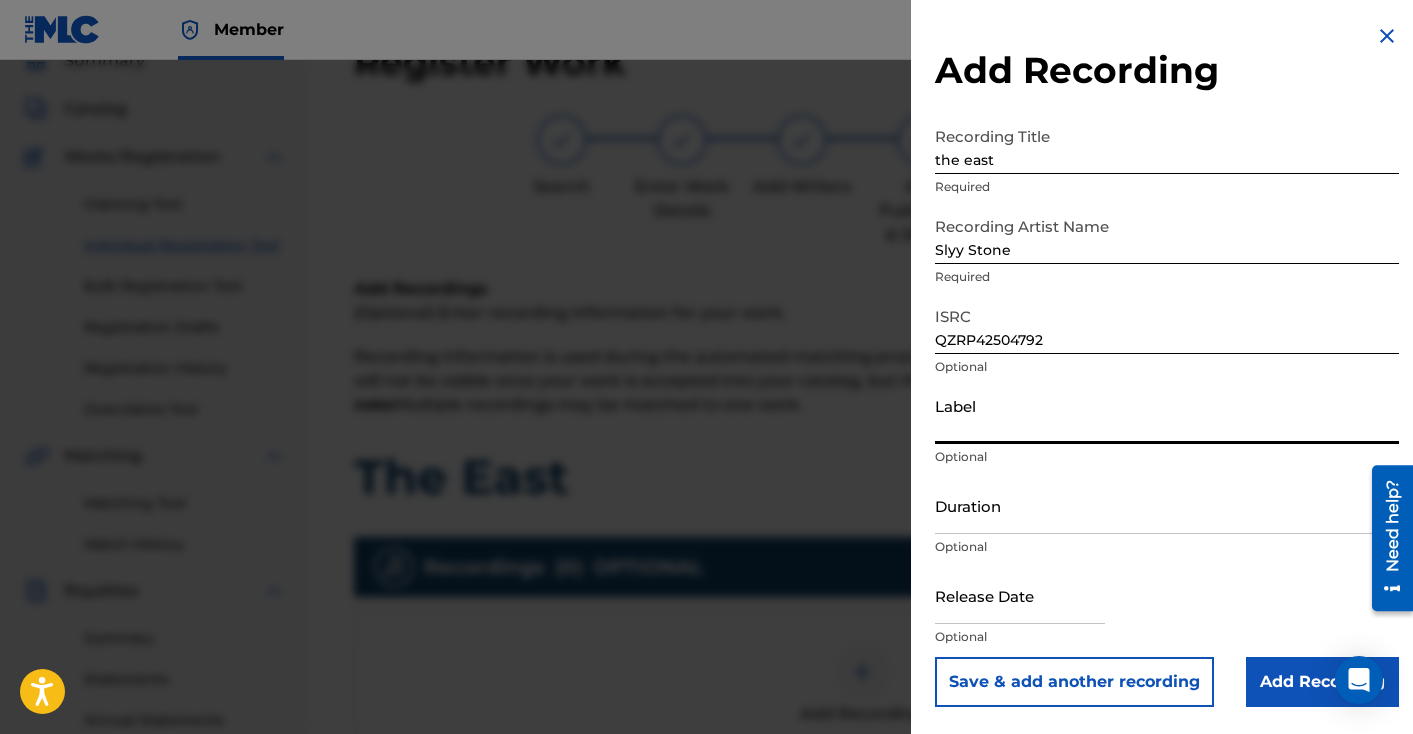 type on "The Networth LLC" 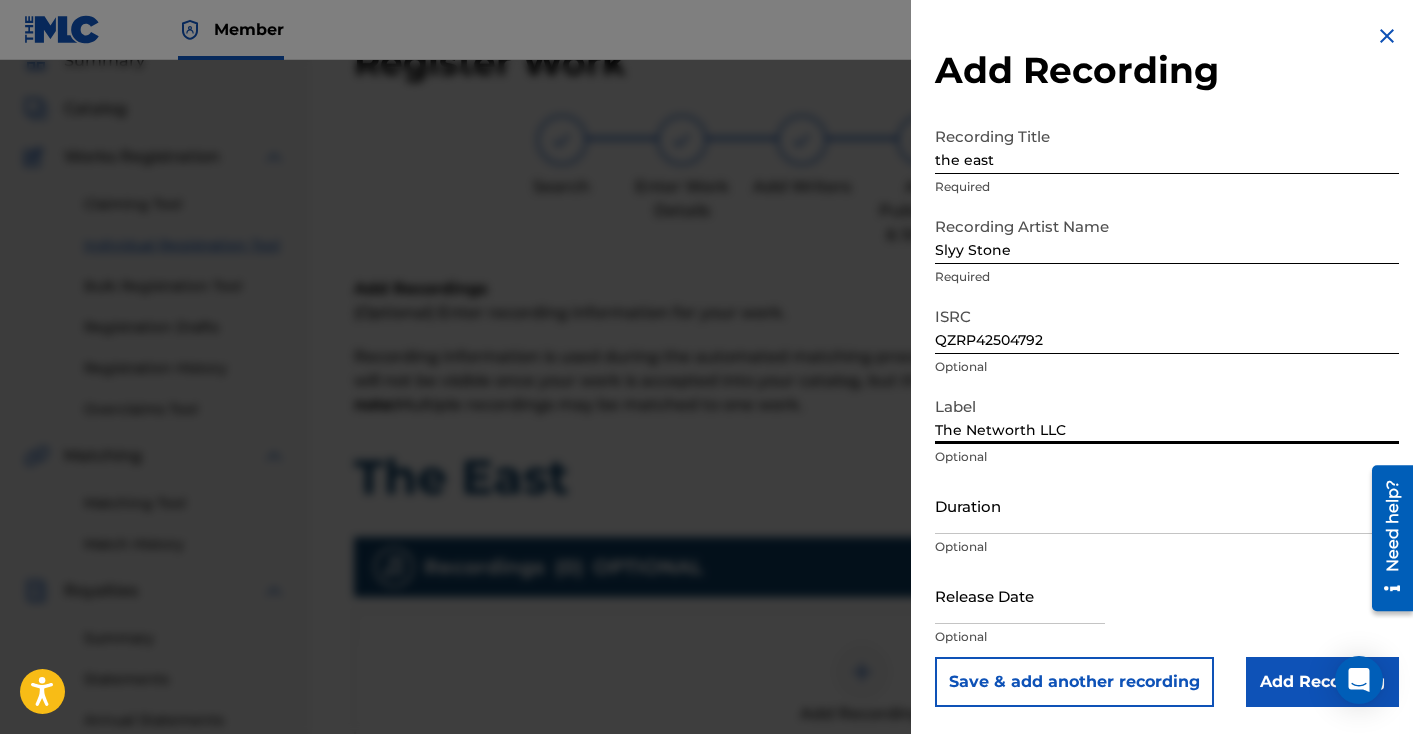 click on "Duration" at bounding box center (1167, 505) 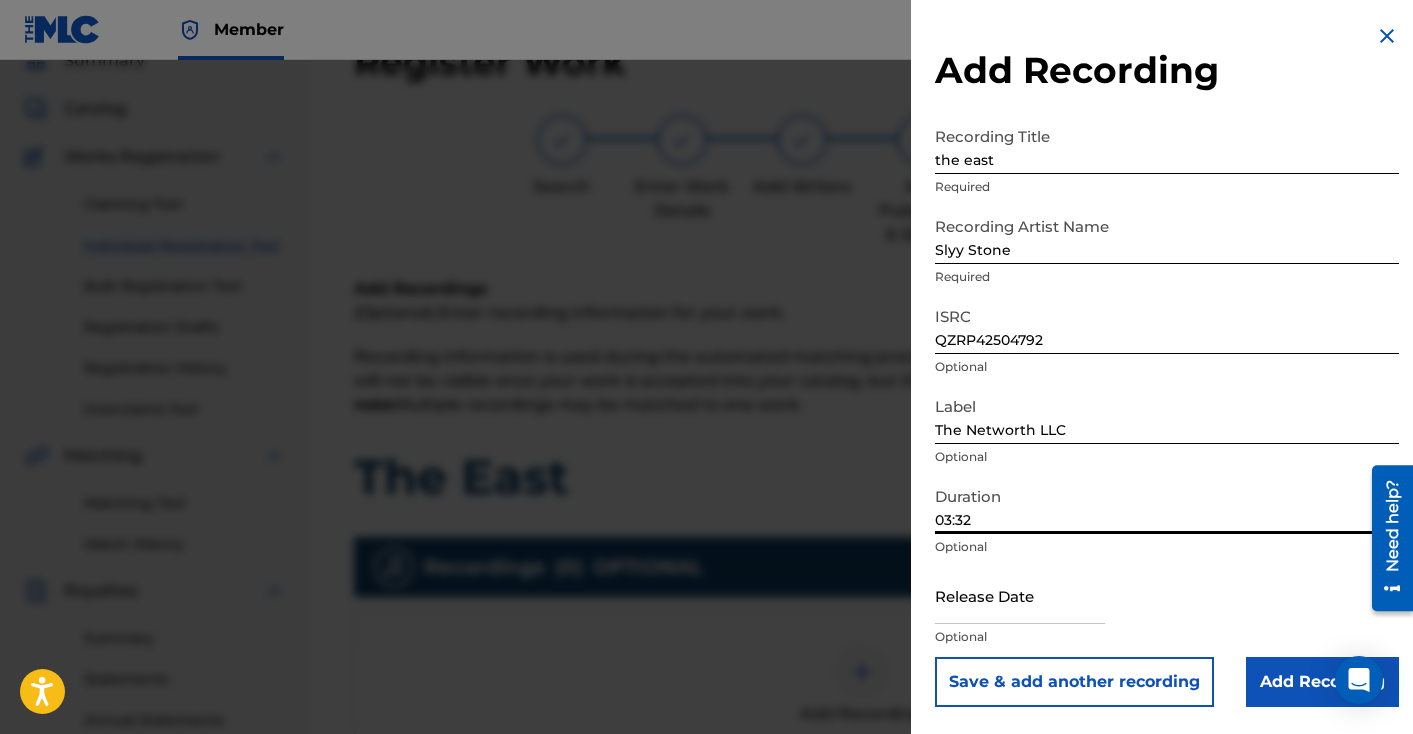 scroll, scrollTop: 119, scrollLeft: 0, axis: vertical 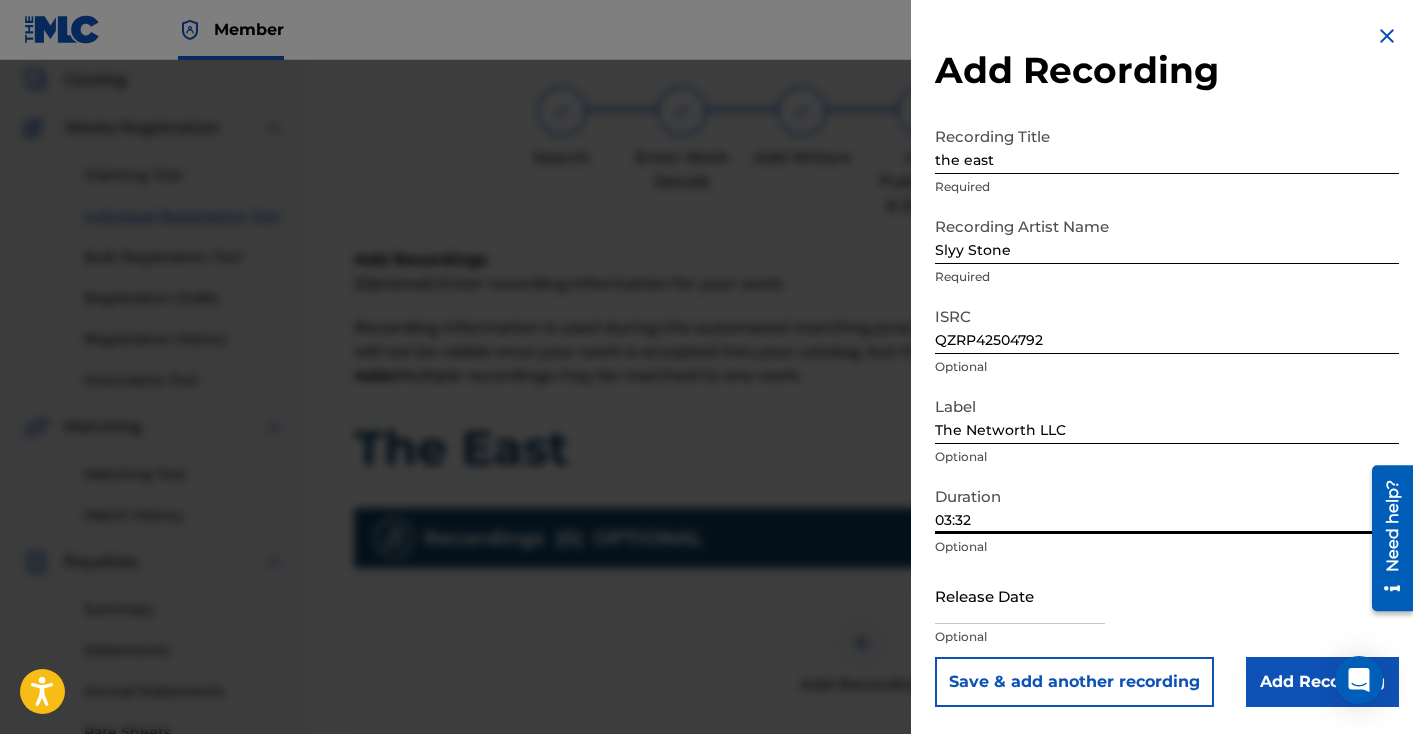 type on "03:32" 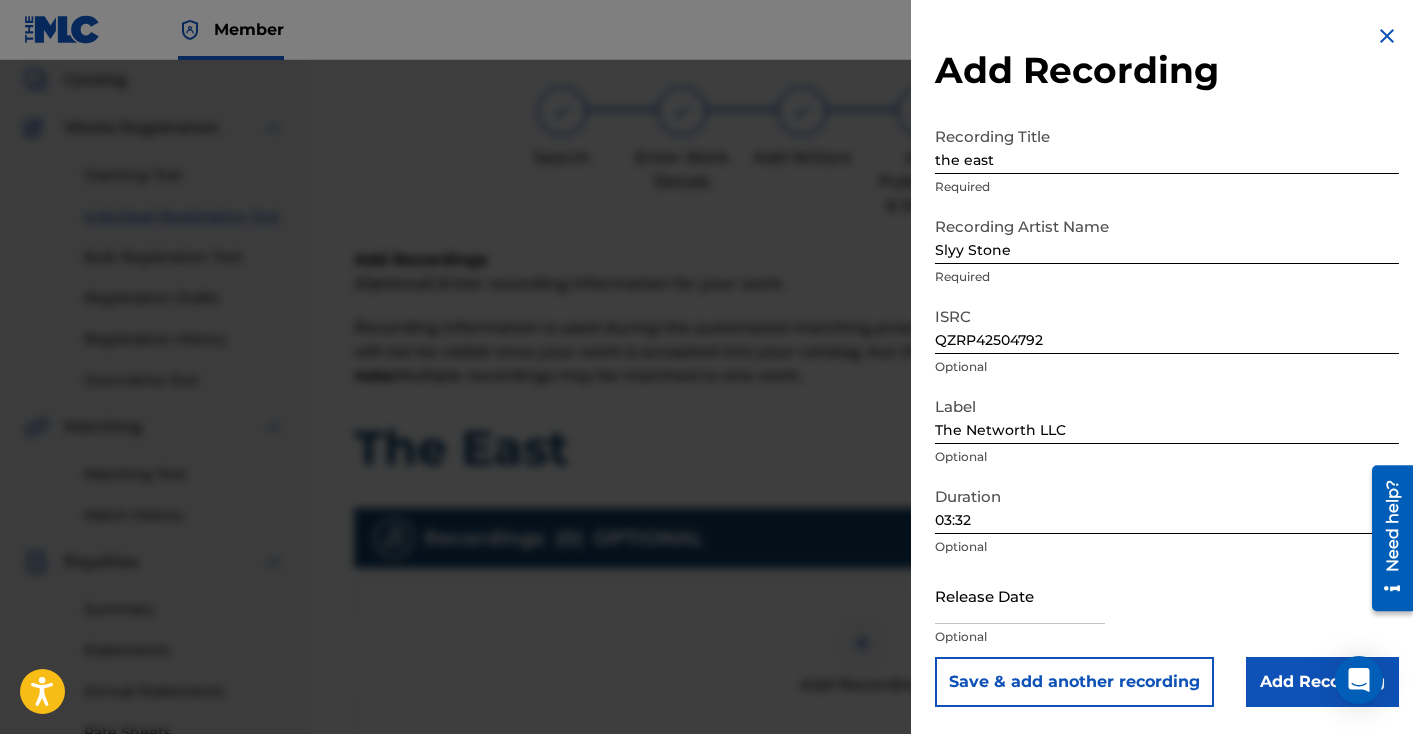 click at bounding box center [1020, 595] 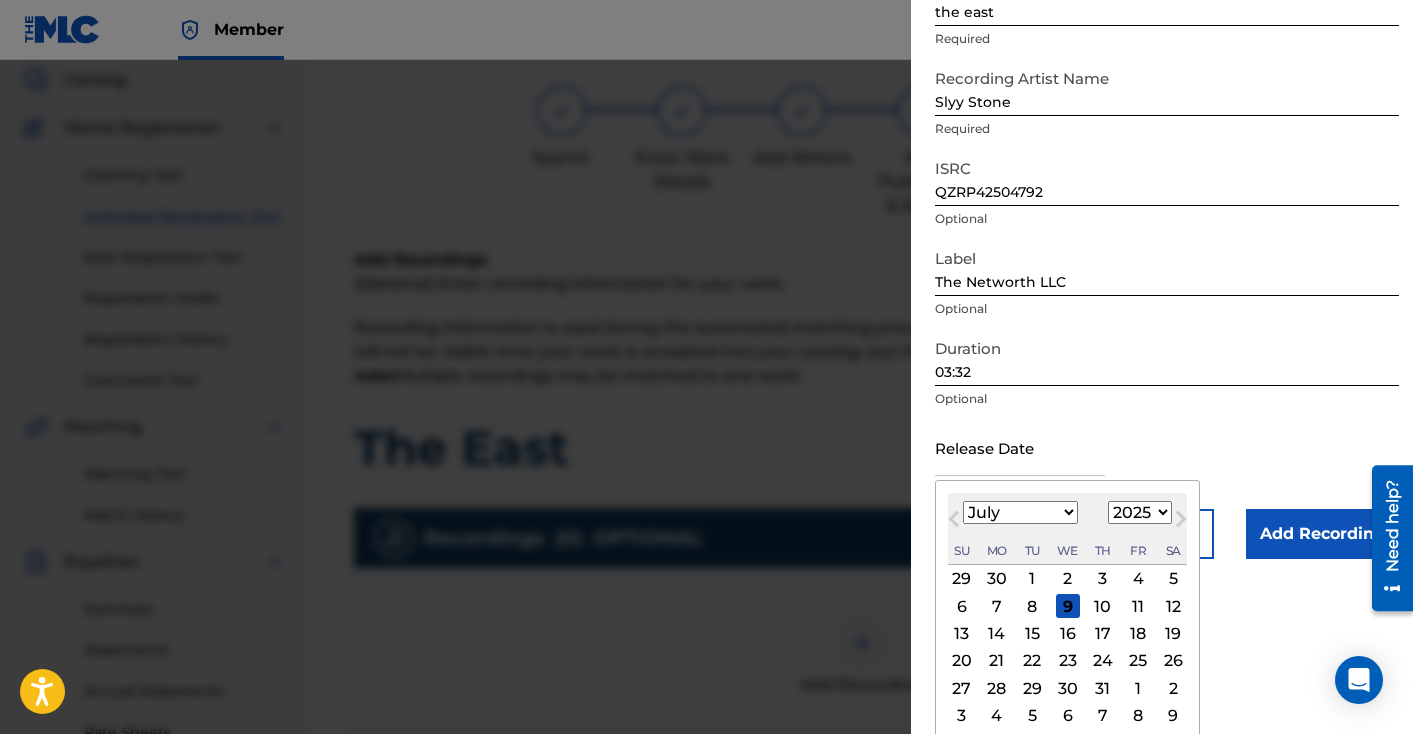 scroll, scrollTop: 156, scrollLeft: 0, axis: vertical 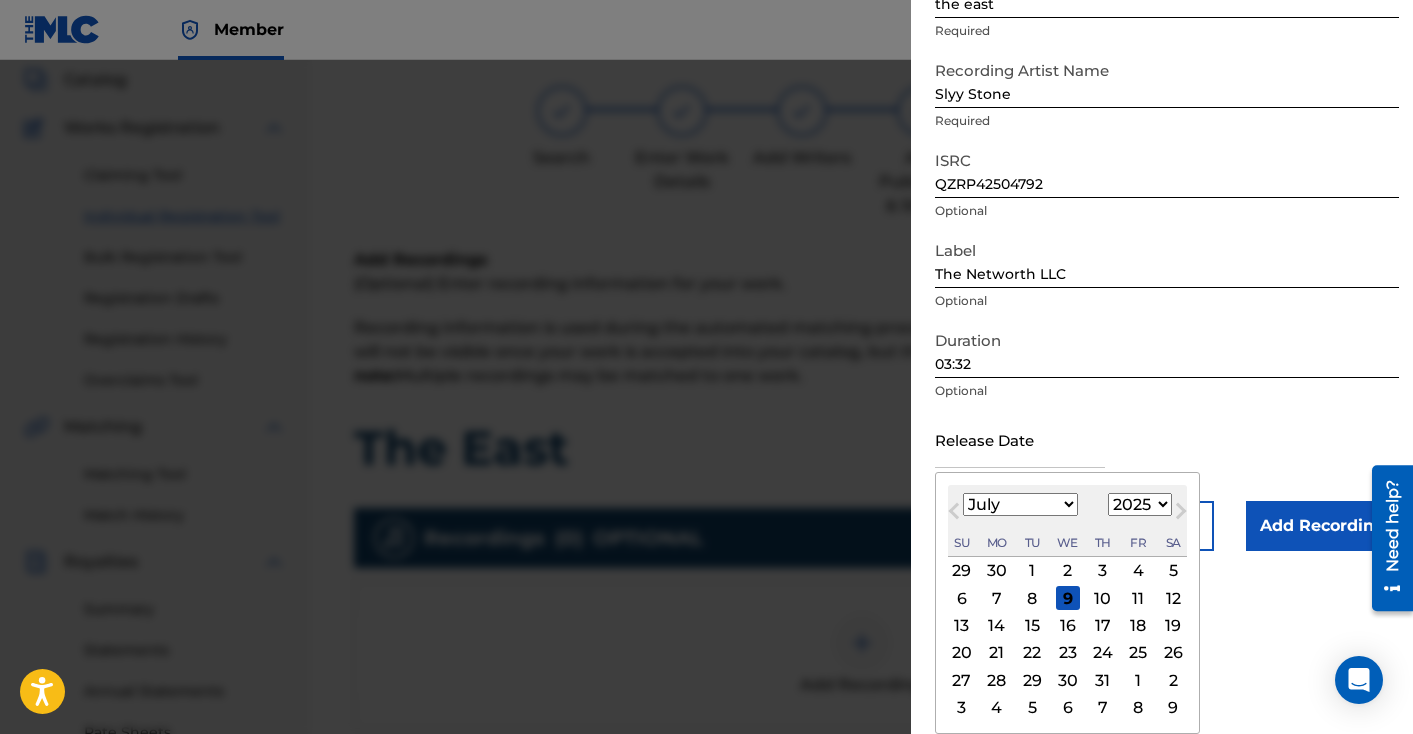 click on "Previous Month" at bounding box center (956, 514) 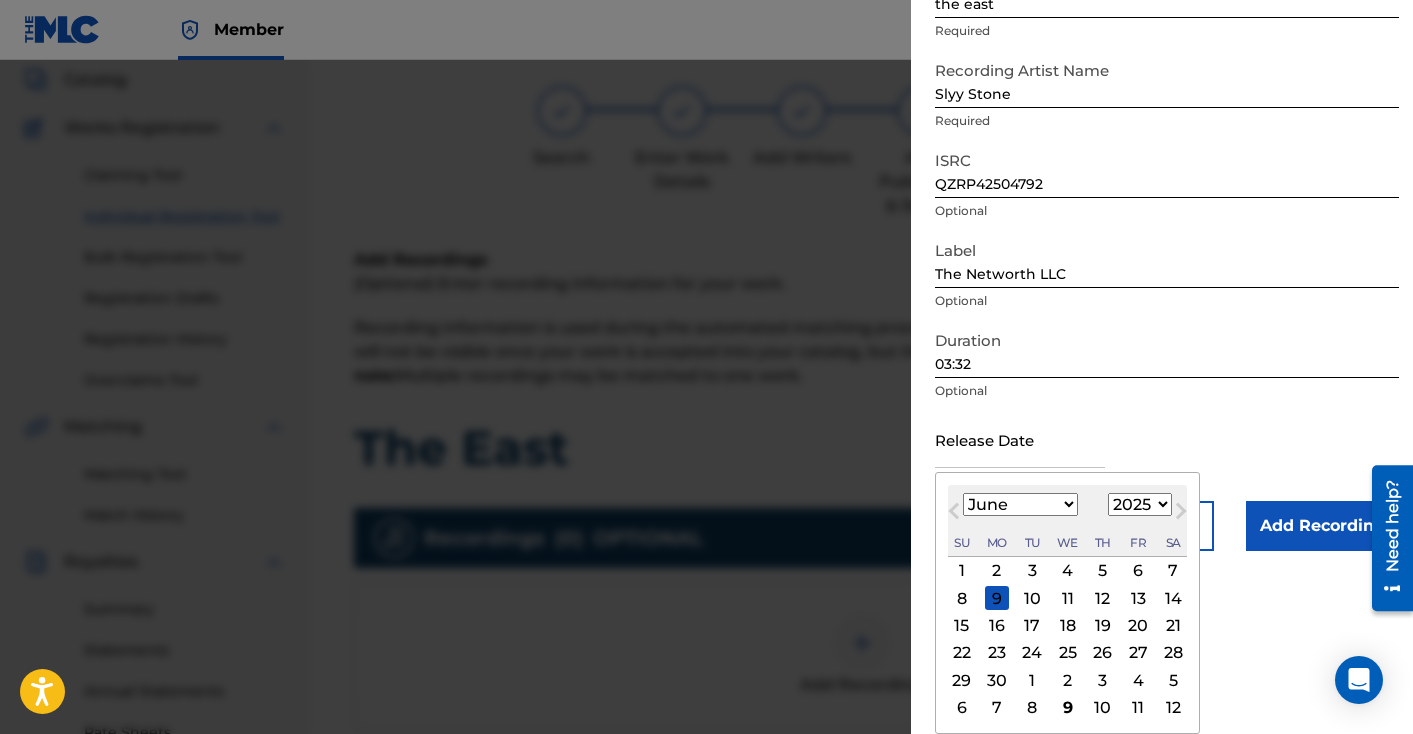 click on "Previous Month" at bounding box center (956, 514) 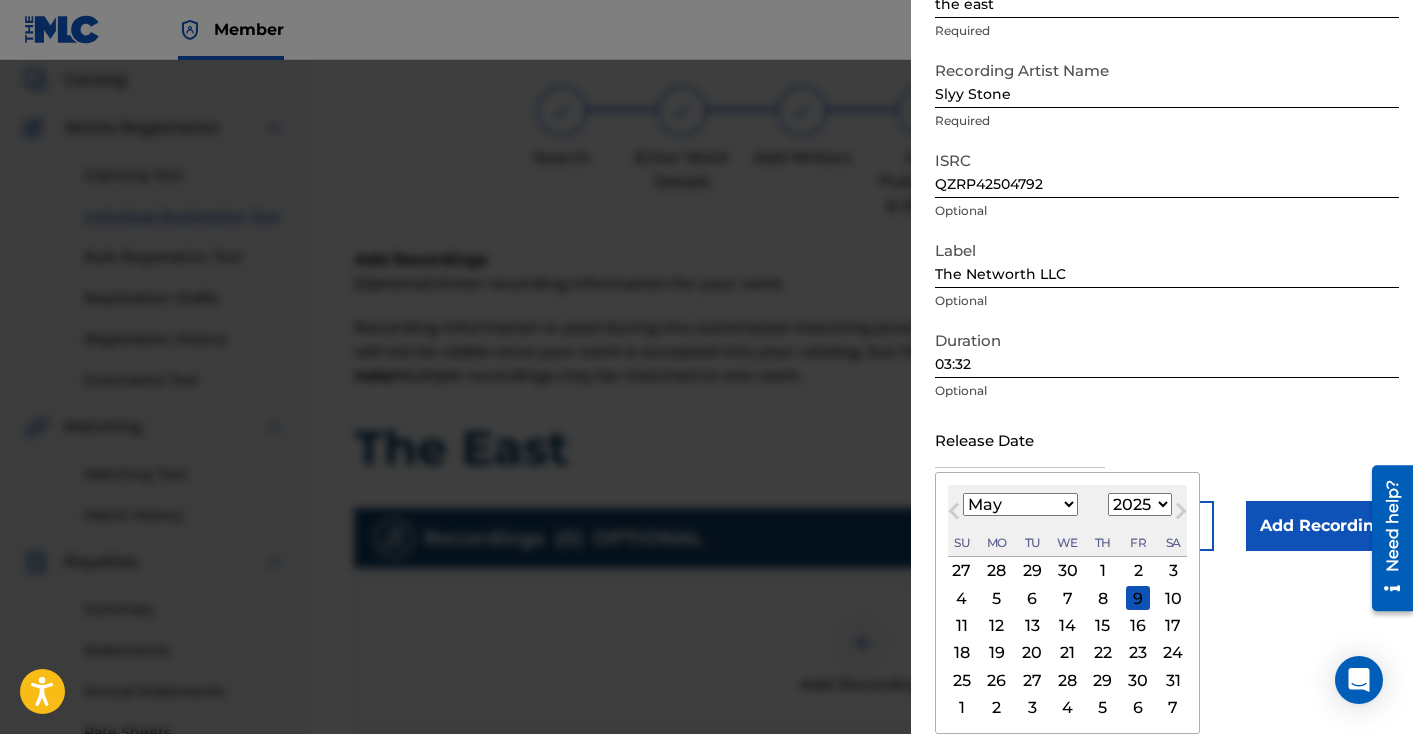 click on "24" at bounding box center [1173, 653] 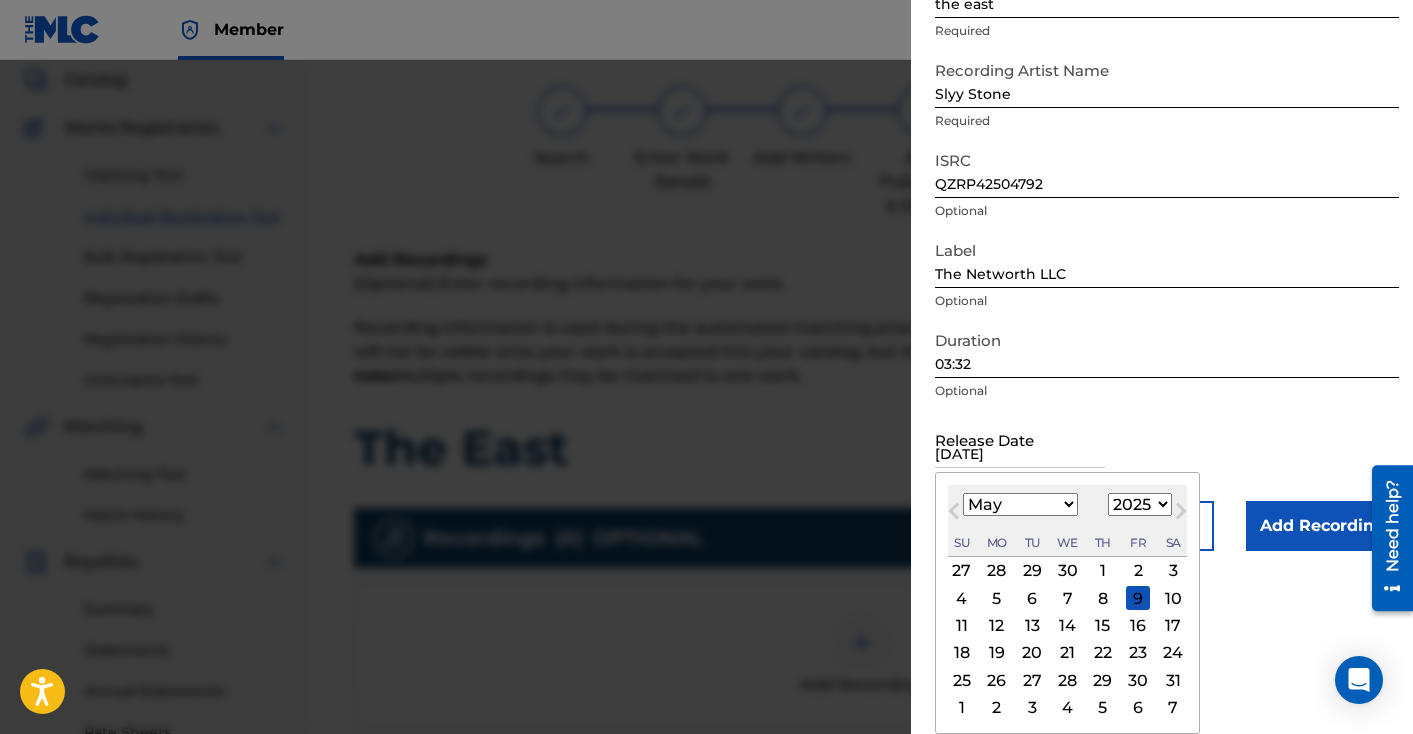 scroll, scrollTop: 0, scrollLeft: 0, axis: both 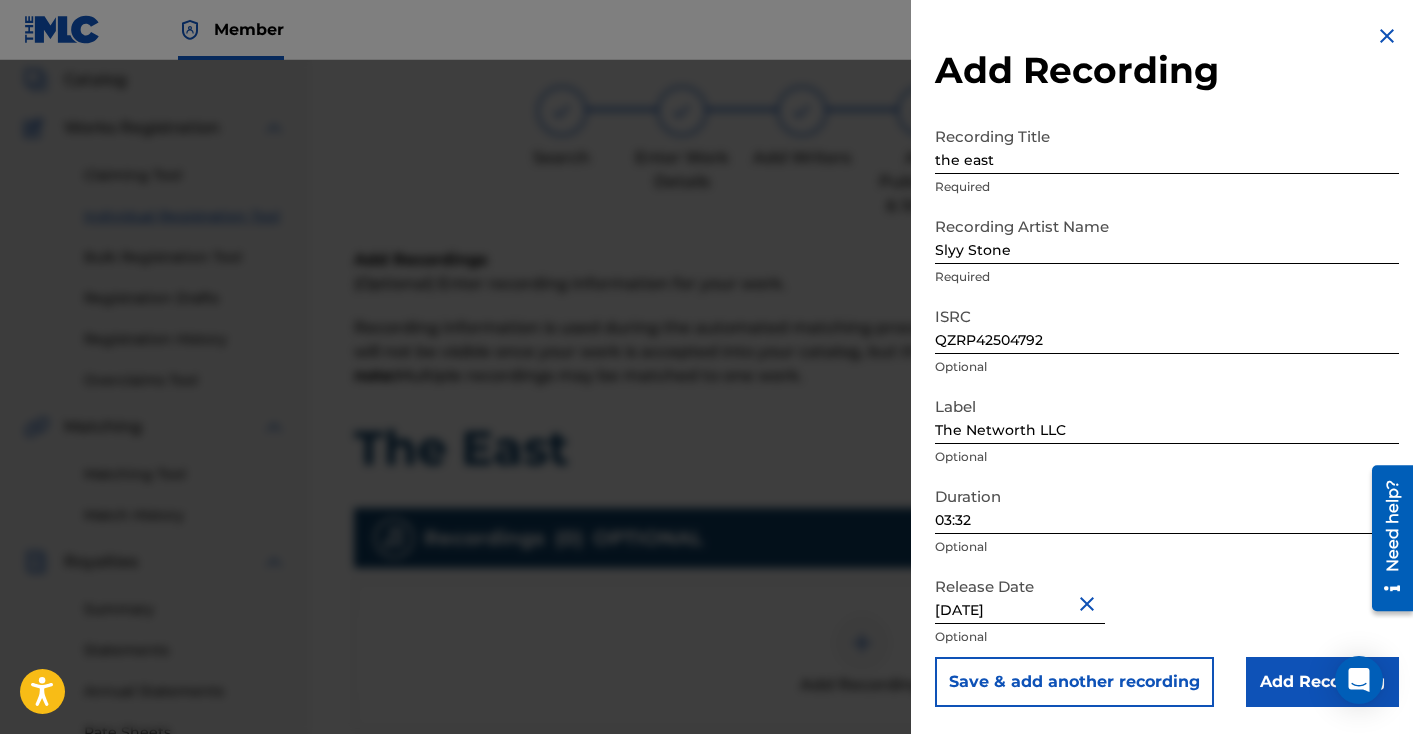 click on "Add Recording" at bounding box center (1322, 682) 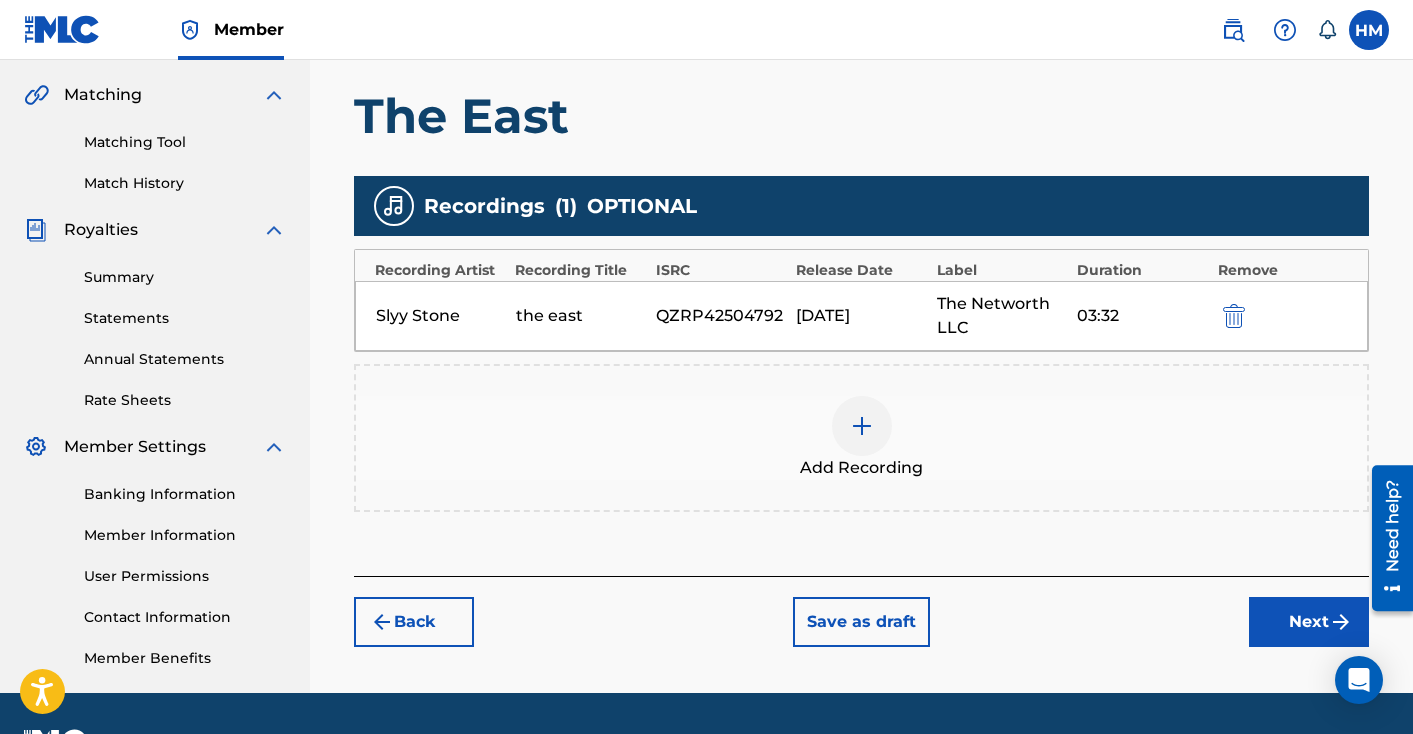 scroll, scrollTop: 464, scrollLeft: 0, axis: vertical 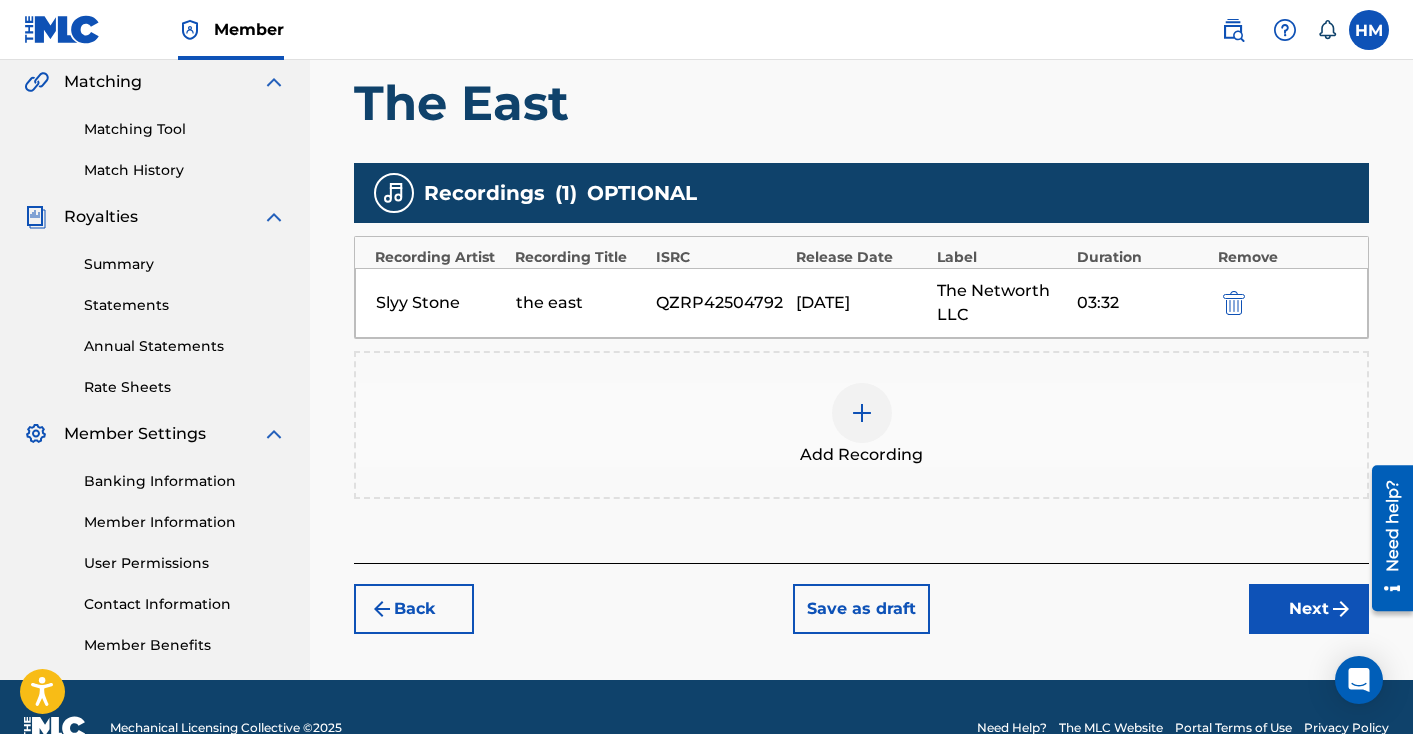 click on "Next" at bounding box center [1309, 609] 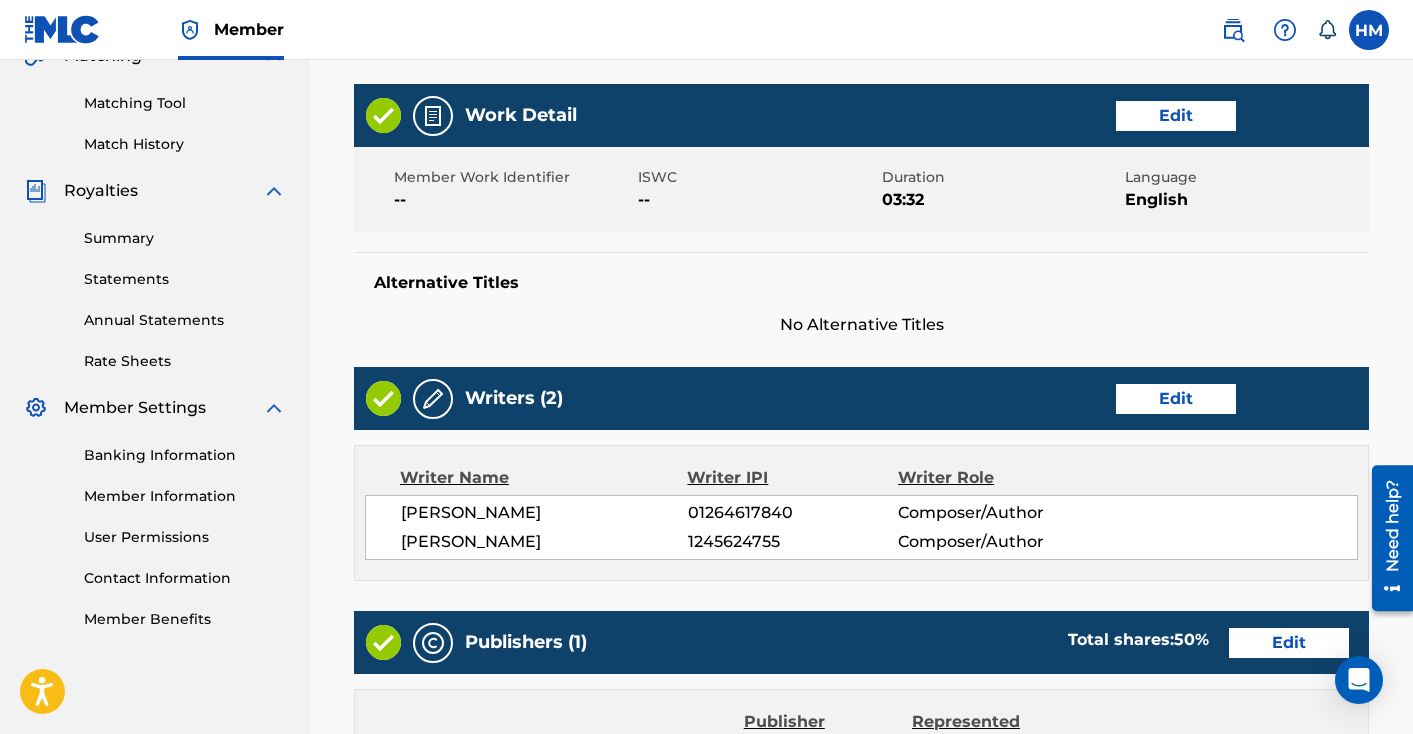 scroll, scrollTop: 1057, scrollLeft: 0, axis: vertical 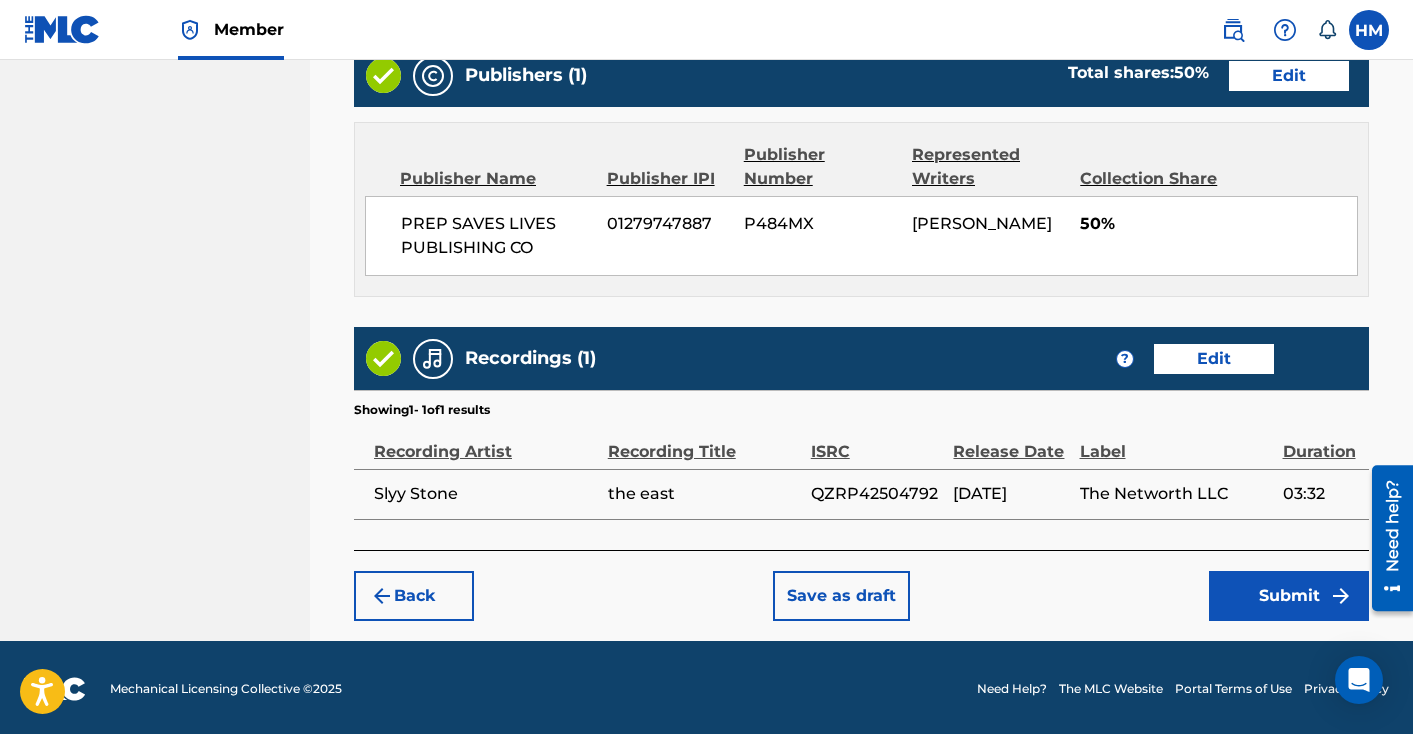 click on "Submit" at bounding box center (1289, 596) 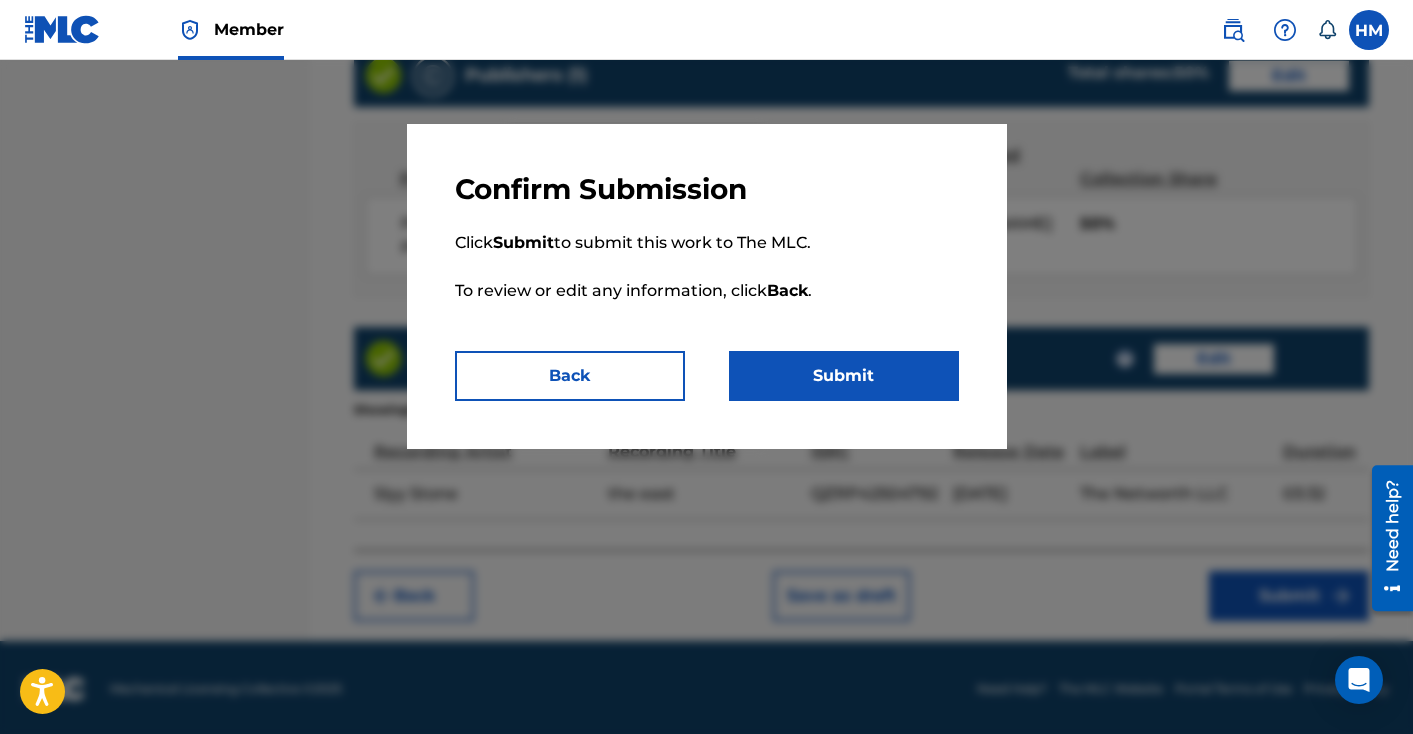 click on "Submit" at bounding box center [844, 376] 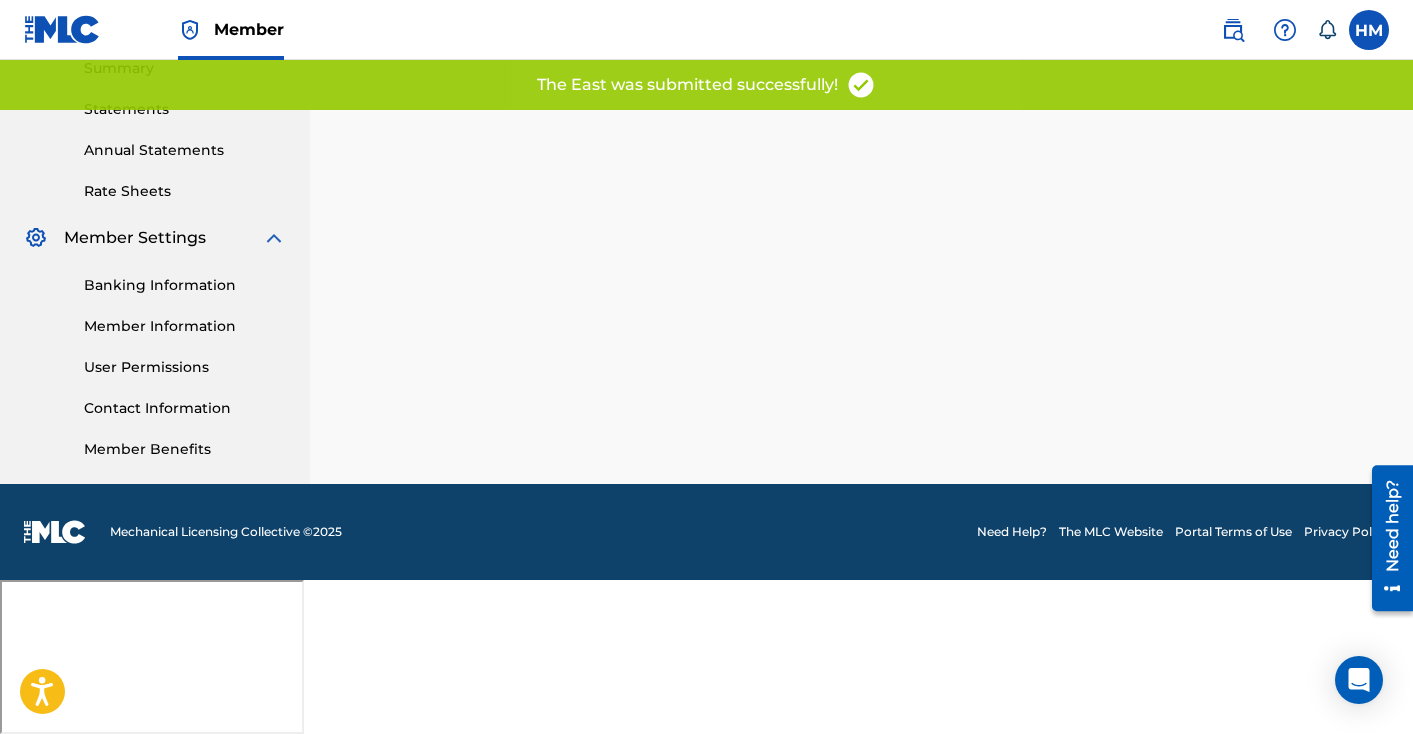 scroll, scrollTop: 0, scrollLeft: 0, axis: both 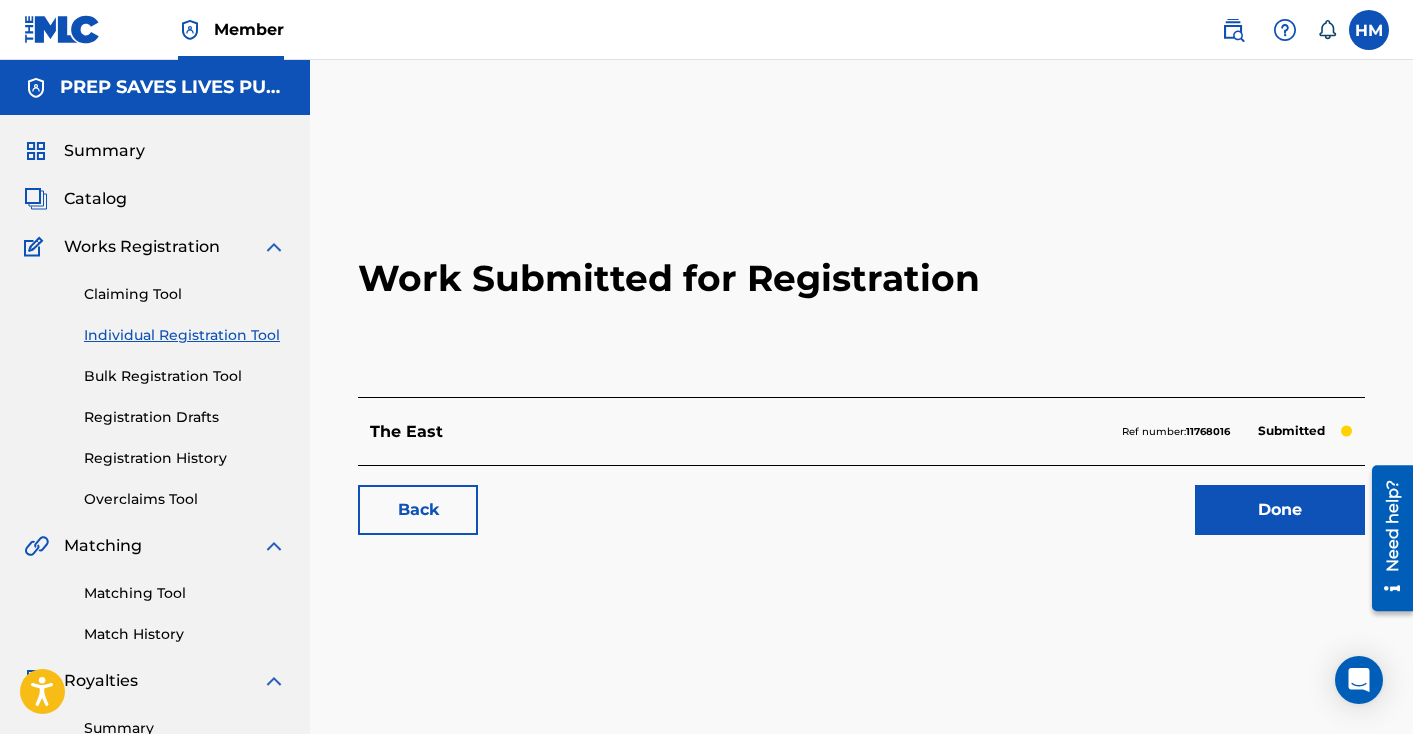 click on "Summary" at bounding box center (104, 151) 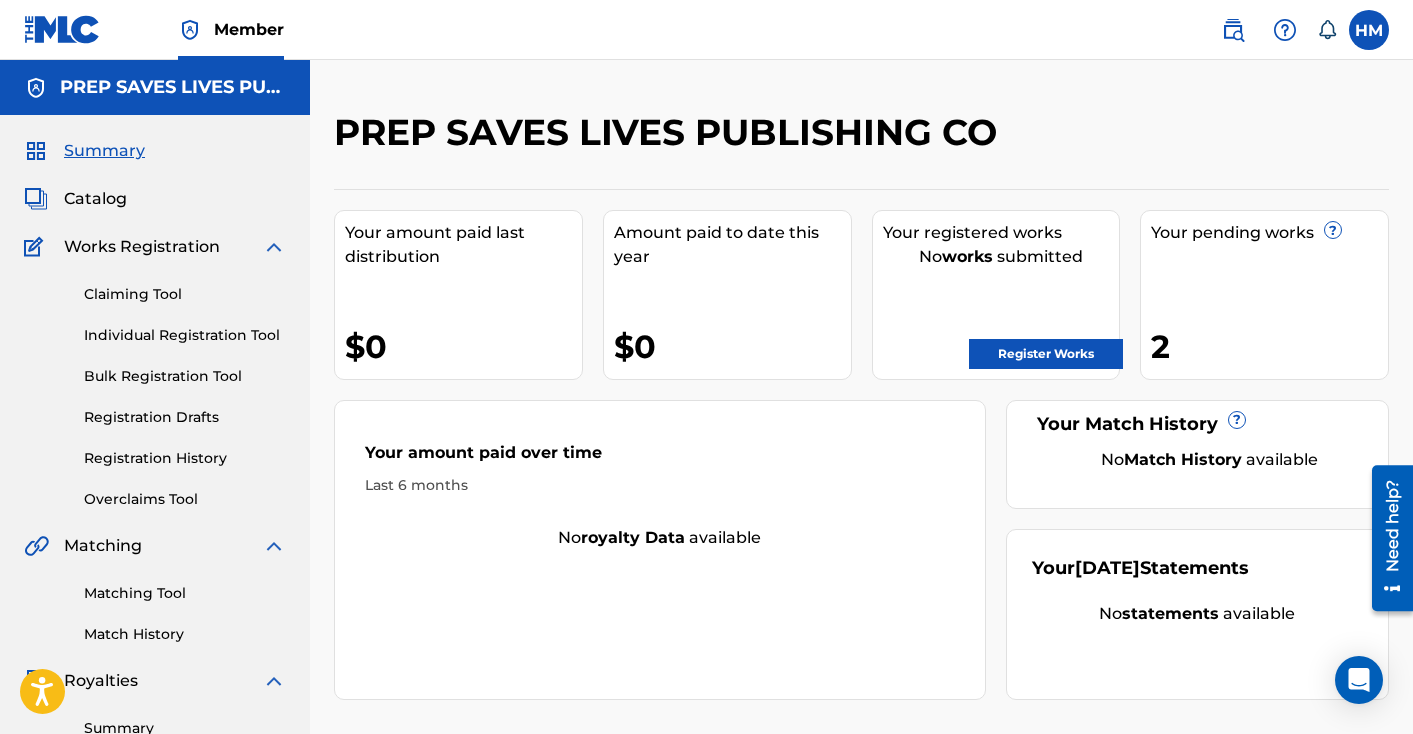 click on "Register Works" at bounding box center (1046, 354) 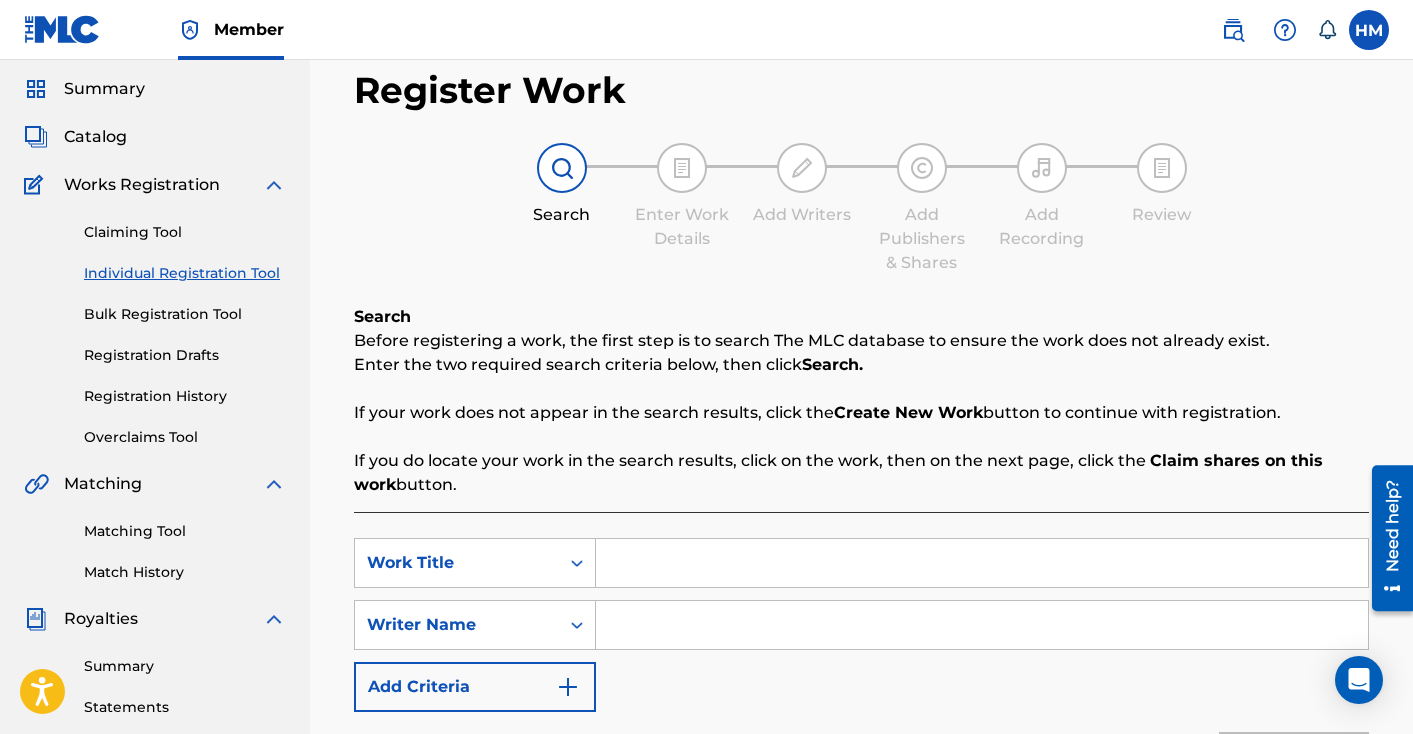 scroll, scrollTop: 225, scrollLeft: 0, axis: vertical 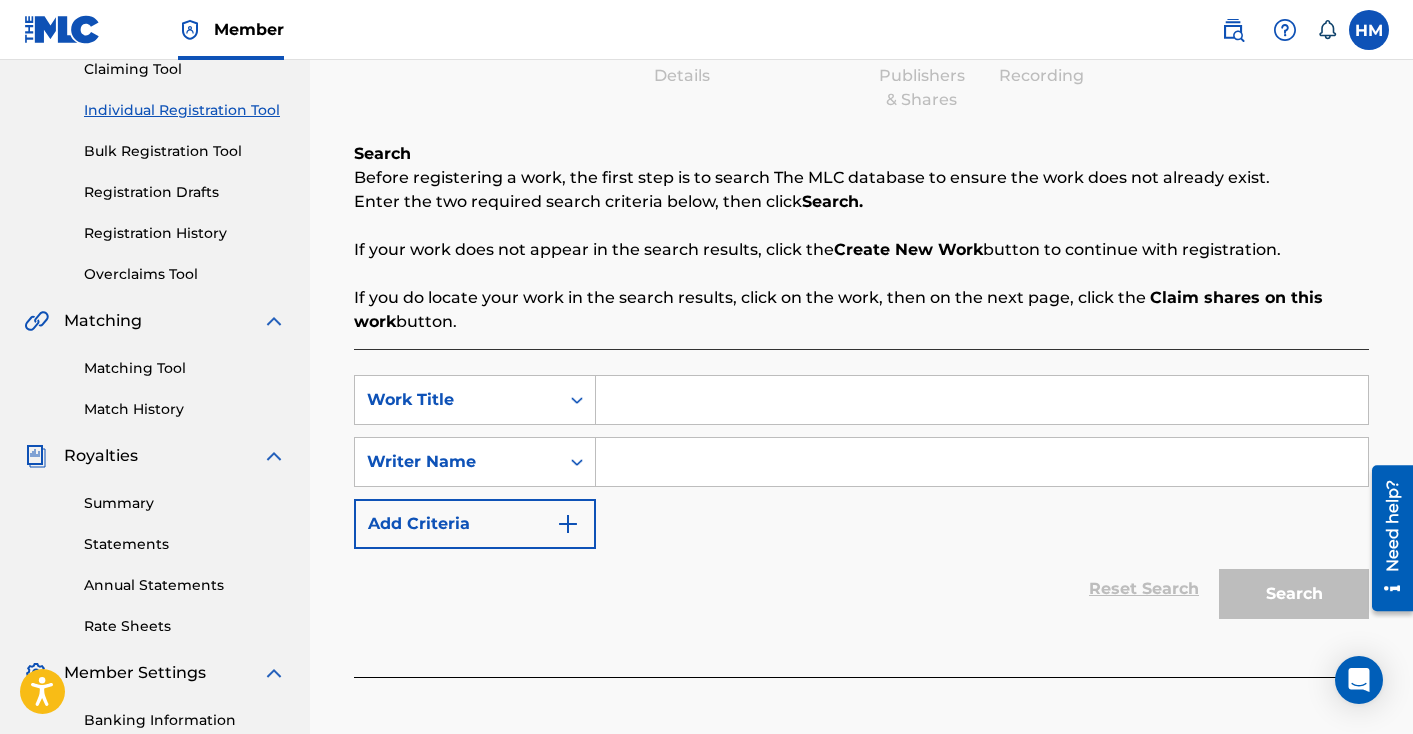 click on "SearchWithCriteria23e0d2b5-3c3d-46d1-adc3-5924086ff247 Work Title SearchWithCriteriaf96fb147-f4f7-4850-92c6-ed707d8e9a86 Writer Name Add Criteria" at bounding box center [861, 462] 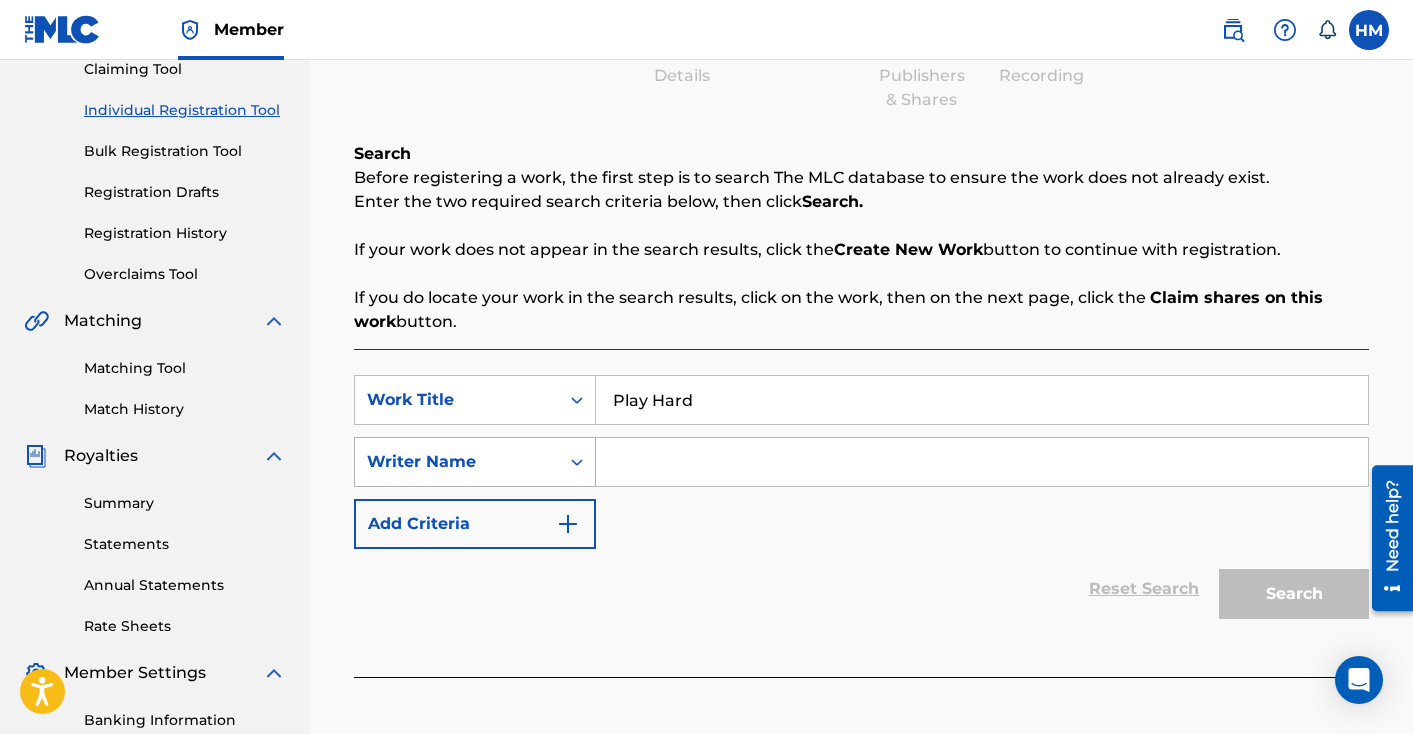type on "Play Hard" 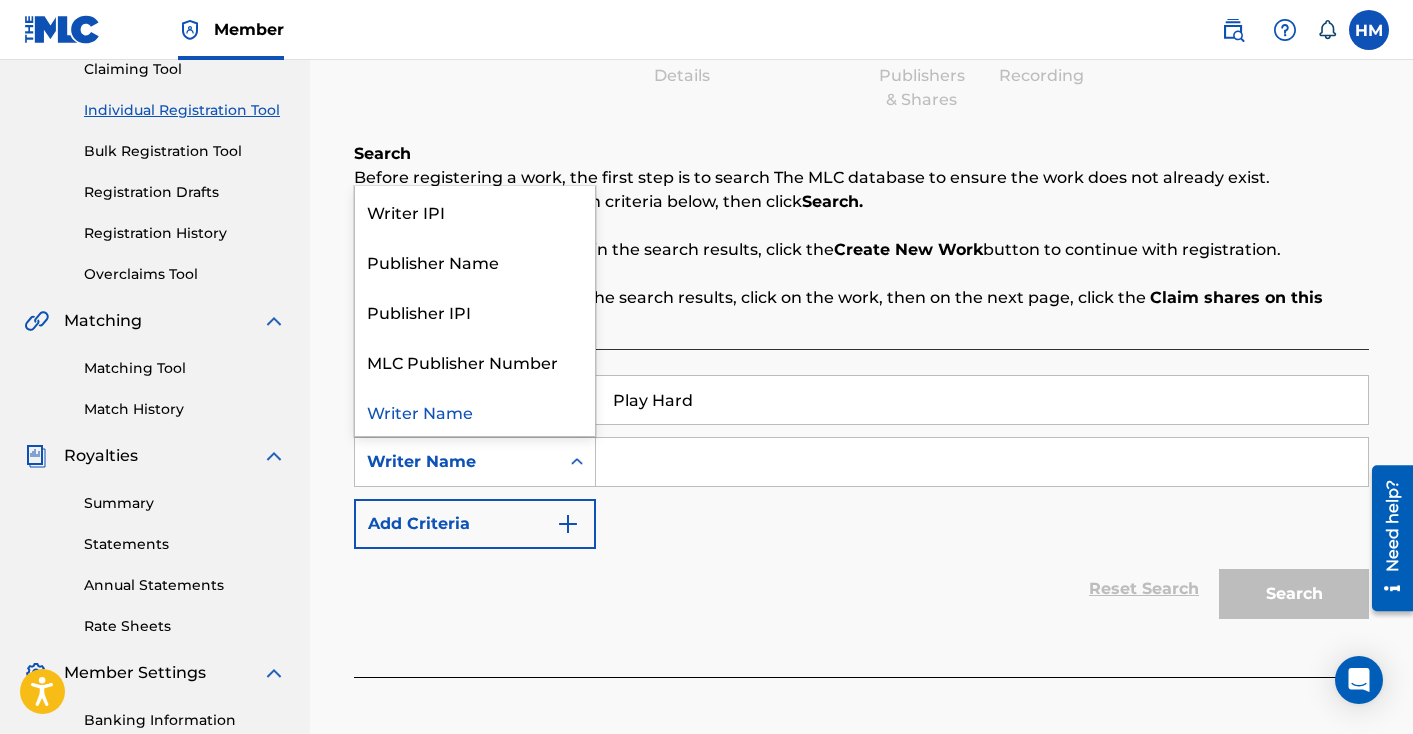 click on "Writer Name" at bounding box center [457, 462] 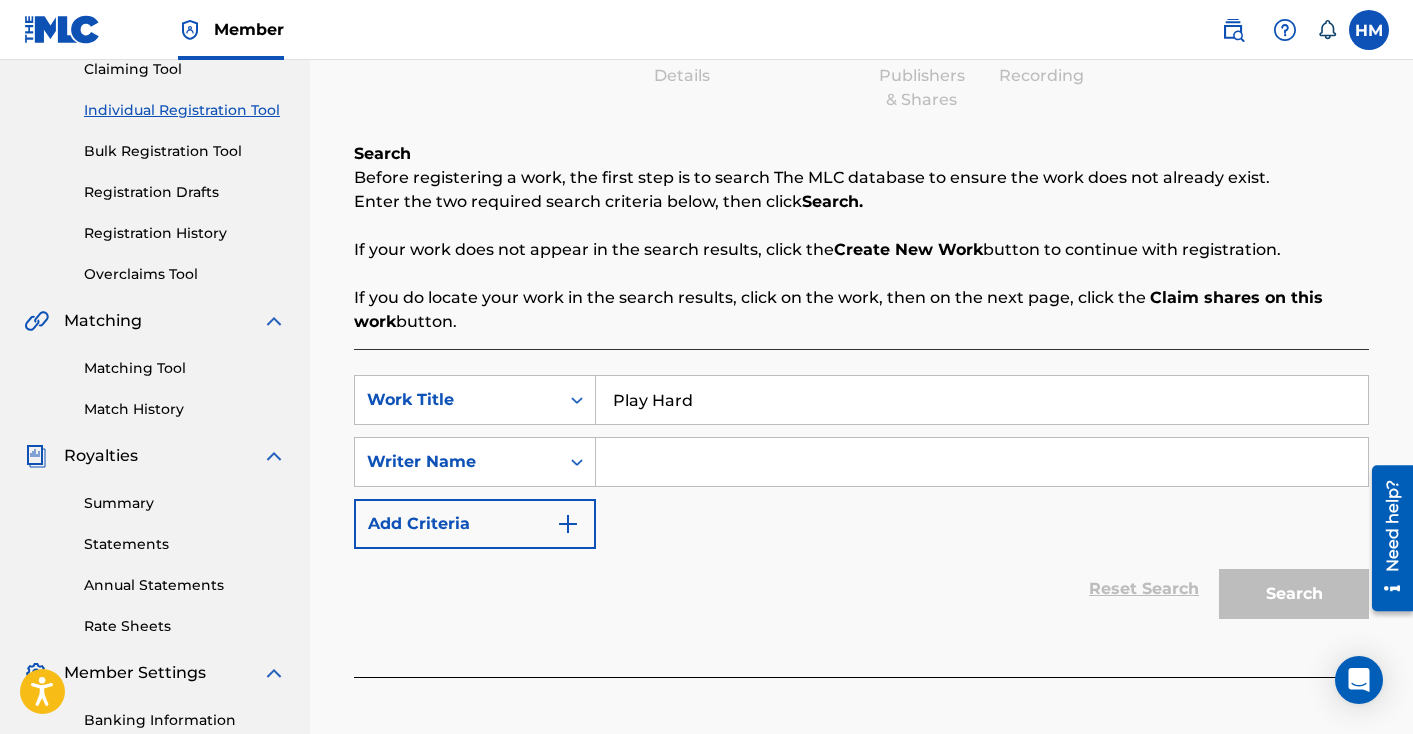 click at bounding box center (982, 462) 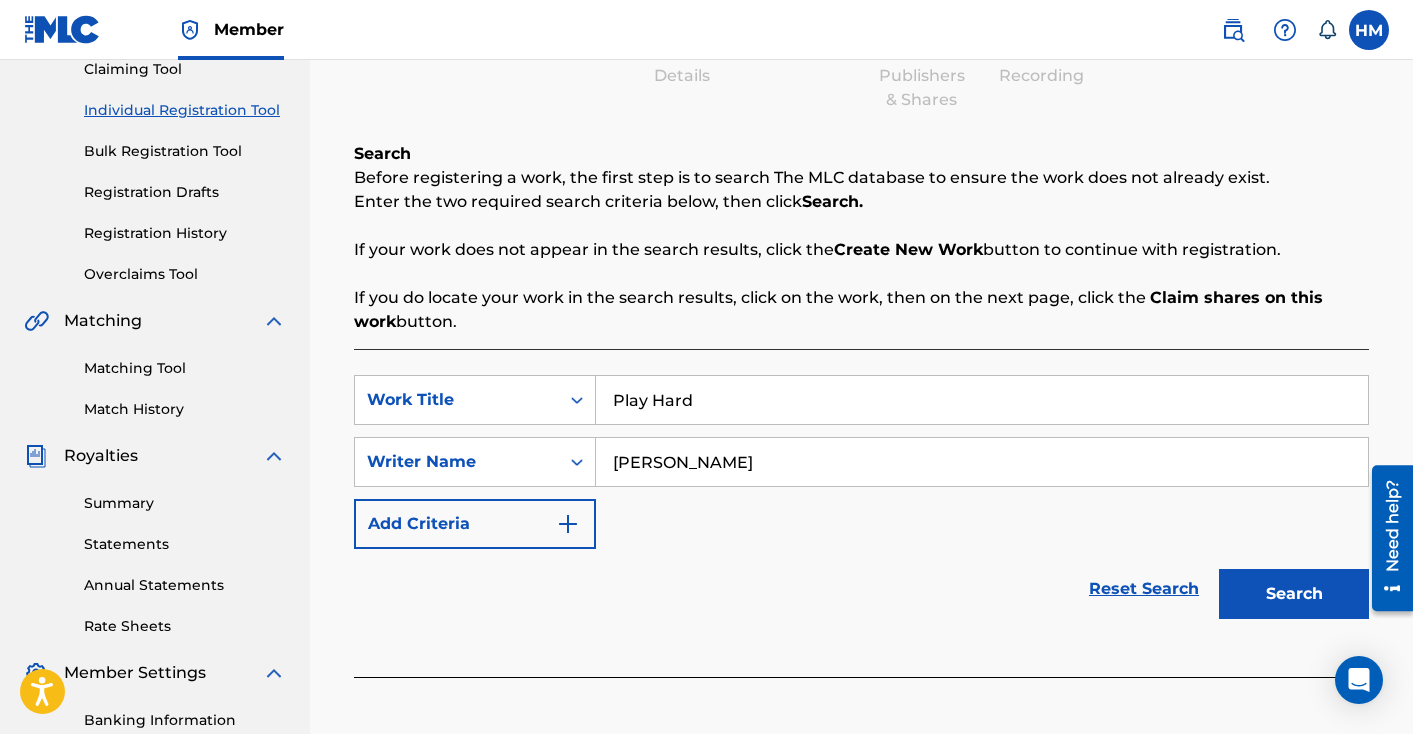 click on "Add Criteria" at bounding box center [475, 524] 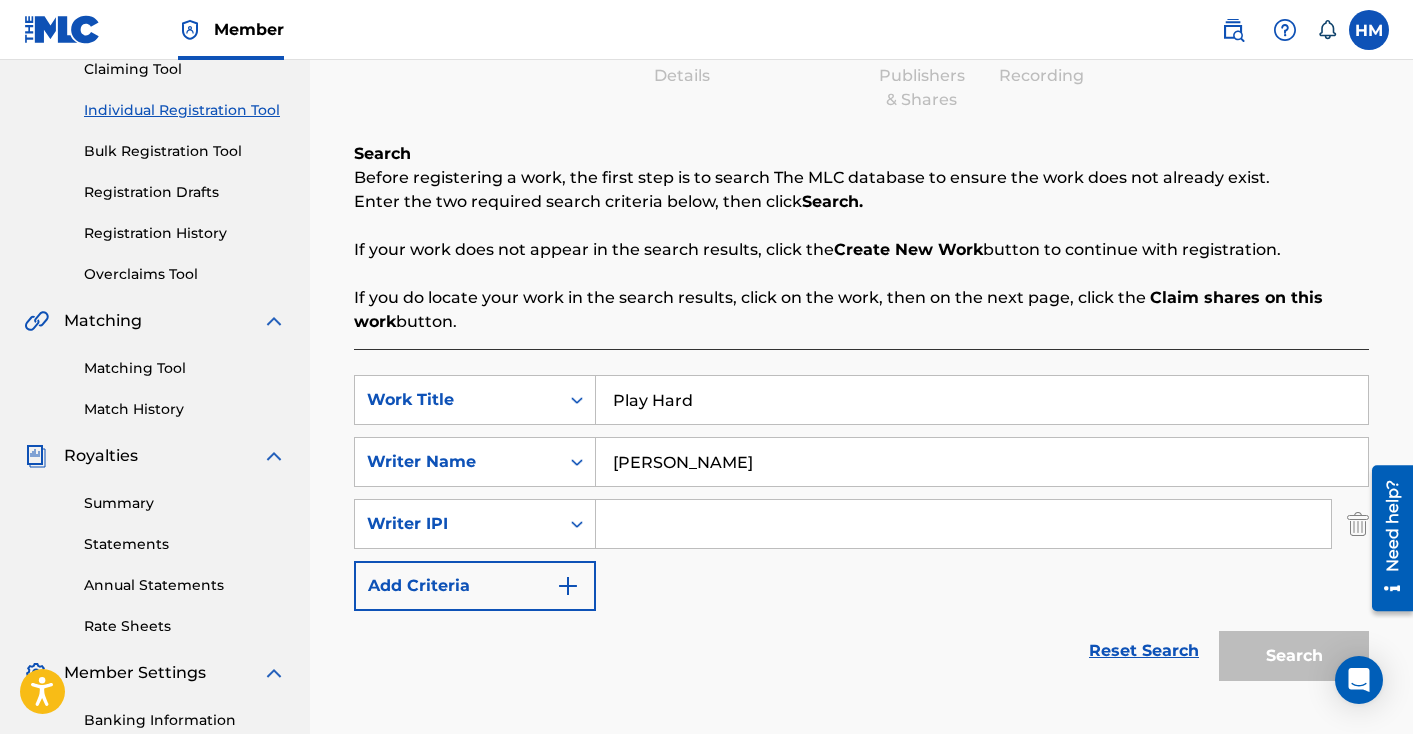 click at bounding box center (963, 524) 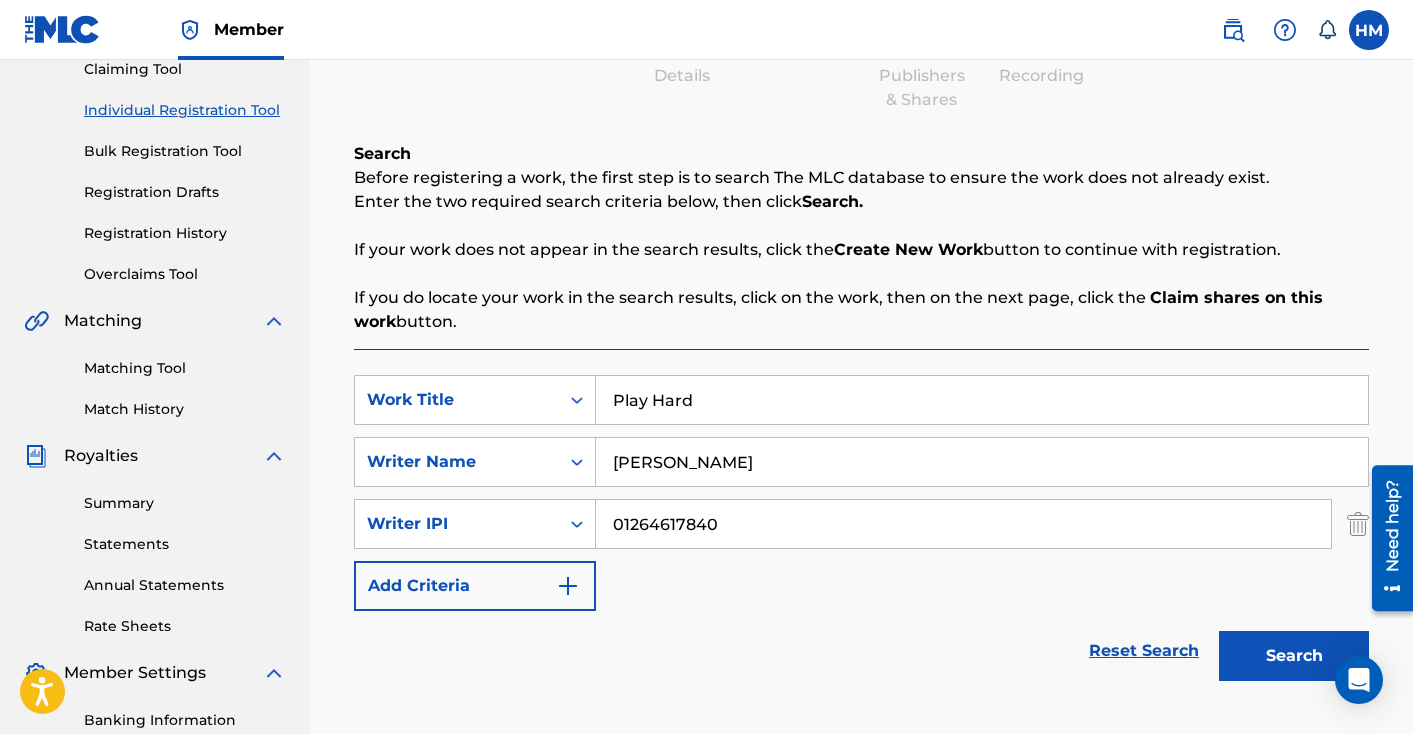 click on "Add Criteria" at bounding box center [475, 586] 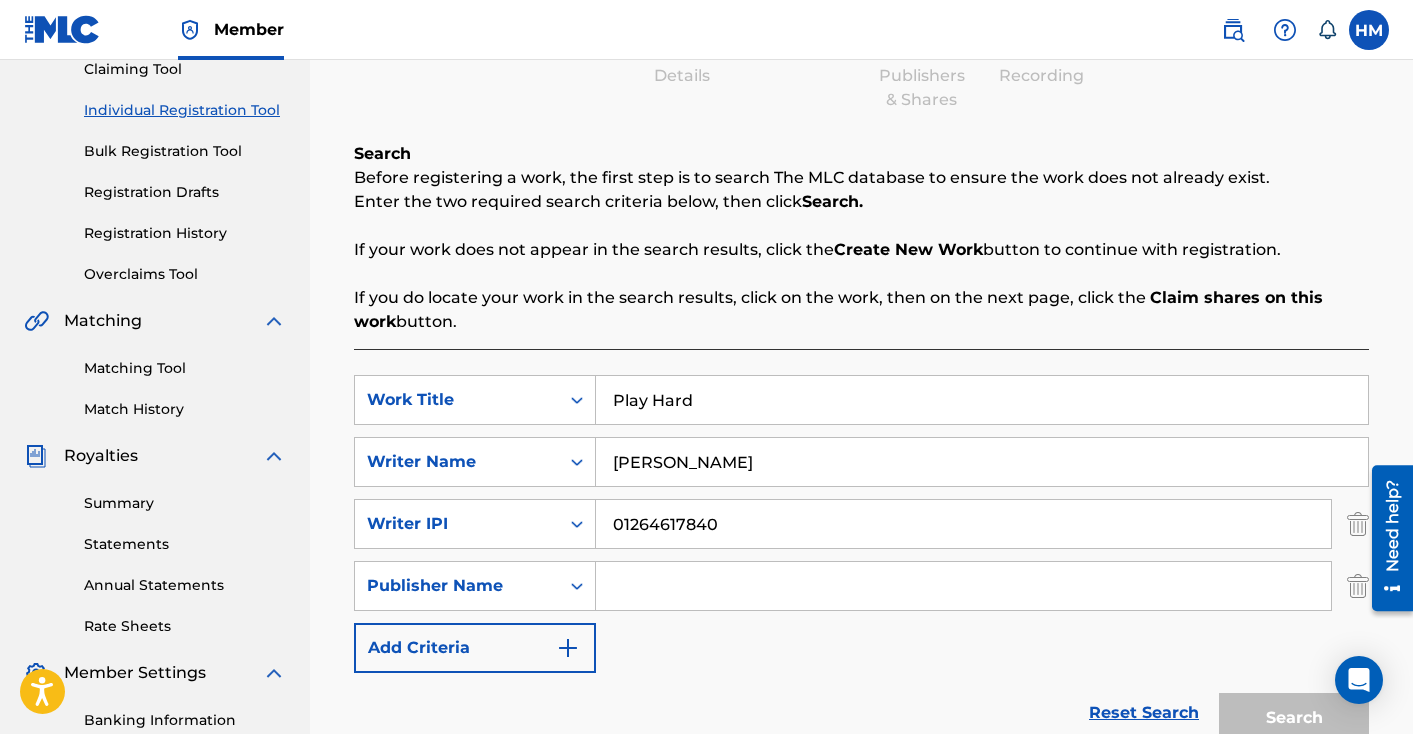 click at bounding box center [963, 586] 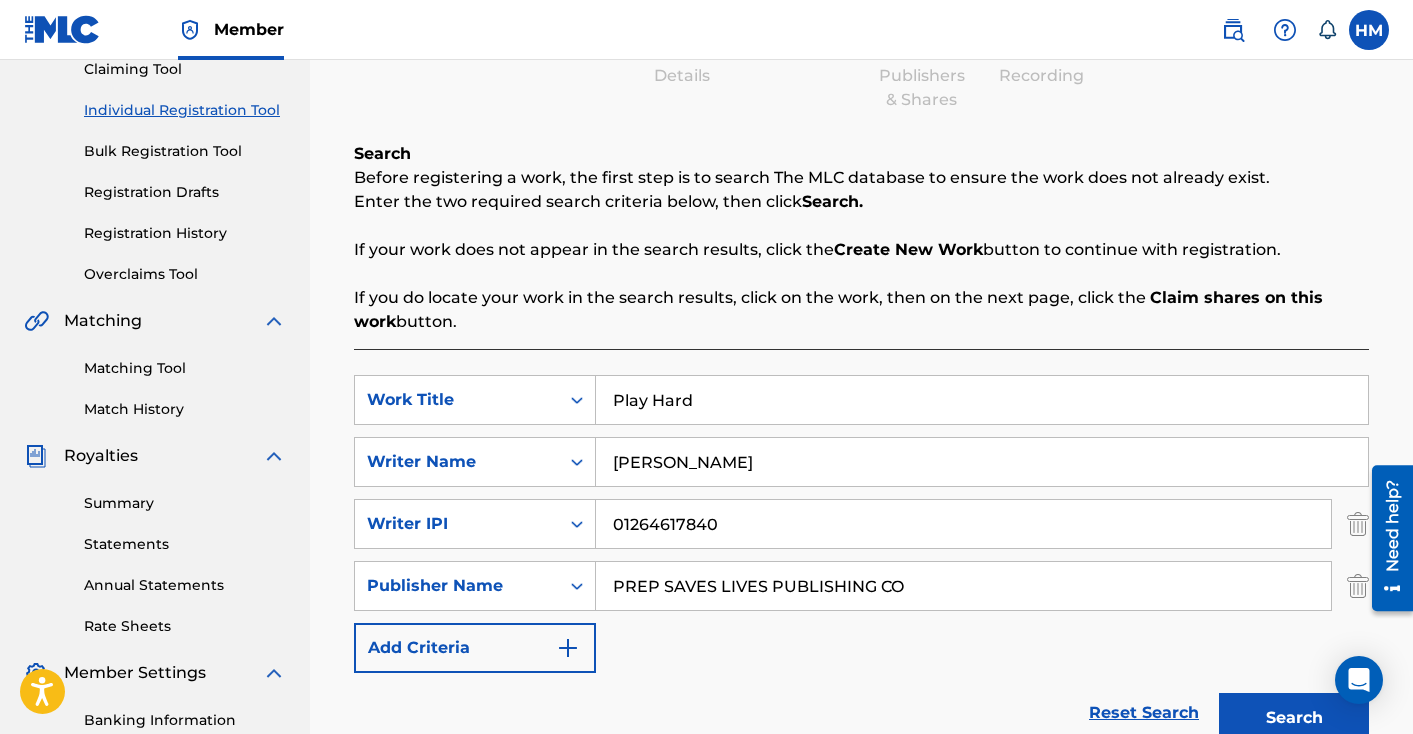 click on "Add Criteria" at bounding box center (475, 648) 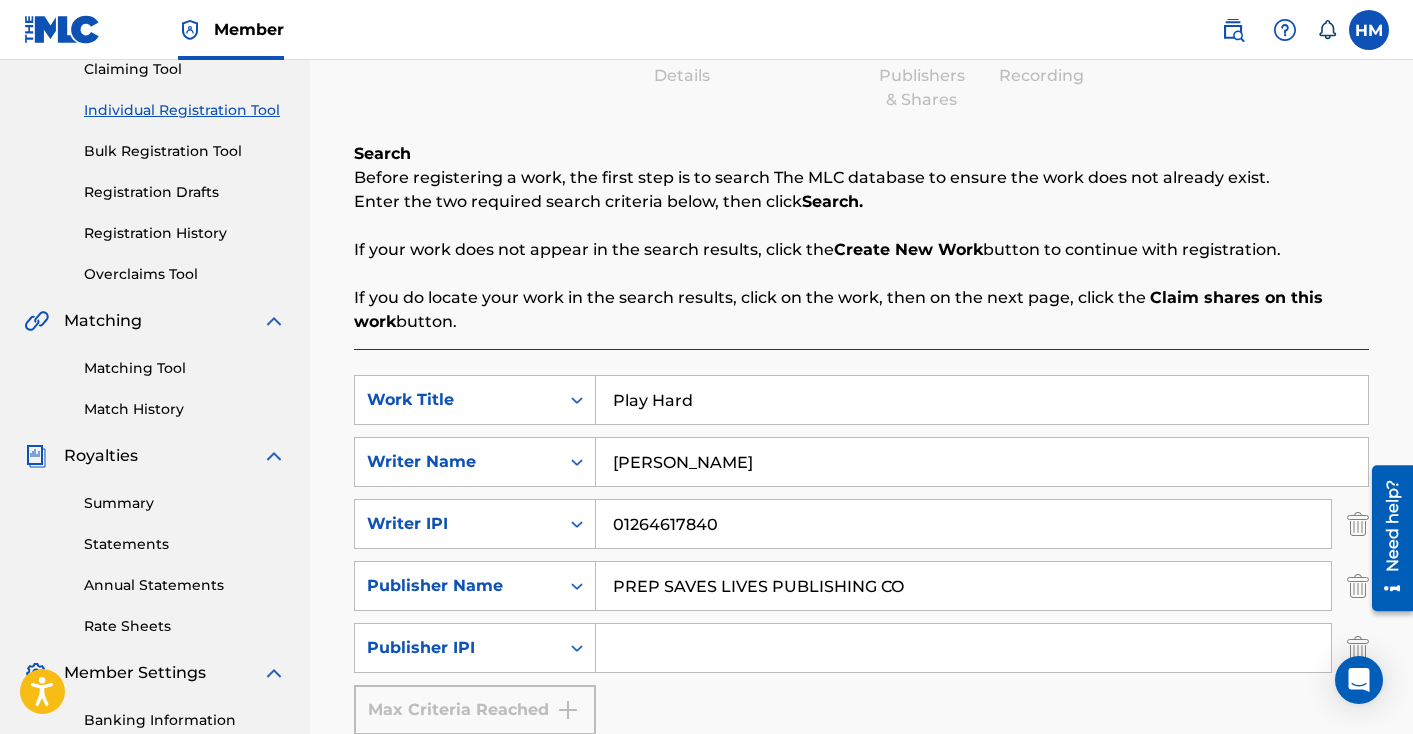 click at bounding box center [963, 648] 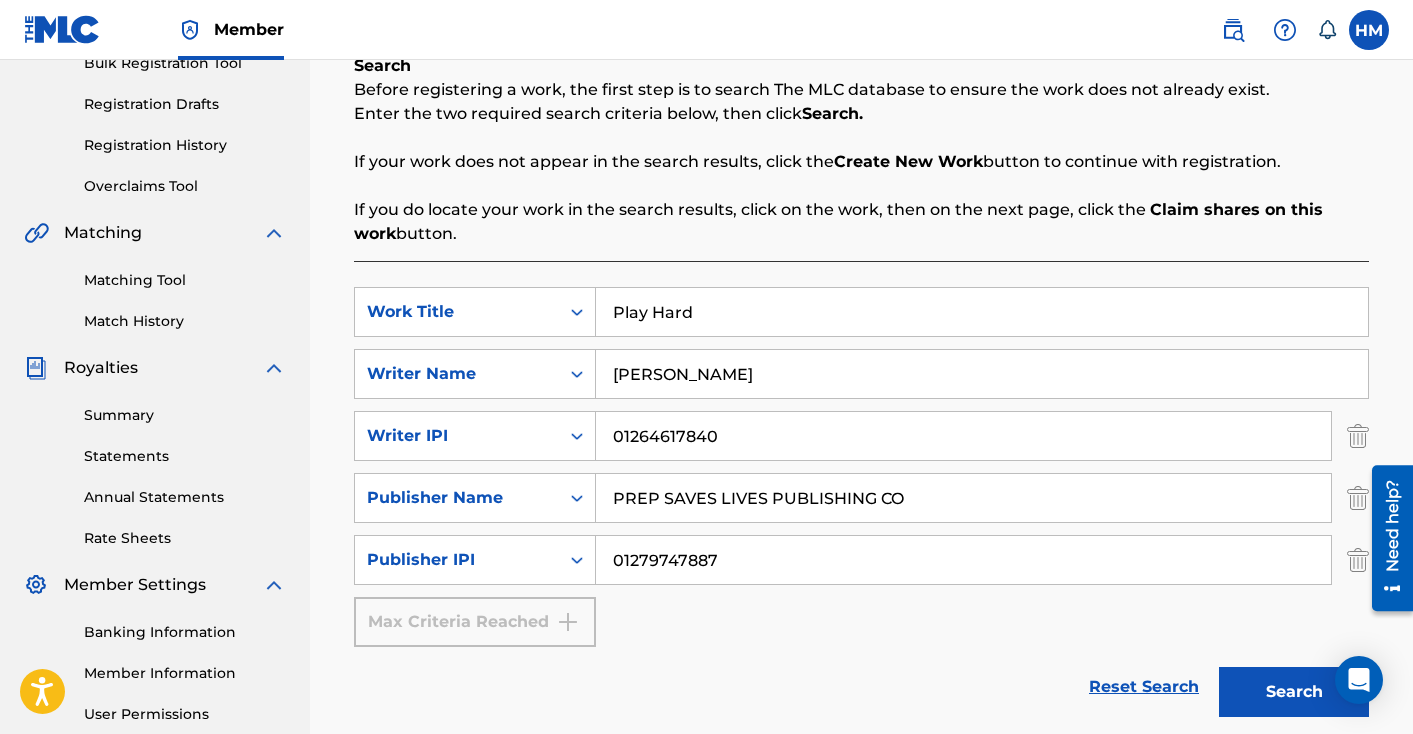 scroll, scrollTop: 506, scrollLeft: 0, axis: vertical 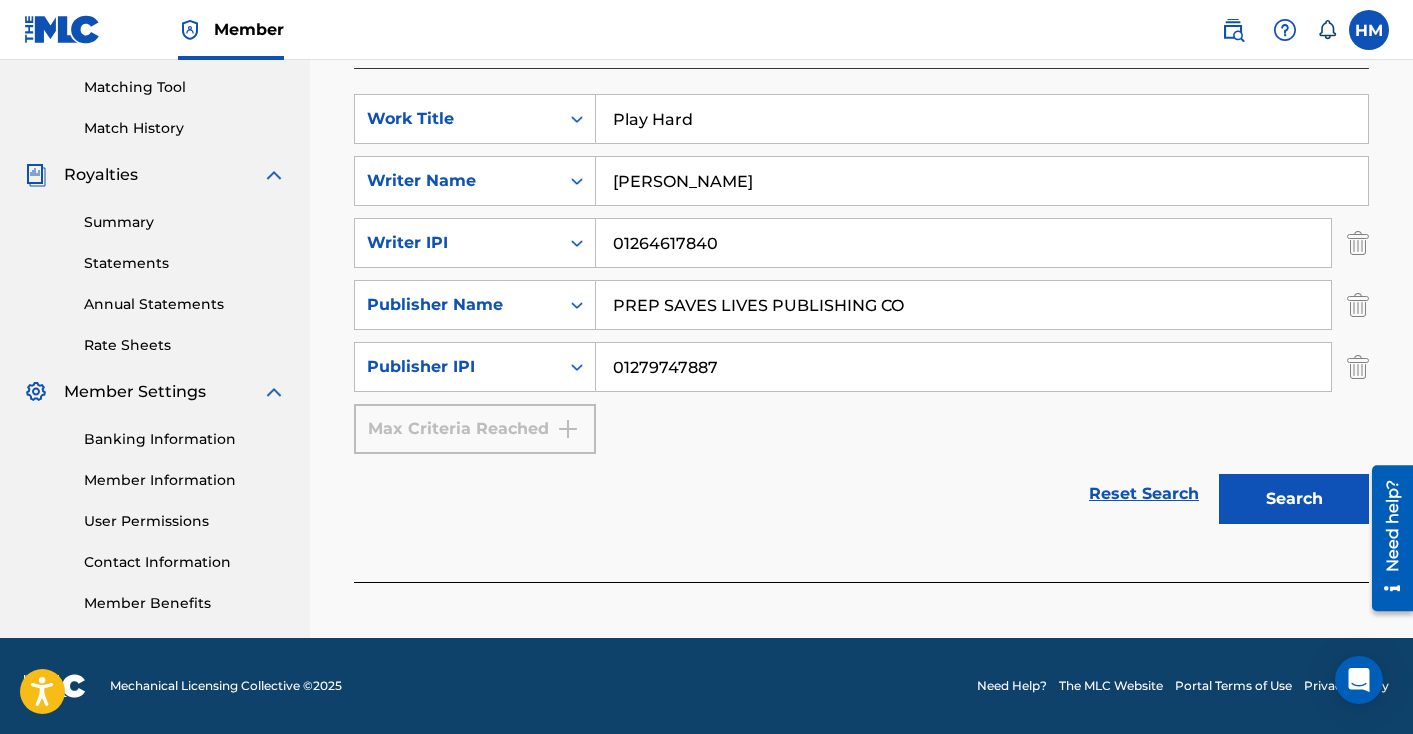 click on "Search" at bounding box center (1294, 499) 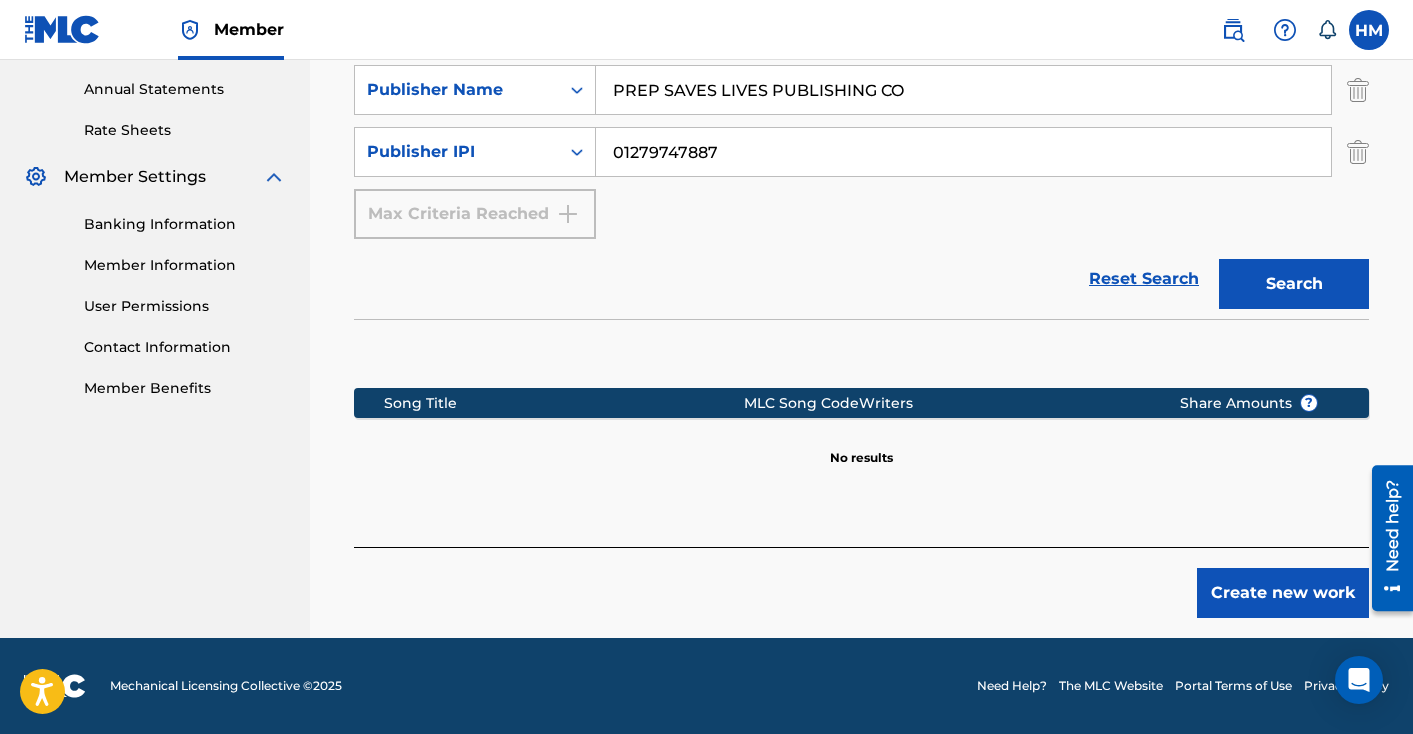 click on "Create new work" at bounding box center [1283, 593] 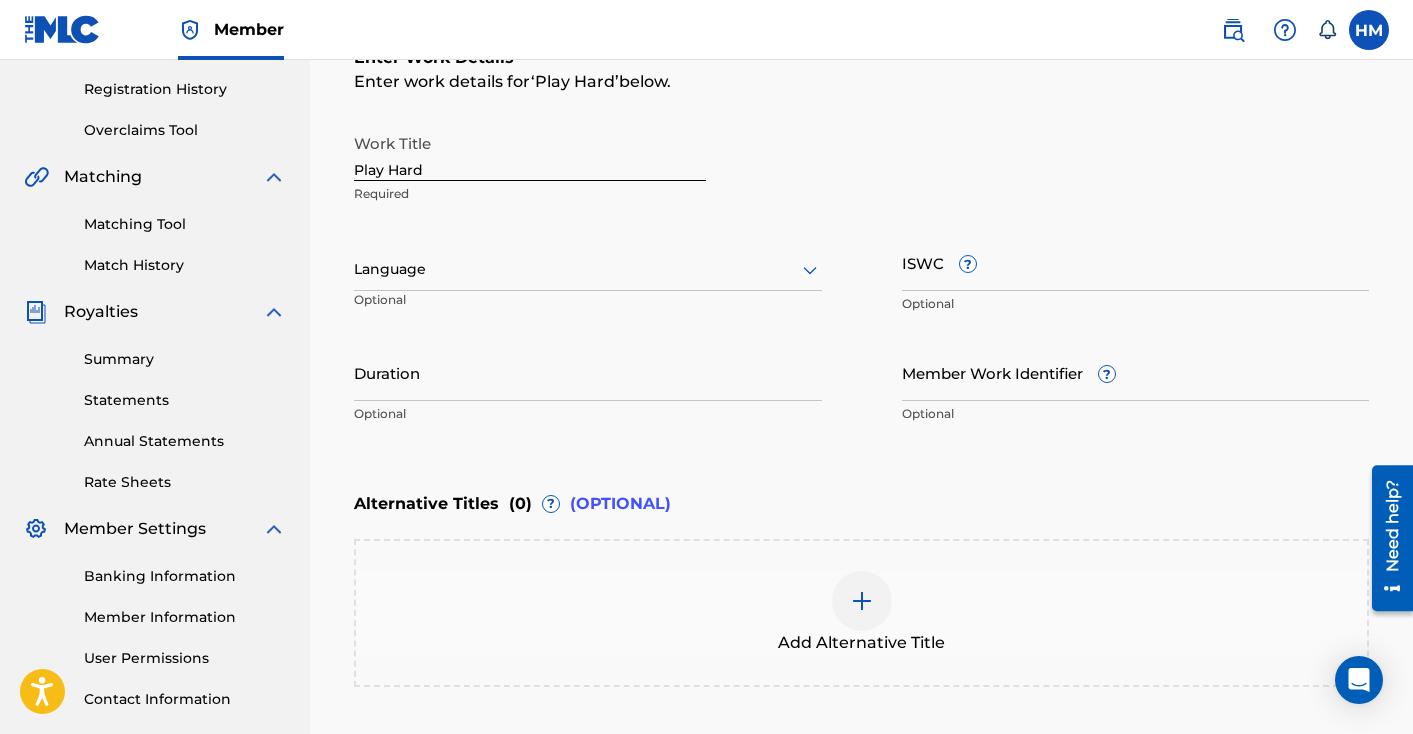 scroll, scrollTop: 309, scrollLeft: 0, axis: vertical 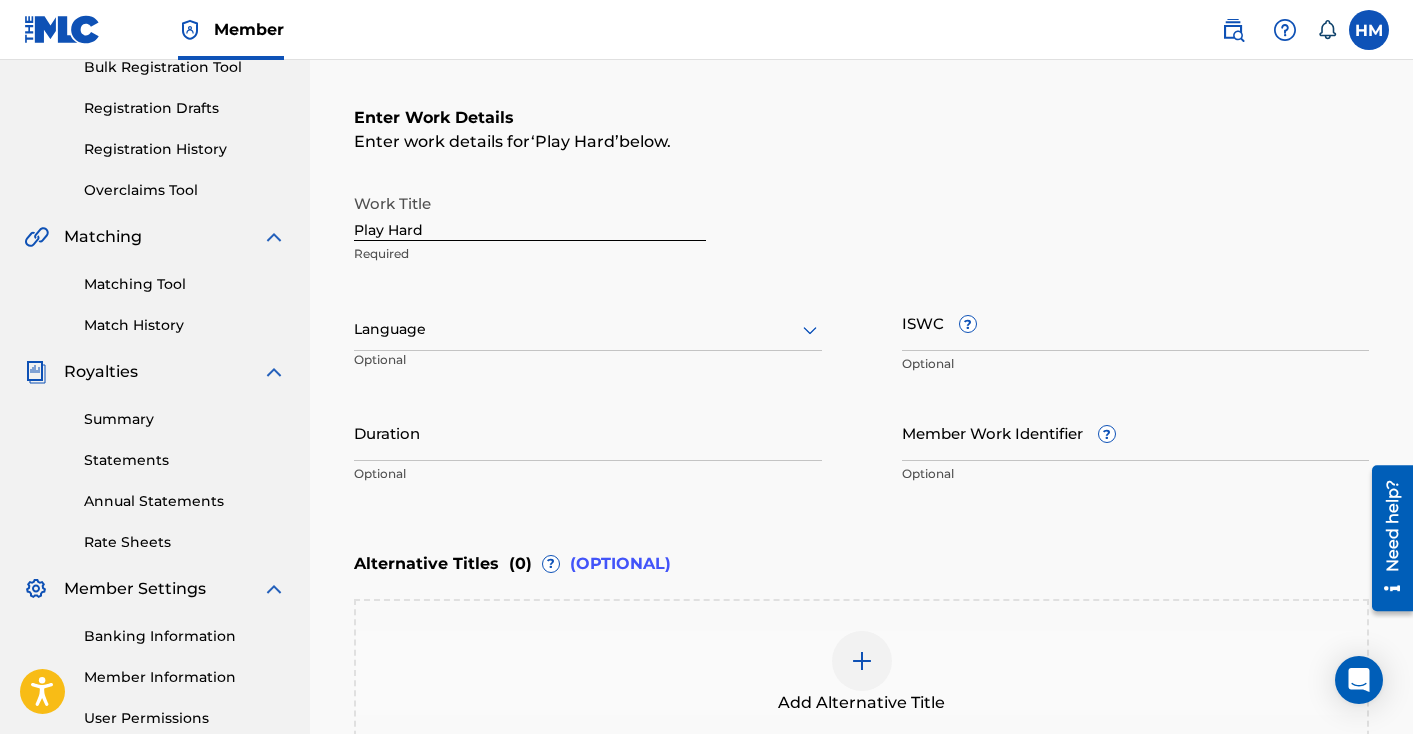 click at bounding box center (588, 329) 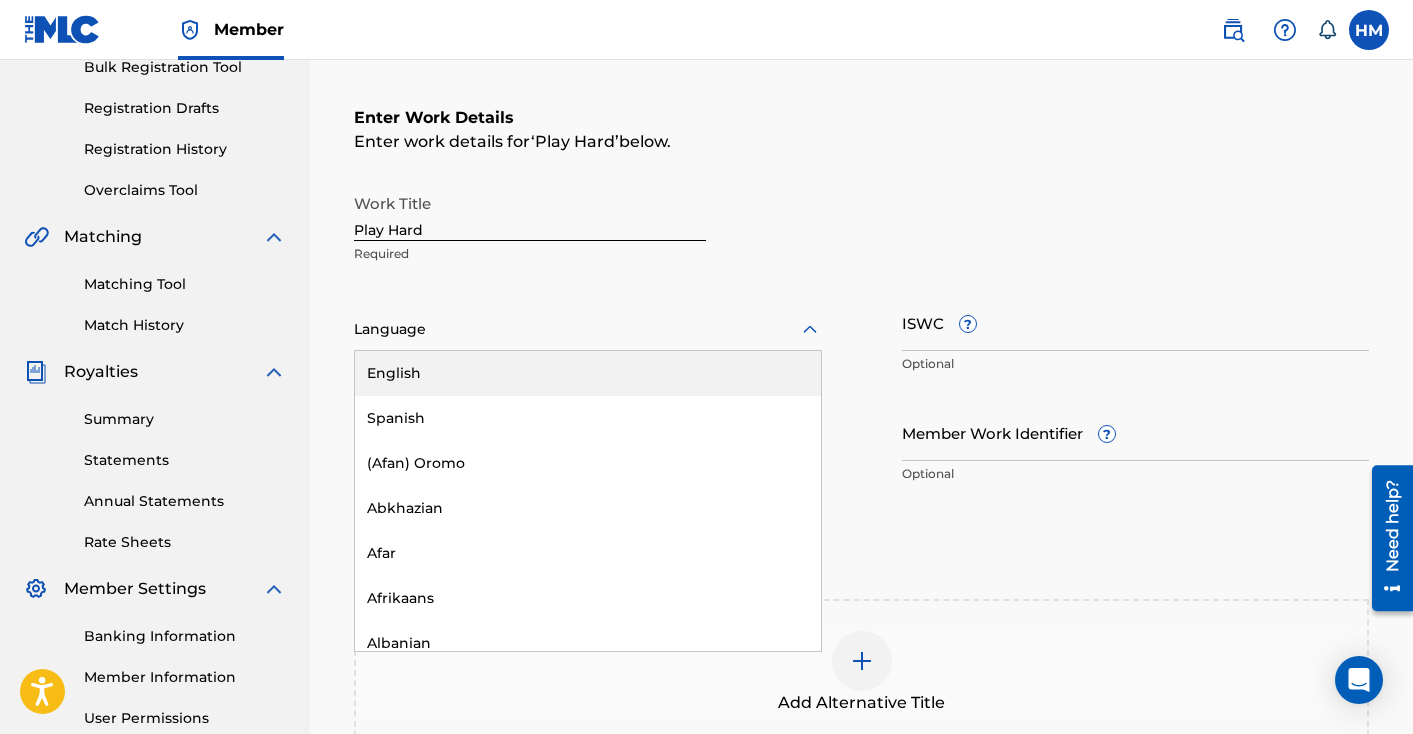 click on "English" at bounding box center [588, 373] 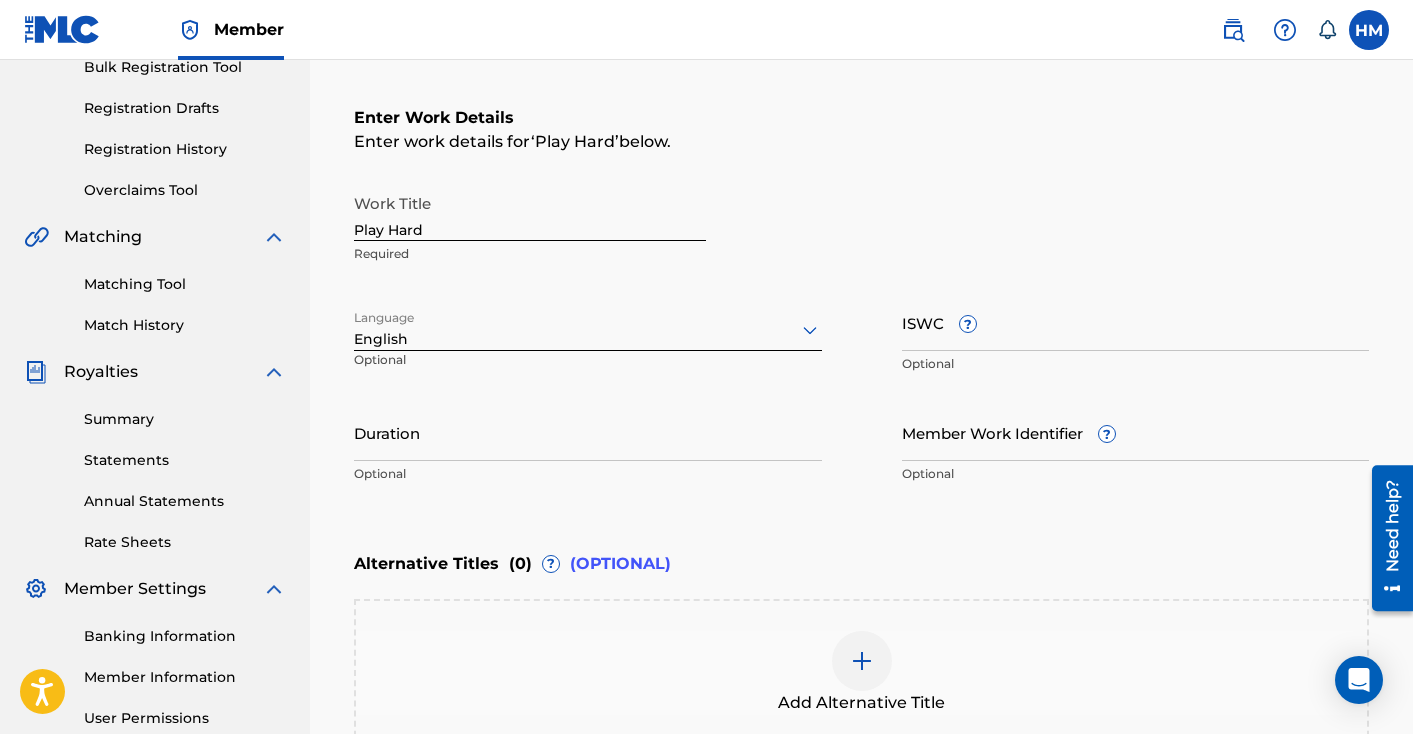 click on "Duration" at bounding box center (588, 432) 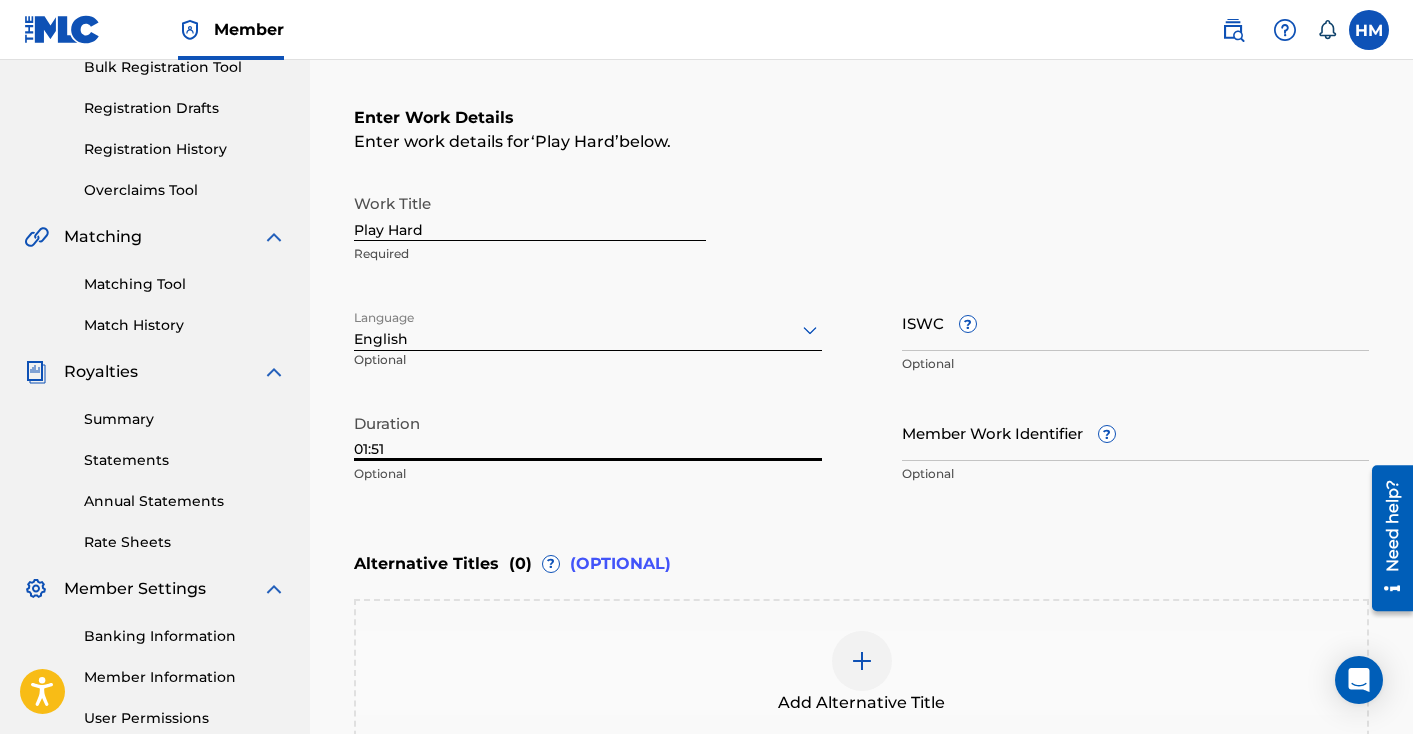 type on "01:51" 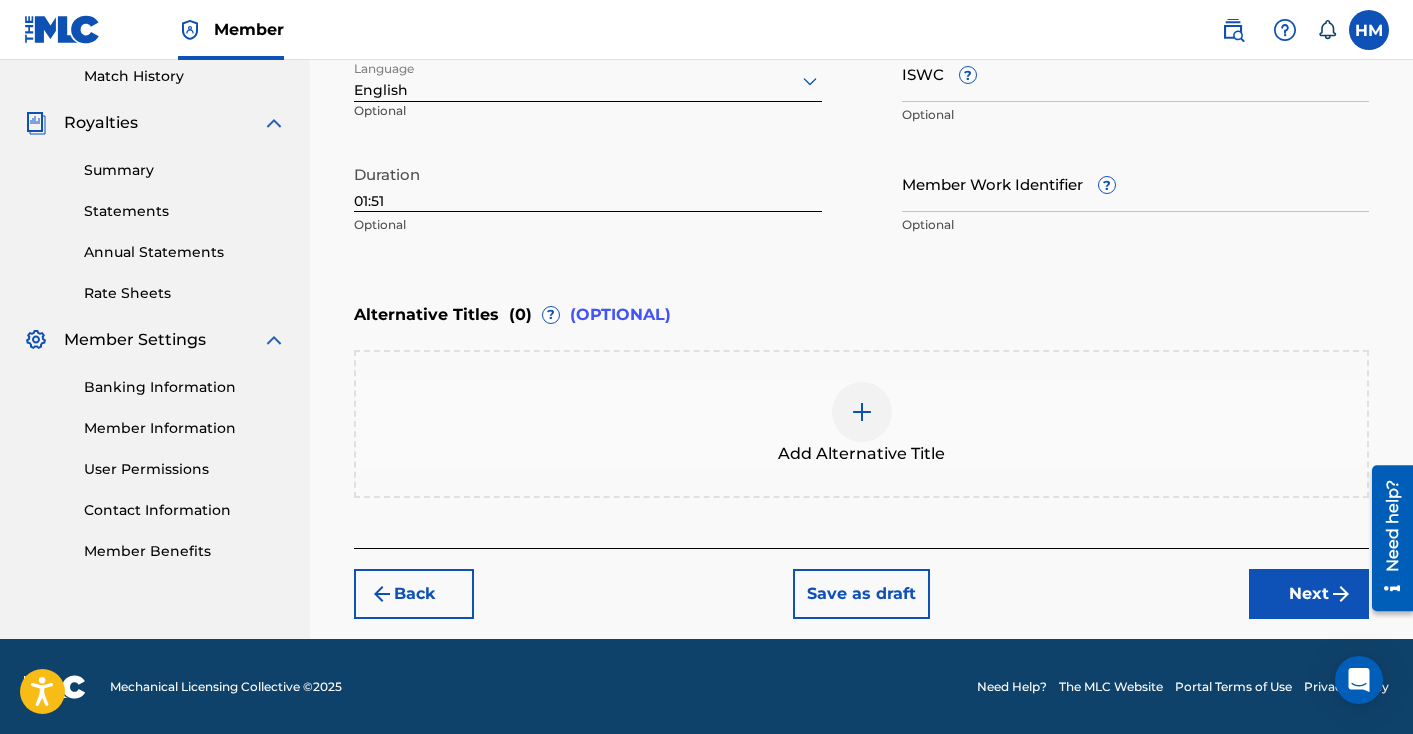 click on "Next" at bounding box center (1309, 594) 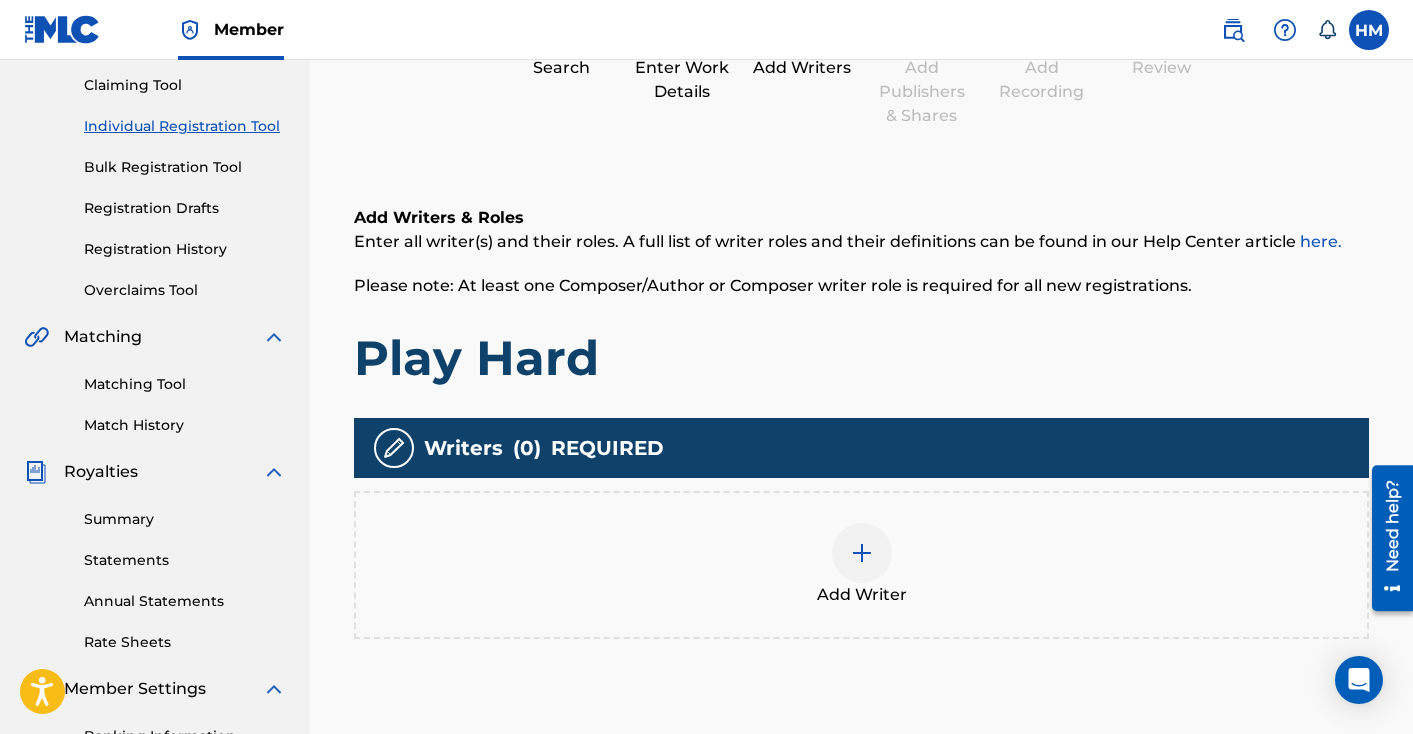 scroll, scrollTop: 465, scrollLeft: 0, axis: vertical 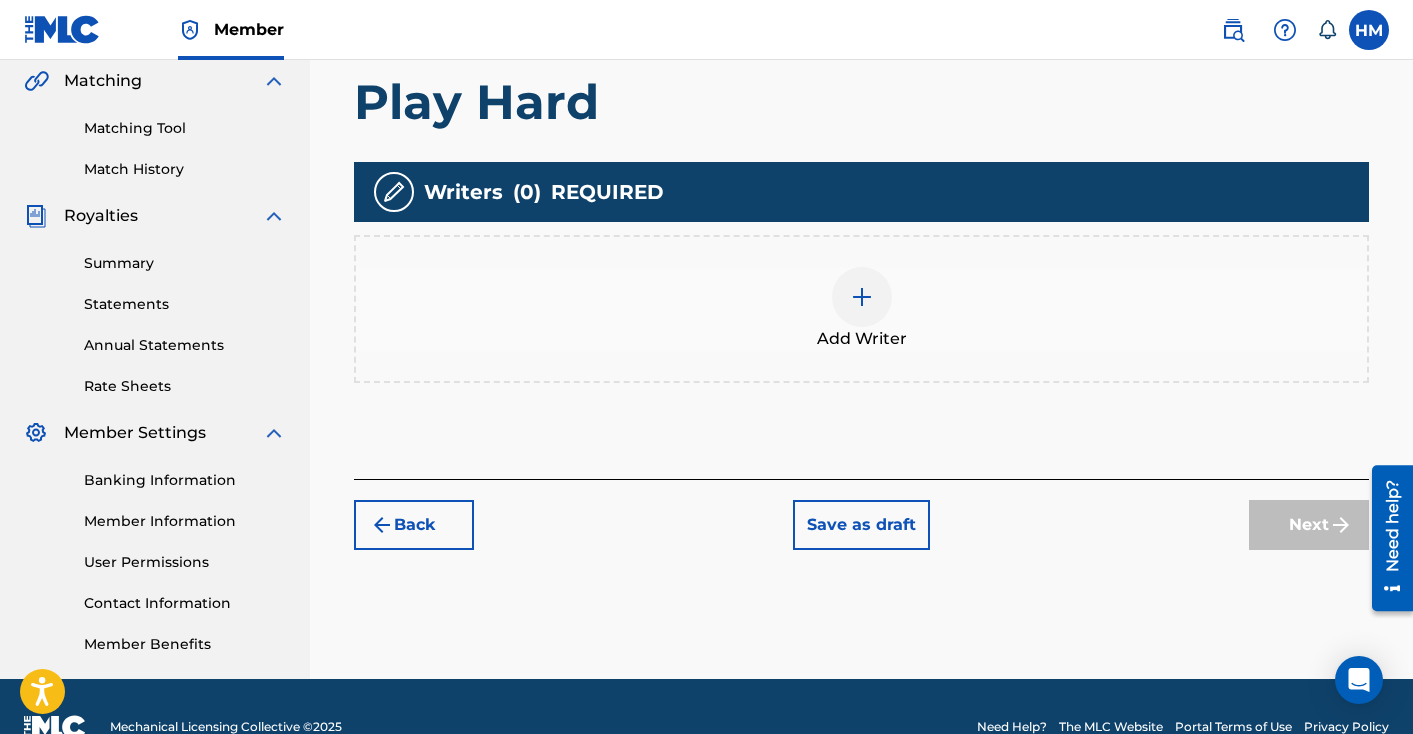 click at bounding box center (862, 297) 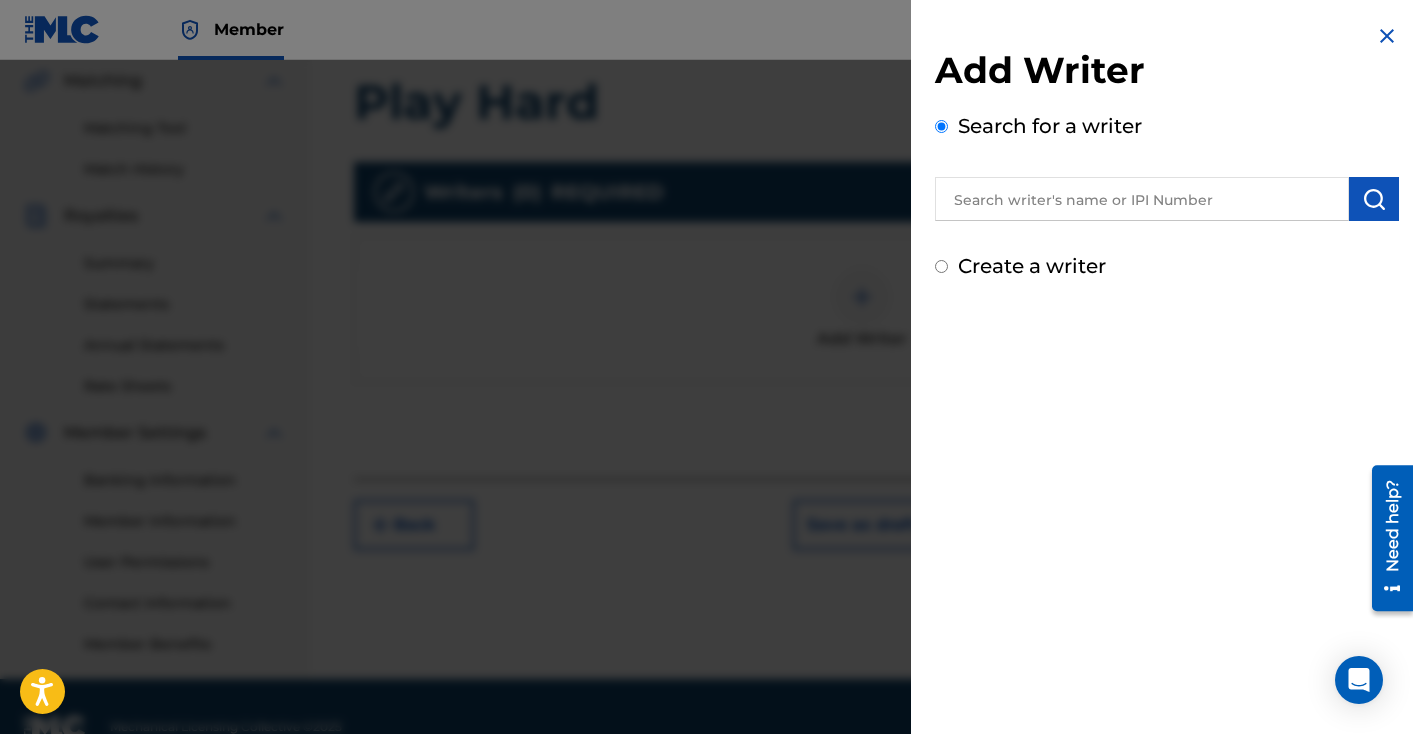click on "Create a writer" at bounding box center [1032, 266] 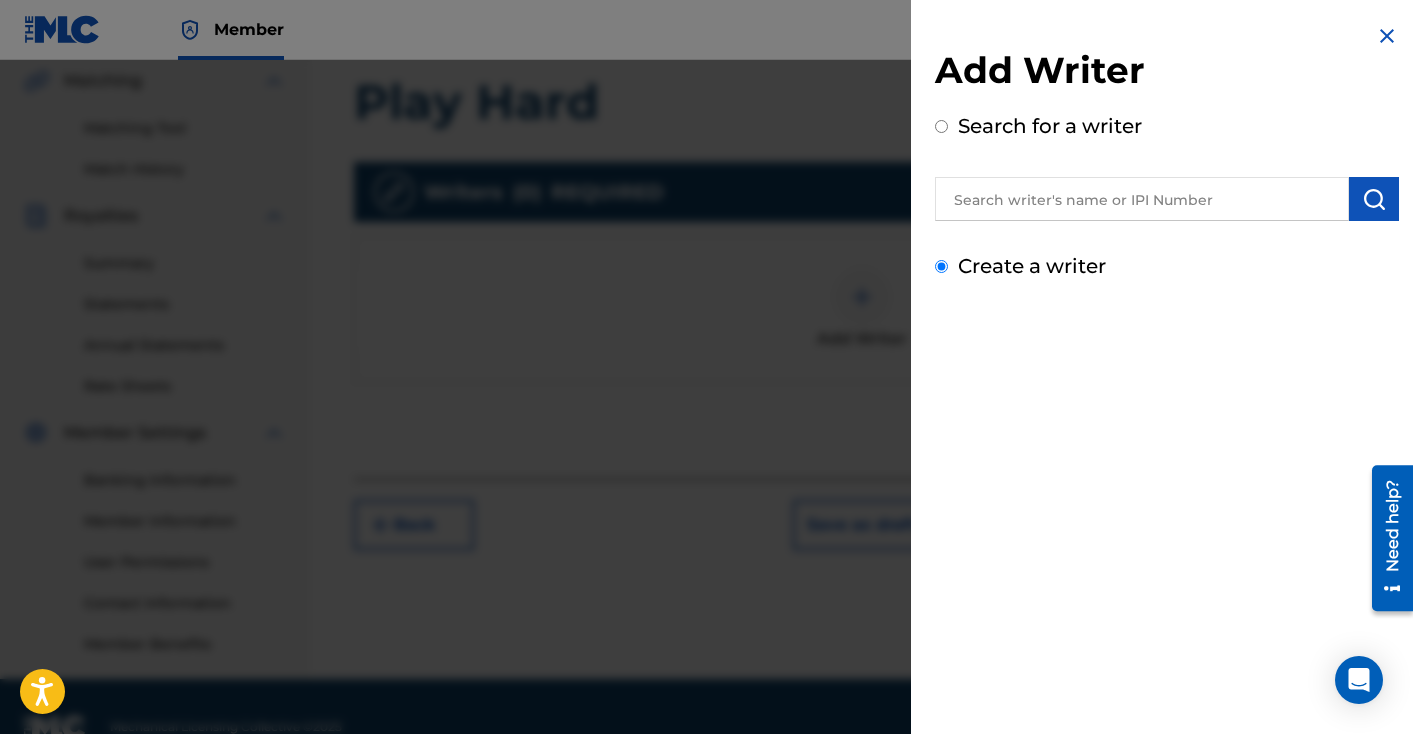 click on "Create a writer" at bounding box center (941, 266) 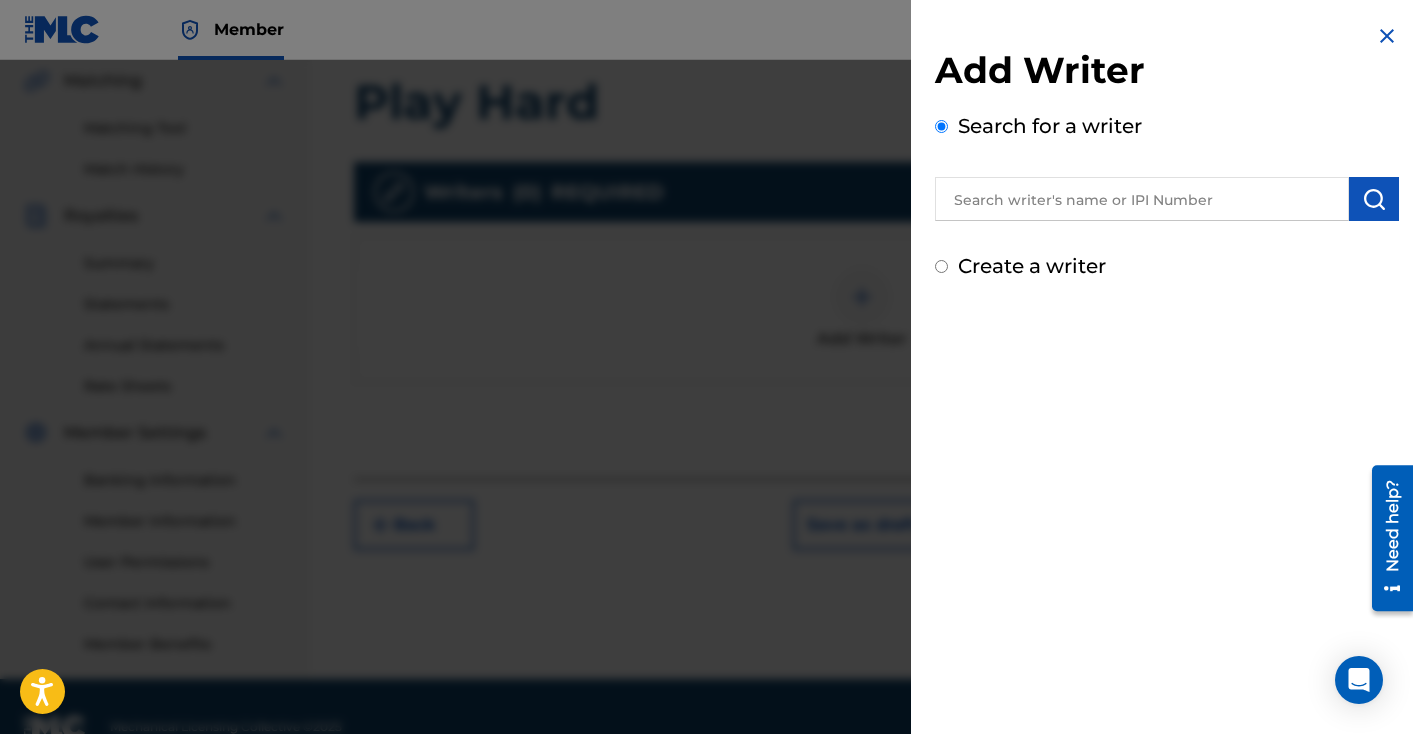 radio on "false" 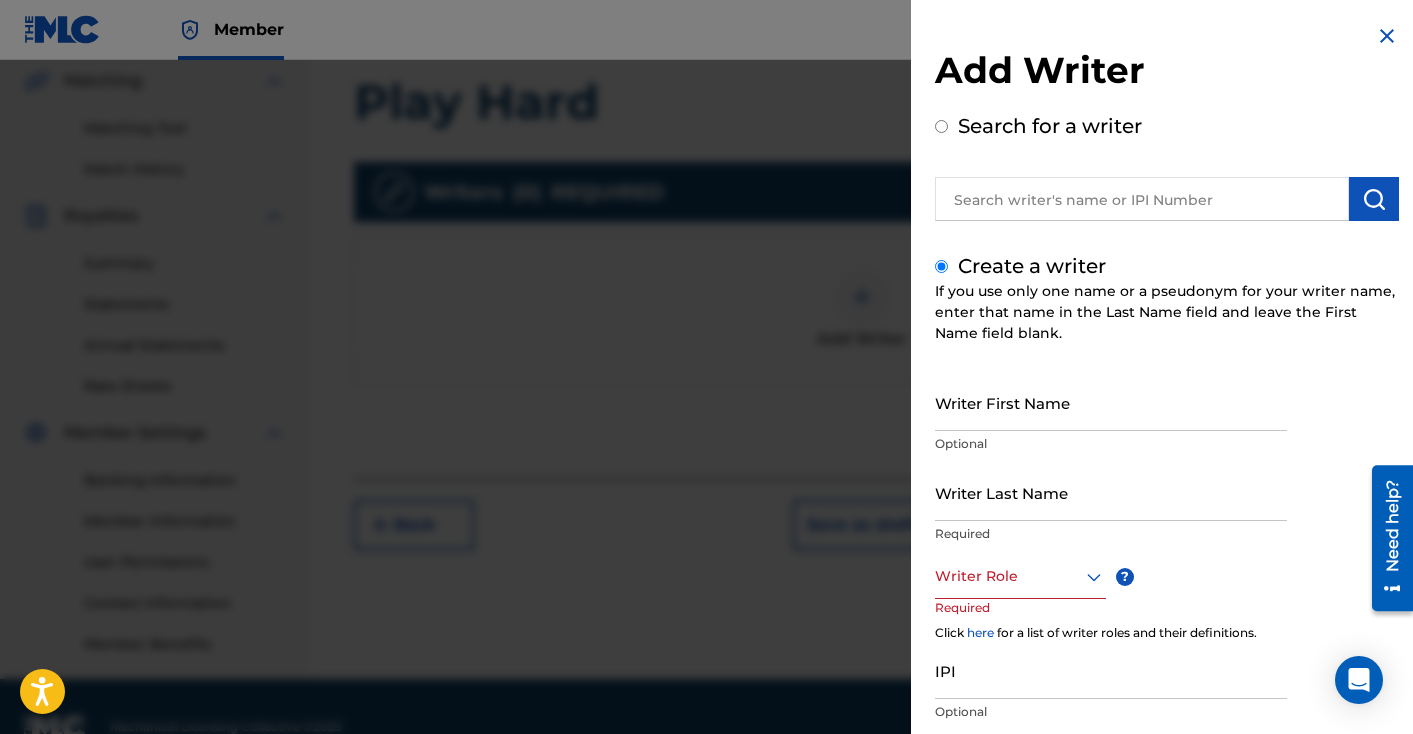 click on "Writer First Name" at bounding box center (1111, 402) 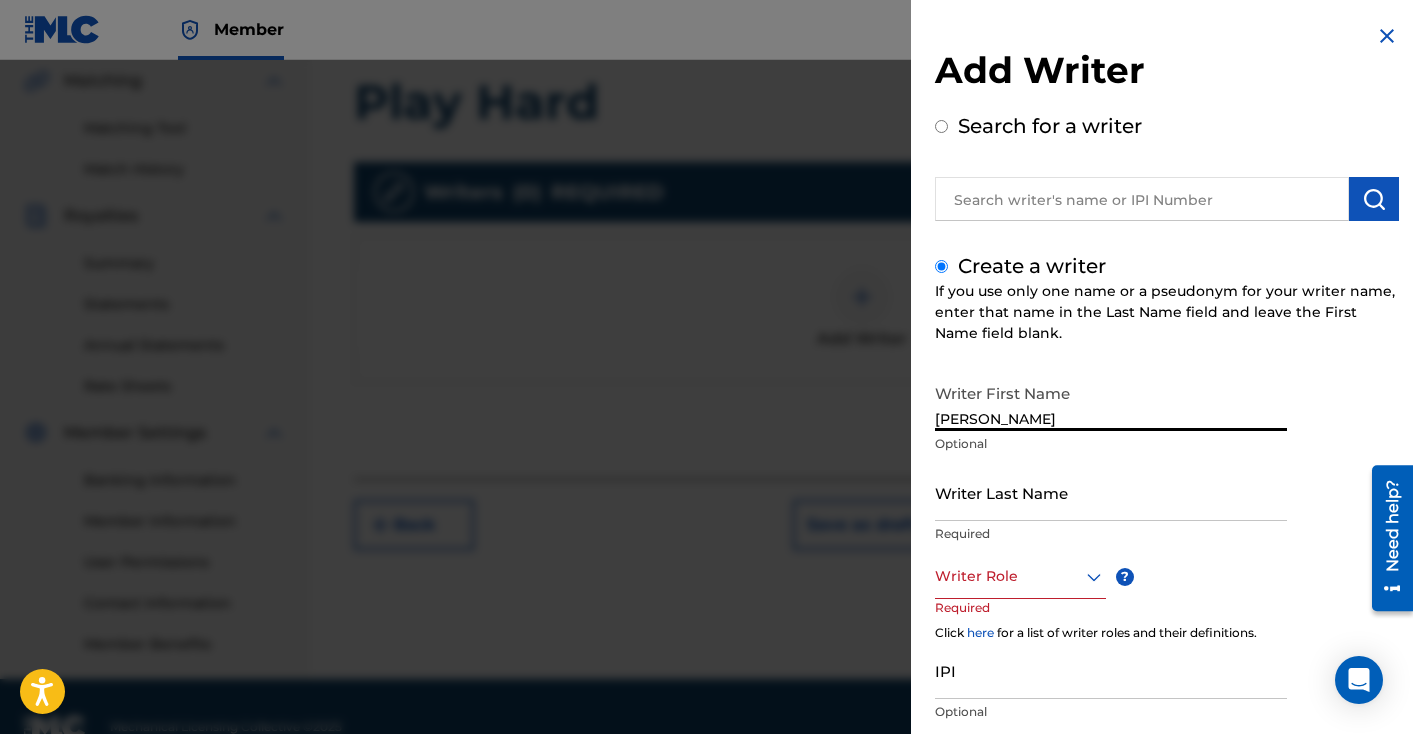 type on "[PERSON_NAME]" 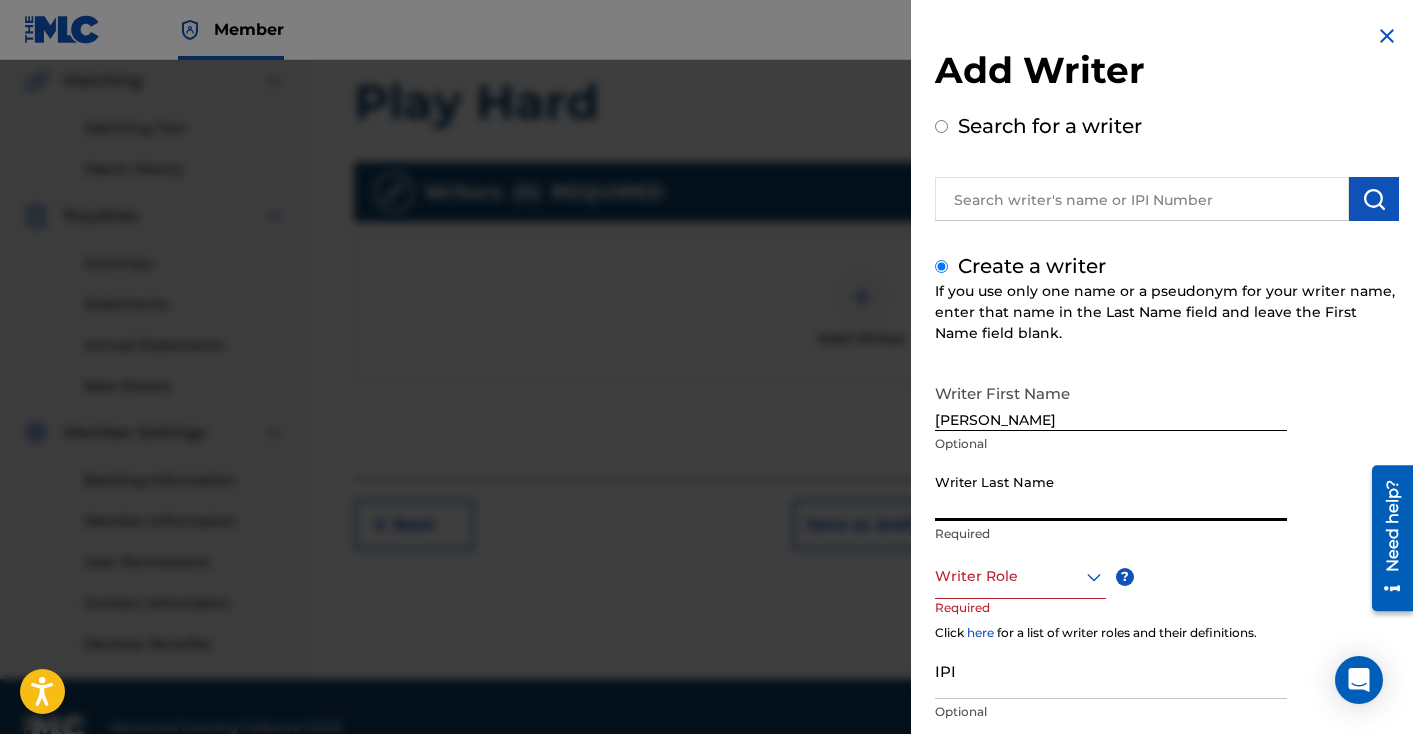 type on "J" 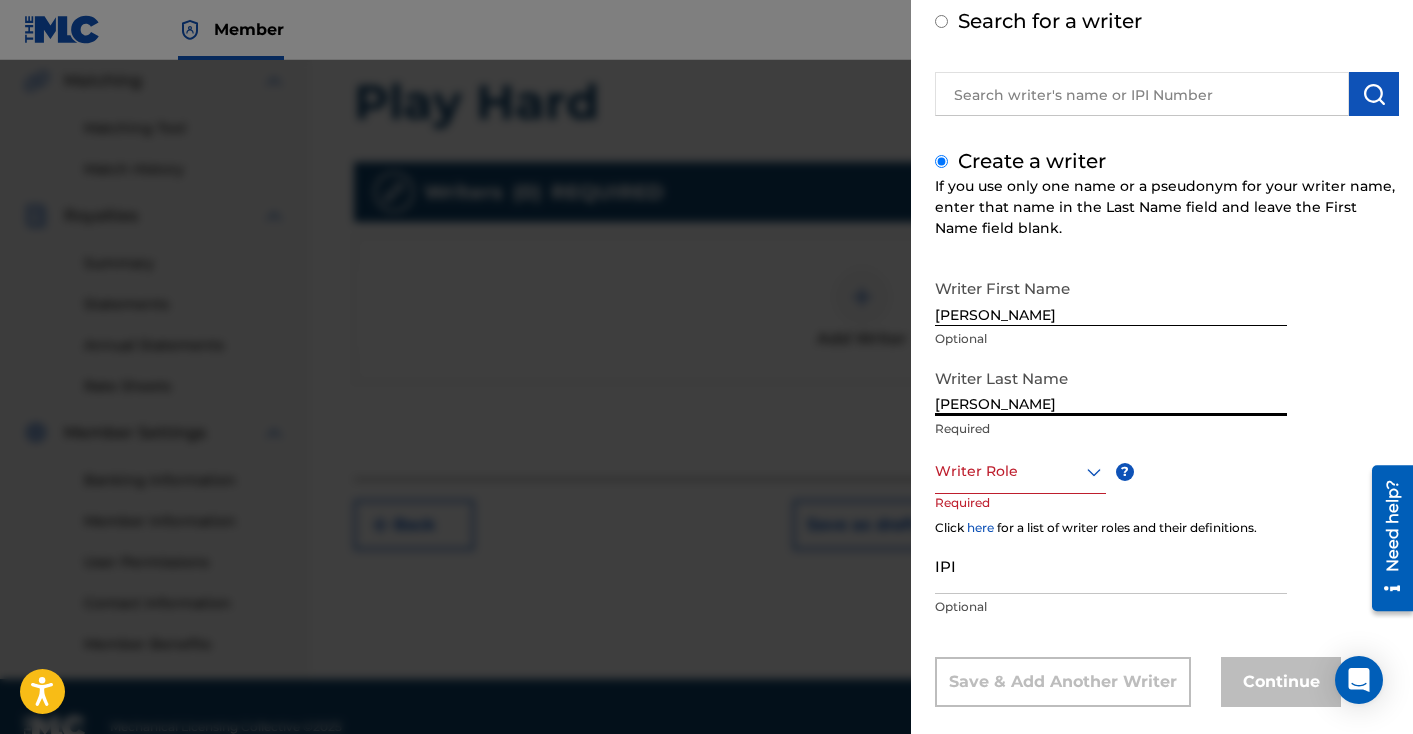 scroll, scrollTop: 121, scrollLeft: 0, axis: vertical 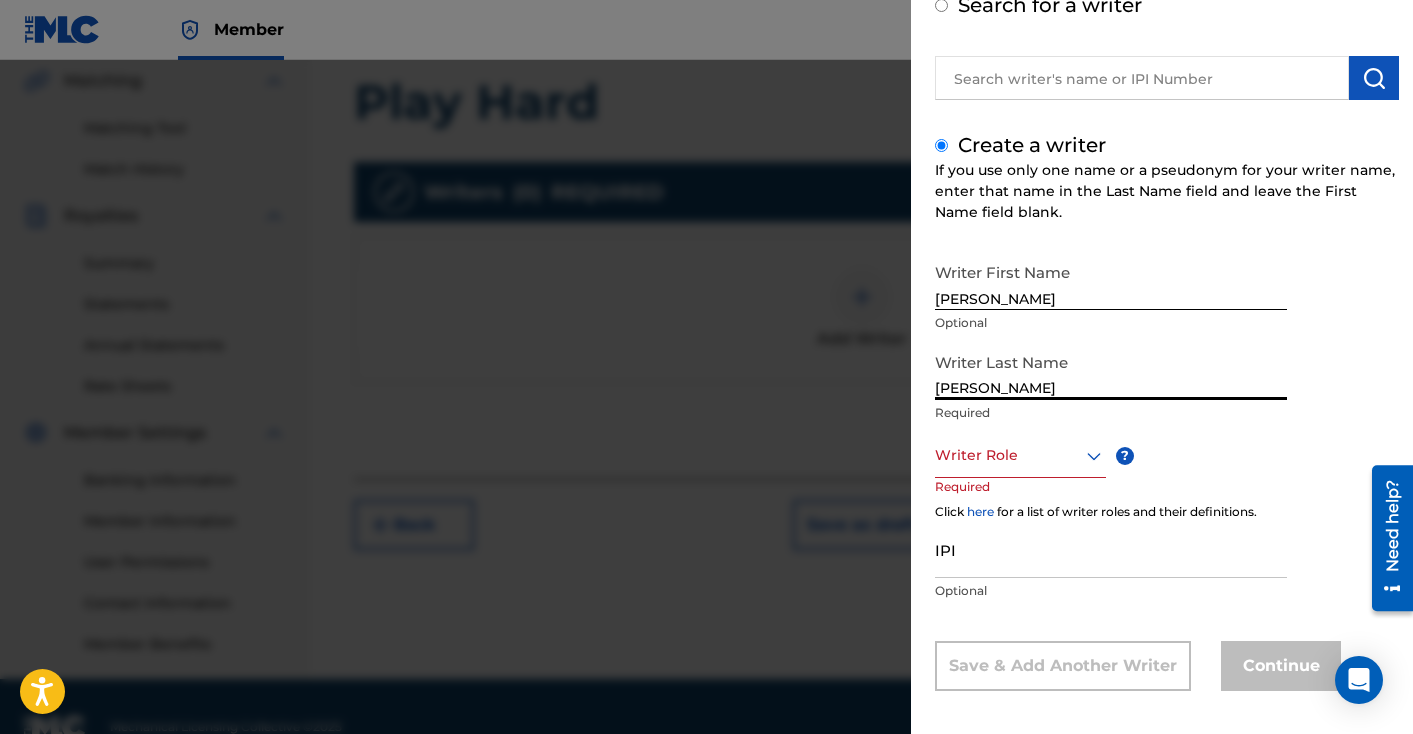 type on "[PERSON_NAME]" 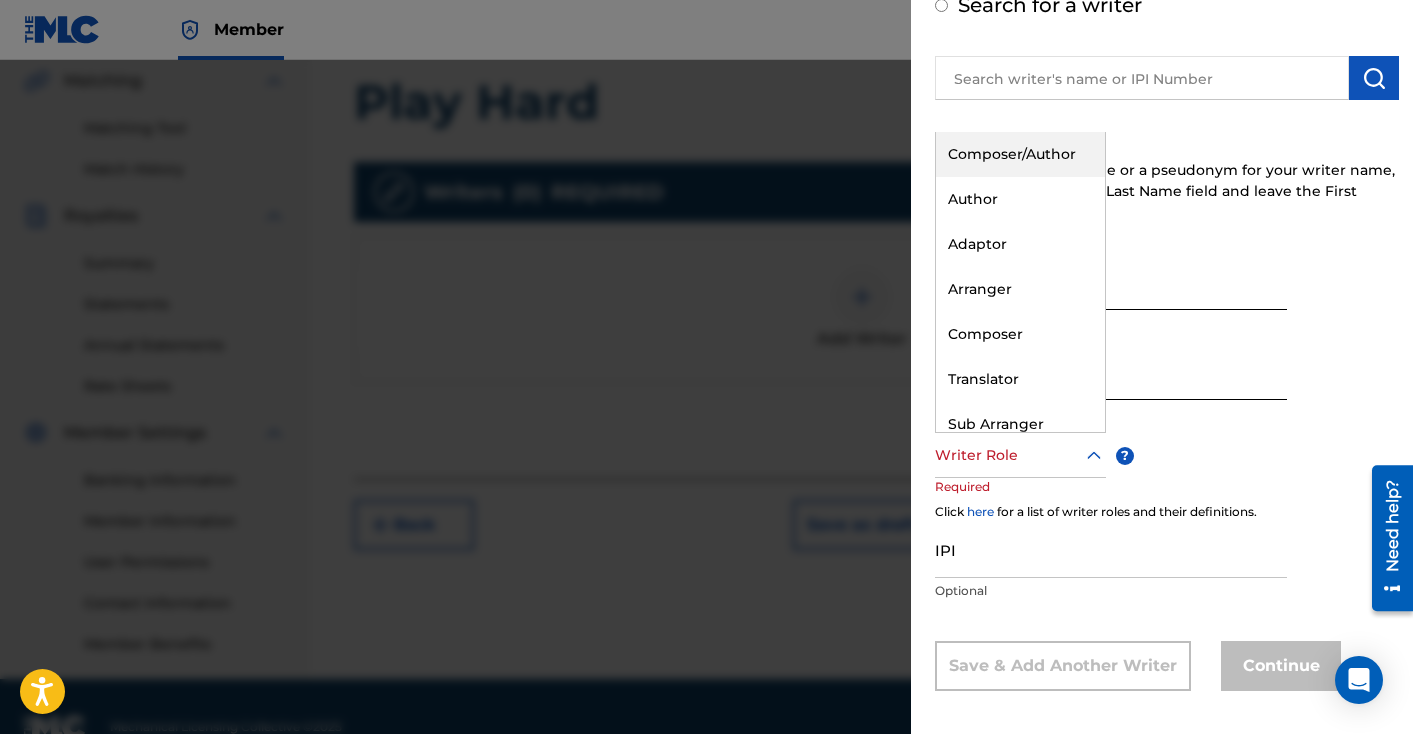 click on "Composer/Author" at bounding box center (1020, 154) 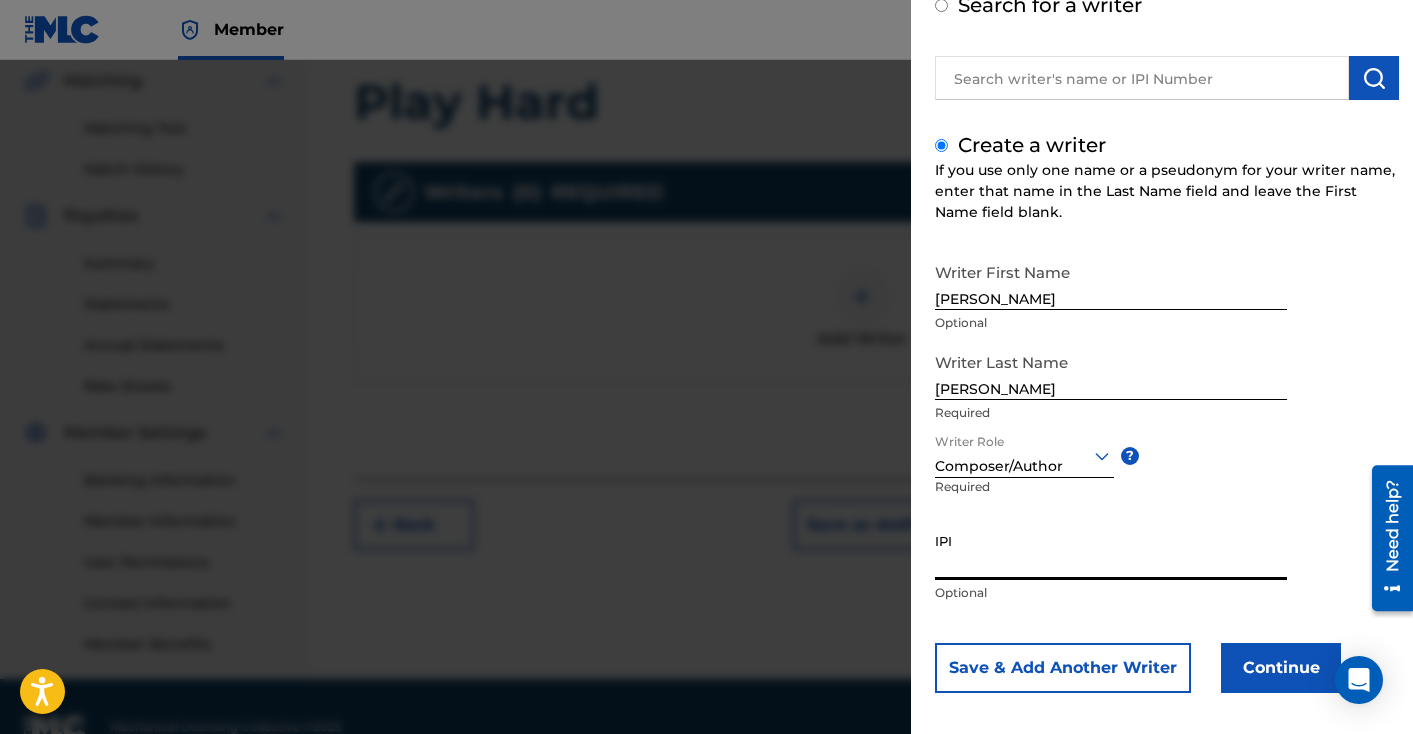 click on "IPI" at bounding box center [1111, 551] 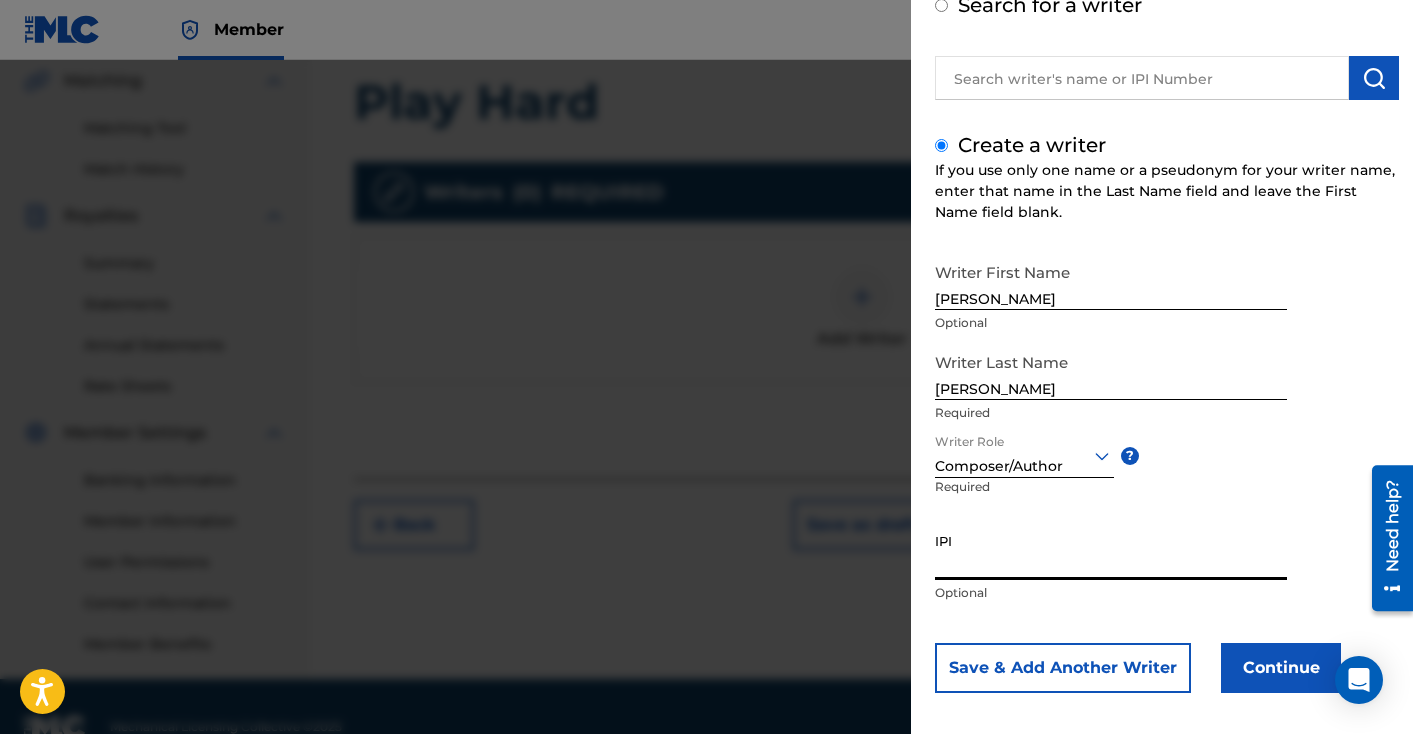 paste on "01264617840" 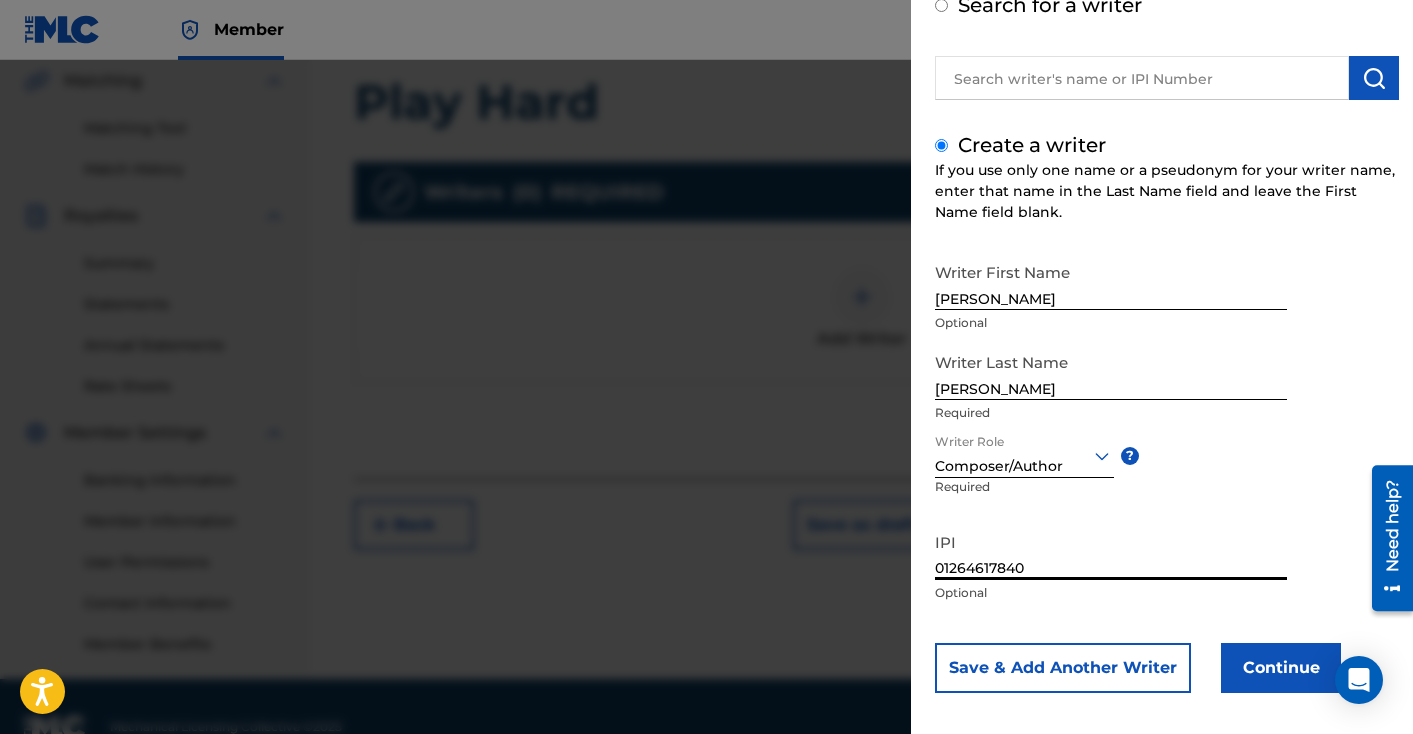type on "01264617840" 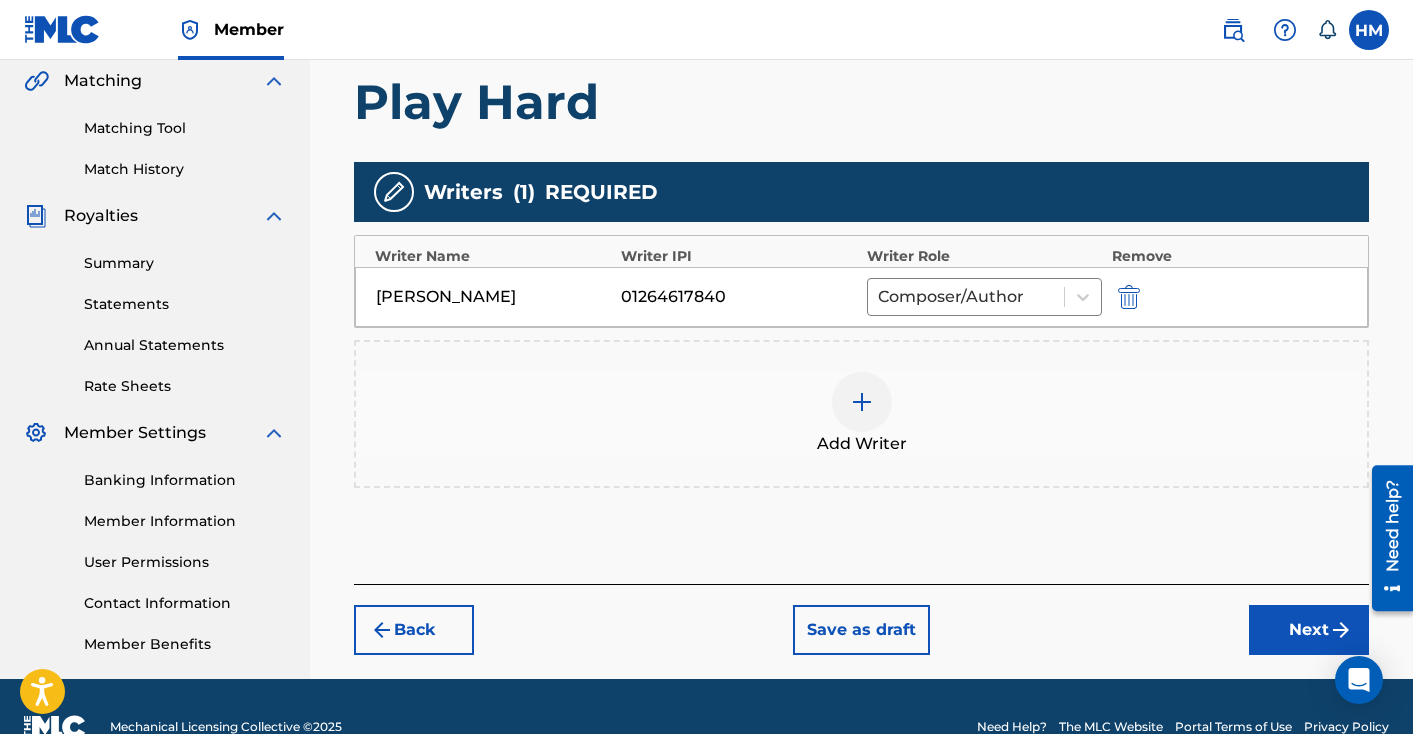 click at bounding box center (862, 402) 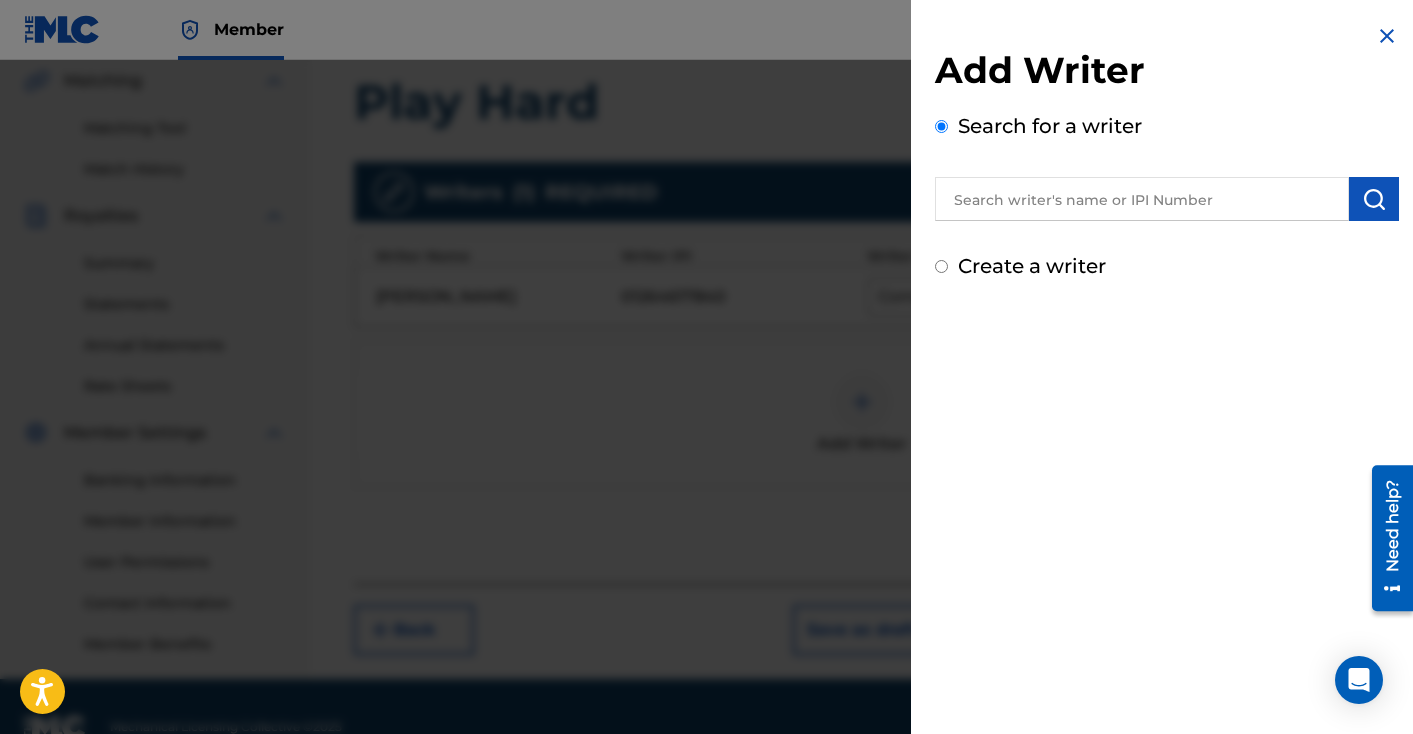 click on "Create a writer" at bounding box center (1032, 266) 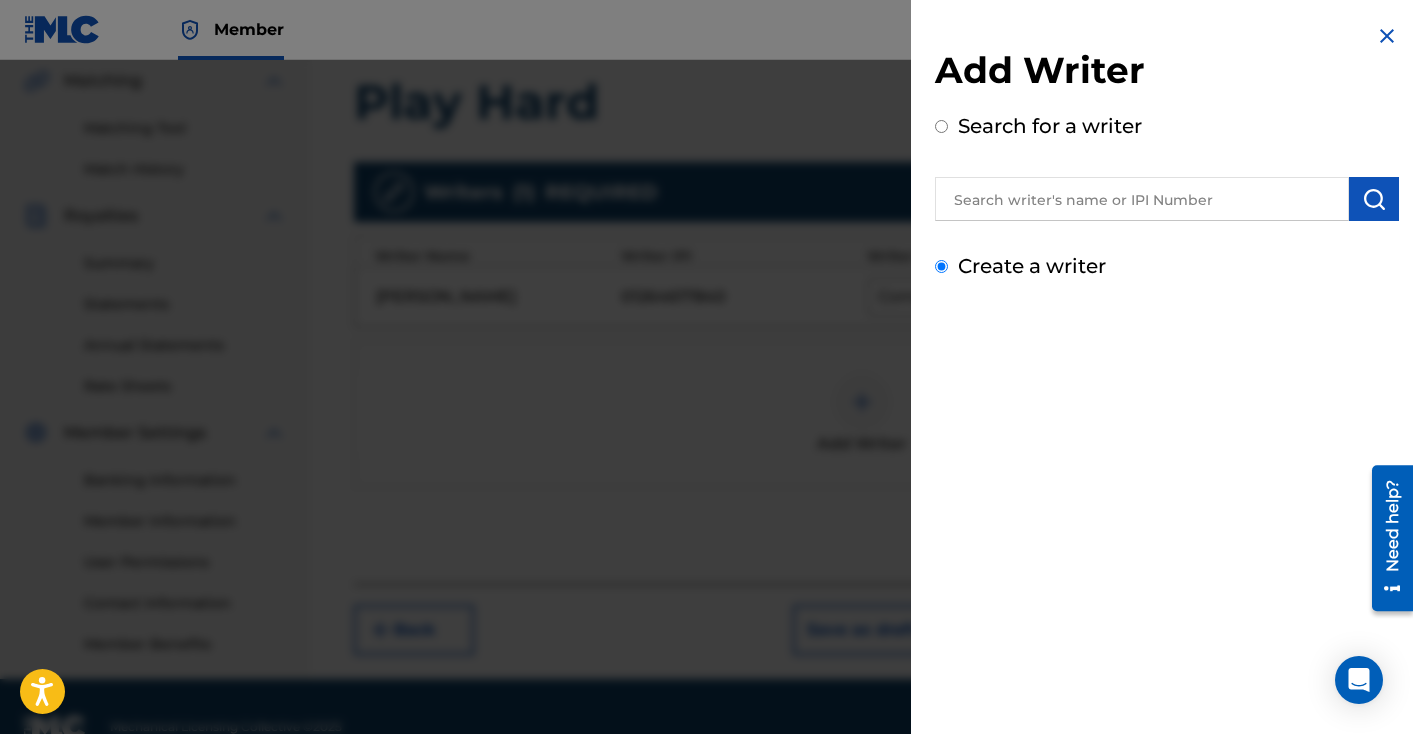 click on "Create a writer" at bounding box center [941, 266] 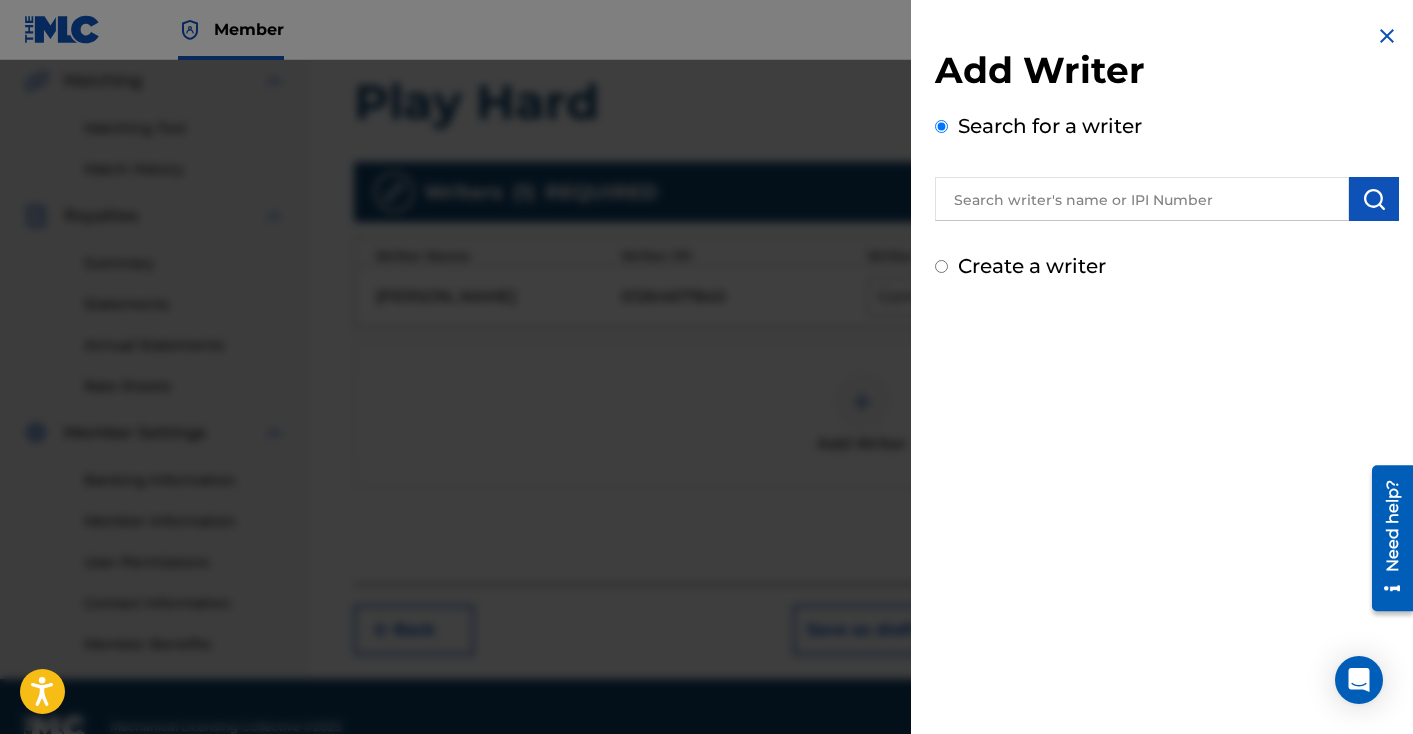 radio on "false" 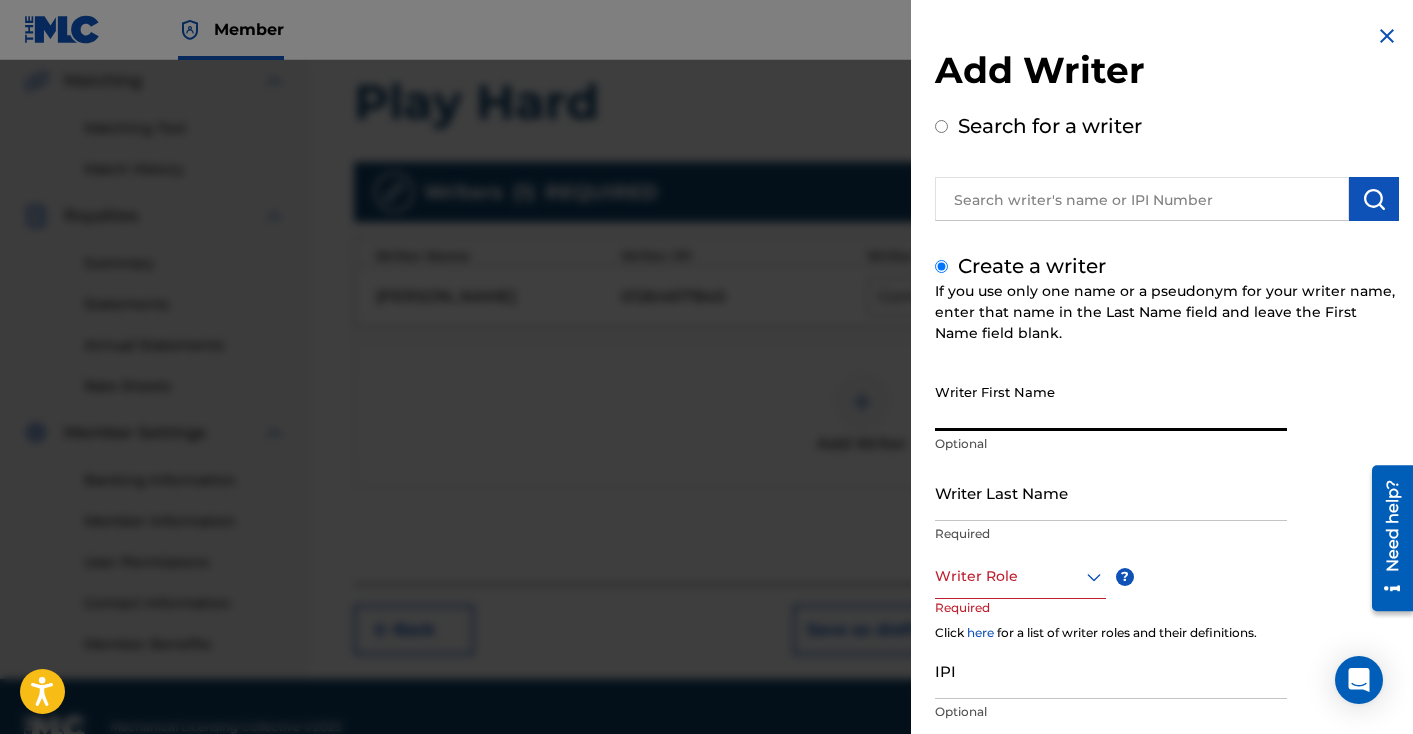 click on "Writer First Name" at bounding box center (1111, 402) 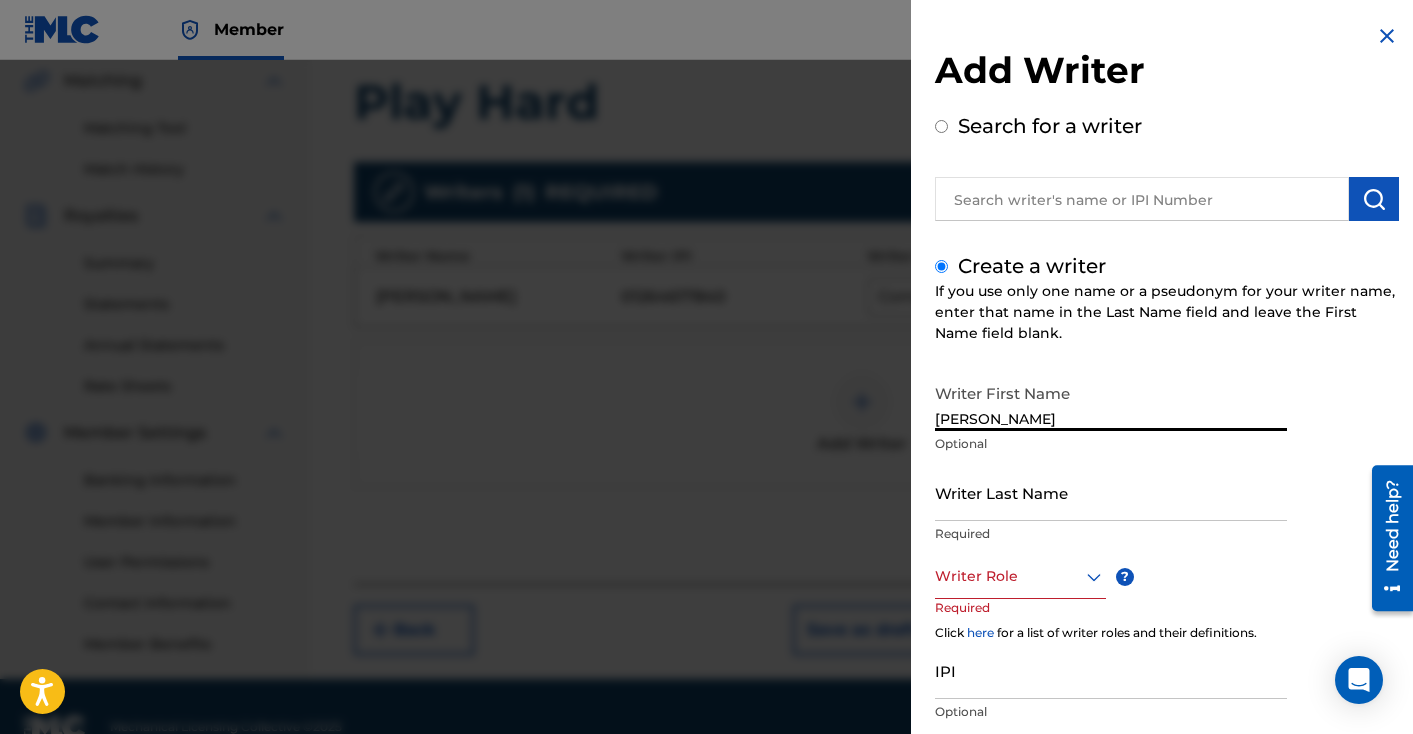 type on "[PERSON_NAME]" 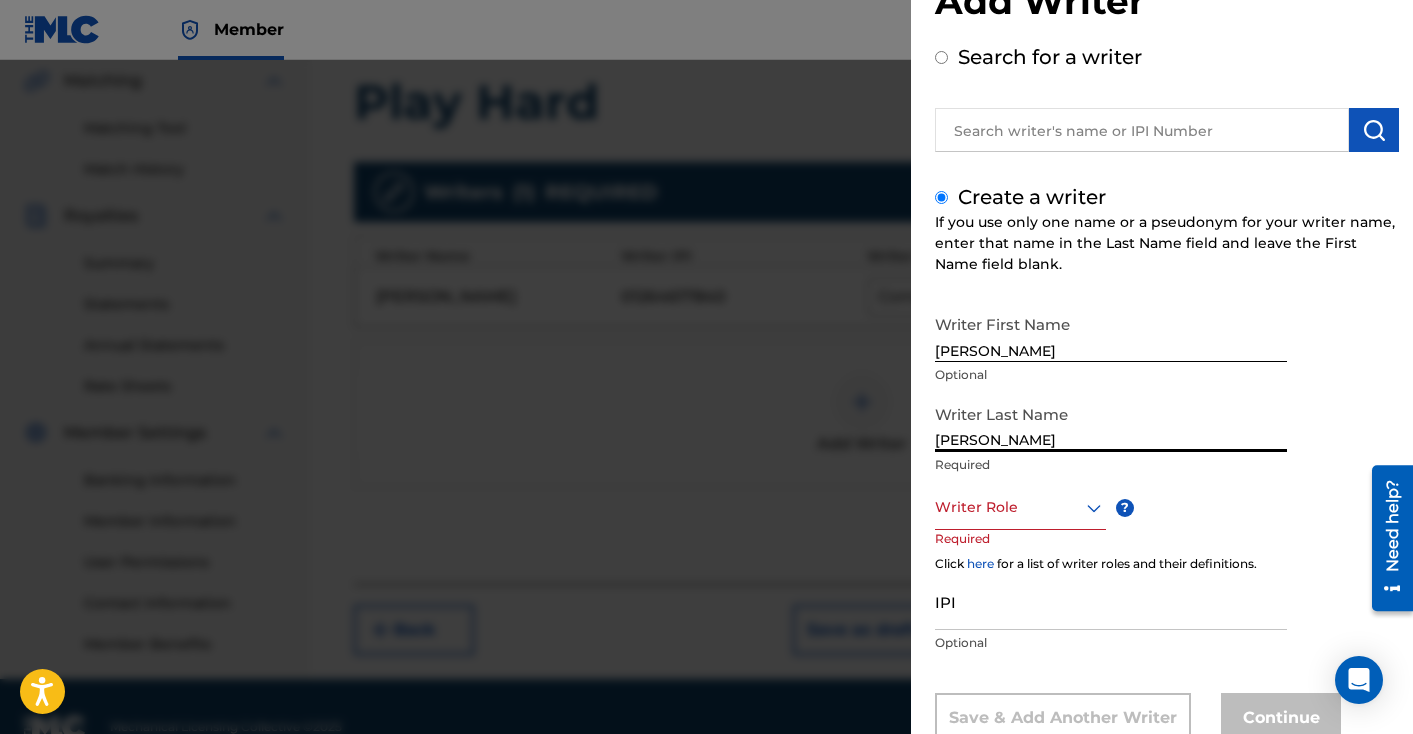 scroll, scrollTop: 132, scrollLeft: 0, axis: vertical 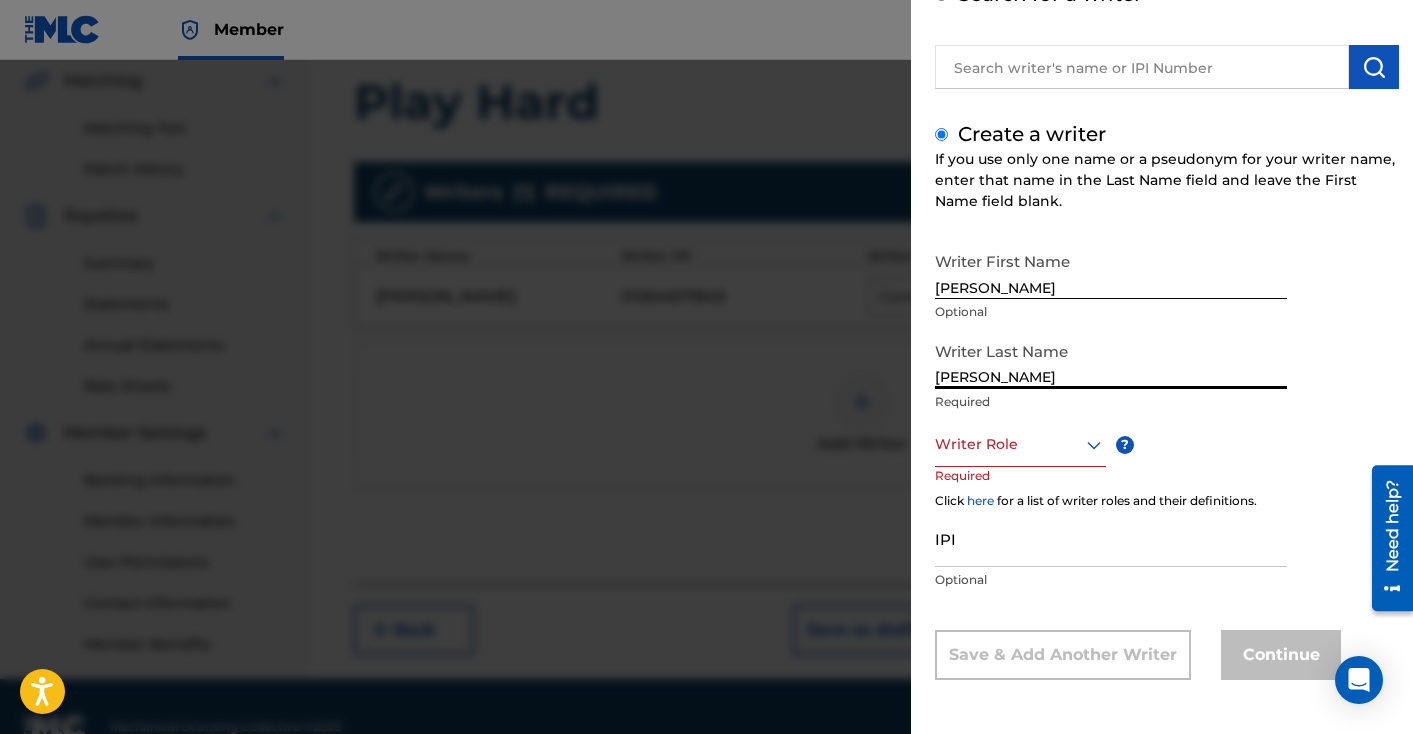 type on "[PERSON_NAME]" 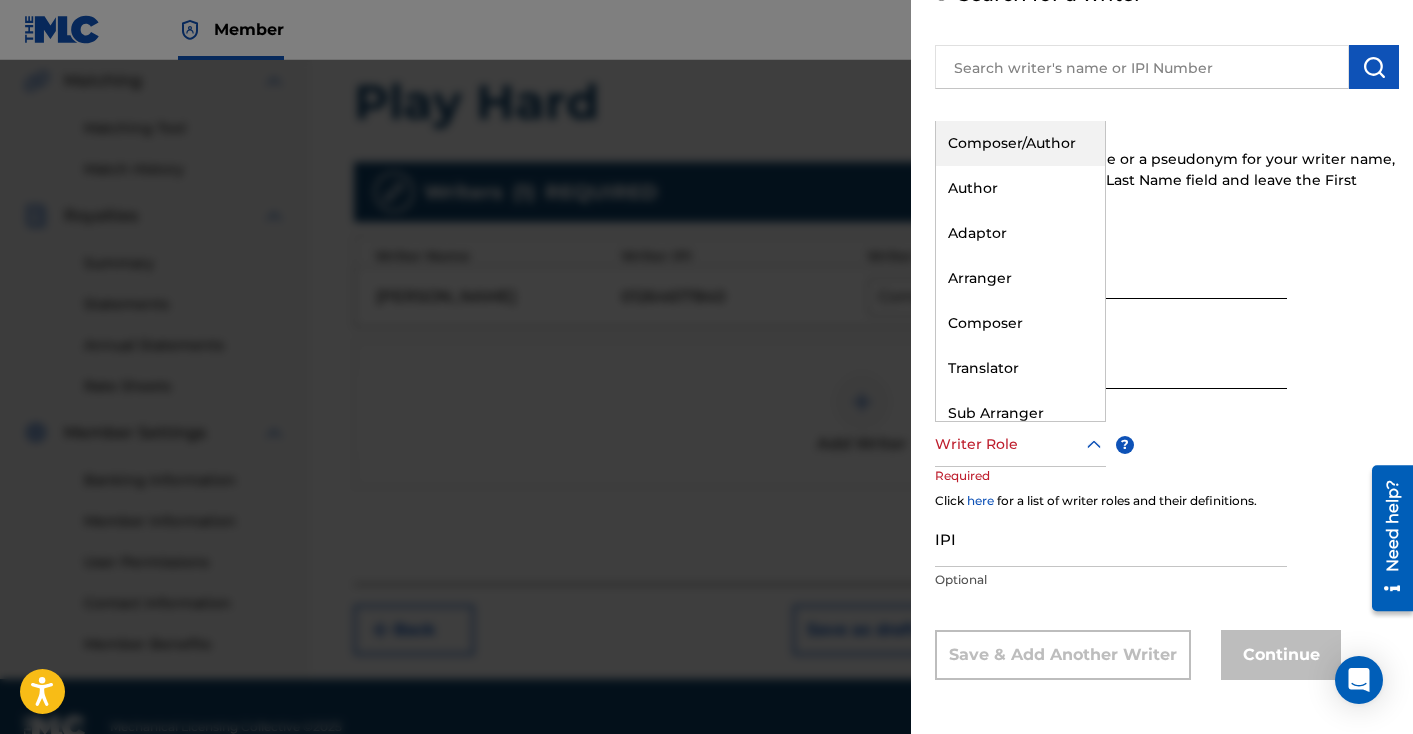 click on "Composer/Author" at bounding box center (1020, 143) 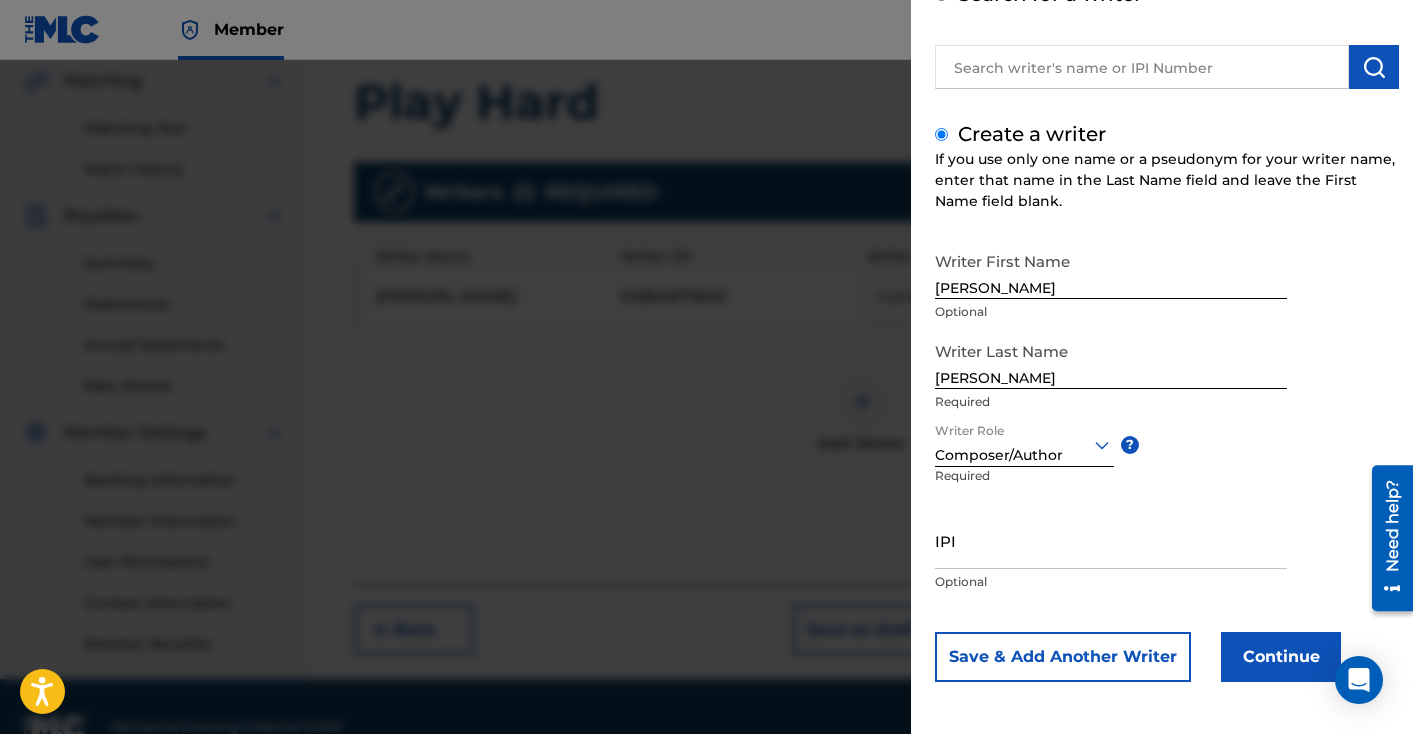 click on "IPI" at bounding box center (1111, 540) 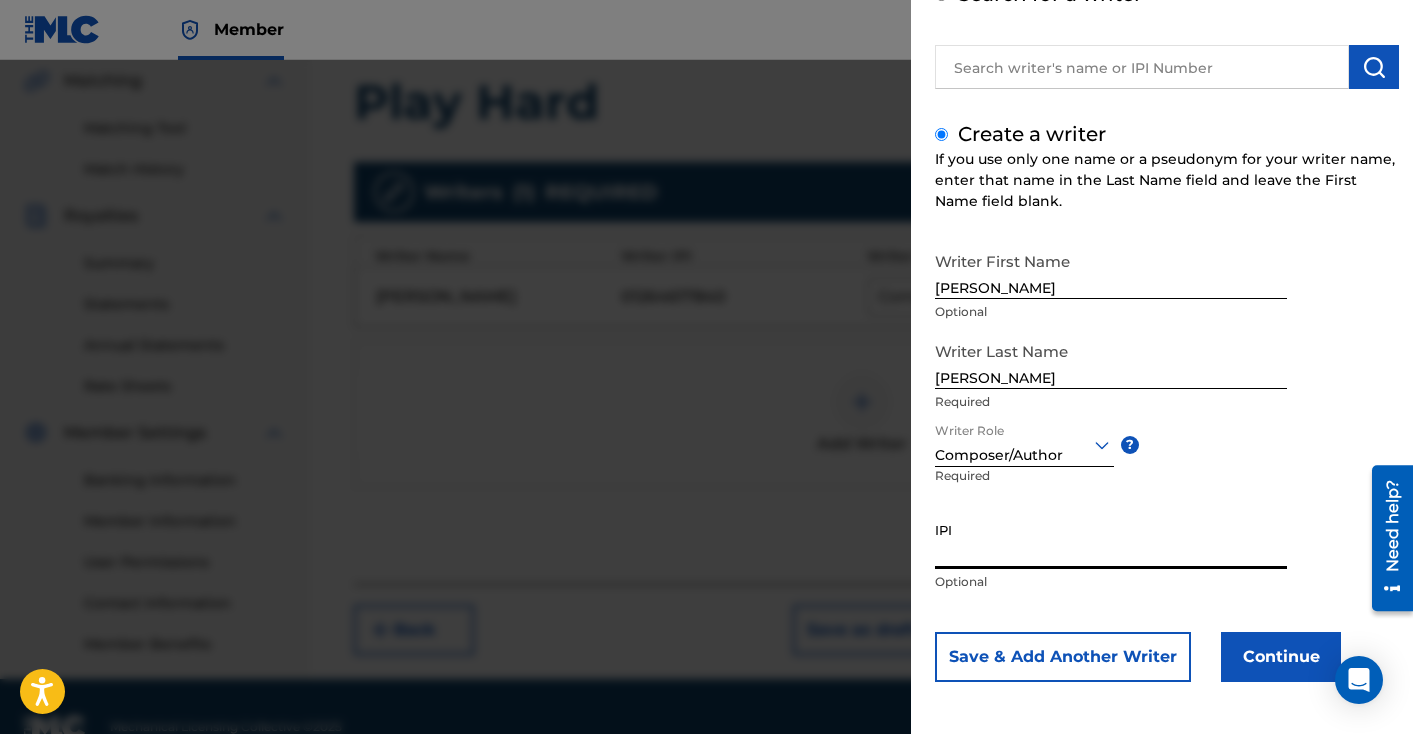 paste on "01299900603" 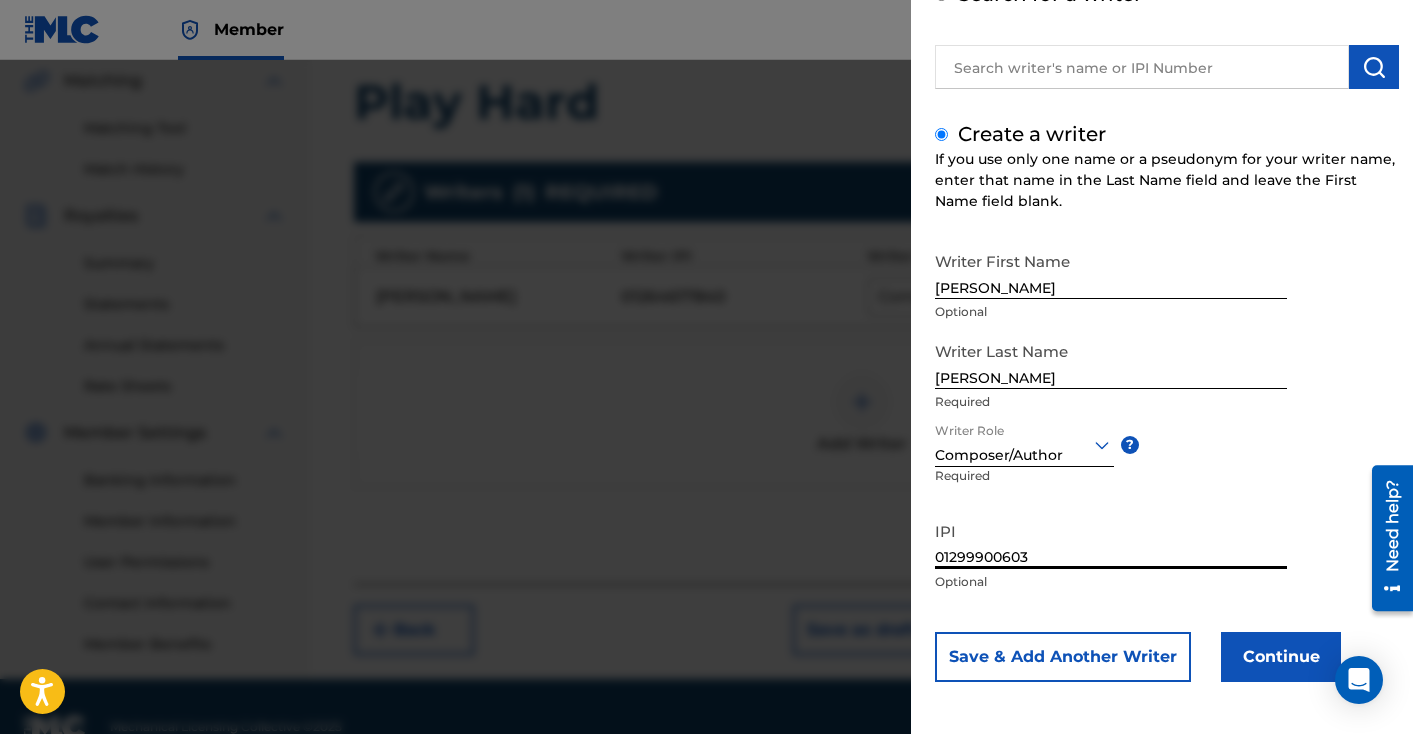 type on "01299900603" 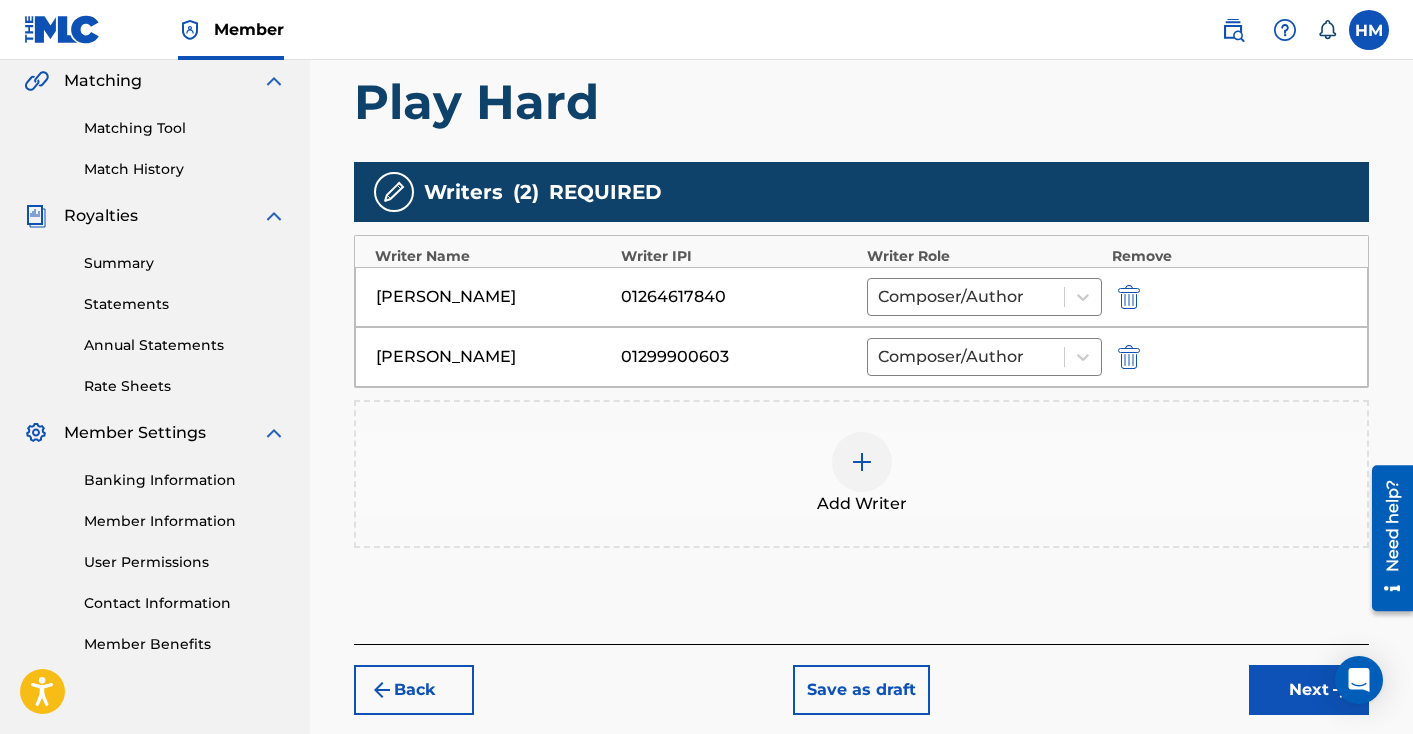 click at bounding box center (1129, 357) 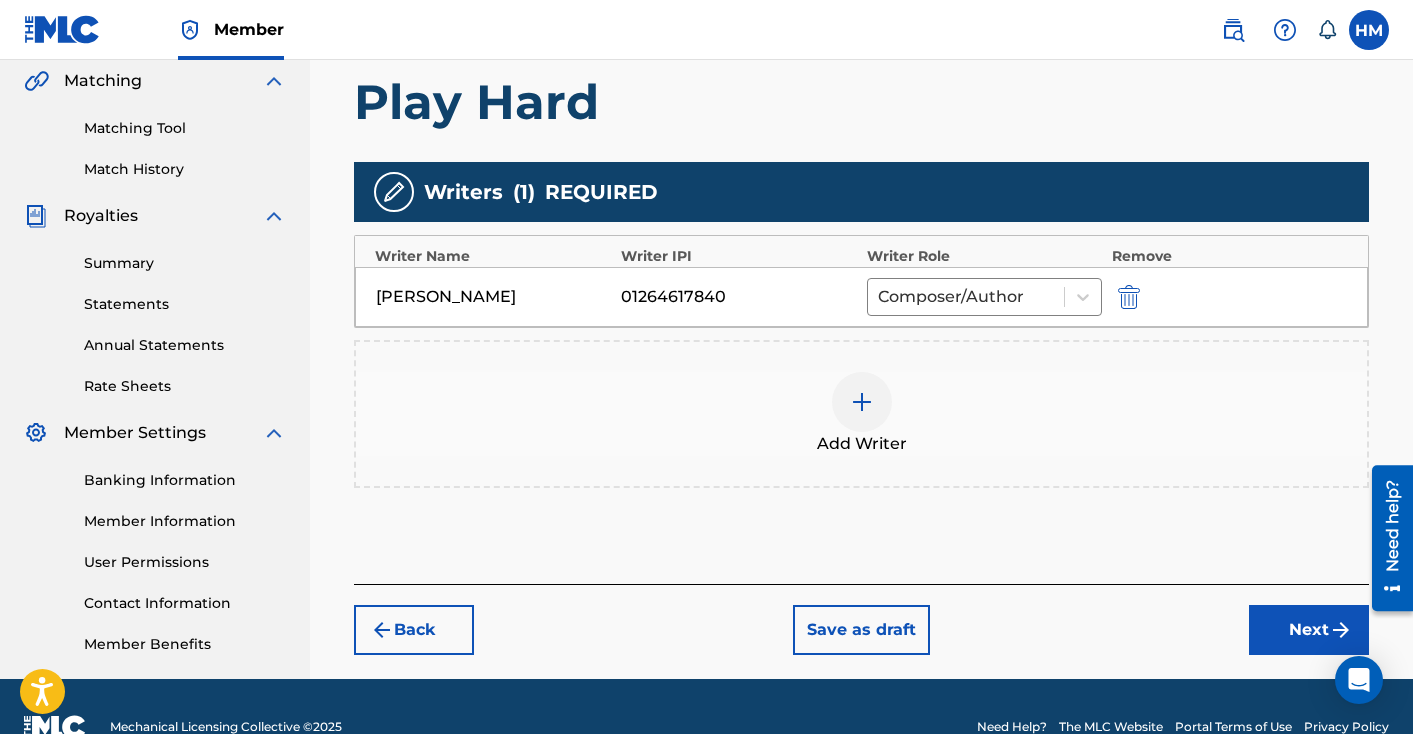 click at bounding box center [862, 402] 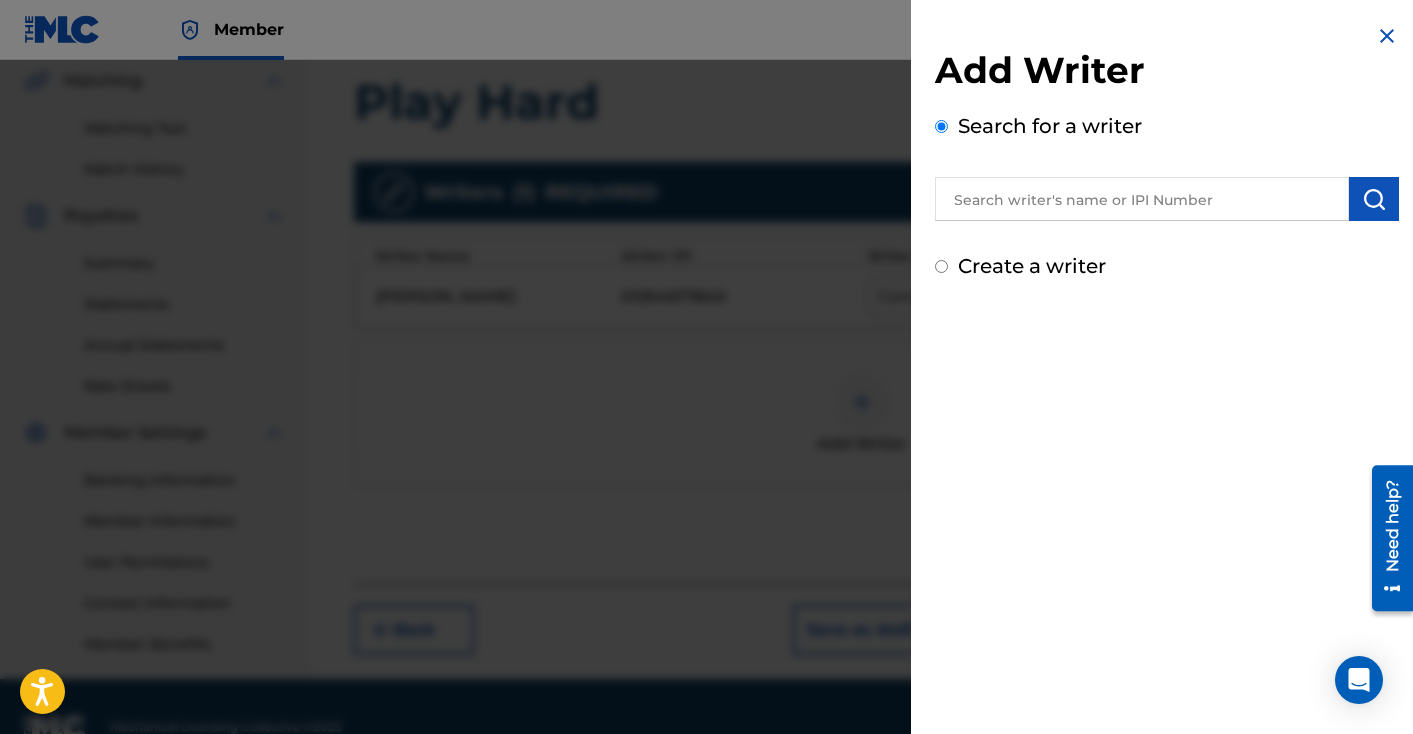 click on "Create a writer" at bounding box center (1032, 266) 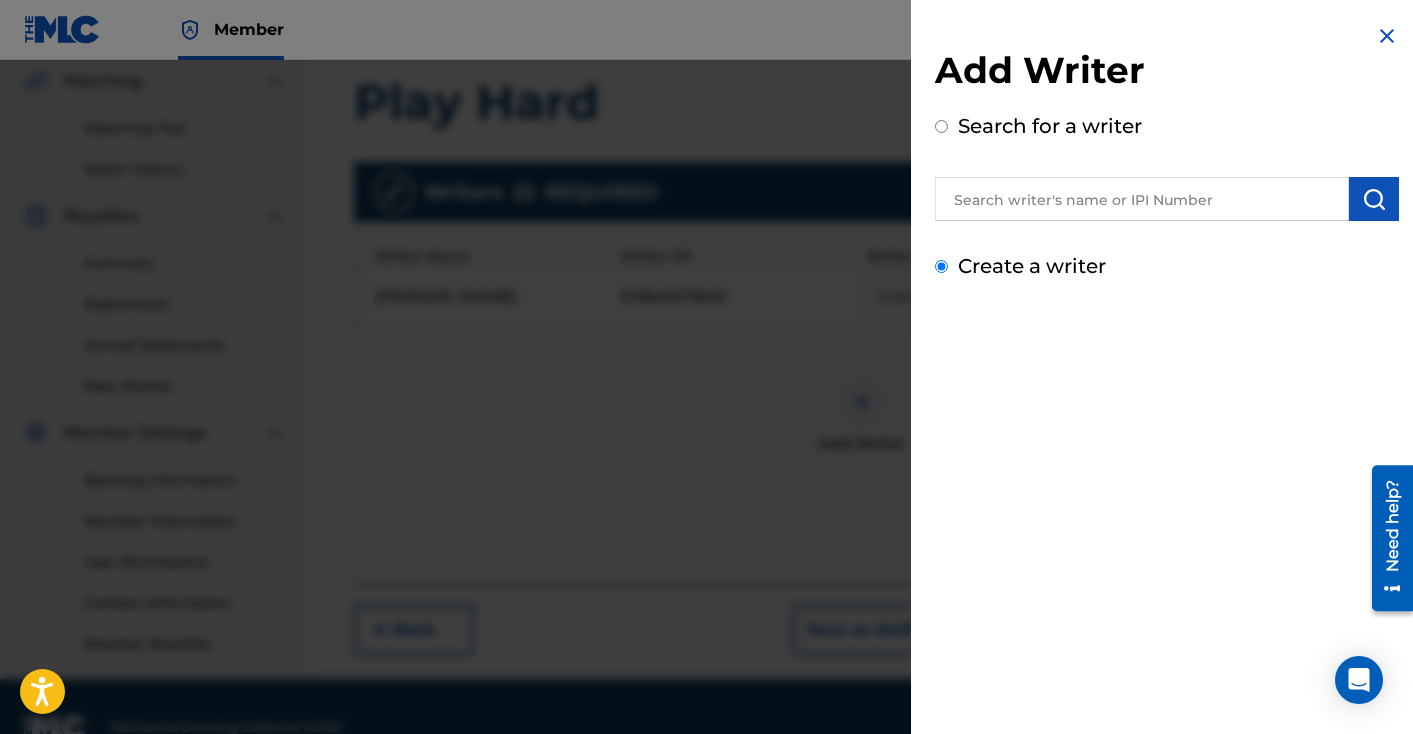click on "Create a writer" at bounding box center (941, 266) 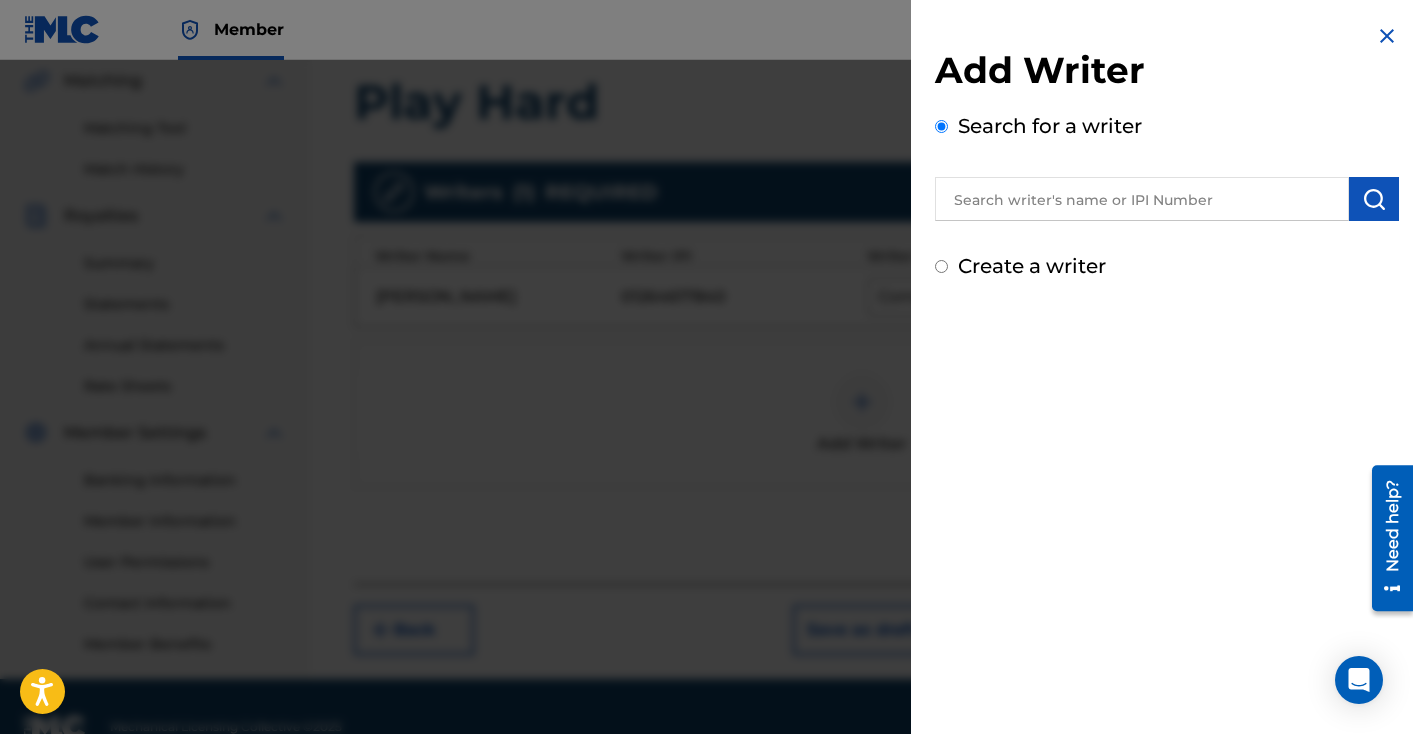 radio on "false" 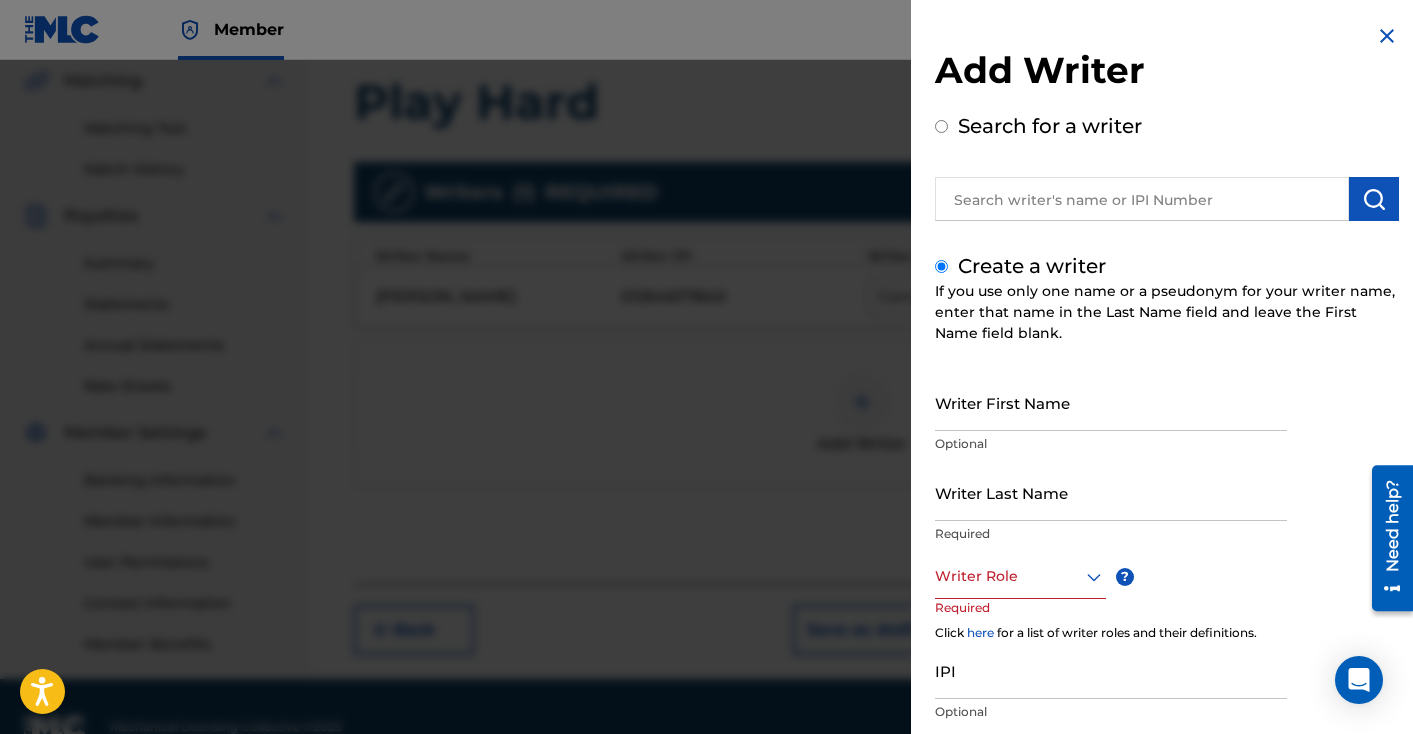 click on "Writer First Name" at bounding box center (1111, 402) 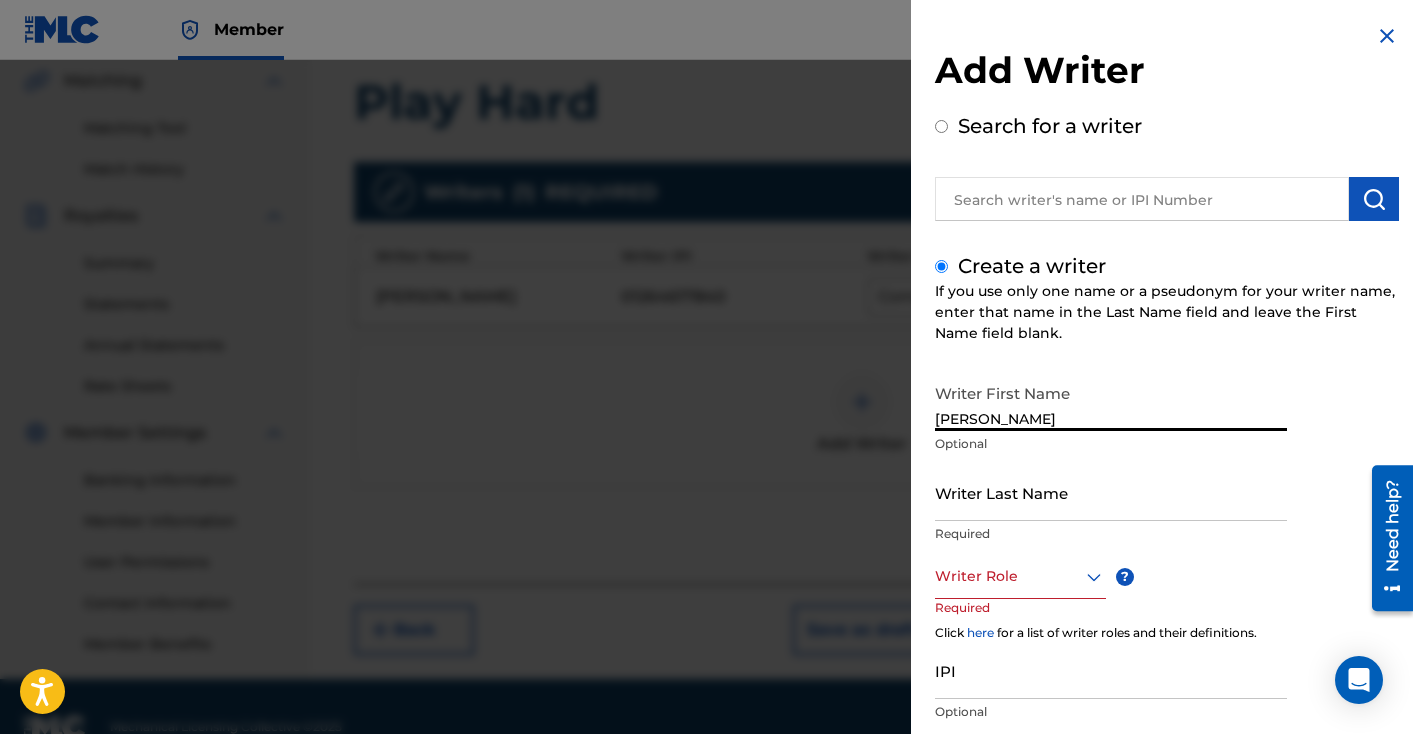 type on "[PERSON_NAME]" 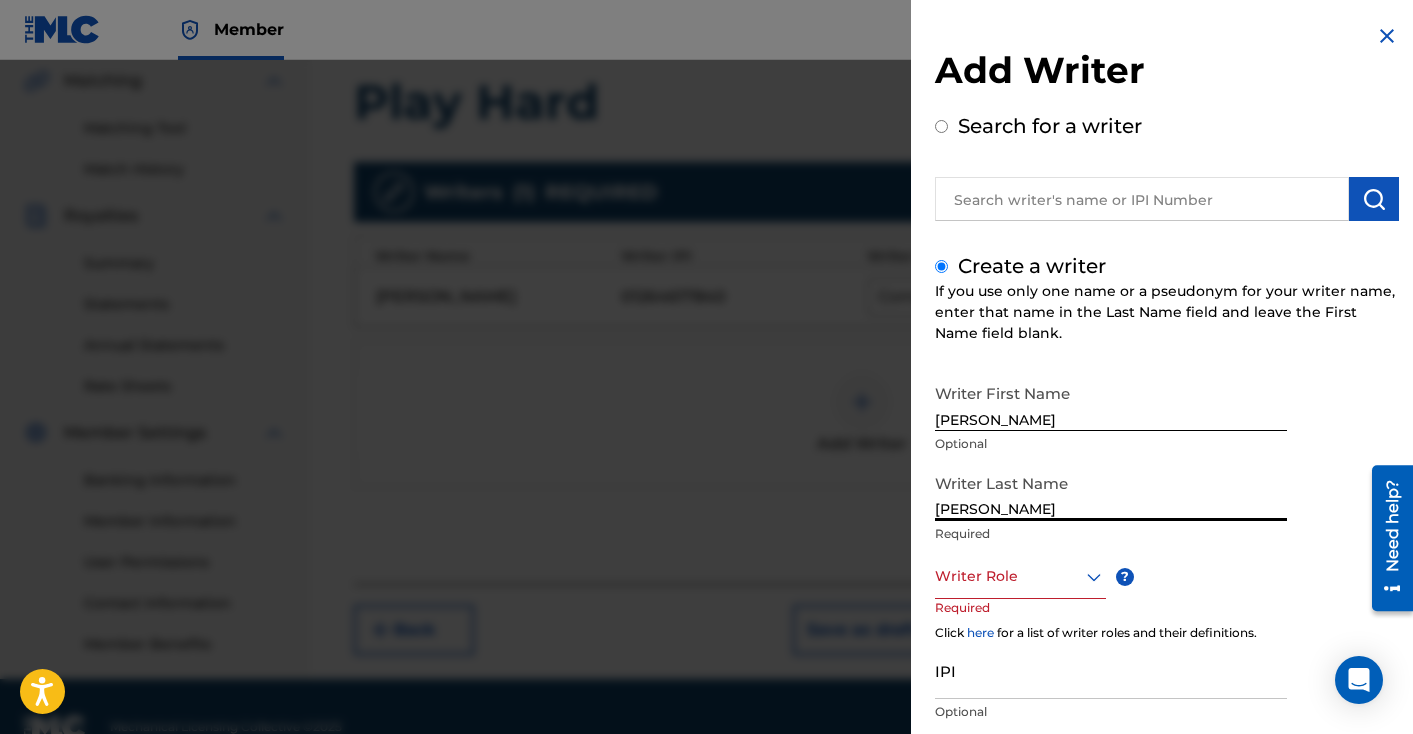 type on "[PERSON_NAME]" 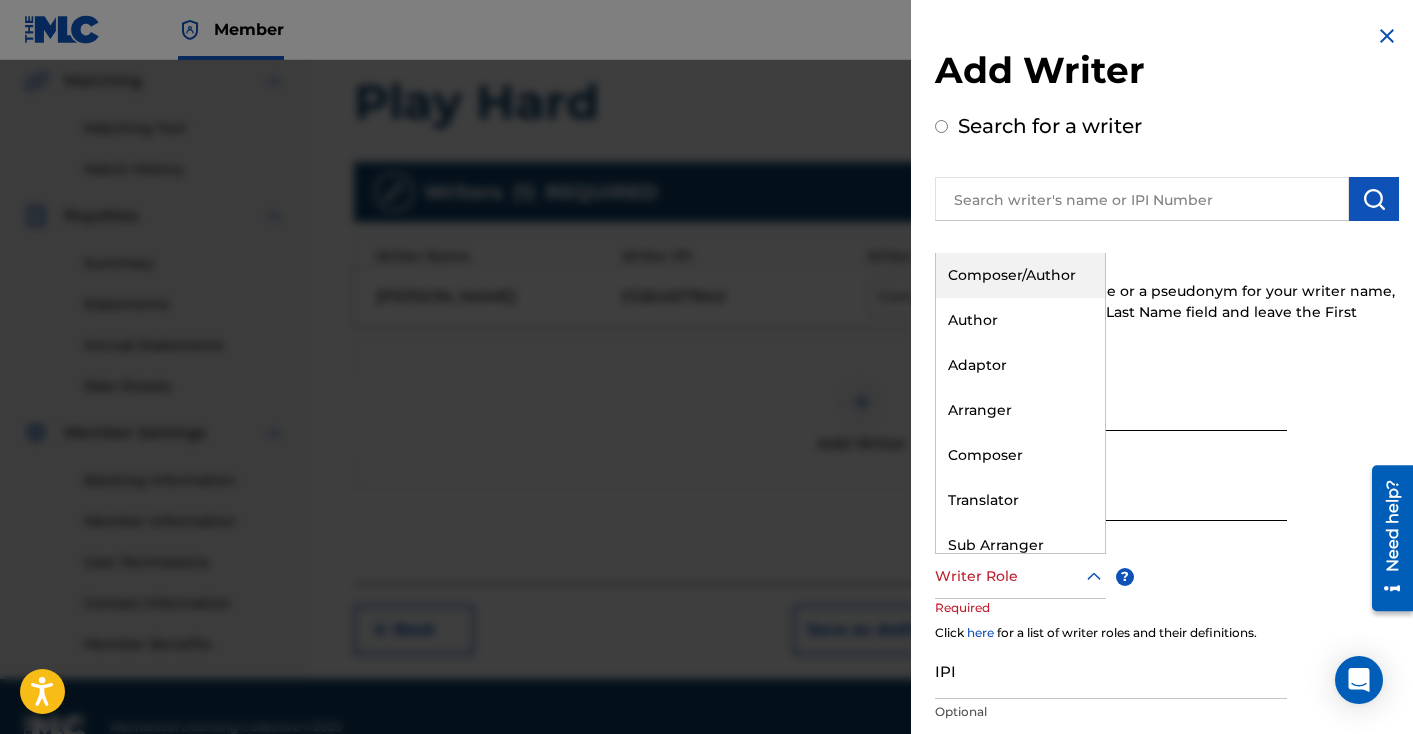 click on "Composer/Author" at bounding box center [1020, 275] 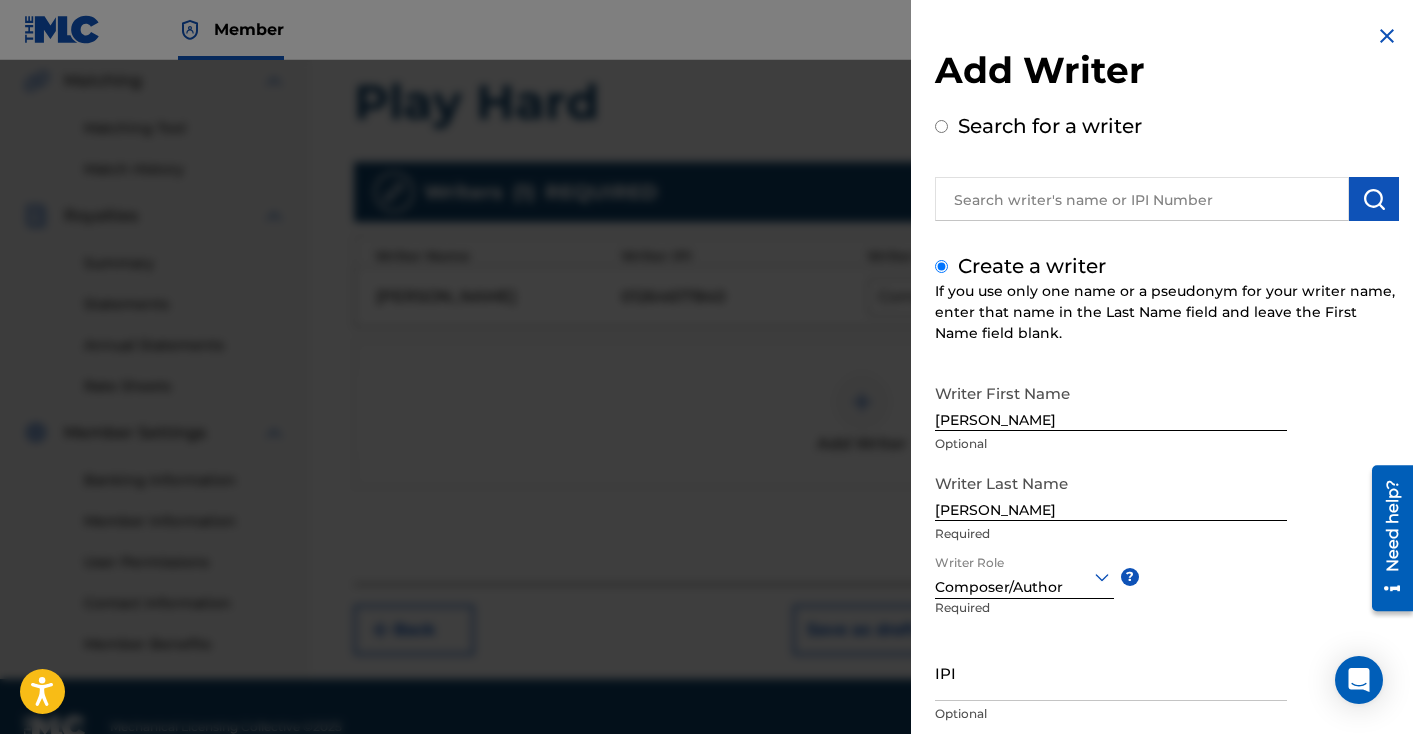 click on "IPI" at bounding box center (1111, 672) 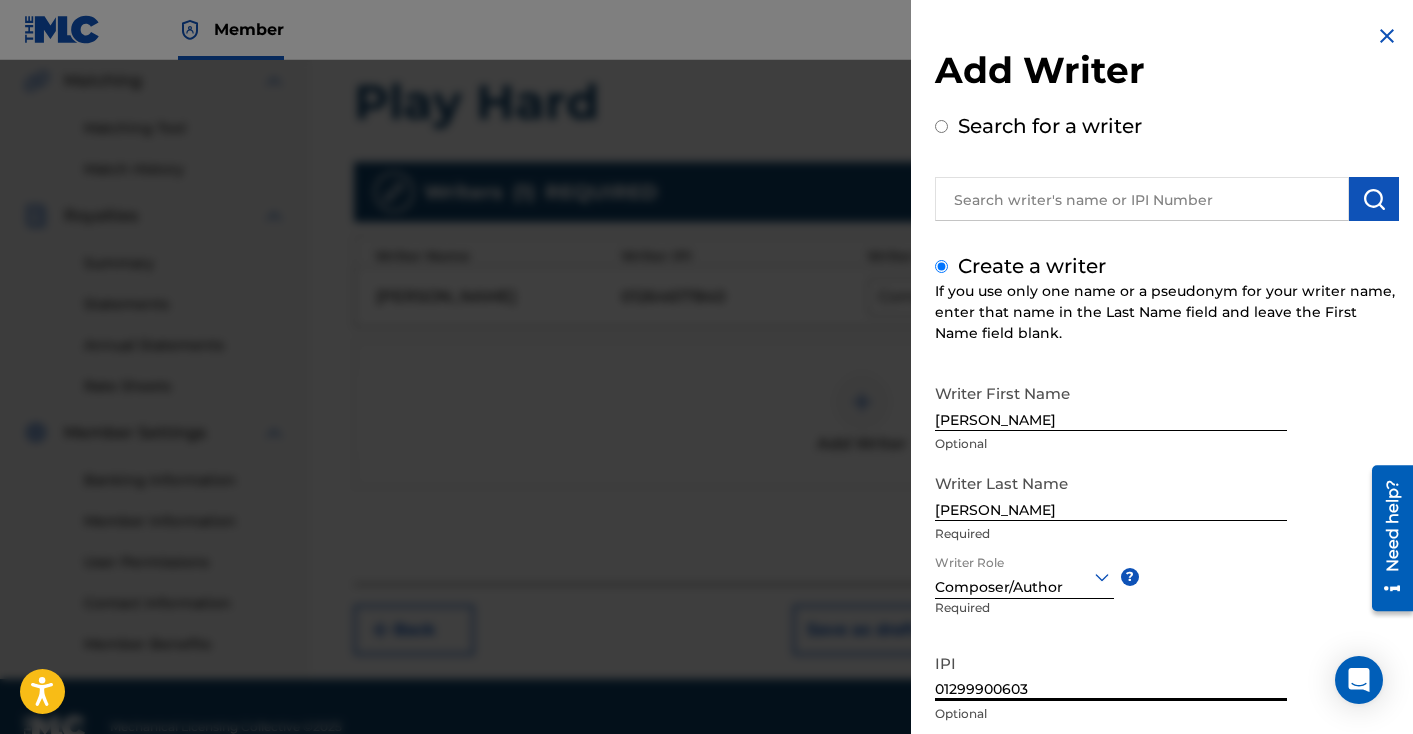 scroll, scrollTop: 134, scrollLeft: 0, axis: vertical 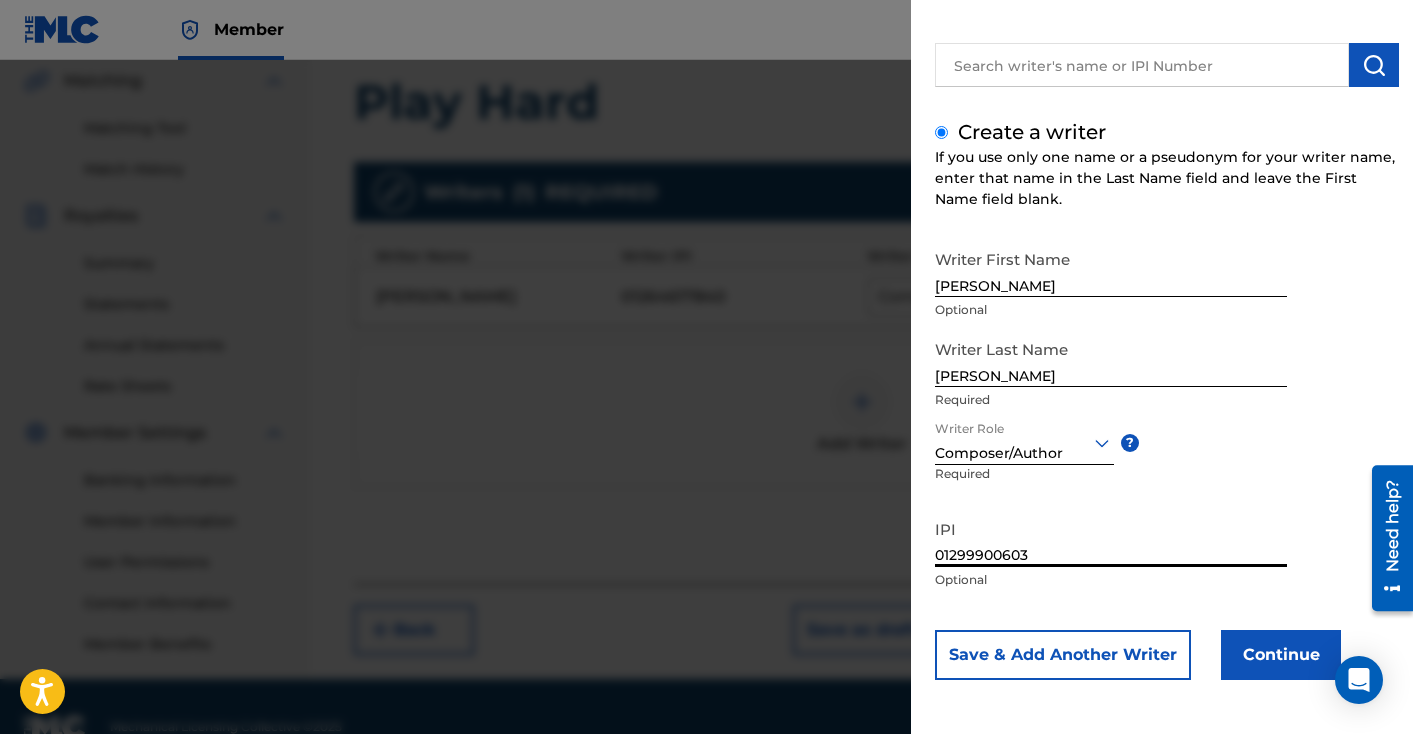 type on "01299900603" 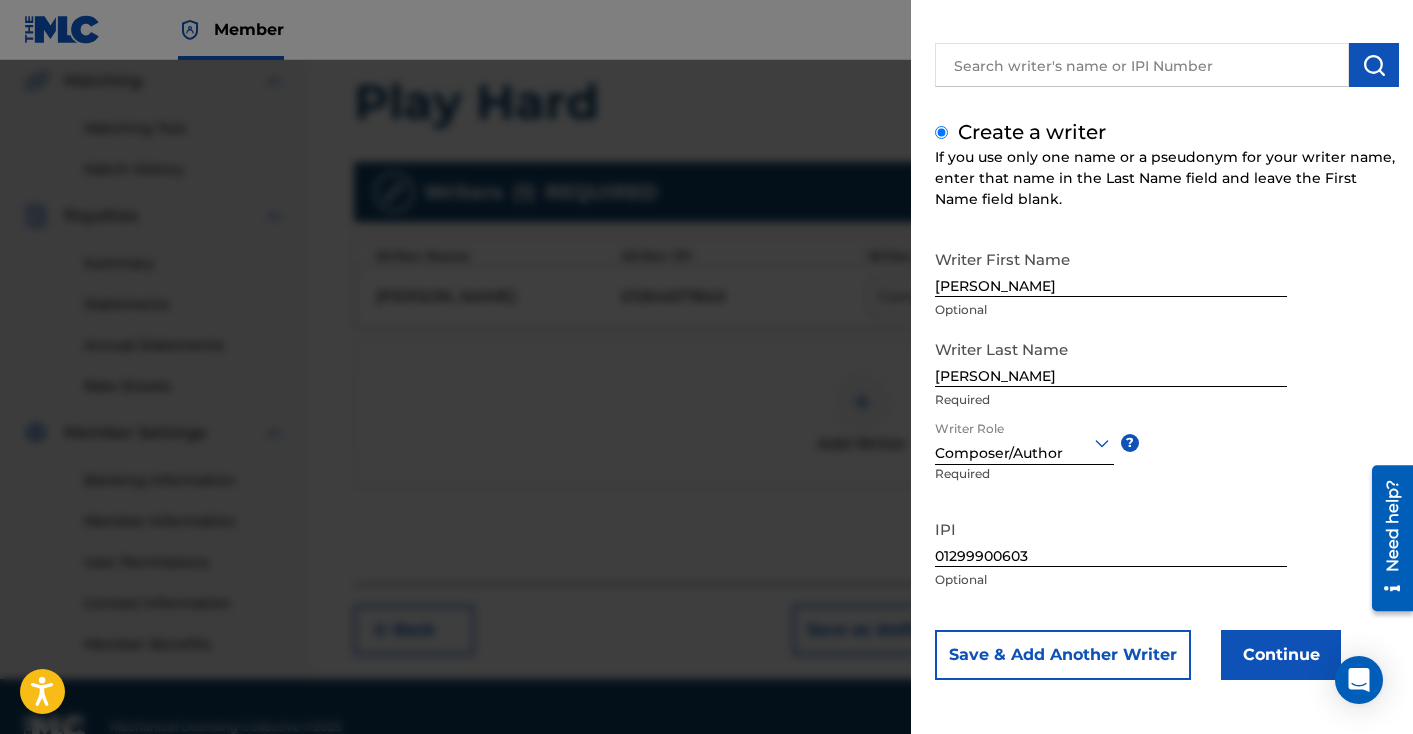 click on "Continue" at bounding box center [1281, 655] 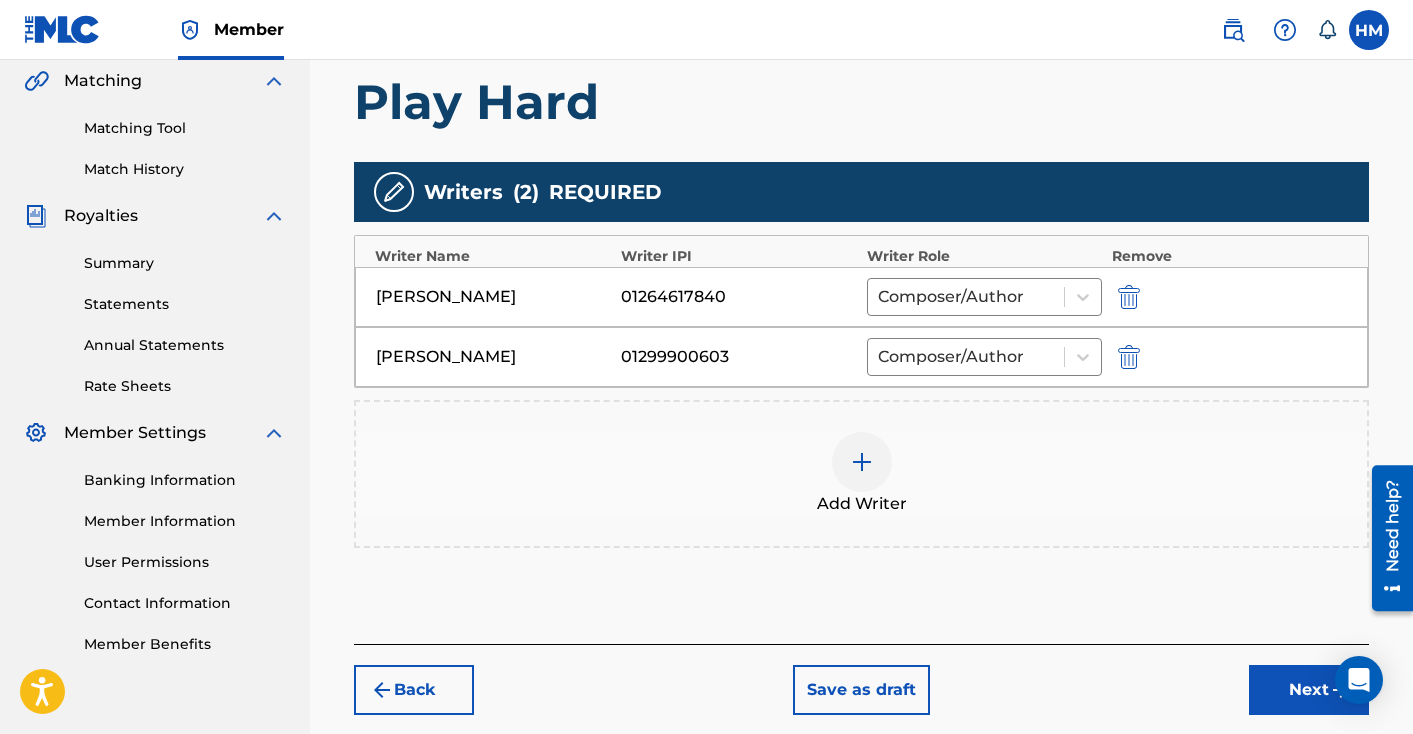 click on "Next" at bounding box center (1309, 690) 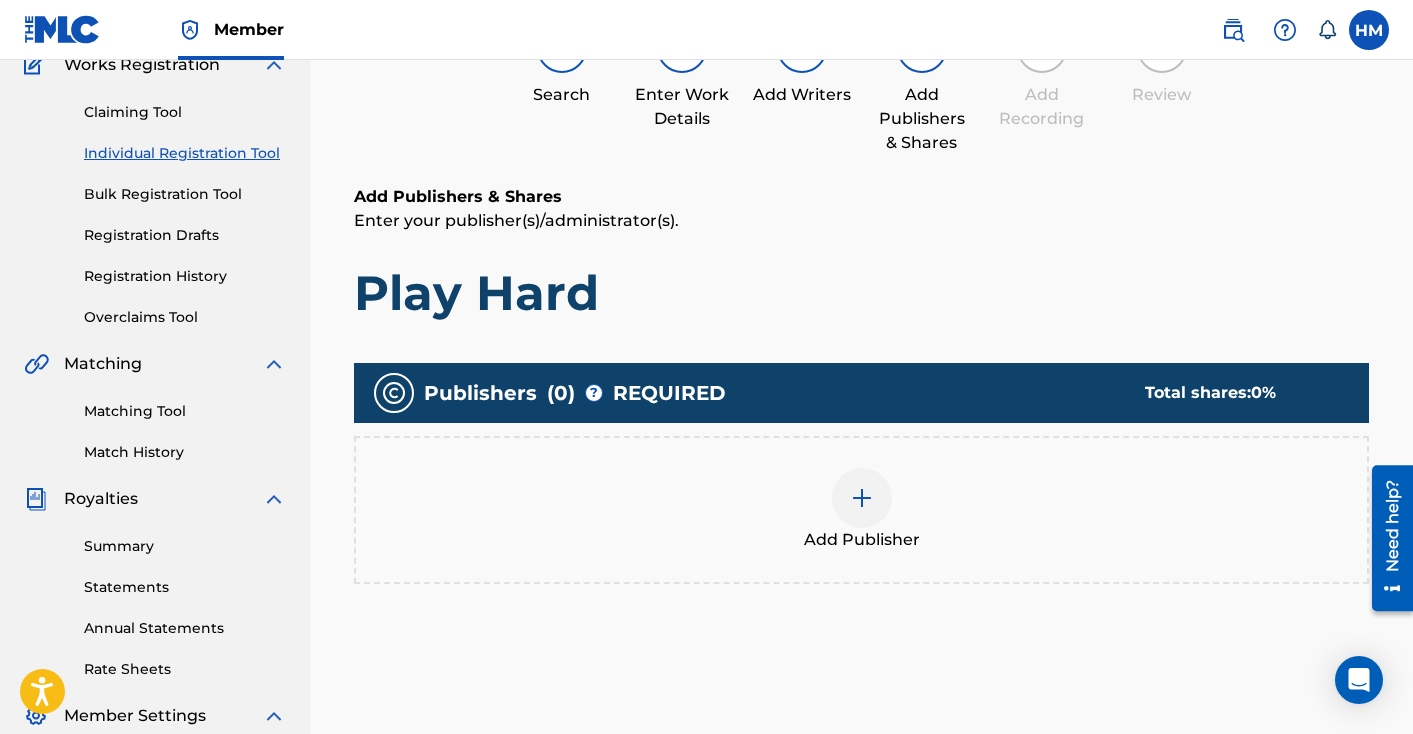 scroll, scrollTop: 90, scrollLeft: 0, axis: vertical 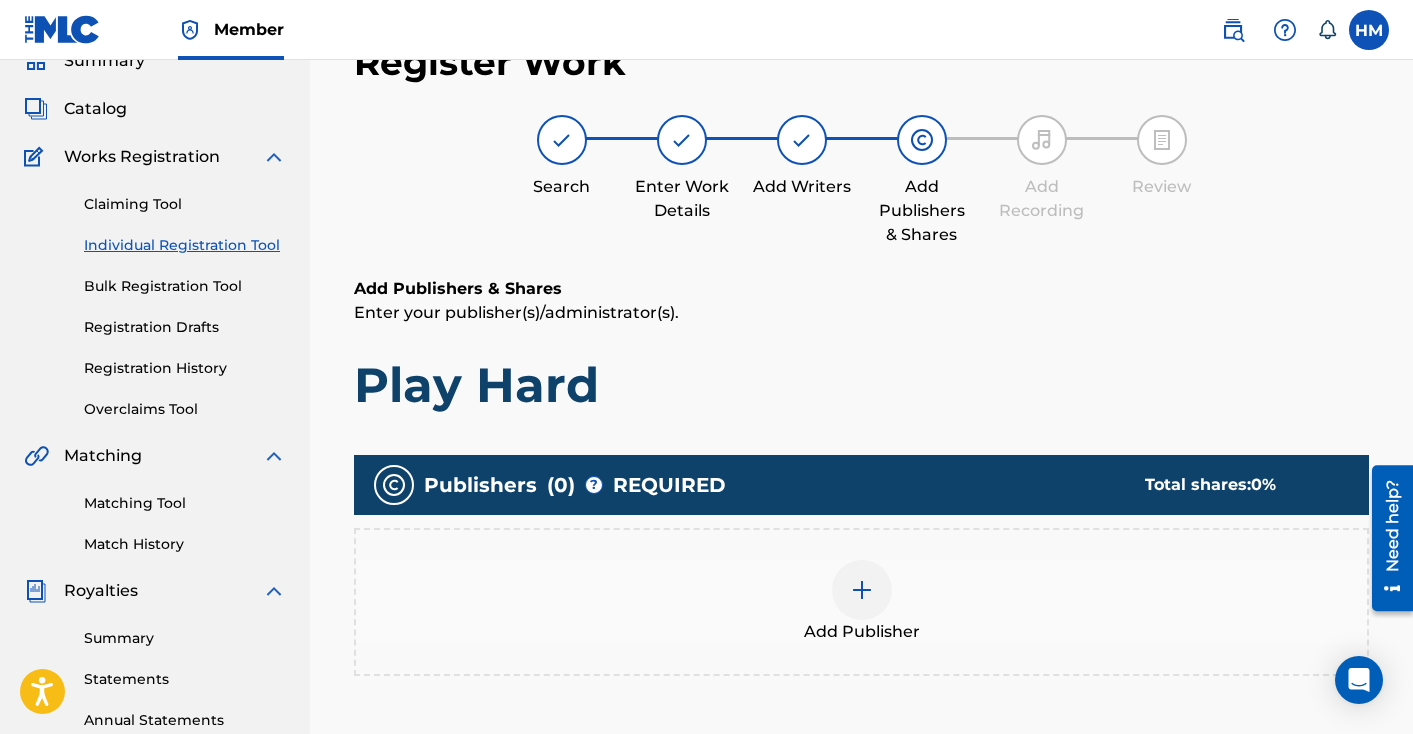 click at bounding box center (862, 590) 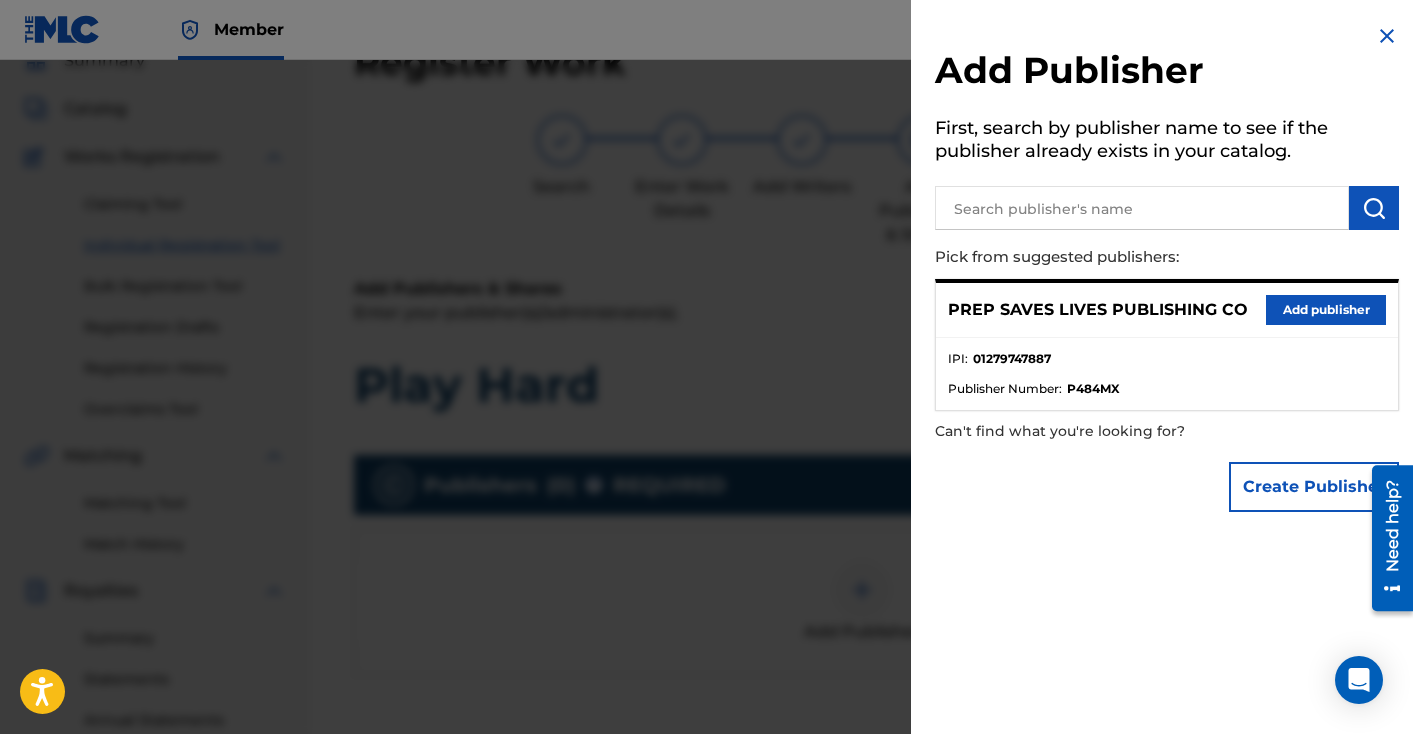 click on "Add publisher" at bounding box center (1326, 310) 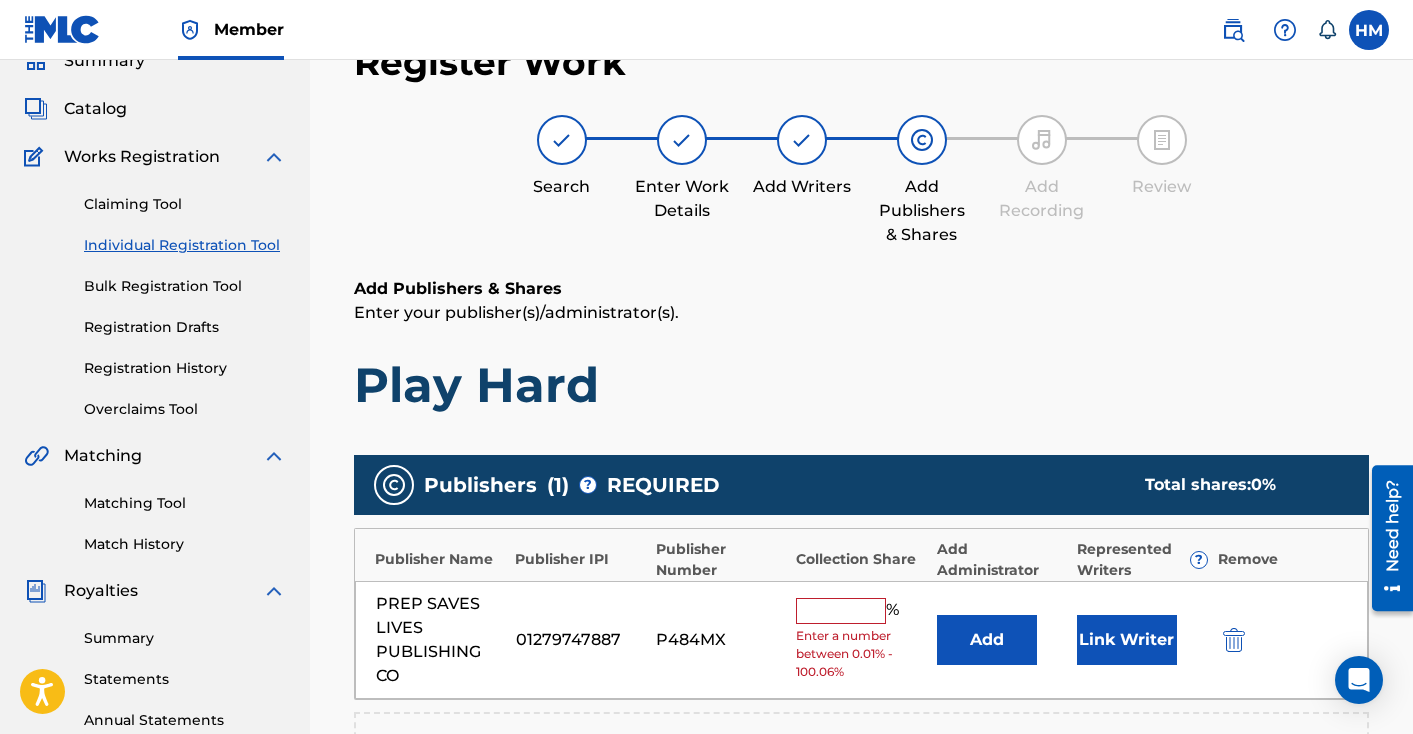 click at bounding box center (841, 611) 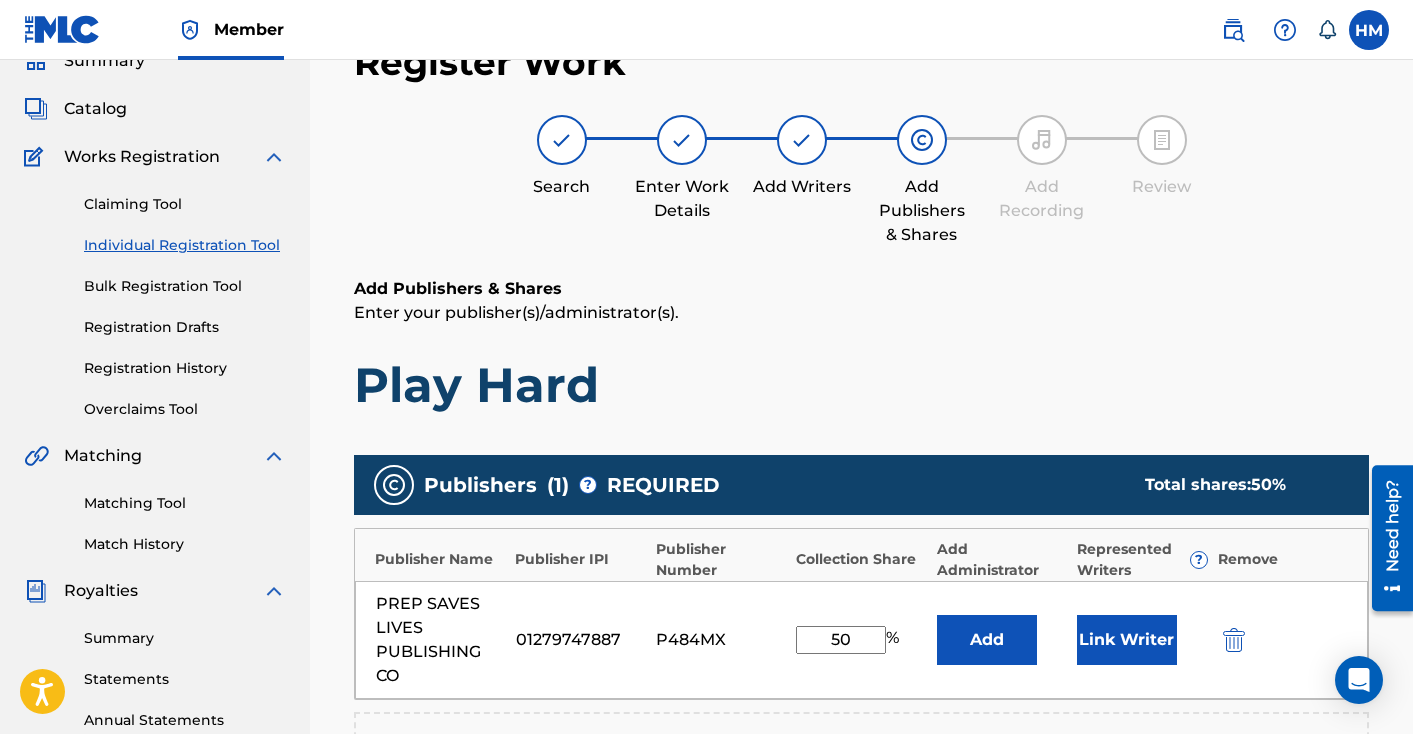 type on "50" 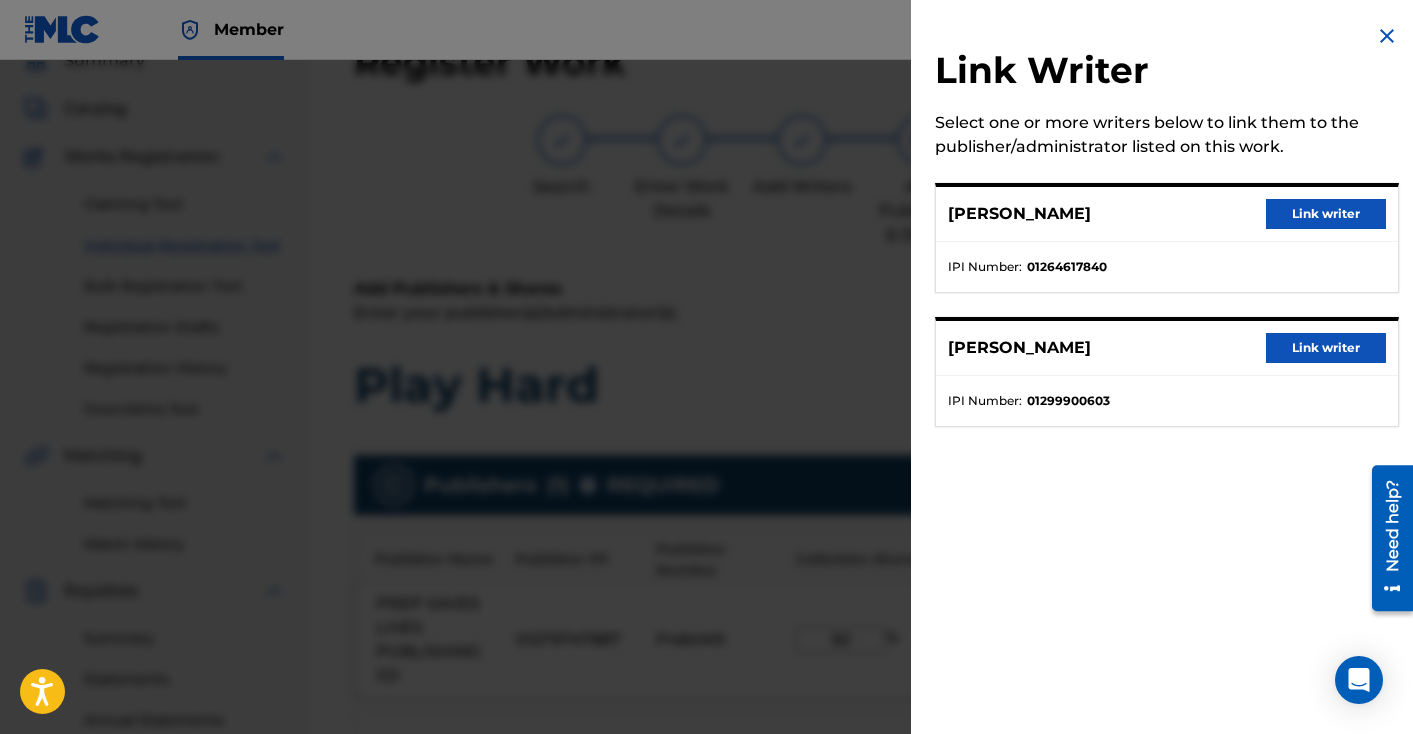 click on "Link writer" at bounding box center [1326, 214] 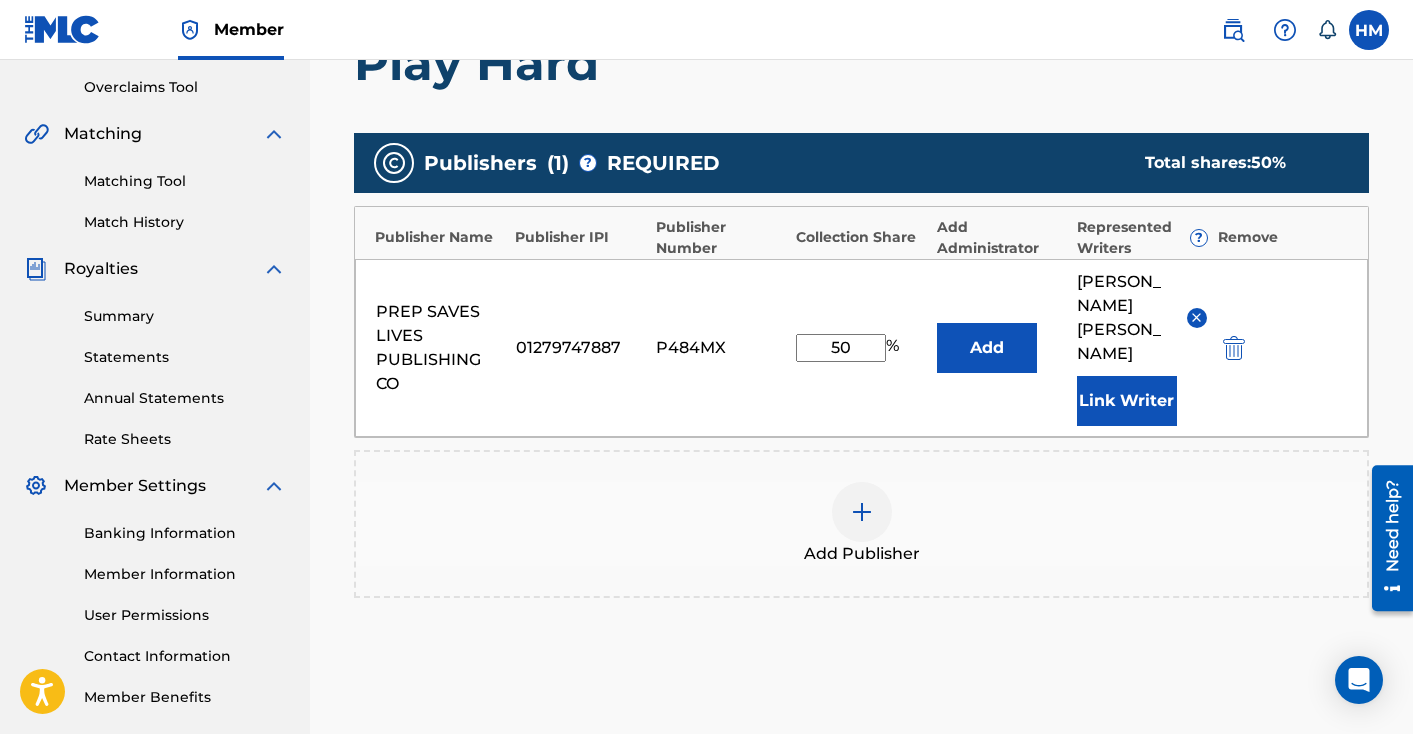 scroll, scrollTop: 508, scrollLeft: 0, axis: vertical 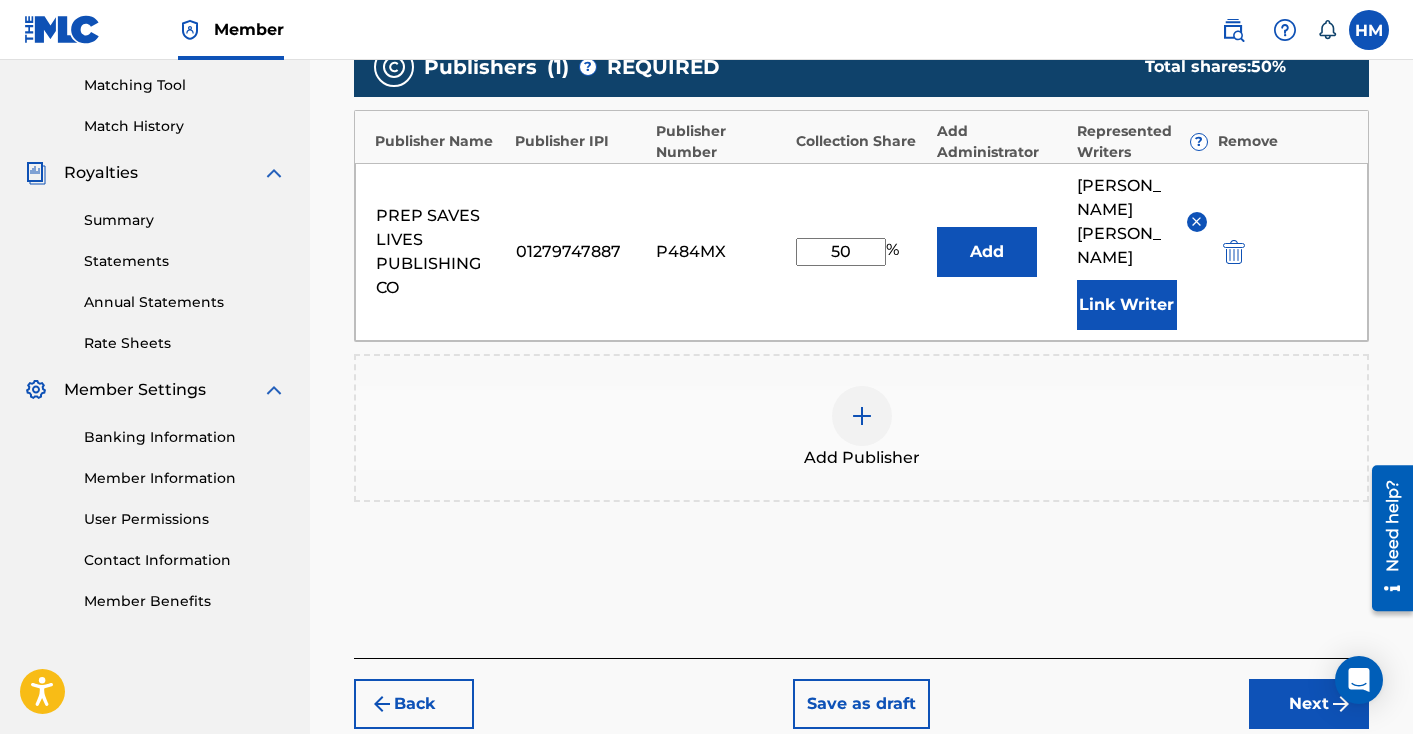 click on "Next" at bounding box center [1309, 704] 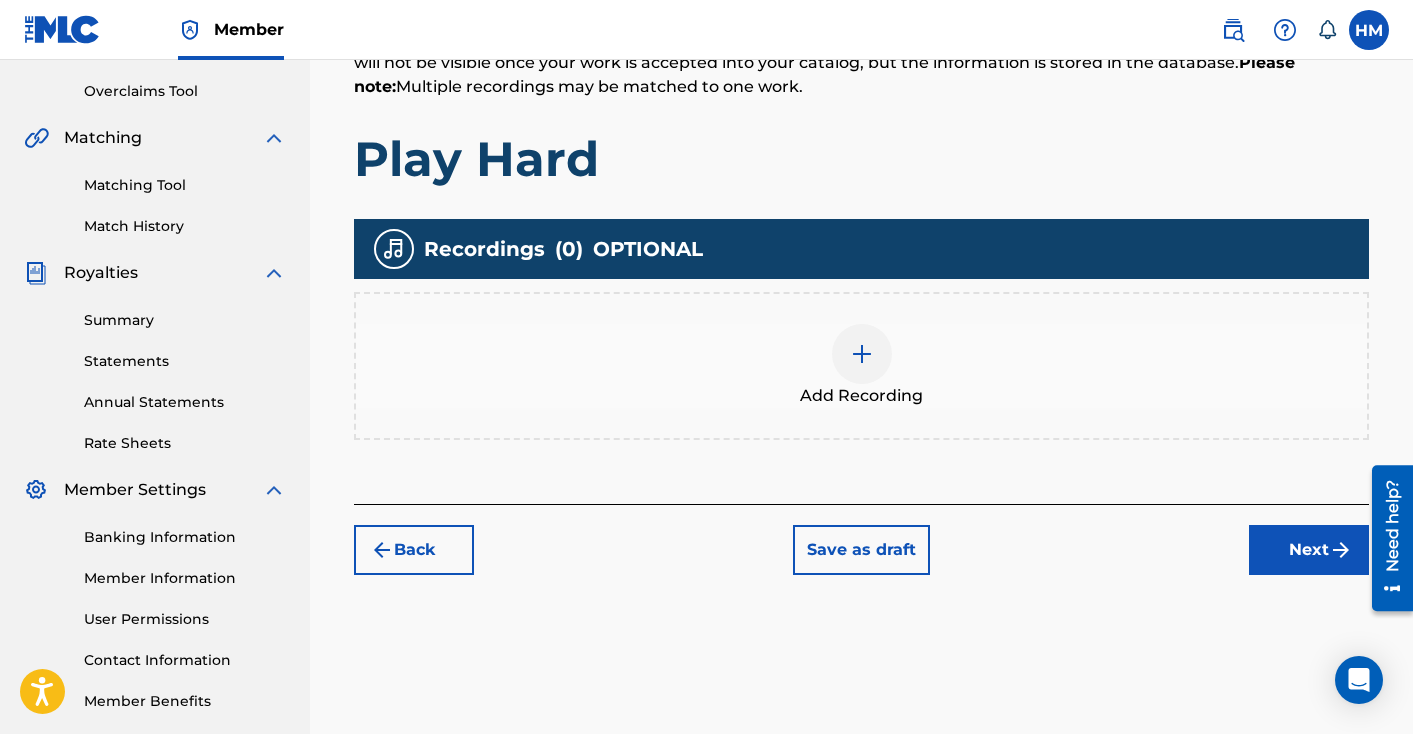 scroll, scrollTop: 495, scrollLeft: 0, axis: vertical 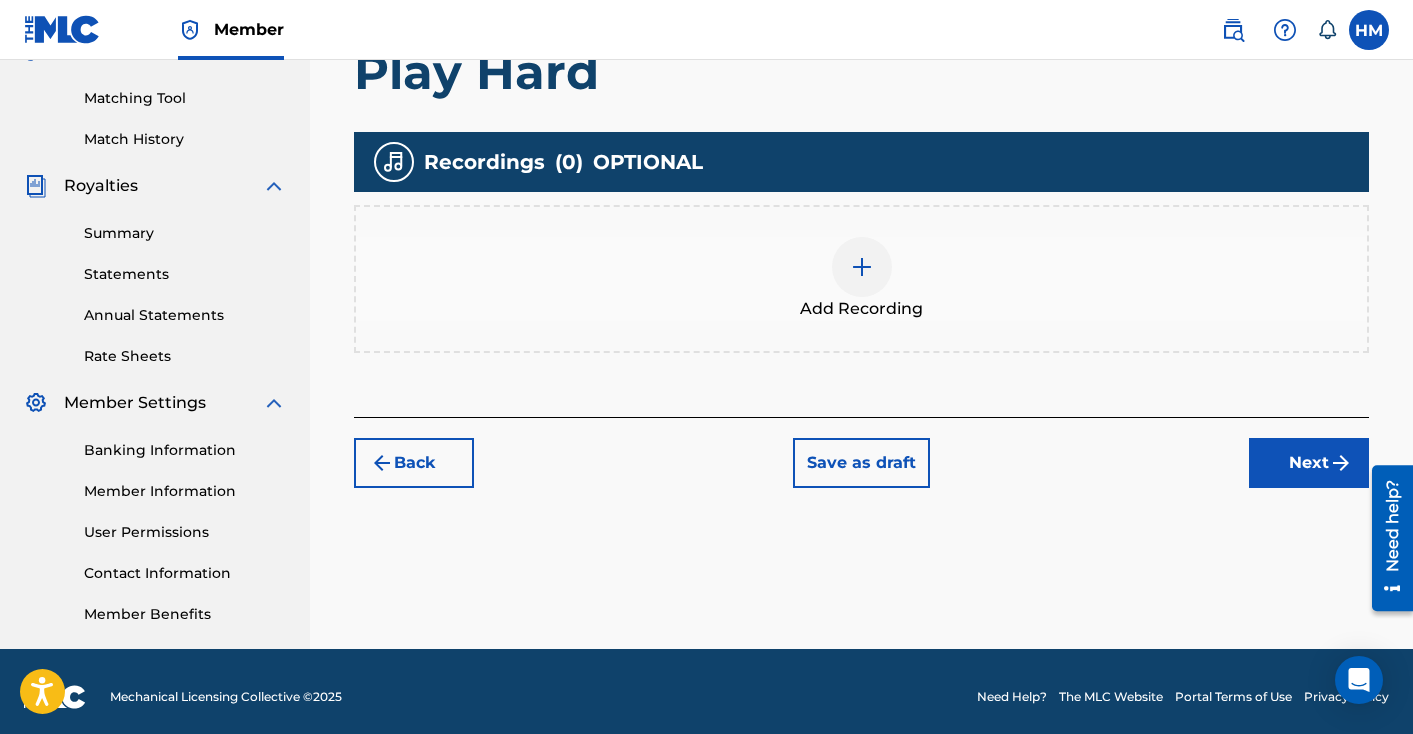 click at bounding box center [862, 267] 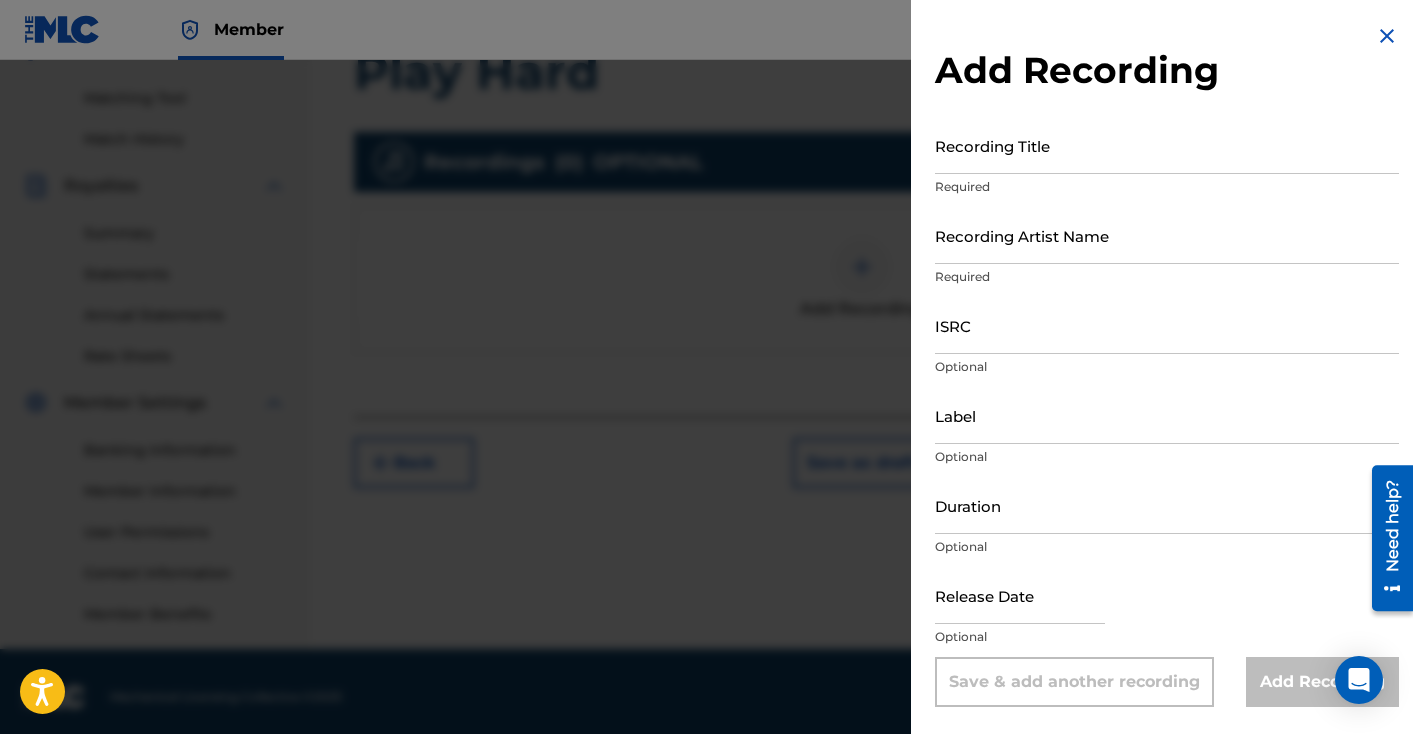 click on "Recording Title" at bounding box center [1167, 145] 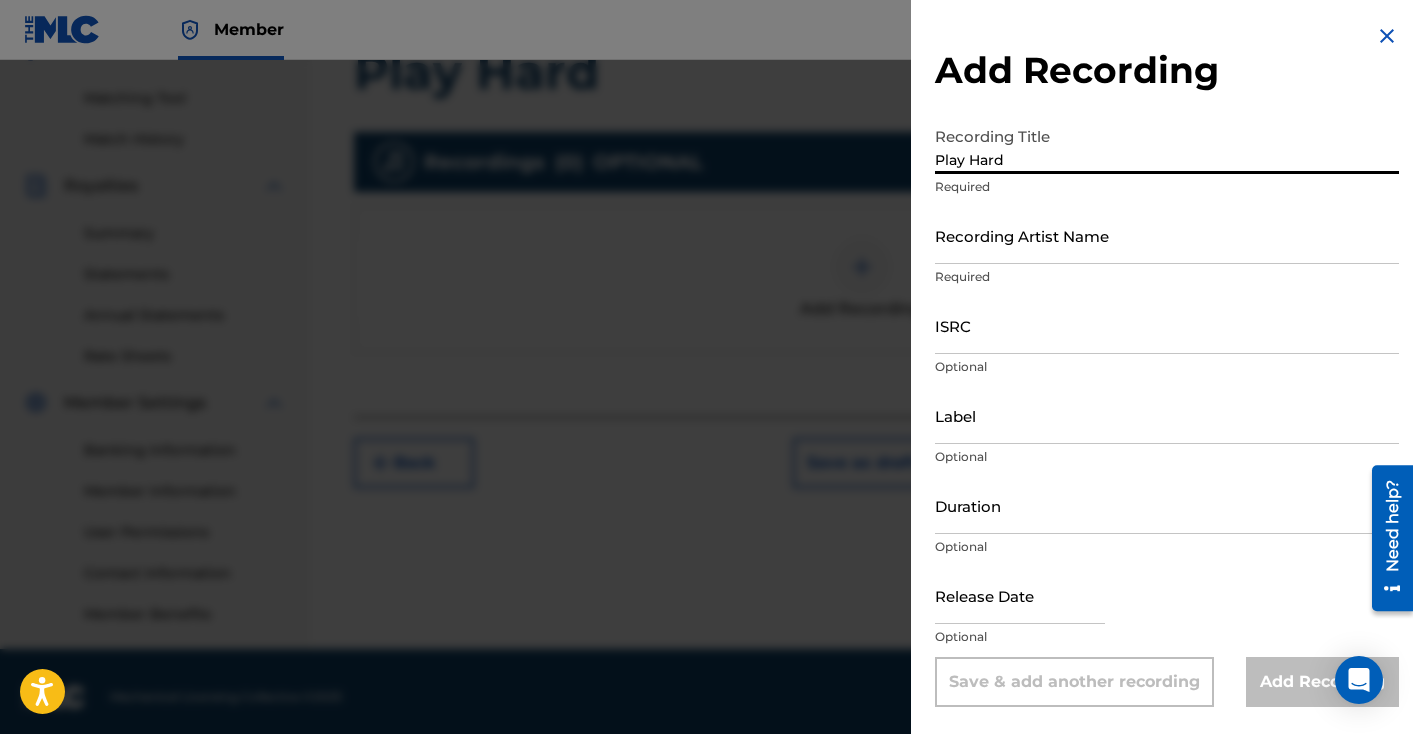 type on "Play Hard" 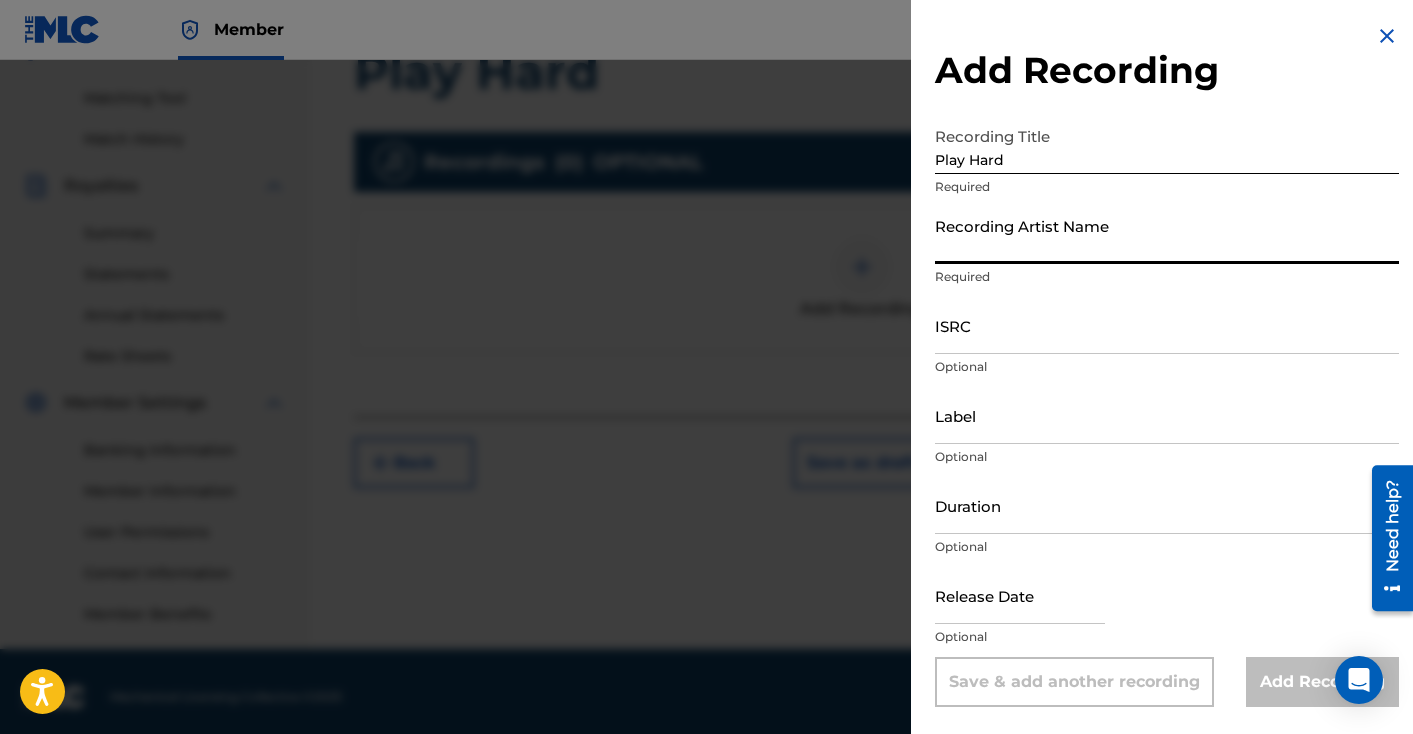 click on "Recording Artist Name" at bounding box center [1167, 235] 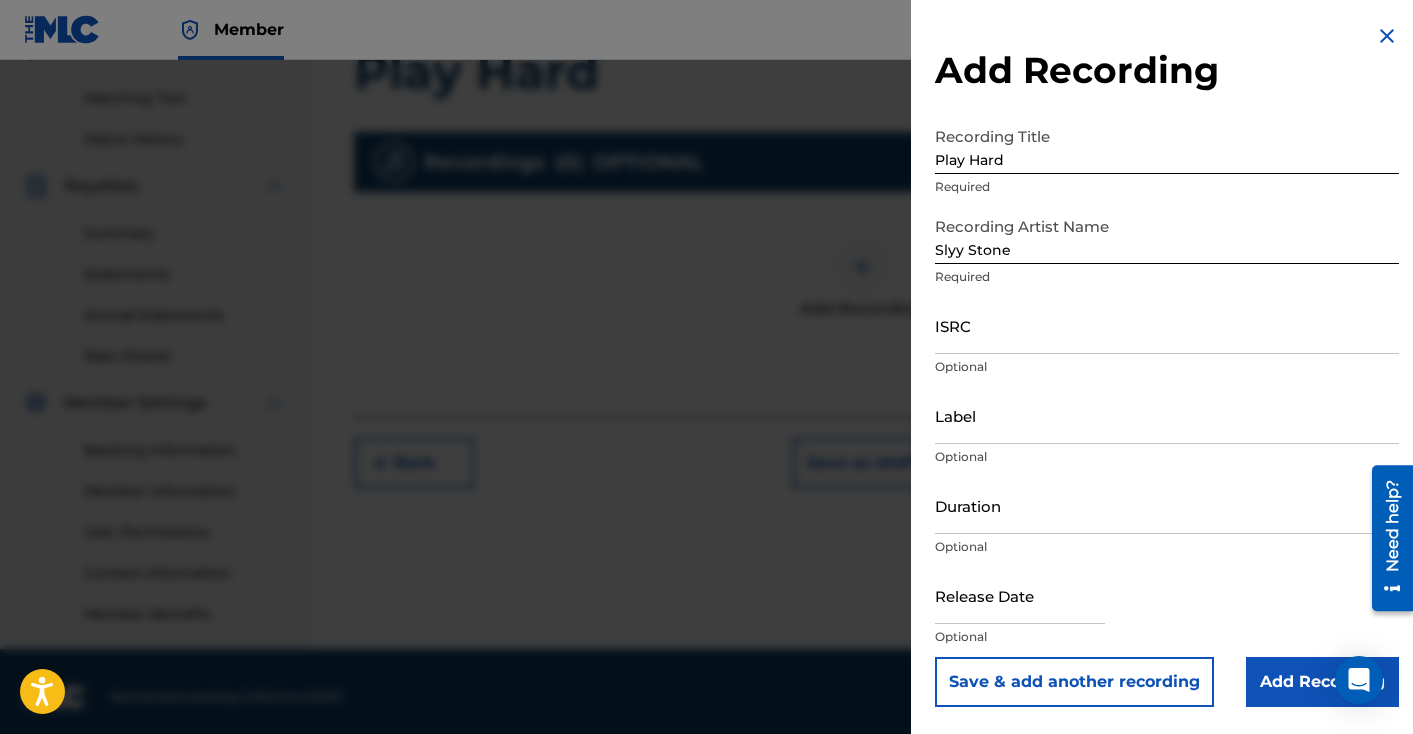 click on "ISRC Optional" at bounding box center [1167, 342] 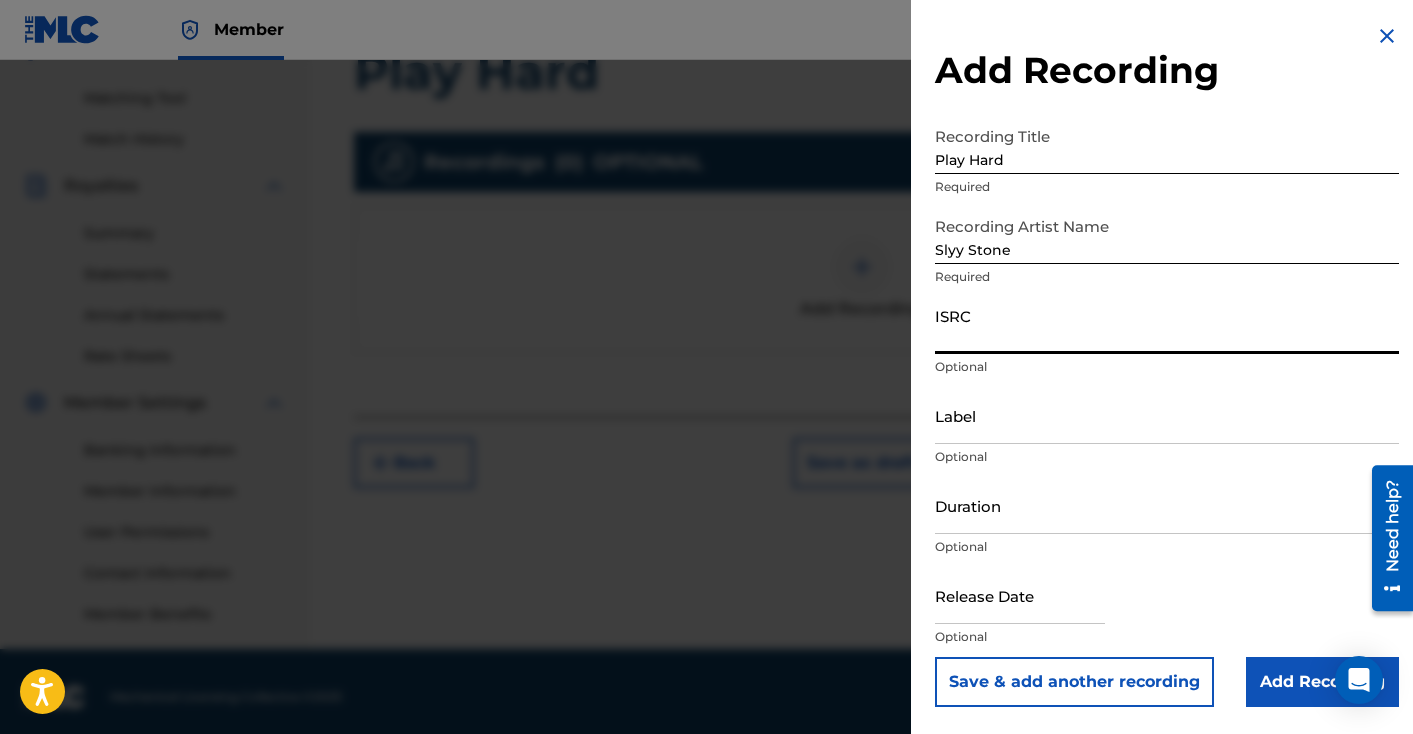 paste on "QZTB72576440" 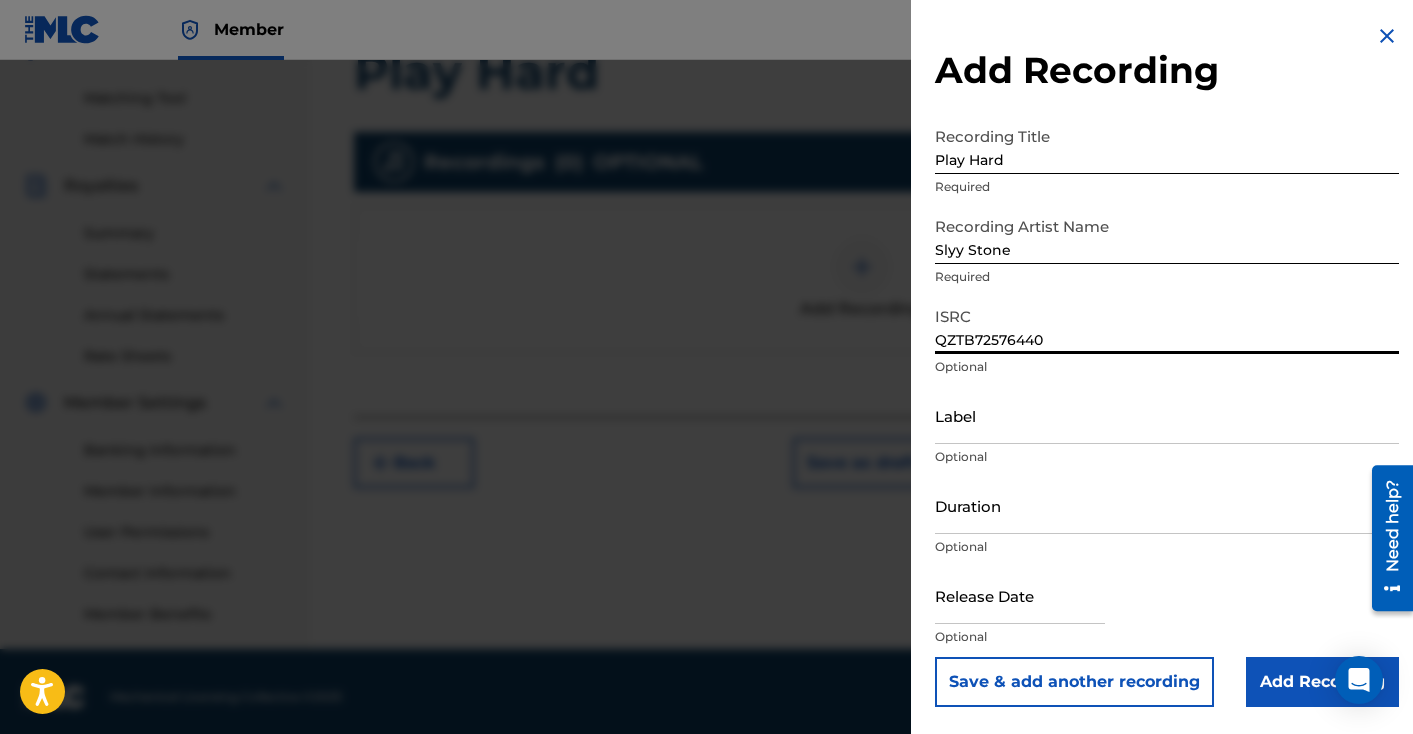 type on "QZTB72576440" 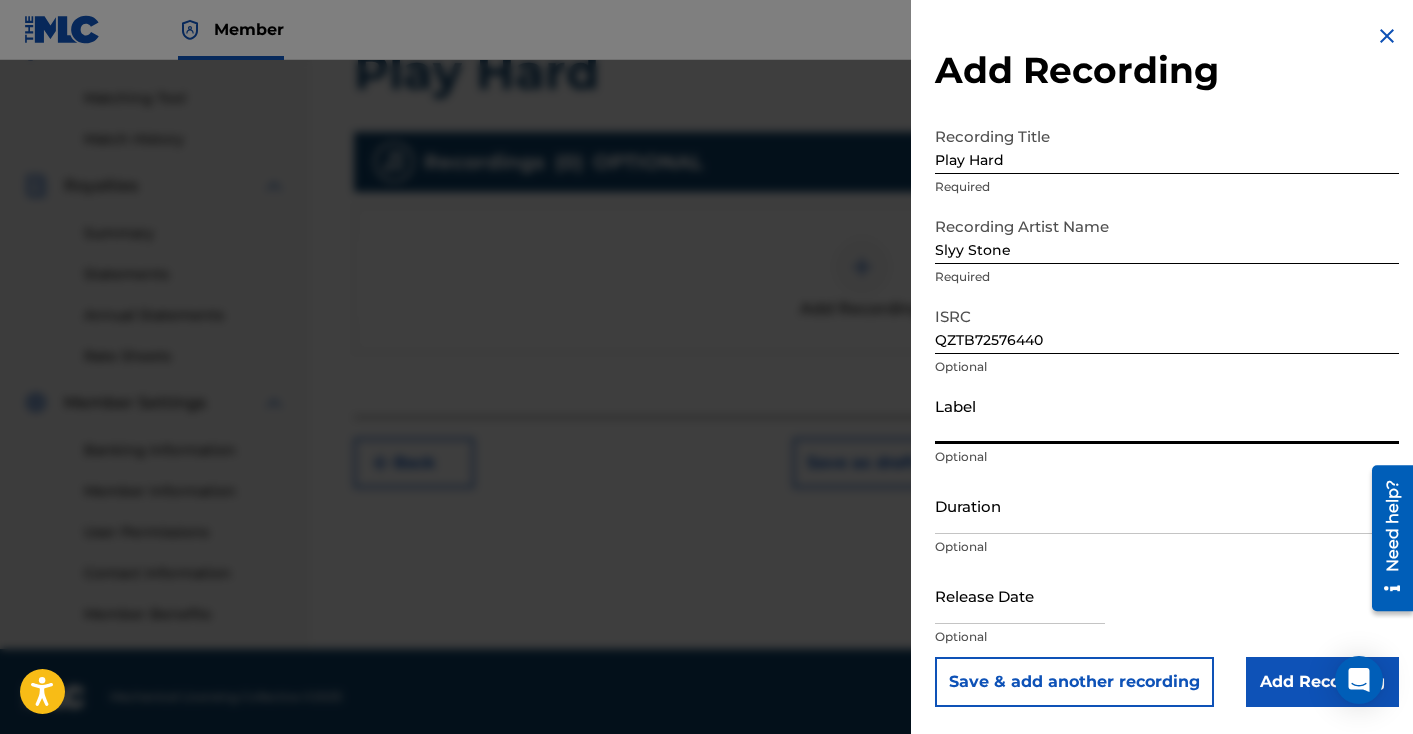 click on "Label" at bounding box center (1167, 415) 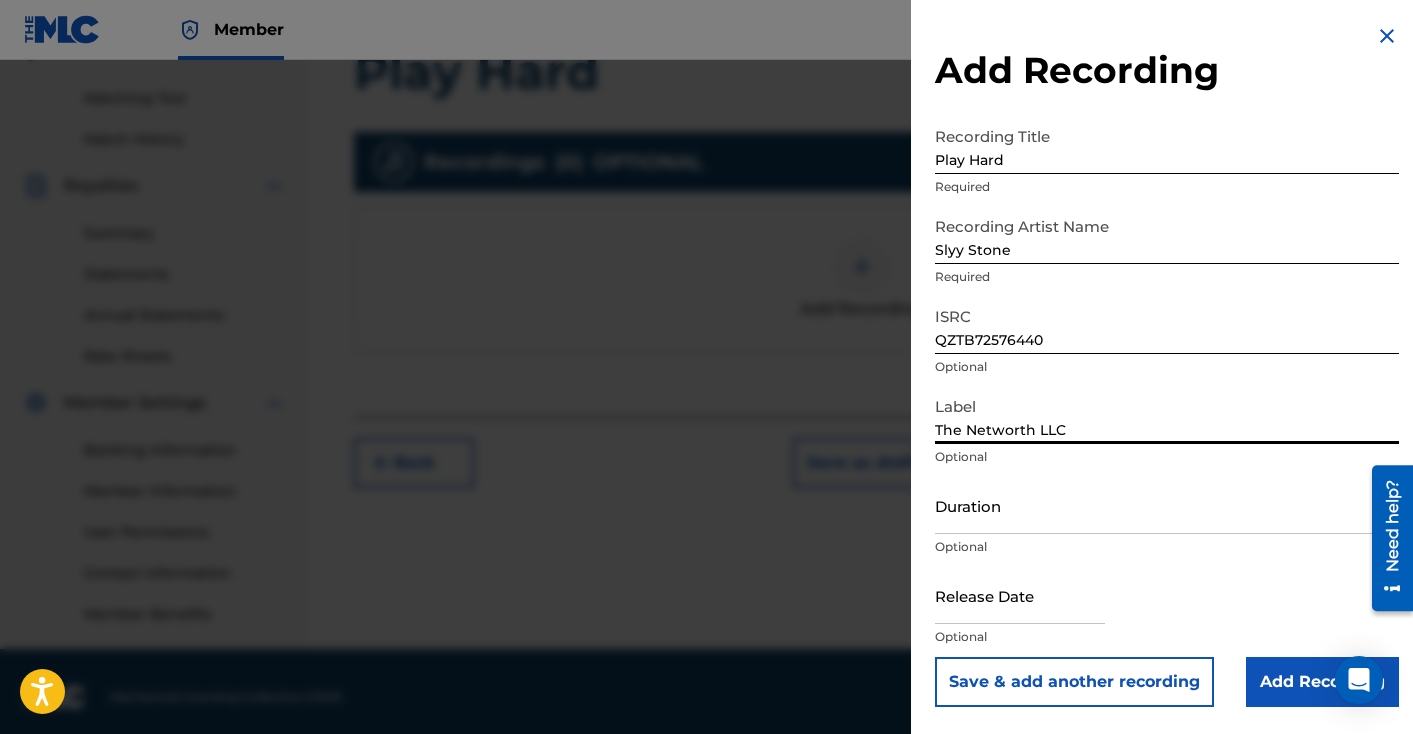click on "Duration" at bounding box center [1167, 505] 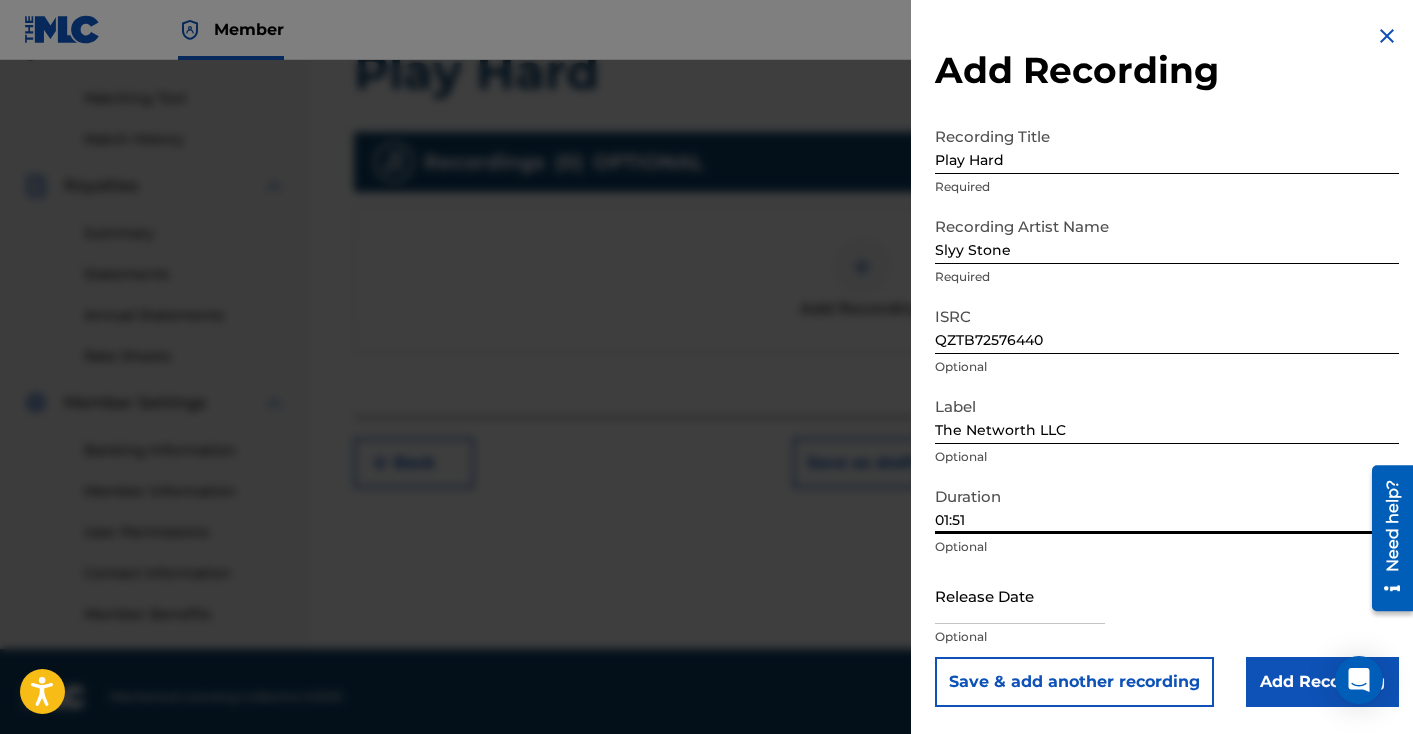 type on "01:51" 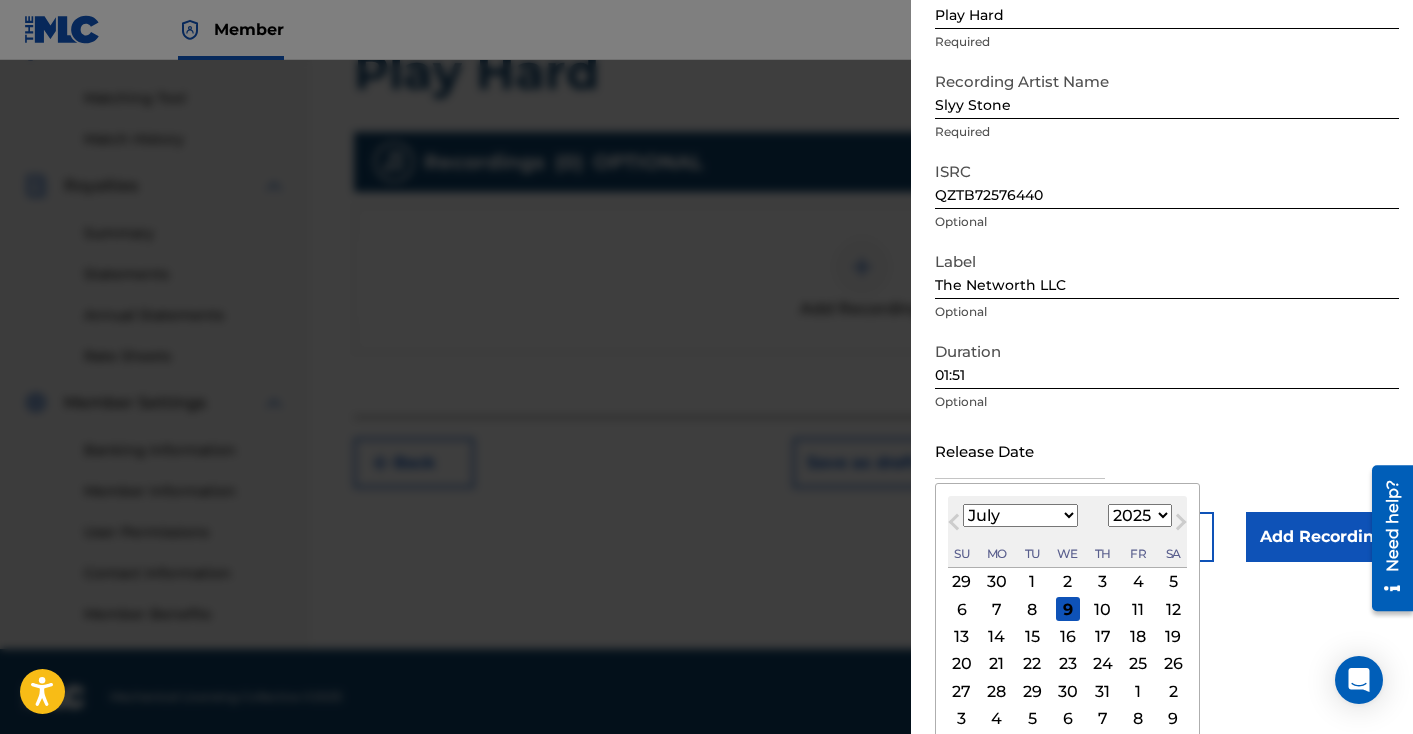 scroll, scrollTop: 156, scrollLeft: 0, axis: vertical 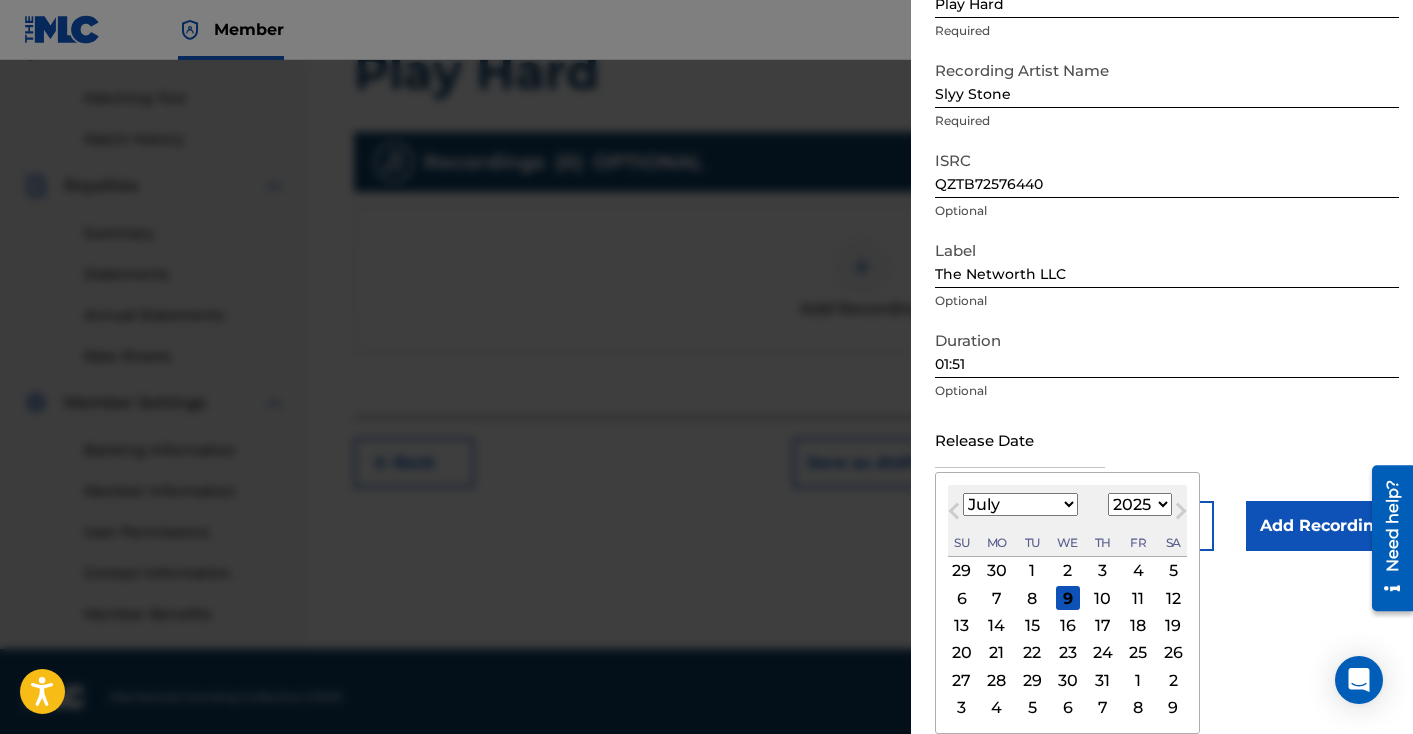 click on "Previous Month" at bounding box center (956, 514) 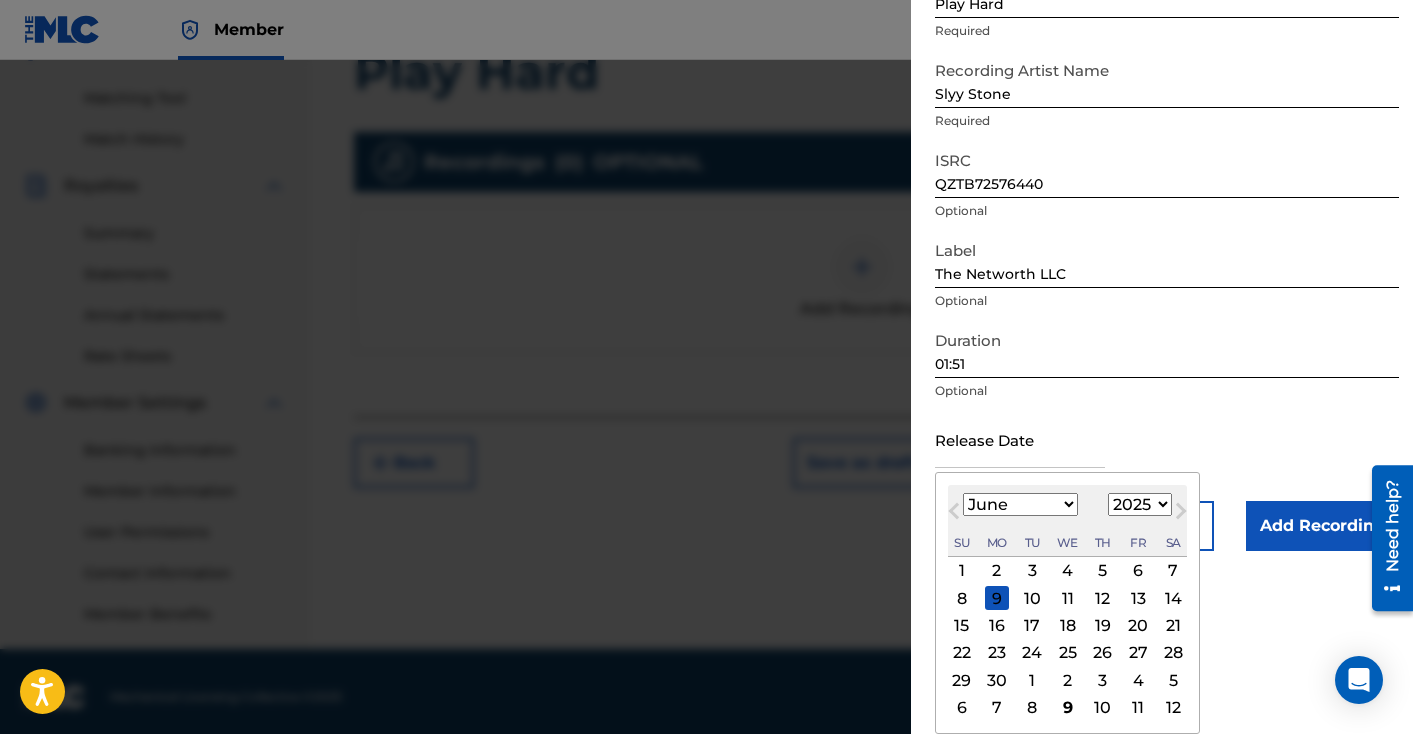 click on "23" at bounding box center [997, 653] 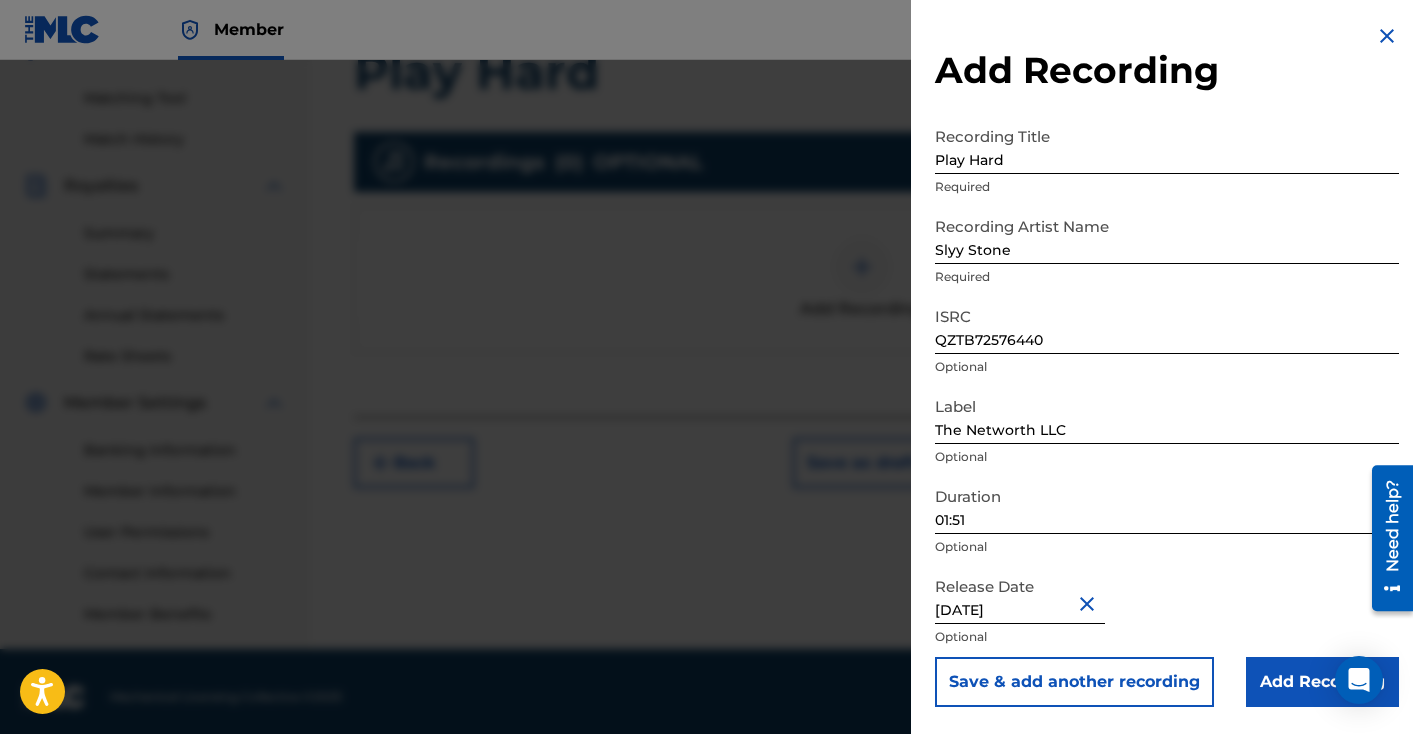 scroll, scrollTop: 0, scrollLeft: 0, axis: both 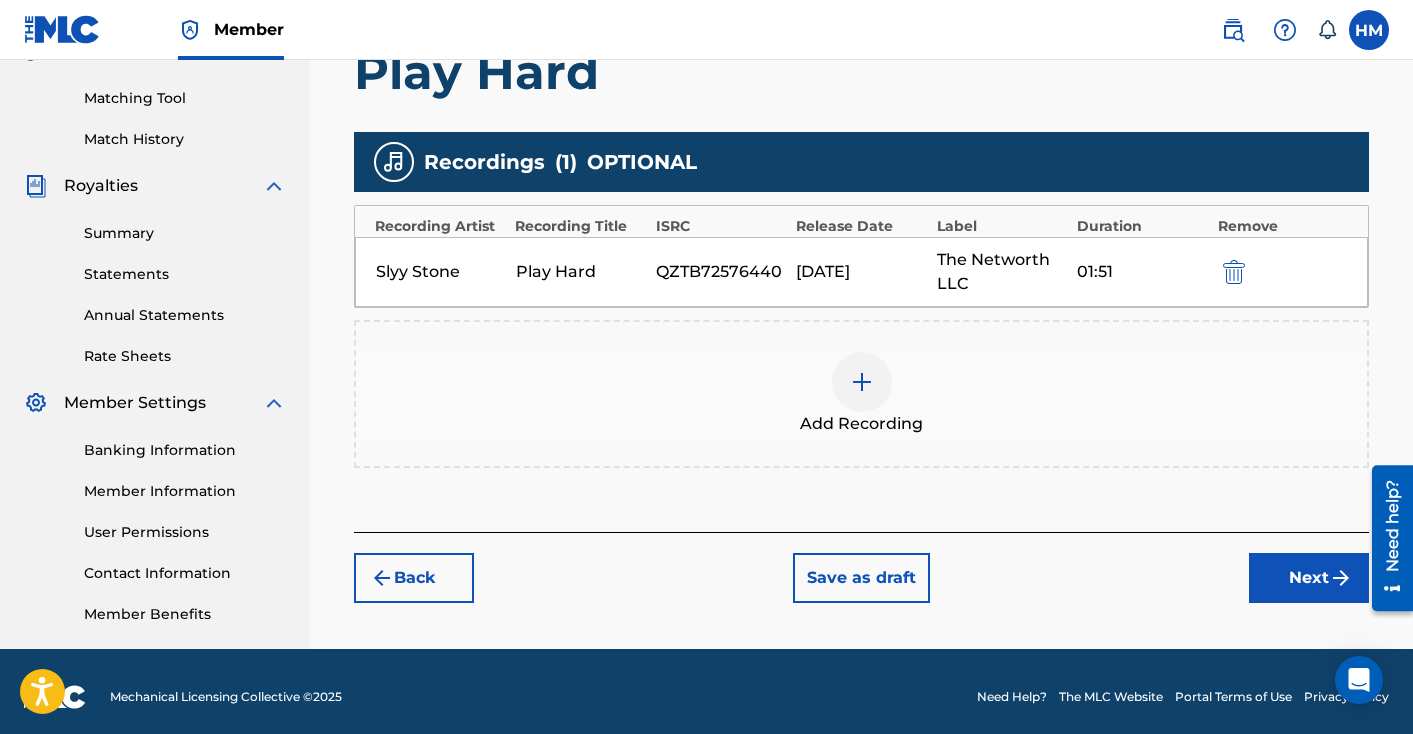 click on "Next" at bounding box center (1309, 578) 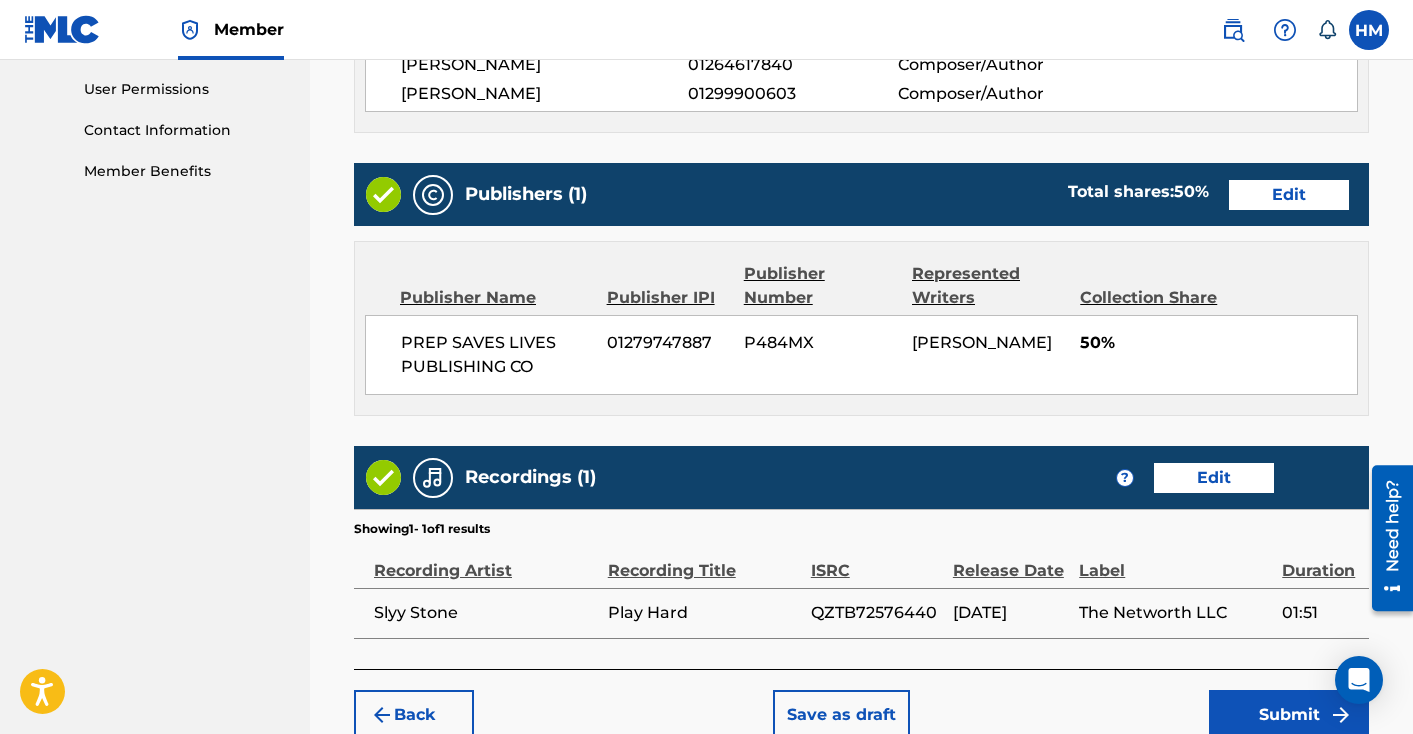 scroll, scrollTop: 1057, scrollLeft: 0, axis: vertical 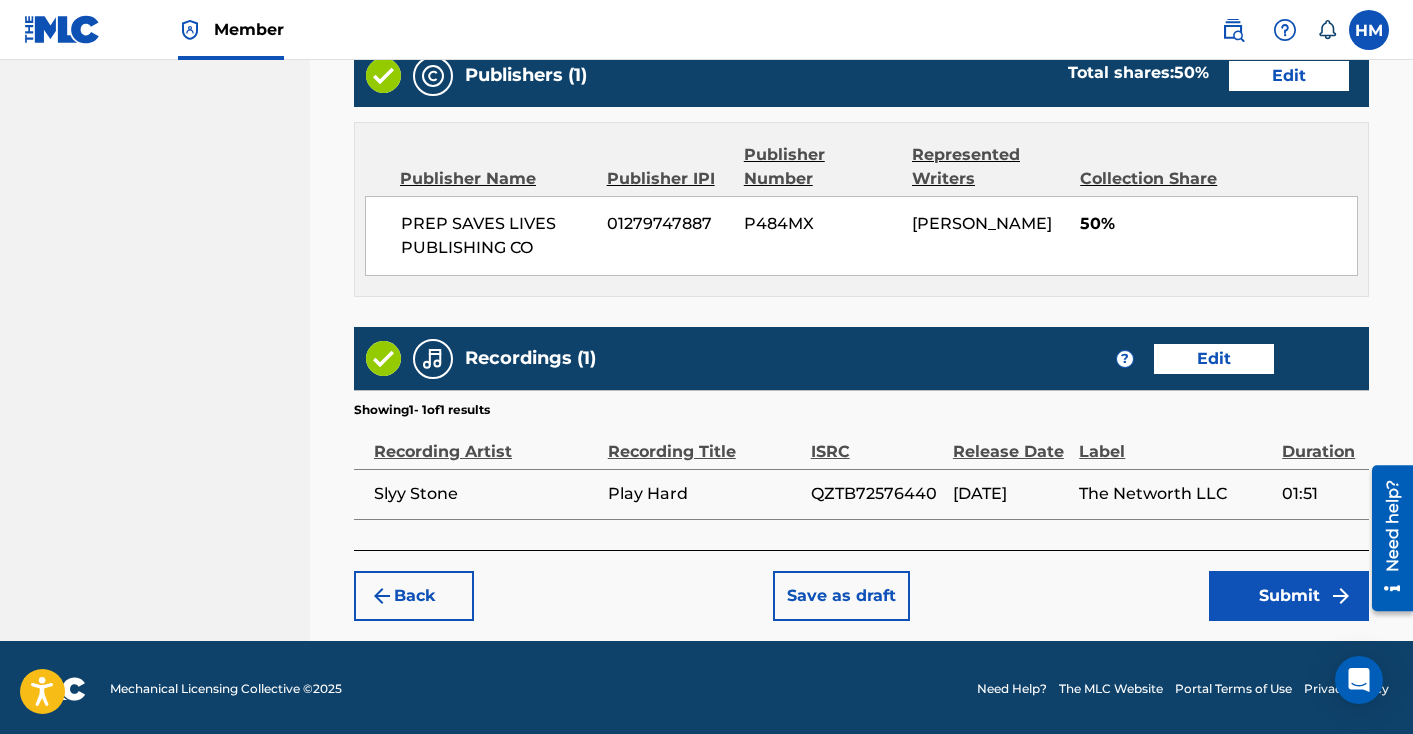click on "Submit" at bounding box center [1289, 596] 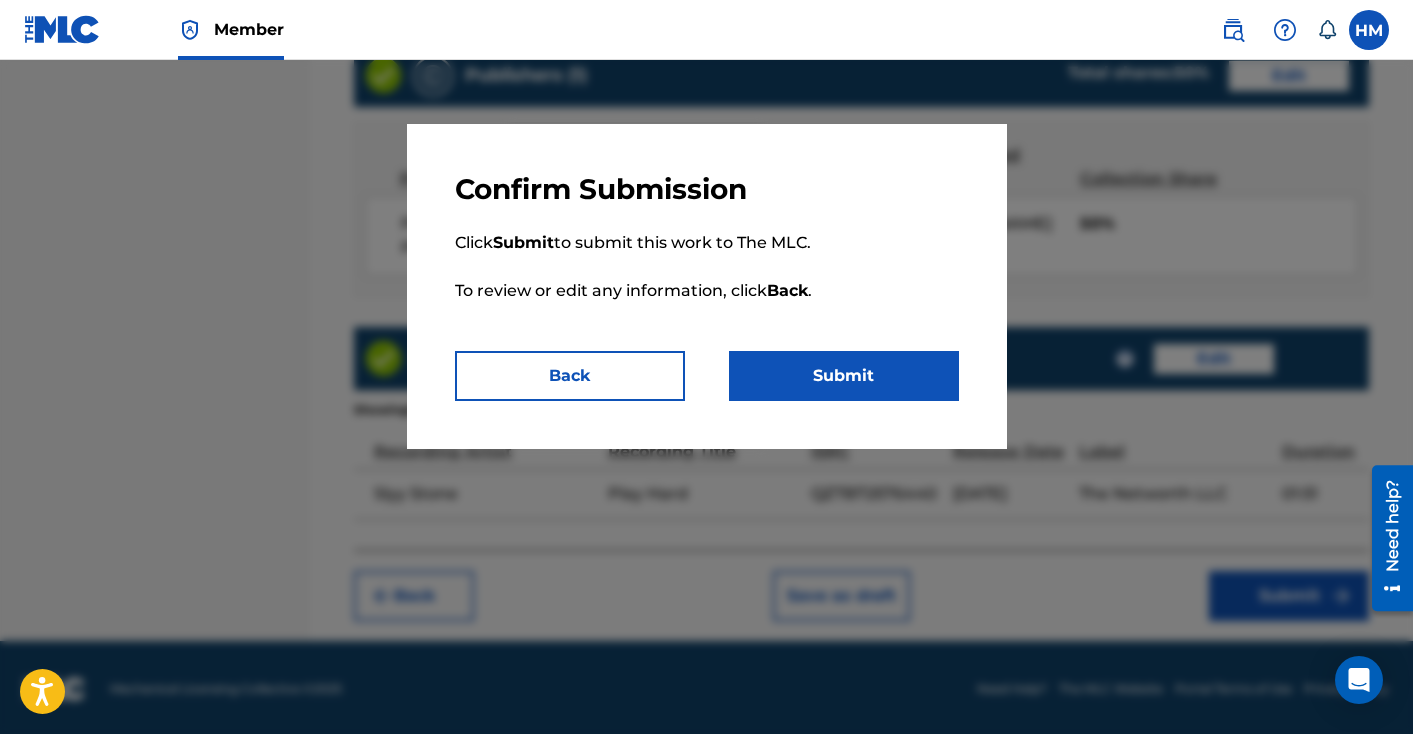 click on "Submit" at bounding box center (844, 376) 